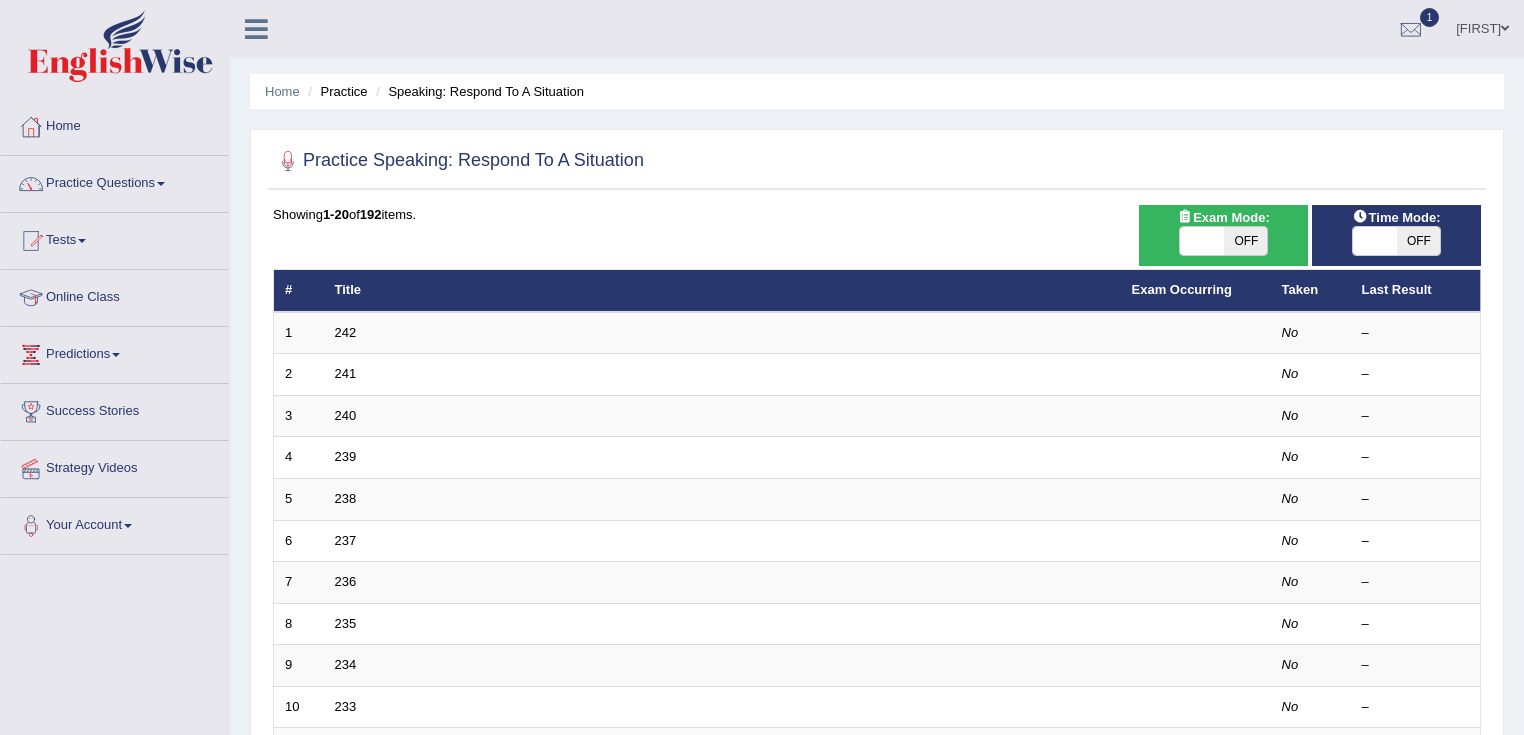 scroll, scrollTop: 0, scrollLeft: 0, axis: both 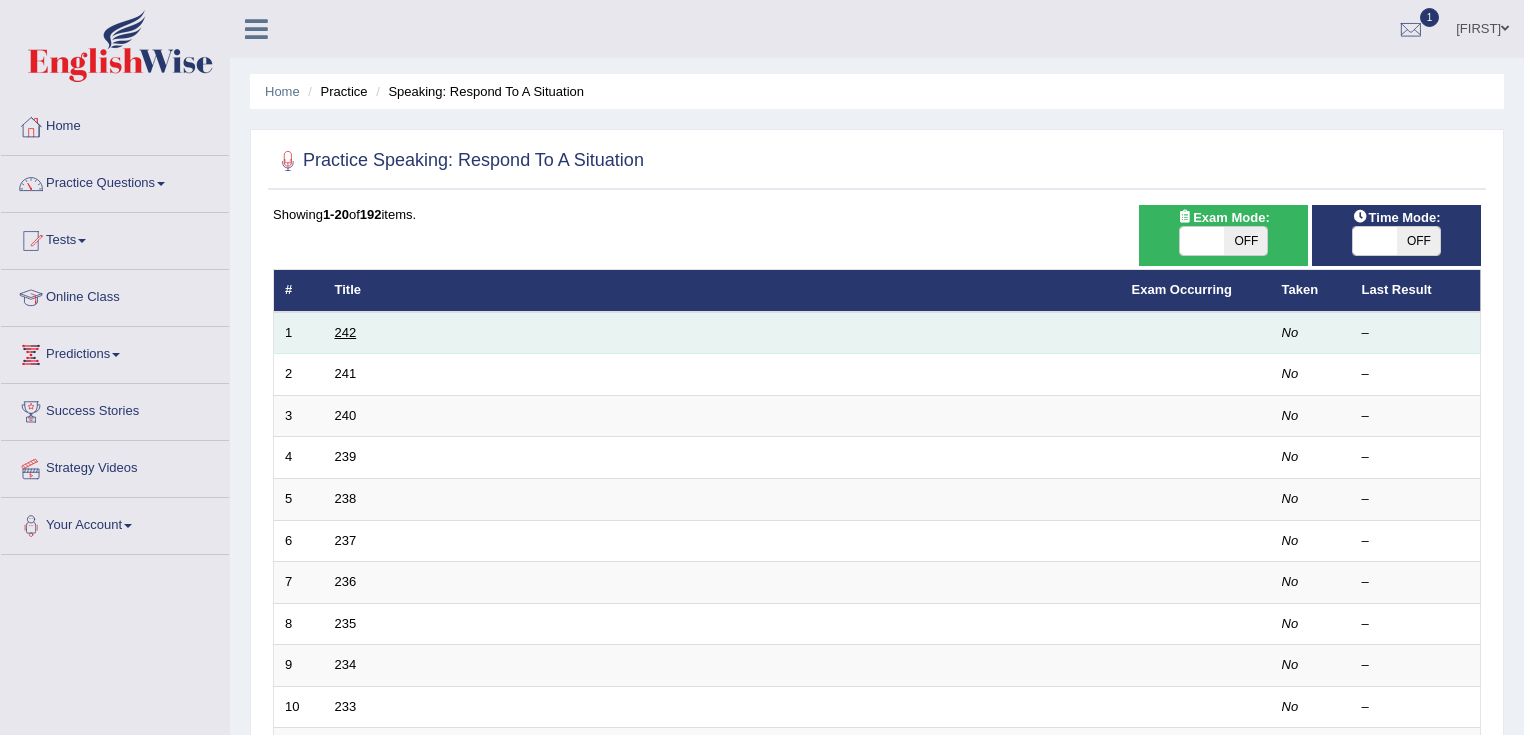 click on "242" at bounding box center (346, 332) 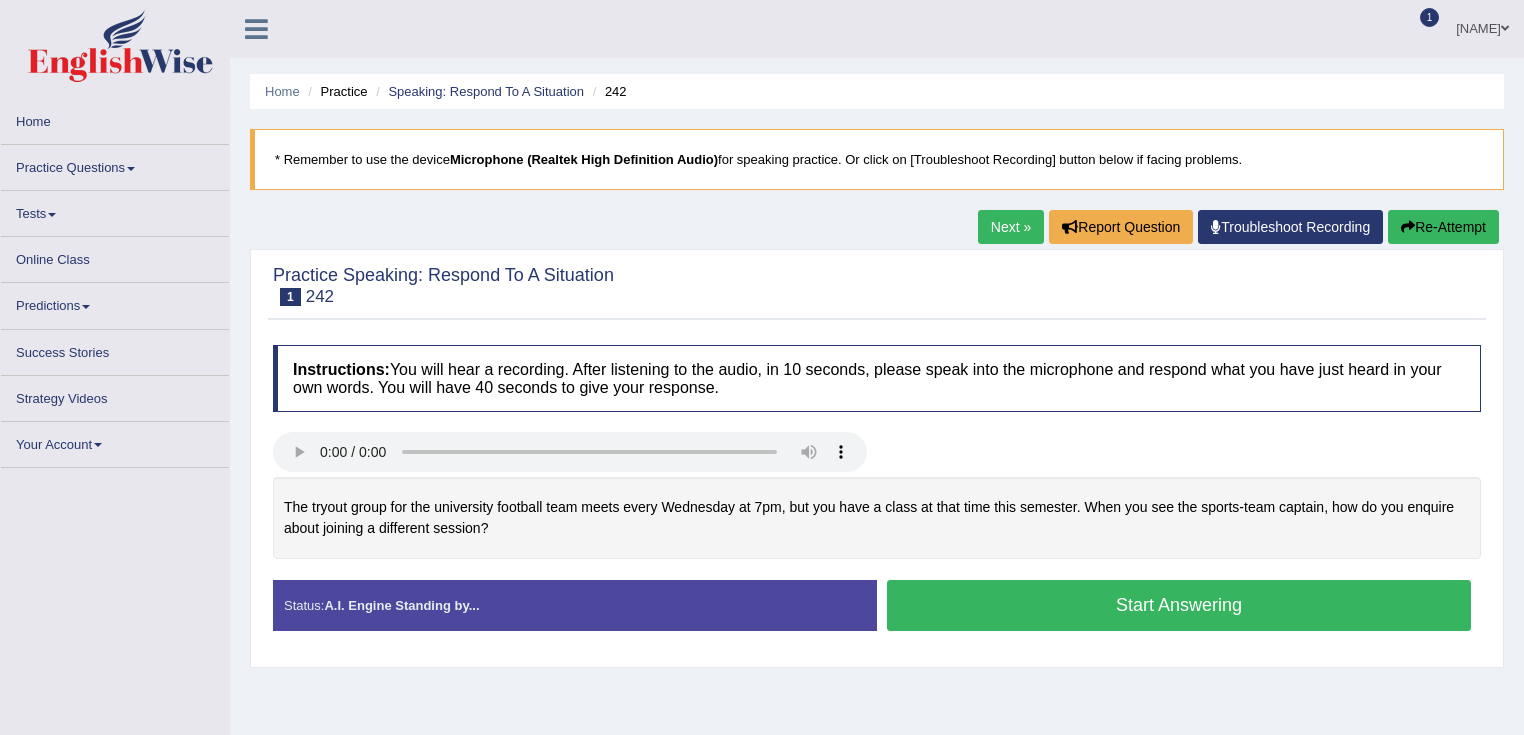 scroll, scrollTop: 0, scrollLeft: 0, axis: both 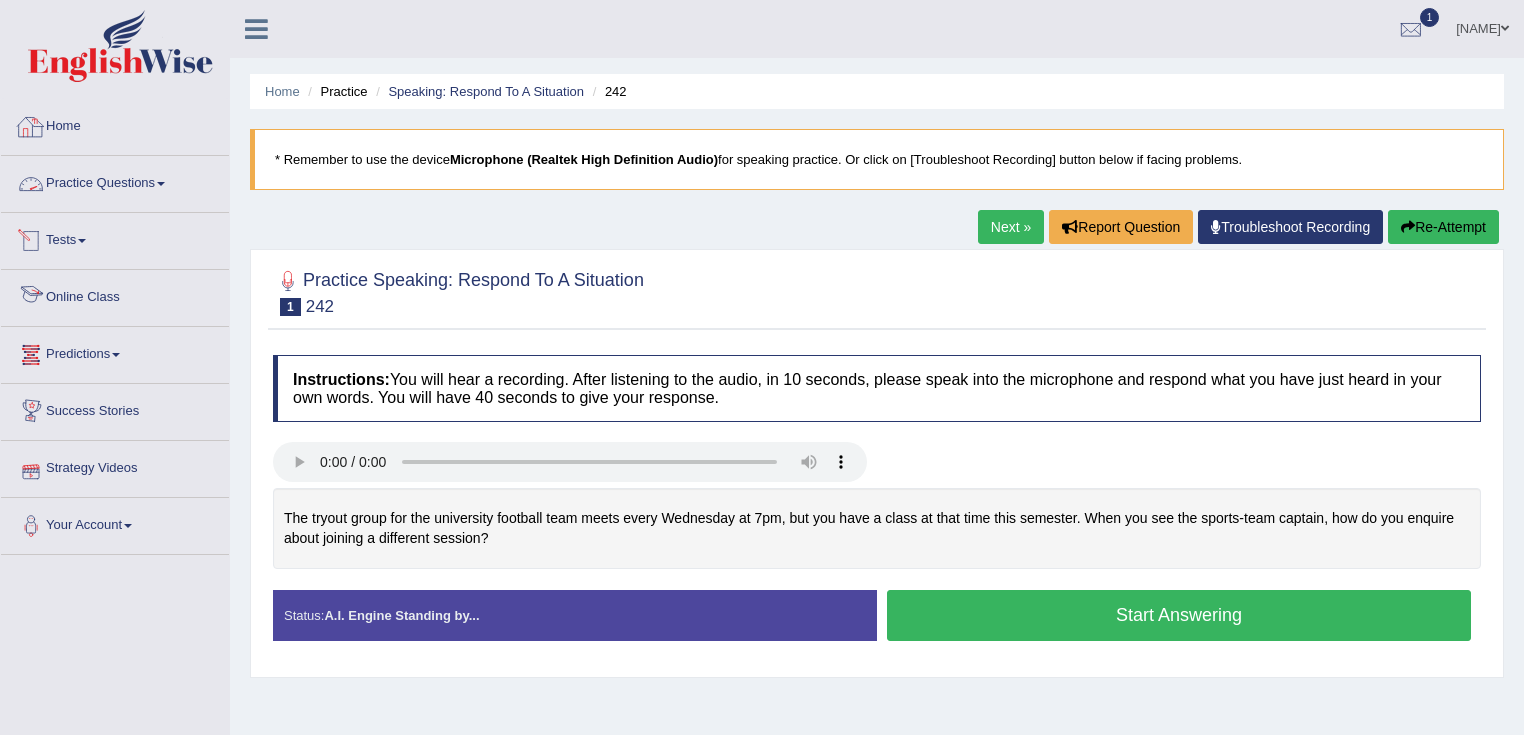 click on "Practice Questions   Speaking Practice Read Aloud
Repeat Sentence
Describe Image
Re-tell Lecture
Answer Short Question
Summarize Group Discussion
Respond To A Situation
Writing Practice  Summarize Written Text
Write Essay
Reading Practice  Reading & Writing: Fill In The Blanks
Choose Multiple Answers
Re-order Paragraphs
Fill In The Blanks
Choose Single Answer
Listening Practice  Summarize Spoken Text
Highlight Incorrect Words
Highlight Correct Summary
Select Missing Word
Choose Single Answer
Choose Multiple Answers
Fill In The Blanks
Write From Dictation
Pronunciation" at bounding box center (115, 184) 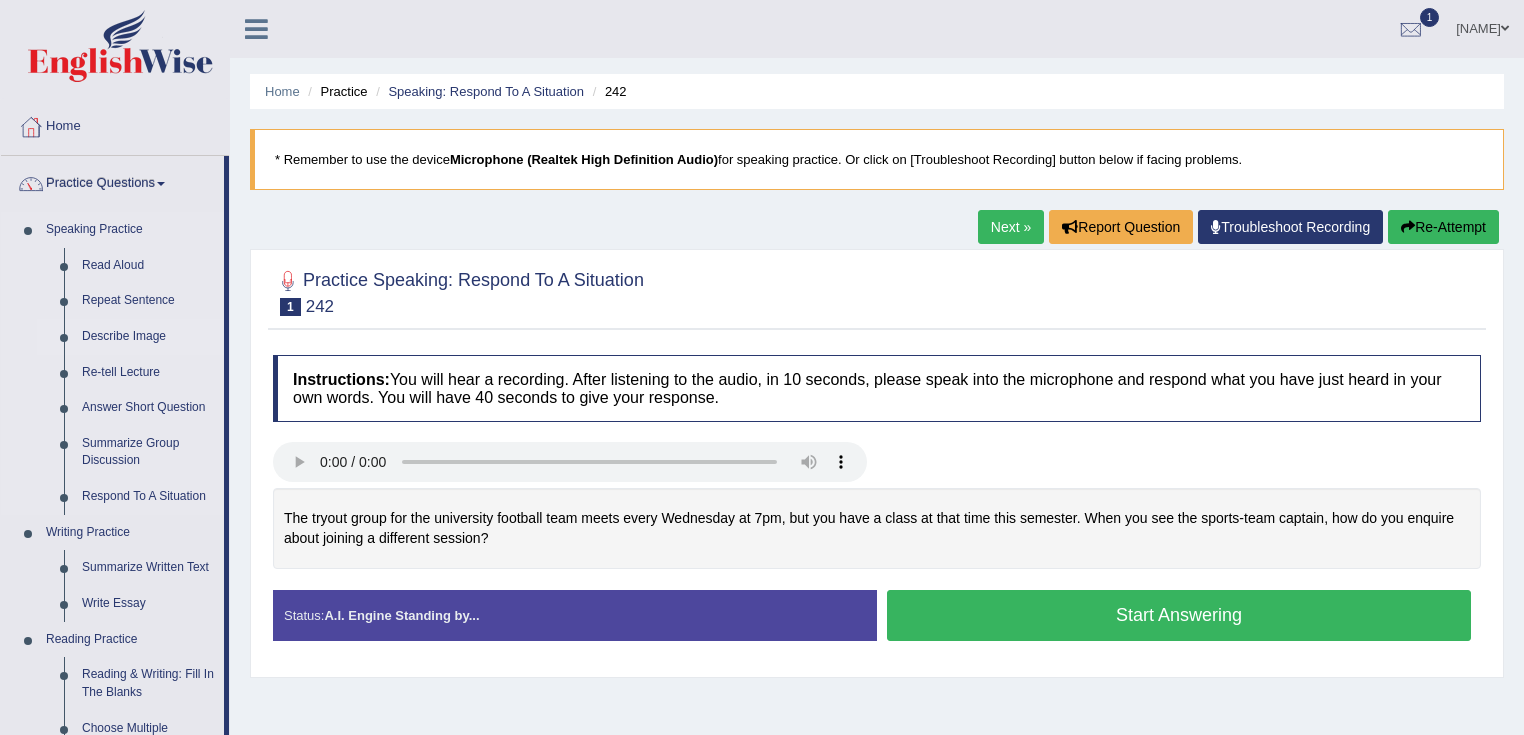 click on "Describe Image" at bounding box center (148, 337) 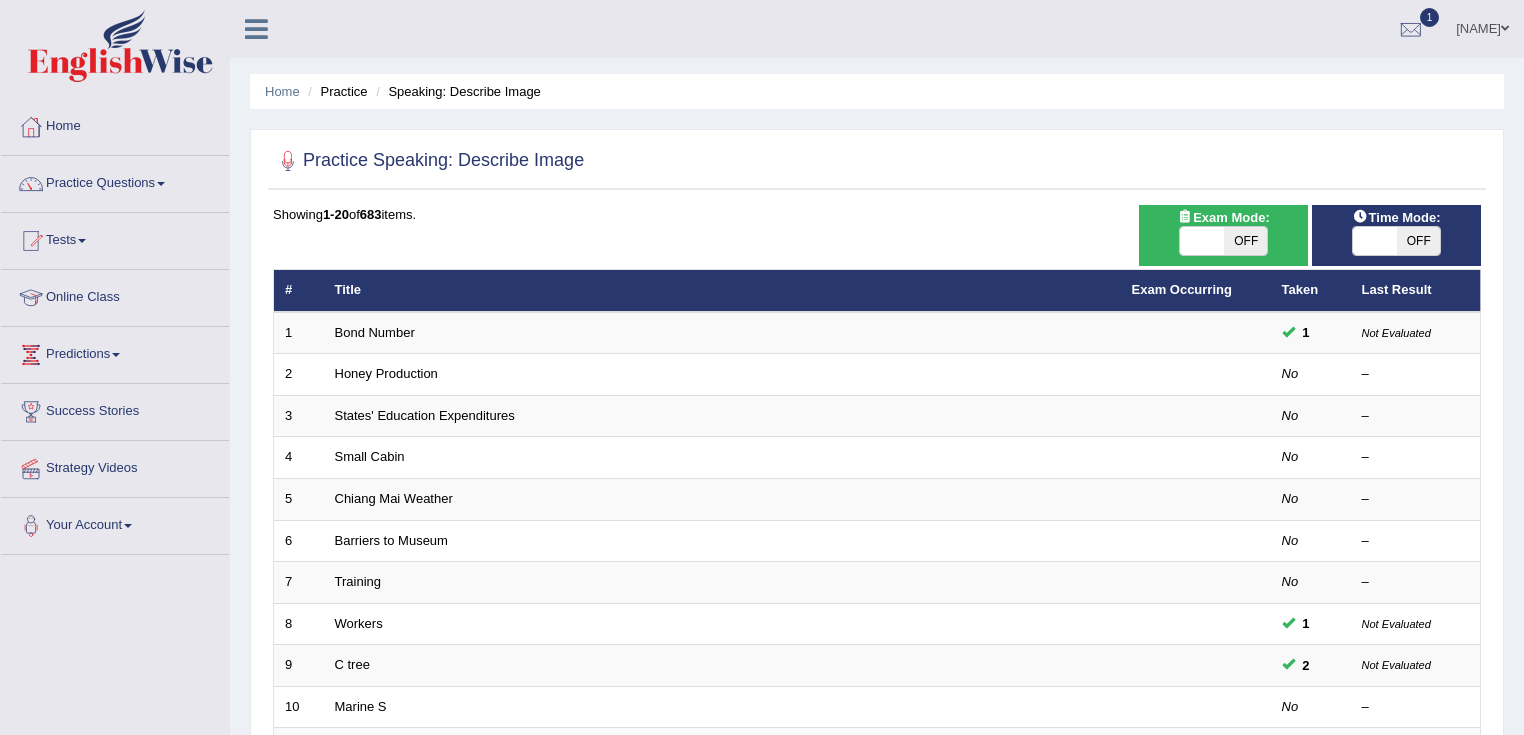 scroll, scrollTop: 0, scrollLeft: 0, axis: both 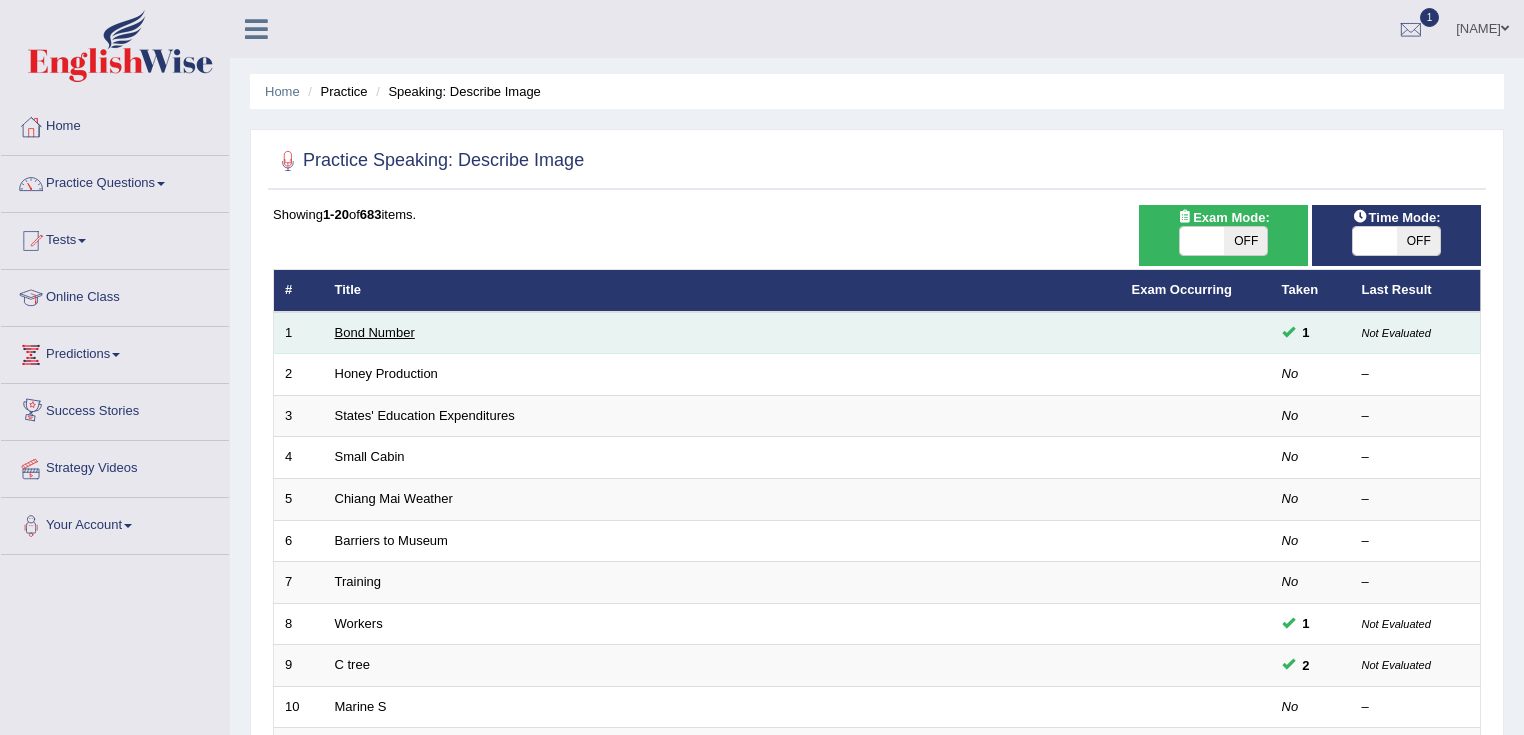 click on "Bond Number" at bounding box center [375, 332] 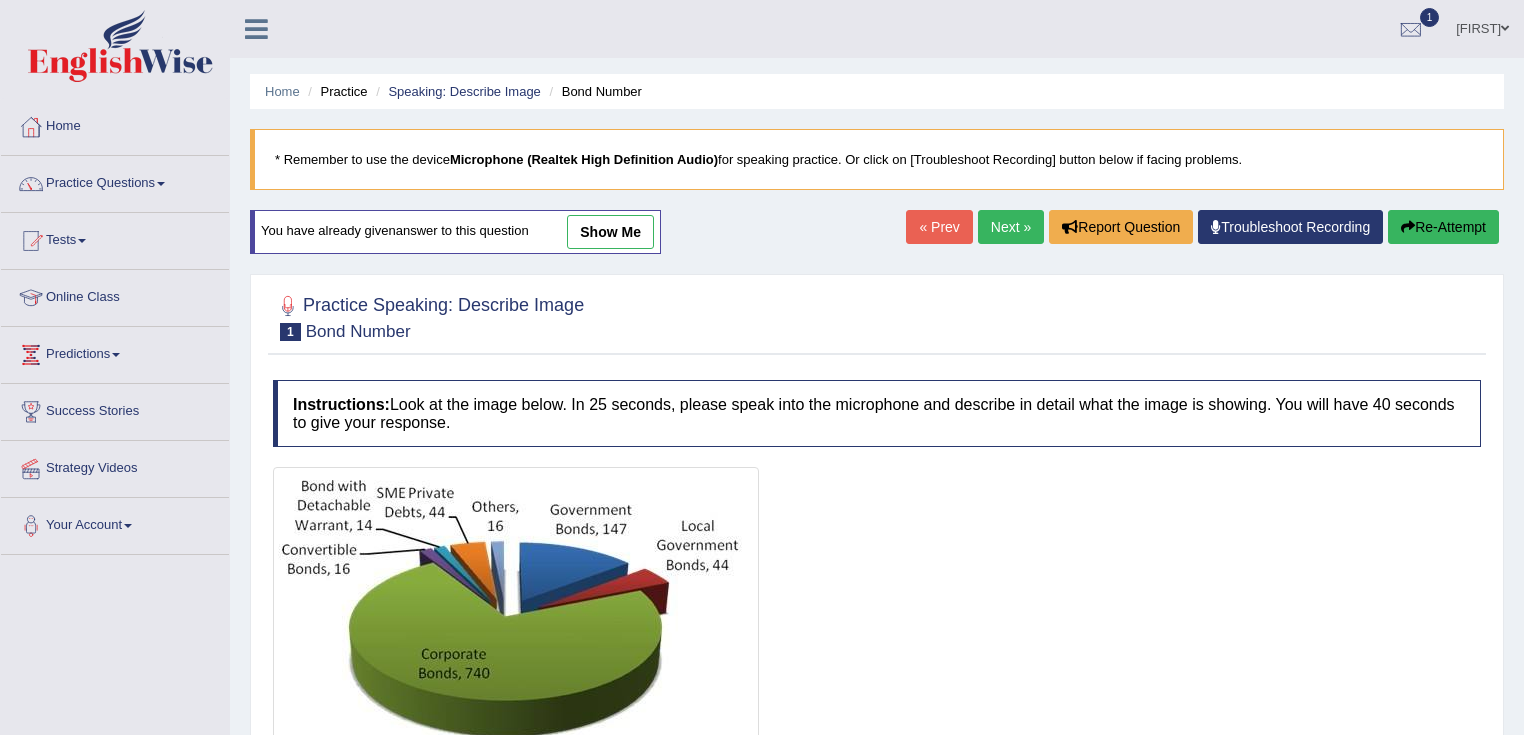 scroll, scrollTop: 0, scrollLeft: 0, axis: both 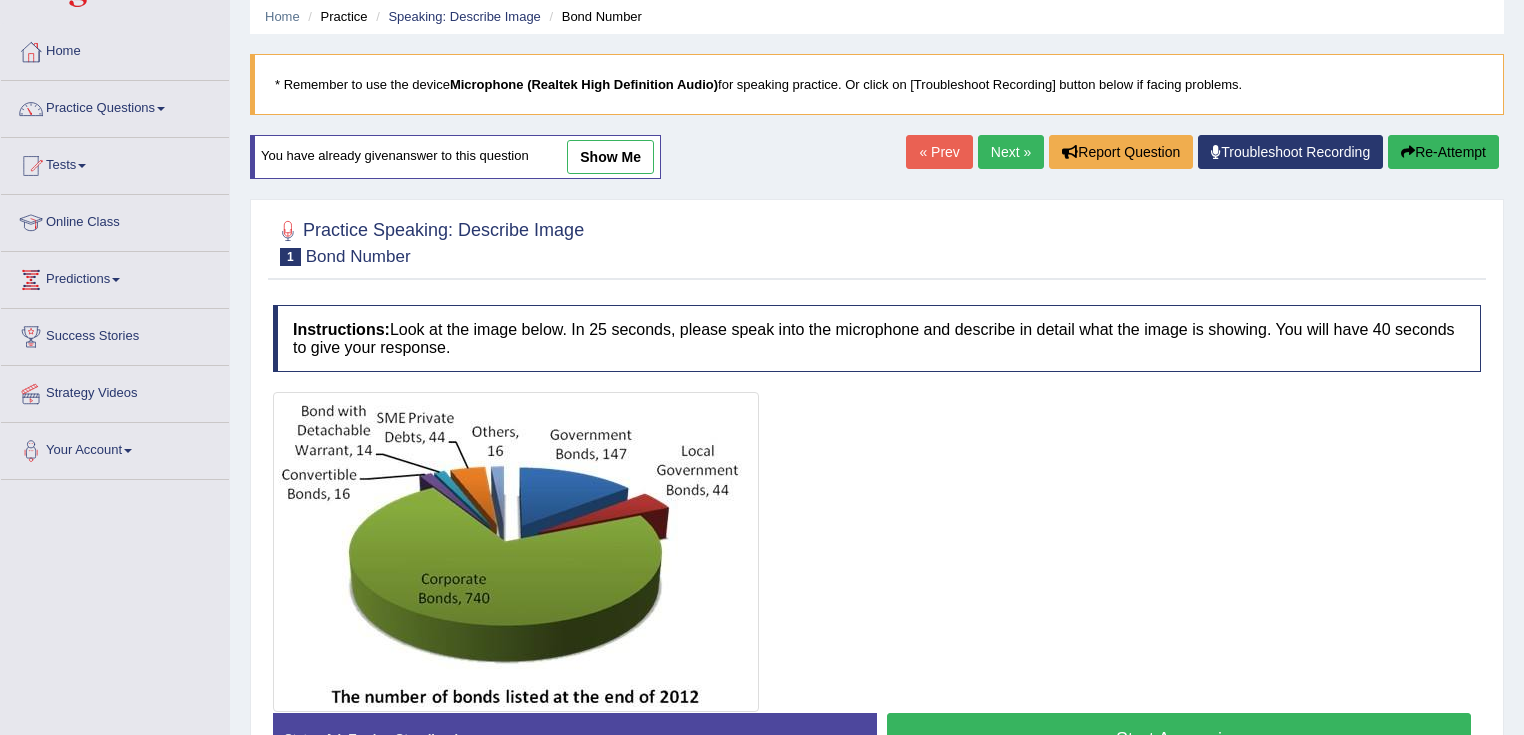 click on "Next »" at bounding box center [1011, 152] 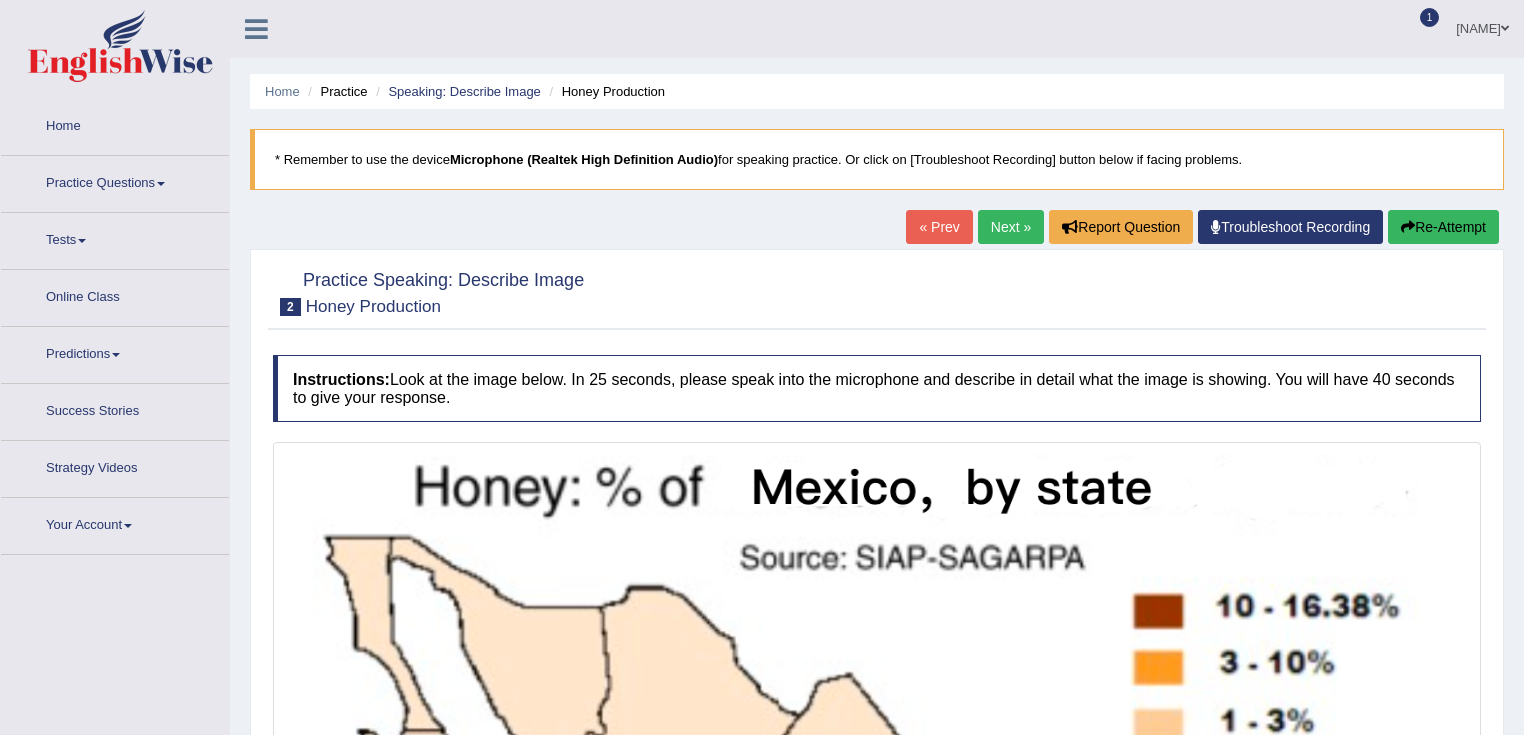 scroll, scrollTop: 0, scrollLeft: 0, axis: both 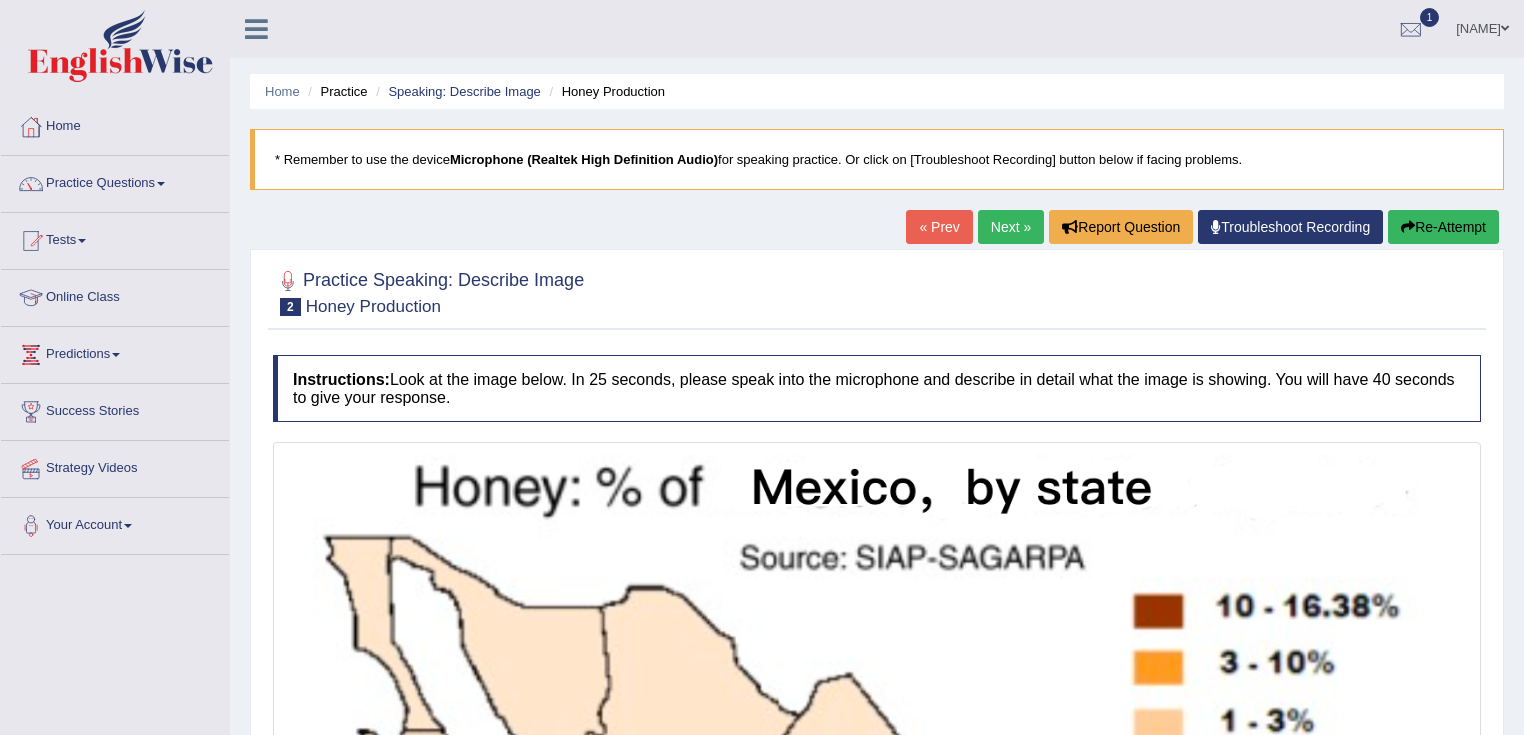 click on "Next »" at bounding box center [1011, 227] 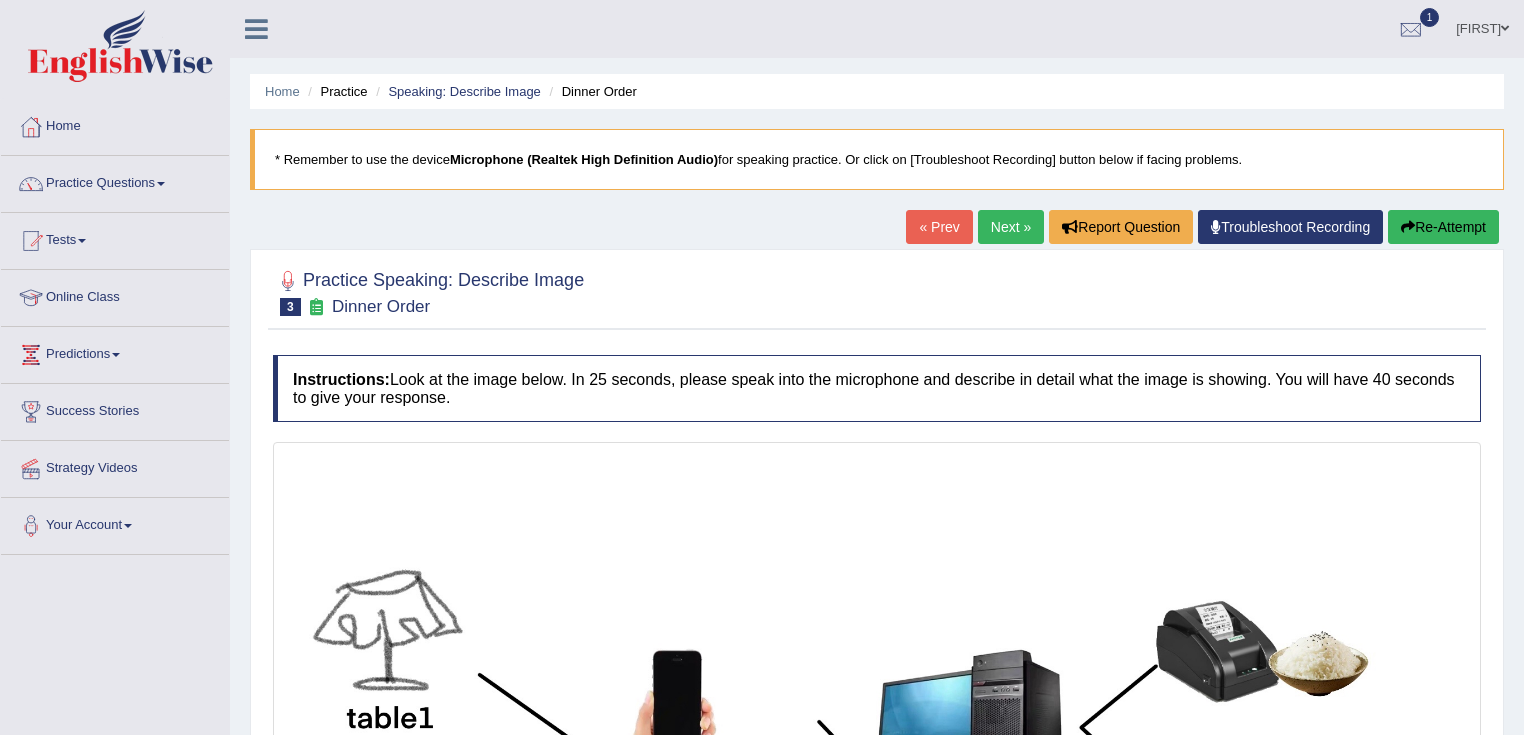 click on "Next »" at bounding box center [1011, 227] 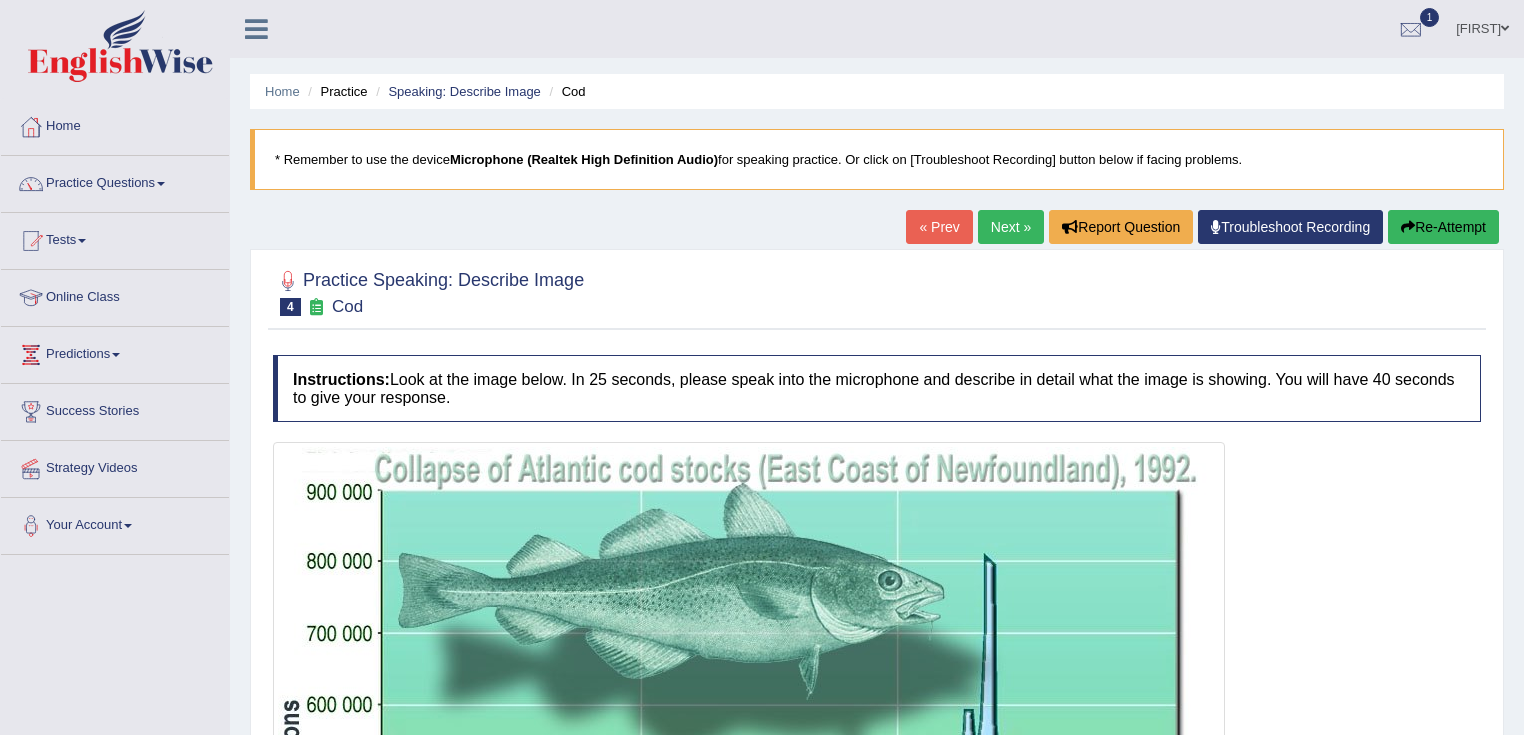 scroll, scrollTop: 0, scrollLeft: 0, axis: both 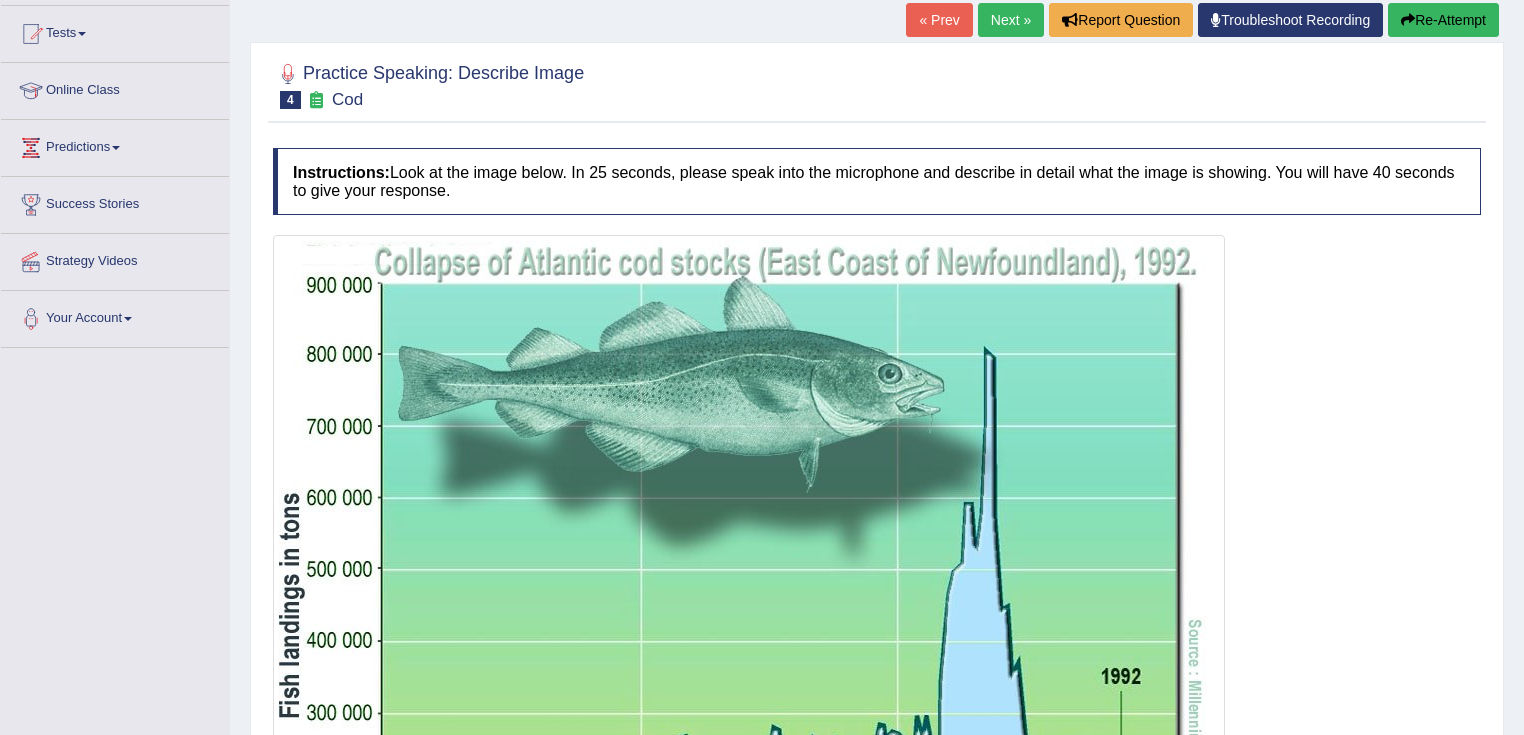 click on "« Prev" at bounding box center [939, 20] 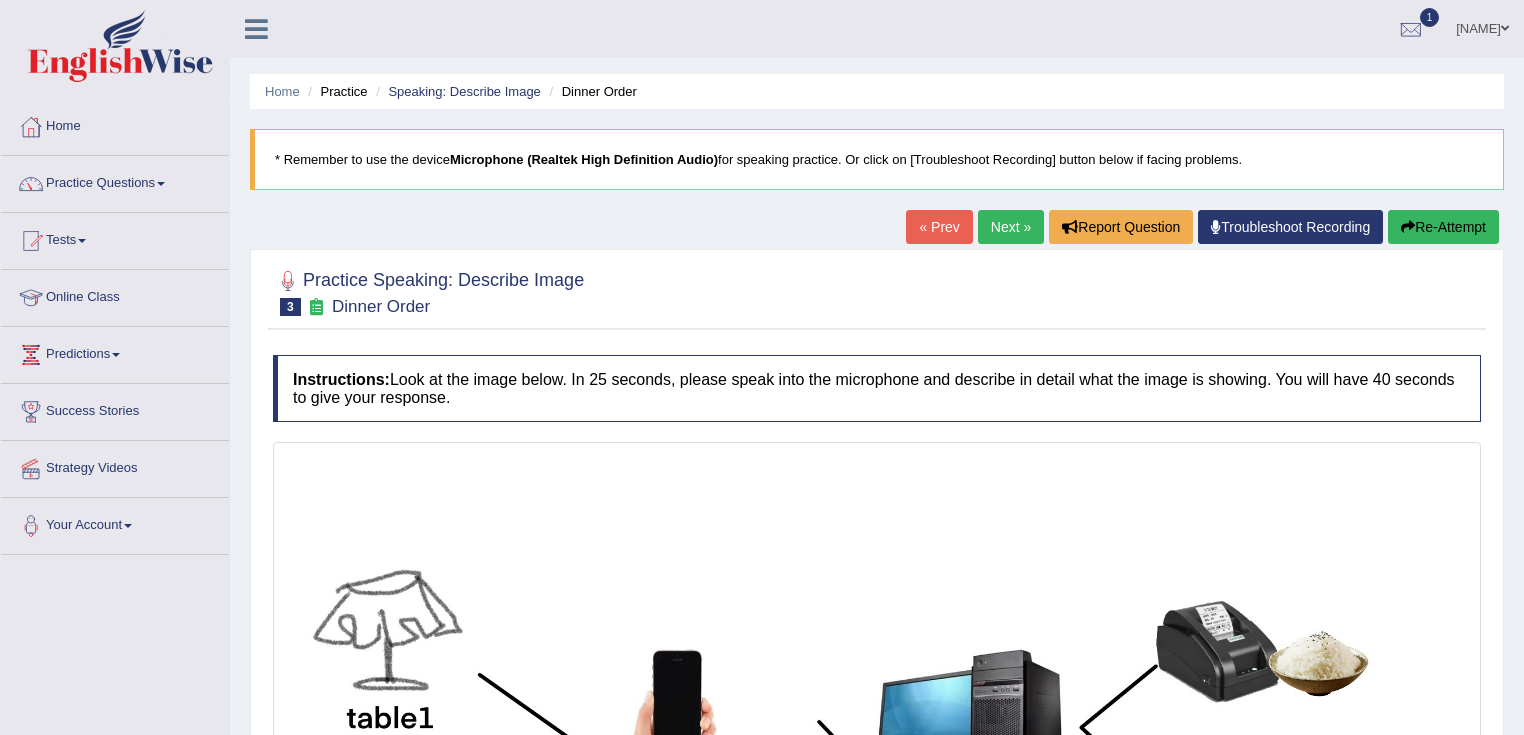 scroll, scrollTop: 0, scrollLeft: 0, axis: both 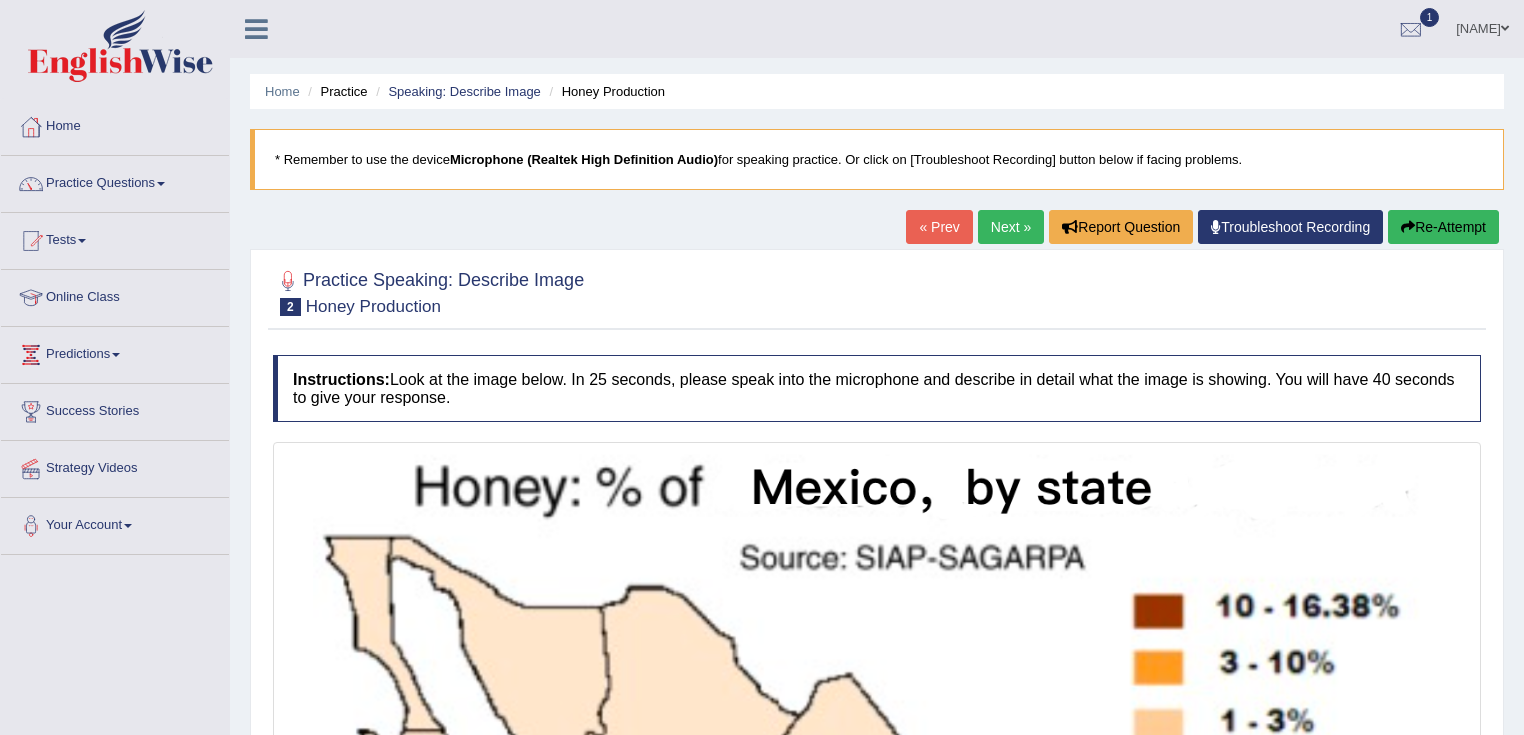 drag, startPoint x: 0, startPoint y: 0, endPoint x: 936, endPoint y: 231, distance: 964.0835 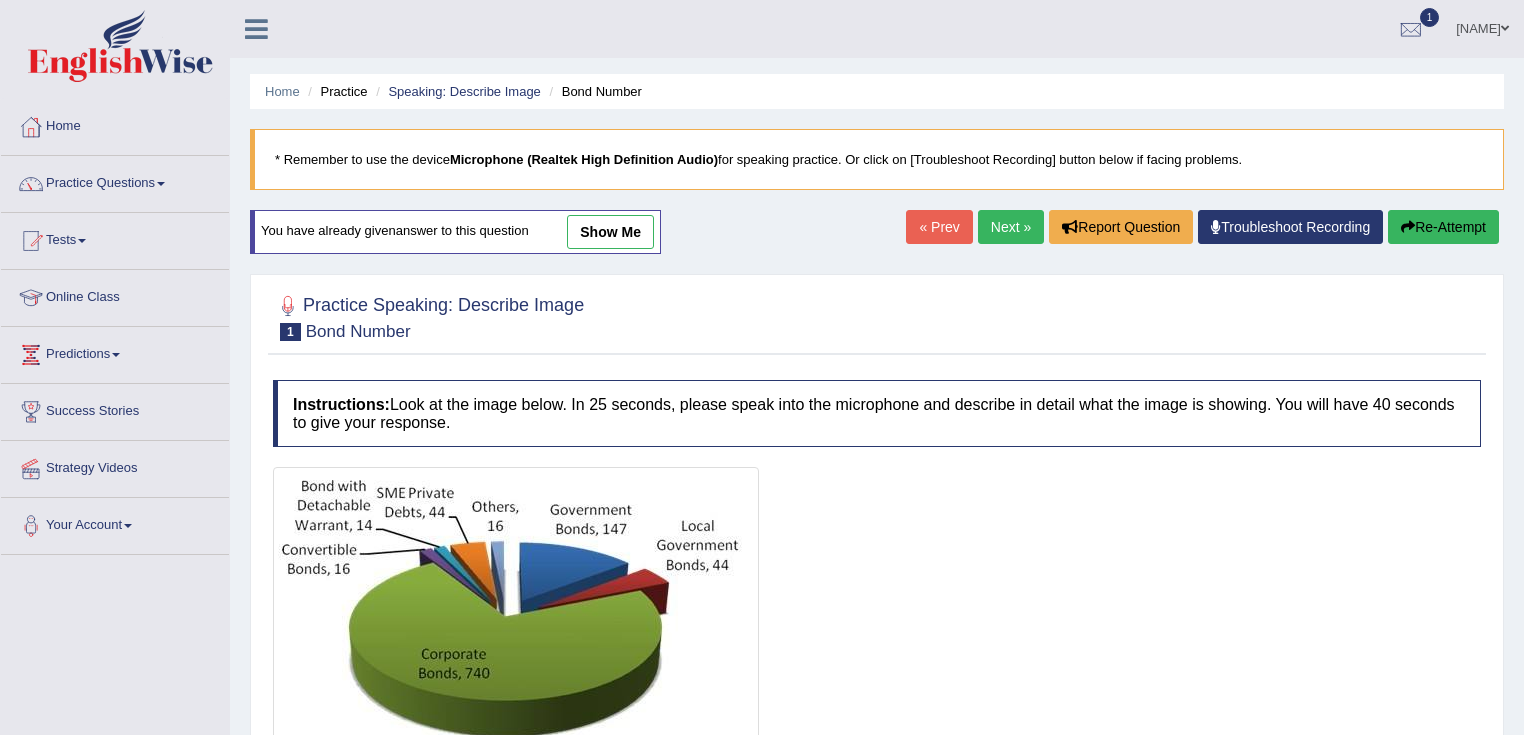 scroll, scrollTop: 0, scrollLeft: 0, axis: both 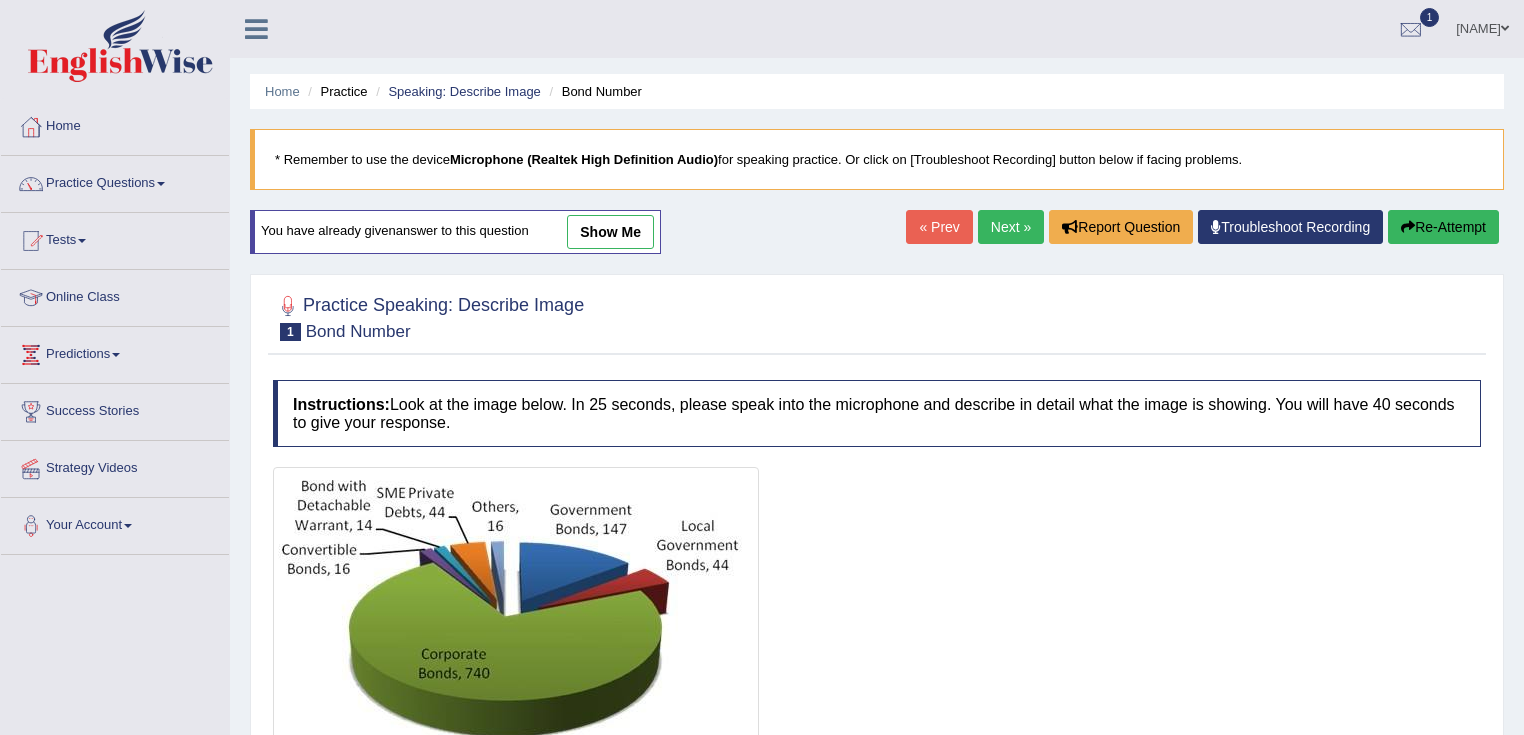 click on "Next »" at bounding box center [1011, 227] 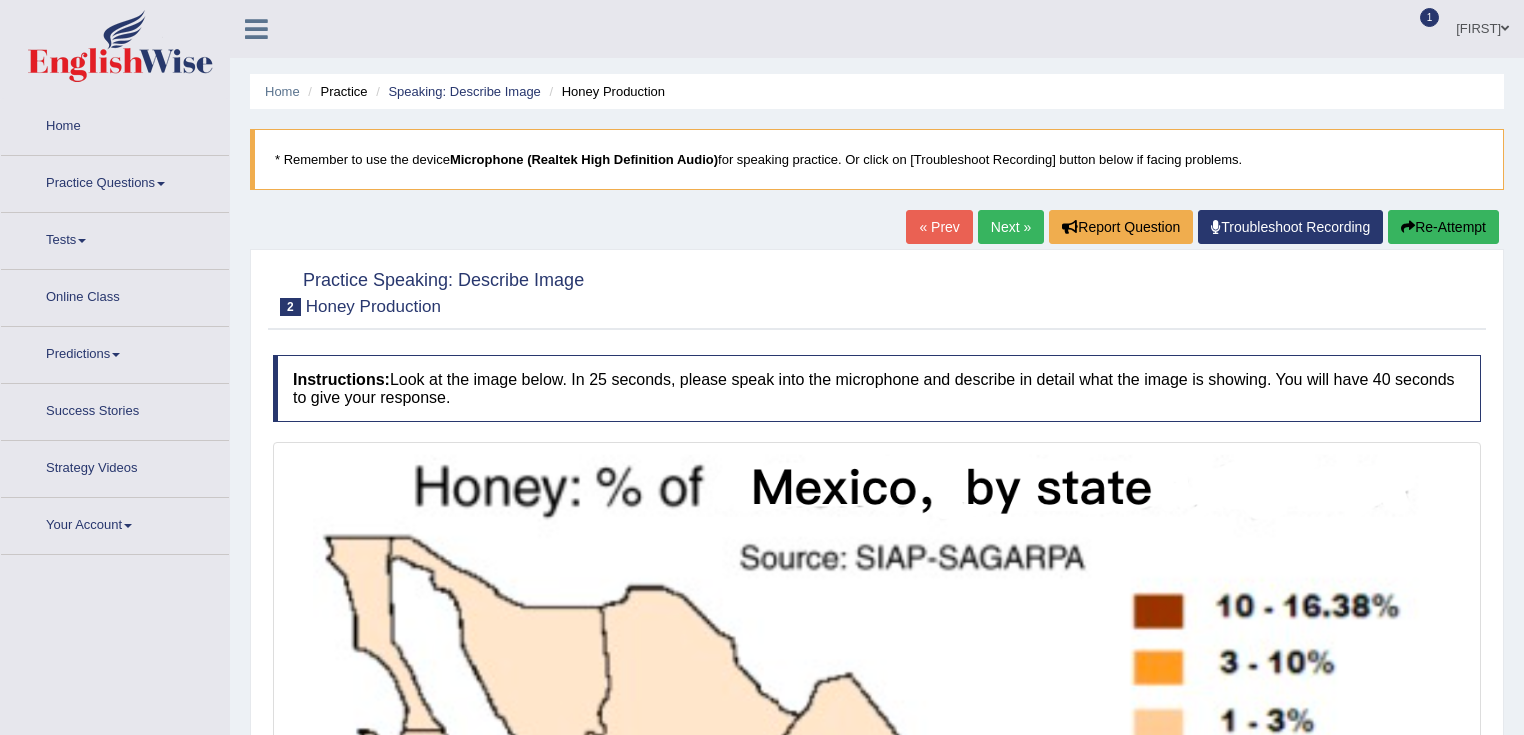 scroll, scrollTop: 0, scrollLeft: 0, axis: both 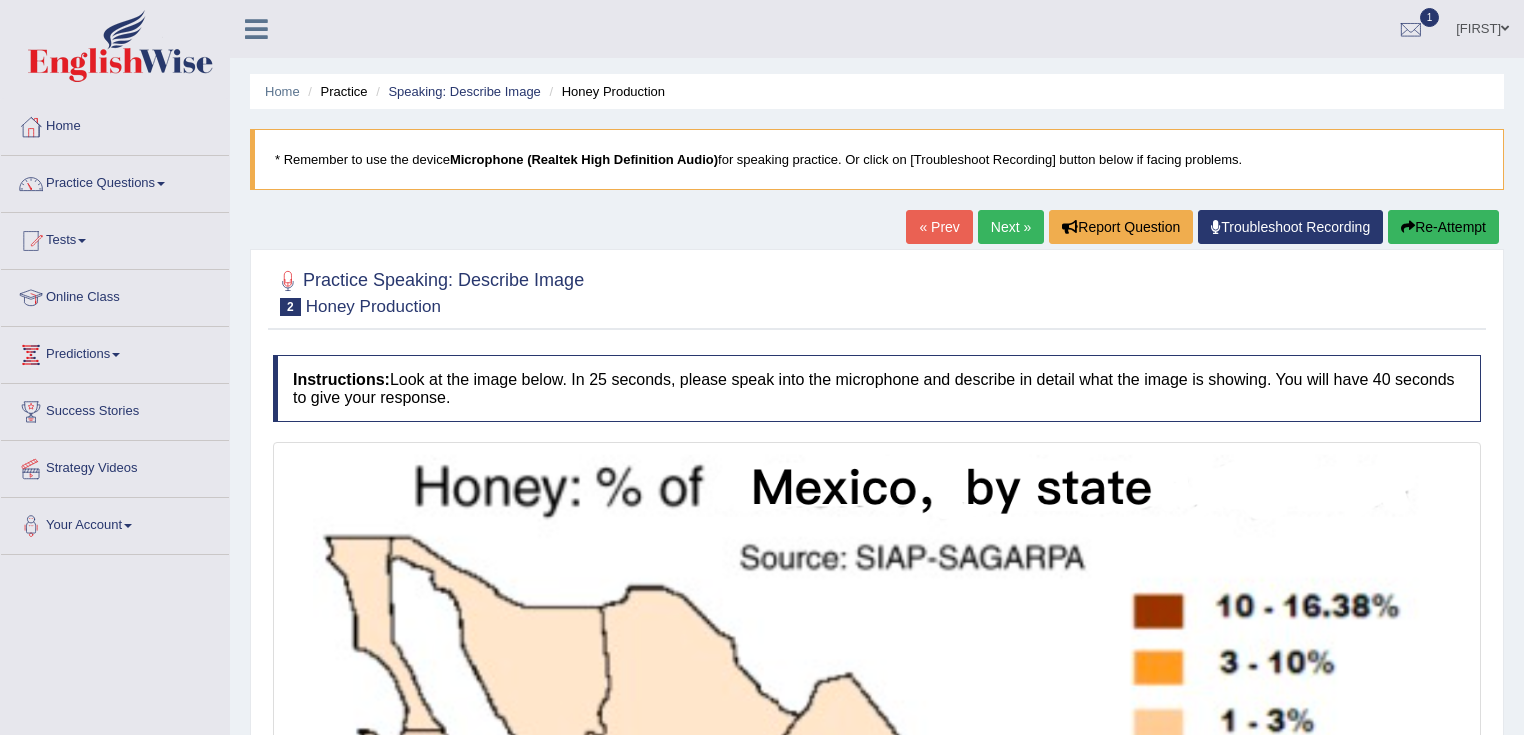 click on "Next »" at bounding box center (1011, 227) 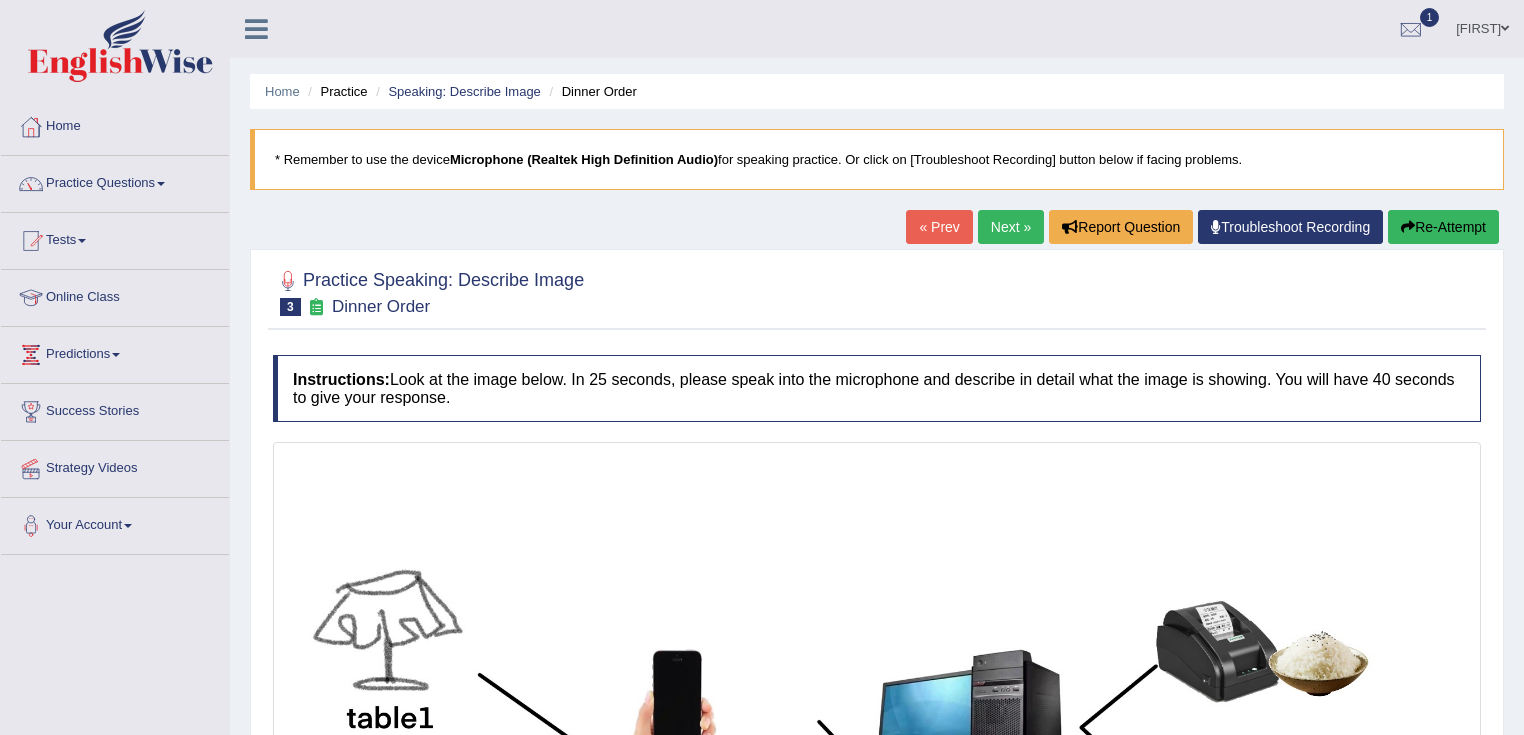 scroll, scrollTop: 0, scrollLeft: 0, axis: both 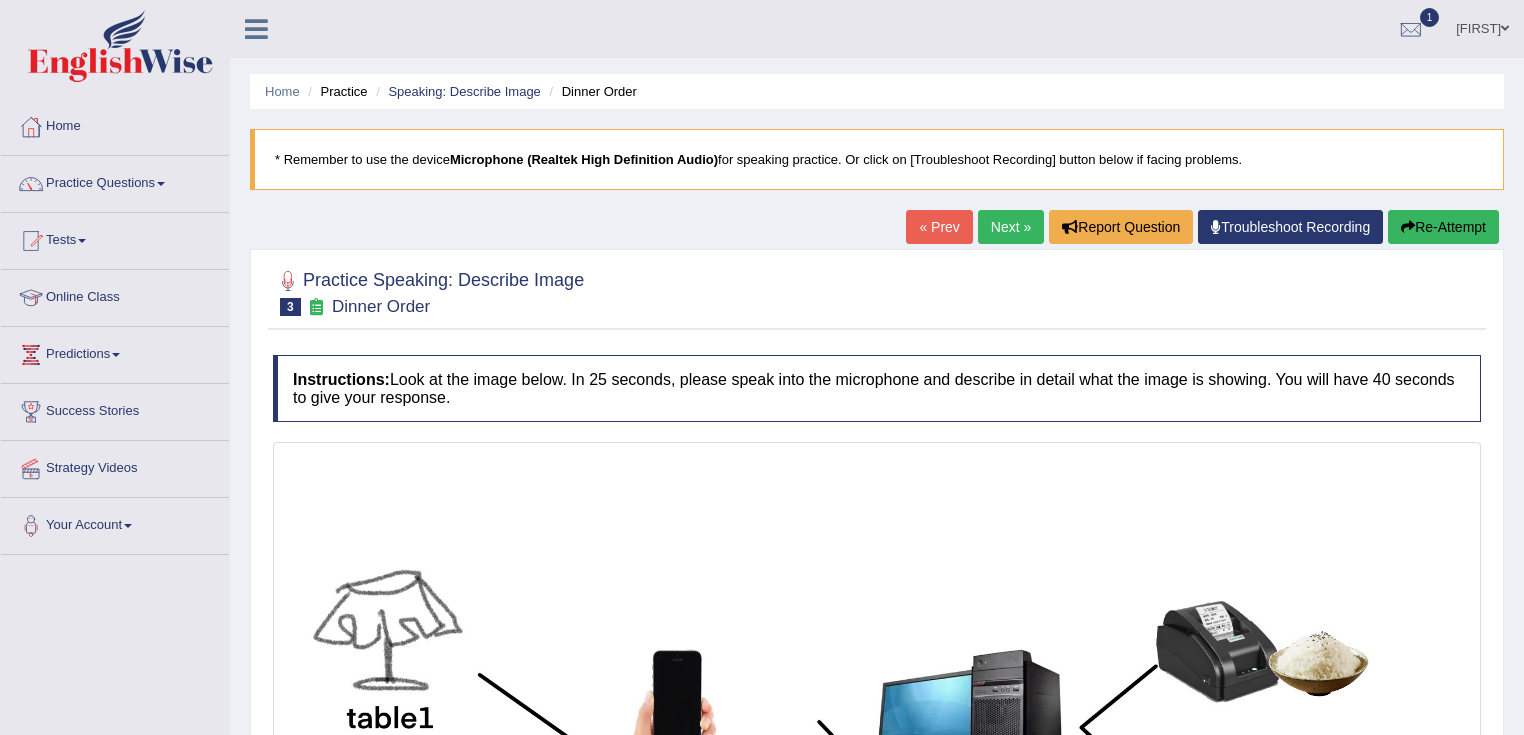 click on "Home
Practice
Speaking: Describe Image
Dinner Order
* Remember to use the device  Microphone (Realtek High Definition Audio)  for speaking practice. Or click on [Troubleshoot Recording] button below if facing problems.
« Prev Next »  Report Question  Troubleshoot Recording  Re-Attempt
Practice Speaking: Describe Image
3
Dinner Order
Instructions:  Look at the image below. In 25 seconds, please speak into the microphone and describe in detail what the image is showing. You will have 40 seconds to give your response.
Created with Highcharts 7.1.2 Too low Too high Time Pitch meter: 0 5 10 15 20 25 30 35 40 Created with Highcharts 7.1.2 Great Too slow Too fast Time Speech pace meter: 0 5 10 15 20 25 30 35 40 Spoken Keywords: Voice Analysis: Your Response: Sample Answer: . Status:  A.I. Engine Standing by..." at bounding box center [877, 583] 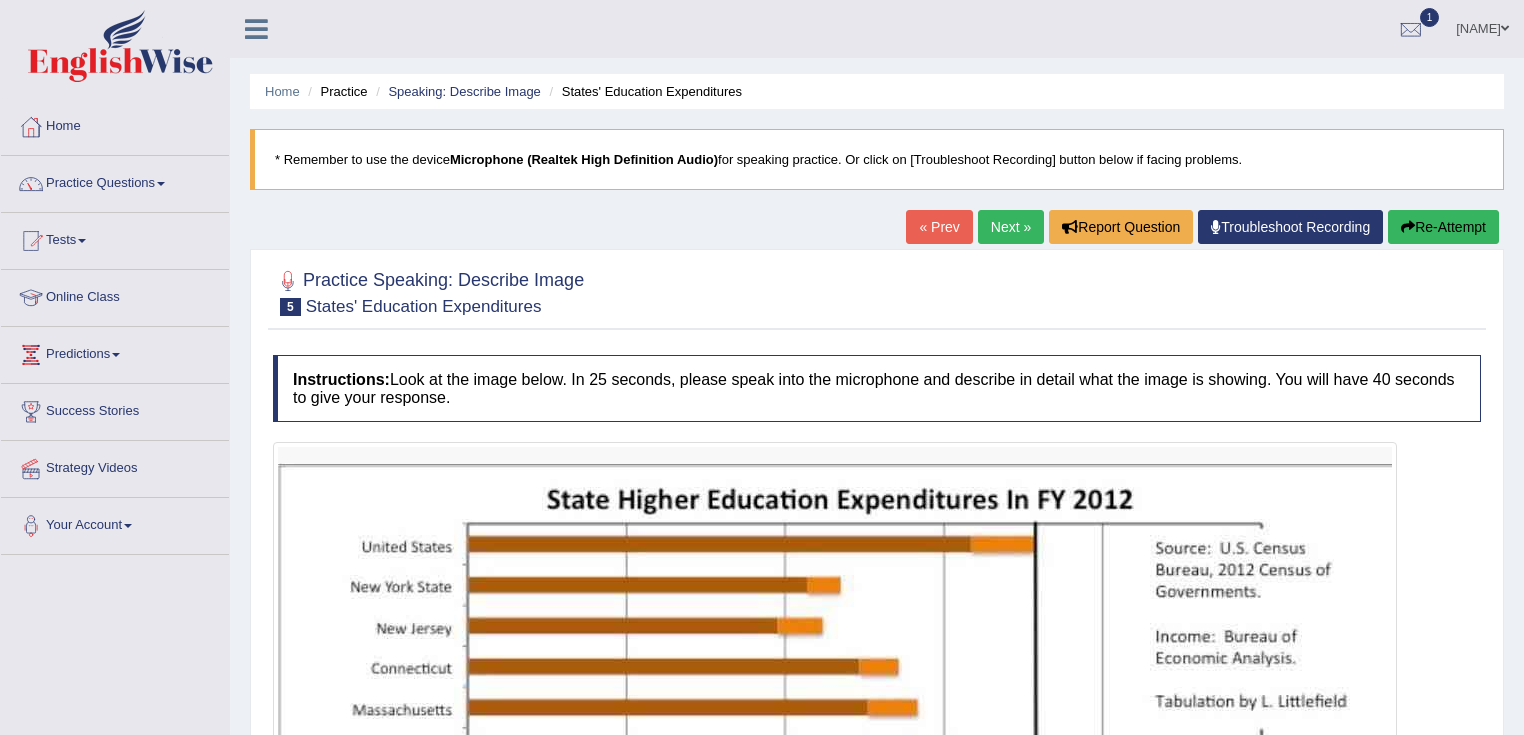 scroll, scrollTop: 0, scrollLeft: 0, axis: both 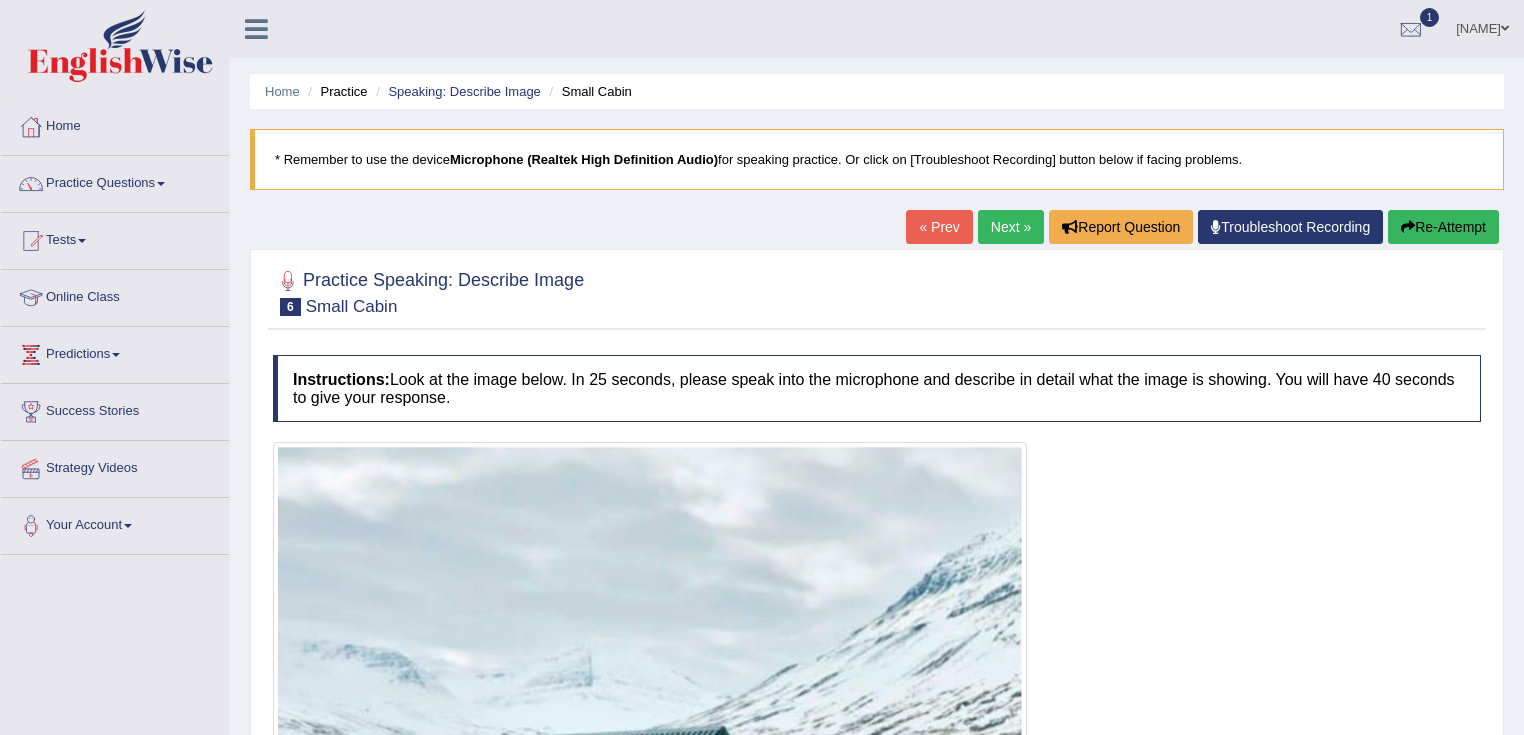 click on "« Prev" at bounding box center (939, 227) 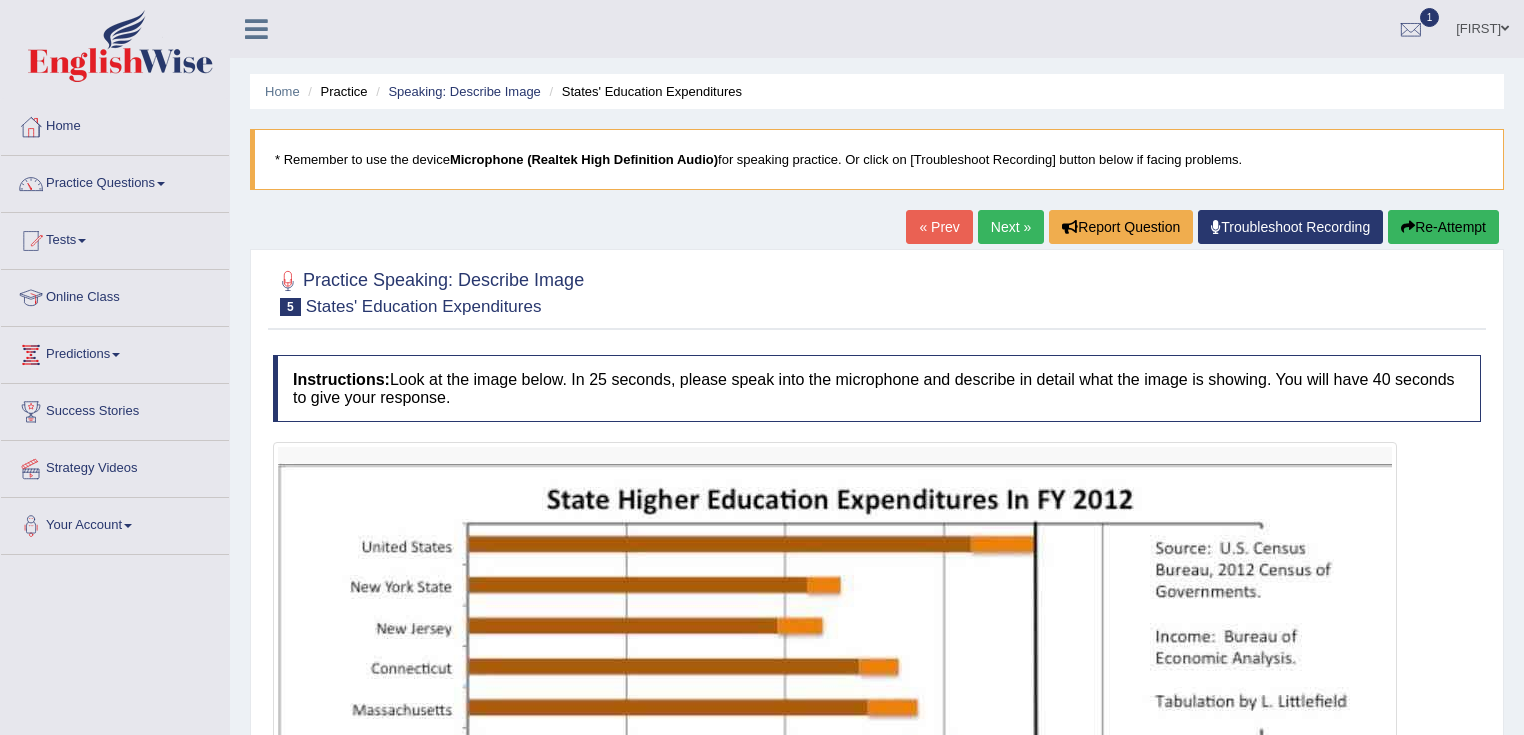 scroll, scrollTop: 480, scrollLeft: 0, axis: vertical 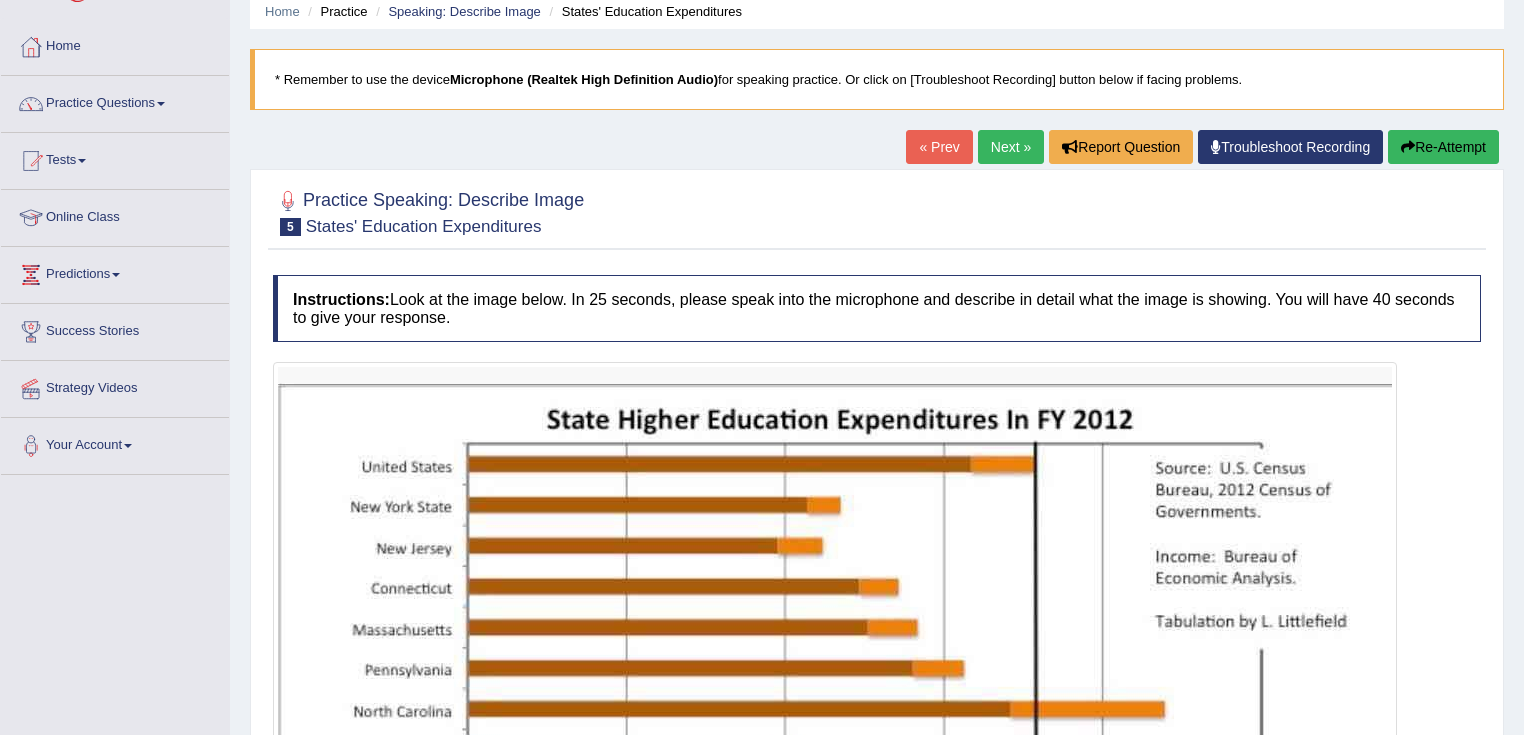 click on "Next »" at bounding box center (1011, 147) 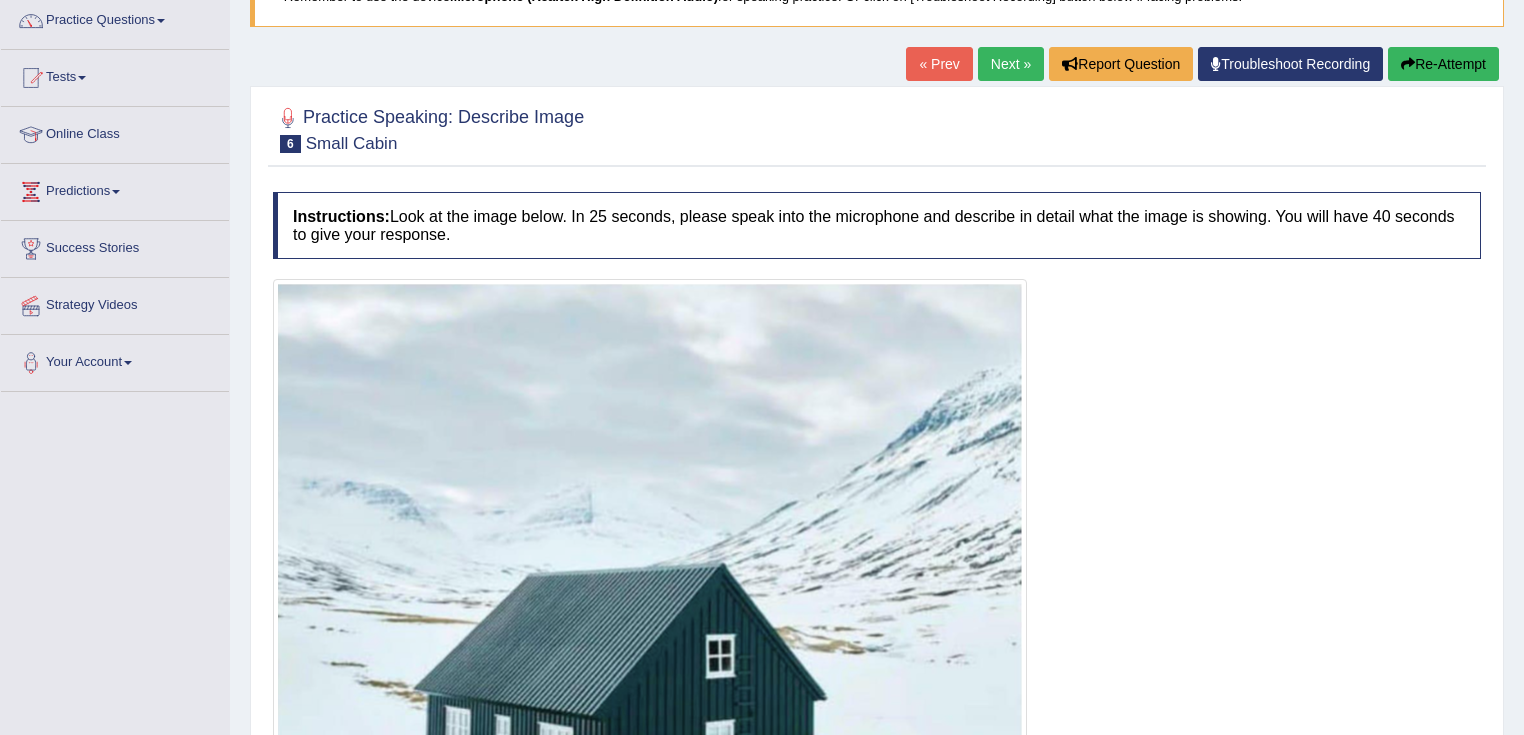 scroll, scrollTop: 480, scrollLeft: 0, axis: vertical 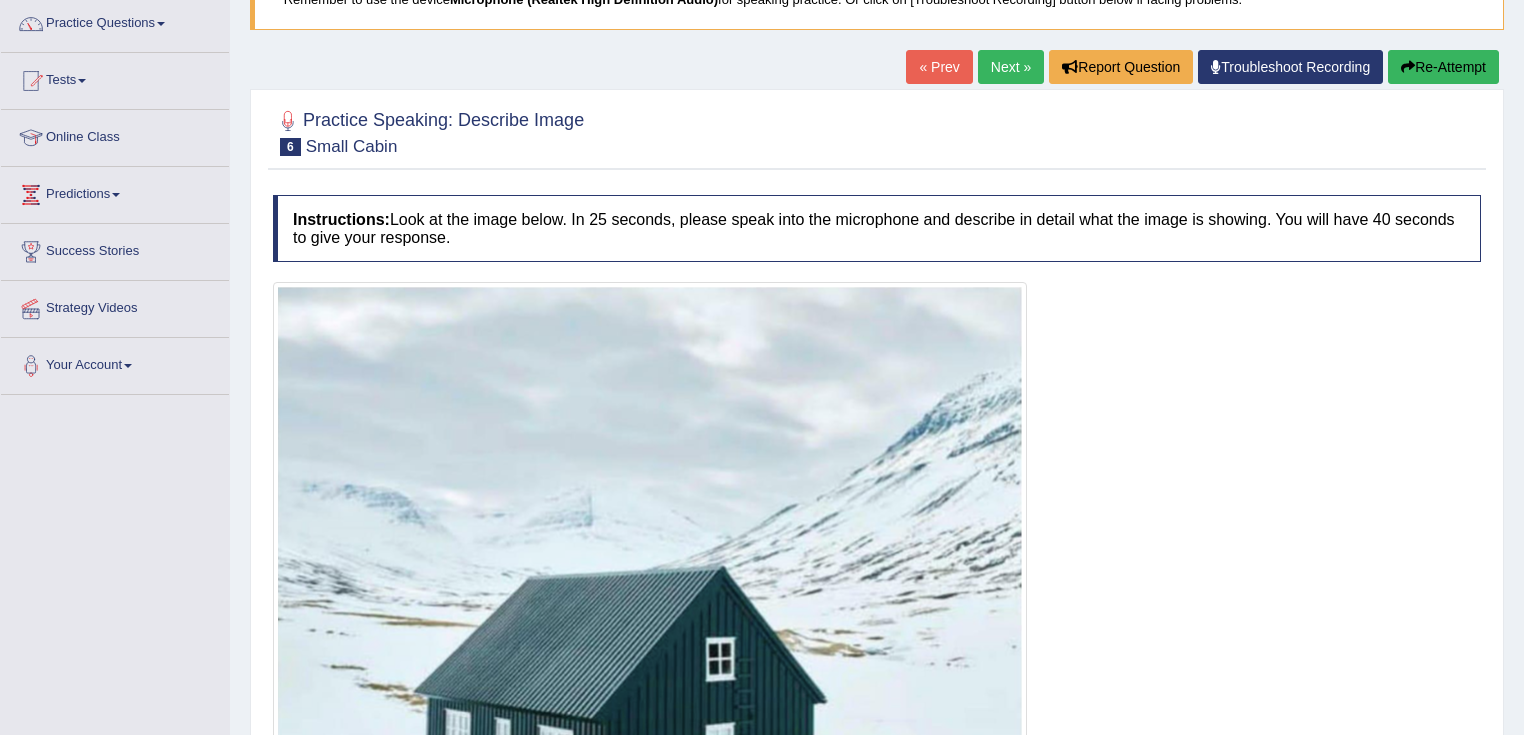 click on "« Prev" at bounding box center (939, 67) 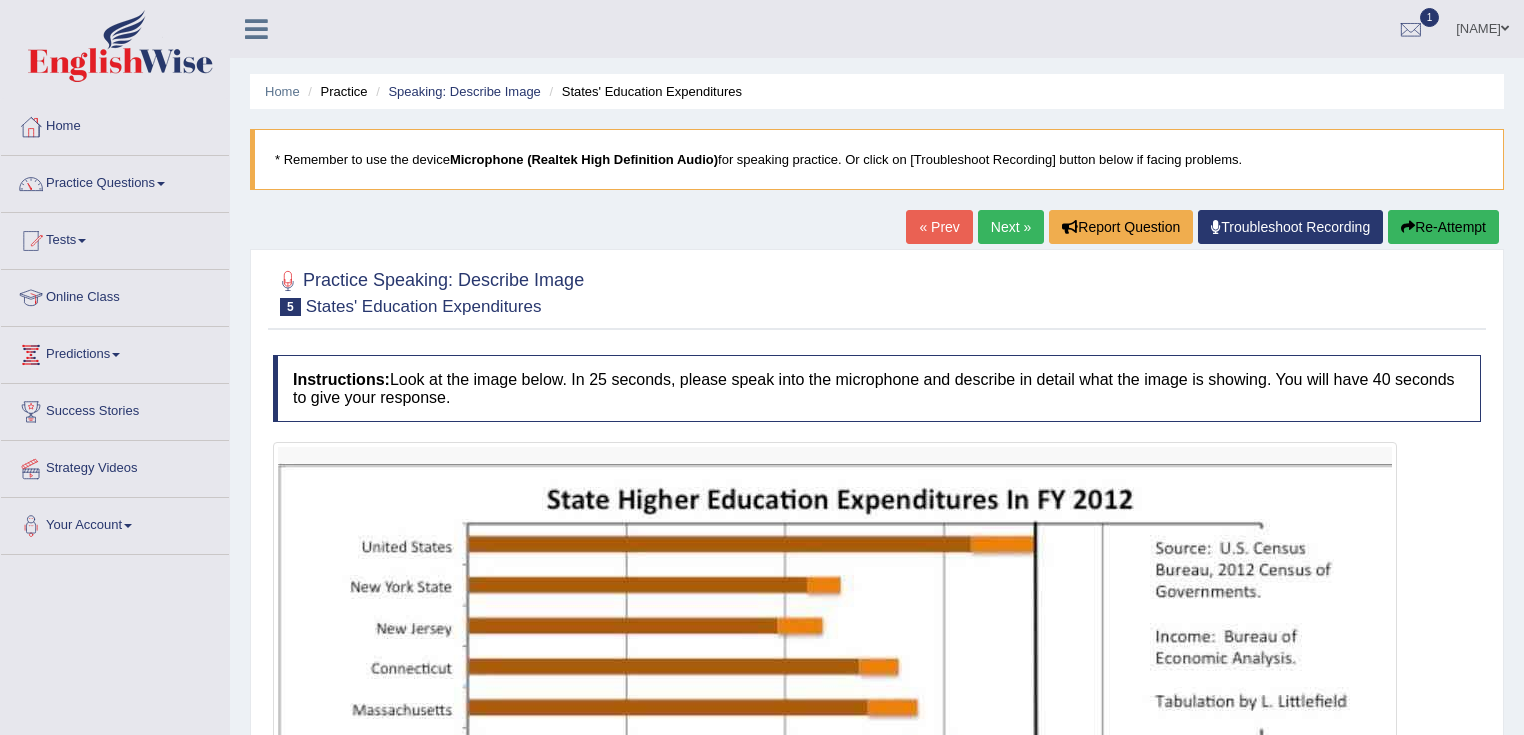scroll, scrollTop: 0, scrollLeft: 0, axis: both 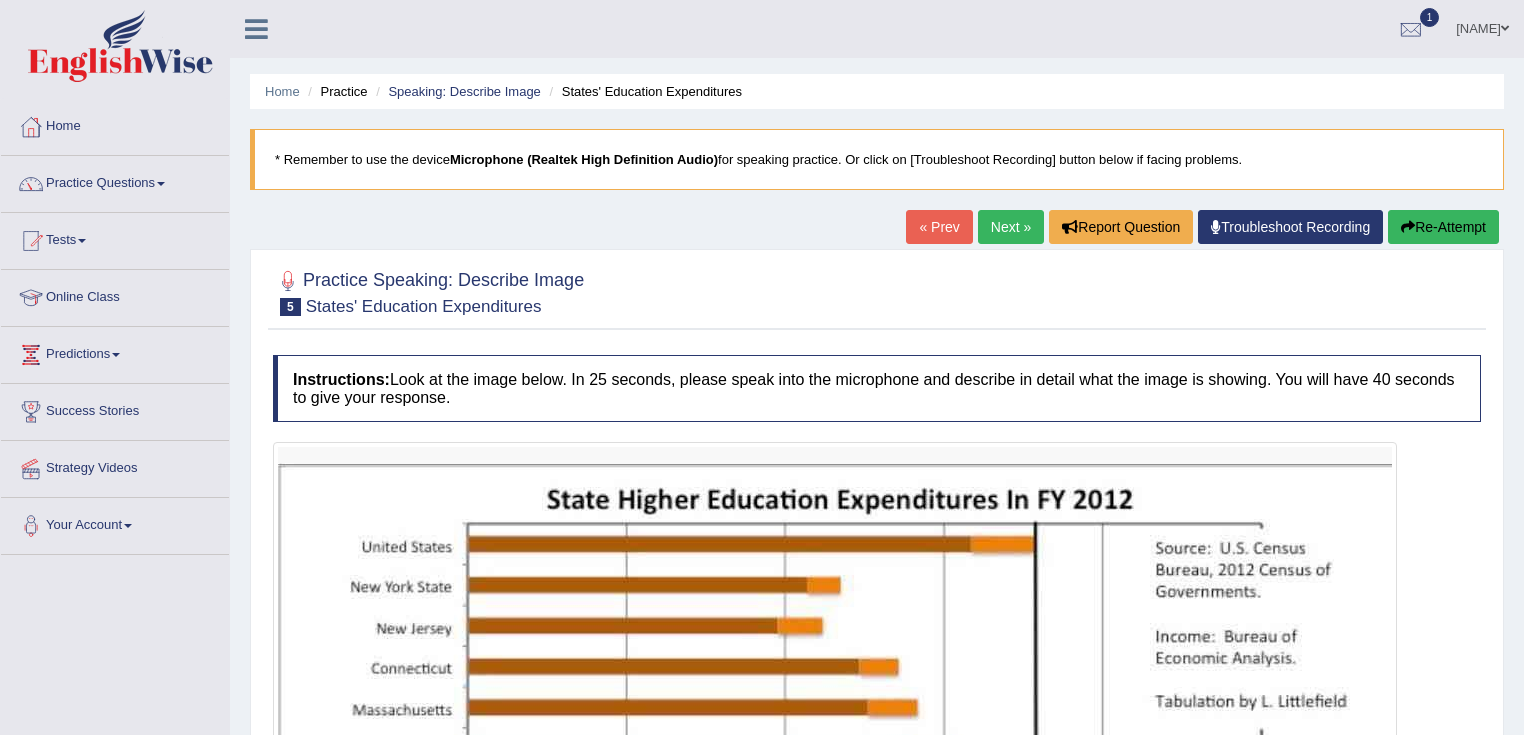 click on "Next »" at bounding box center [1011, 227] 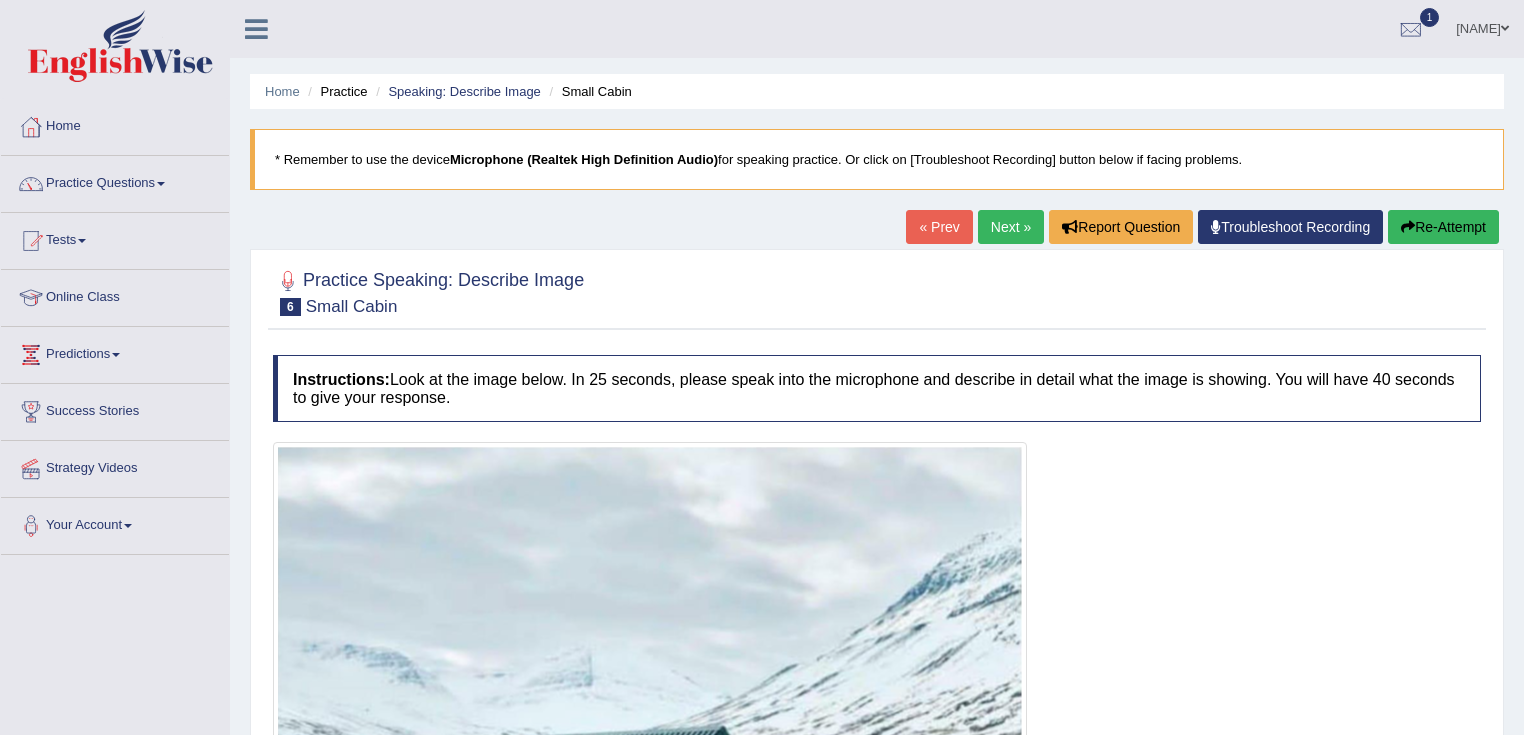scroll, scrollTop: 400, scrollLeft: 0, axis: vertical 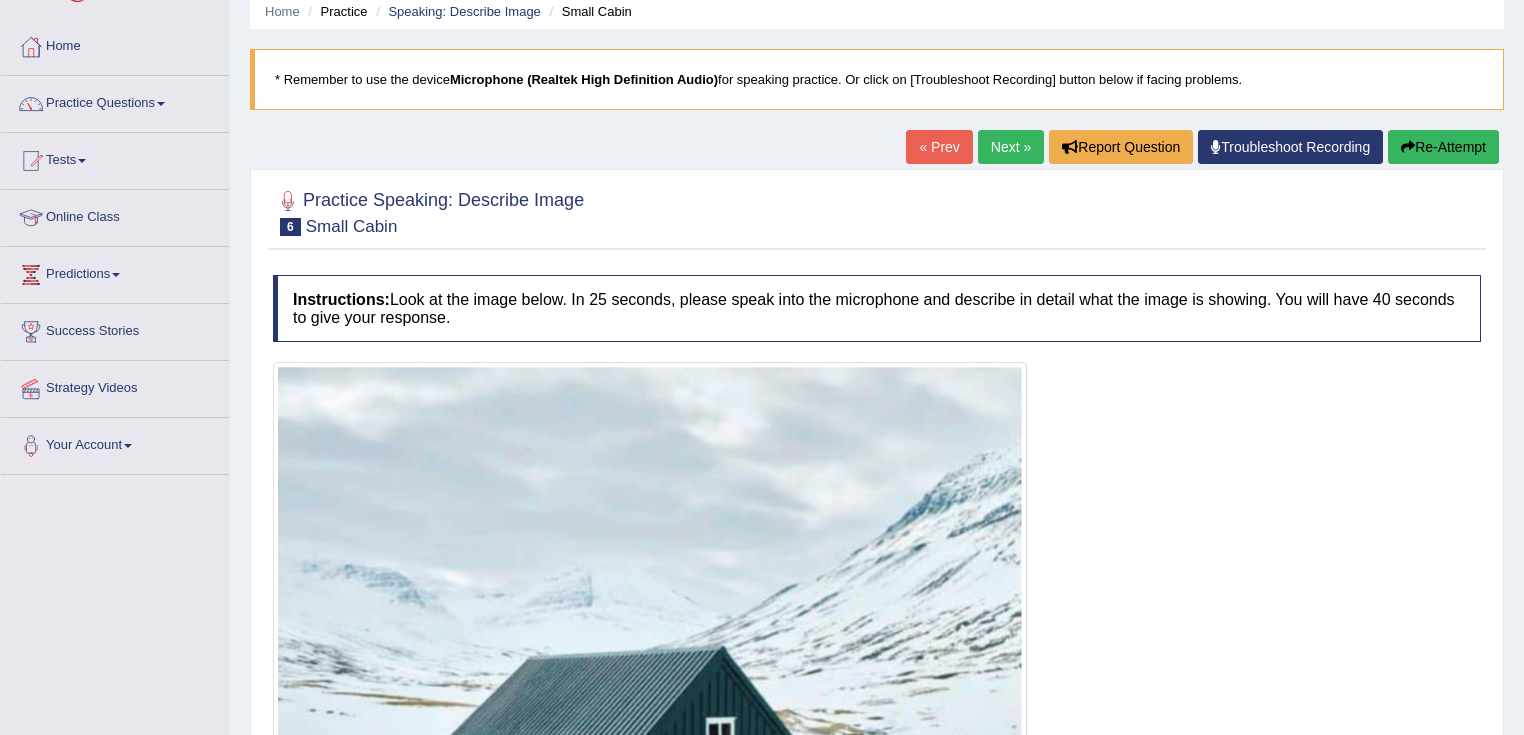 click on "Next »" at bounding box center [1011, 147] 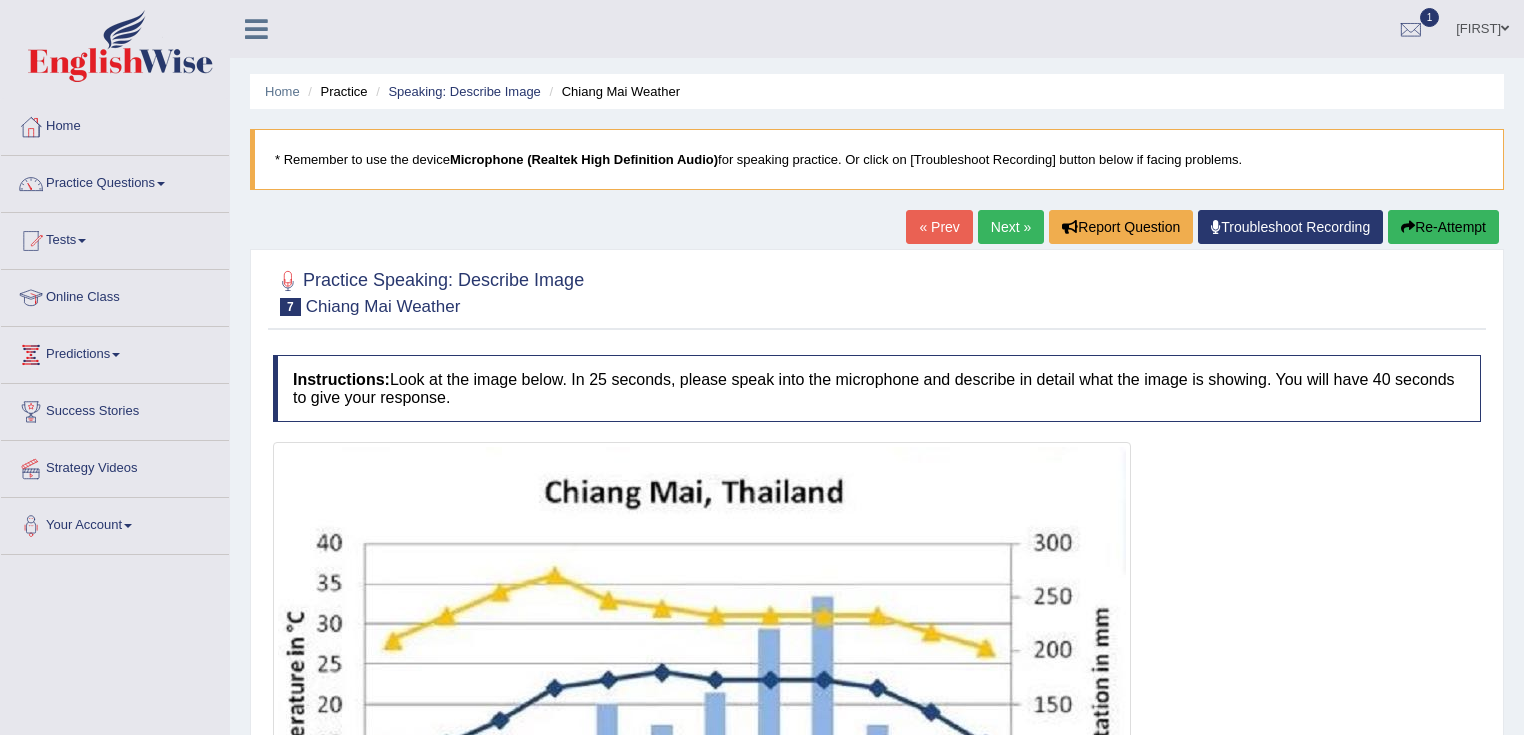 scroll, scrollTop: 138, scrollLeft: 0, axis: vertical 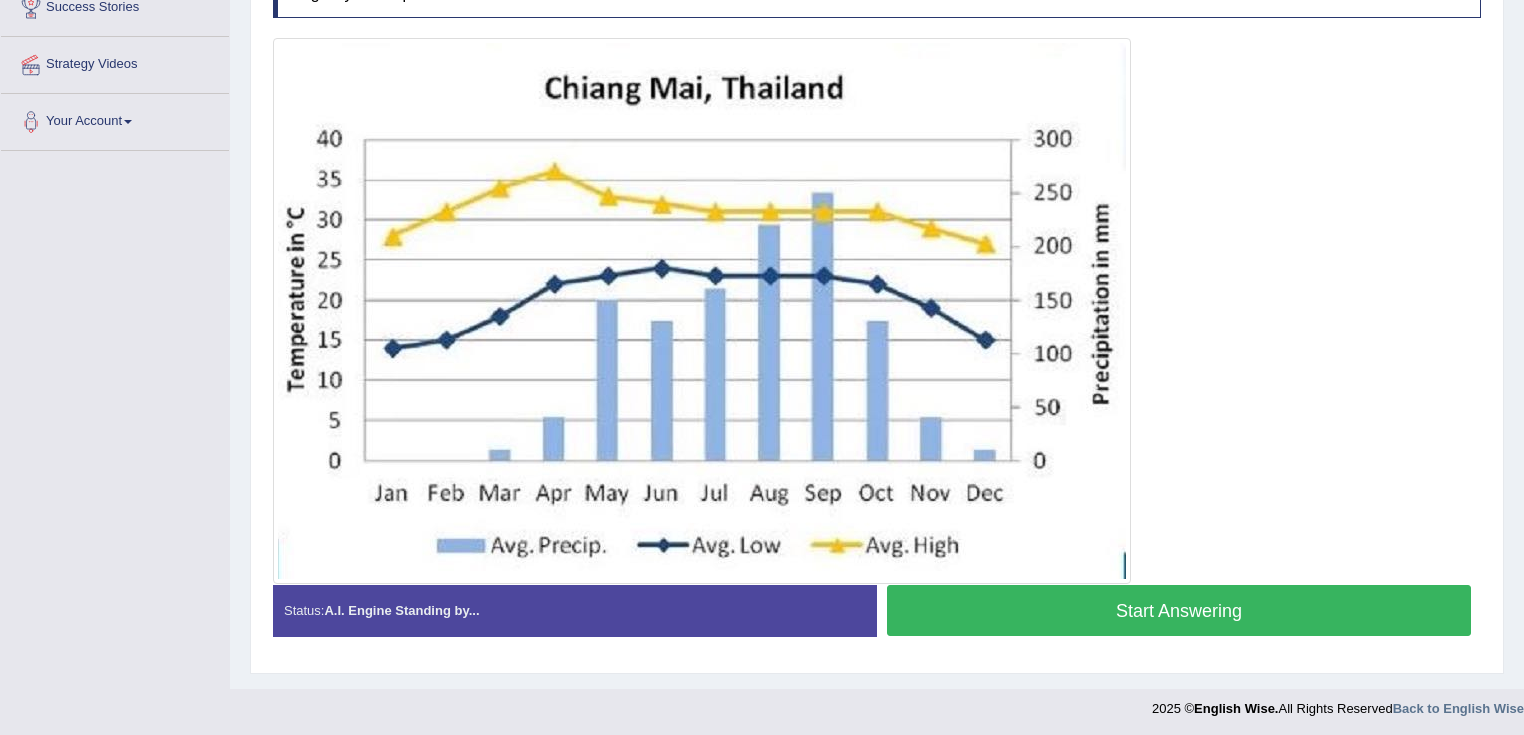 drag, startPoint x: 0, startPoint y: 0, endPoint x: 909, endPoint y: 474, distance: 1025.162 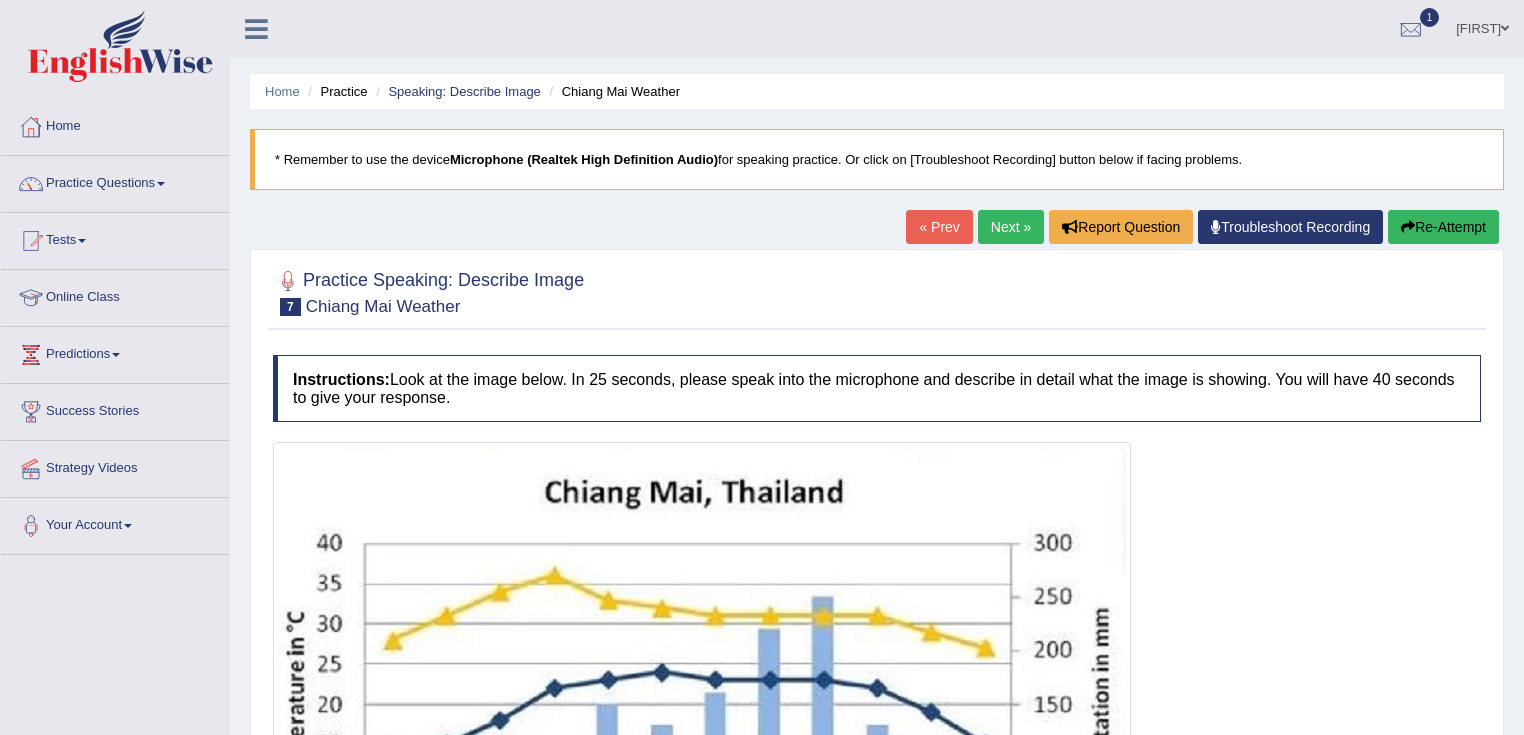 click on "Next »" at bounding box center [1011, 227] 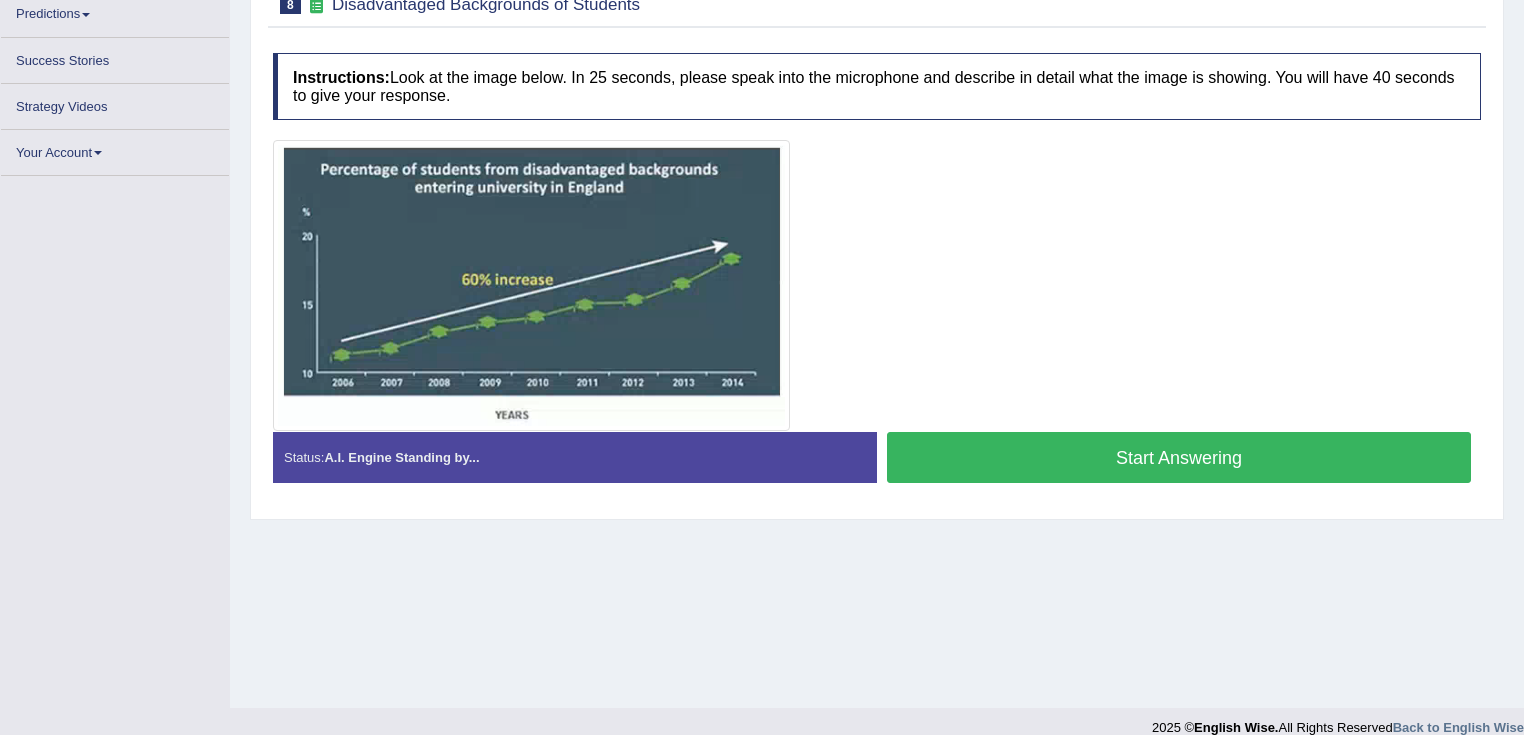 scroll, scrollTop: 0, scrollLeft: 0, axis: both 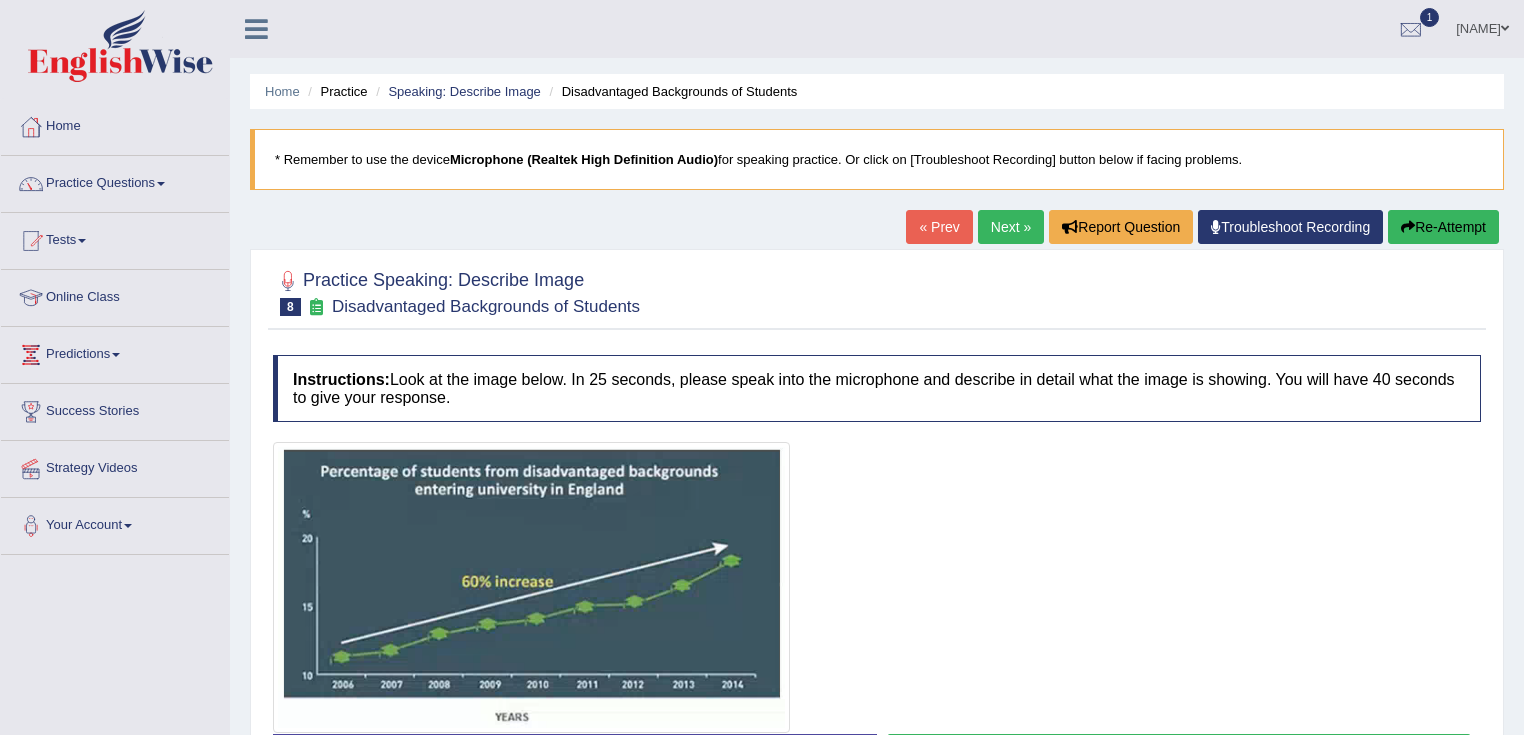 click on "Practice Questions" at bounding box center (115, 181) 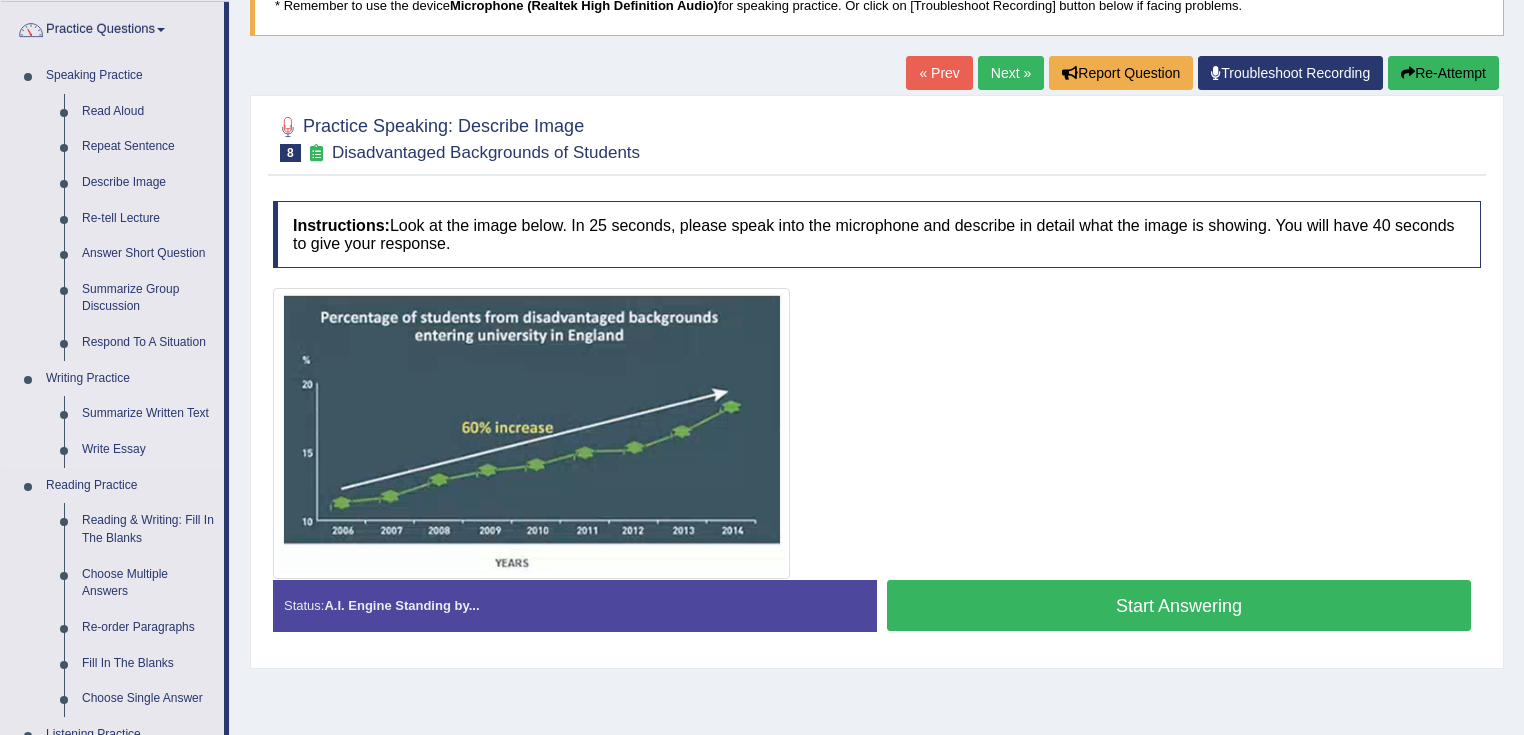 scroll, scrollTop: 160, scrollLeft: 0, axis: vertical 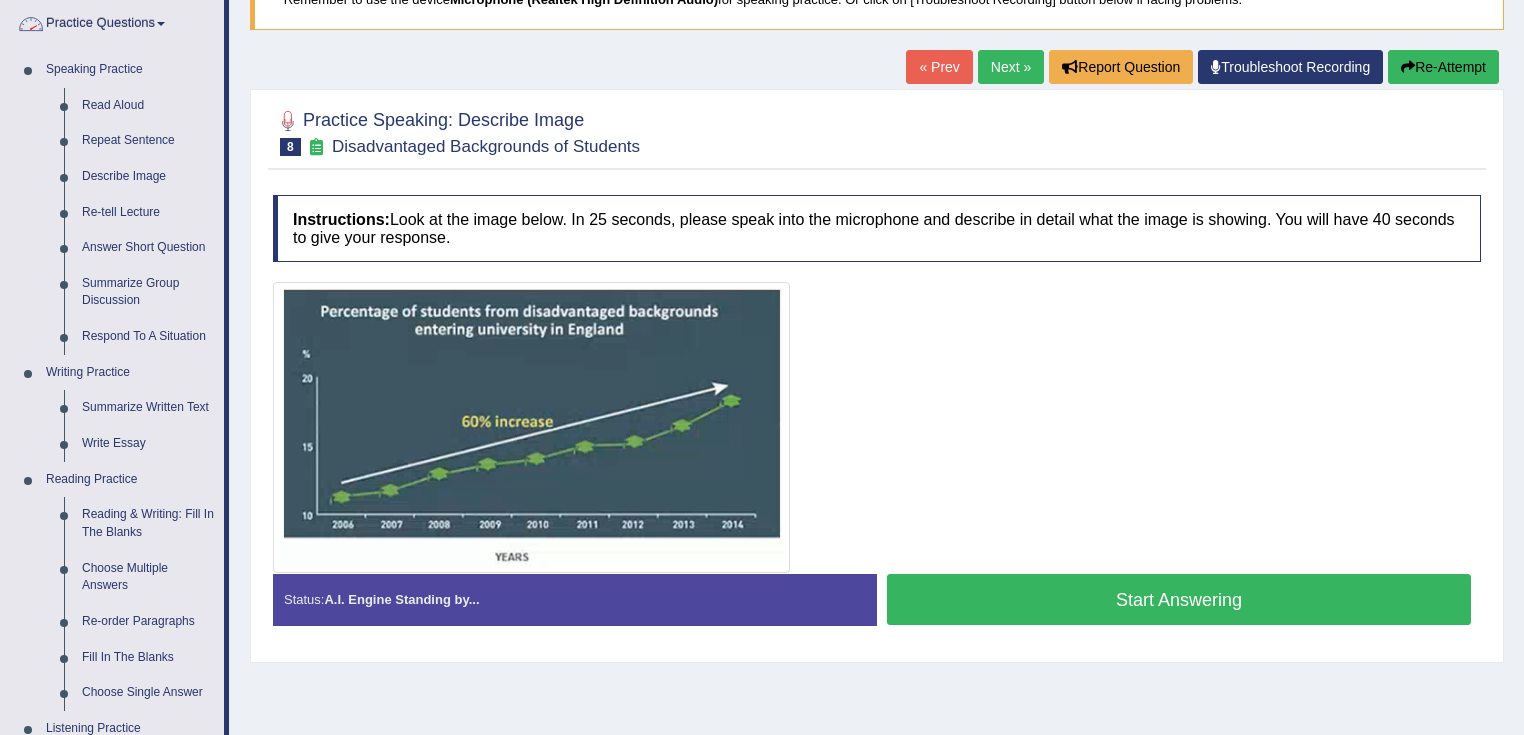 click on "« Prev" at bounding box center (939, 67) 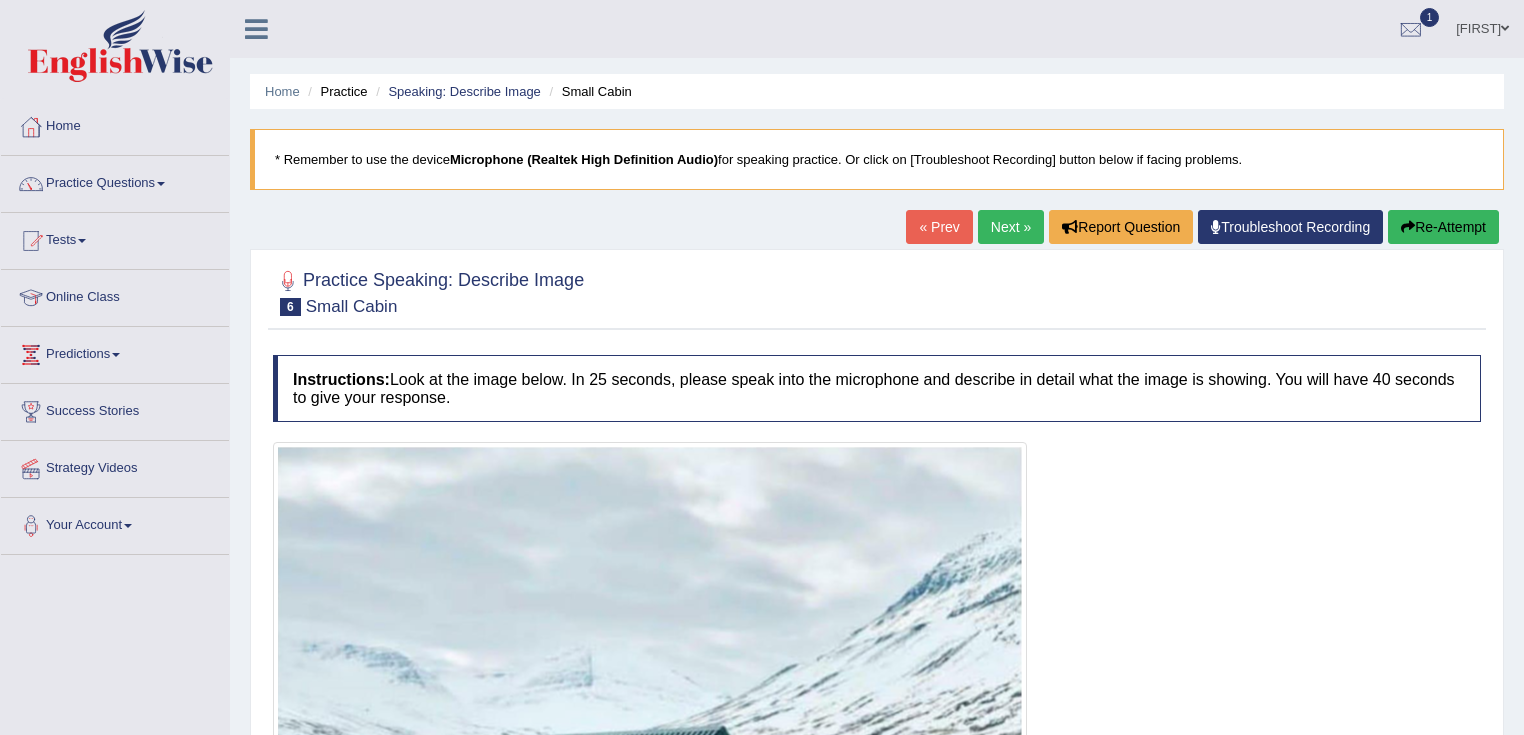 scroll, scrollTop: 0, scrollLeft: 0, axis: both 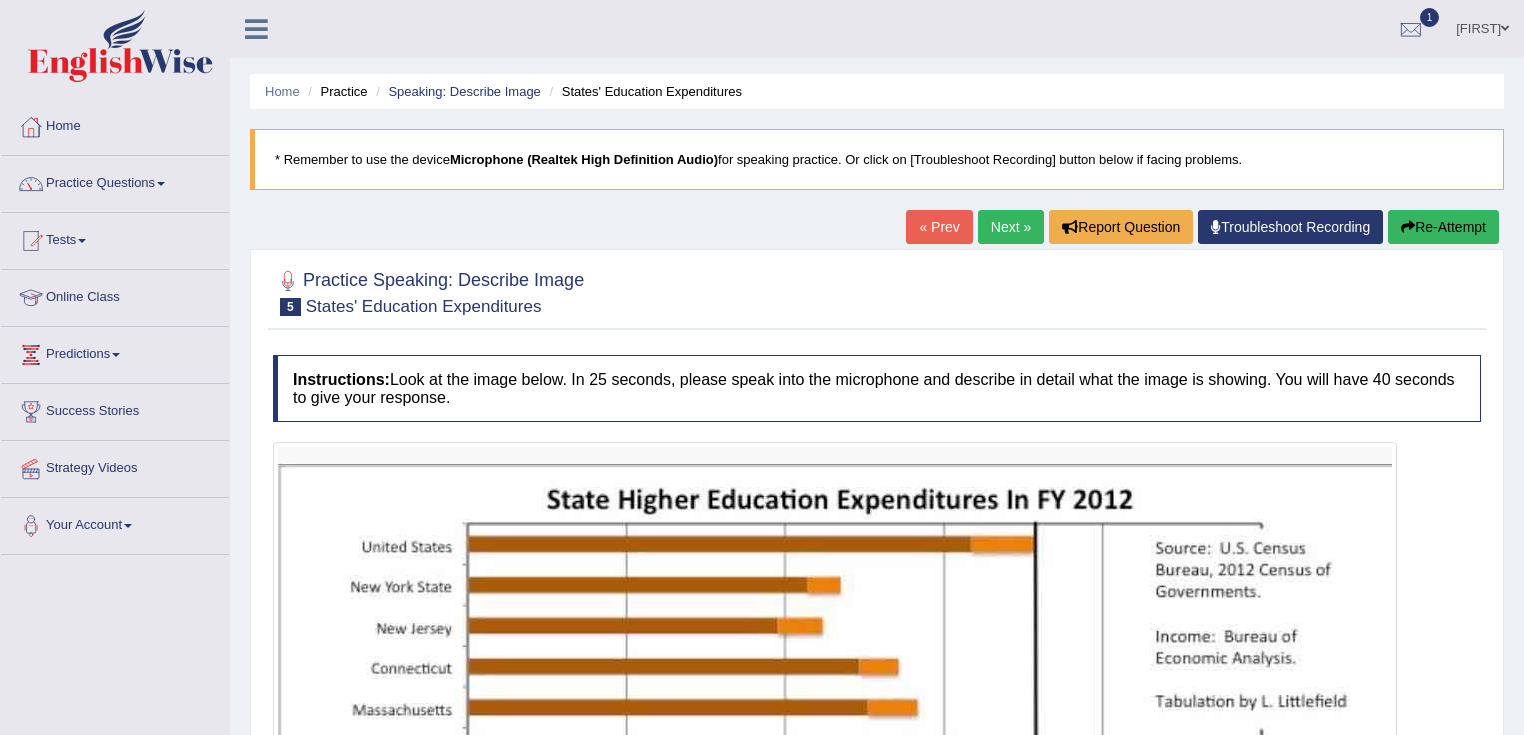 click on "« Prev Next »  Report Question  Troubleshoot Recording  Re-Attempt" at bounding box center [1205, 229] 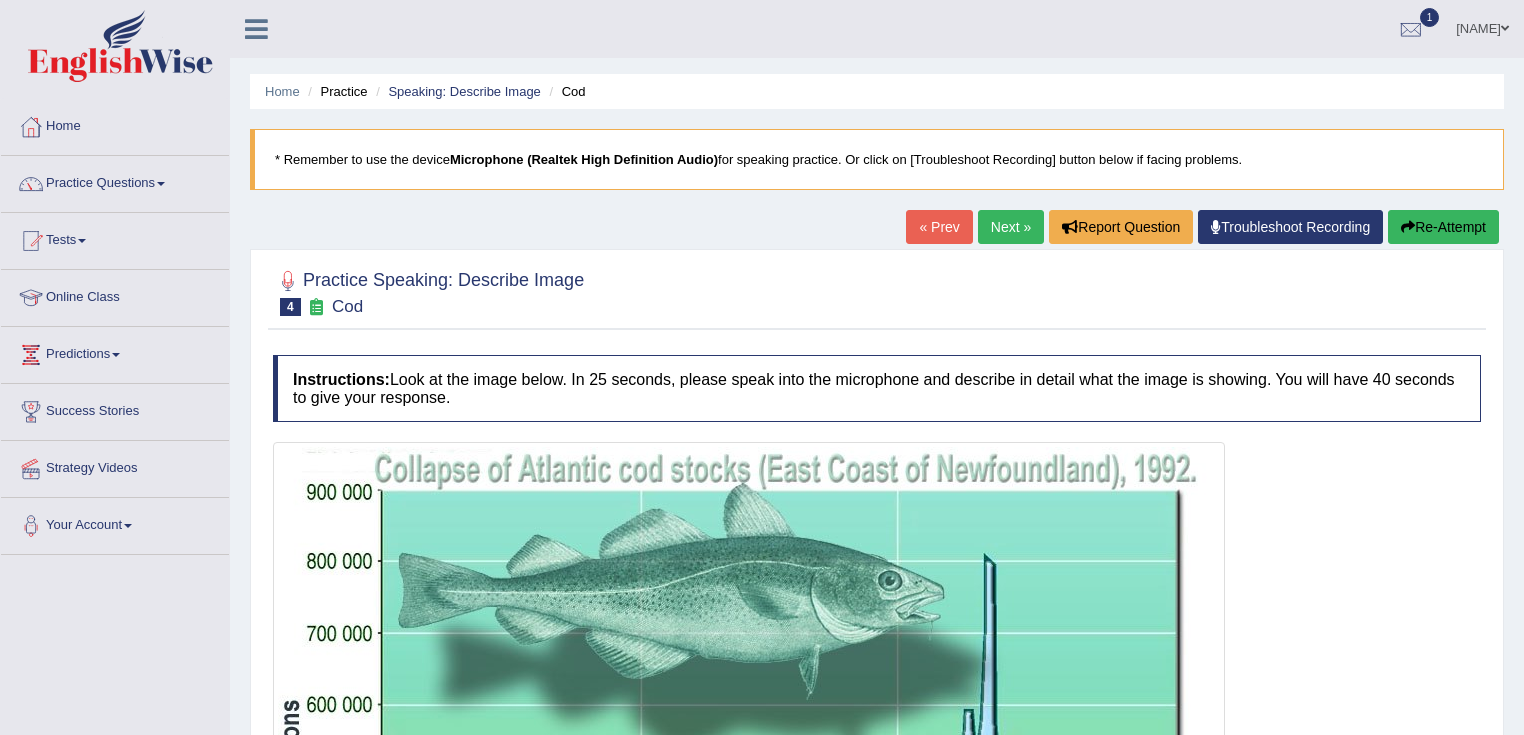 scroll, scrollTop: 0, scrollLeft: 0, axis: both 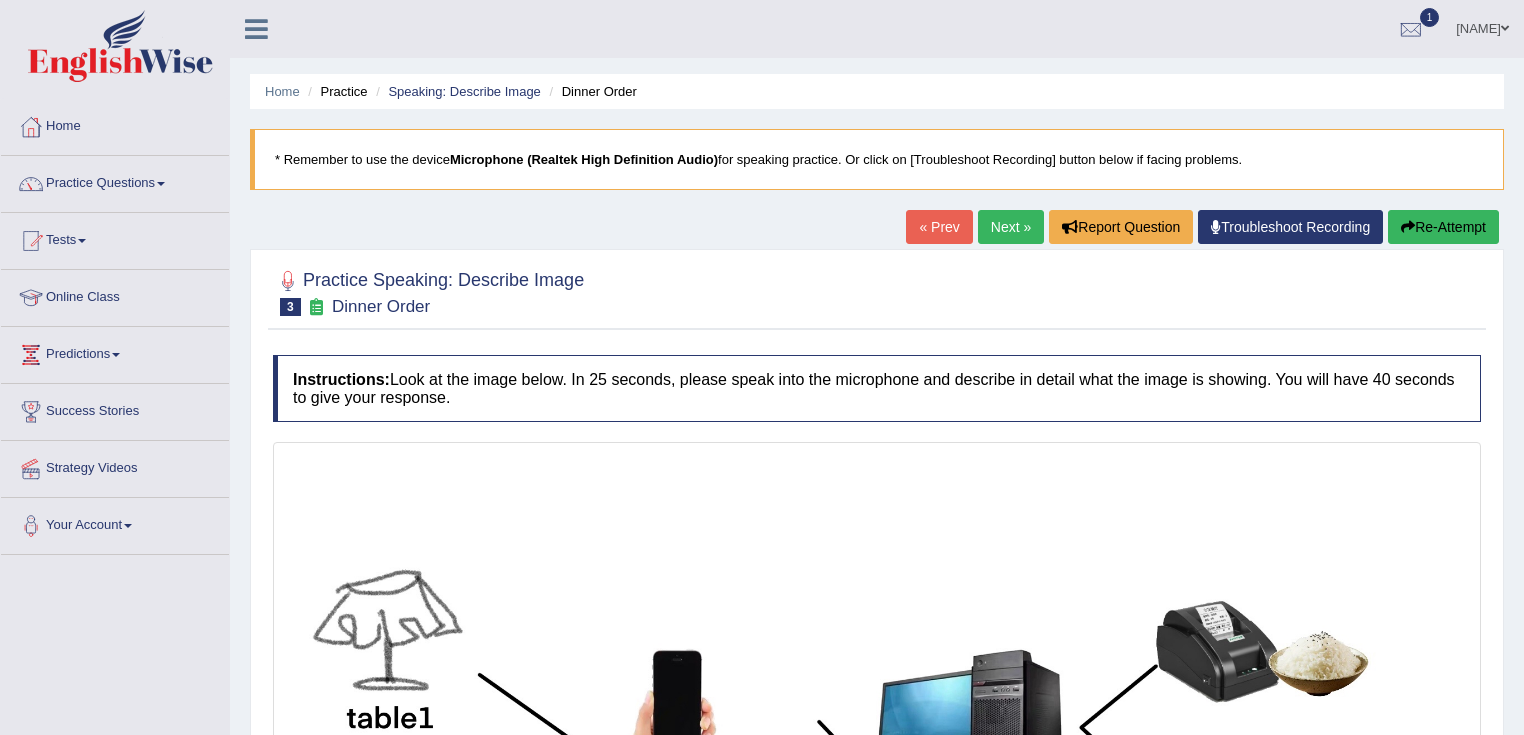 click on "« Prev" at bounding box center [939, 227] 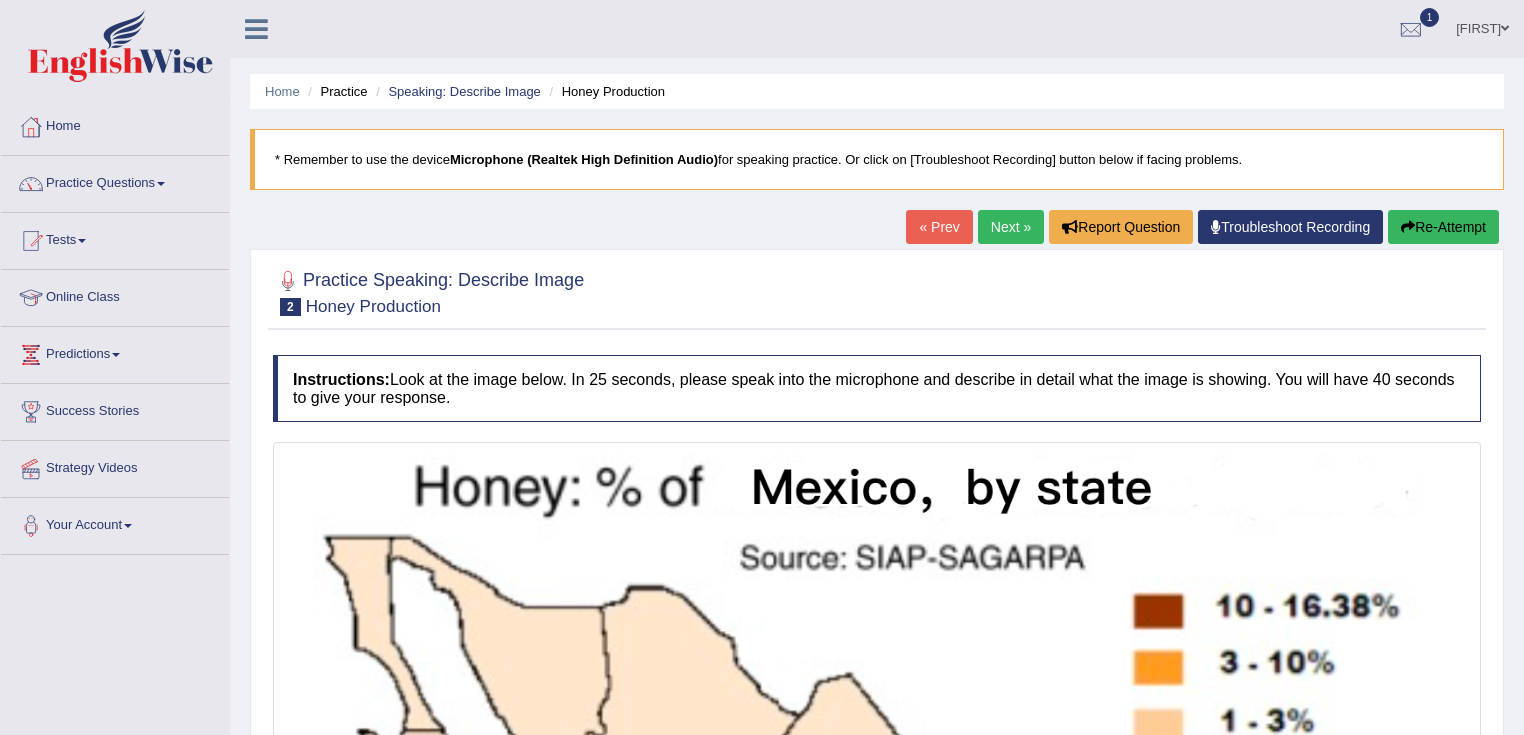 scroll, scrollTop: 0, scrollLeft: 0, axis: both 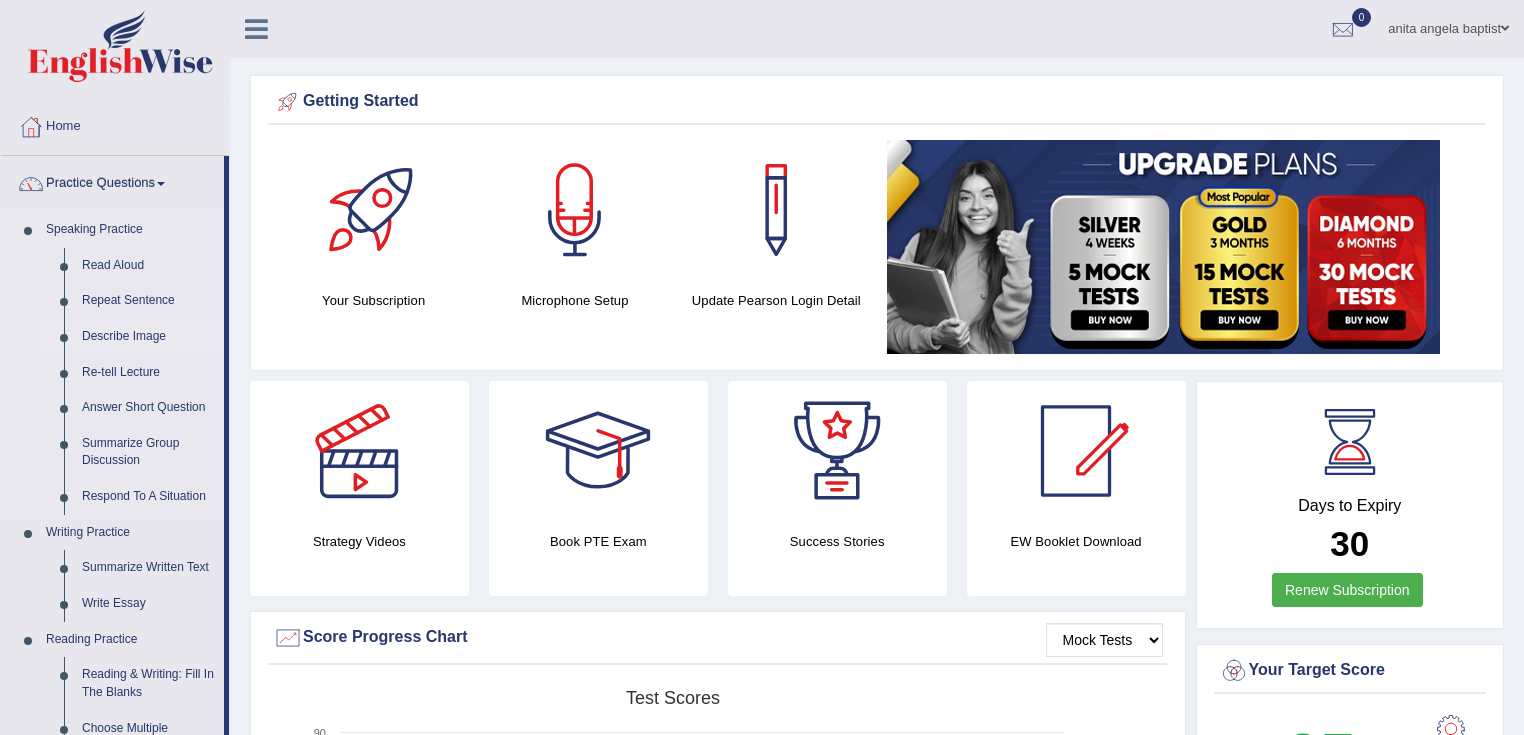 click on "Describe Image" at bounding box center (148, 337) 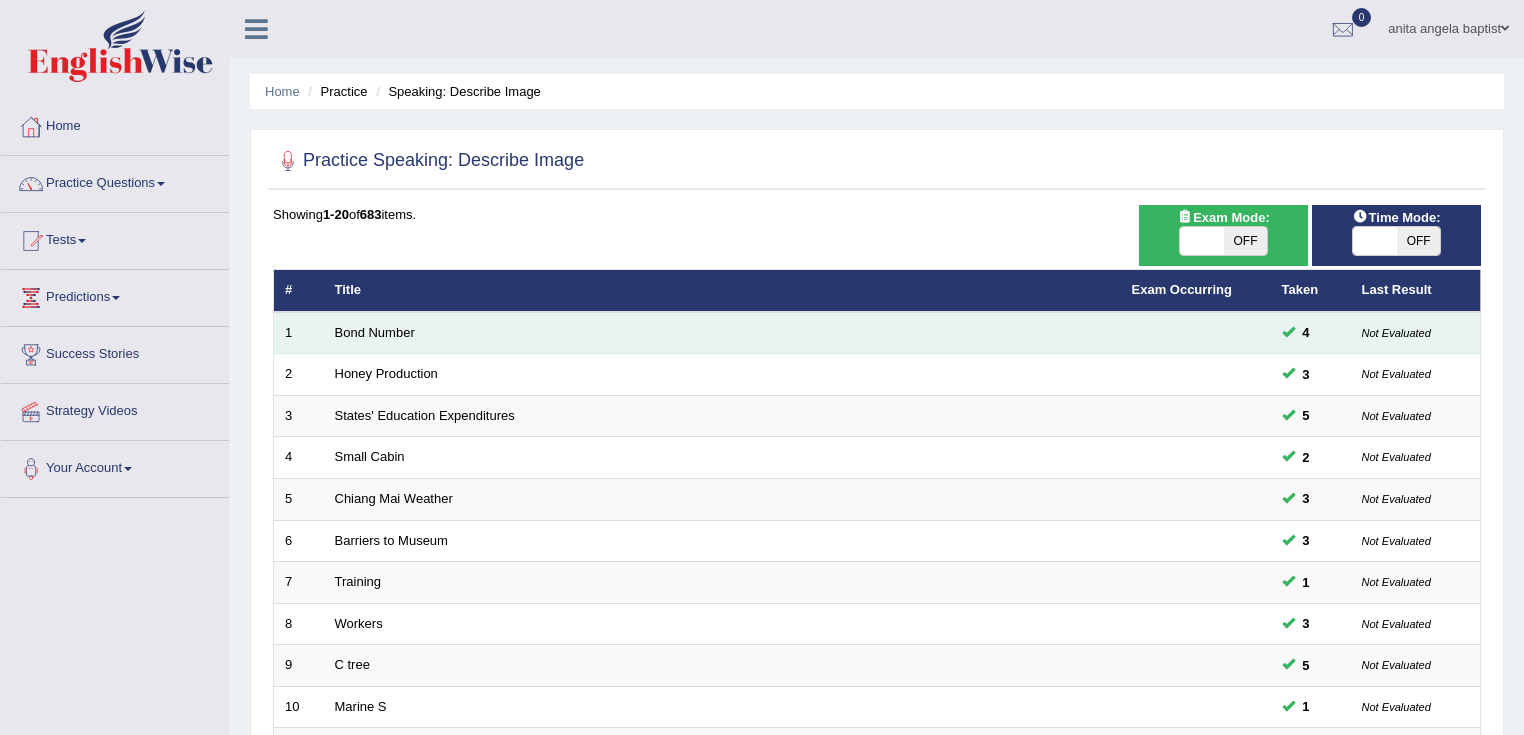 scroll, scrollTop: 0, scrollLeft: 0, axis: both 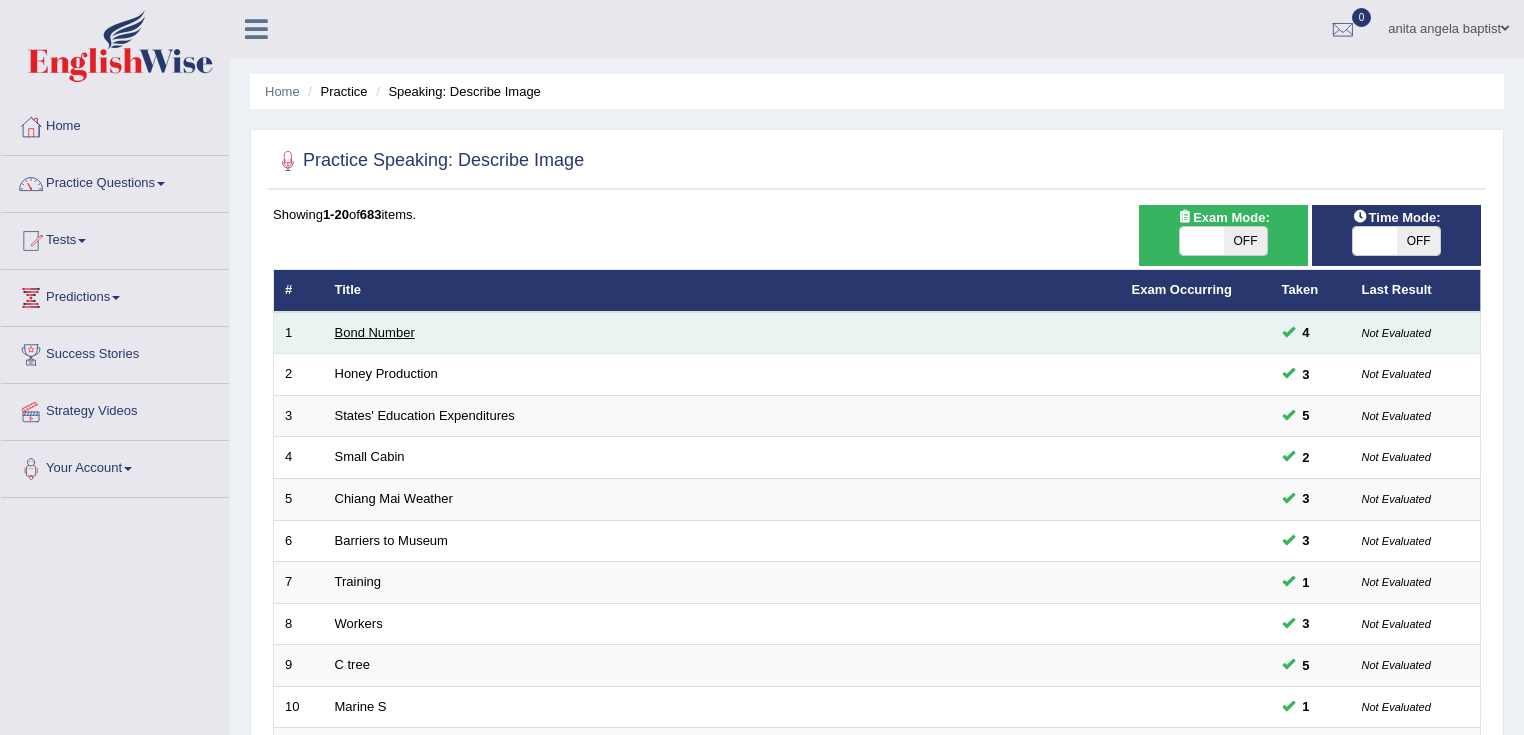 click on "Bond Number" at bounding box center (375, 332) 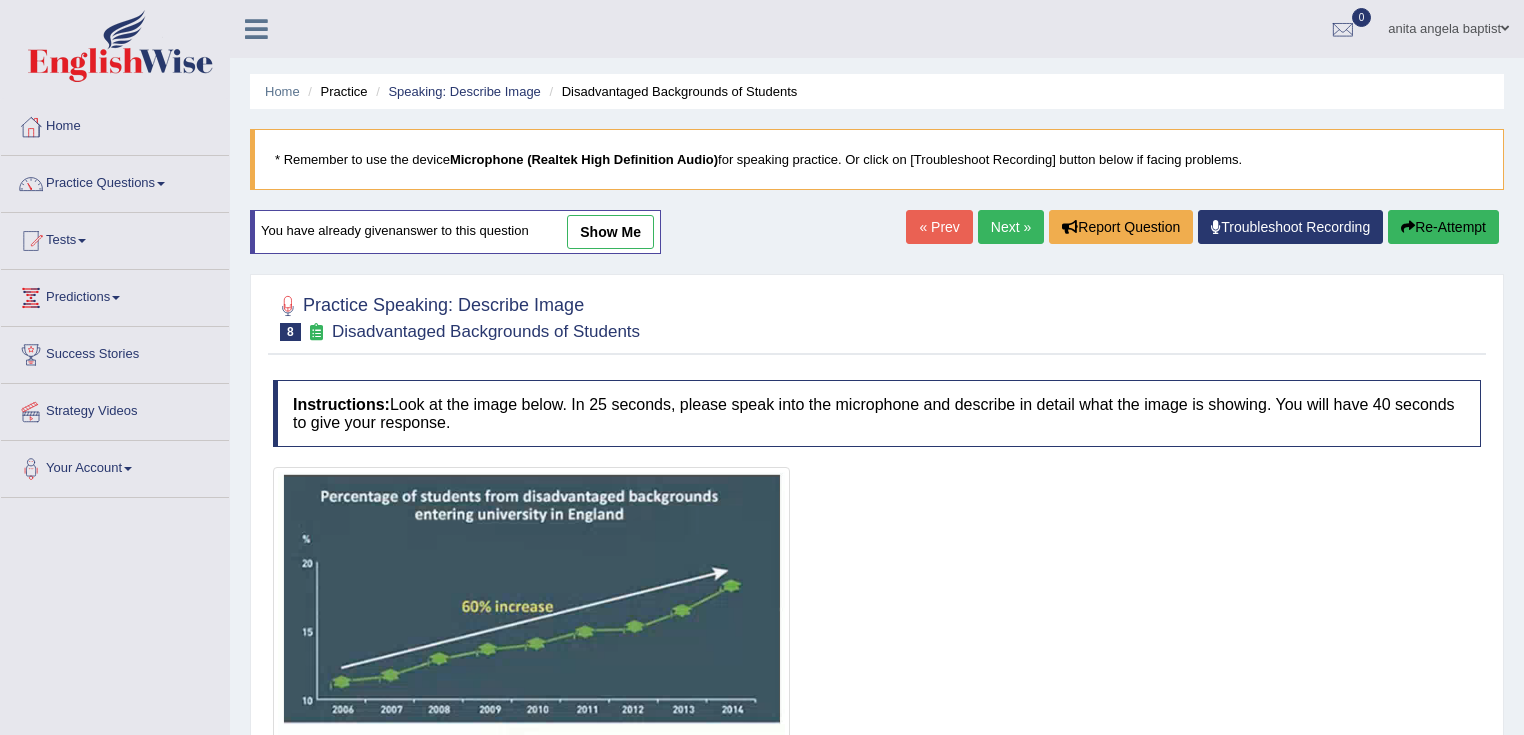 scroll, scrollTop: 0, scrollLeft: 0, axis: both 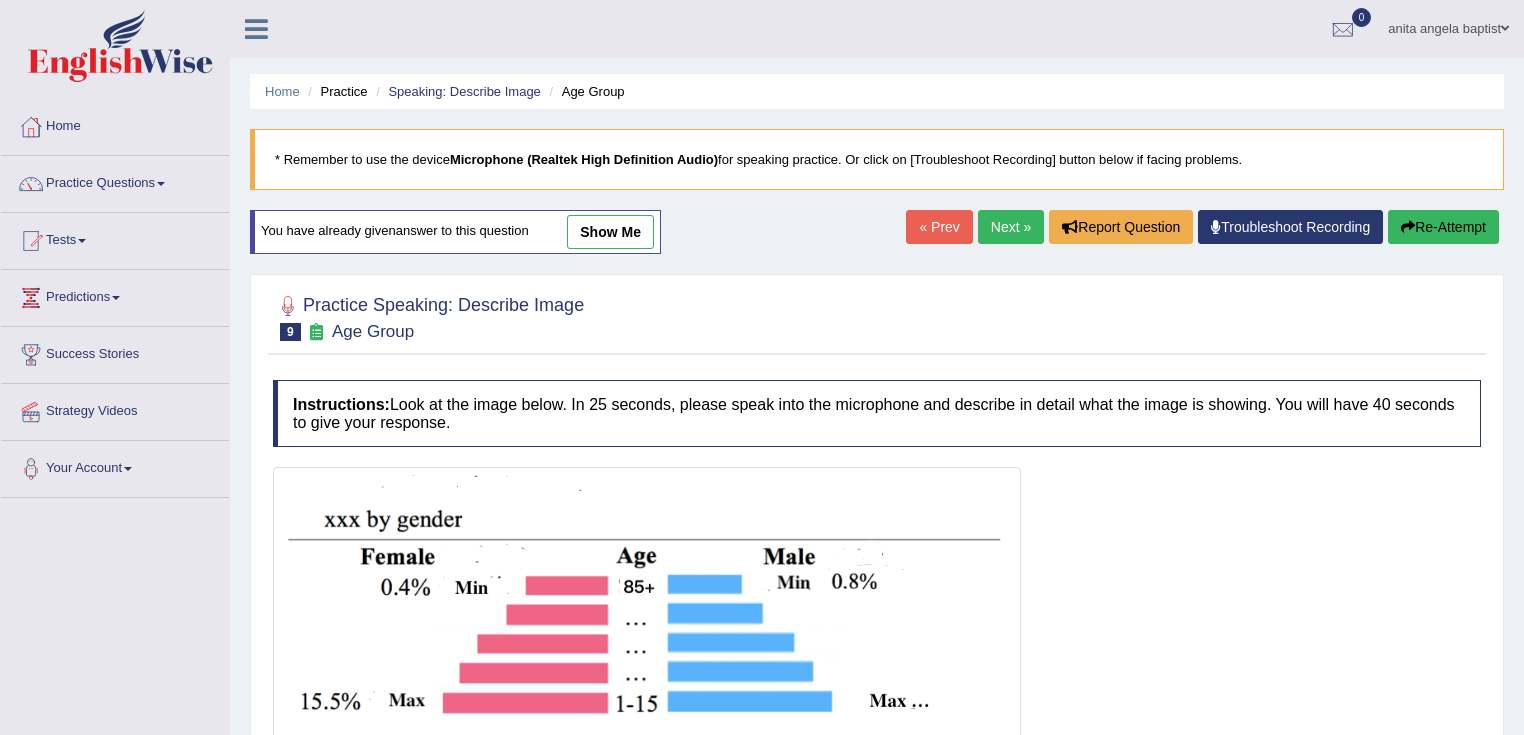 click on "« Prev" at bounding box center (939, 227) 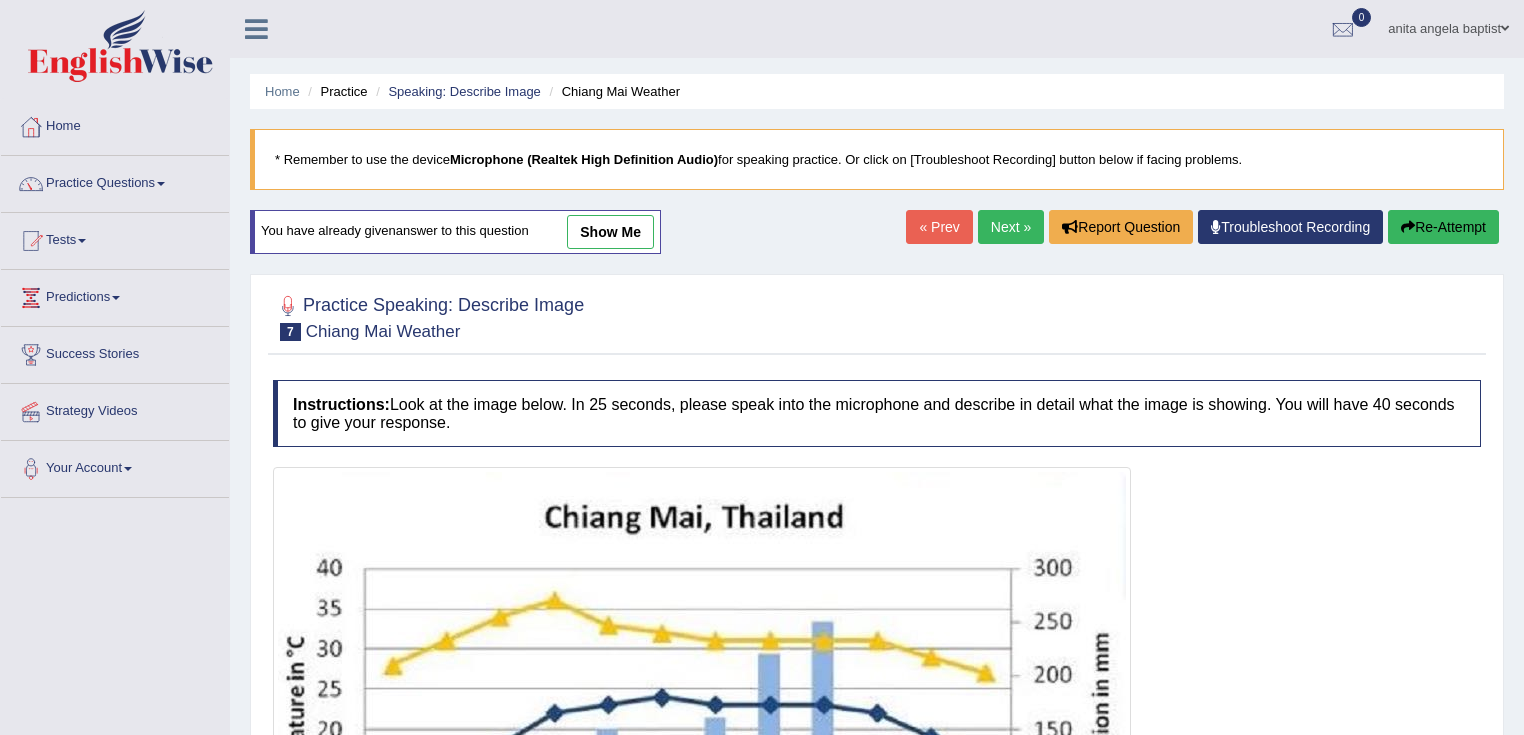 scroll, scrollTop: 0, scrollLeft: 0, axis: both 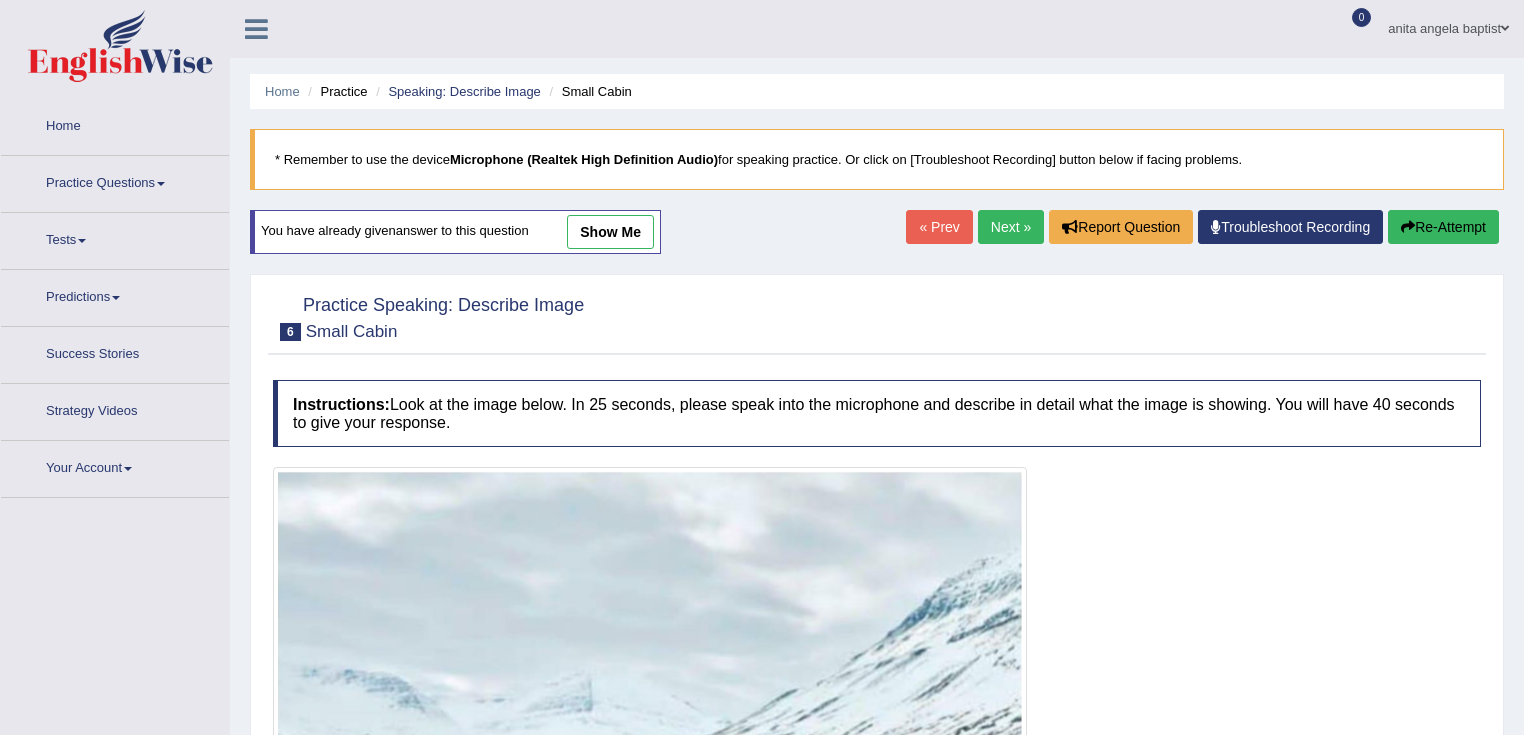 click on "« Prev" at bounding box center (939, 227) 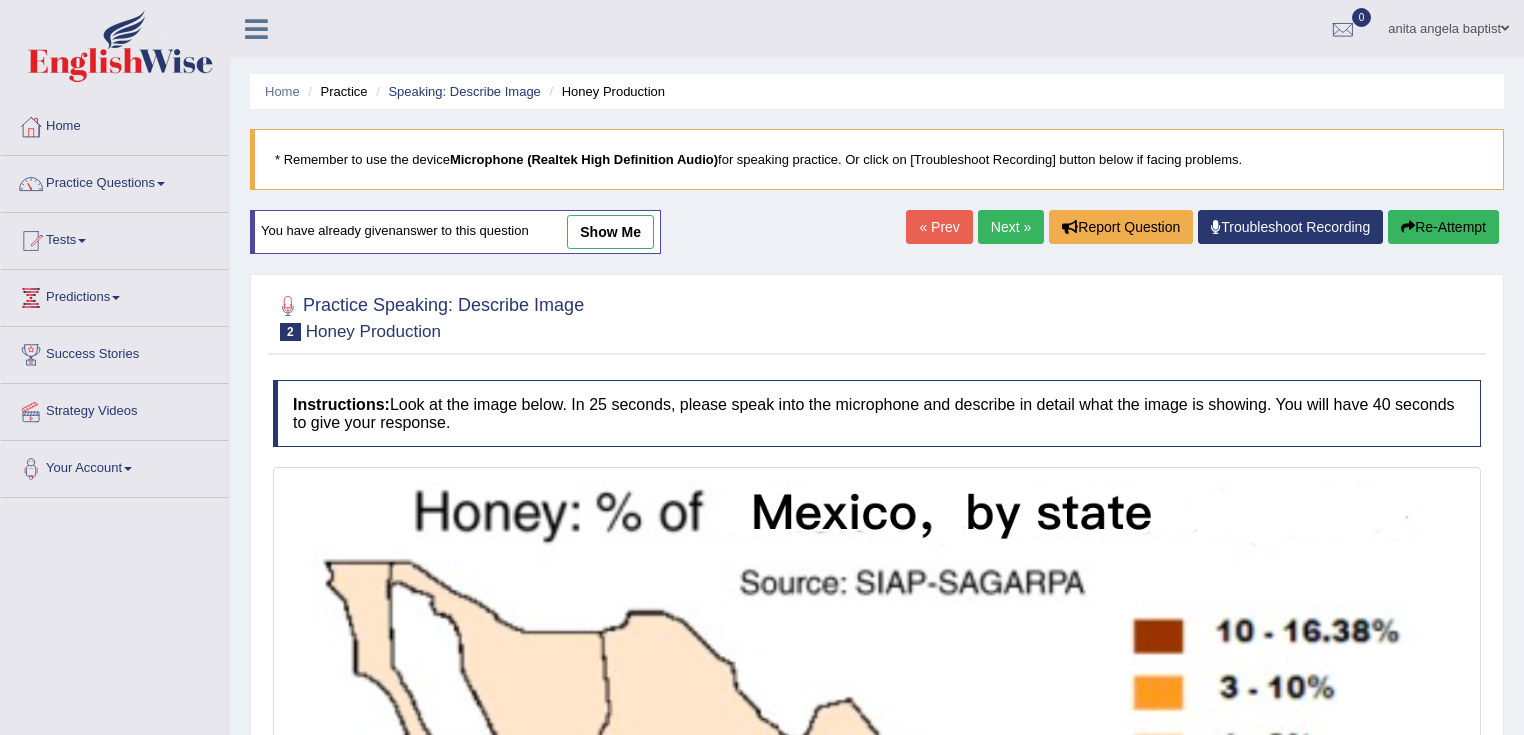 scroll, scrollTop: 0, scrollLeft: 0, axis: both 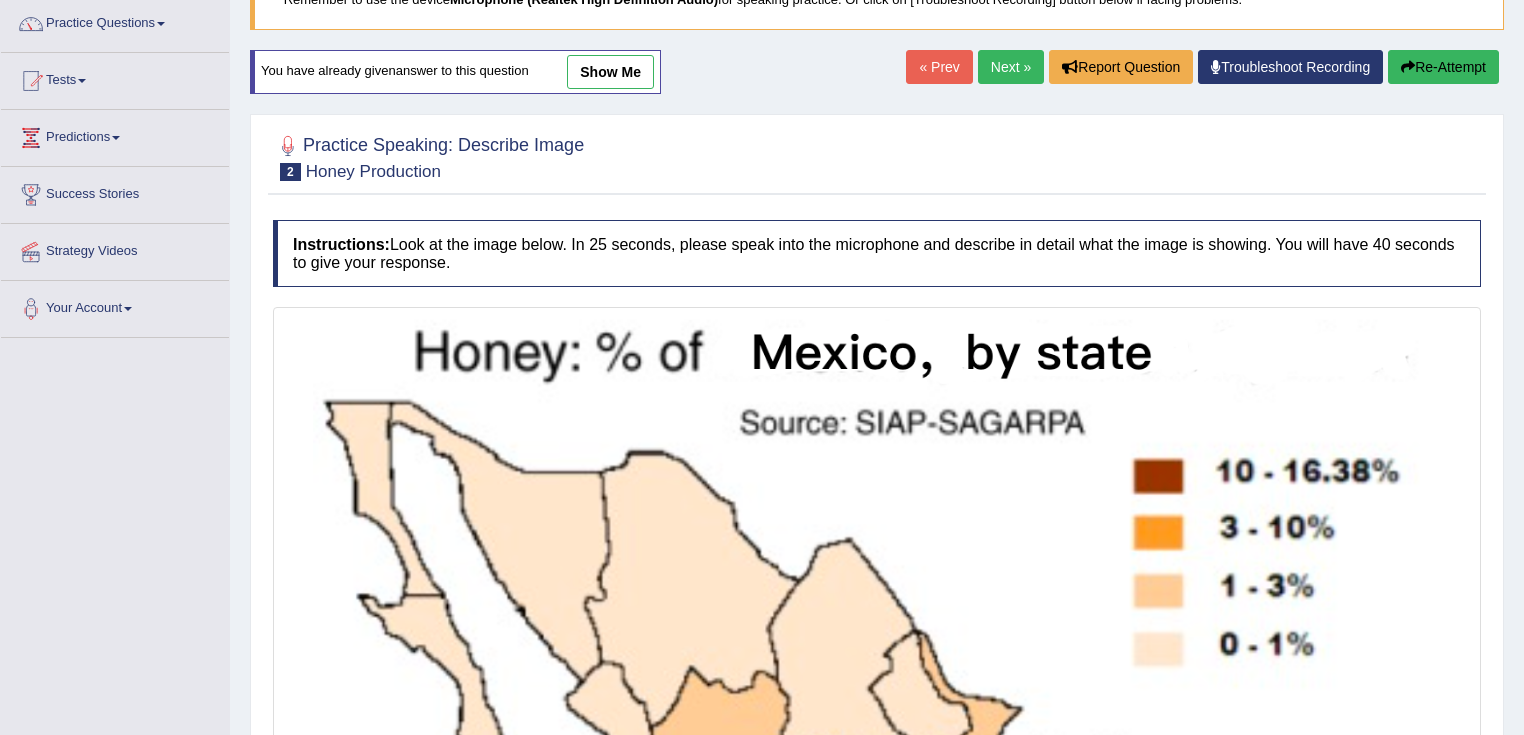 click on "show me" at bounding box center (610, 72) 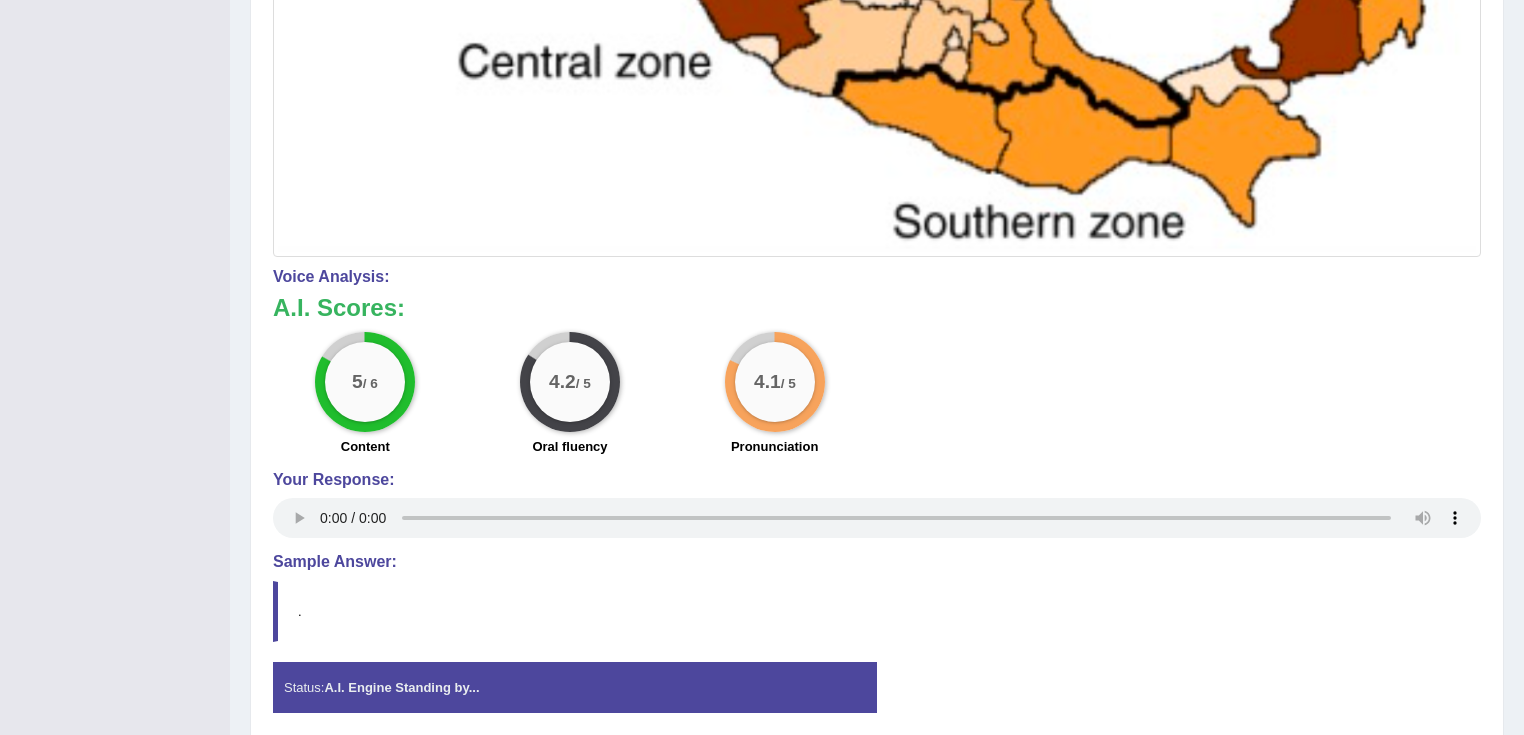 scroll, scrollTop: 1186, scrollLeft: 0, axis: vertical 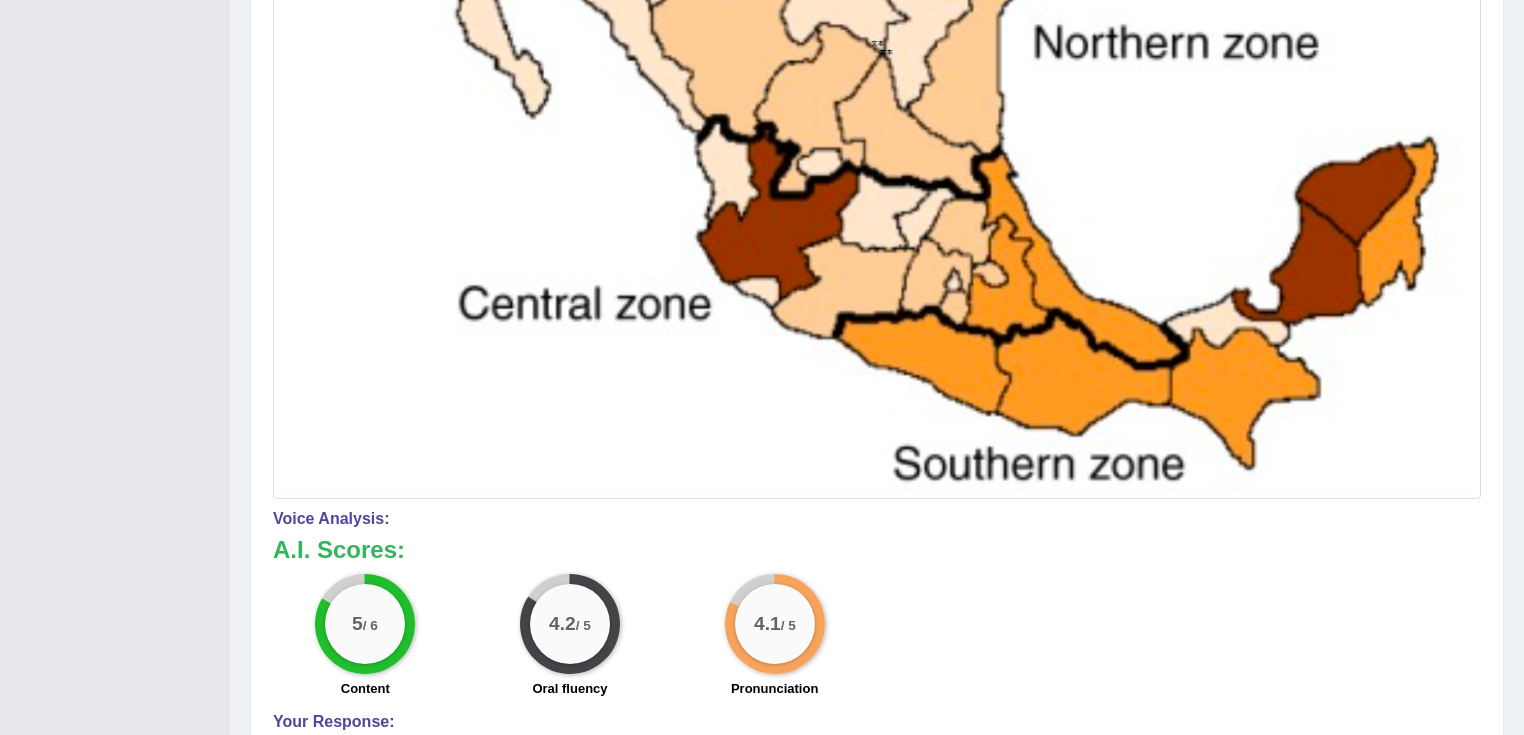 click on "4.2  / 5              Oral fluency" at bounding box center (570, 638) 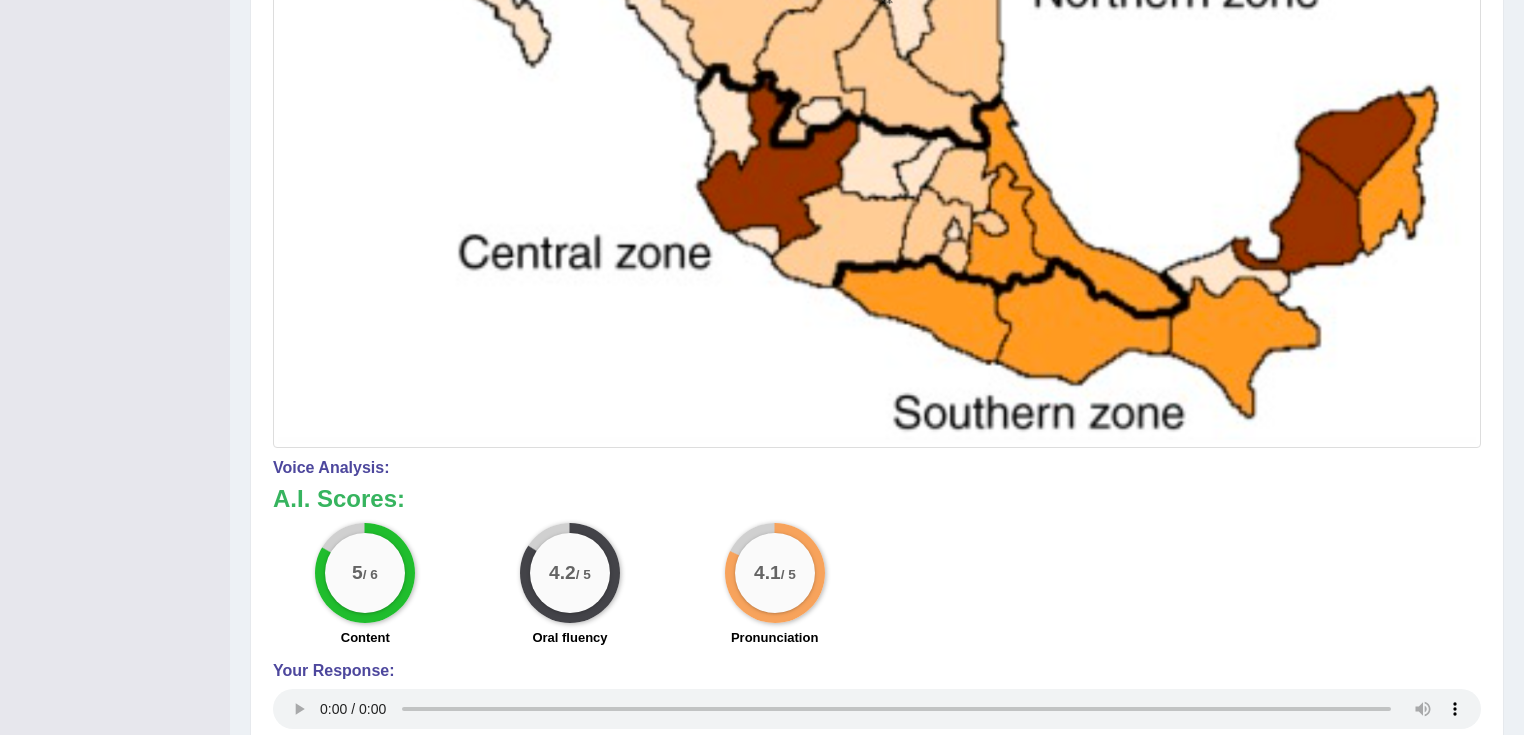 scroll, scrollTop: 1026, scrollLeft: 0, axis: vertical 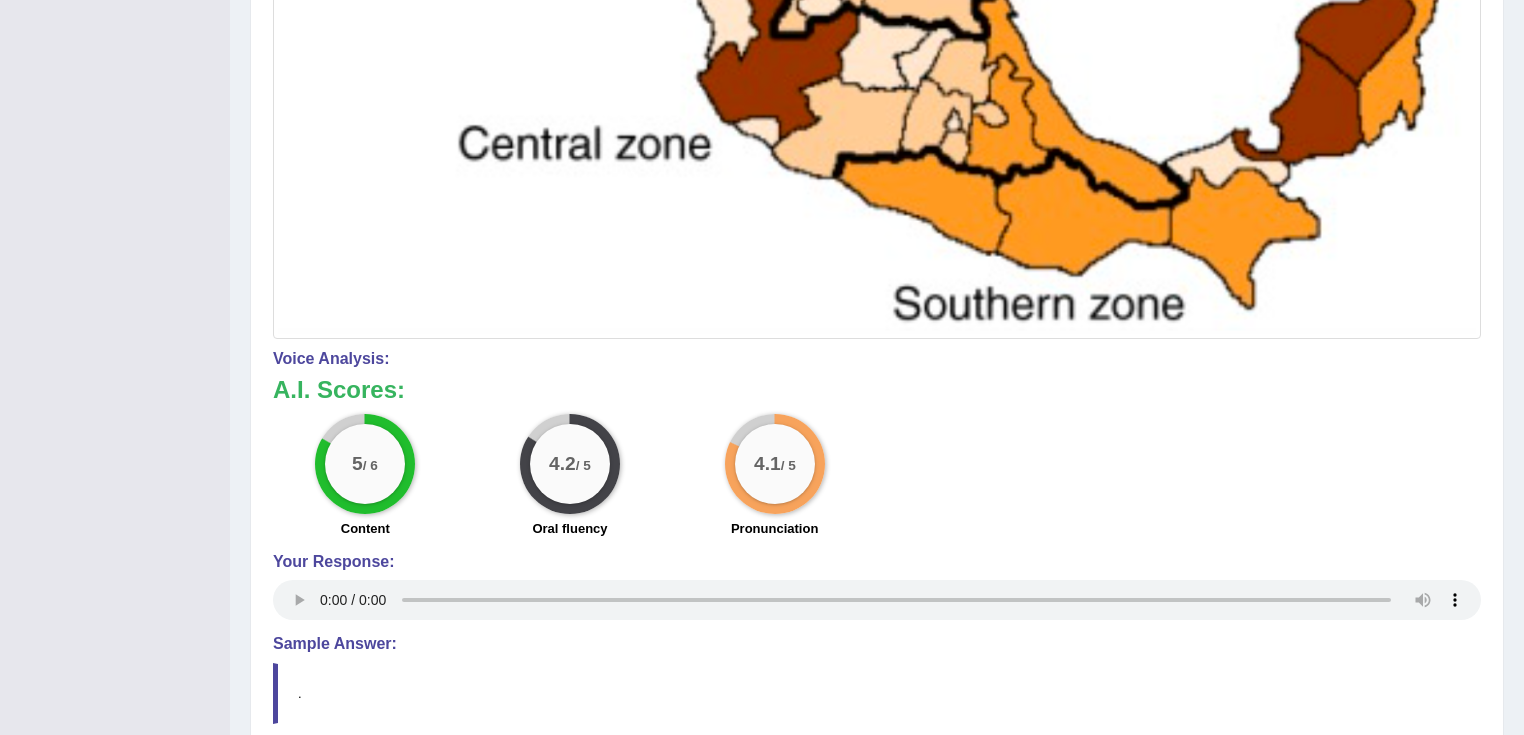 type 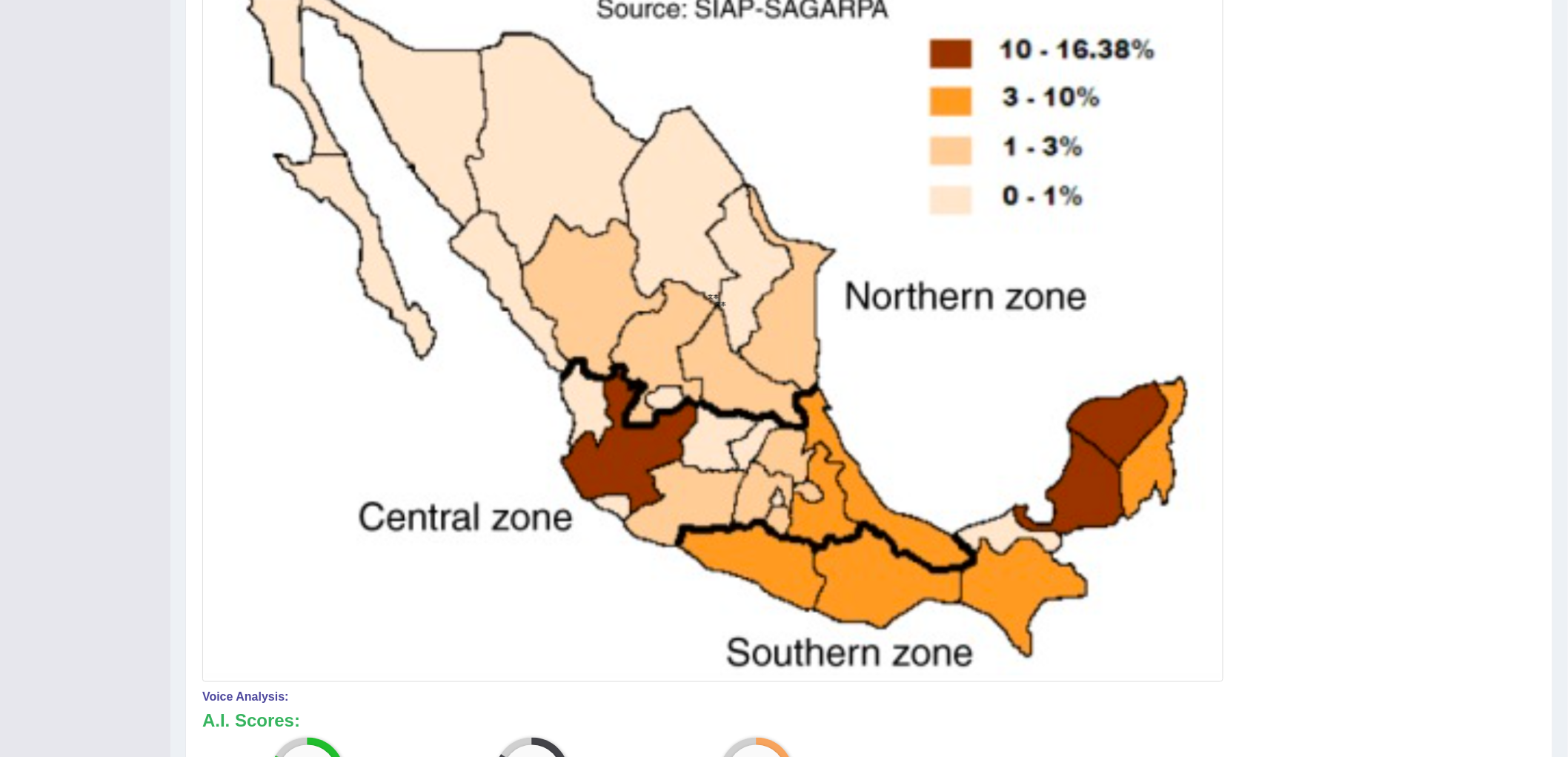 scroll, scrollTop: 0, scrollLeft: 0, axis: both 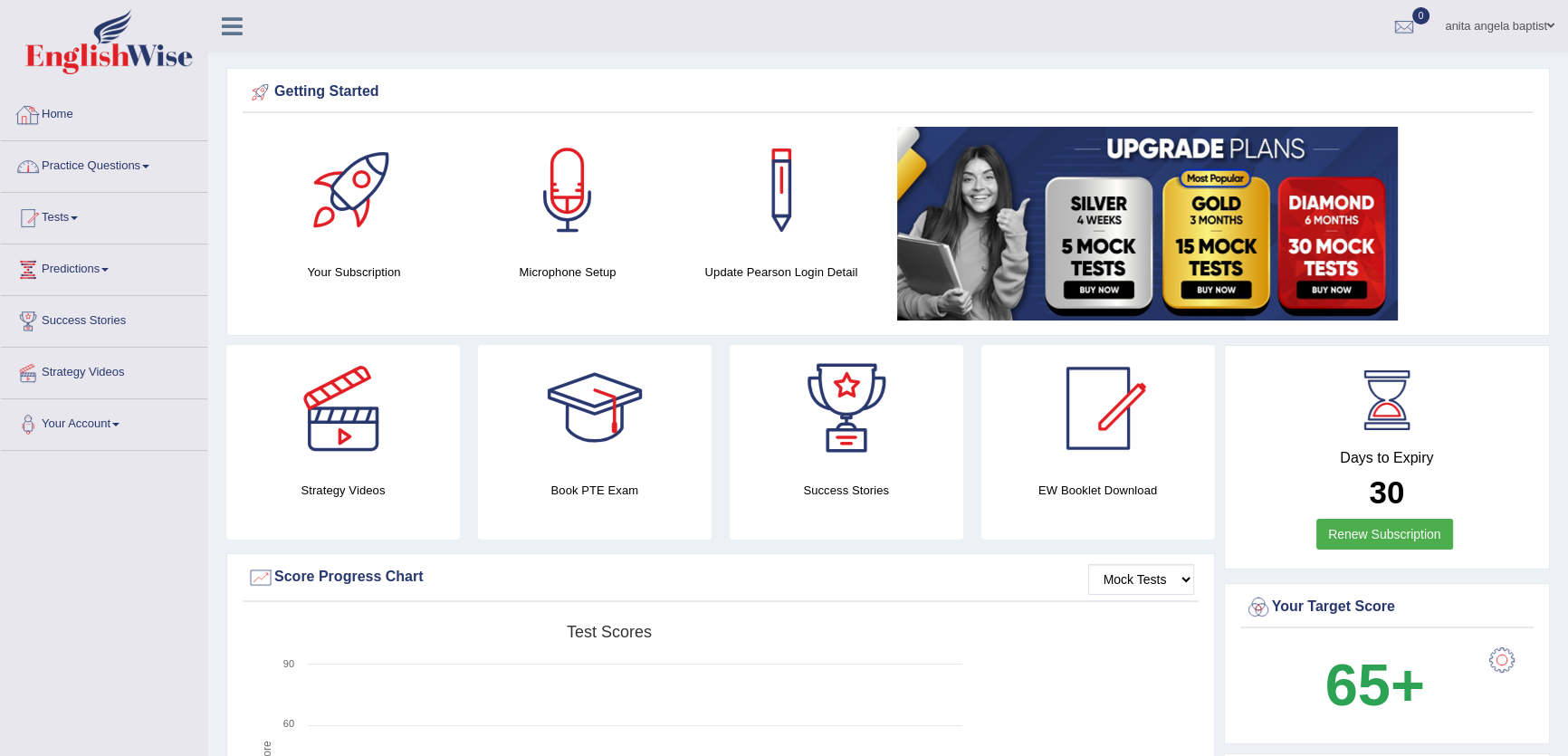 click on "Practice Questions" at bounding box center (104, 164) 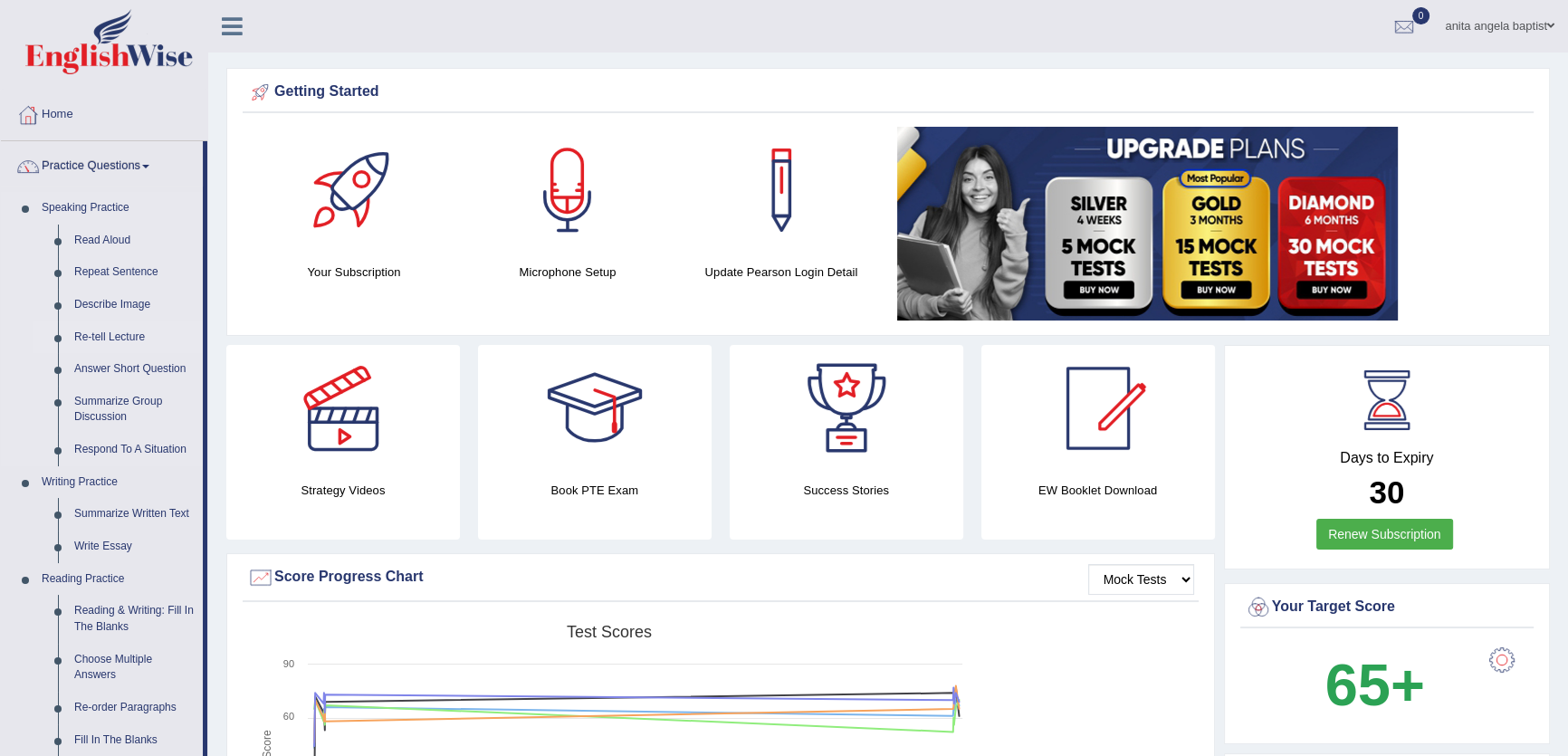 click on "Re-tell Lecture" at bounding box center (134, 338) 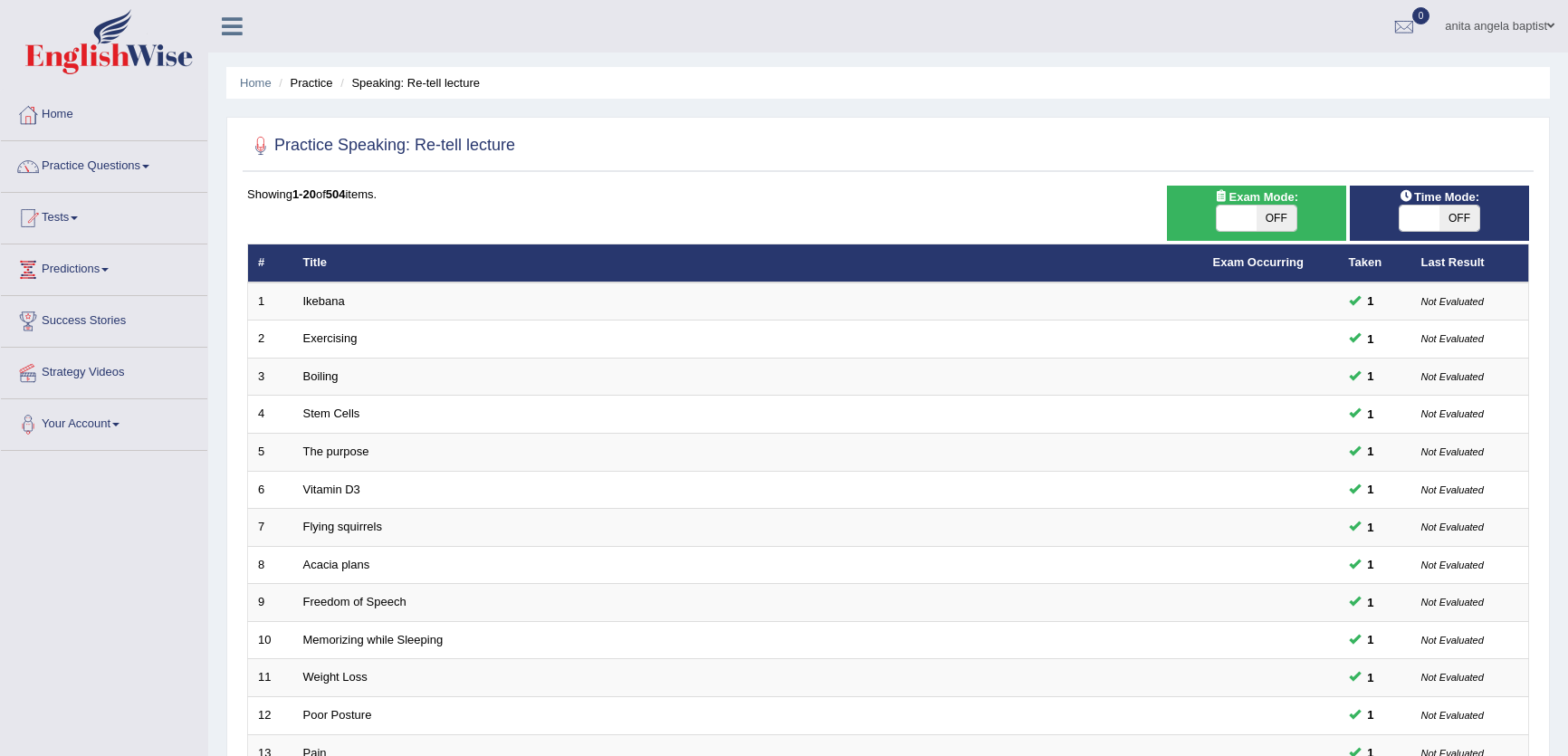 scroll, scrollTop: 0, scrollLeft: 0, axis: both 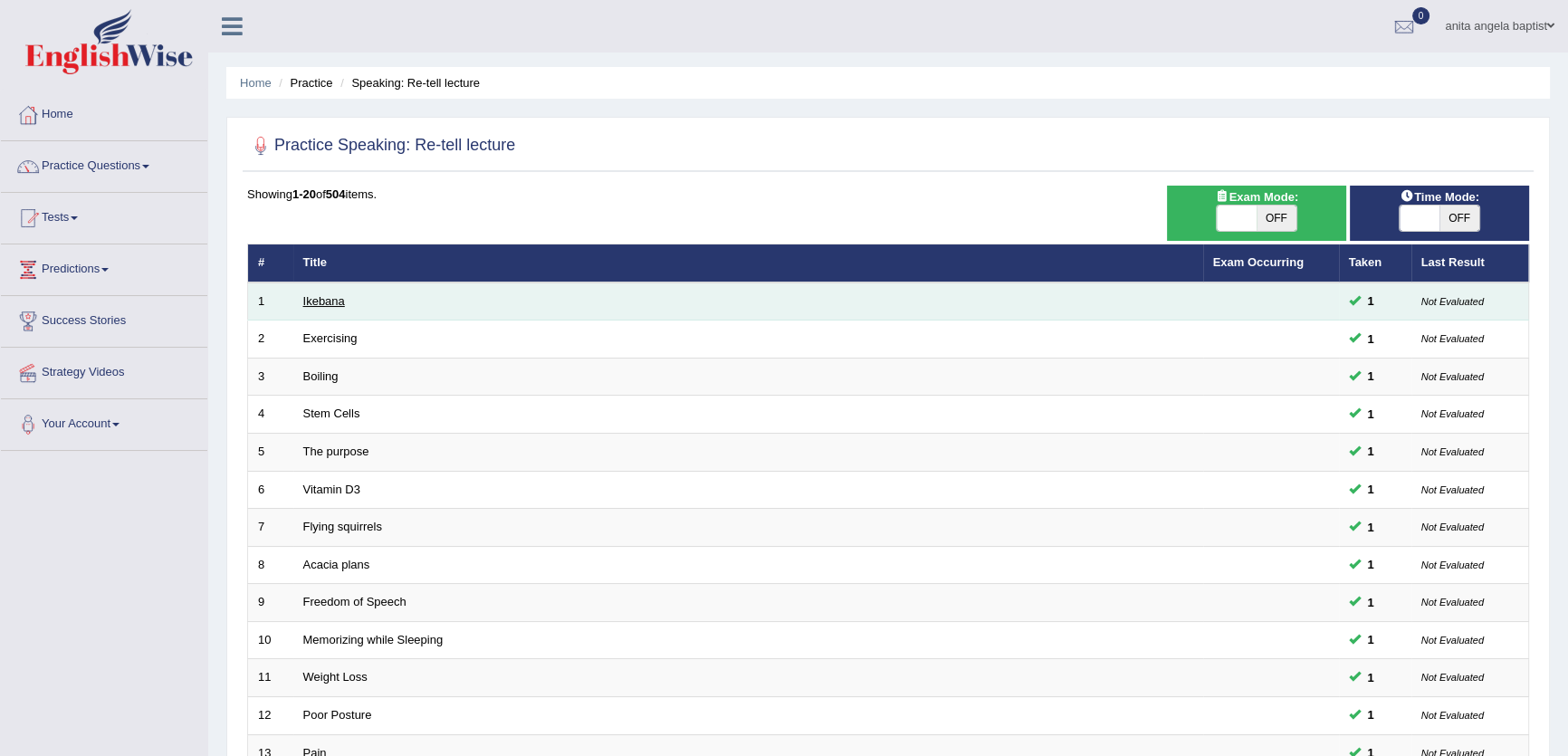 click on "Ikebana" at bounding box center (324, 301) 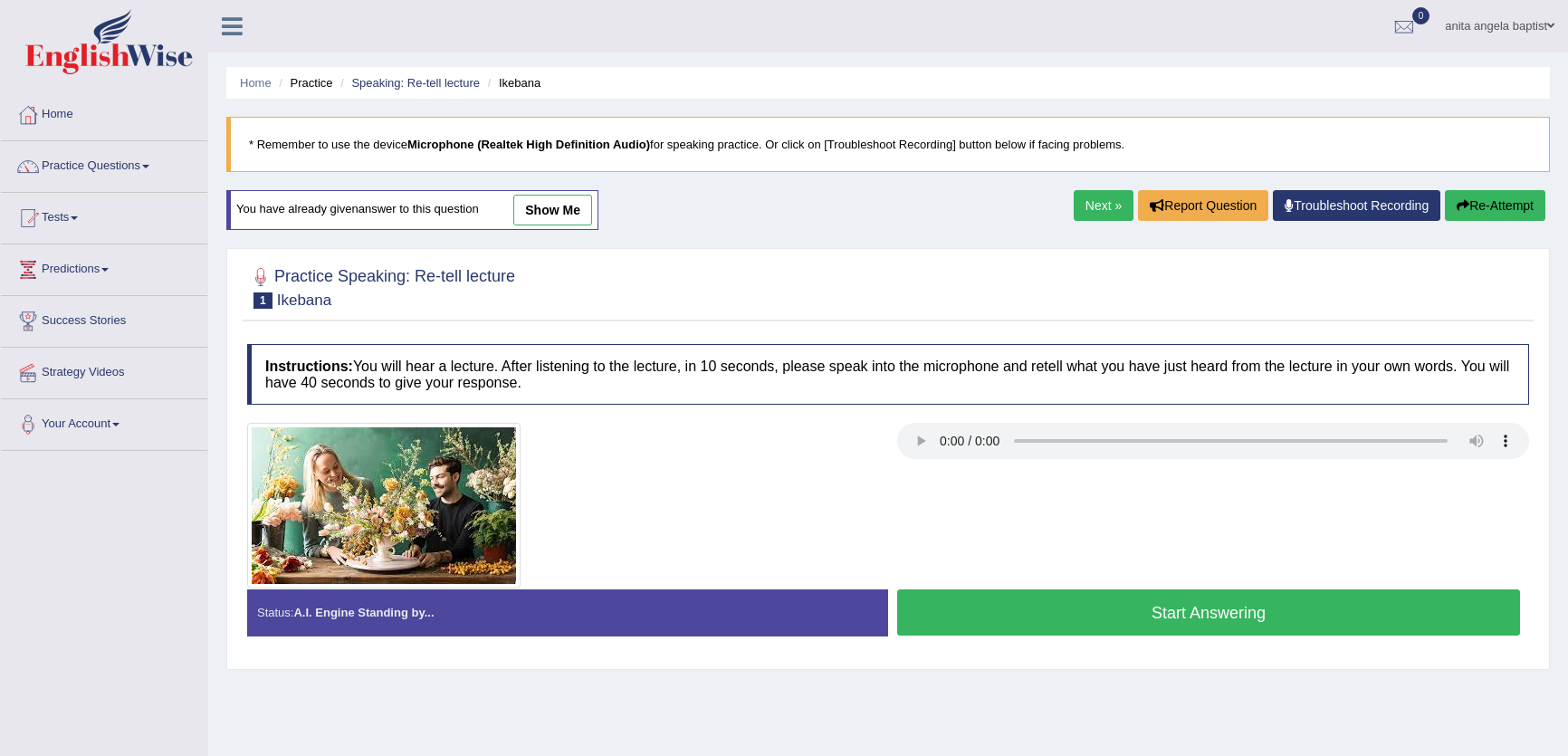 scroll, scrollTop: 81, scrollLeft: 0, axis: vertical 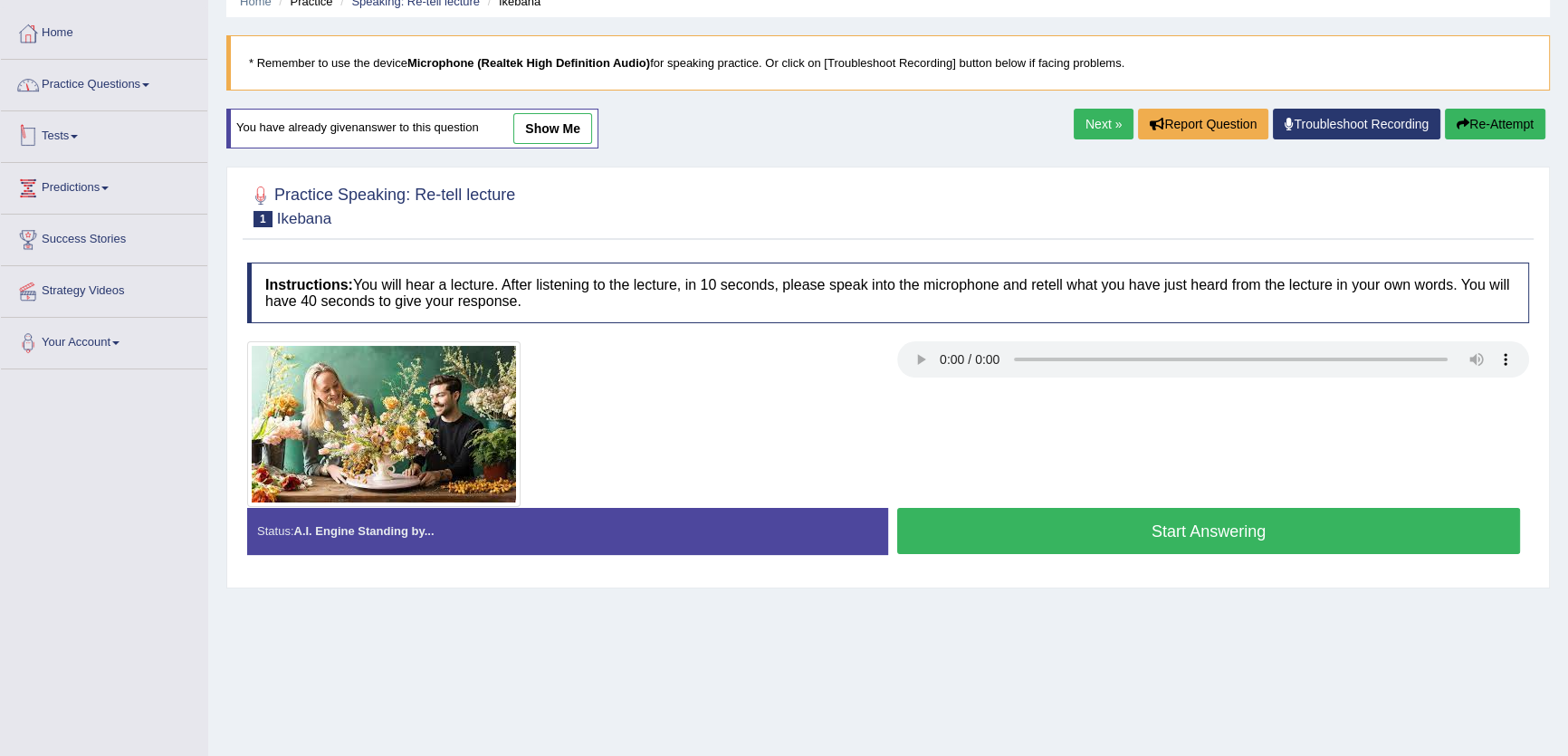 click on "Tests" at bounding box center (104, 134) 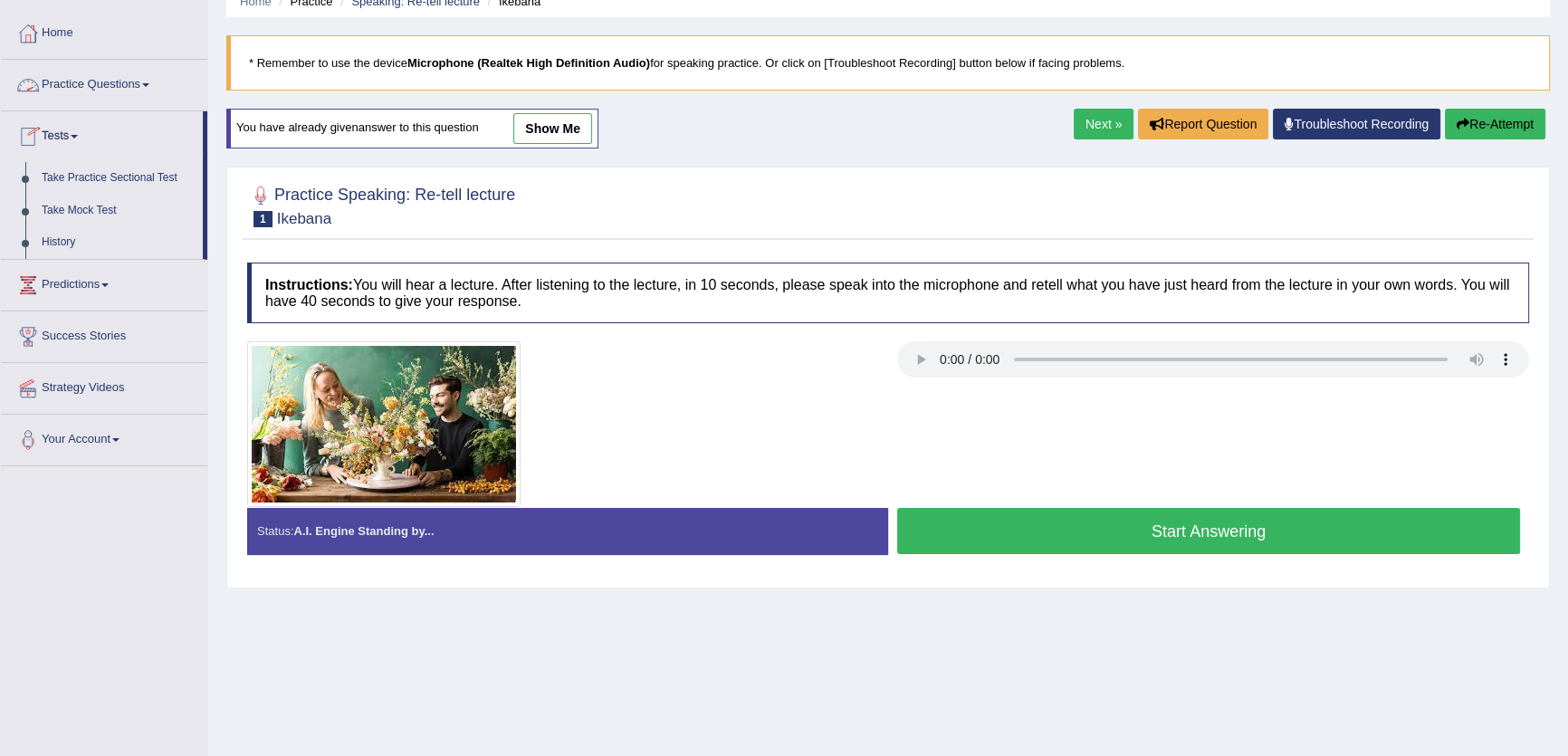 click on "Practice Questions" at bounding box center [104, 82] 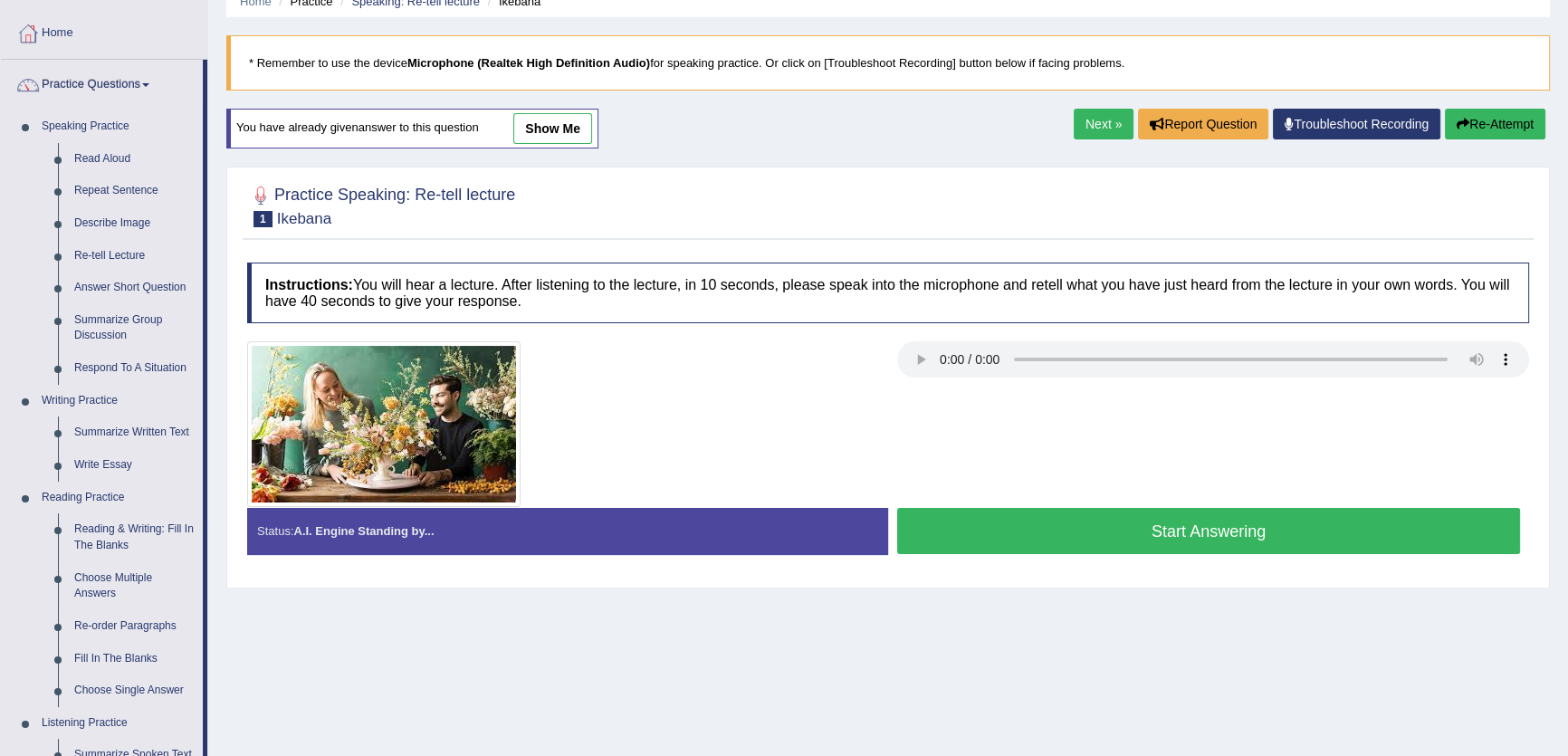 click on "Start Answering" at bounding box center [1209, 531] 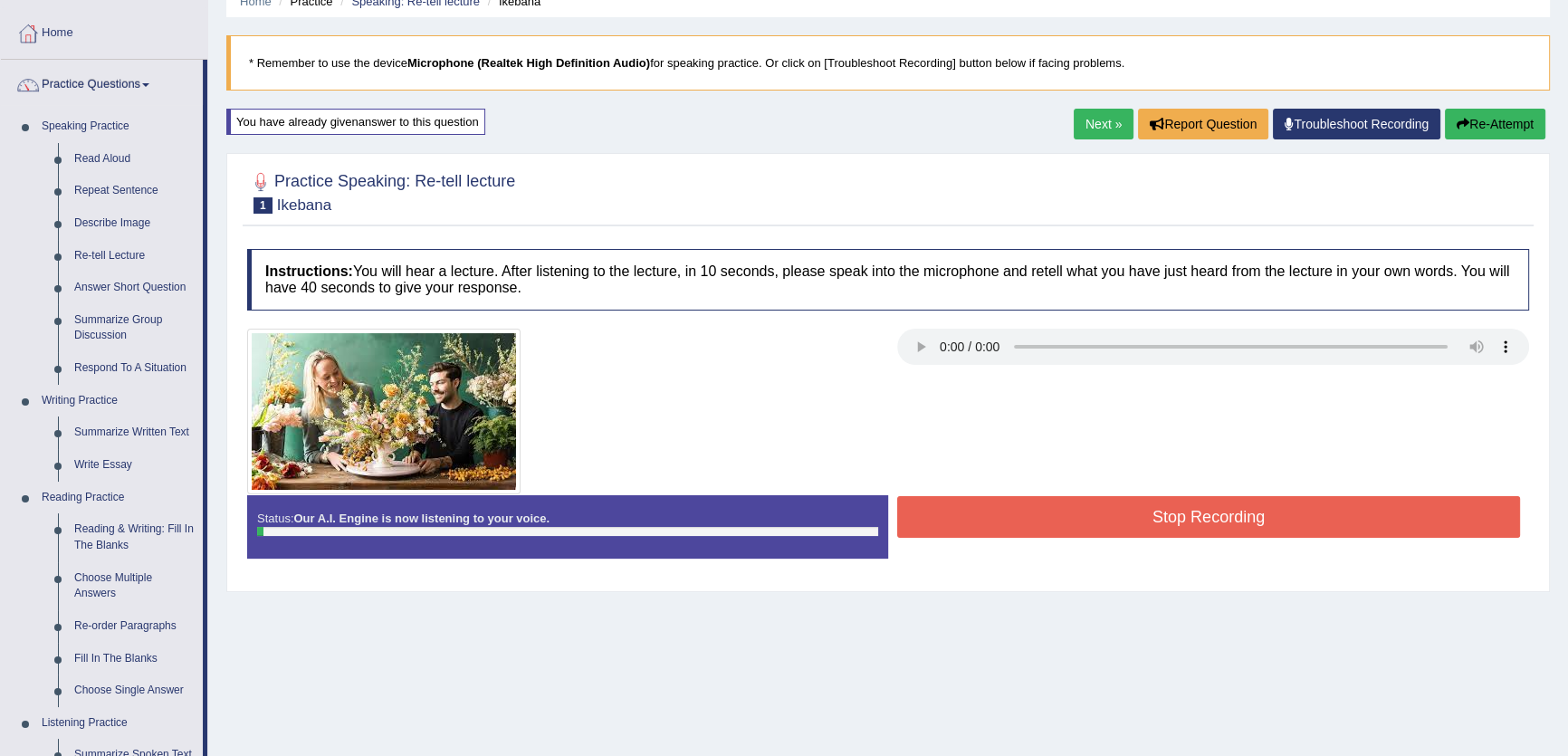 click on "Stop Recording" at bounding box center (1209, 517) 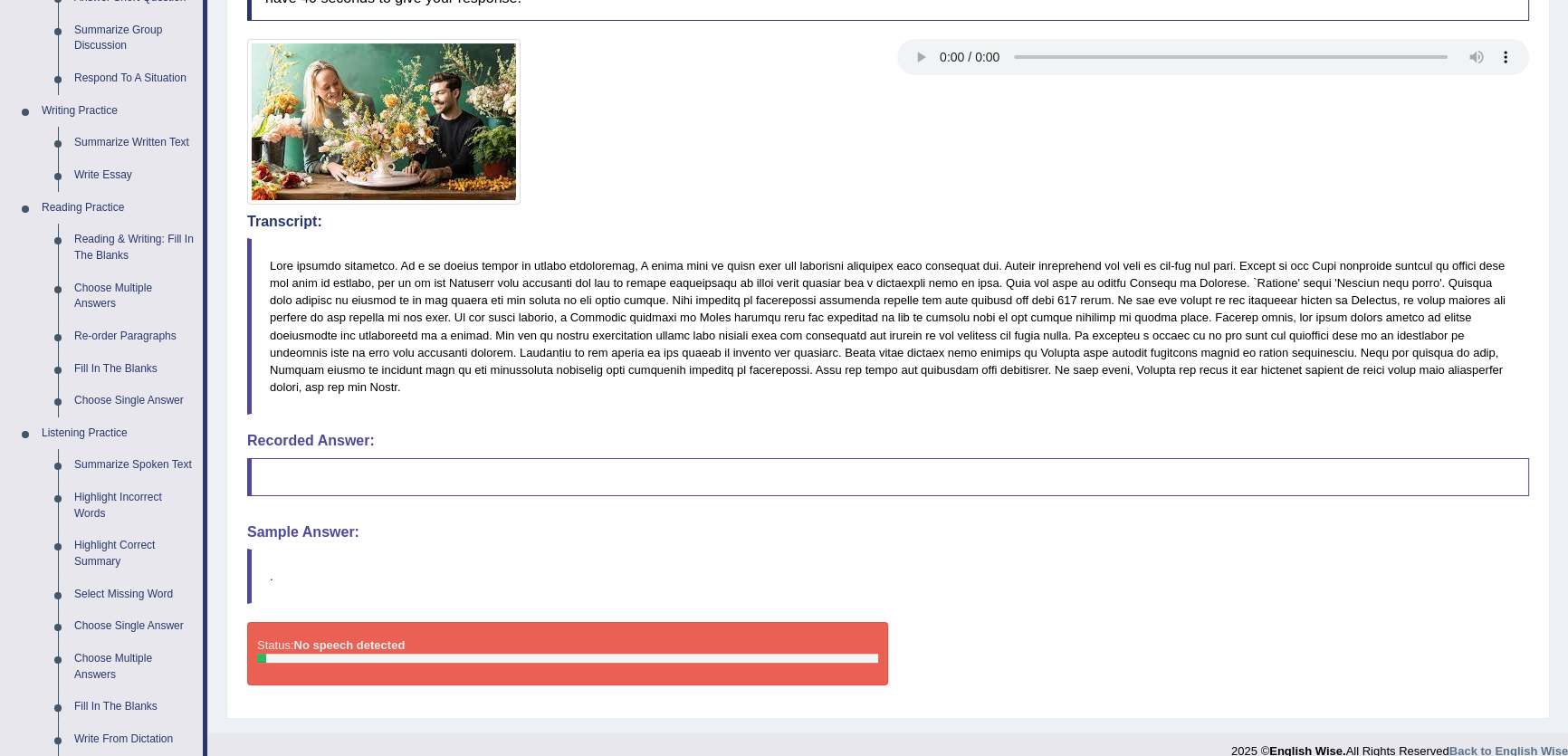 scroll, scrollTop: 331, scrollLeft: 0, axis: vertical 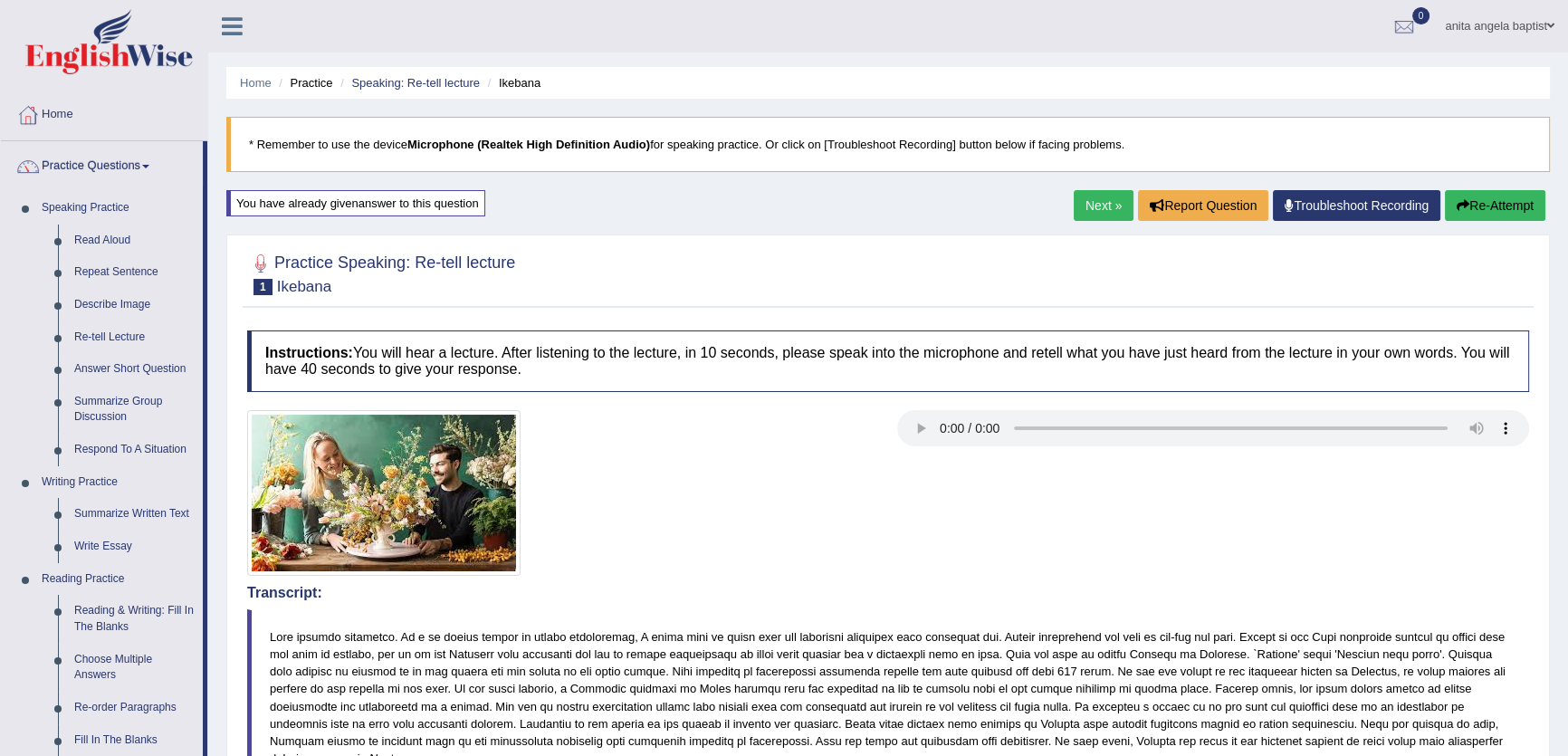 click on "Next »" at bounding box center (1104, 206) 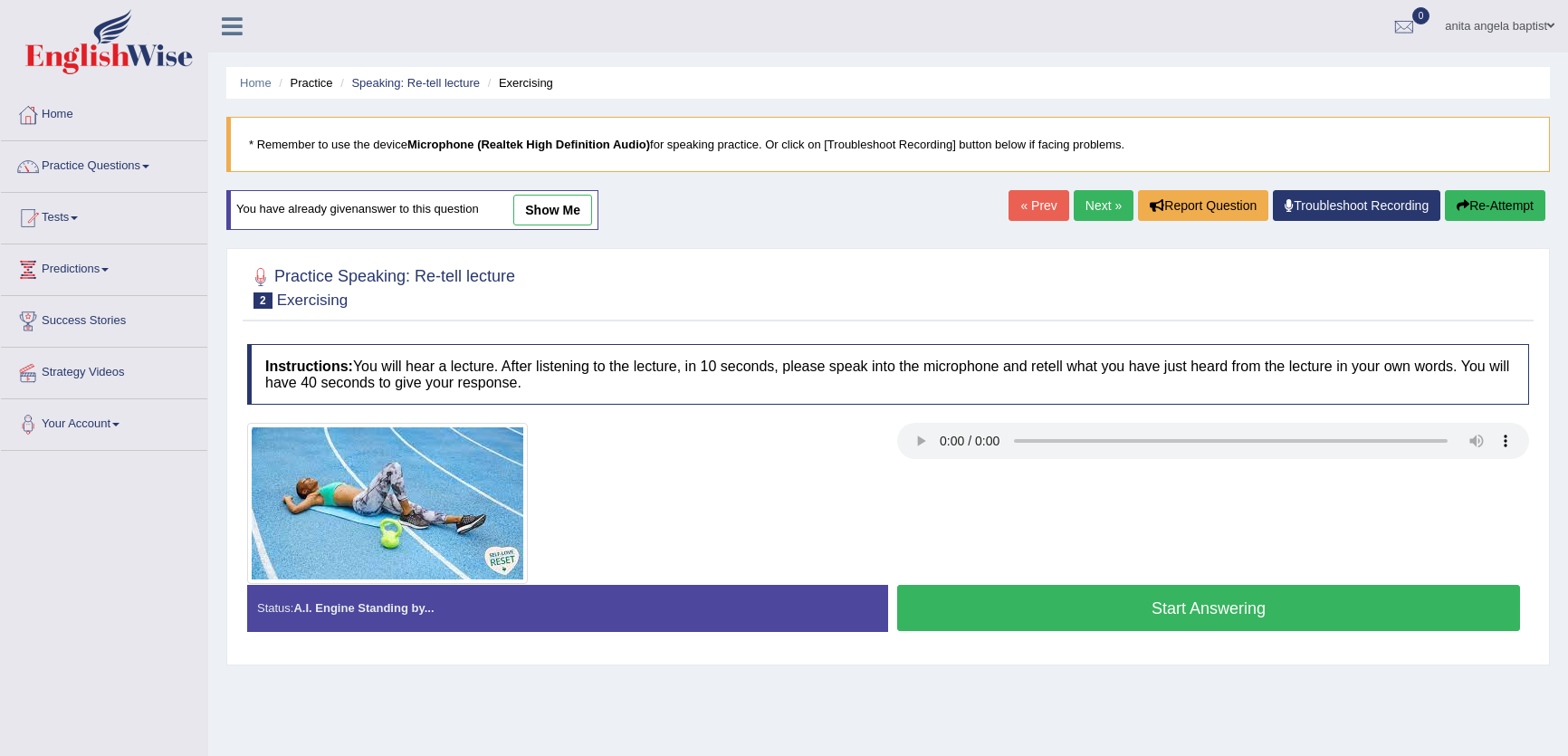 scroll, scrollTop: 0, scrollLeft: 0, axis: both 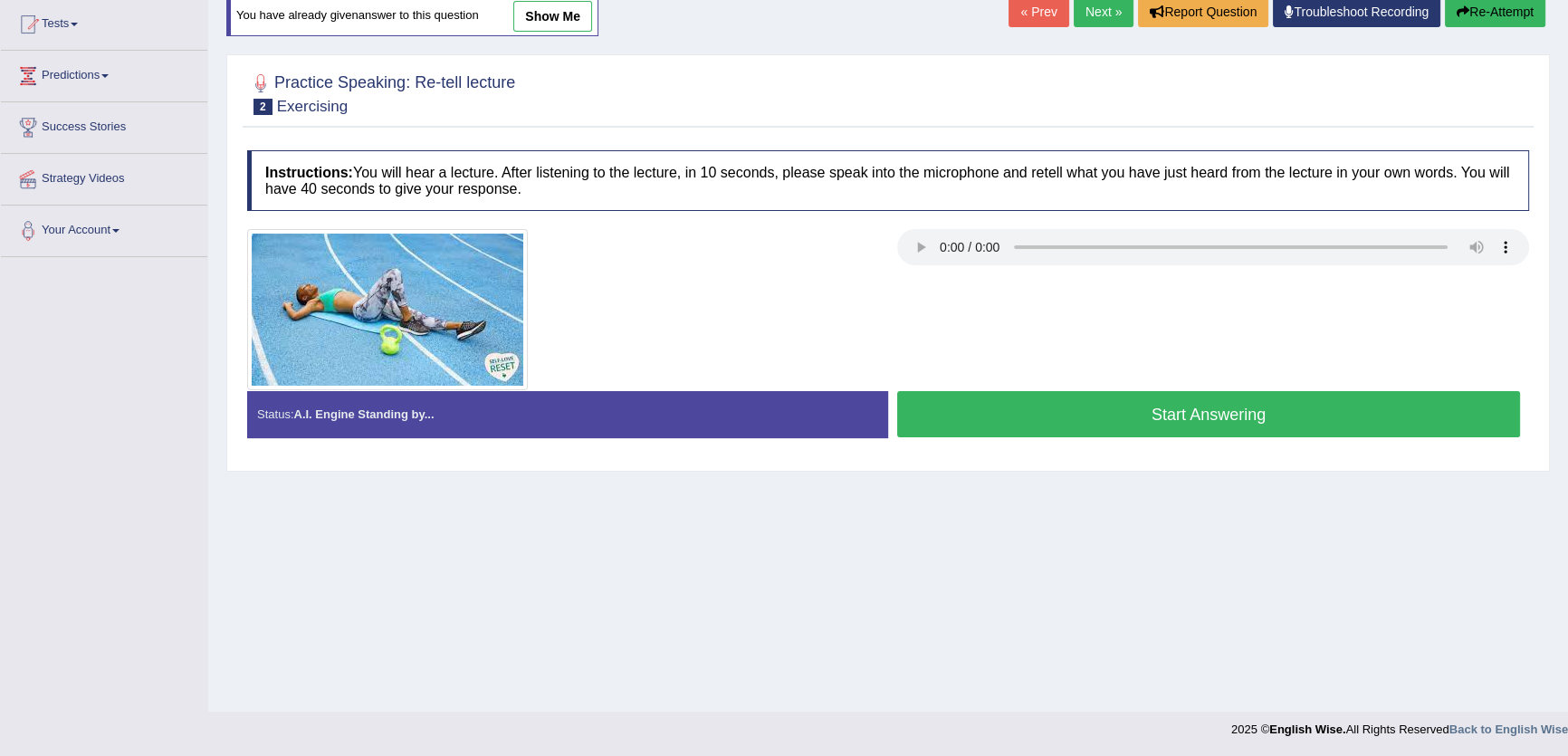 click on "Next »" at bounding box center [1104, 12] 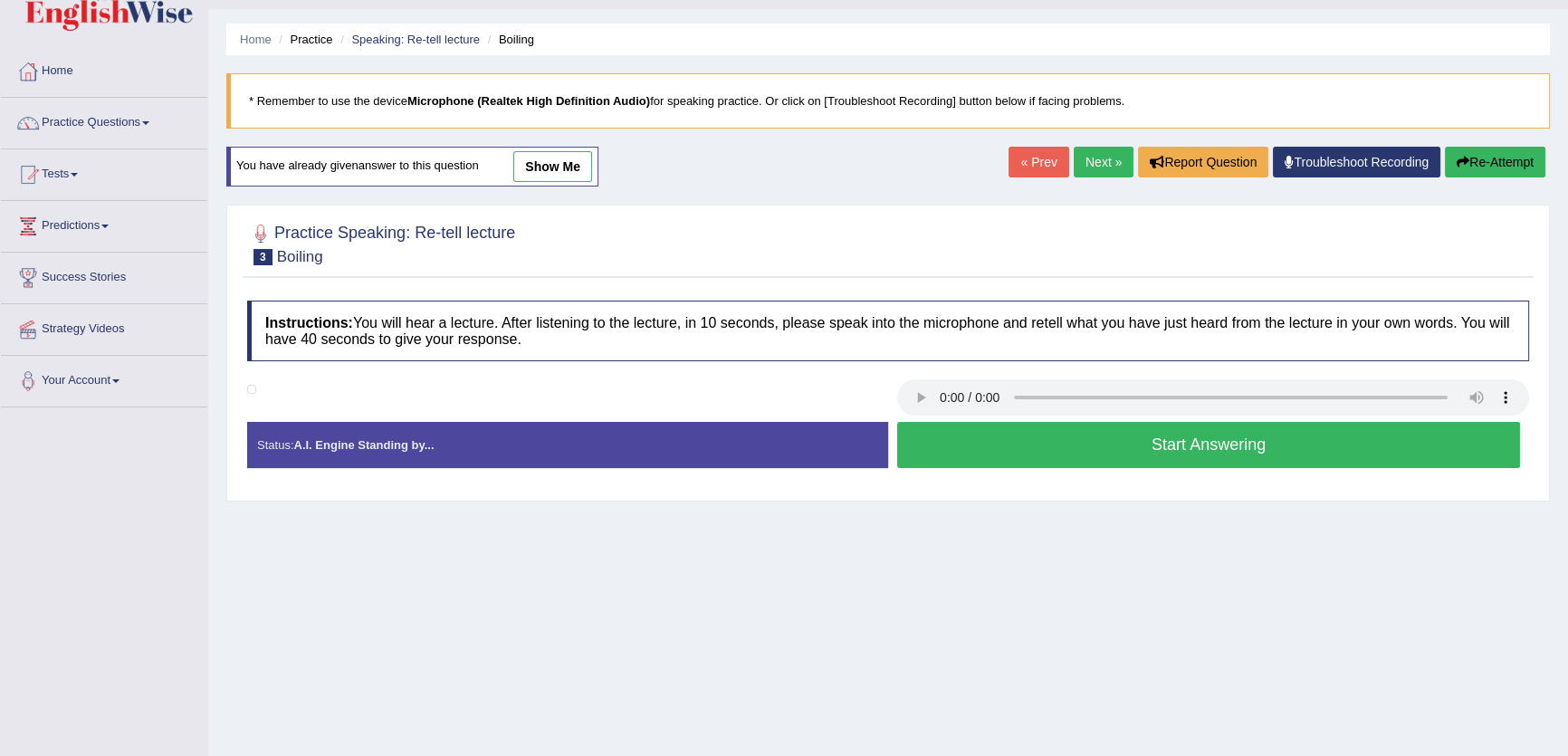 scroll, scrollTop: 194, scrollLeft: 0, axis: vertical 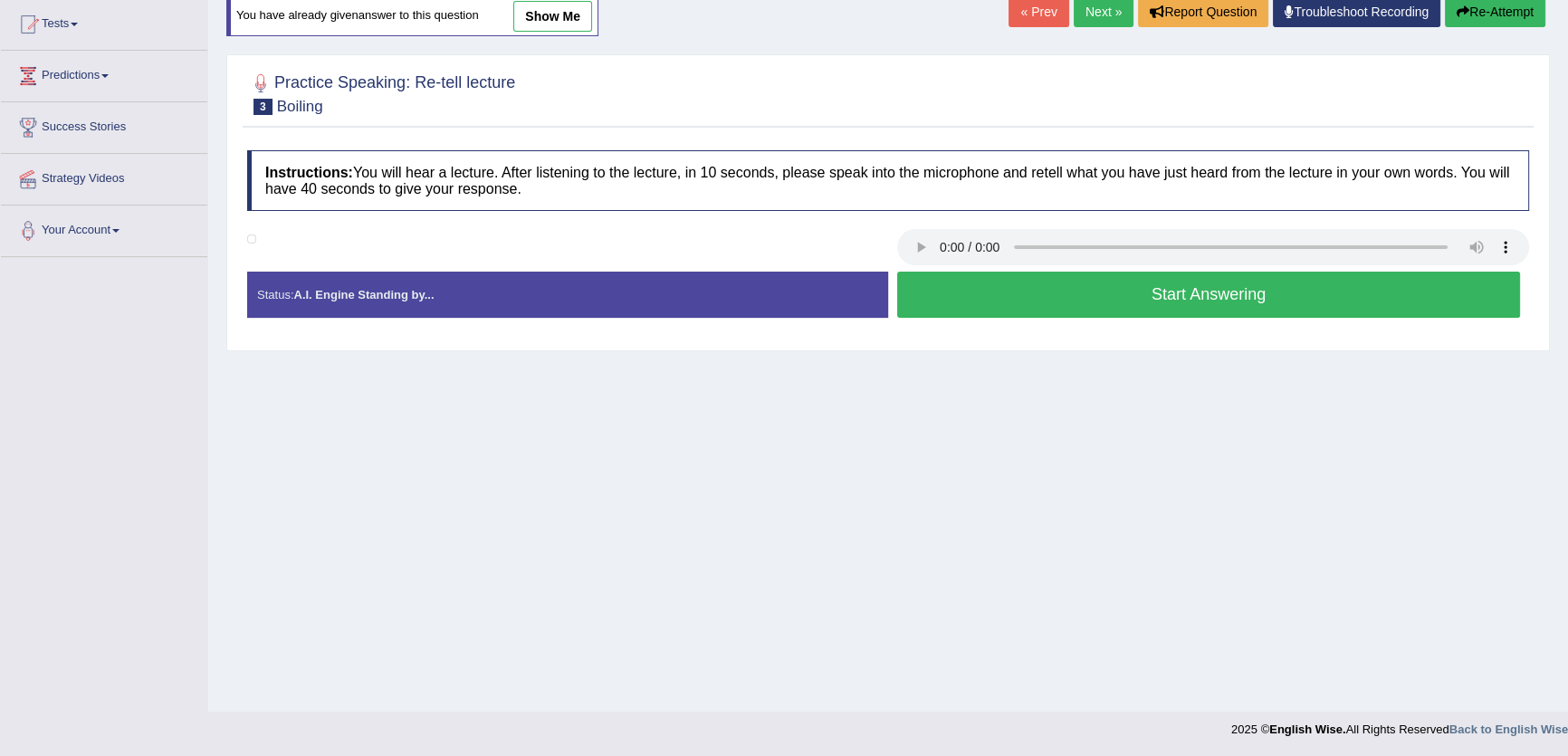 drag, startPoint x: 867, startPoint y: 458, endPoint x: 869, endPoint y: 382, distance: 76.0263 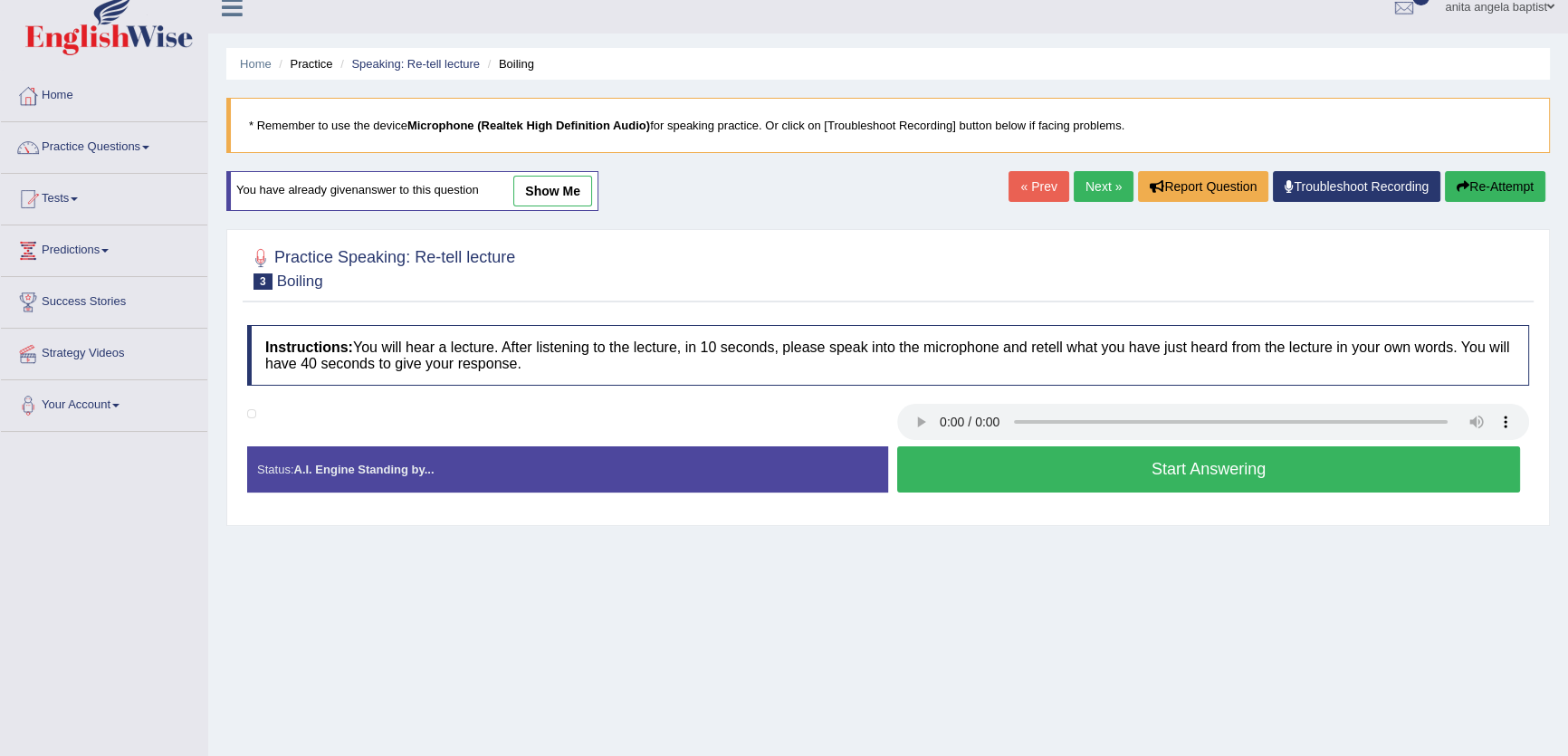 scroll, scrollTop: 0, scrollLeft: 0, axis: both 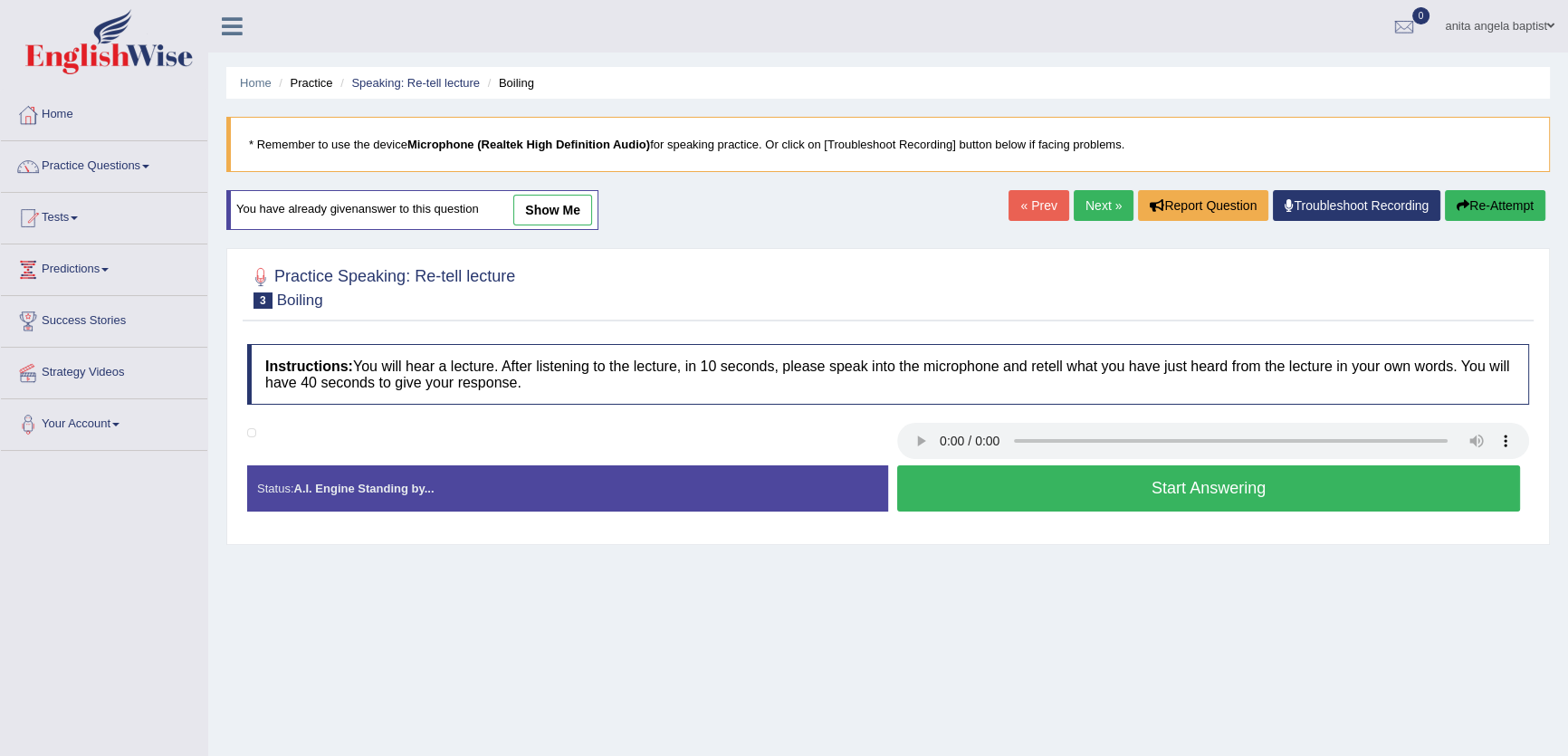 click on "Home
Practice
Speaking: Re-tell lecture
Boiling
* Remember to use the device  Microphone (Realtek High Definition Audio)  for speaking practice. Or click on [Troubleshoot Recording] button below if facing problems.
You have already given   answer to this question
show me
« Prev Next »  Report Question  Troubleshoot Recording  Re-Attempt
Practice Speaking: Re-tell lecture
3
Boiling
Instructions:  You will hear a lecture. After listening to the lecture, in 10 seconds, please speak into the microphone and retell what you have just heard from the lecture in your own words. You will have 40 seconds to give your response.
Transcript: Recorded Answer: Created with Highcharts 7.1.2 Too low Too high Time Pitch meter: 0 5 10 15 20 25 30 35 40 Created with Highcharts 7.1.2 Great Too slow" at bounding box center [888, 453] 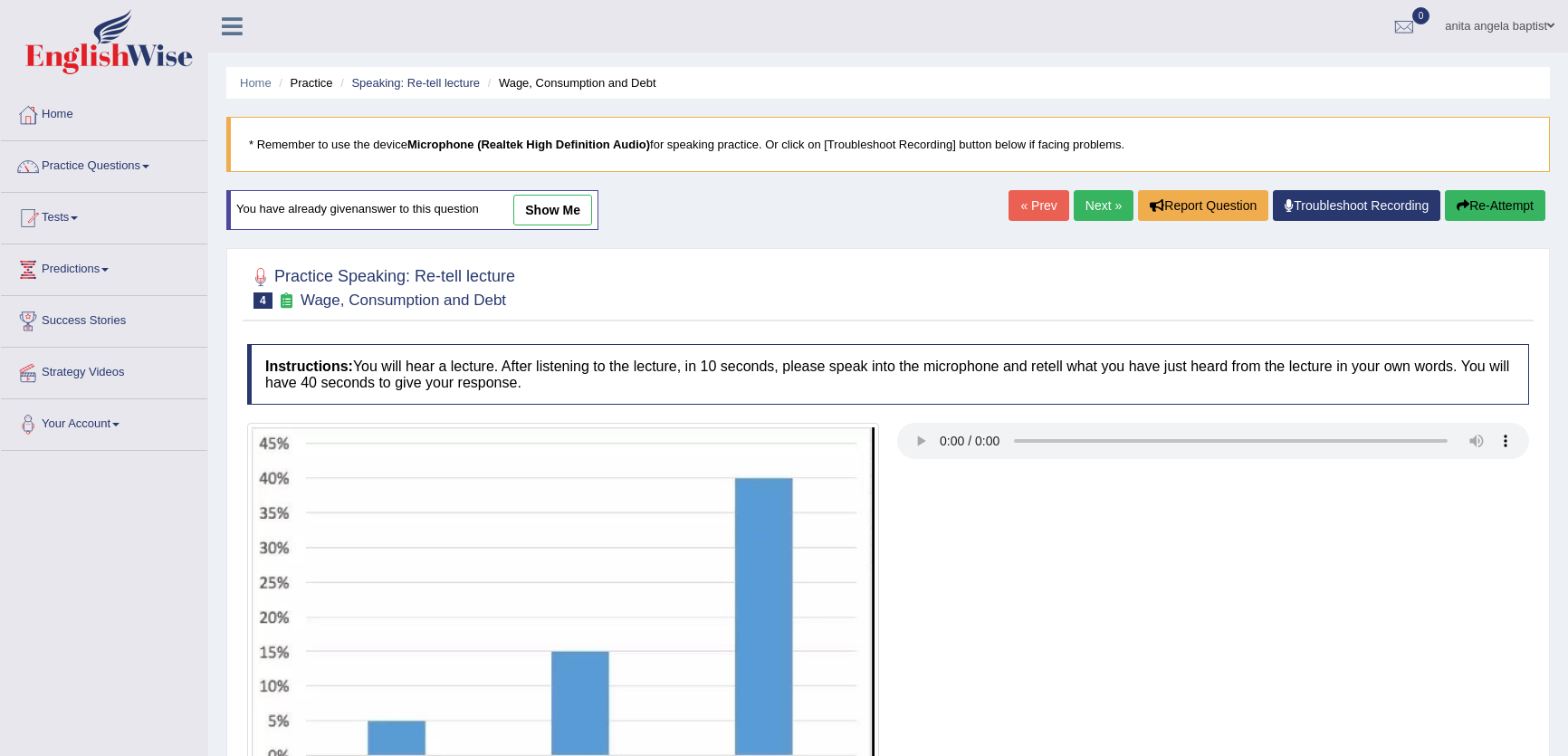 scroll, scrollTop: 0, scrollLeft: 0, axis: both 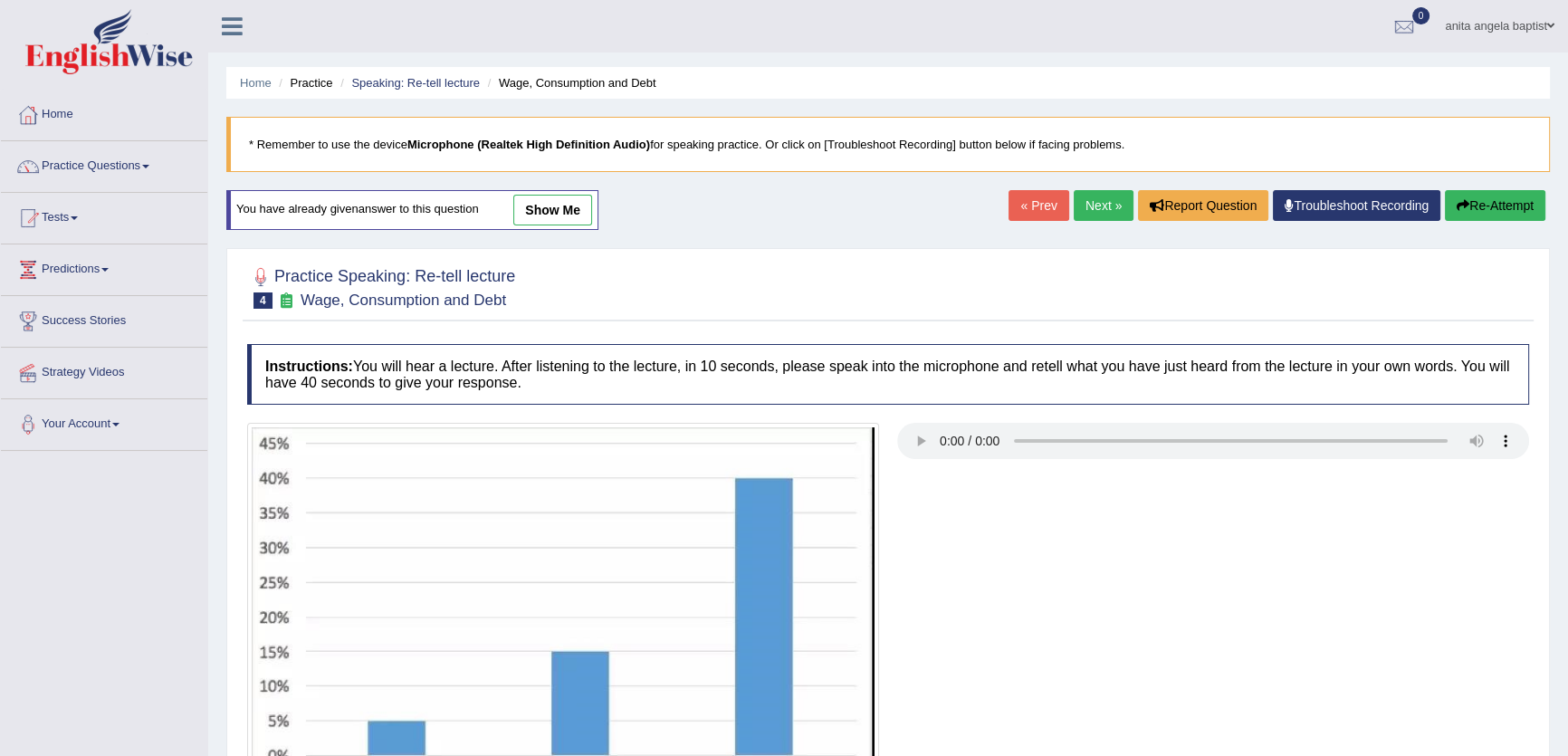 click on "Next »" at bounding box center [1104, 206] 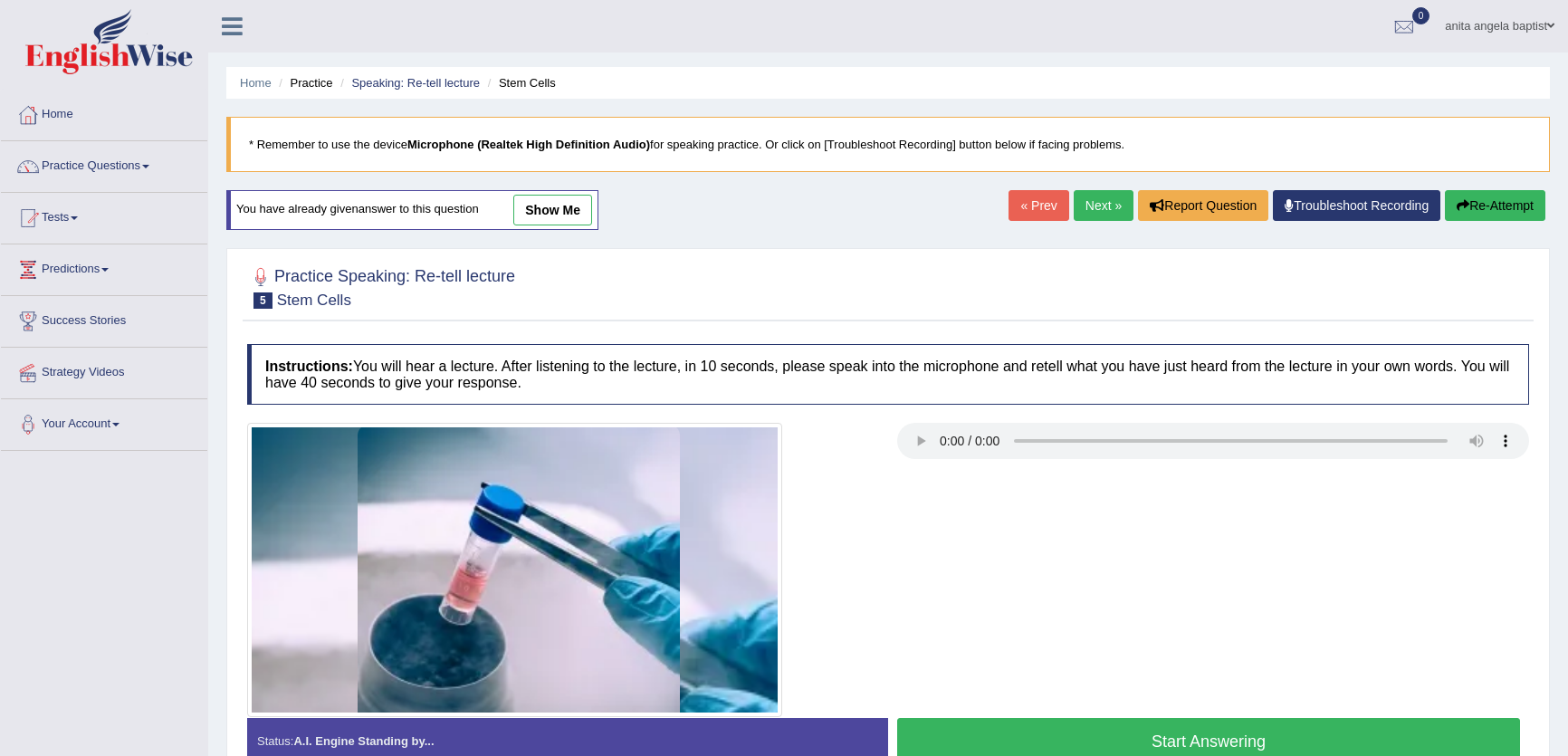 scroll, scrollTop: 0, scrollLeft: 0, axis: both 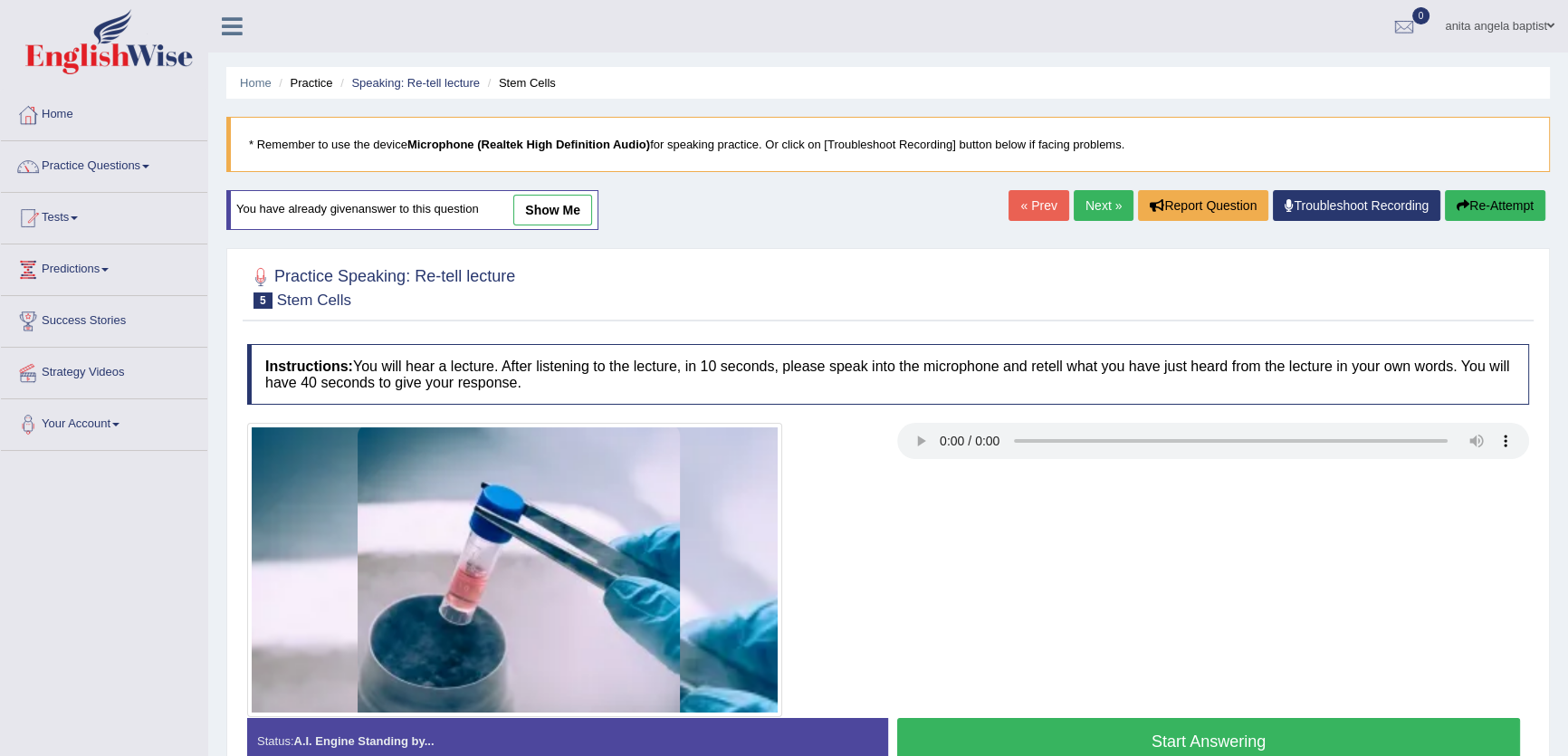 drag, startPoint x: 1104, startPoint y: 179, endPoint x: 1095, endPoint y: 188, distance: 12.727922 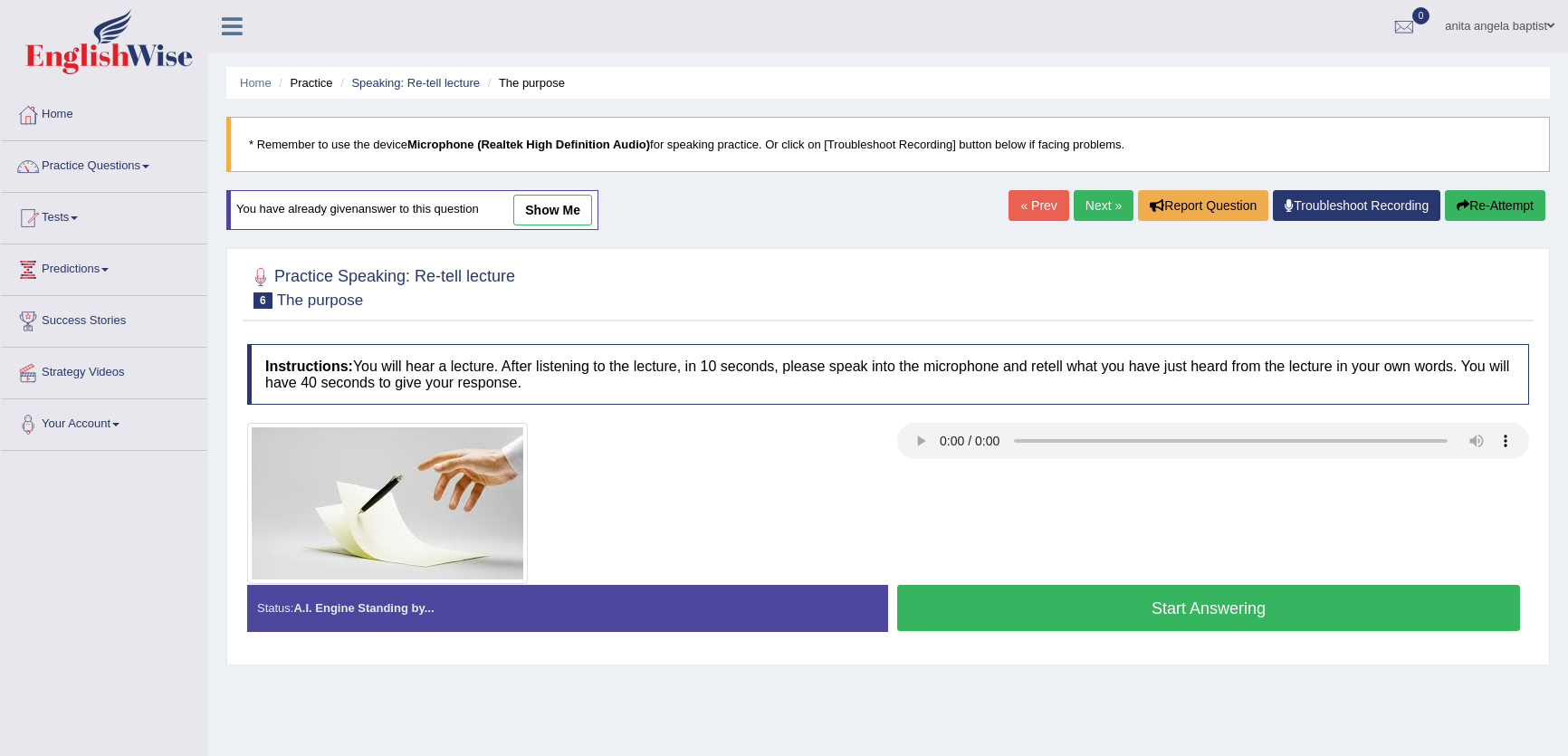 scroll, scrollTop: 0, scrollLeft: 0, axis: both 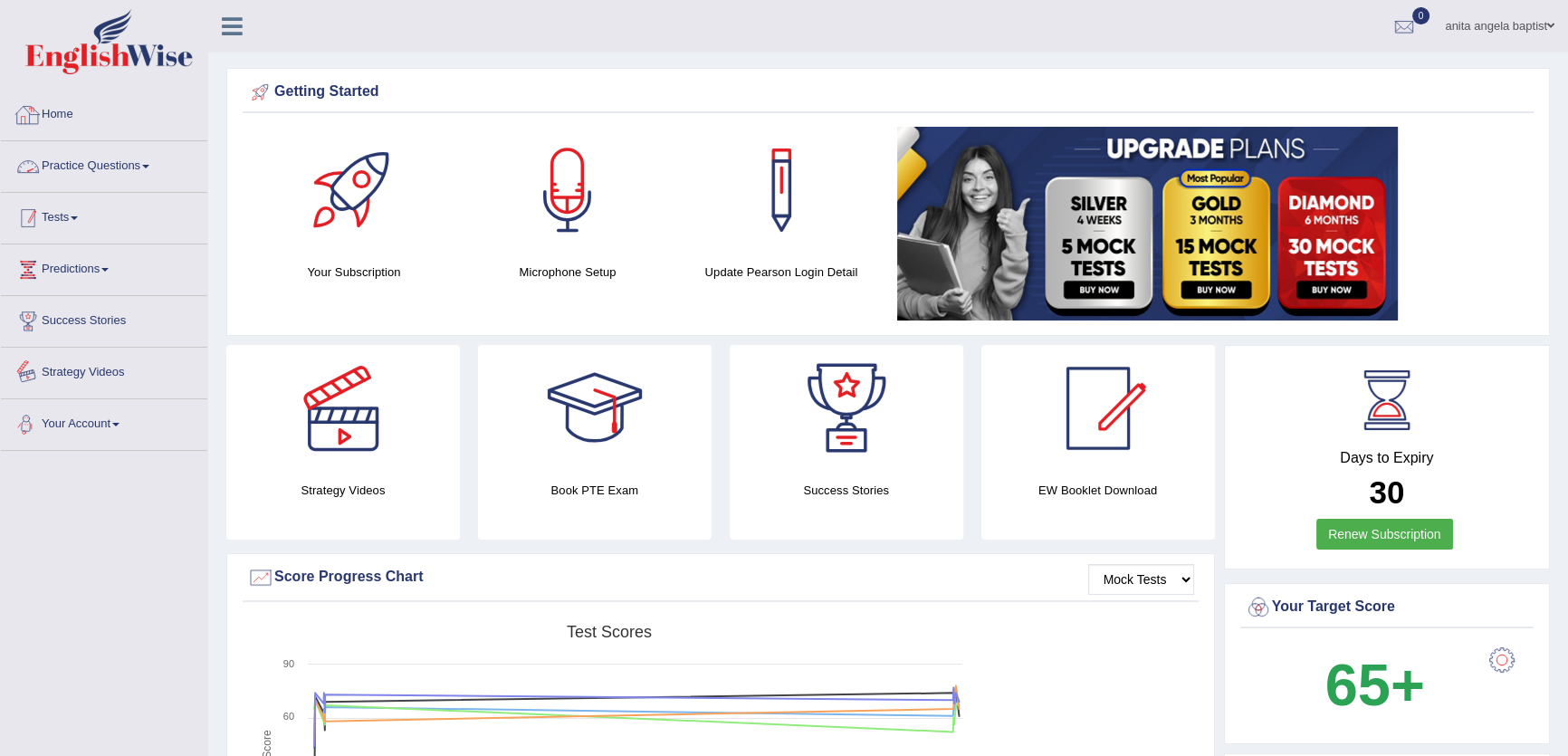 click on "Practice Questions" at bounding box center (104, 164) 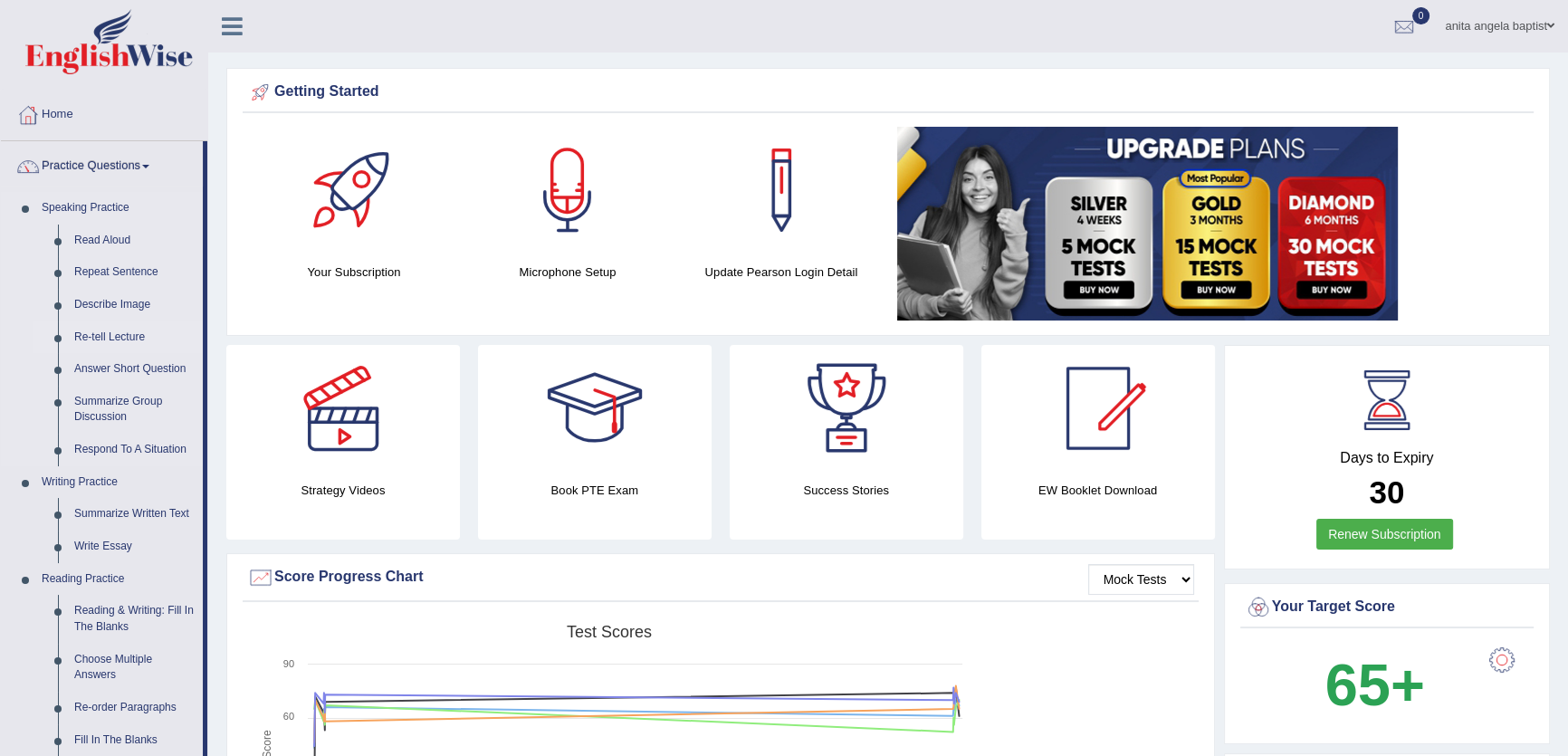 click on "Re-tell Lecture" at bounding box center (134, 338) 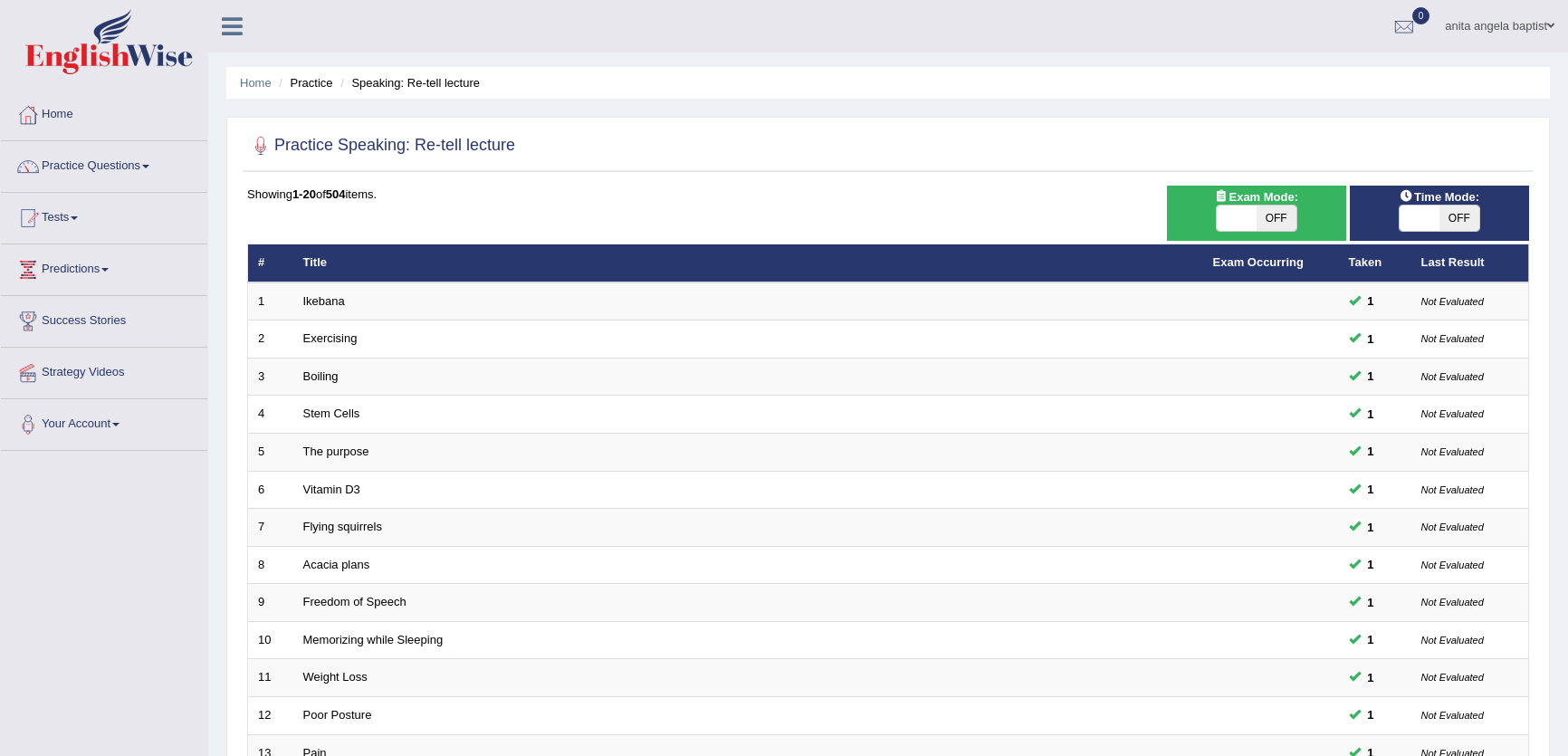 scroll, scrollTop: 0, scrollLeft: 0, axis: both 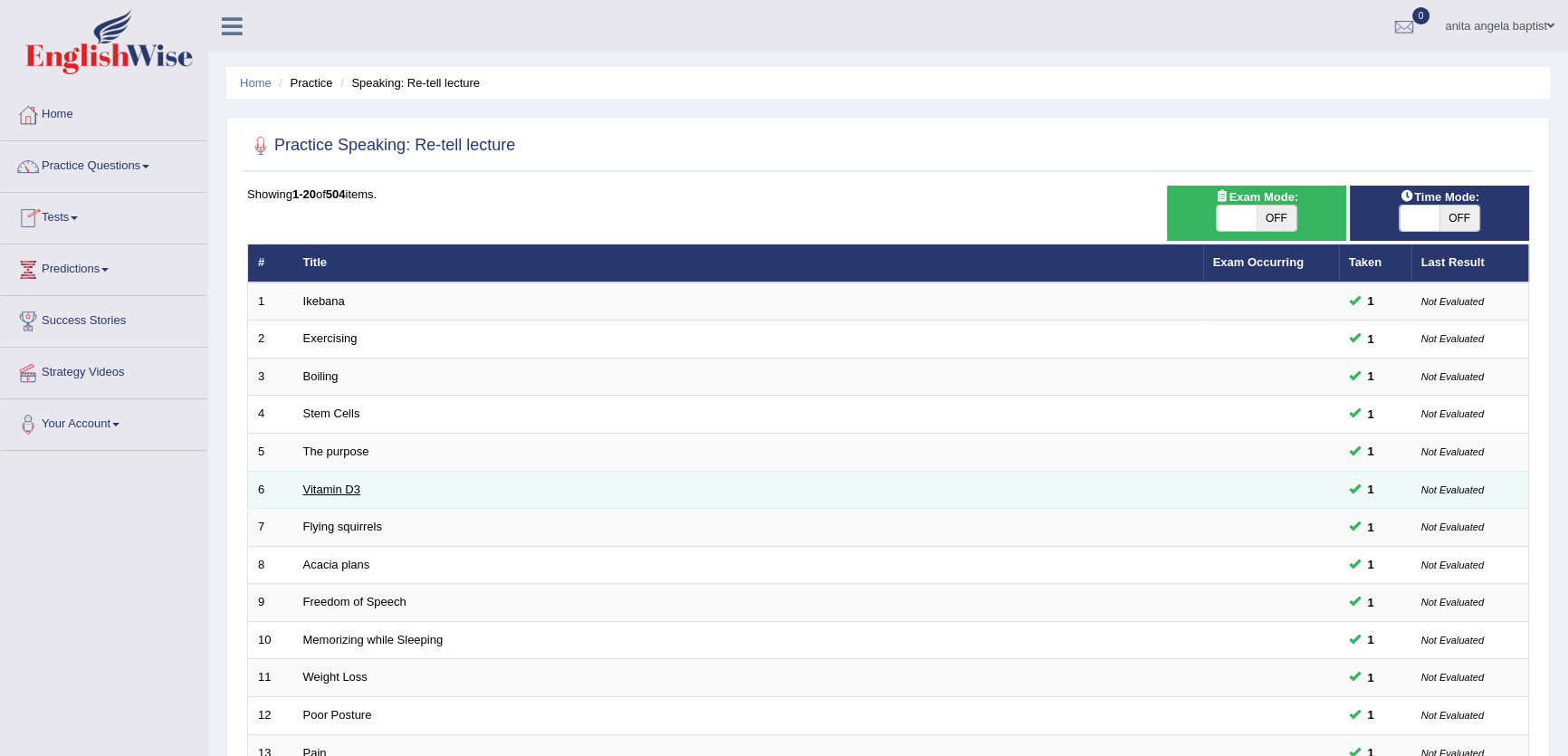 click on "Vitamin D3" at bounding box center (331, 489) 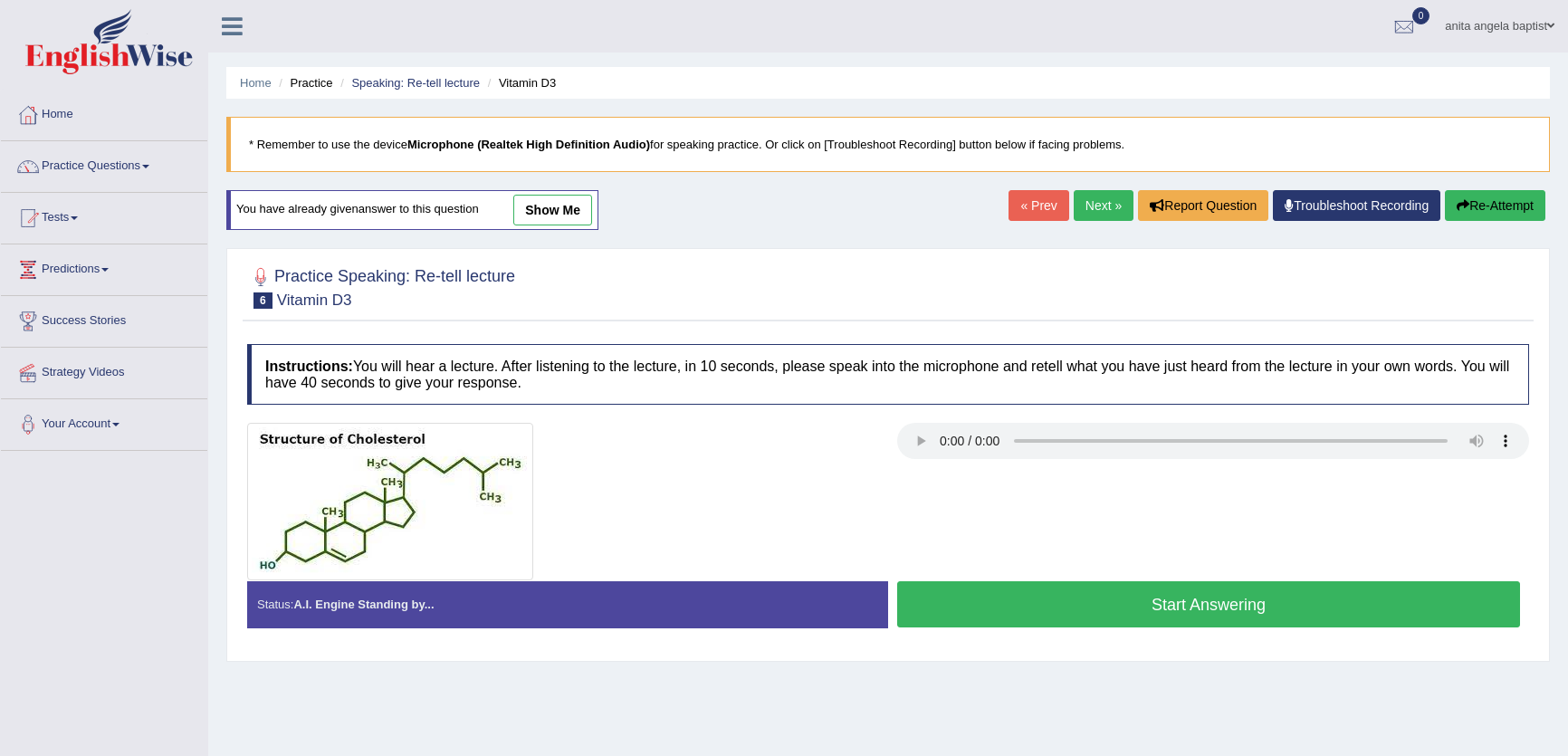 scroll, scrollTop: 0, scrollLeft: 0, axis: both 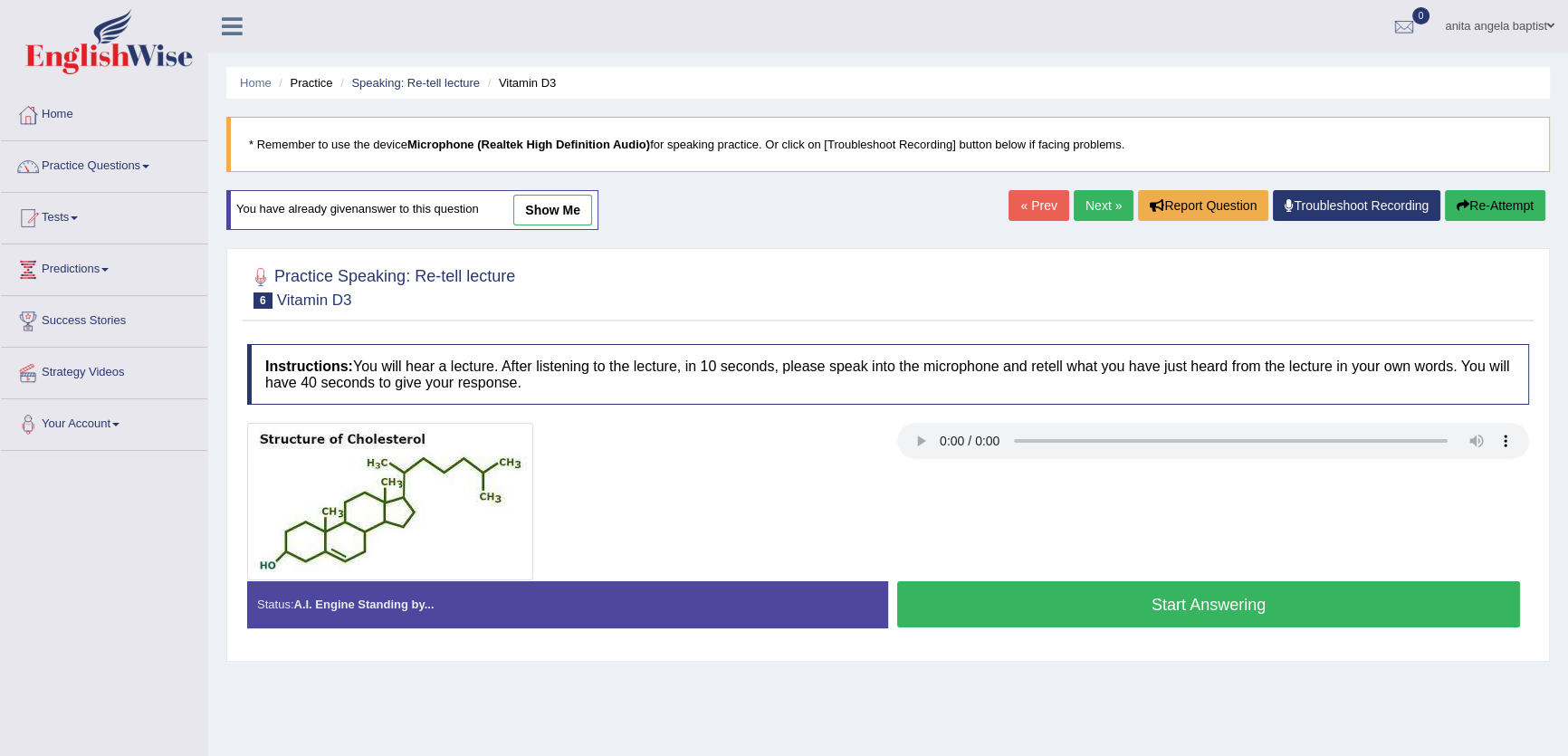 click on "Next »" at bounding box center (1104, 206) 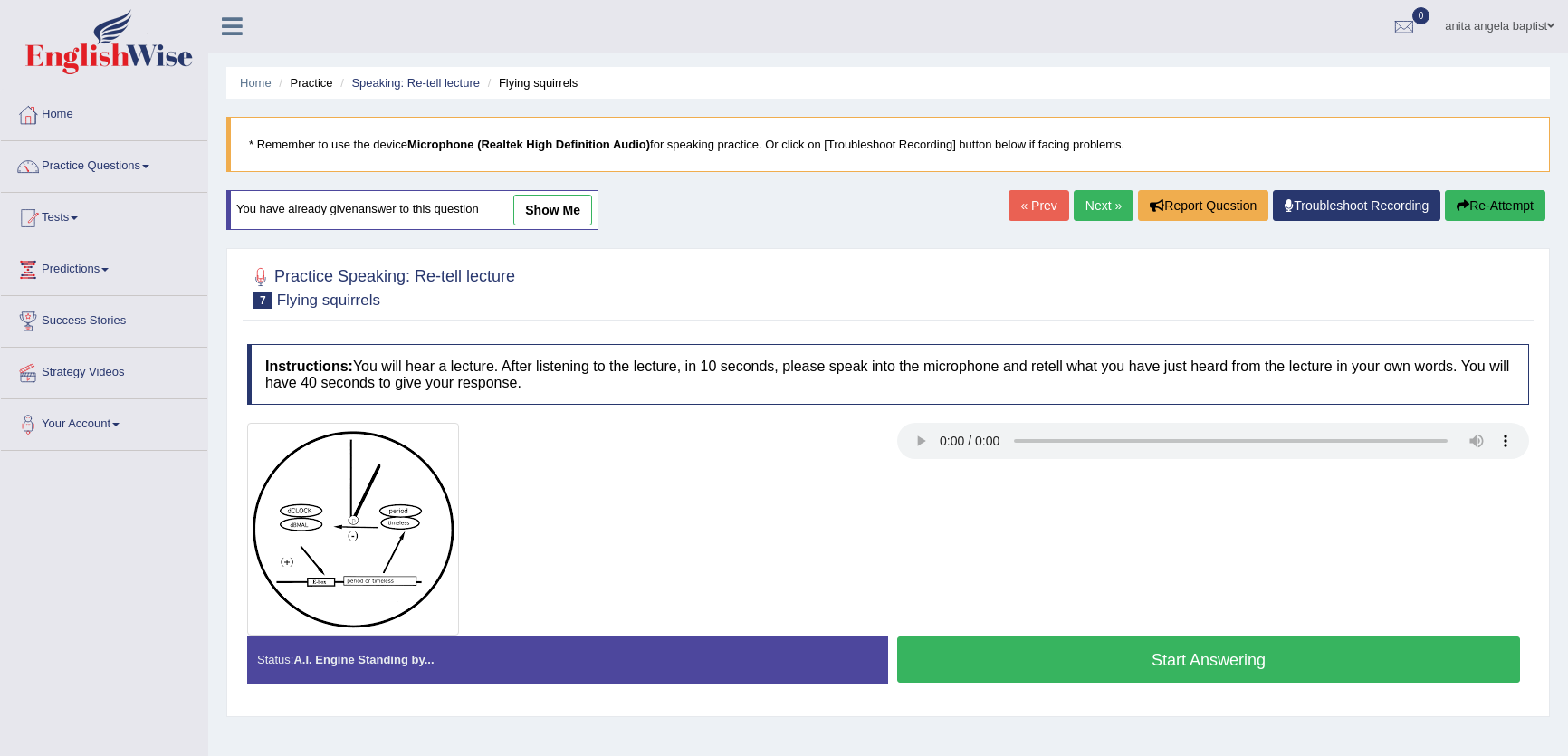scroll, scrollTop: 0, scrollLeft: 0, axis: both 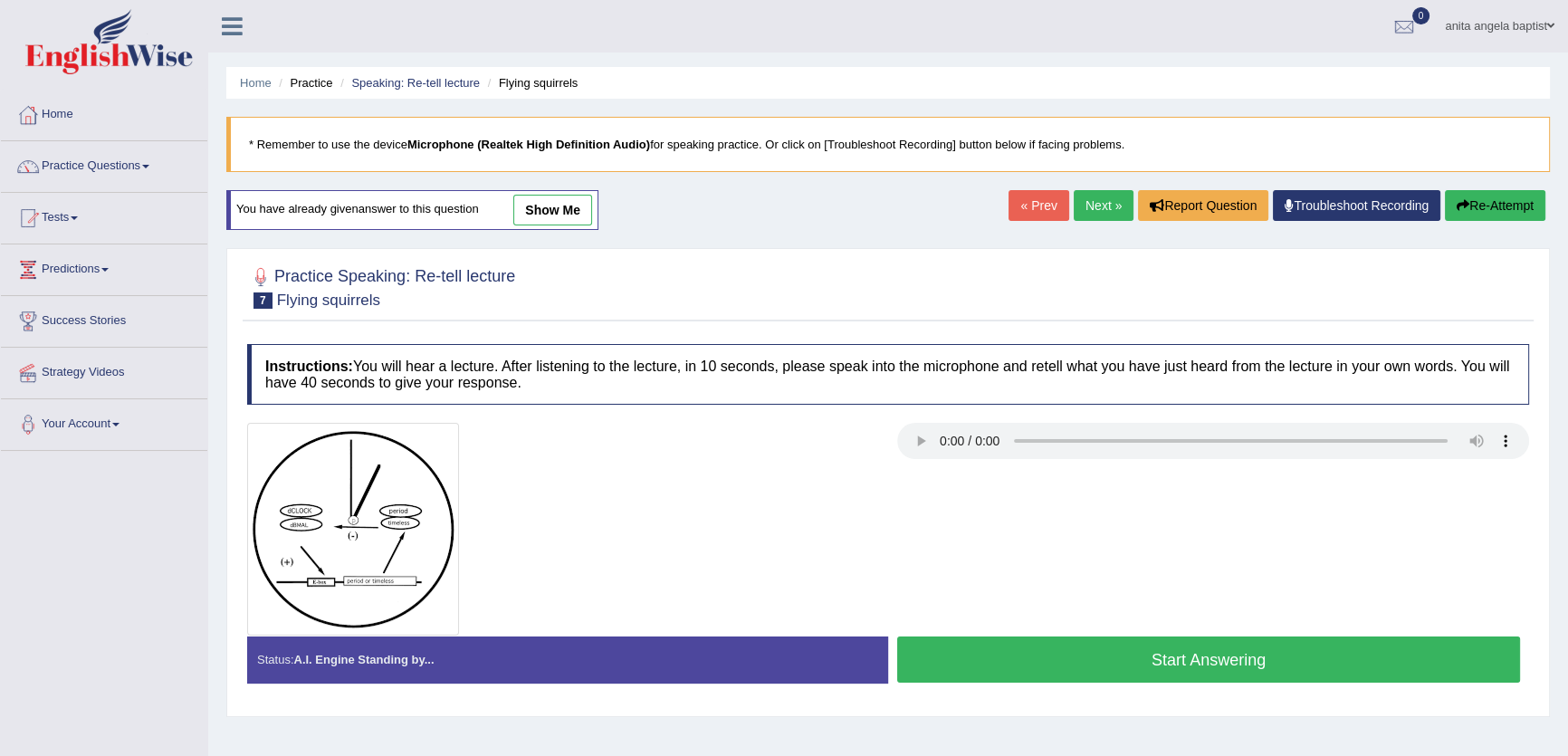 click on "Next »" at bounding box center (1104, 206) 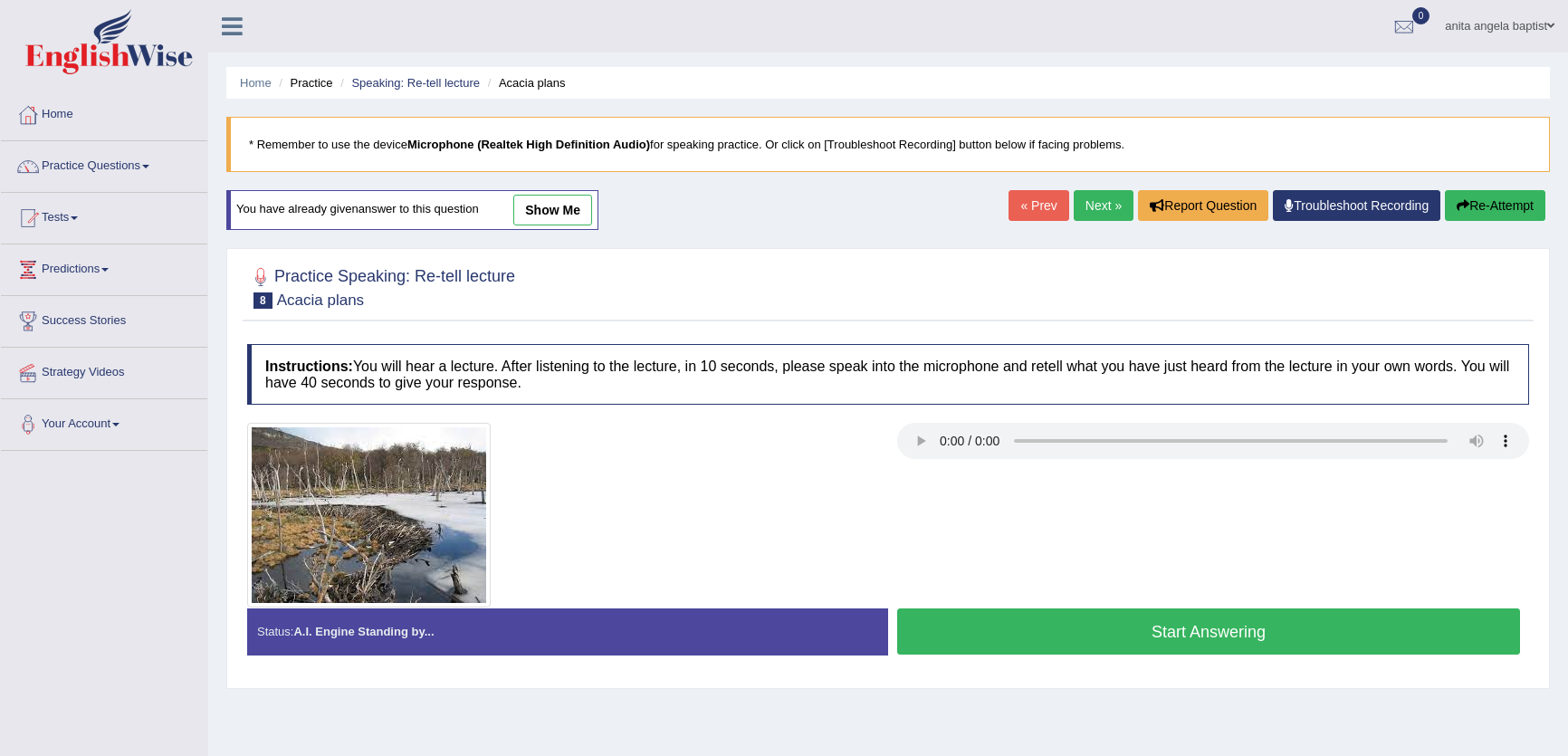 scroll, scrollTop: 0, scrollLeft: 0, axis: both 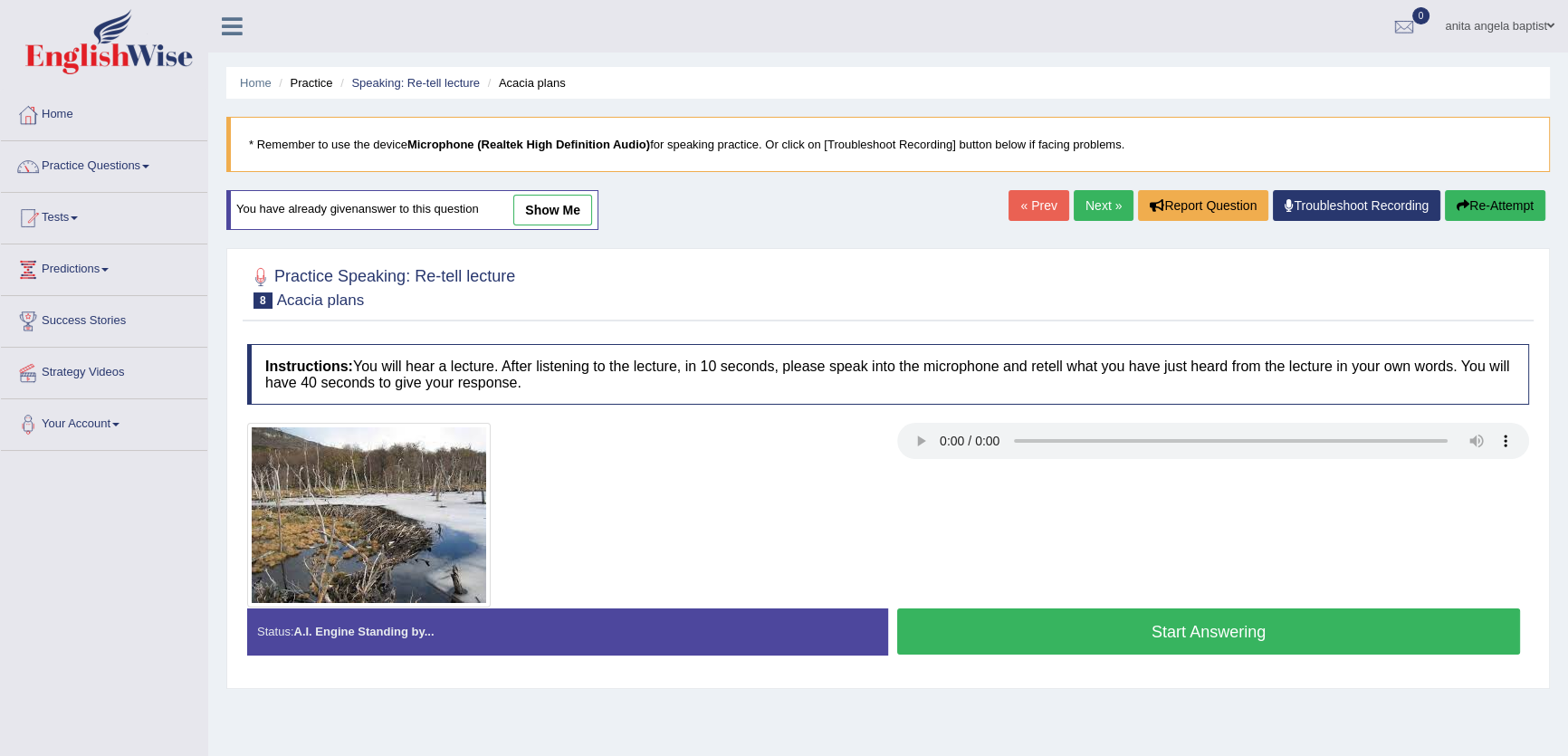 click on "Start Answering" at bounding box center (1209, 631) 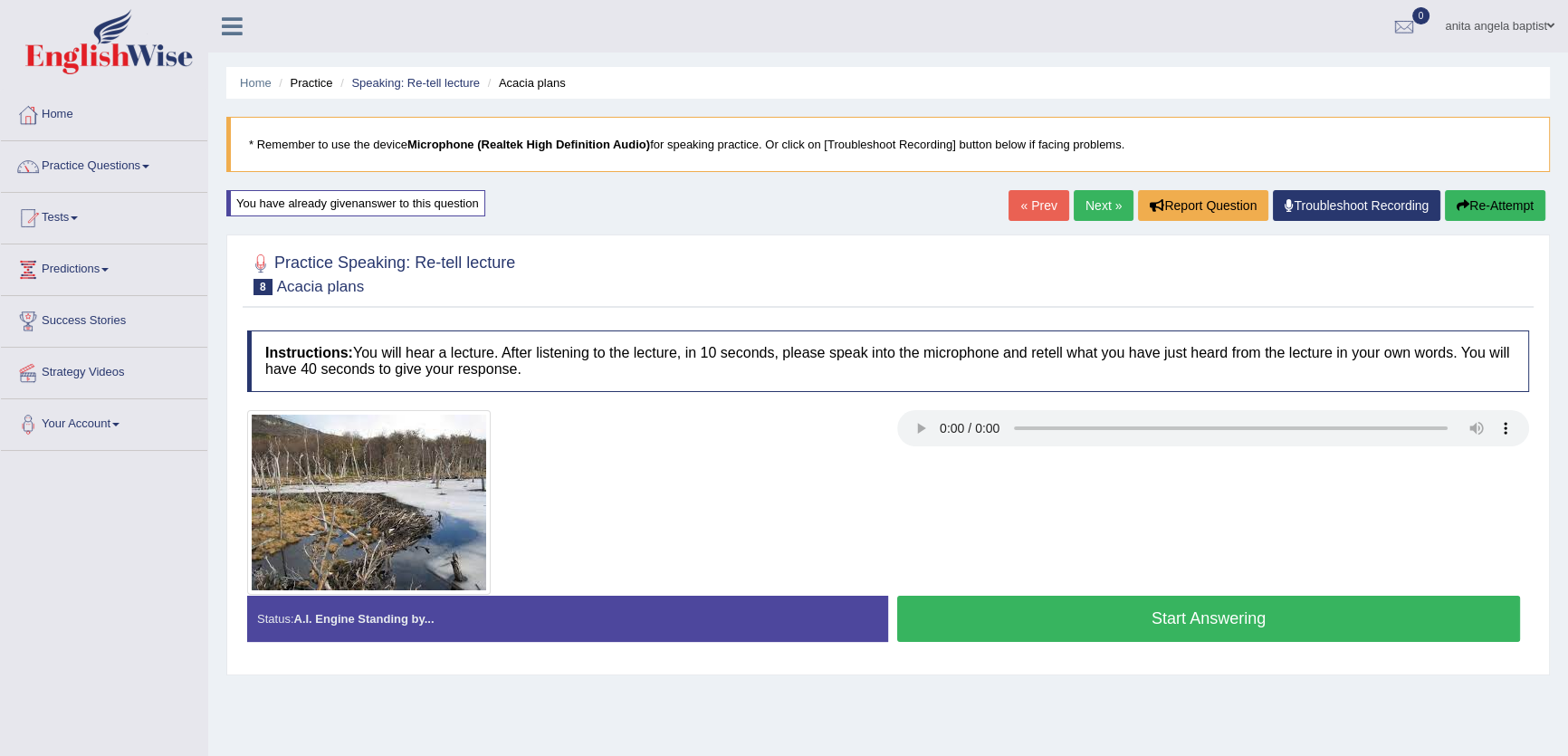 click on "Start Answering" at bounding box center [1209, 618] 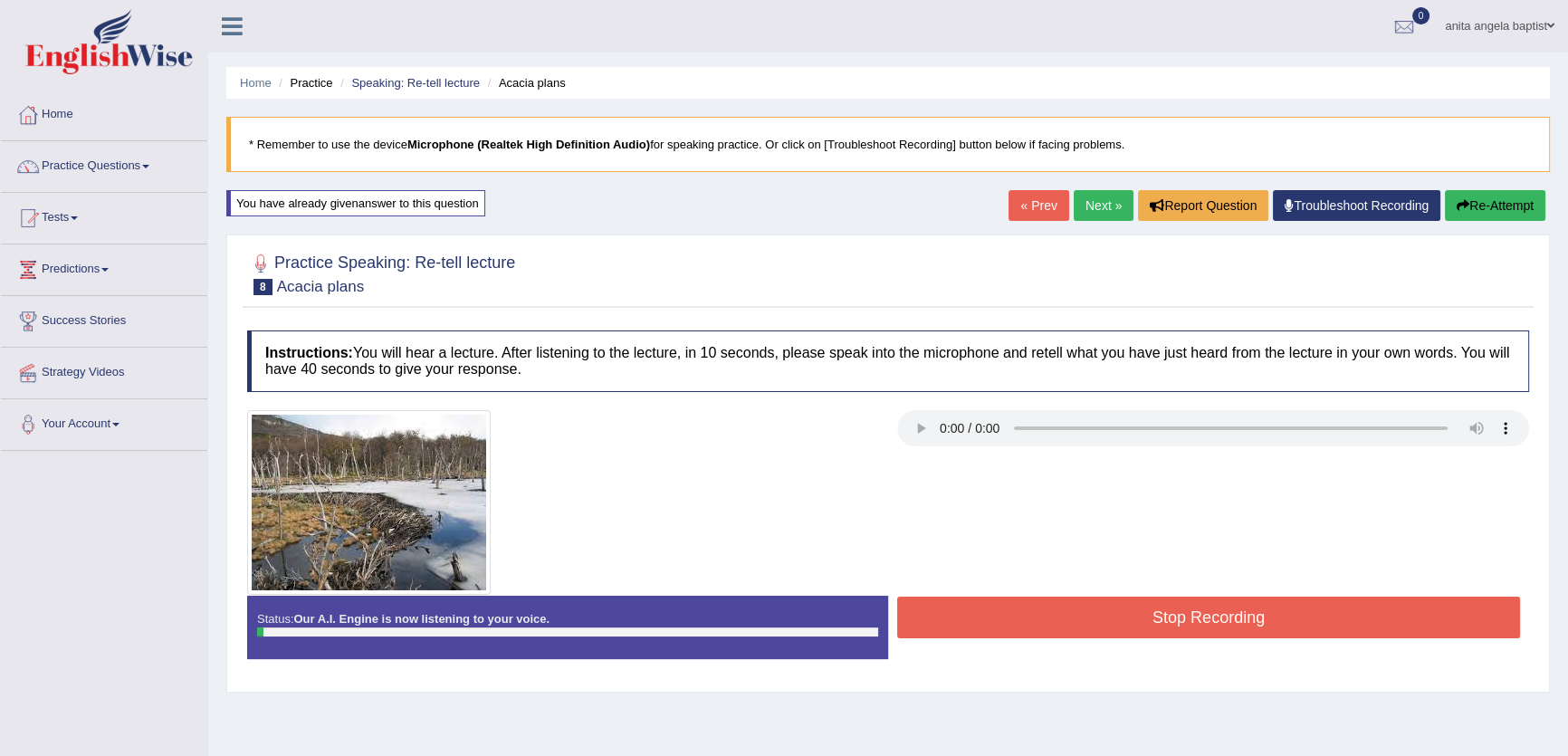 click on "Stop Recording" at bounding box center [1209, 617] 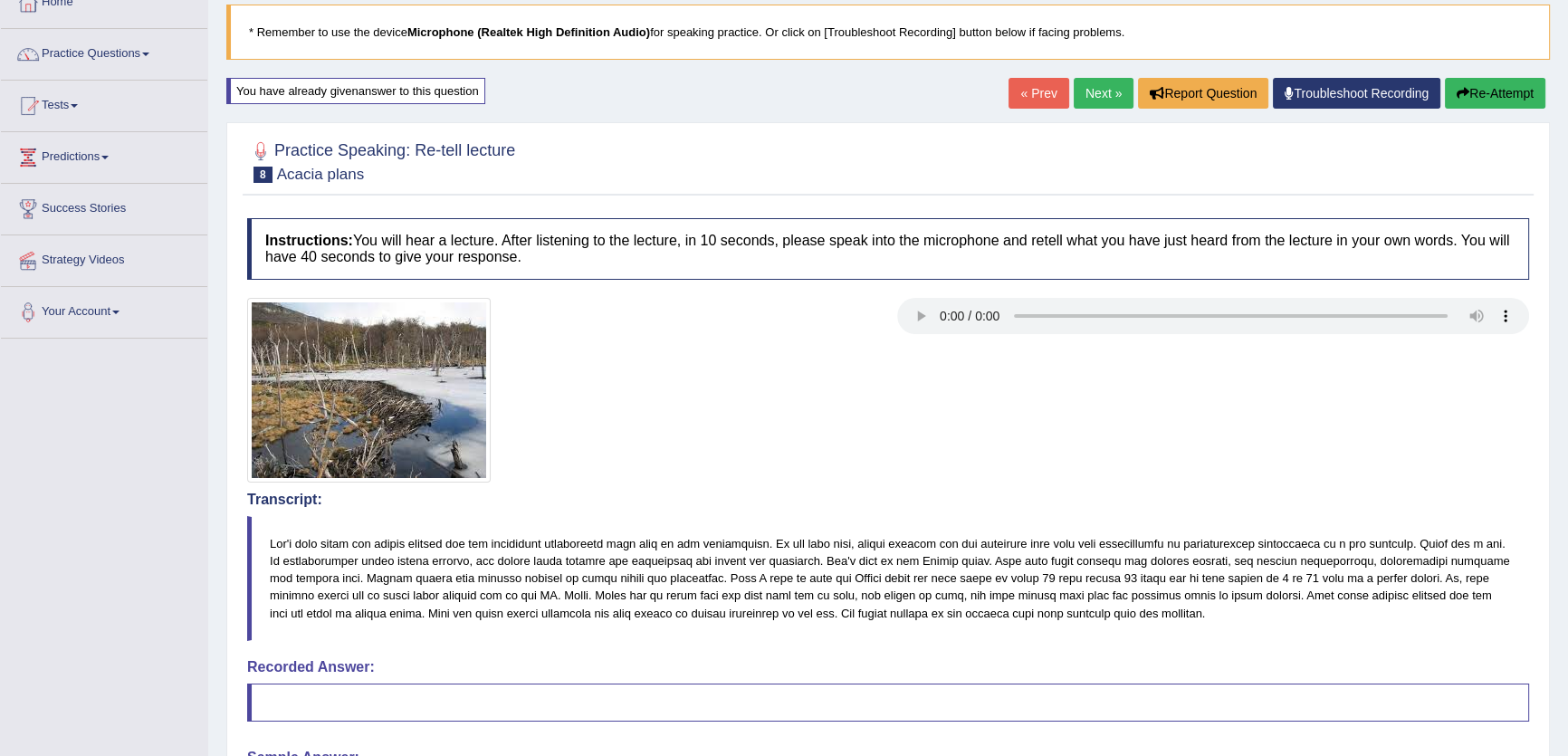 scroll, scrollTop: 0, scrollLeft: 0, axis: both 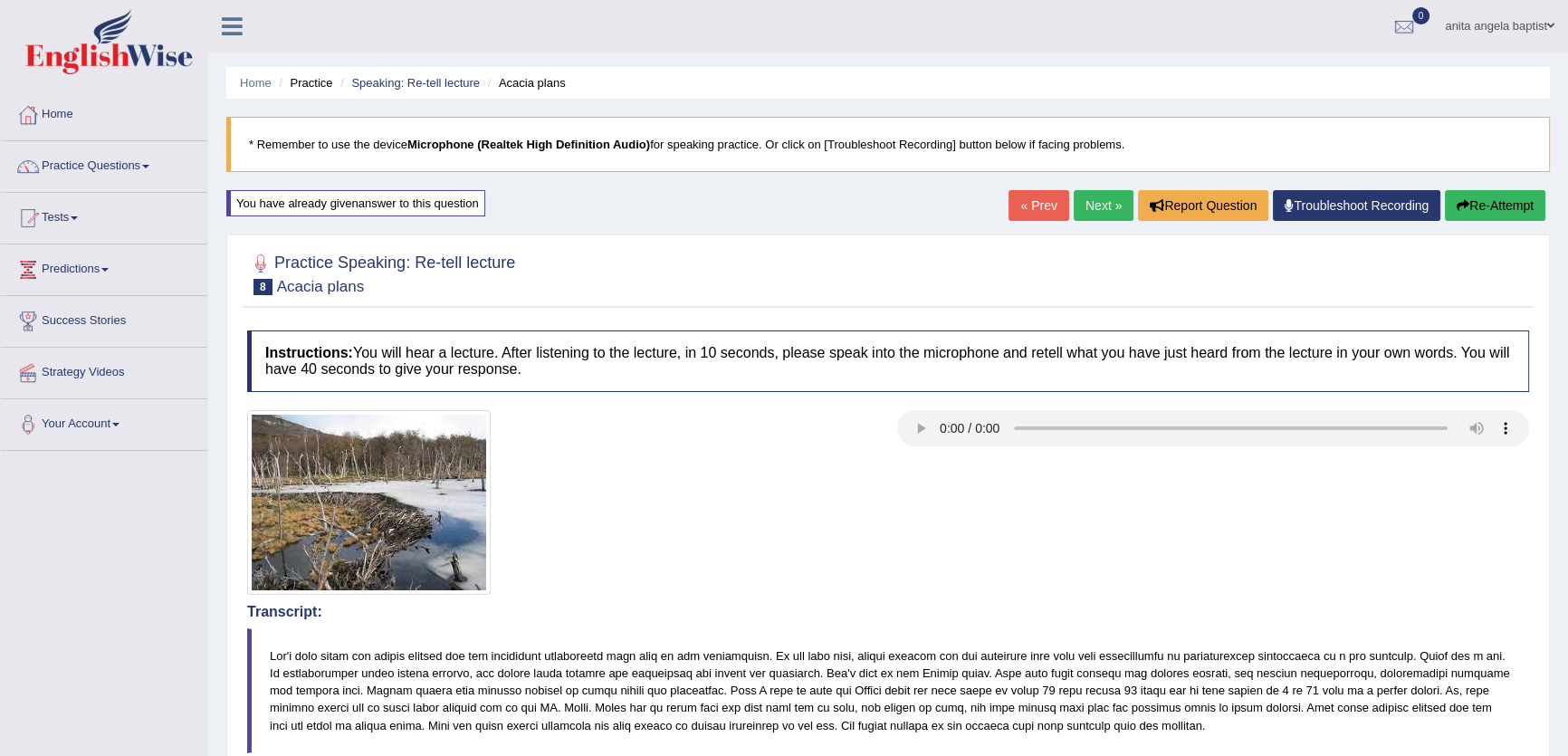 drag, startPoint x: 1417, startPoint y: 166, endPoint x: 1504, endPoint y: 158, distance: 87.367042 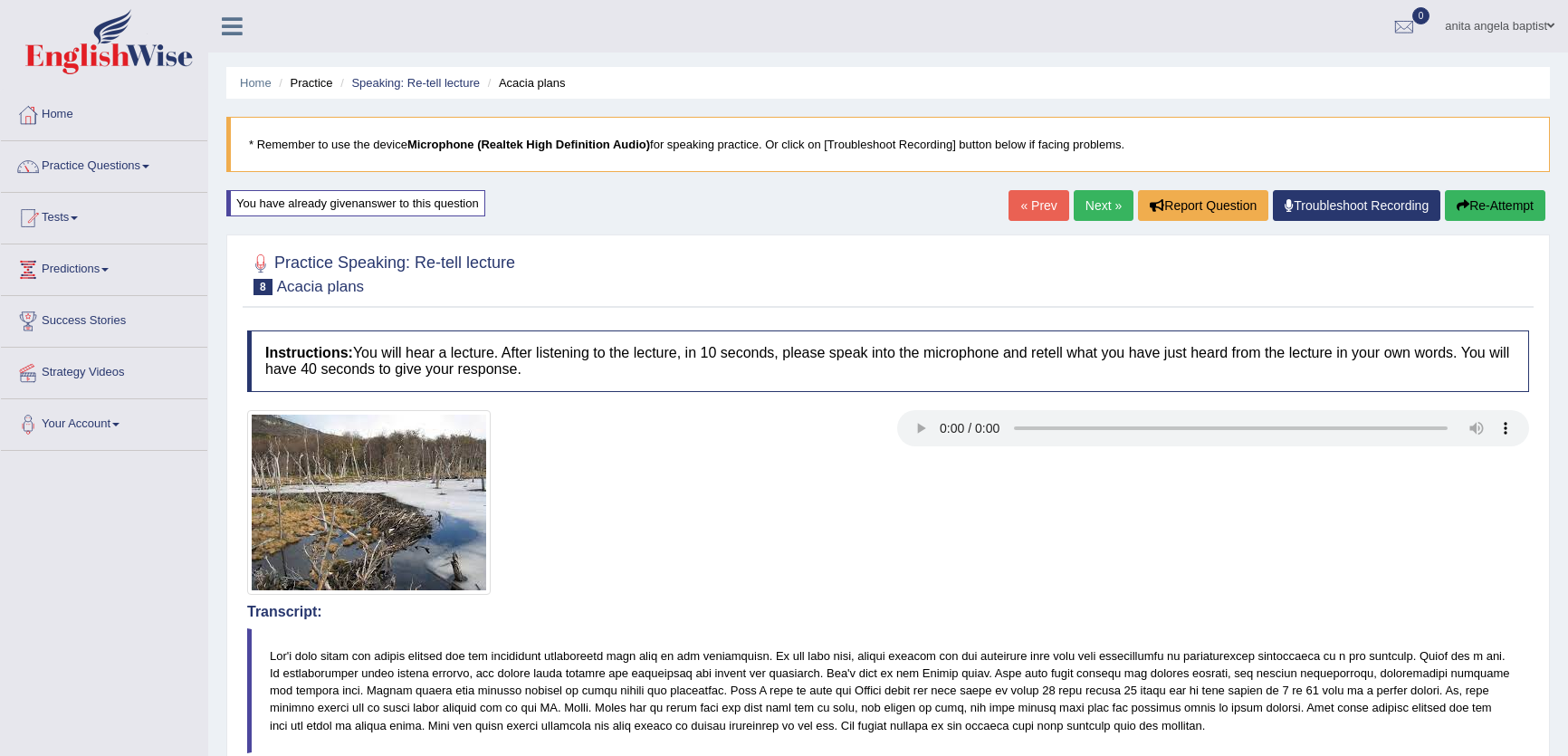 scroll, scrollTop: 194, scrollLeft: 0, axis: vertical 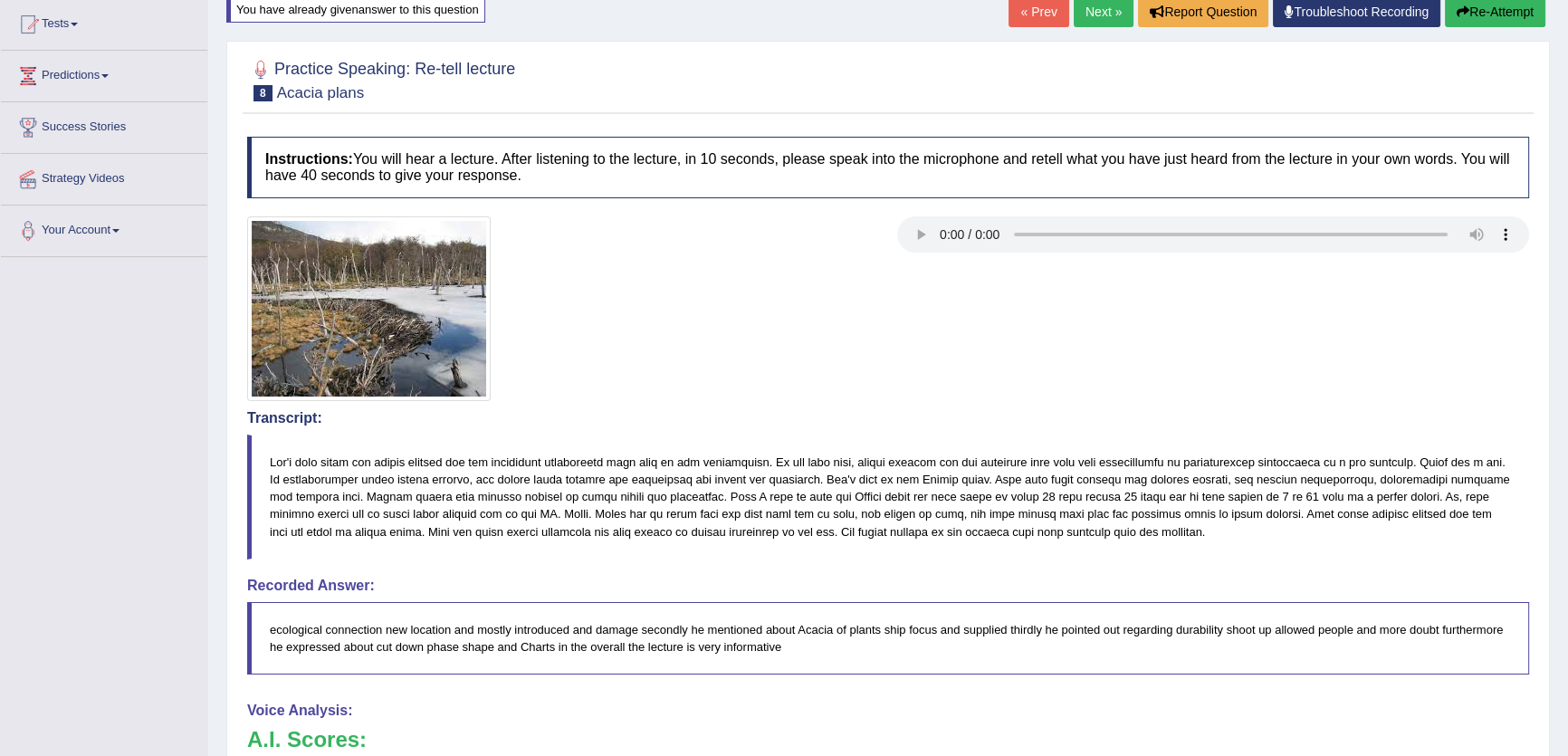 click on "Home
Practice
Speaking: Re-tell lecture
Acacia plans
* Remember to use the device  Microphone (Realtek High Definition Audio)  for speaking practice. Or click on [Troubleshoot Recording] button below if facing problems.
You have already given   answer to this question
« Prev Next »  Report Question  Troubleshoot Recording  Re-Attempt
Practice Speaking: Re-tell lecture
8
Acacia plans
Instructions:  You will hear a lecture. After listening to the lecture, in 10 seconds, please speak into the microphone and retell what you have just heard from the lecture in your own words. You will have 40 seconds to give your response.
Transcript: Recorded Answer: Created with Highcharts 7.1.2 Too low Too high Time Pitch meter: 0 5 10 15 20 25 30 35 40 Created with Highcharts 7.1.2 Great Too slow" at bounding box center (888, 480) 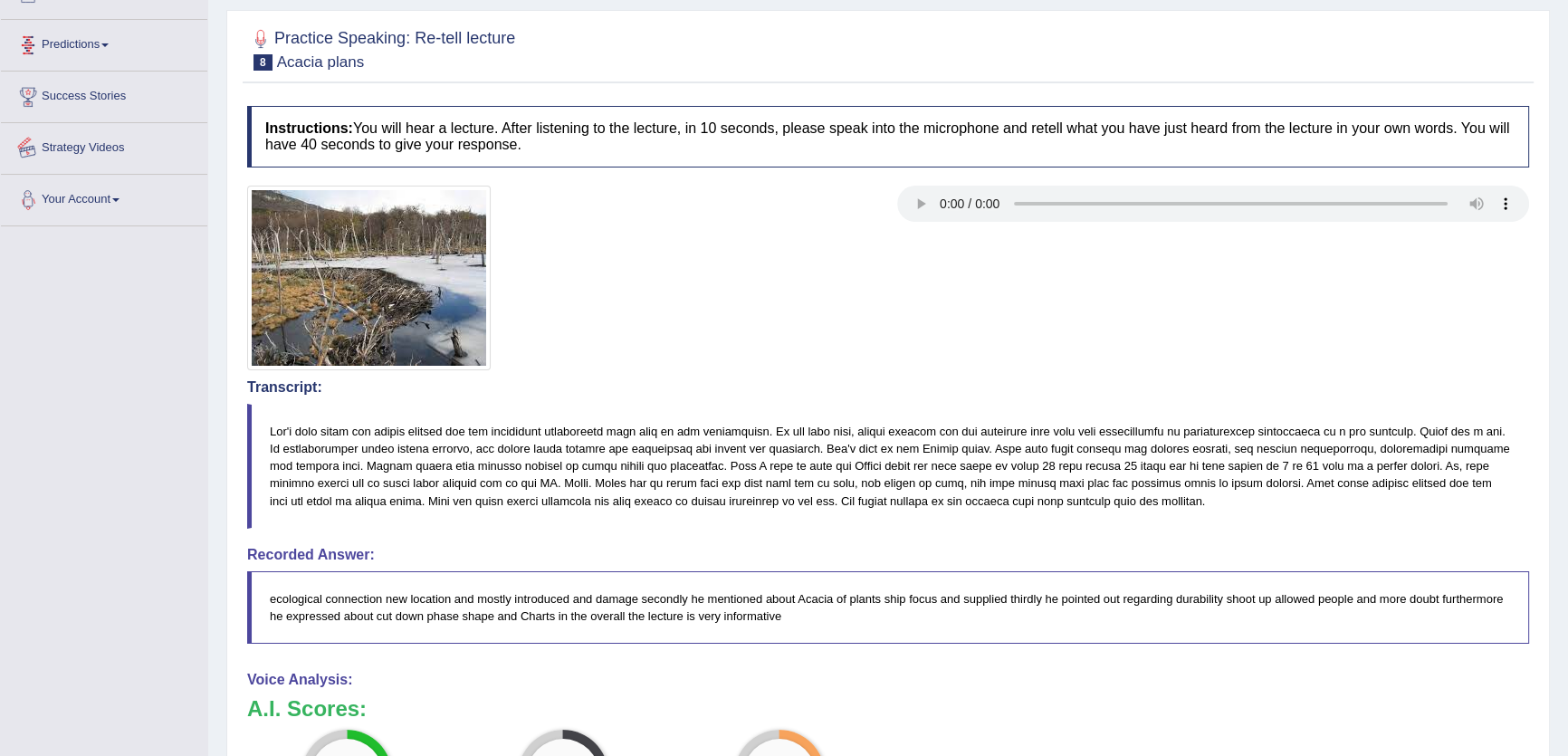 scroll, scrollTop: 0, scrollLeft: 0, axis: both 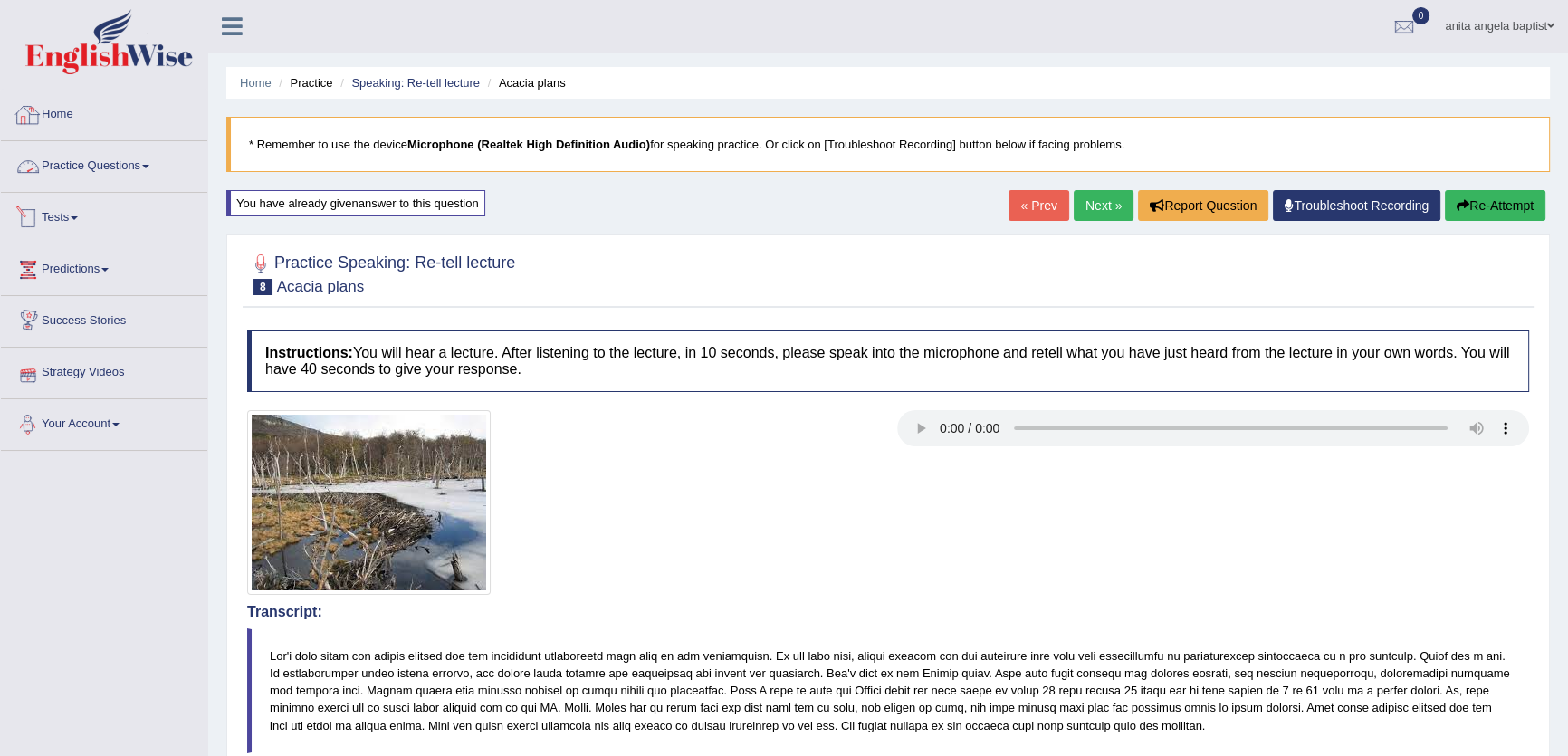click on "Practice Questions" at bounding box center (104, 164) 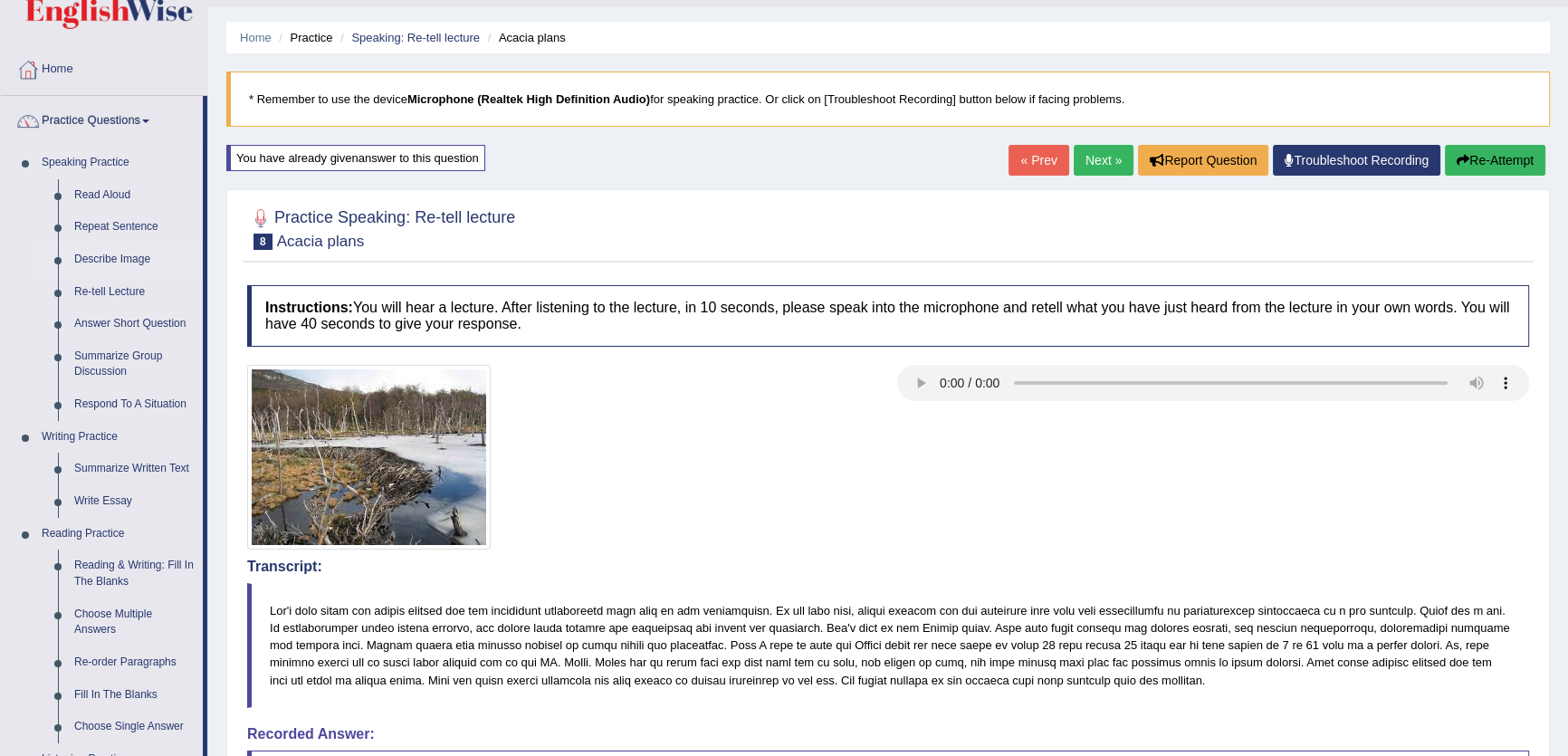 scroll, scrollTop: 81, scrollLeft: 0, axis: vertical 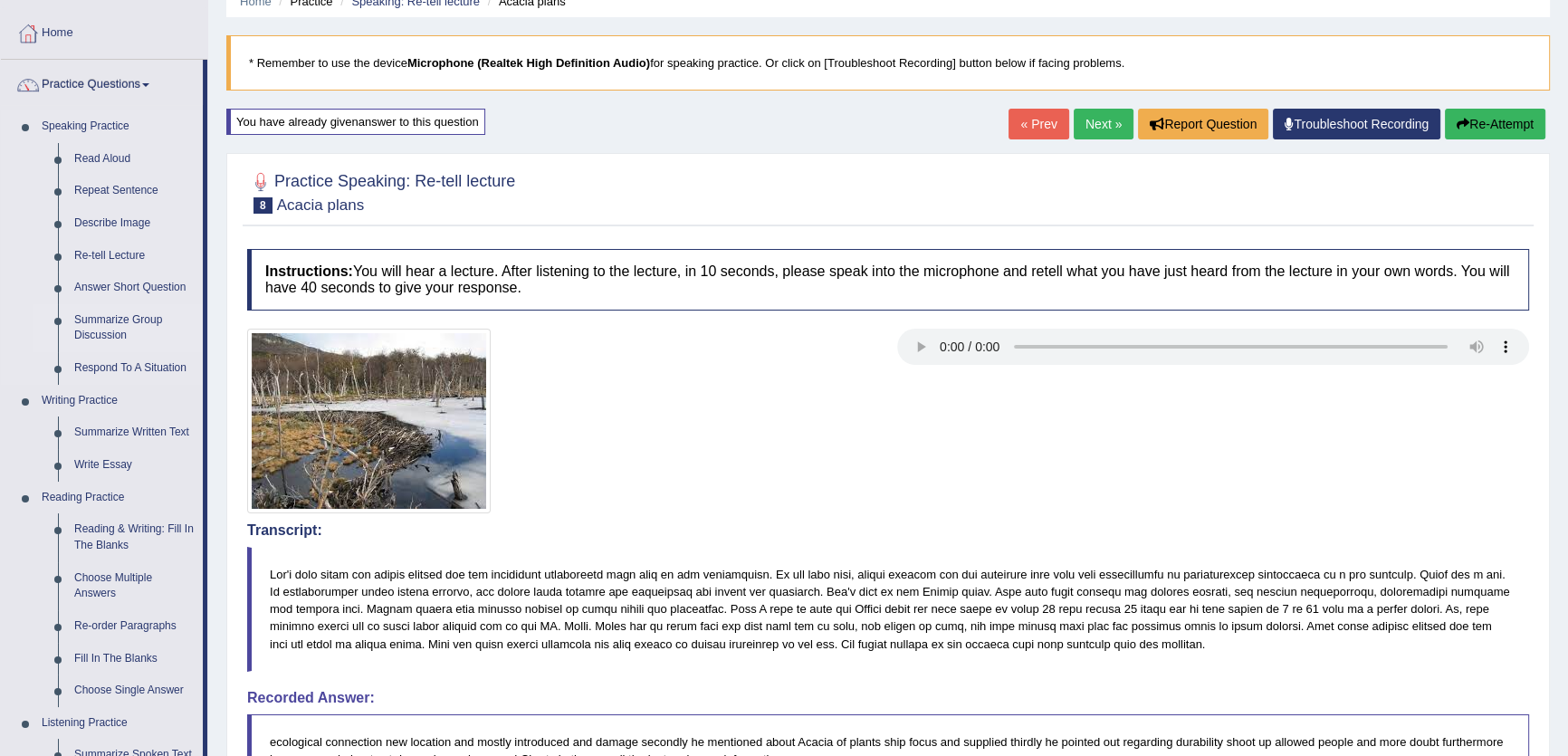 click on "Practice Questions" at bounding box center [101, 82] 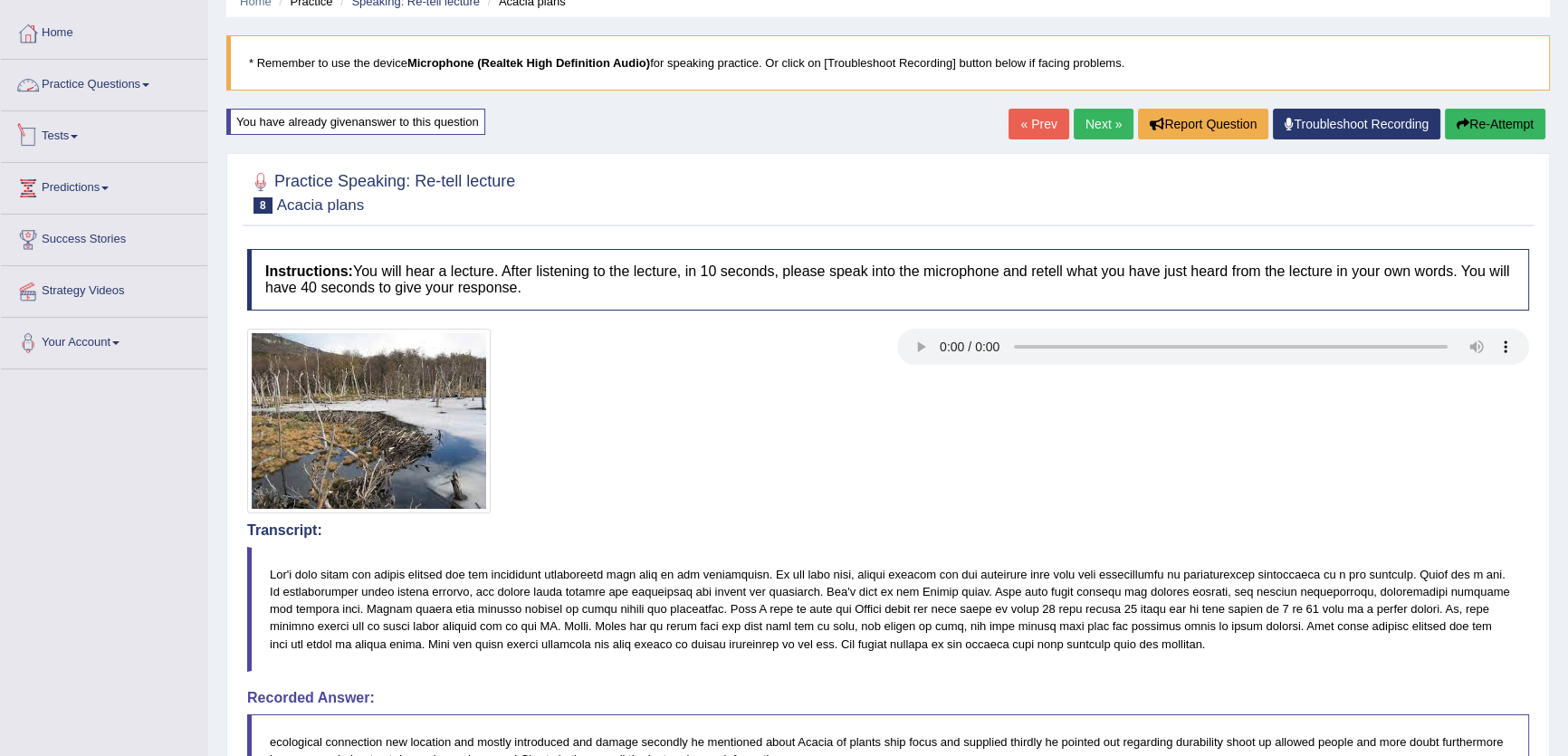 click on "Practice Questions" at bounding box center [104, 82] 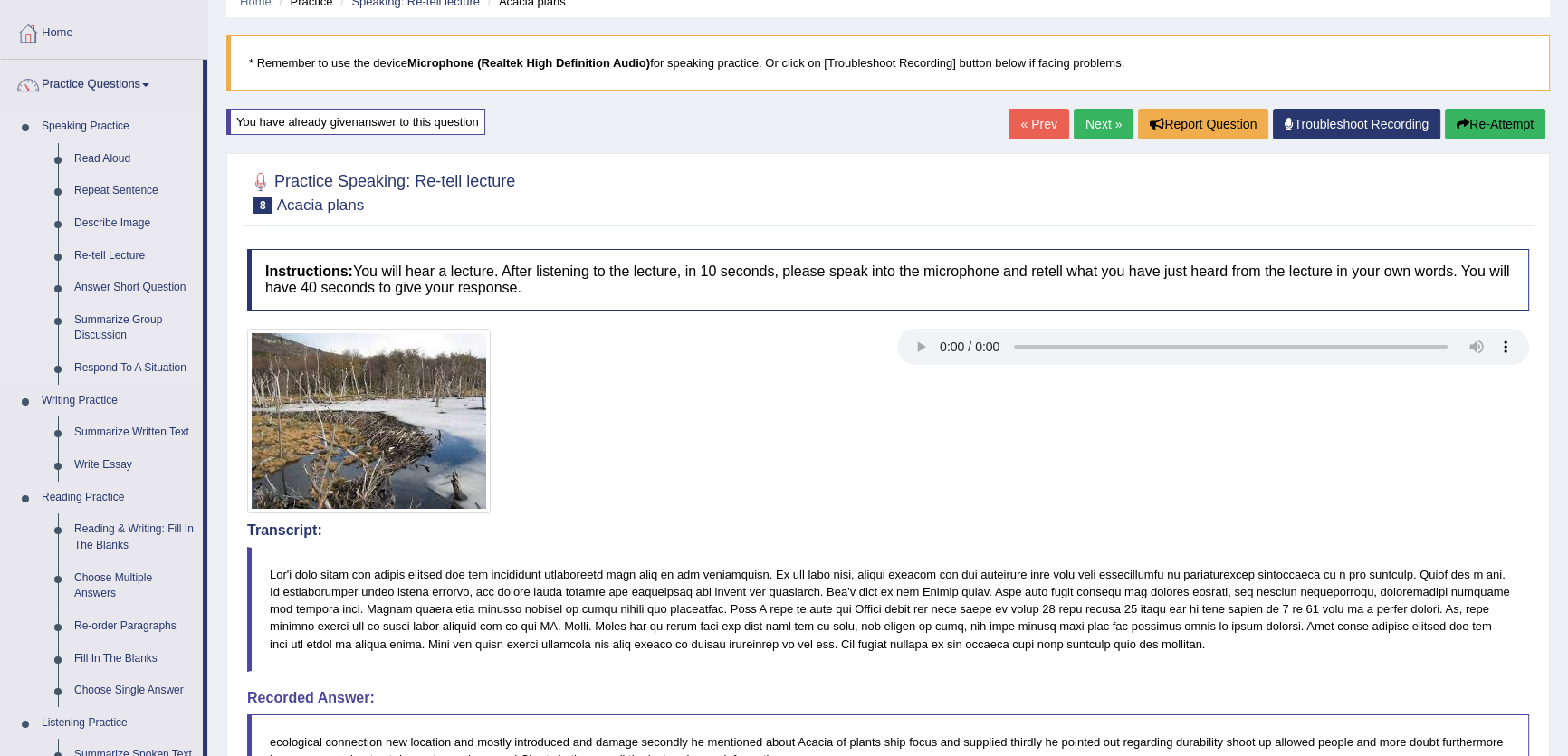 click on "Summarize Group Discussion" at bounding box center (134, 328) 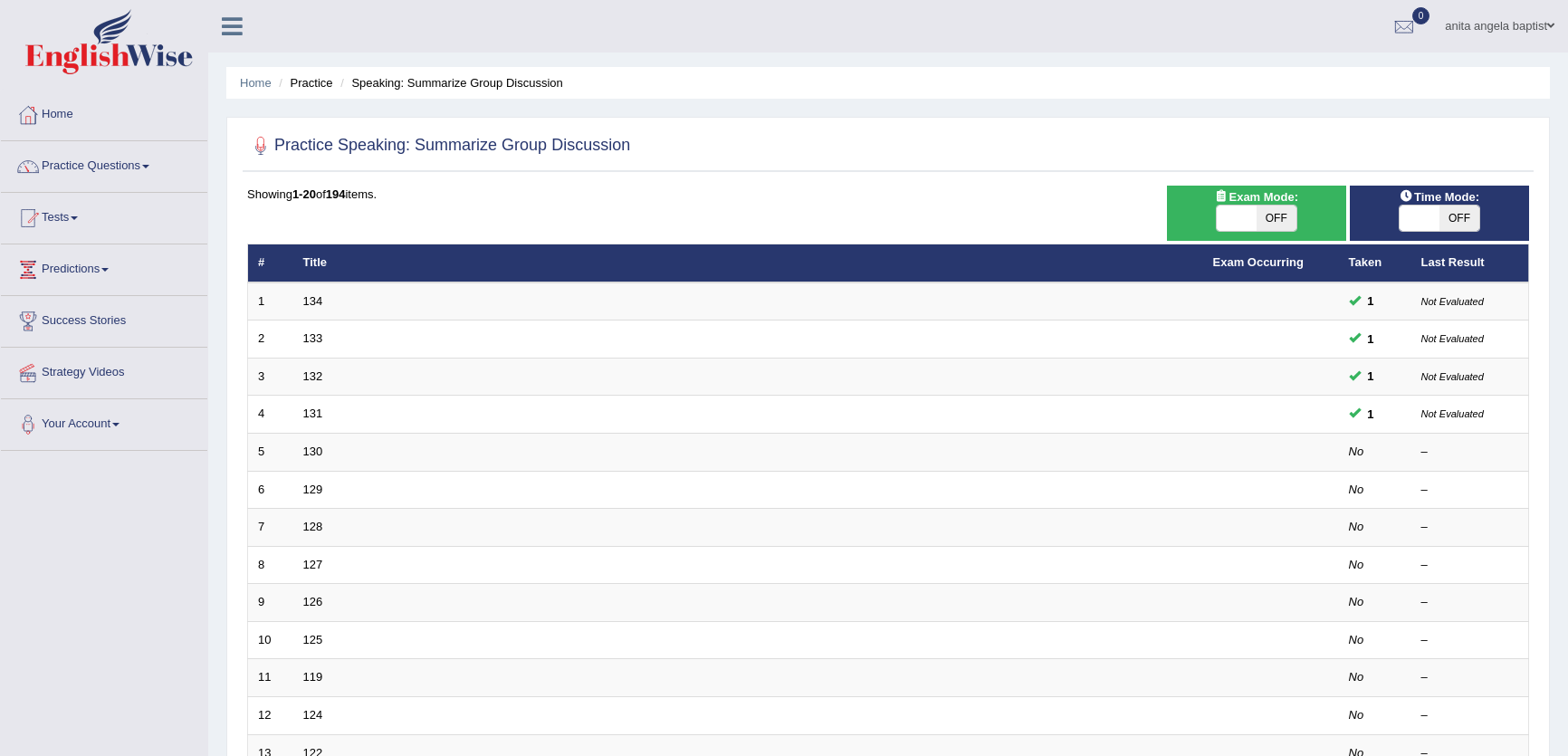 scroll, scrollTop: 0, scrollLeft: 0, axis: both 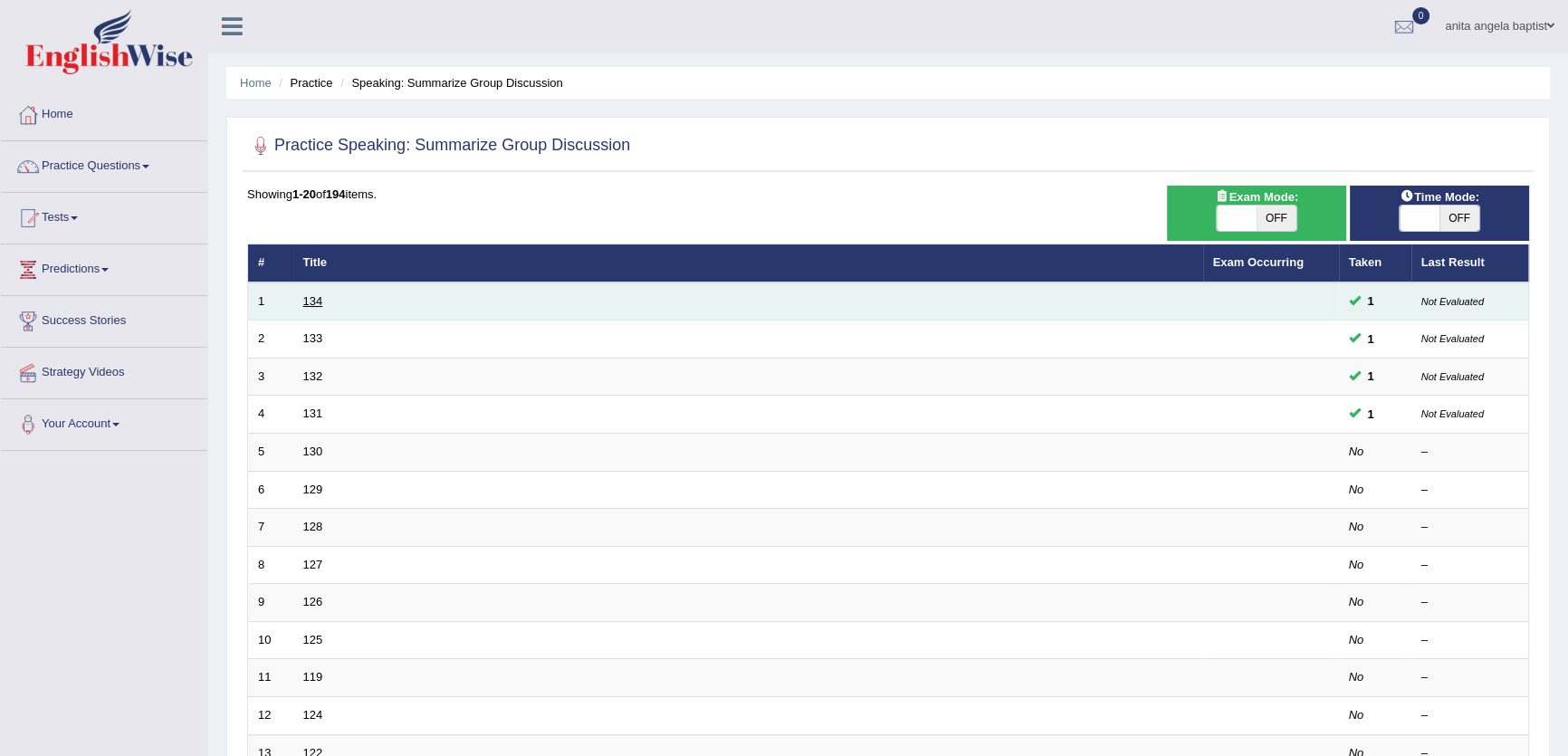 click on "134" at bounding box center [313, 301] 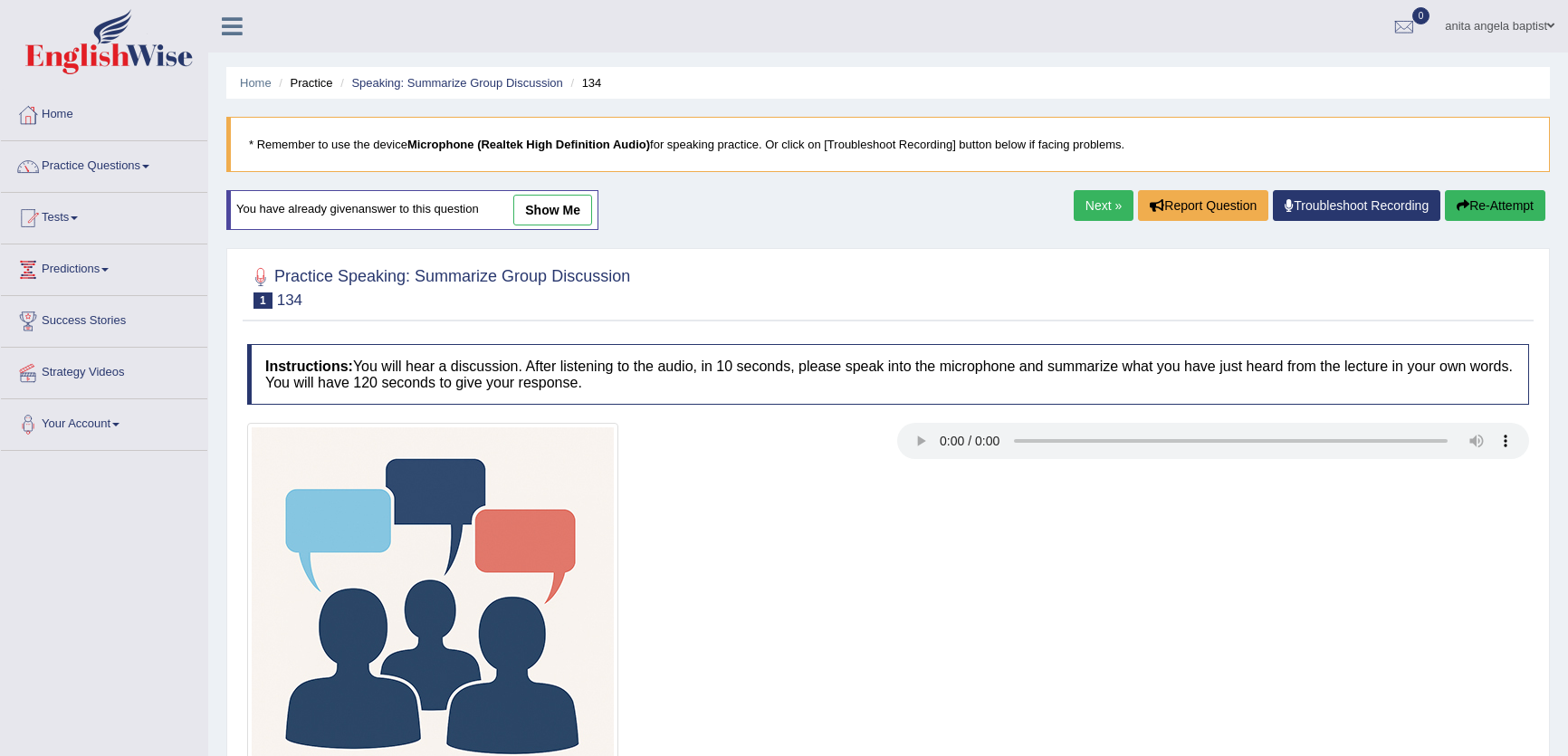 scroll, scrollTop: 0, scrollLeft: 0, axis: both 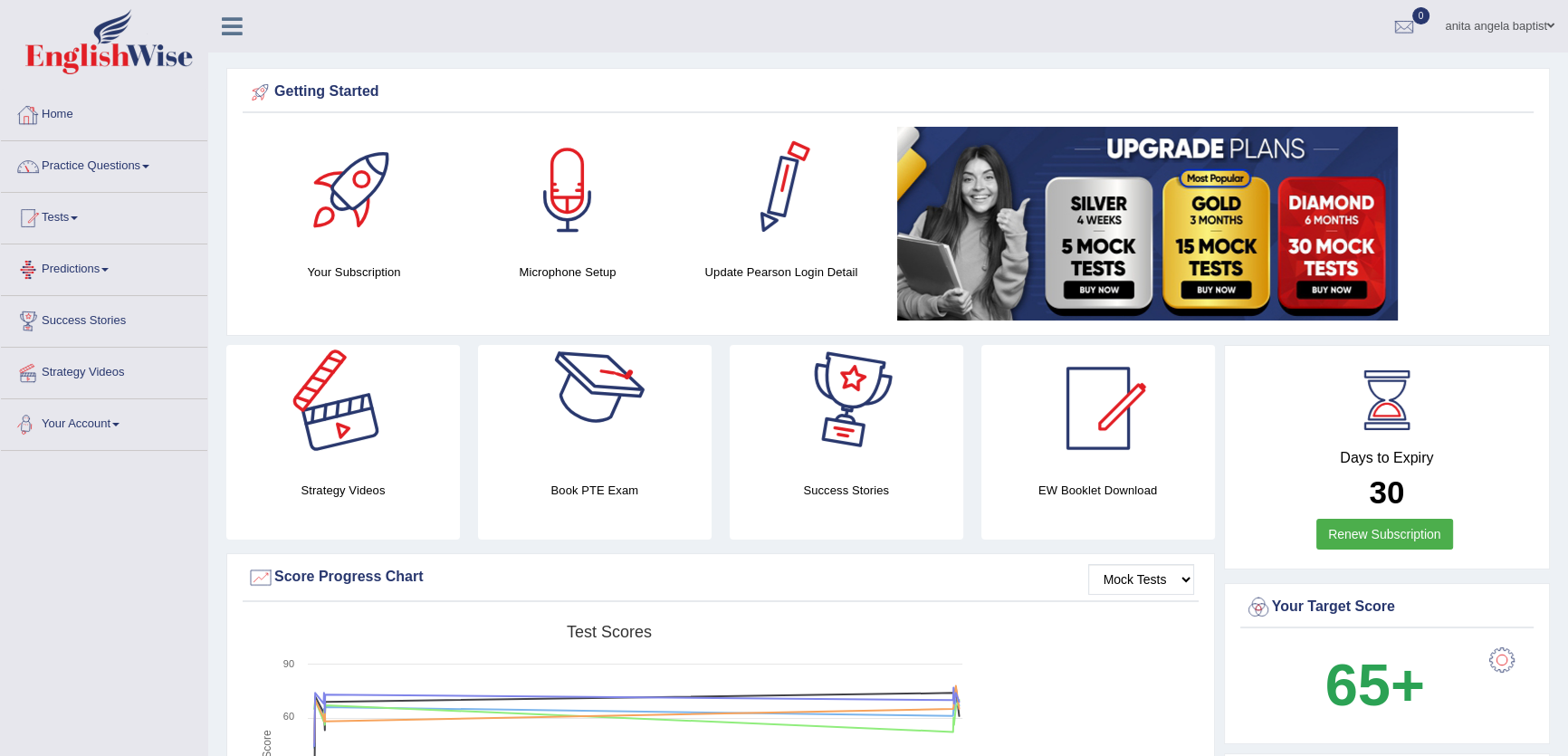 click on "Practice Questions" at bounding box center (104, 164) 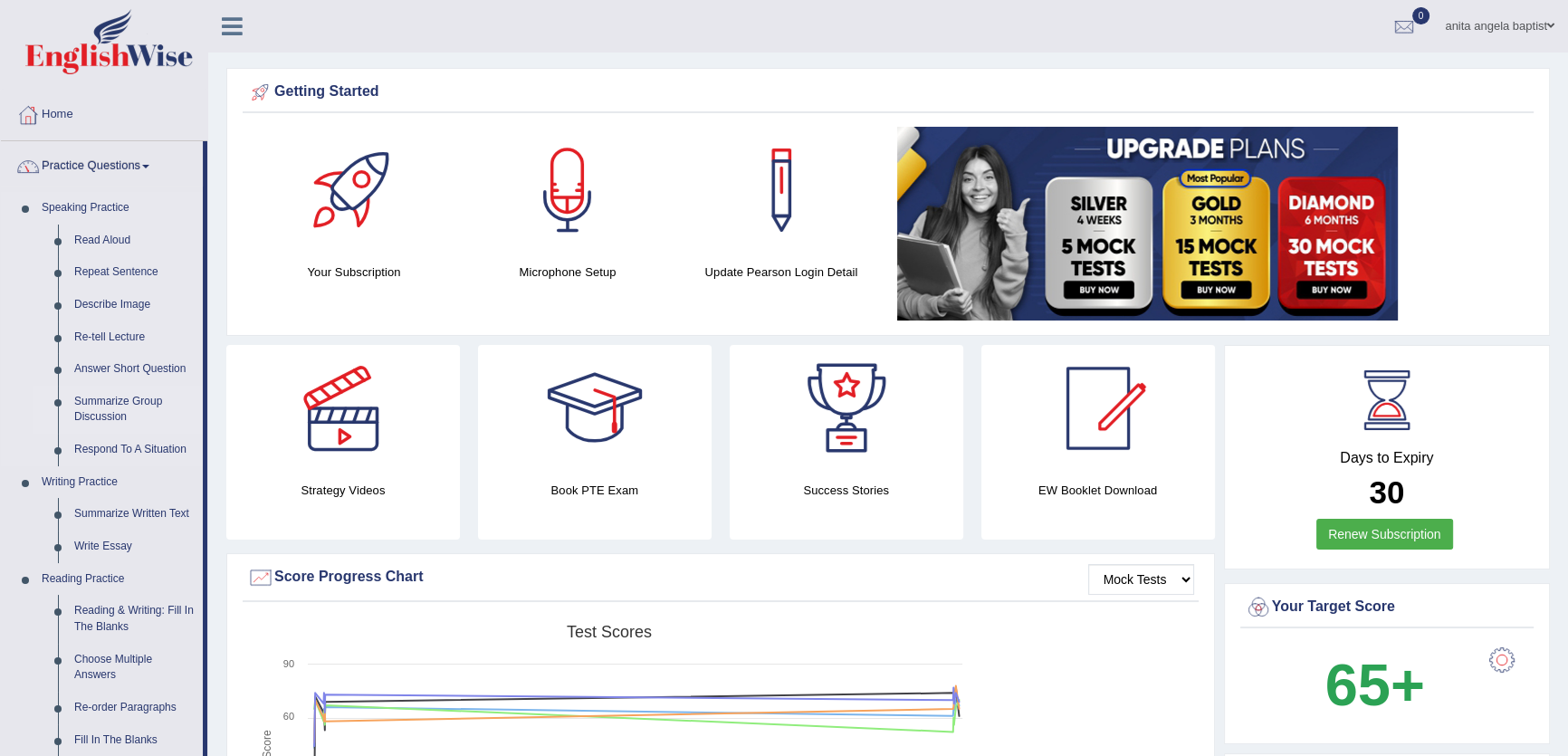 click on "Summarize Group Discussion" at bounding box center [134, 409] 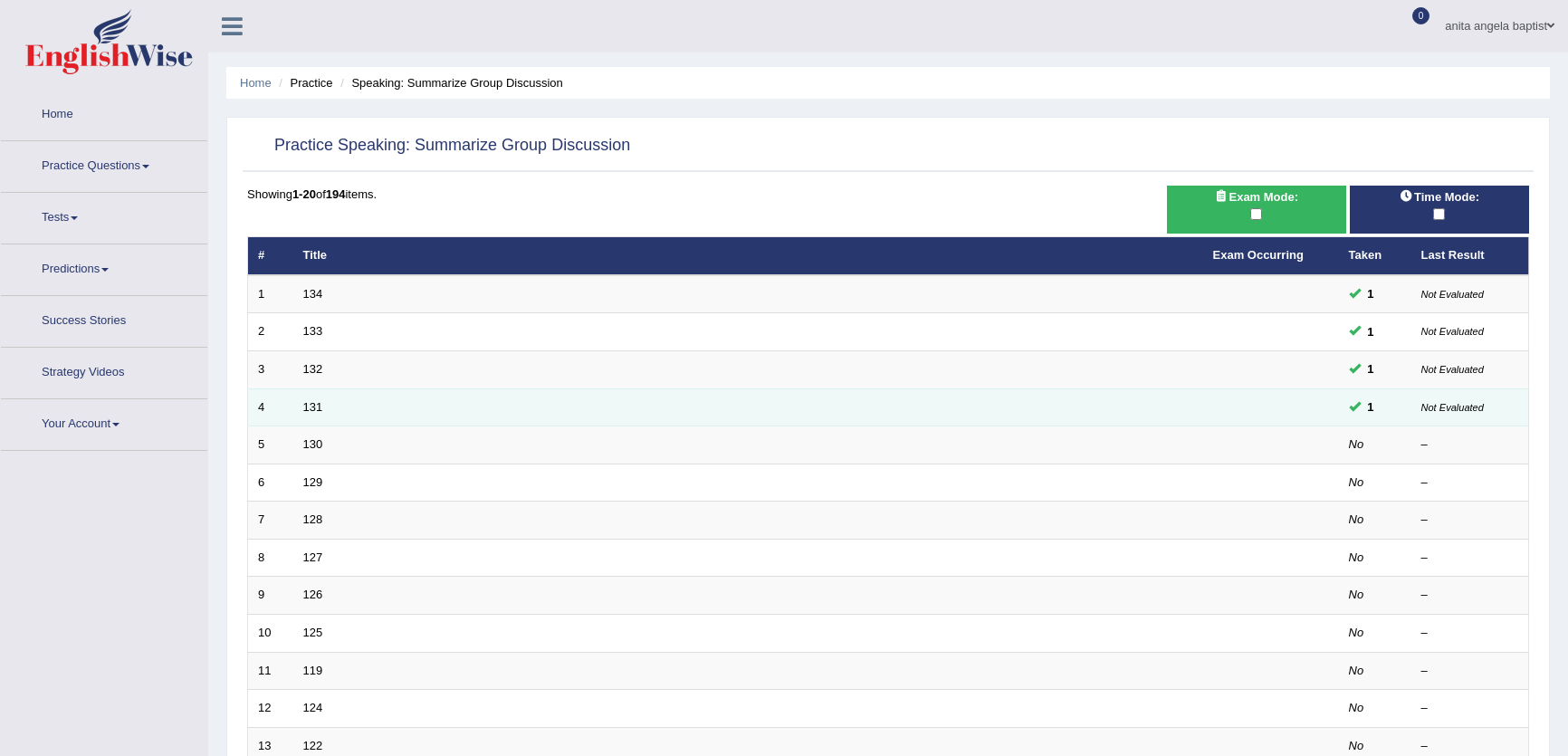 scroll, scrollTop: 0, scrollLeft: 0, axis: both 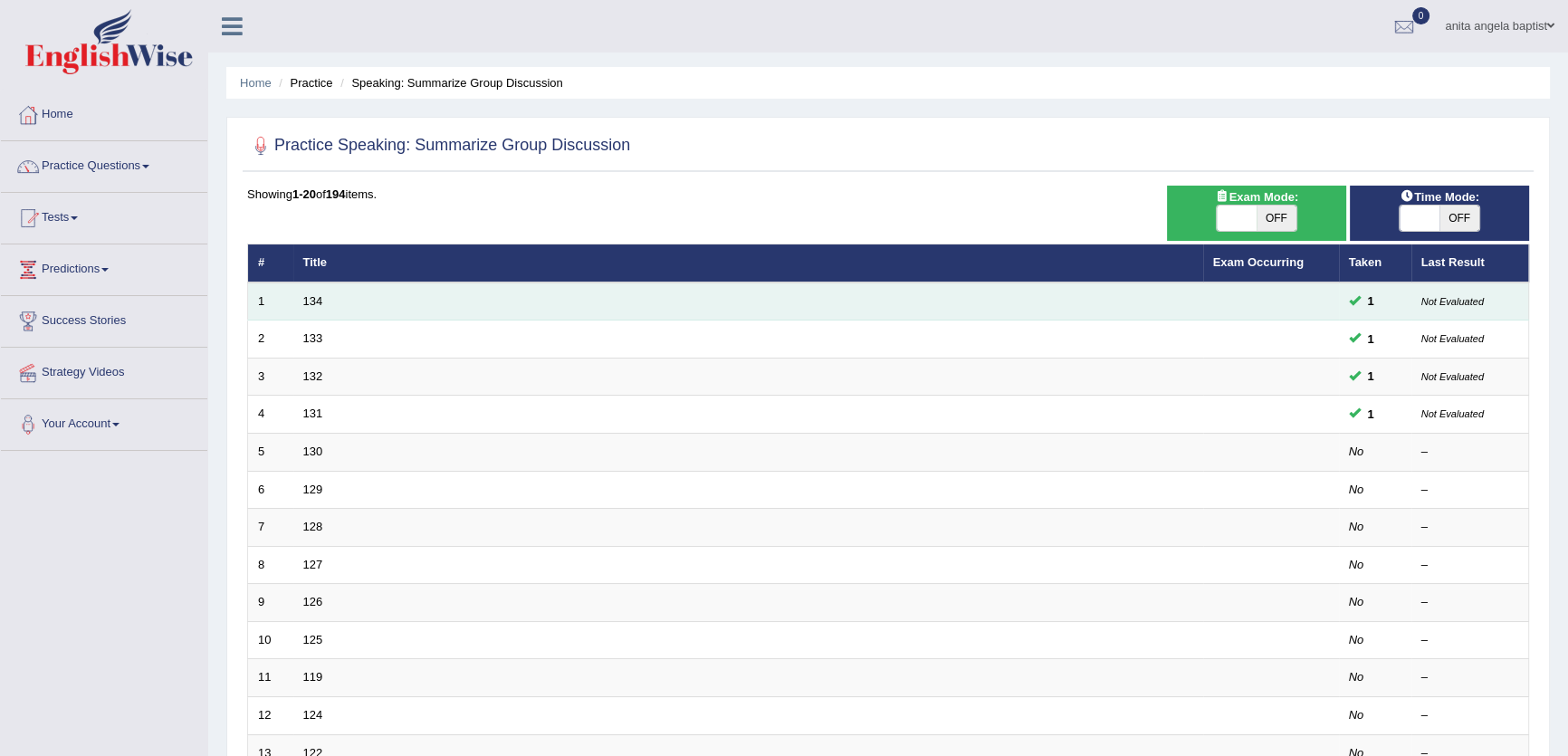 click on "134" at bounding box center (748, 301) 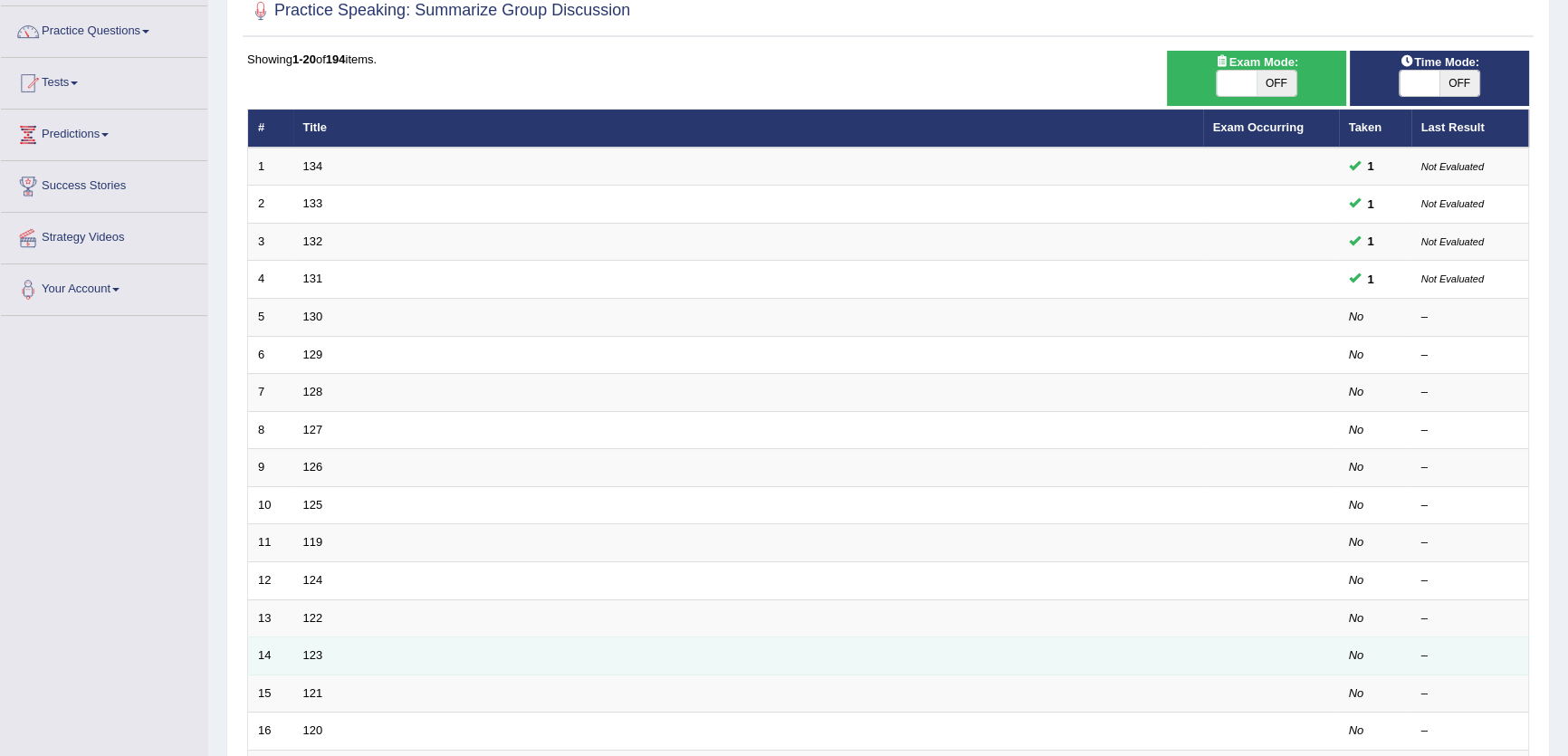 scroll, scrollTop: 162, scrollLeft: 0, axis: vertical 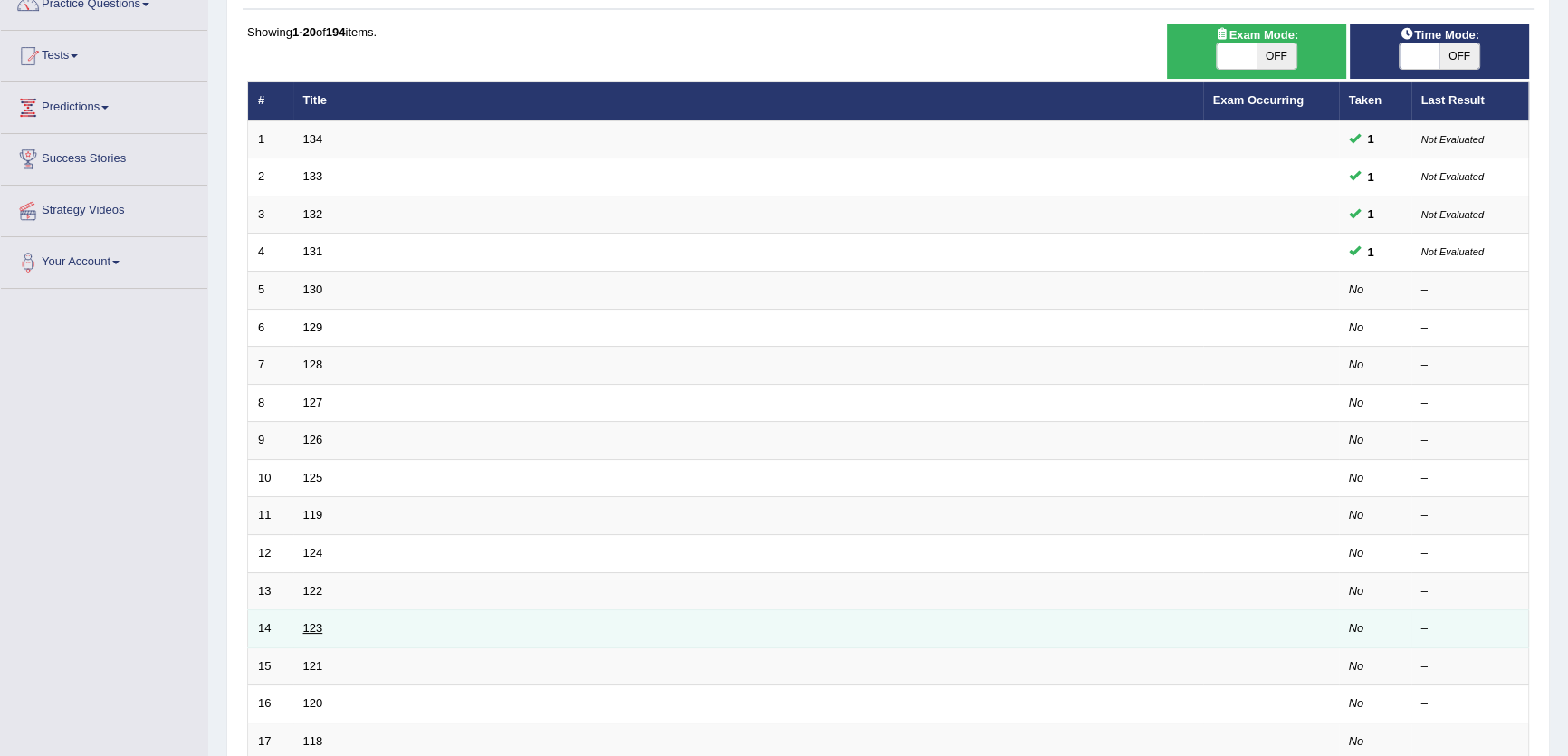click on "123" at bounding box center [313, 627] 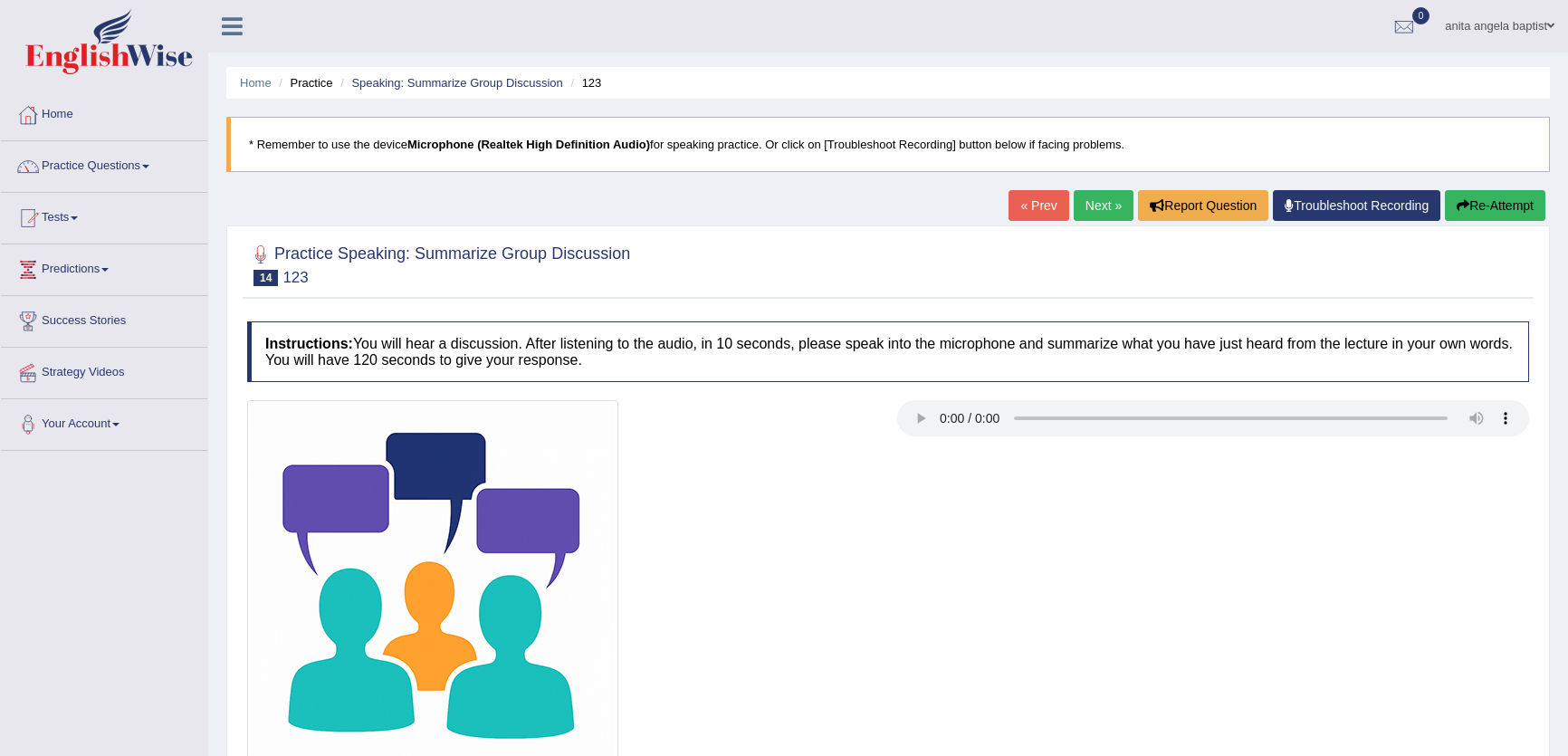 scroll, scrollTop: 0, scrollLeft: 0, axis: both 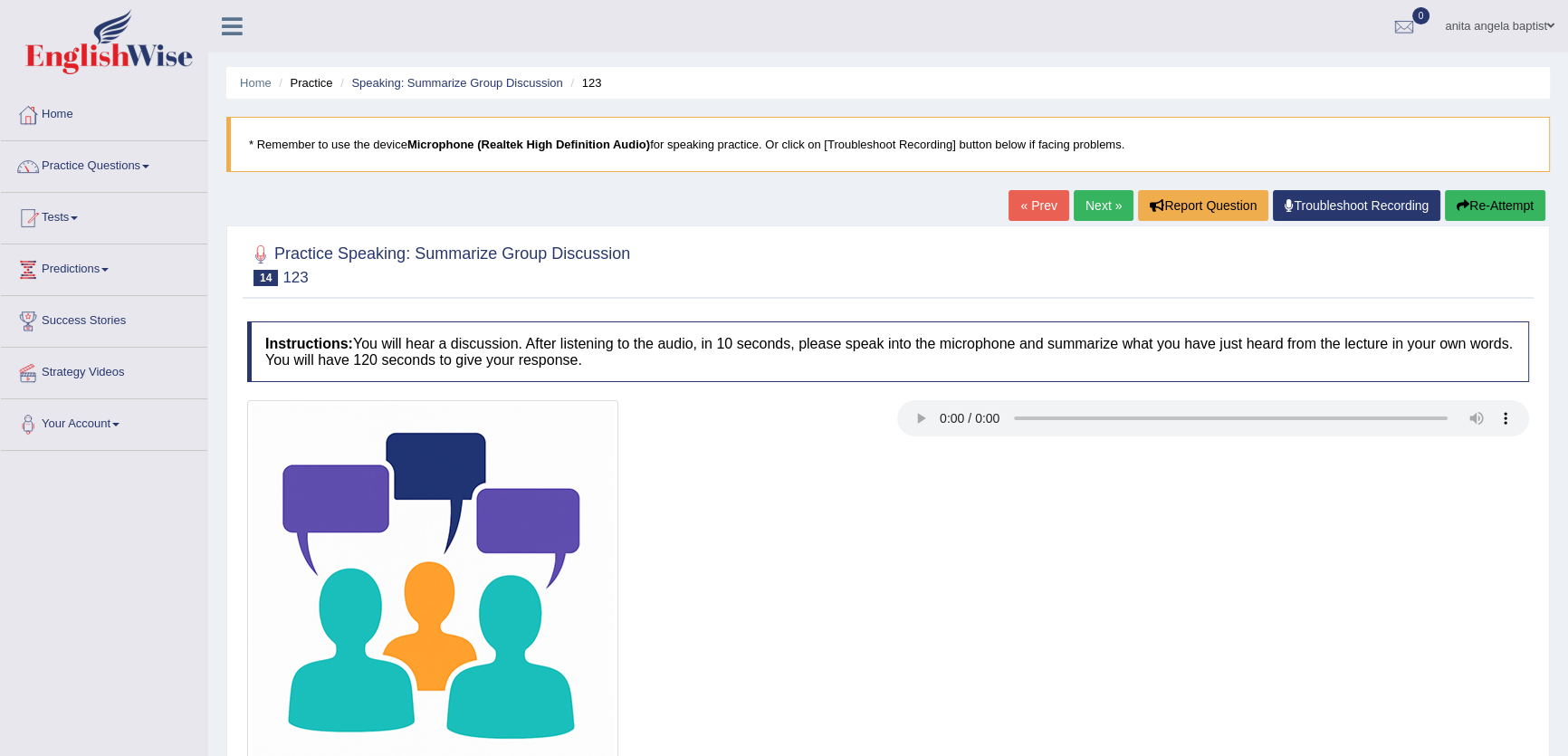 click on "Instructions:  You will hear a discussion. After listening to the audio, in 10 seconds, please speak into the microphone and summarize what you have just heard from the lecture in your own words. You will have 120 seconds to give your response.
Transcript: Recorded Answer: Created with Highcharts 7.1.2 Too low Too high Time Pitch meter: 0 20 40 60 80 100 120 Created with Highcharts 7.1.2 Great Too slow Too fast Time Speech pace meter: 0 5 10 15 20 25 30 35 40 Spoken Keywords: Voice Analysis: Your Response: Sample Answer: . Status:  A.I. Engine Standing by... Start Answering Stop Recording" at bounding box center (888, 577) 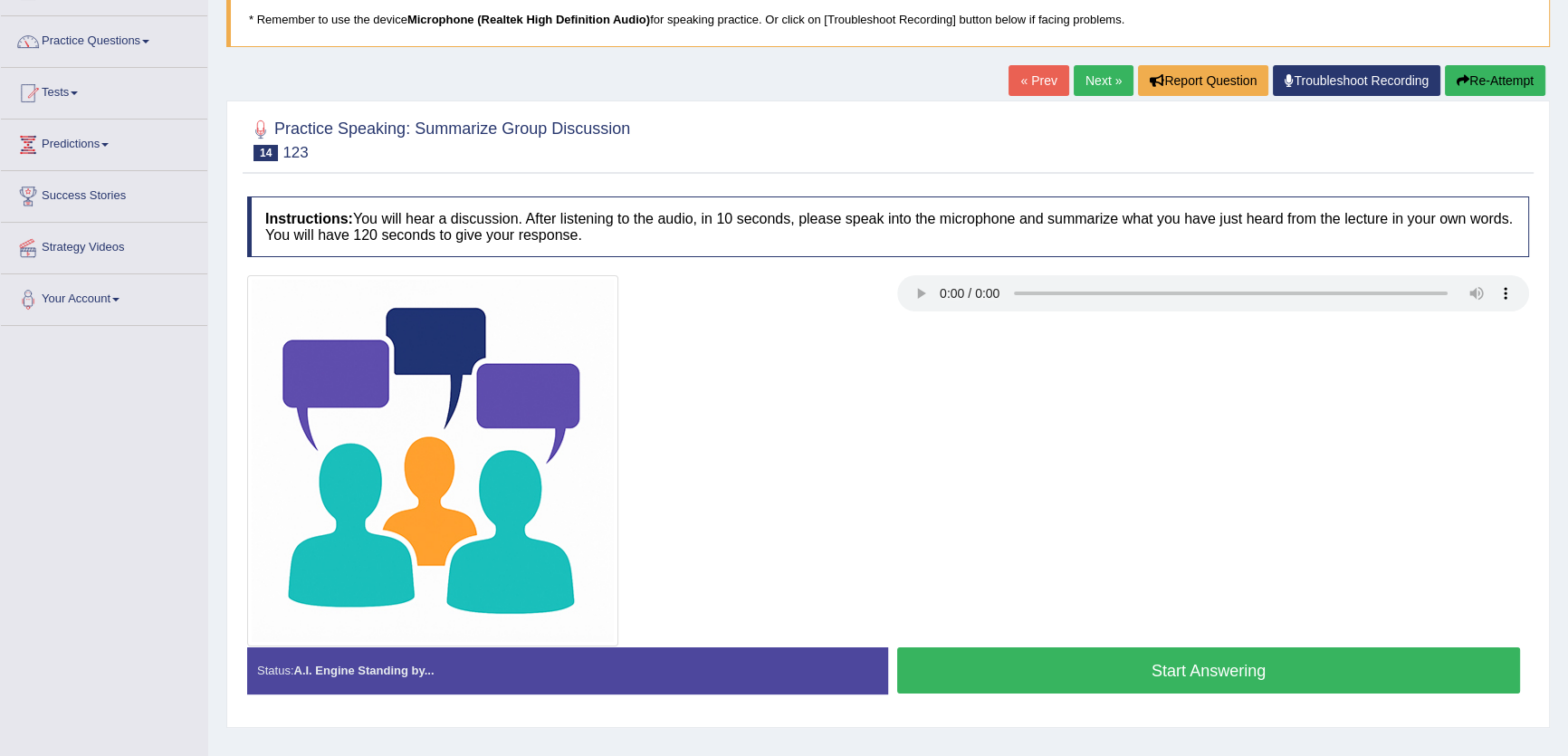 scroll, scrollTop: 194, scrollLeft: 0, axis: vertical 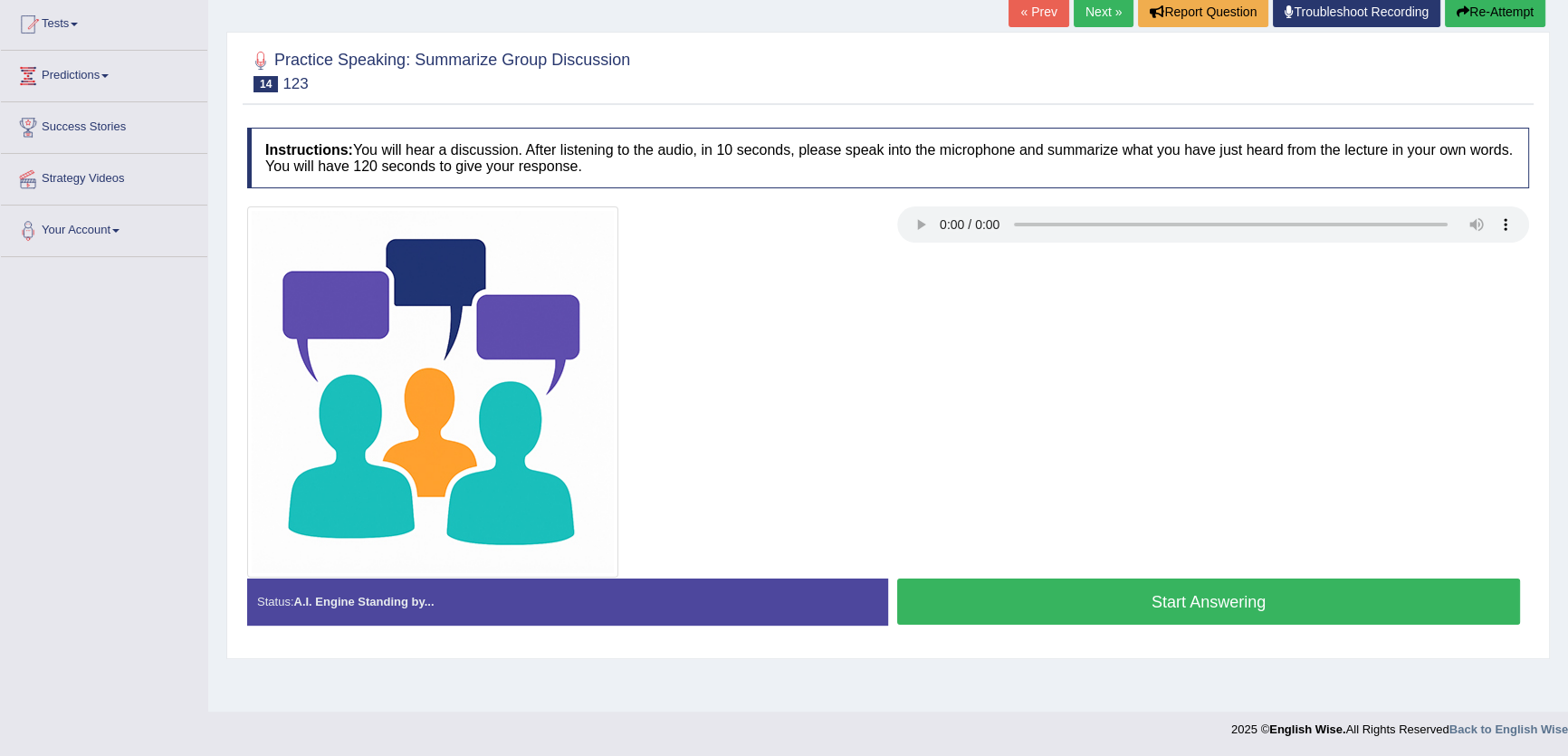 click on "Status:  A.I. Engine Standing by... Start Answering Stop Recording" at bounding box center [888, 610] 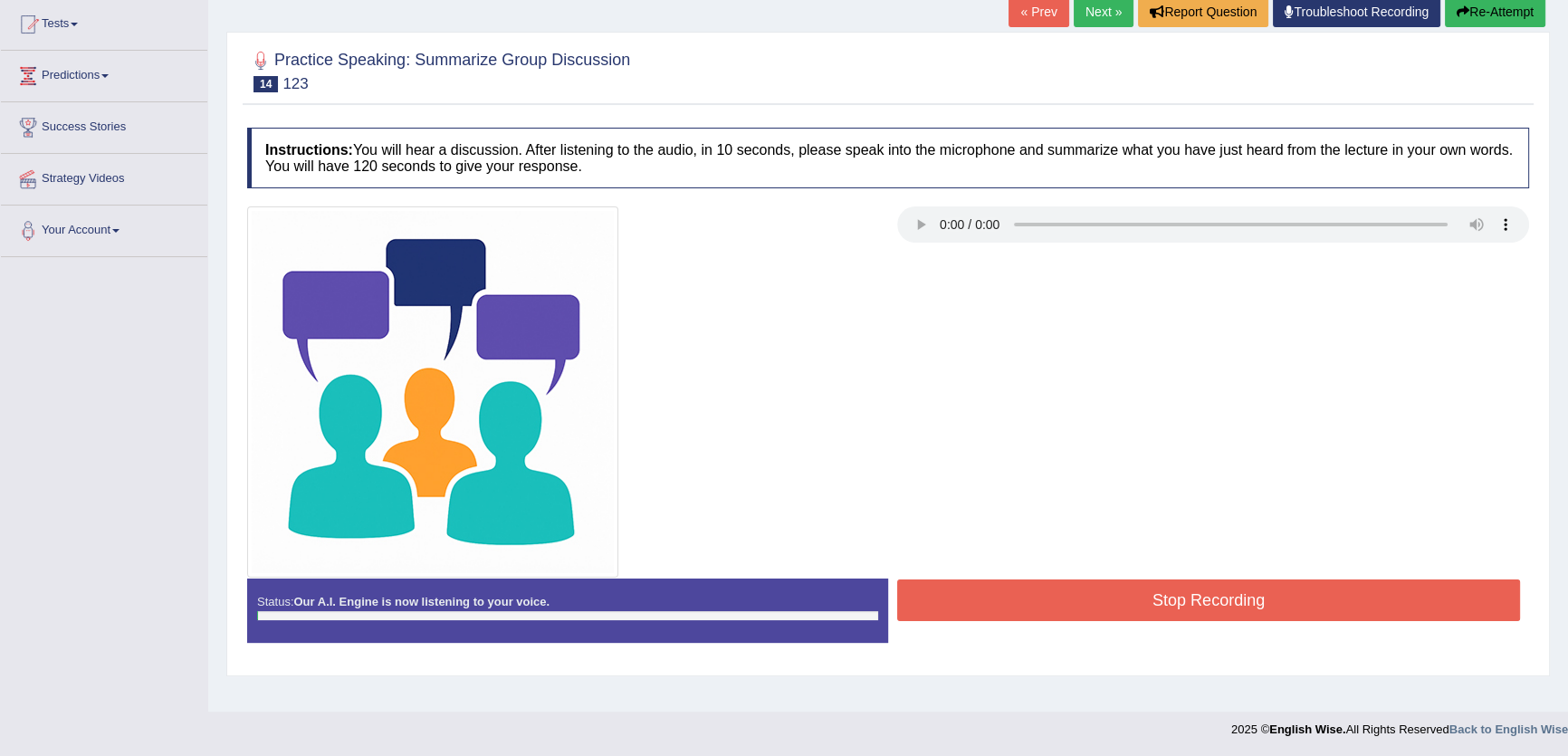 click on "Stop Recording" at bounding box center (1209, 600) 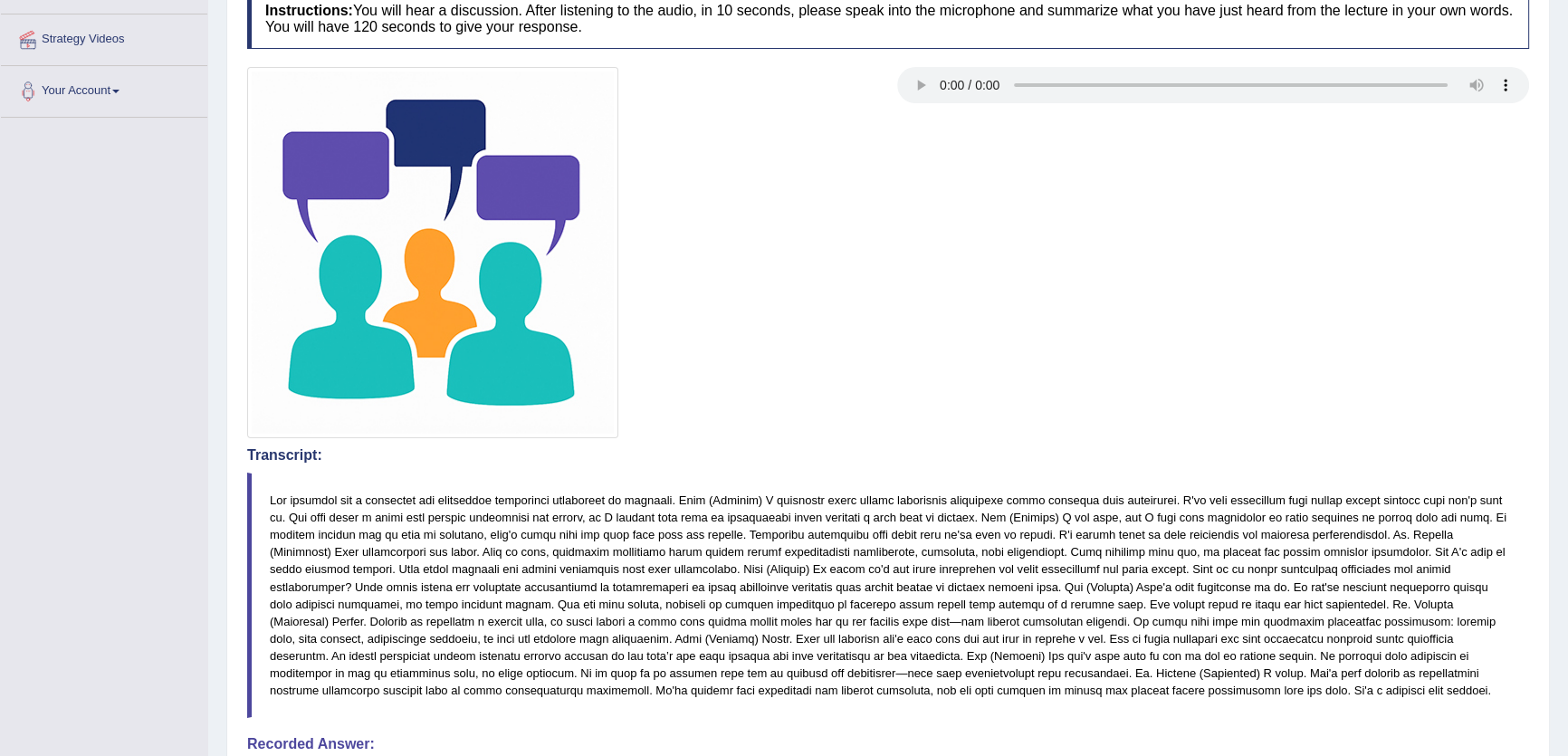 scroll, scrollTop: 163, scrollLeft: 0, axis: vertical 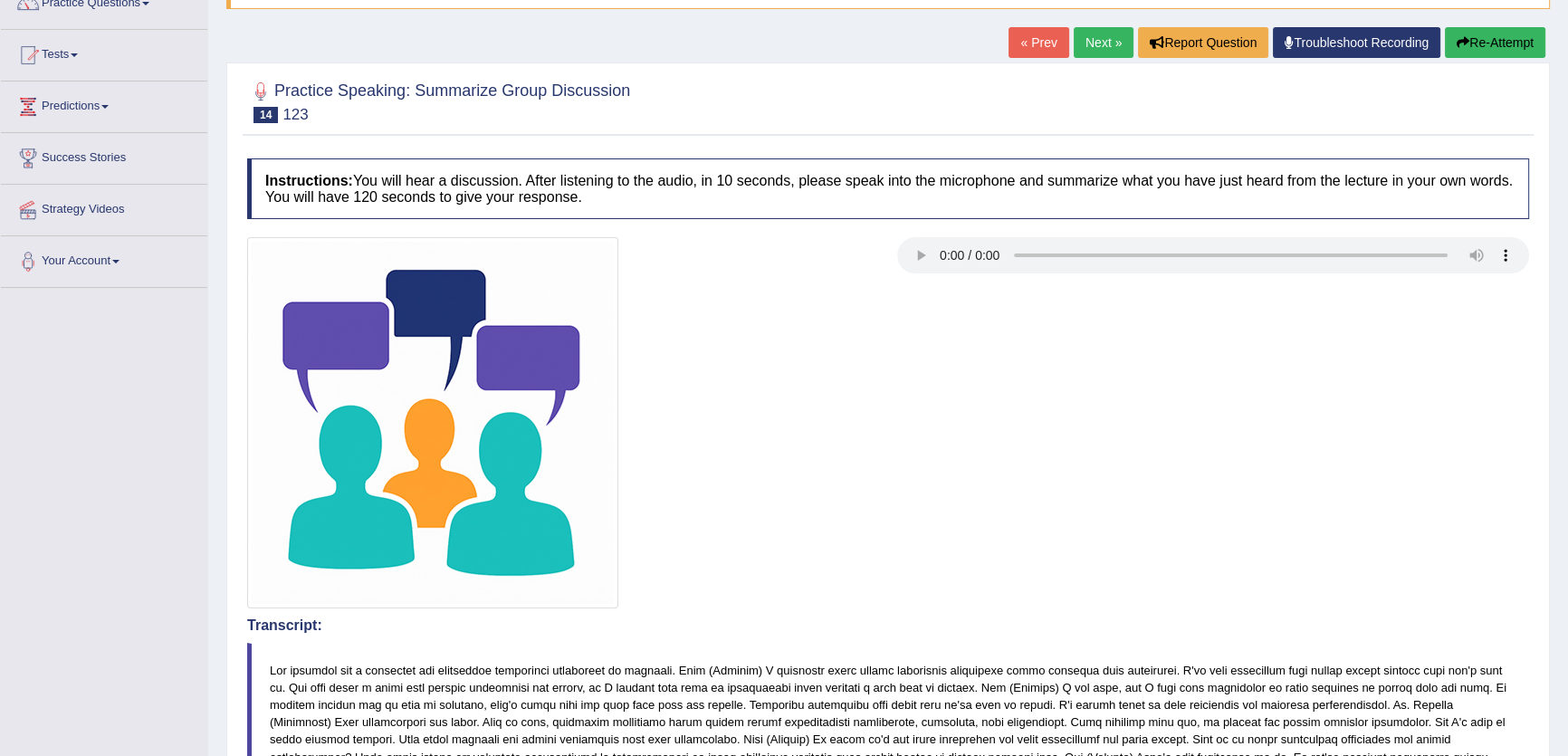 click on "Next »" at bounding box center (1104, 43) 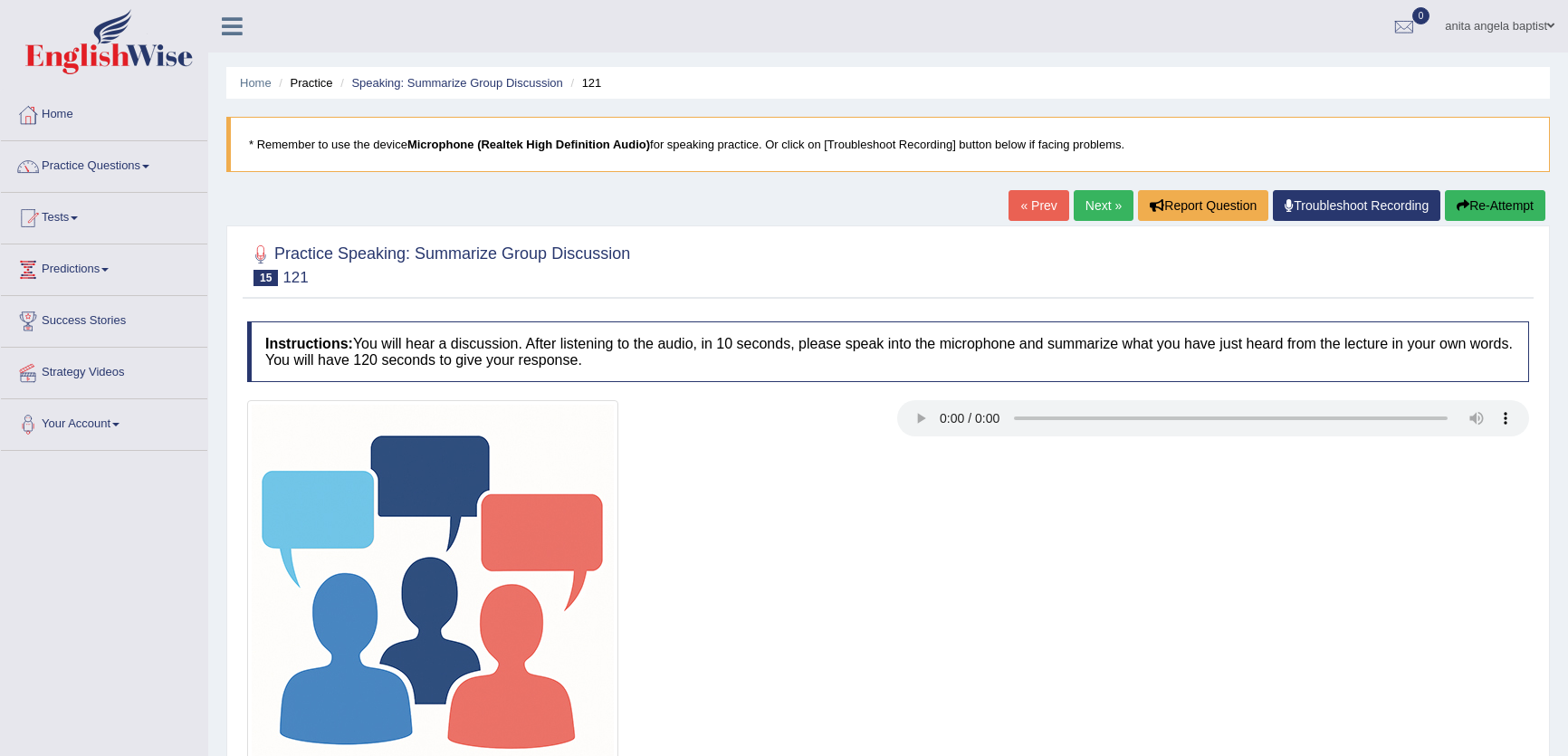 scroll, scrollTop: 0, scrollLeft: 0, axis: both 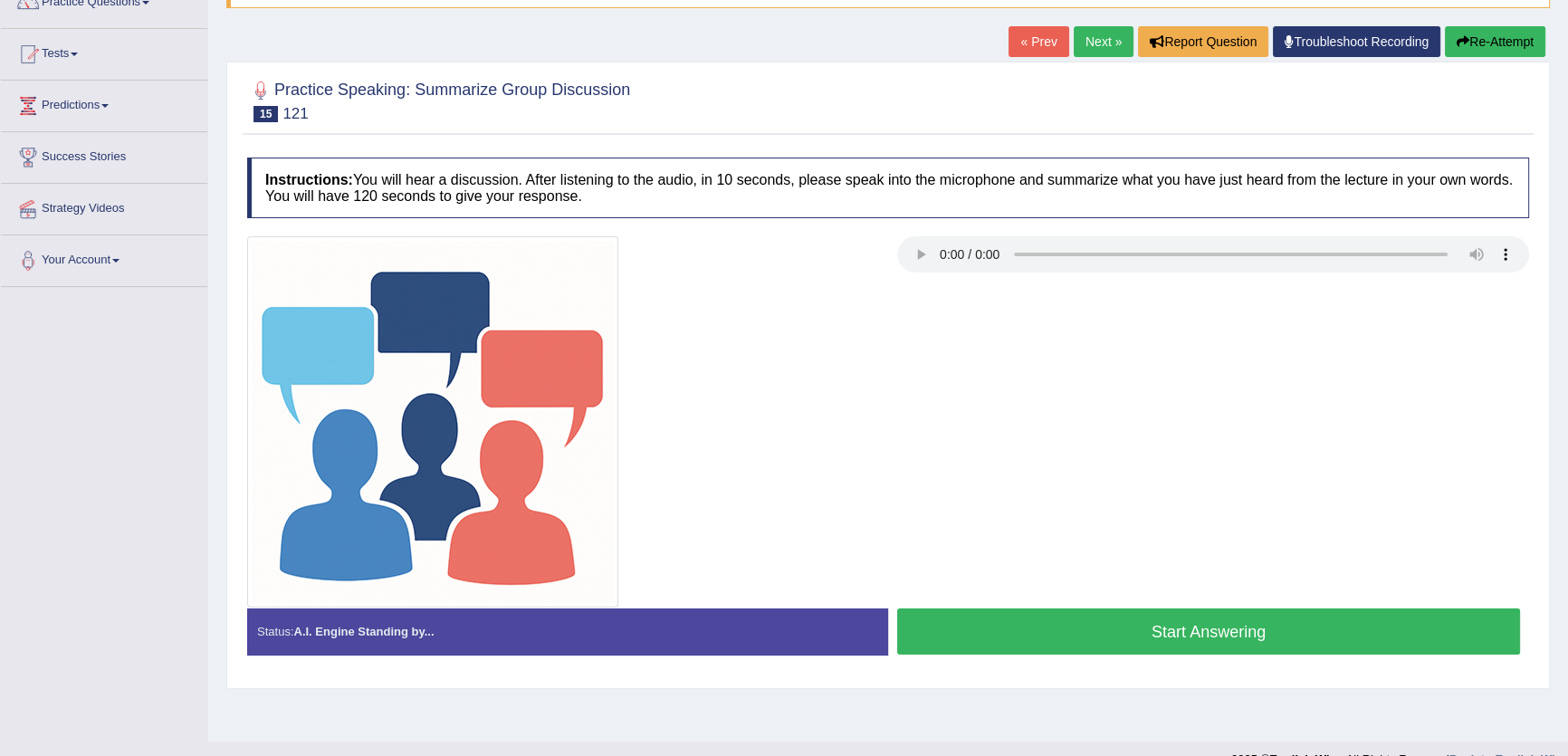click on "Next »" at bounding box center (1104, 42) 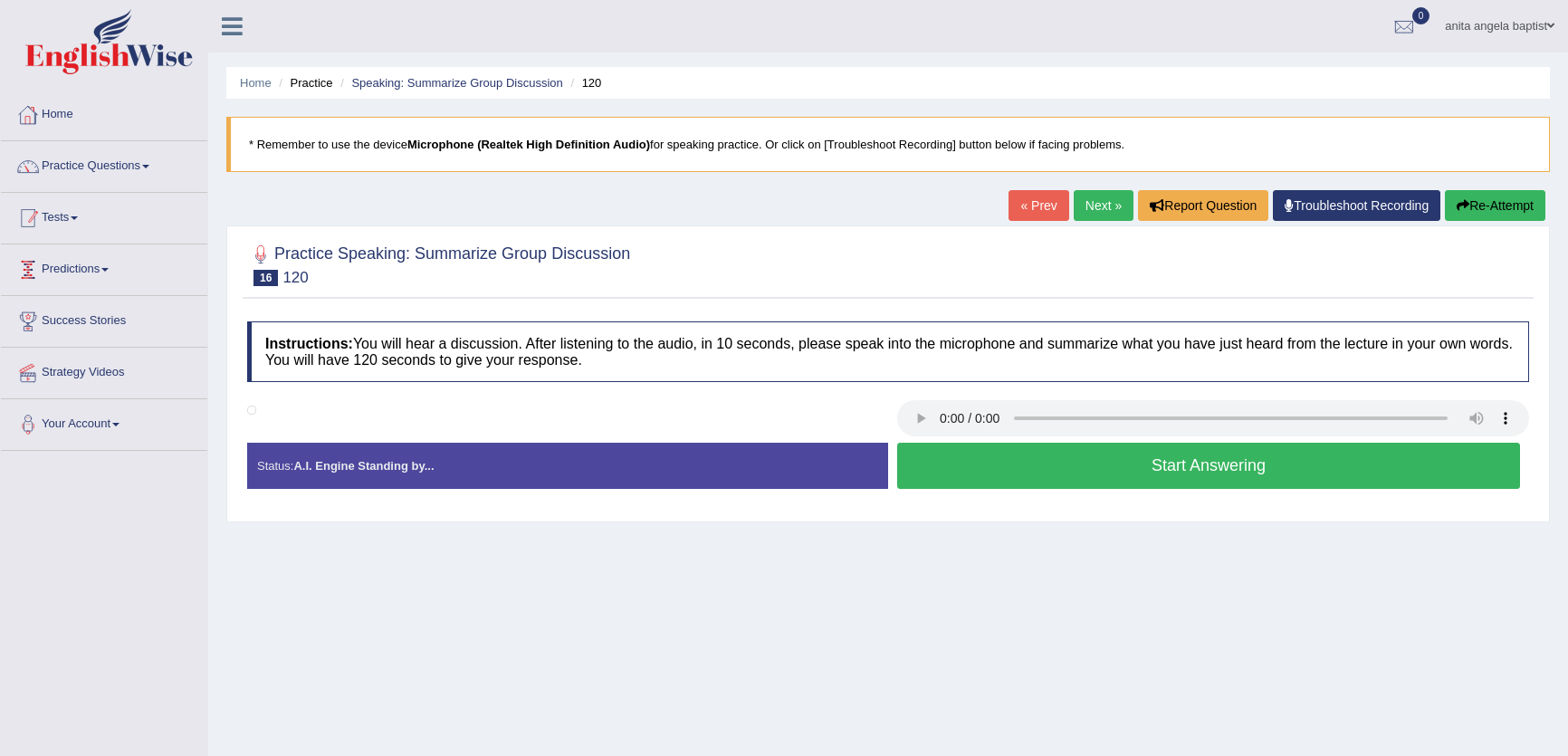 scroll, scrollTop: 0, scrollLeft: 0, axis: both 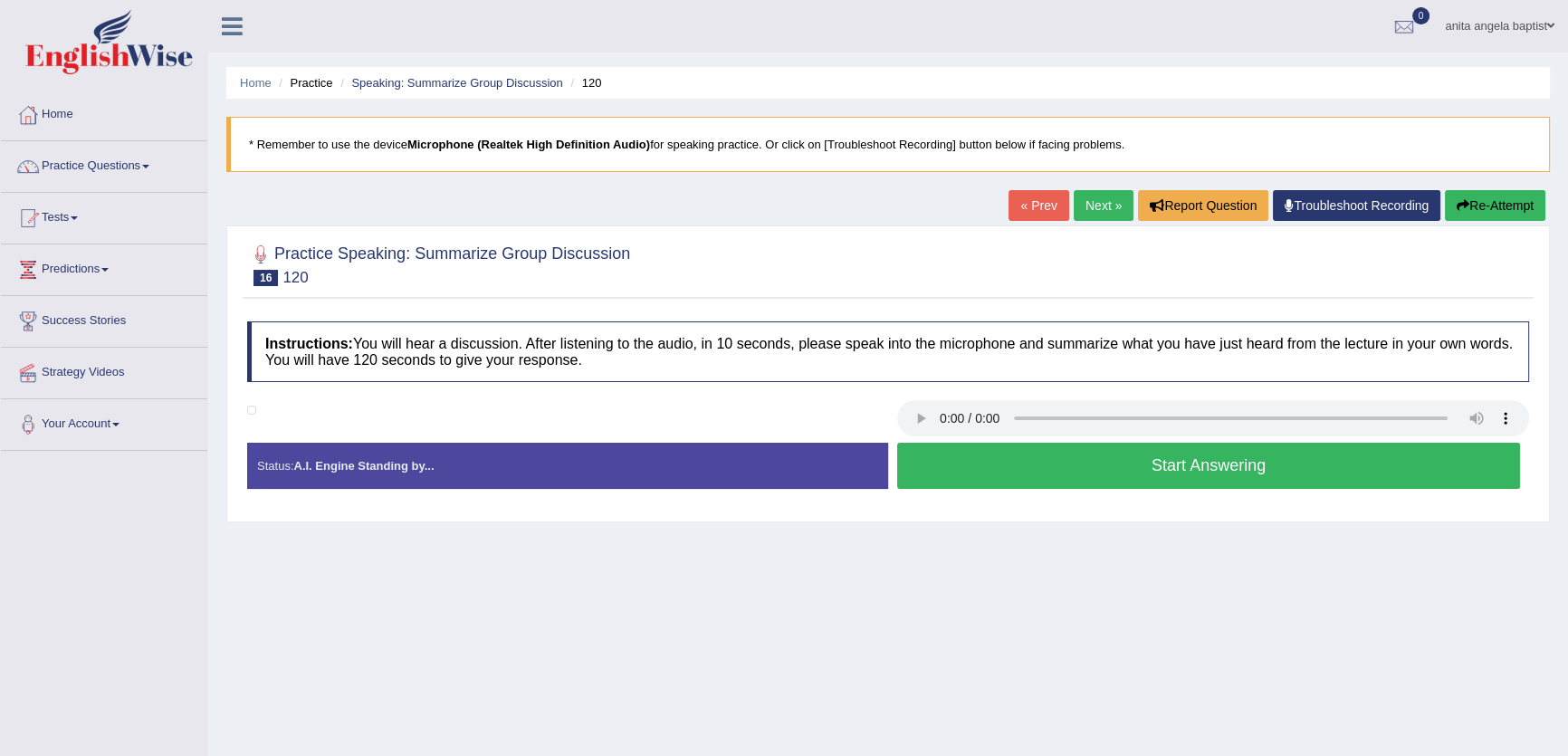 click on "Home
Practice
Speaking: Summarize Group Discussion
[SECONDS]
* Remember to use the device  Microphone (Realtek High Definition Audio)  for speaking practice. Or click on [Troubleshoot Recording] button below if facing problems.
« Prev Next »  Report Question  Troubleshoot Recording  Re-Attempt
Practice Speaking: Summarize Group Discussion
[NUMBER]
[SECONDS]
Instructions:  You will hear a discussion. After listening to the audio, in 10 seconds, please speak into the microphone and summarize what you have just heard from the lecture in your own words. You will have 120 seconds to give your response.
Transcript: Recorded Answer: Created with Highcharts 7.1.2 Too low Too high Time Pitch meter: 0 20 40 60 80 100 120 Created with Highcharts 7.1.2 Great Too slow Too fast Time Speech pace meter: 0 5 10 15 20 25 30 35 40 Spoken Keywords: ." at bounding box center (888, 453) 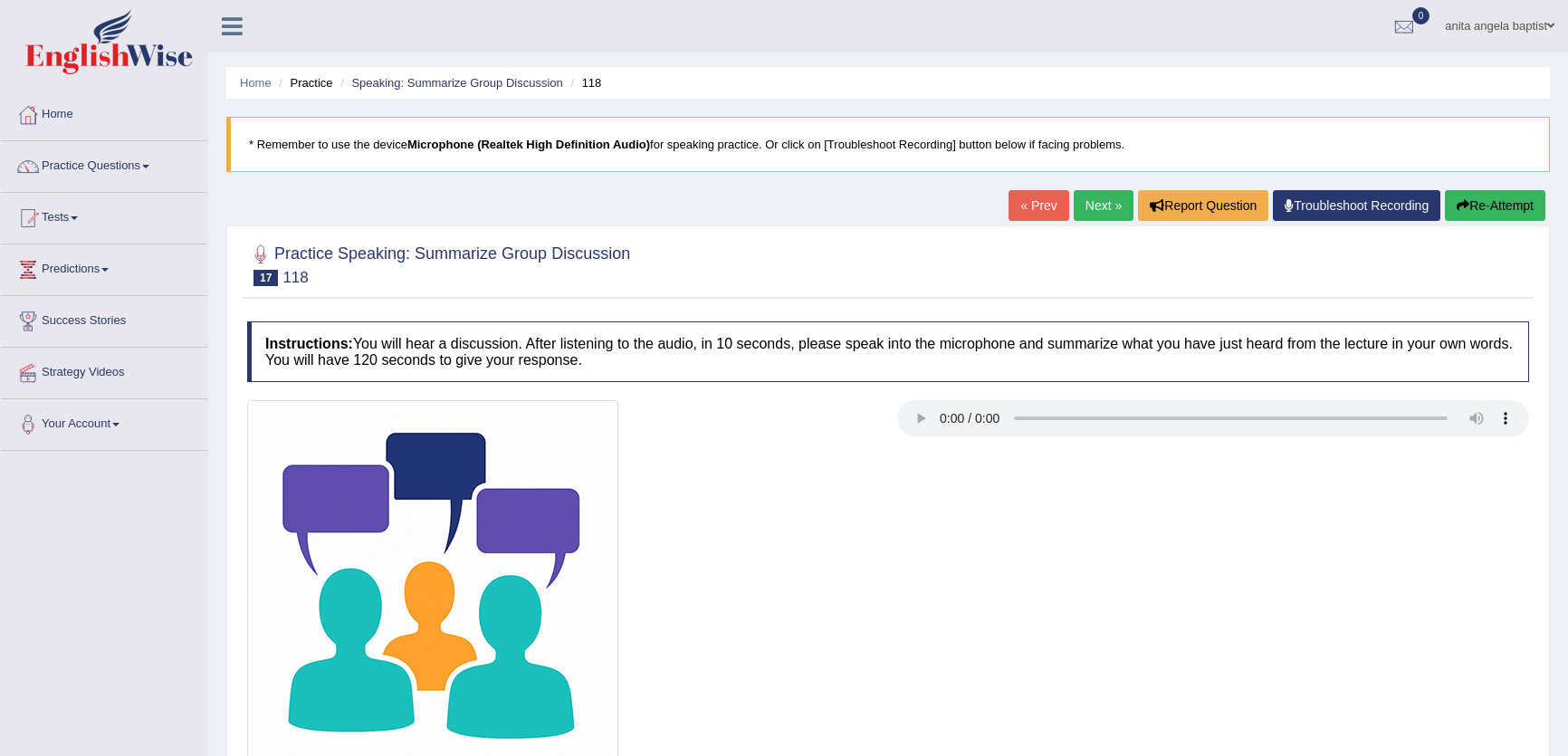 scroll, scrollTop: 0, scrollLeft: 0, axis: both 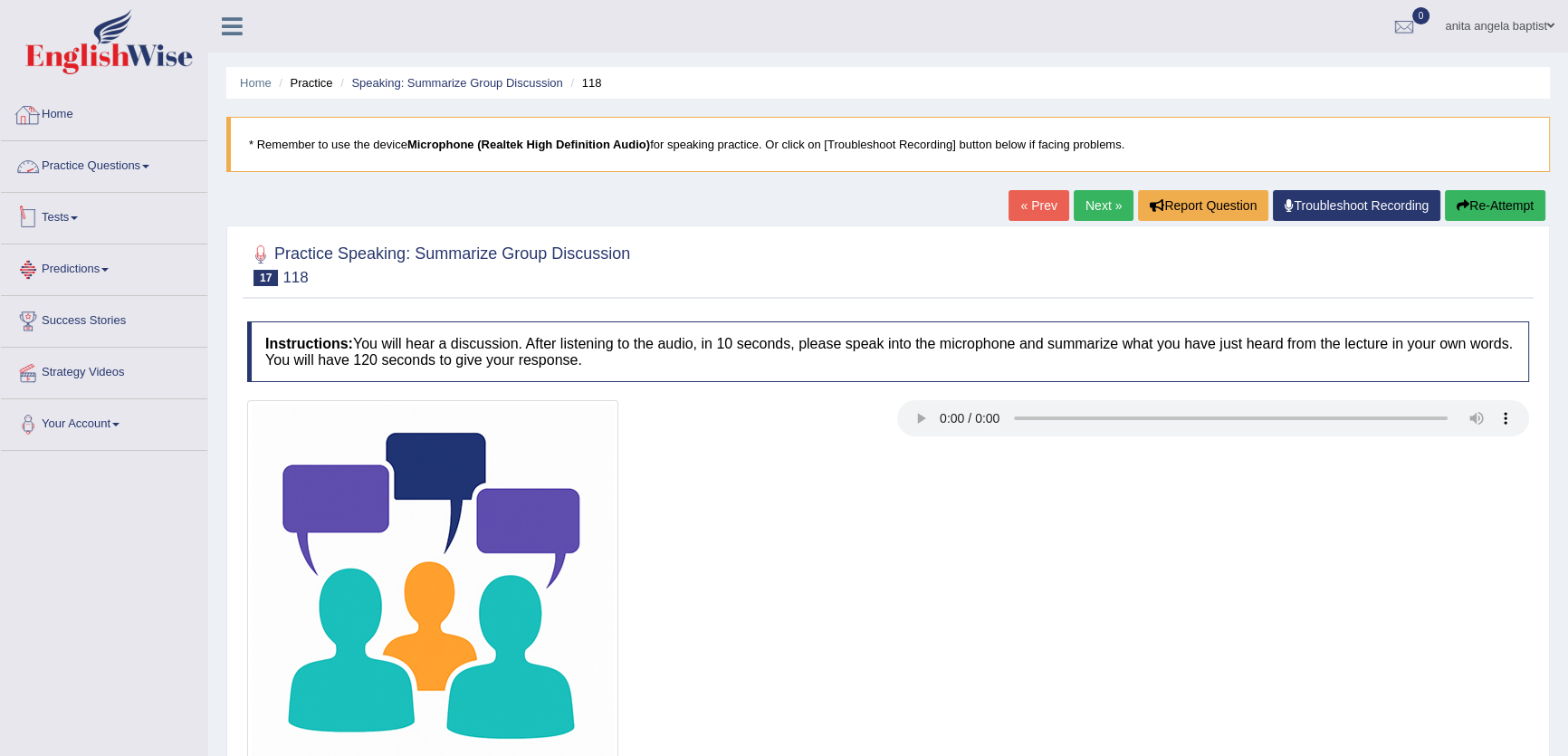 click on "Practice Questions" at bounding box center (104, 164) 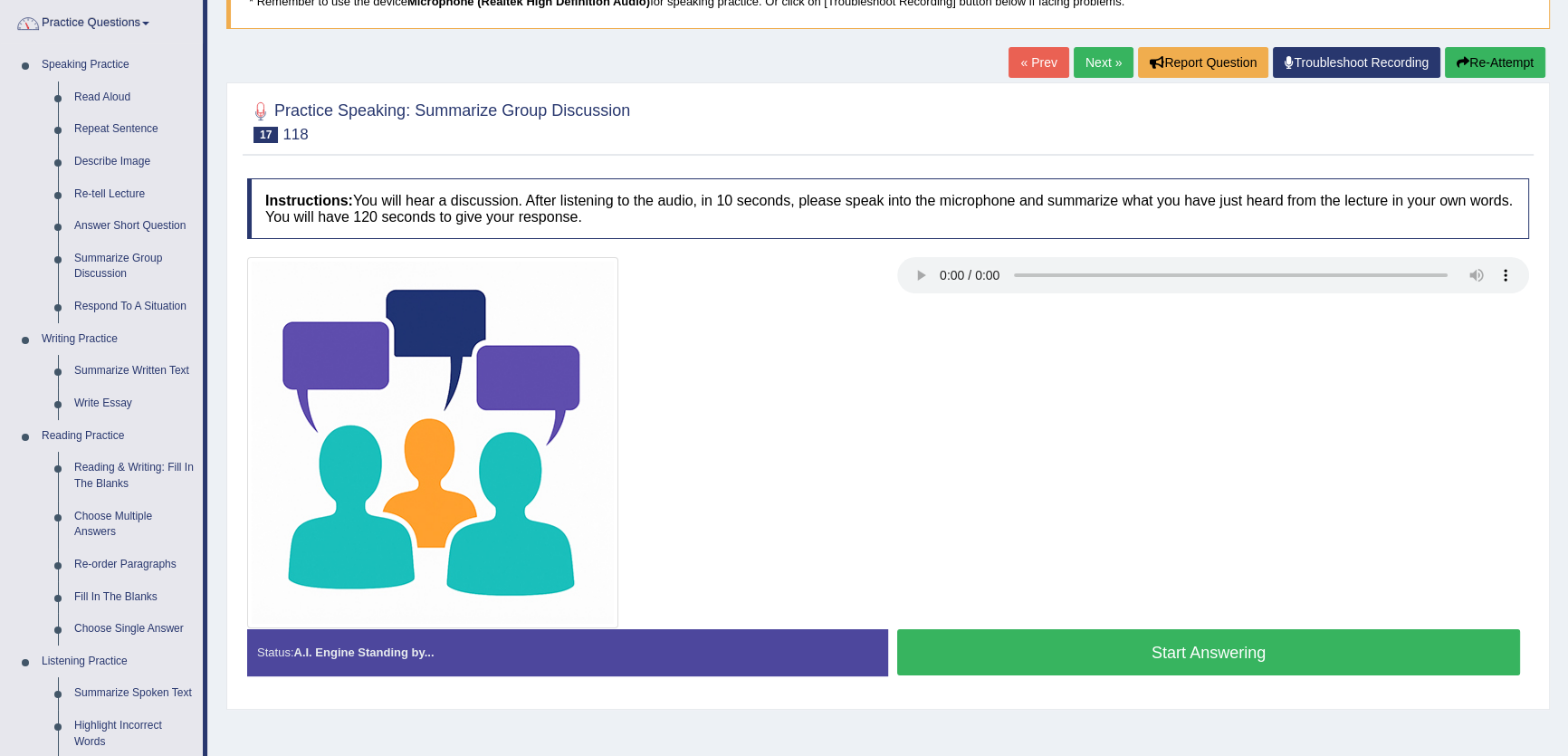 scroll, scrollTop: 329, scrollLeft: 0, axis: vertical 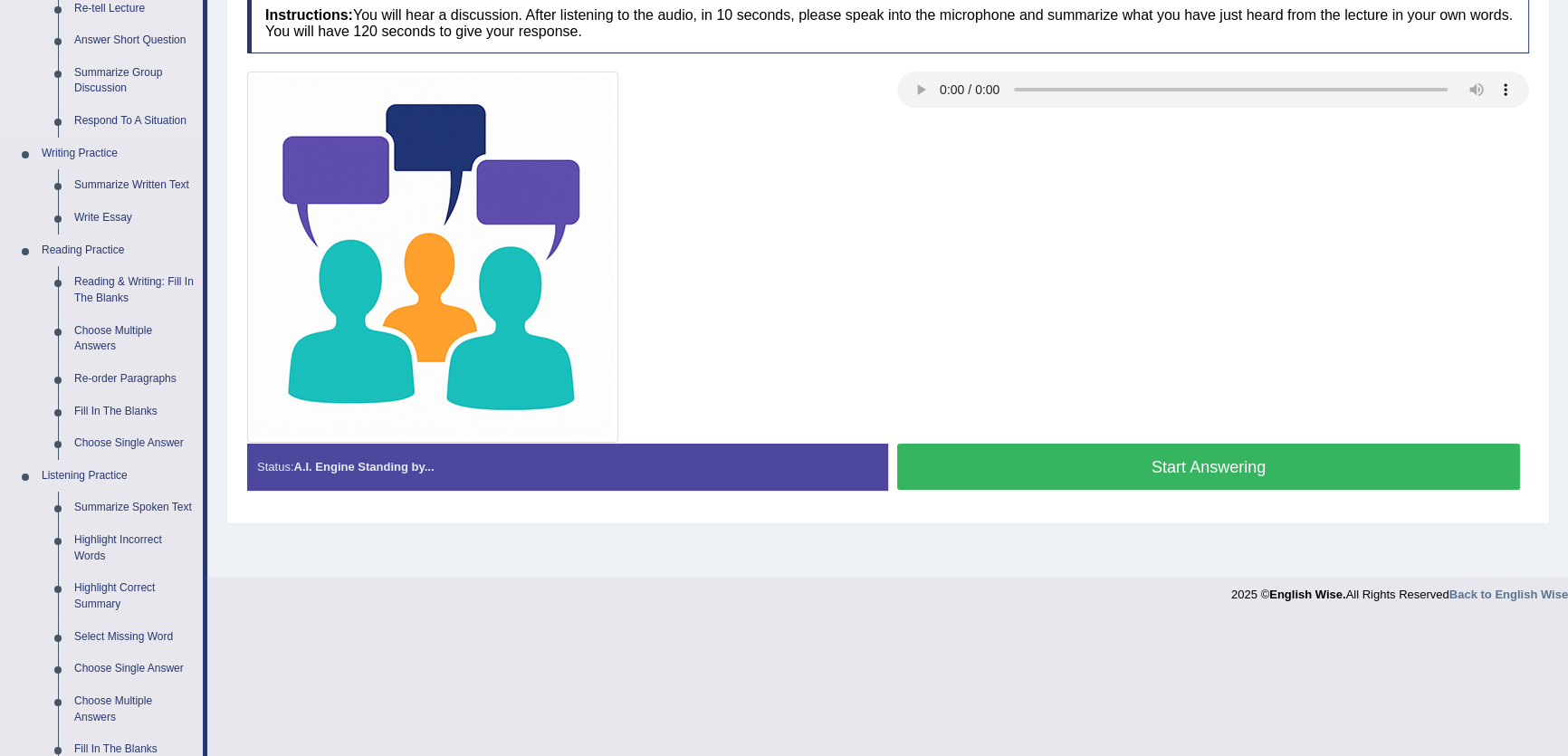 click on "Summarize Group Discussion" at bounding box center (134, 81) 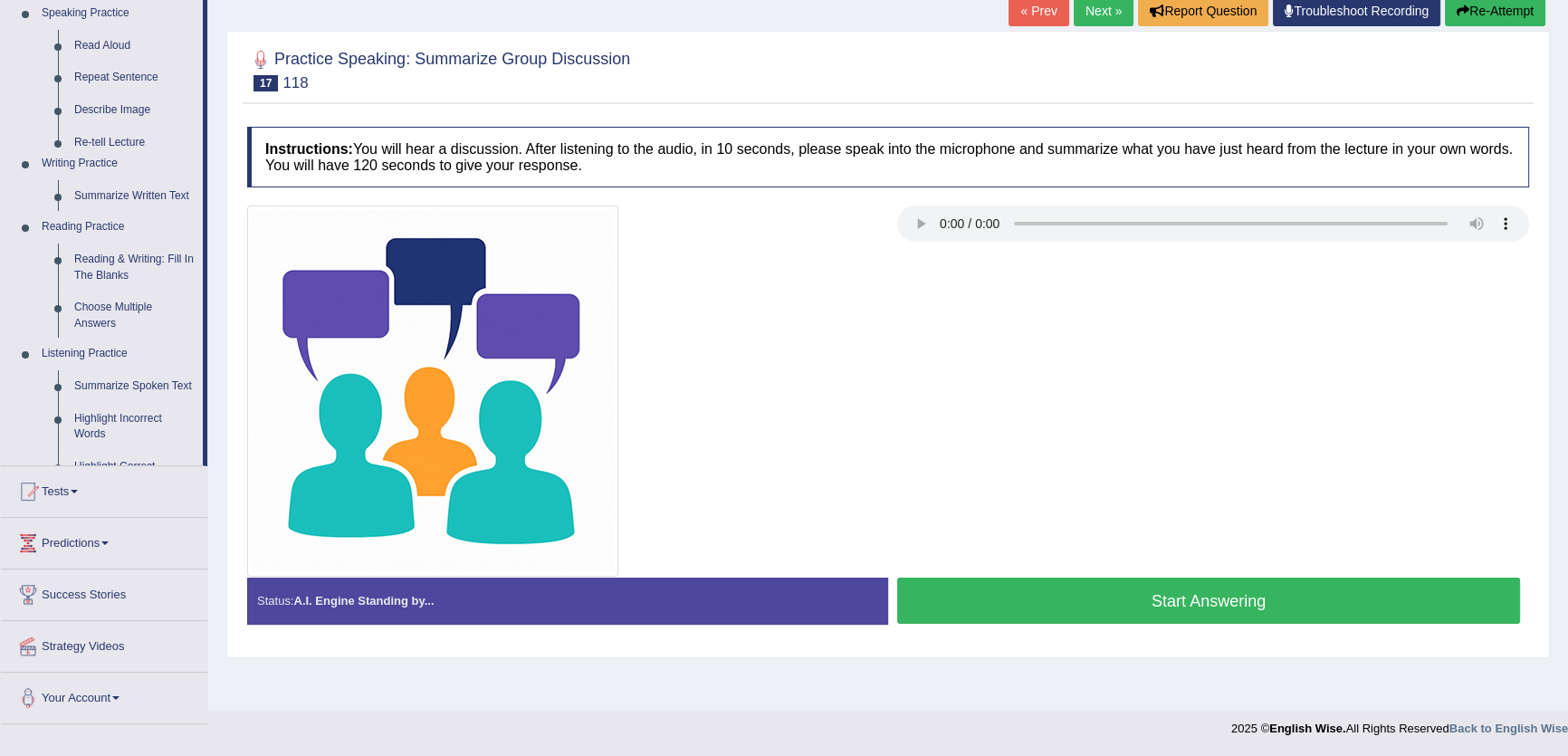 scroll, scrollTop: 194, scrollLeft: 0, axis: vertical 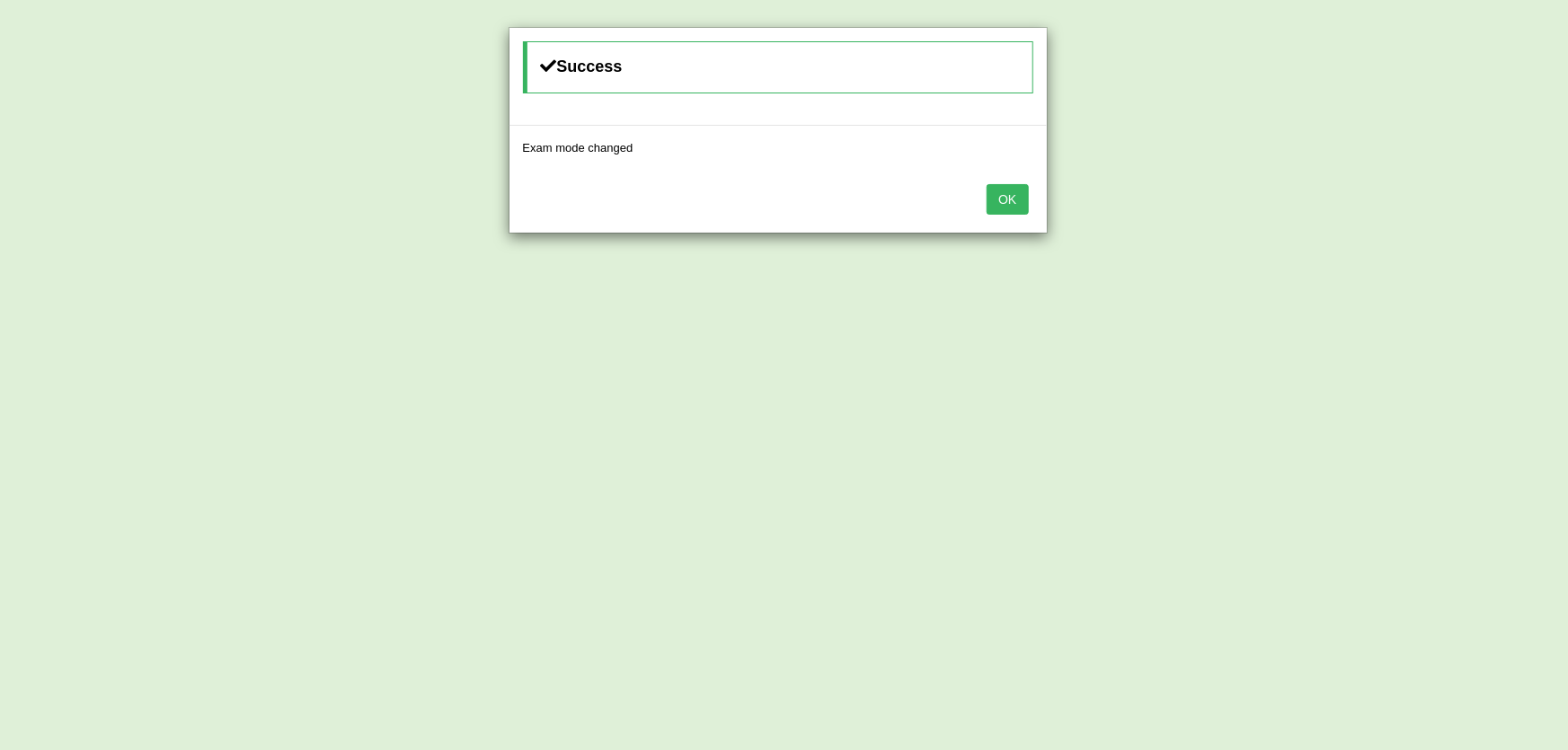 click on "OK" at bounding box center [1007, 199] 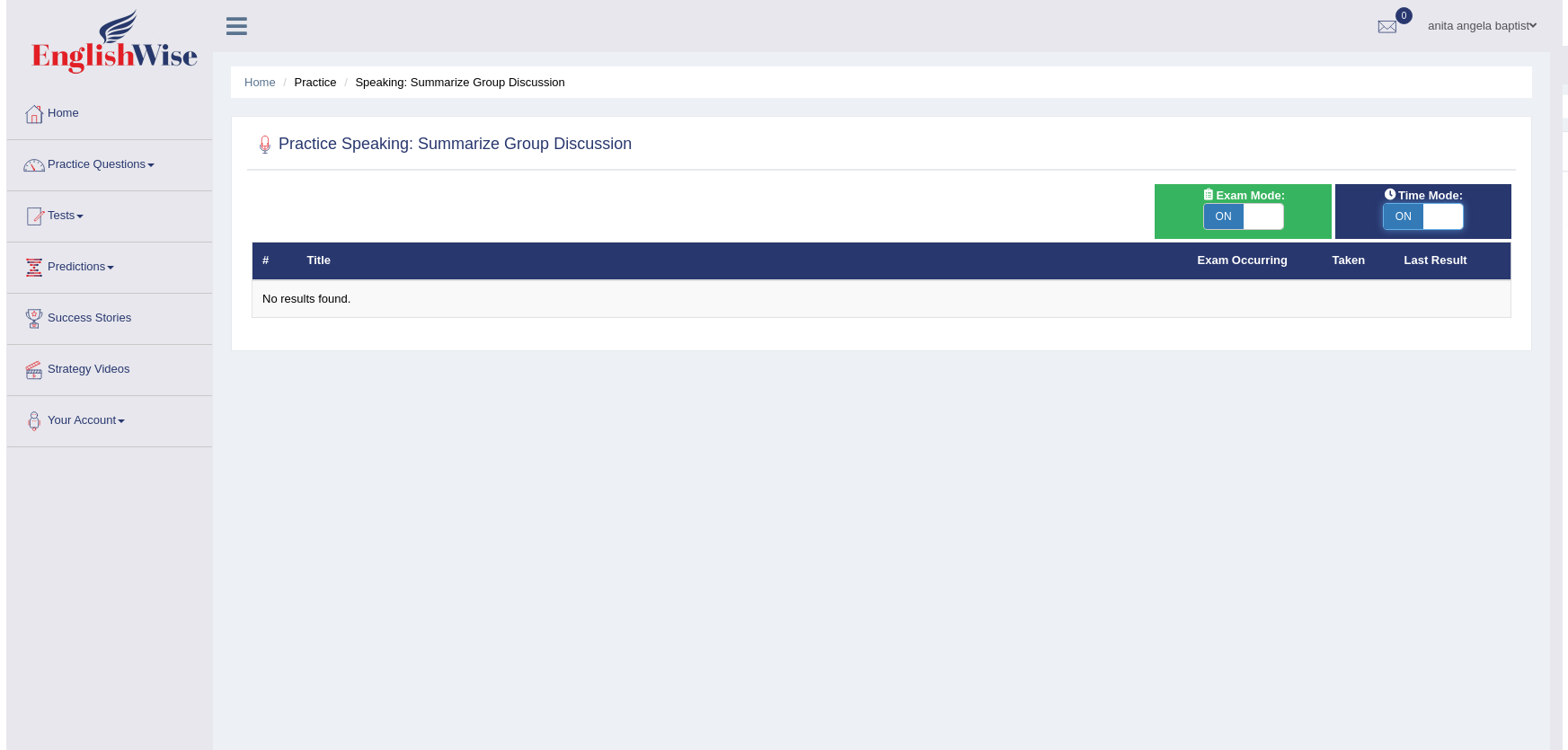 scroll, scrollTop: 0, scrollLeft: 0, axis: both 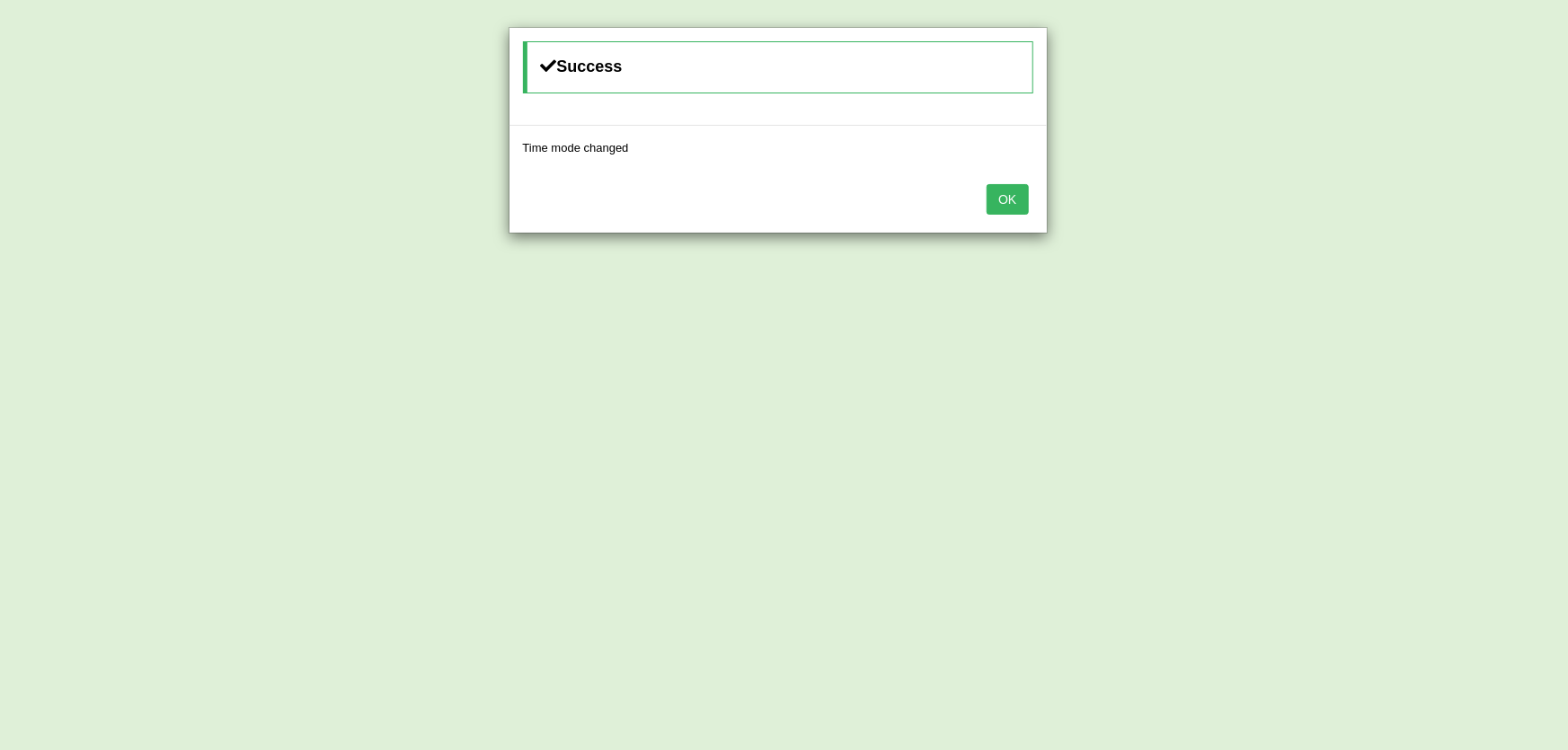 click on "OK" at bounding box center [1007, 199] 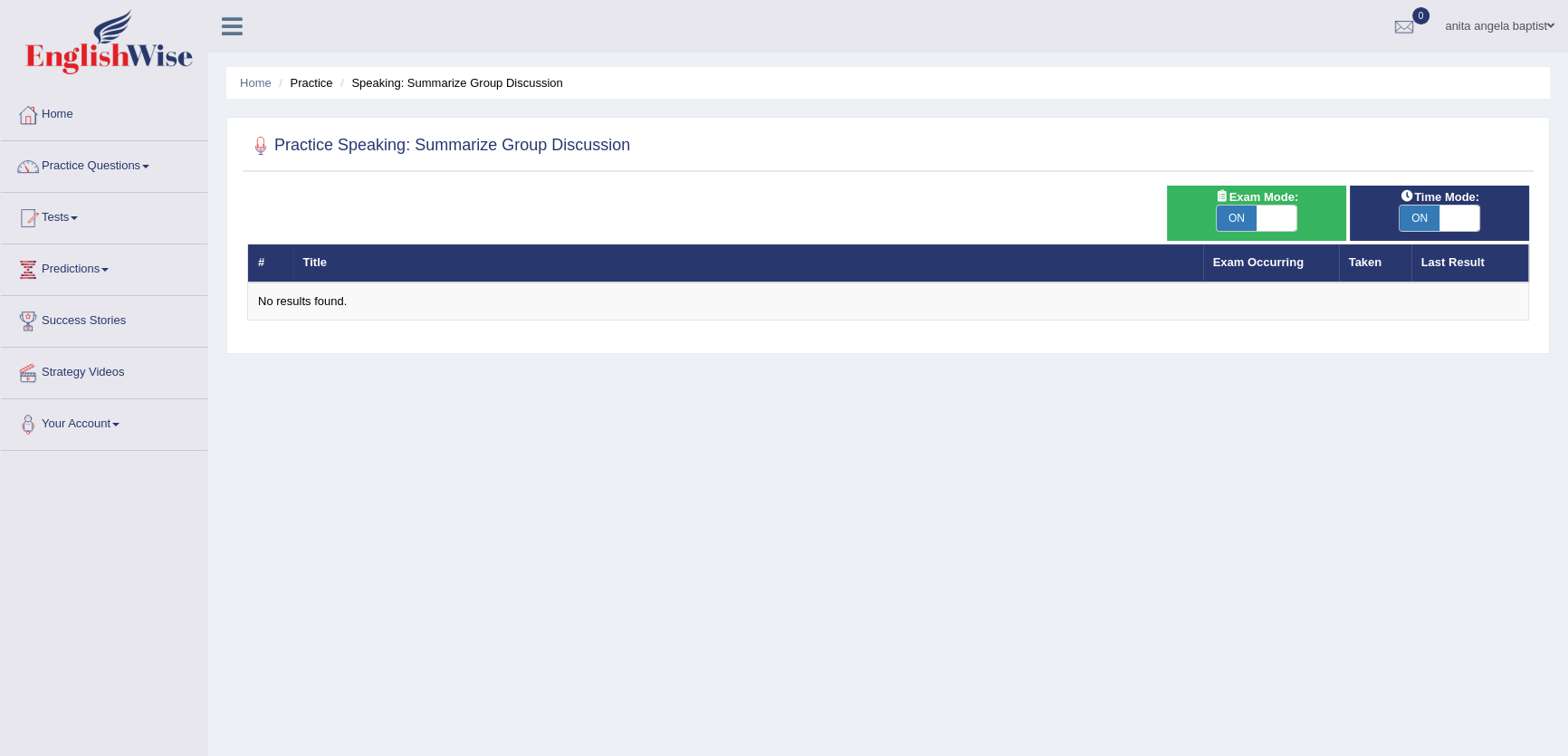 click at bounding box center [1276, 218] 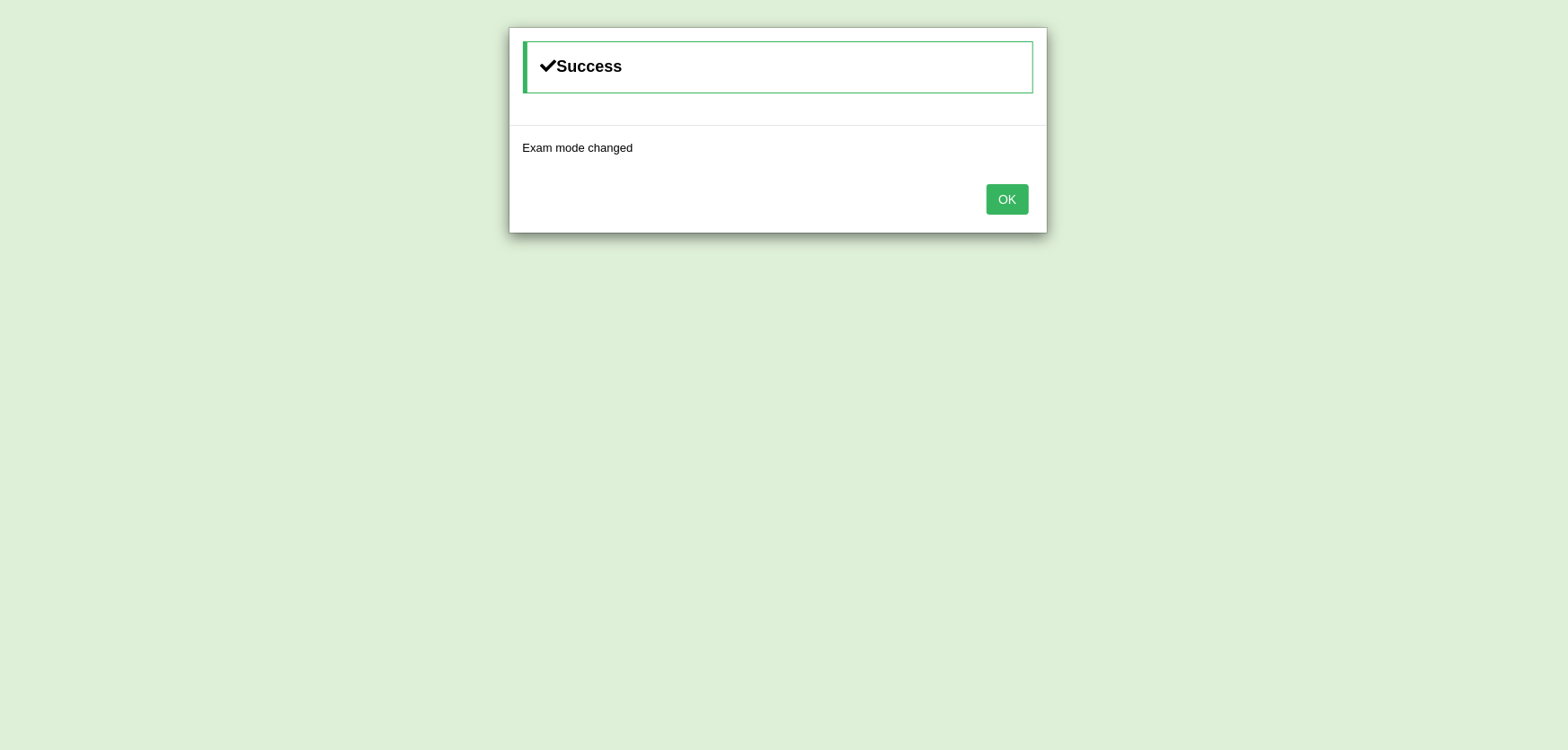 click on "OK" at bounding box center [1007, 199] 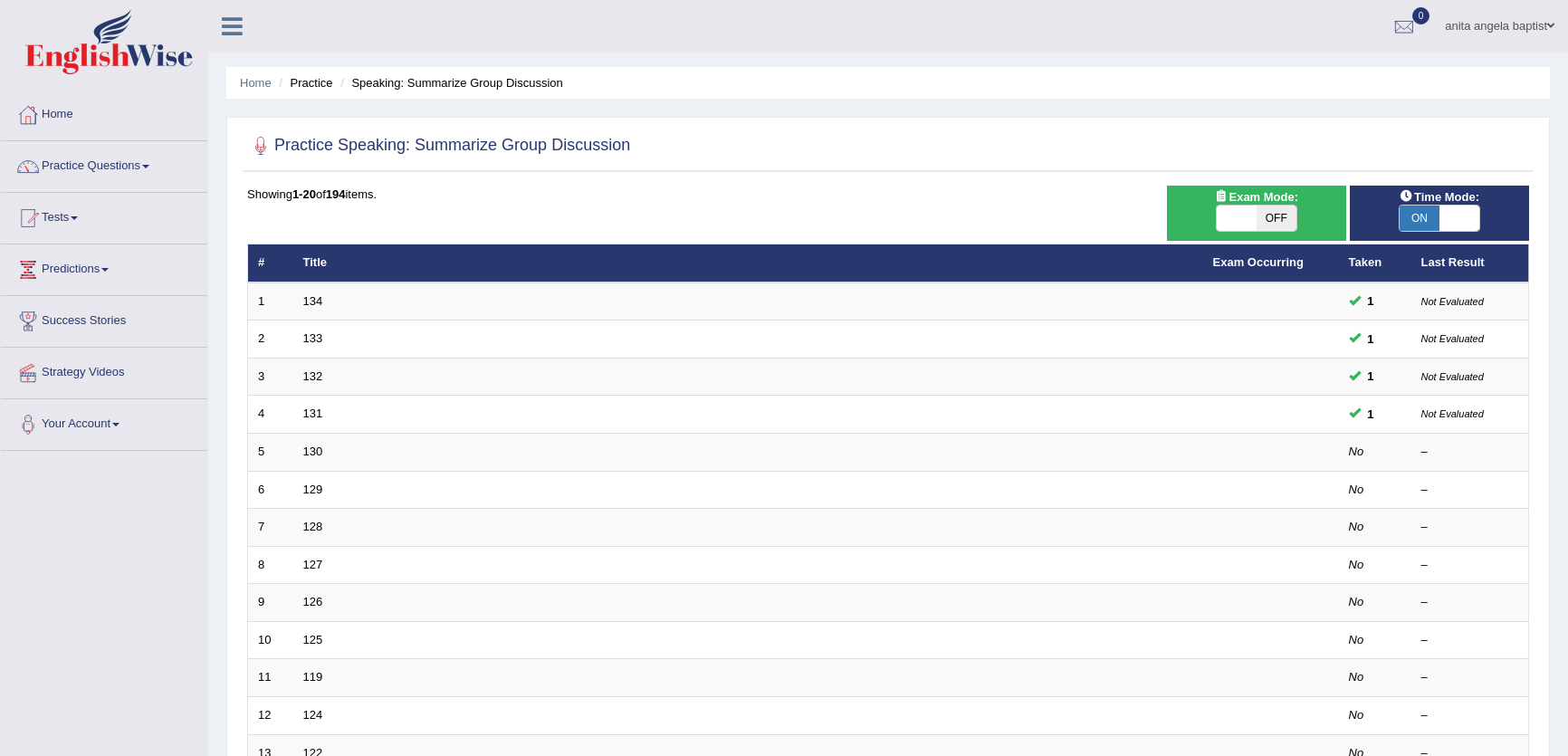 scroll, scrollTop: 411, scrollLeft: 0, axis: vertical 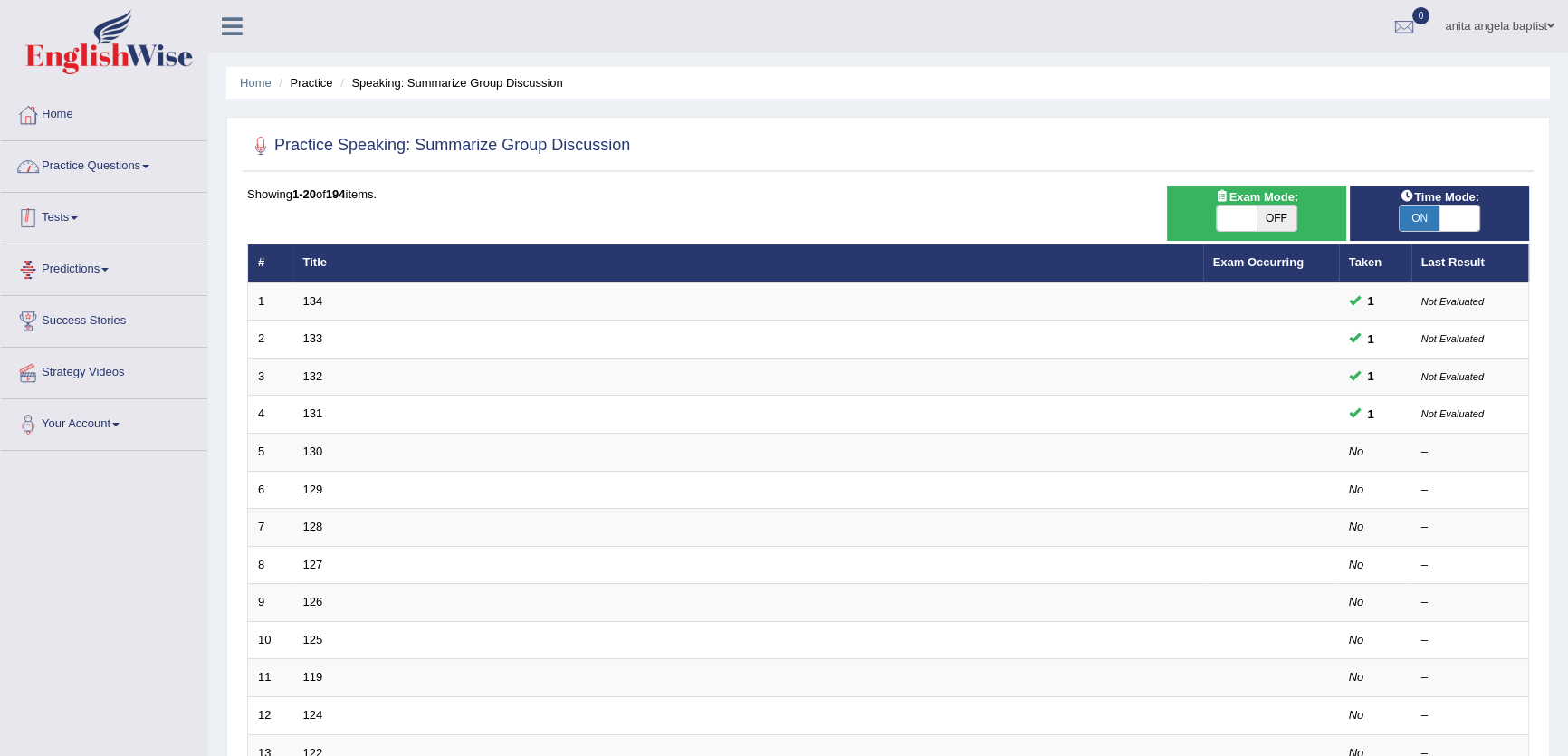 click on "Practice Questions" at bounding box center (104, 164) 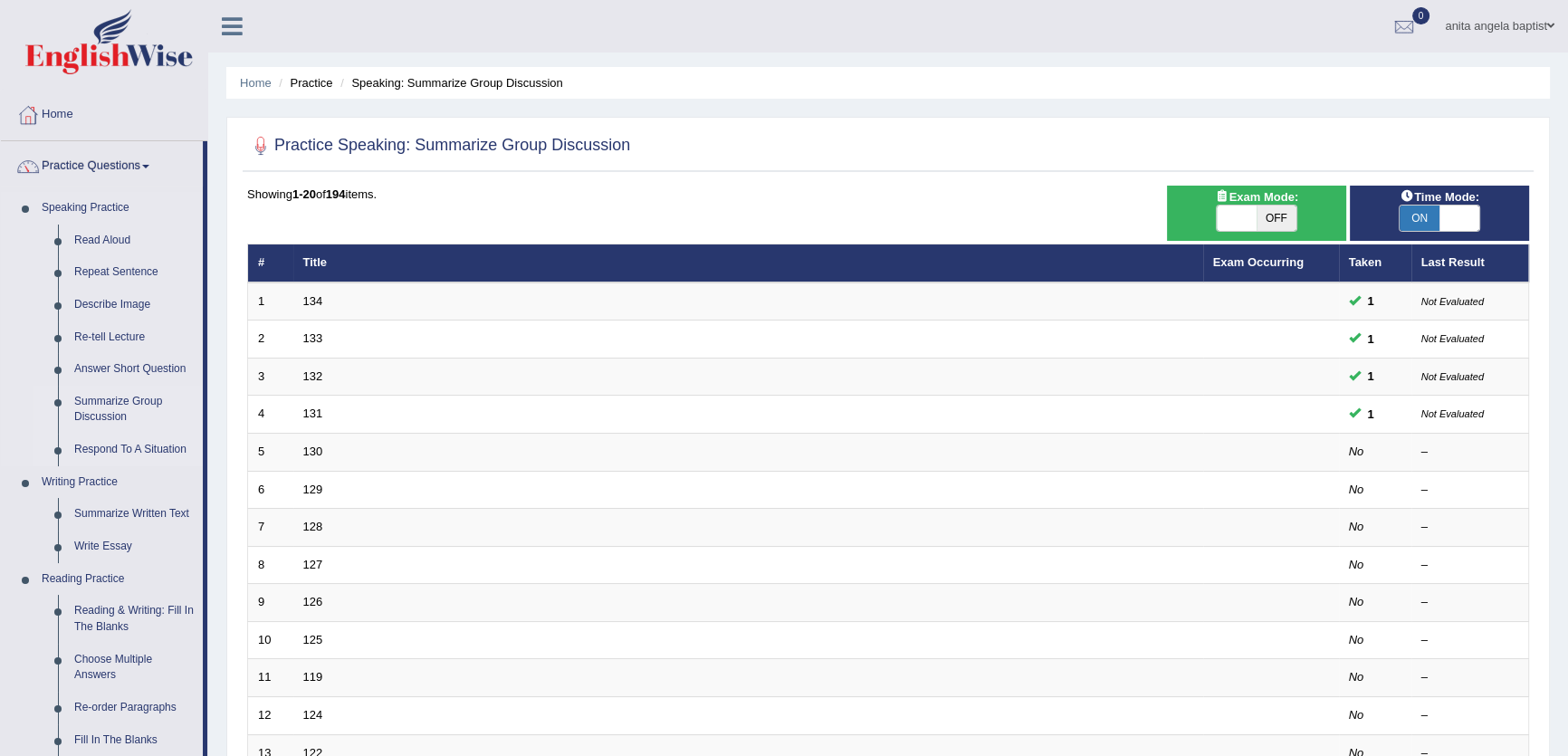 click on "Respond To A Situation" at bounding box center [134, 450] 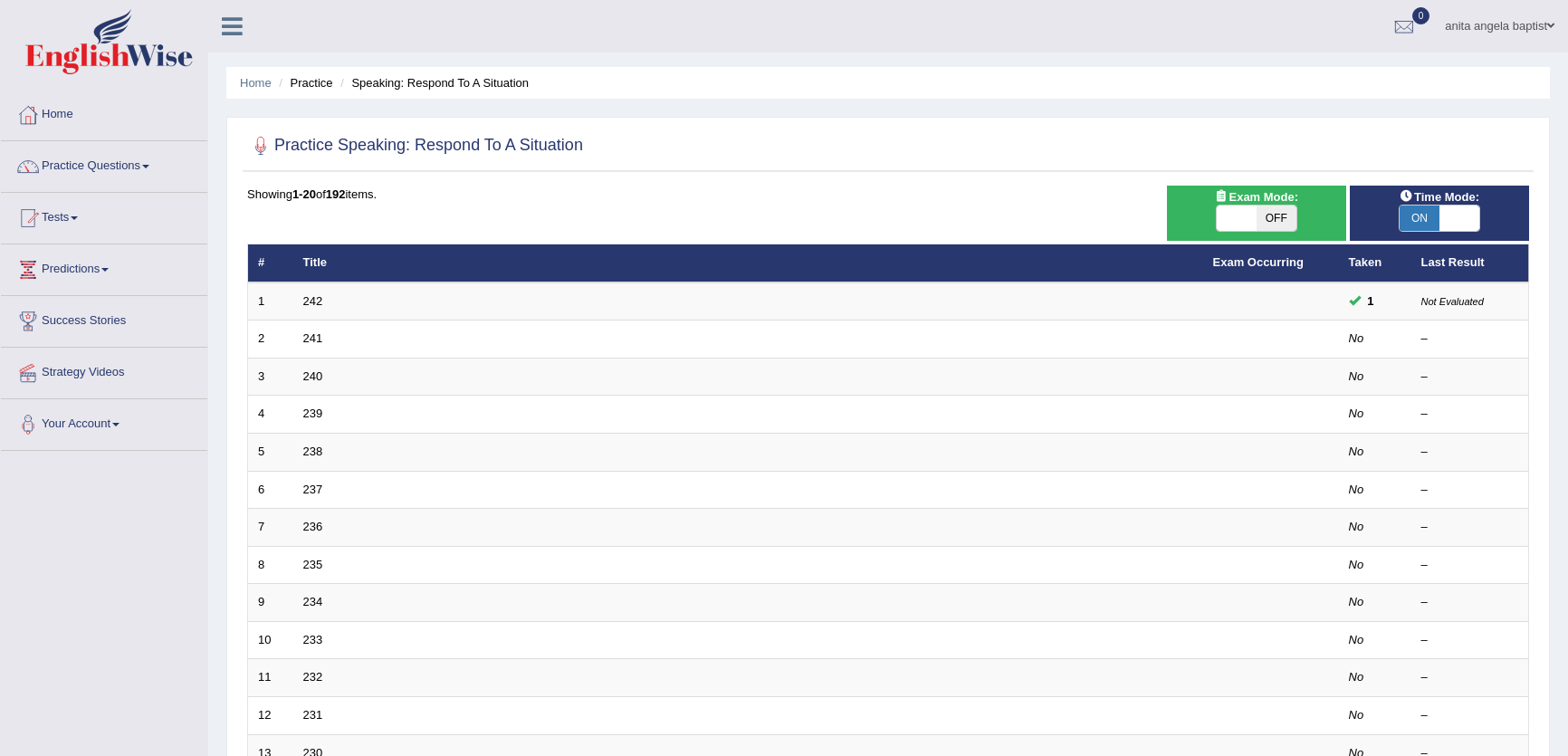 scroll, scrollTop: 0, scrollLeft: 0, axis: both 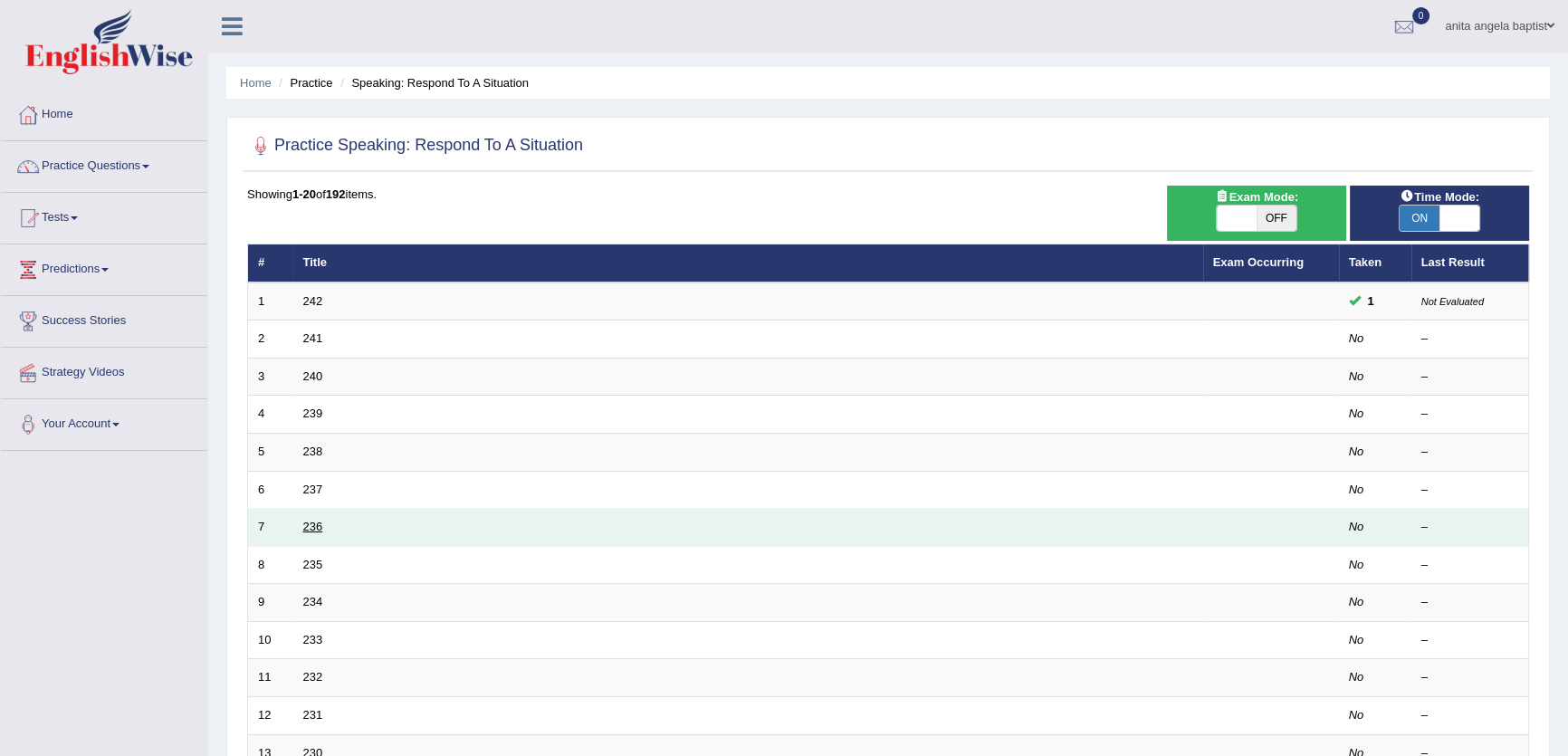 click on "236" at bounding box center [313, 526] 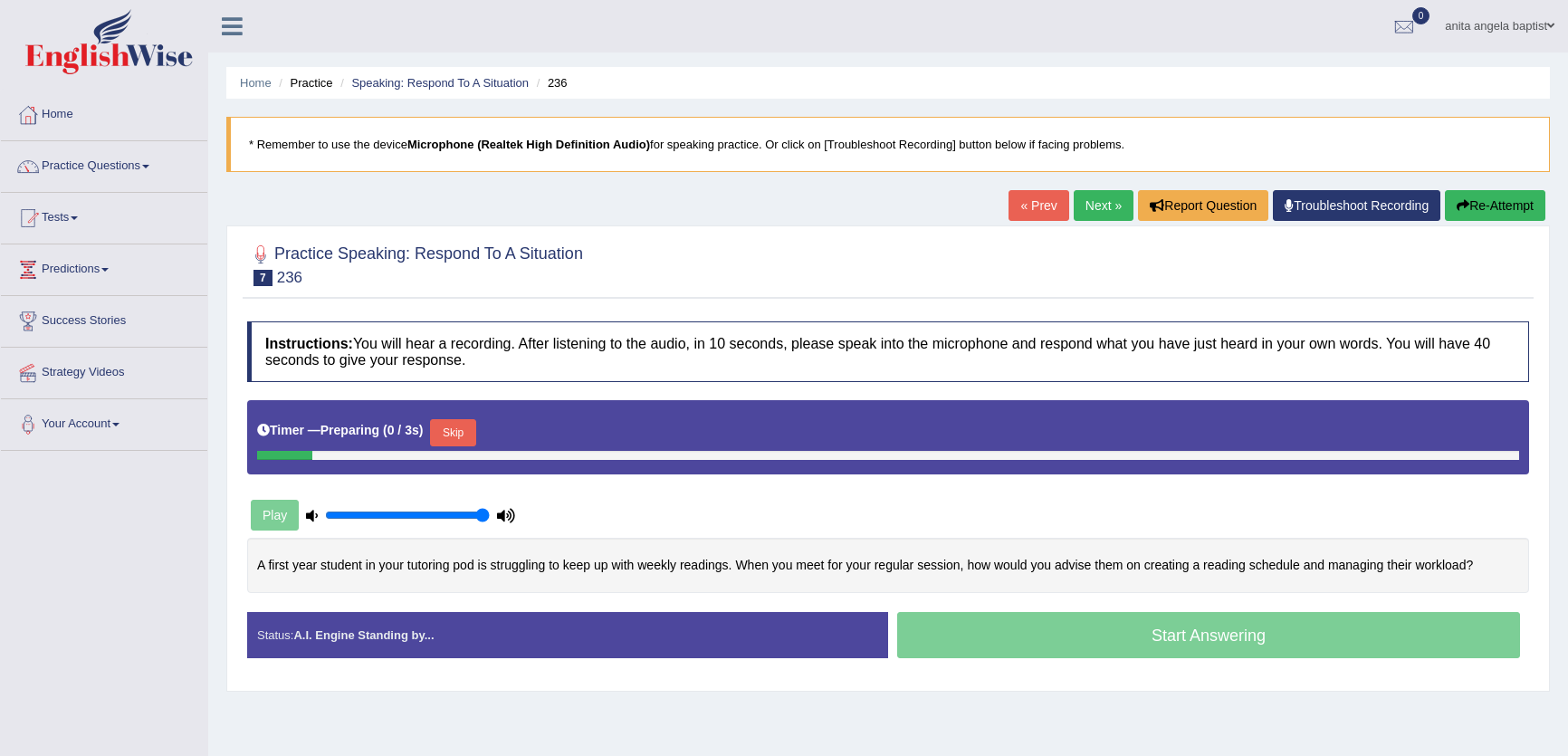scroll, scrollTop: 0, scrollLeft: 0, axis: both 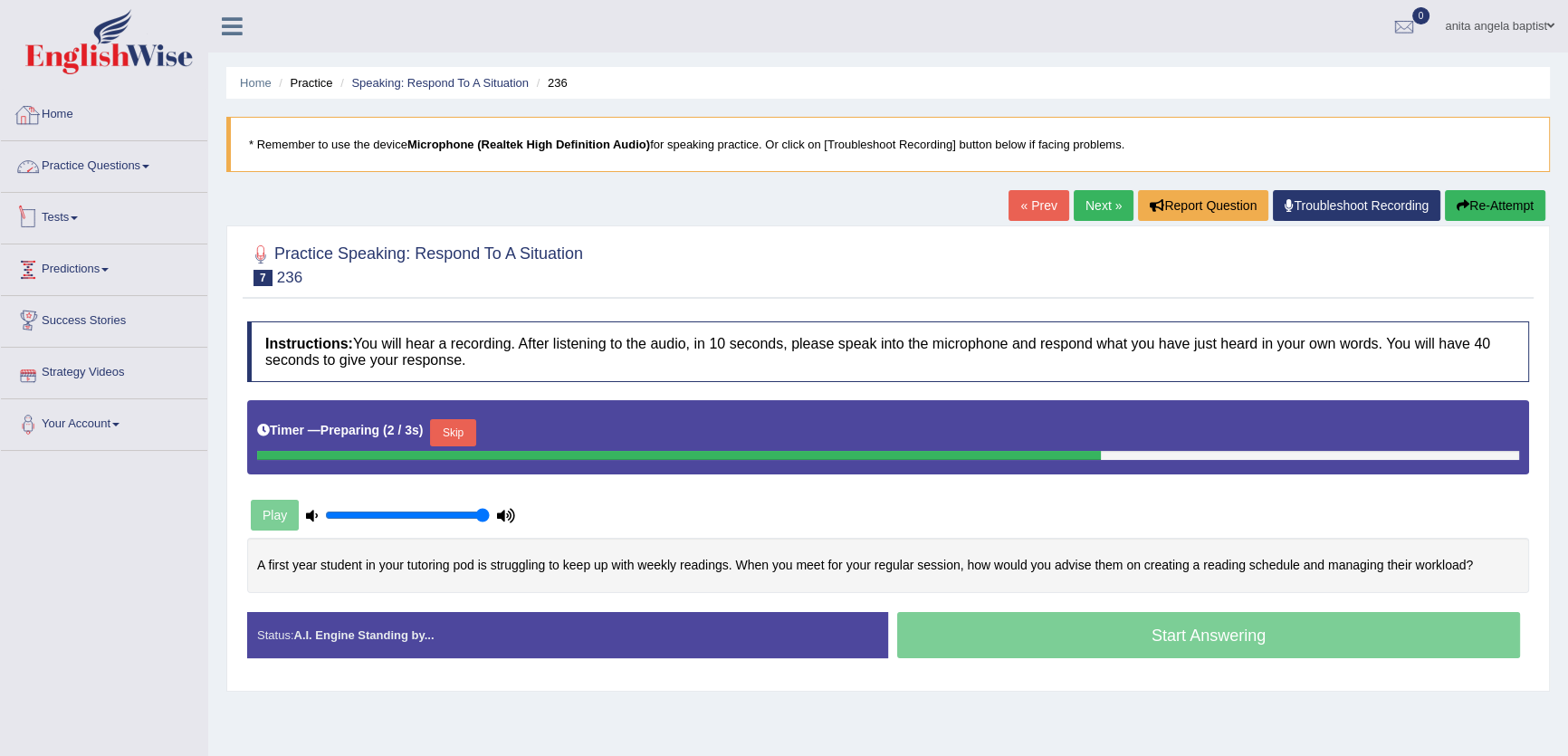 click on "Tests" at bounding box center (104, 215) 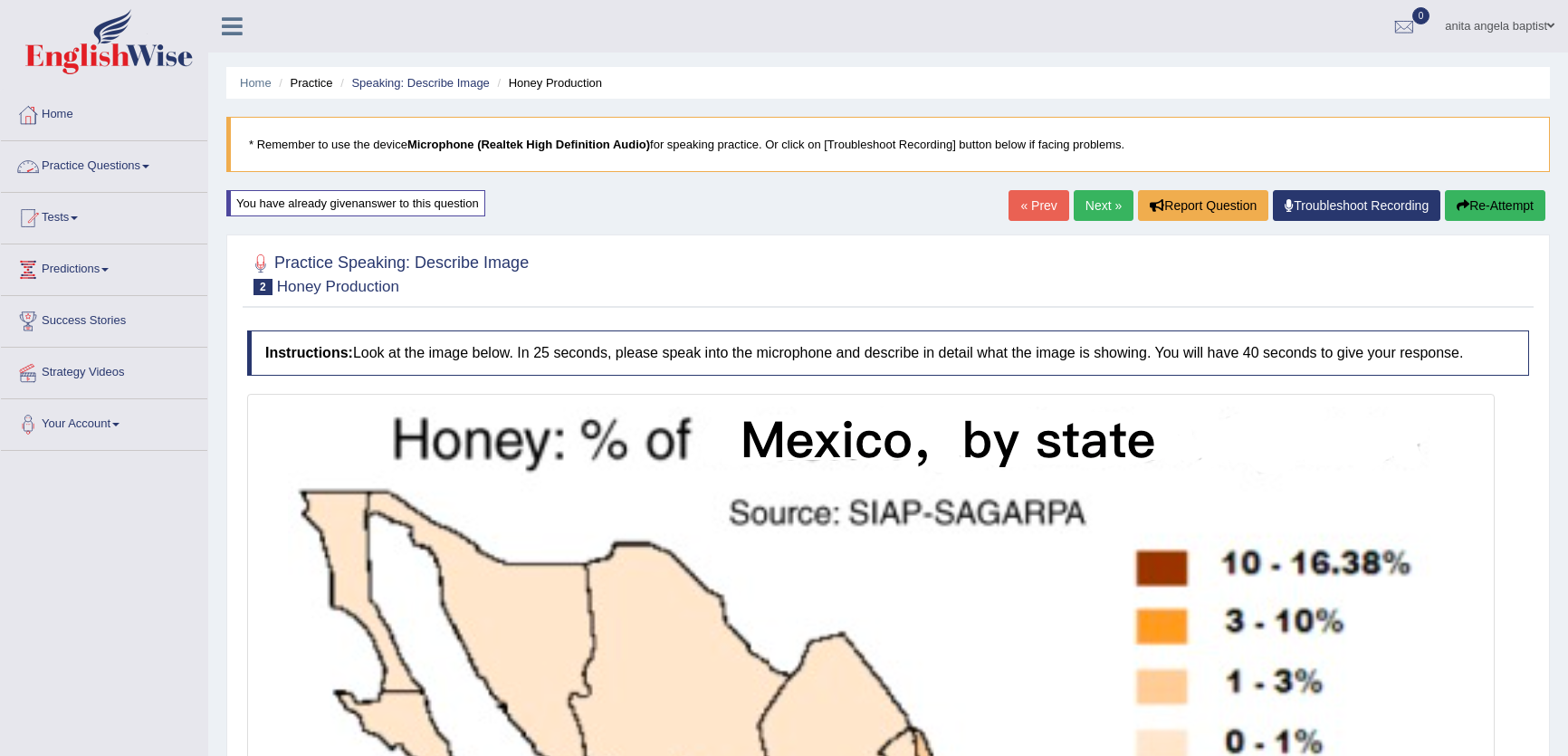 scroll, scrollTop: 0, scrollLeft: 0, axis: both 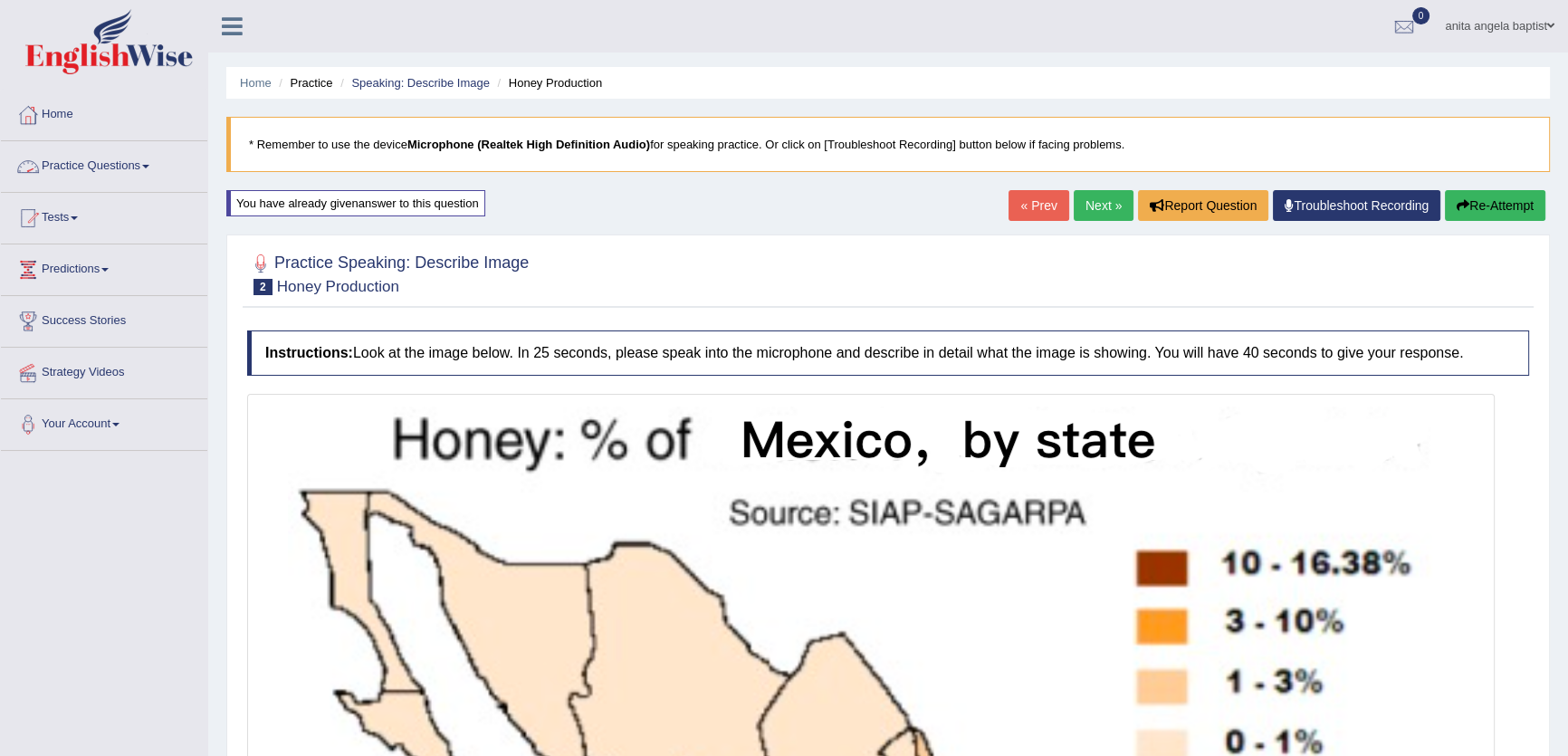 click on "Practice Questions" at bounding box center [104, 164] 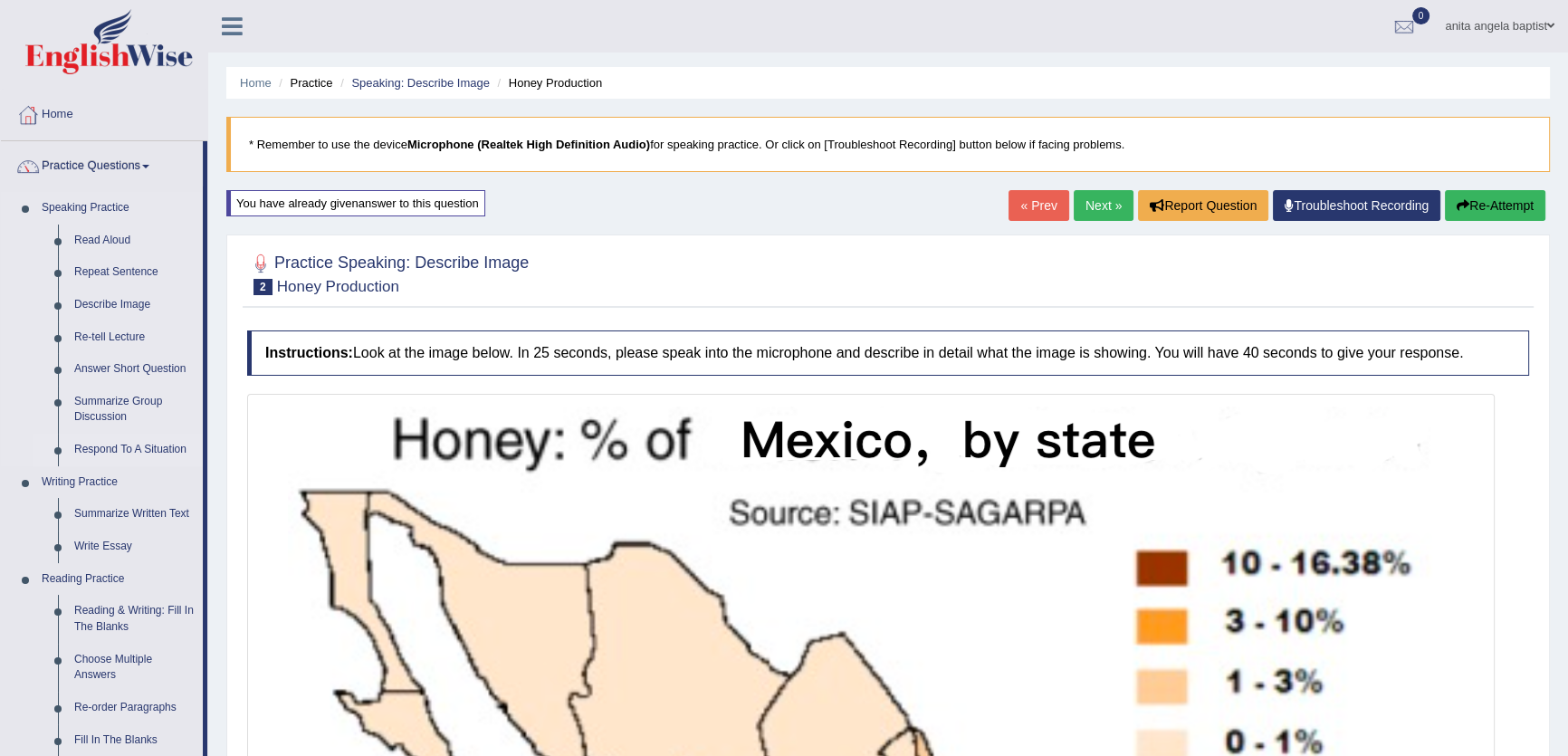 click on "Respond To A Situation" at bounding box center [134, 450] 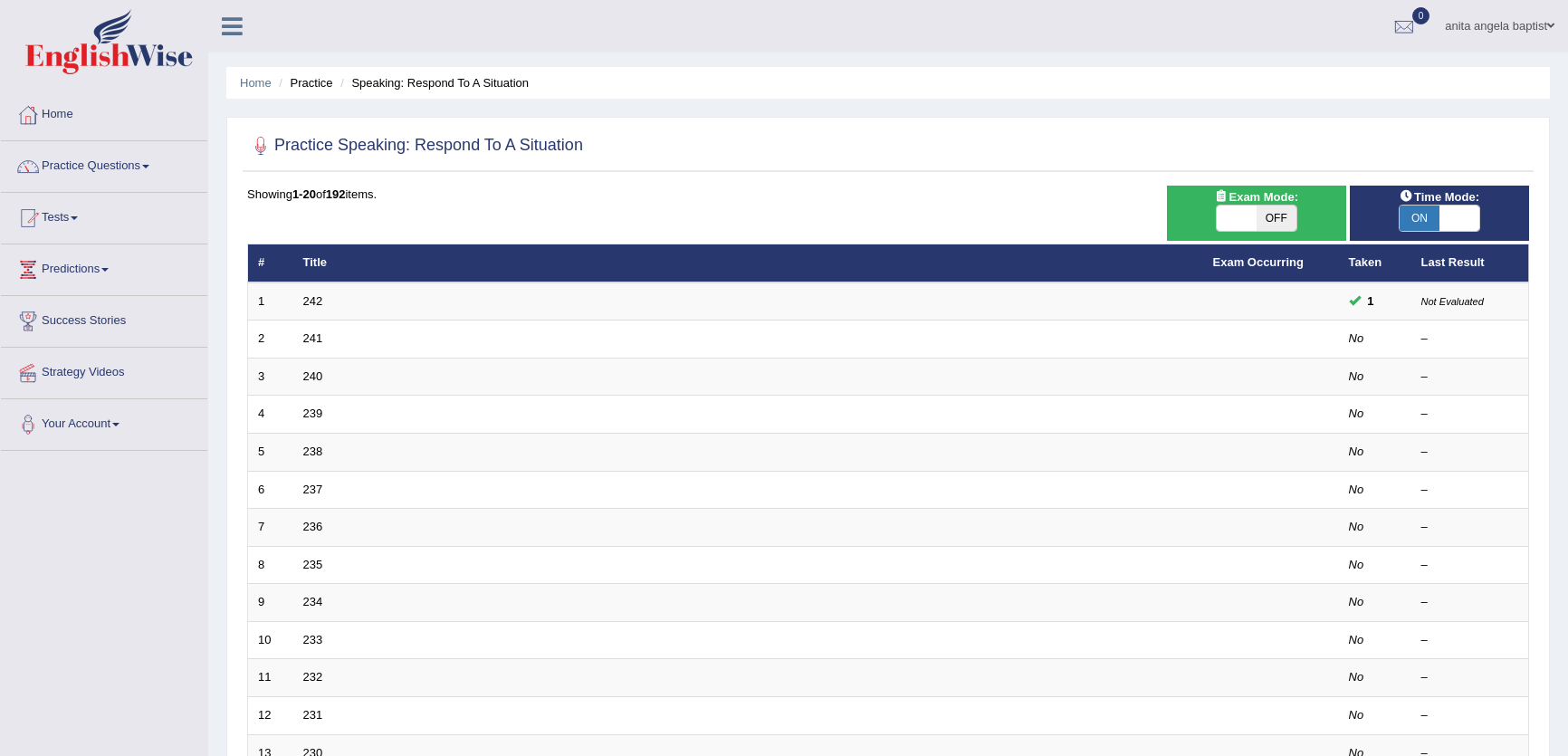 scroll, scrollTop: 0, scrollLeft: 0, axis: both 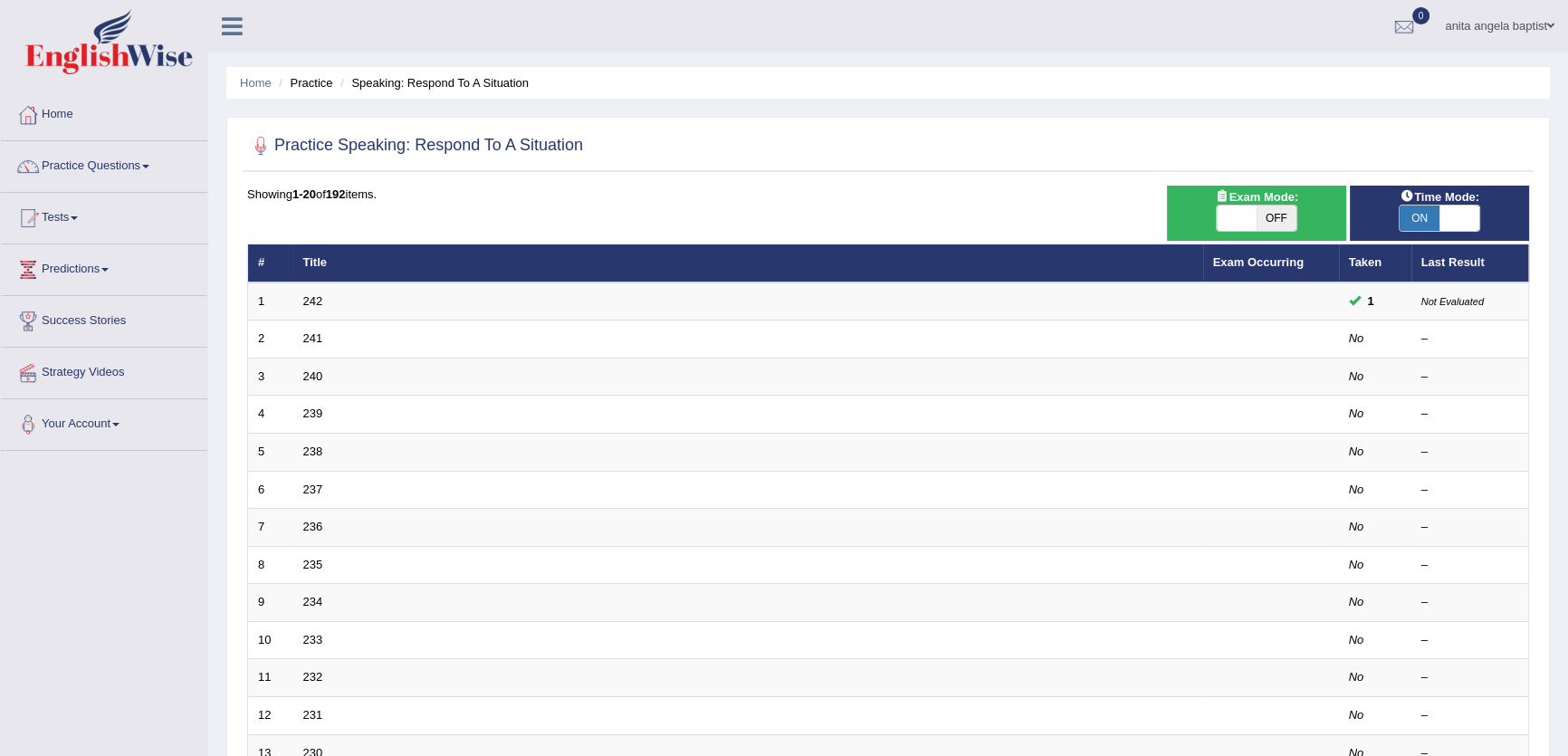 click at bounding box center (1459, 218) 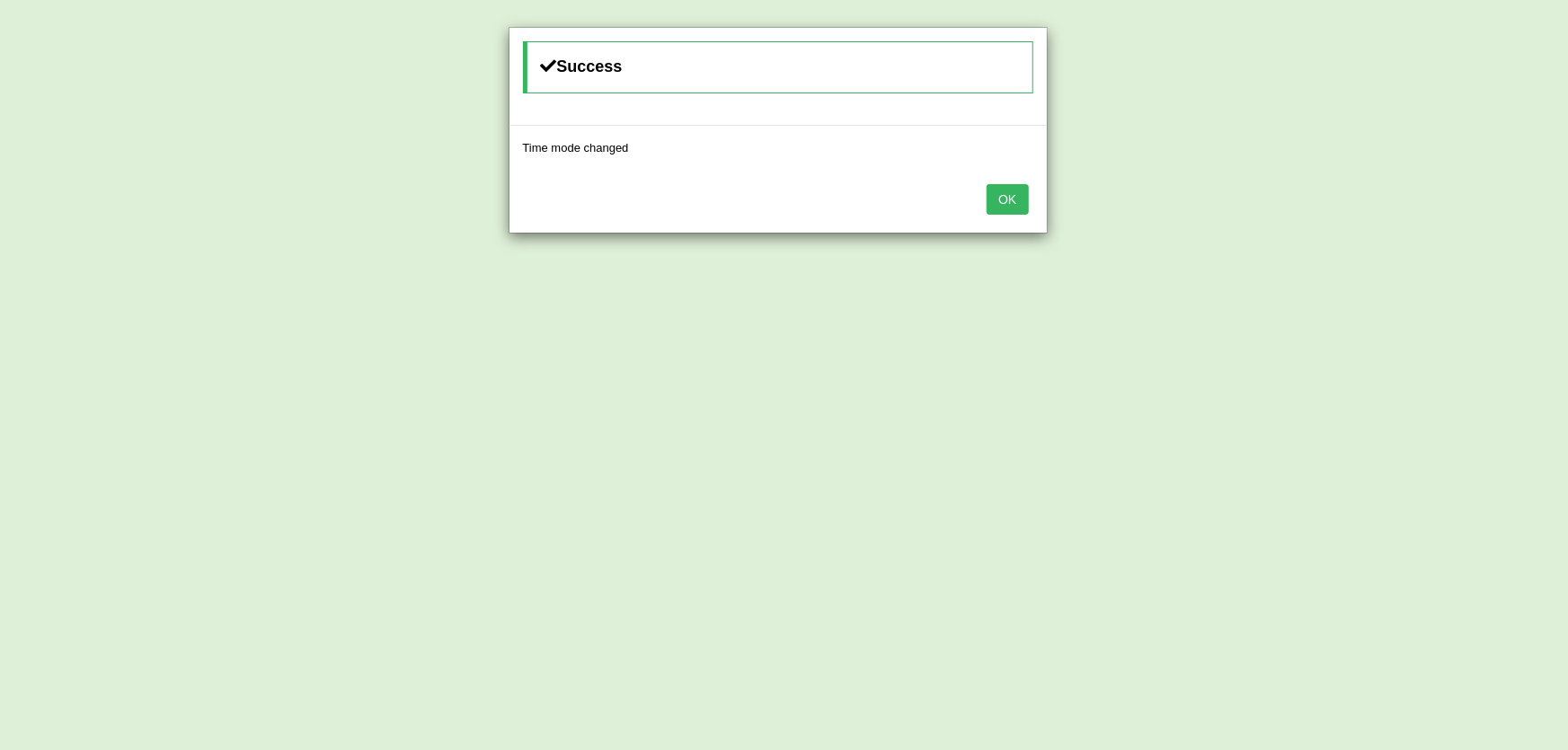 click on "OK" at bounding box center [1007, 199] 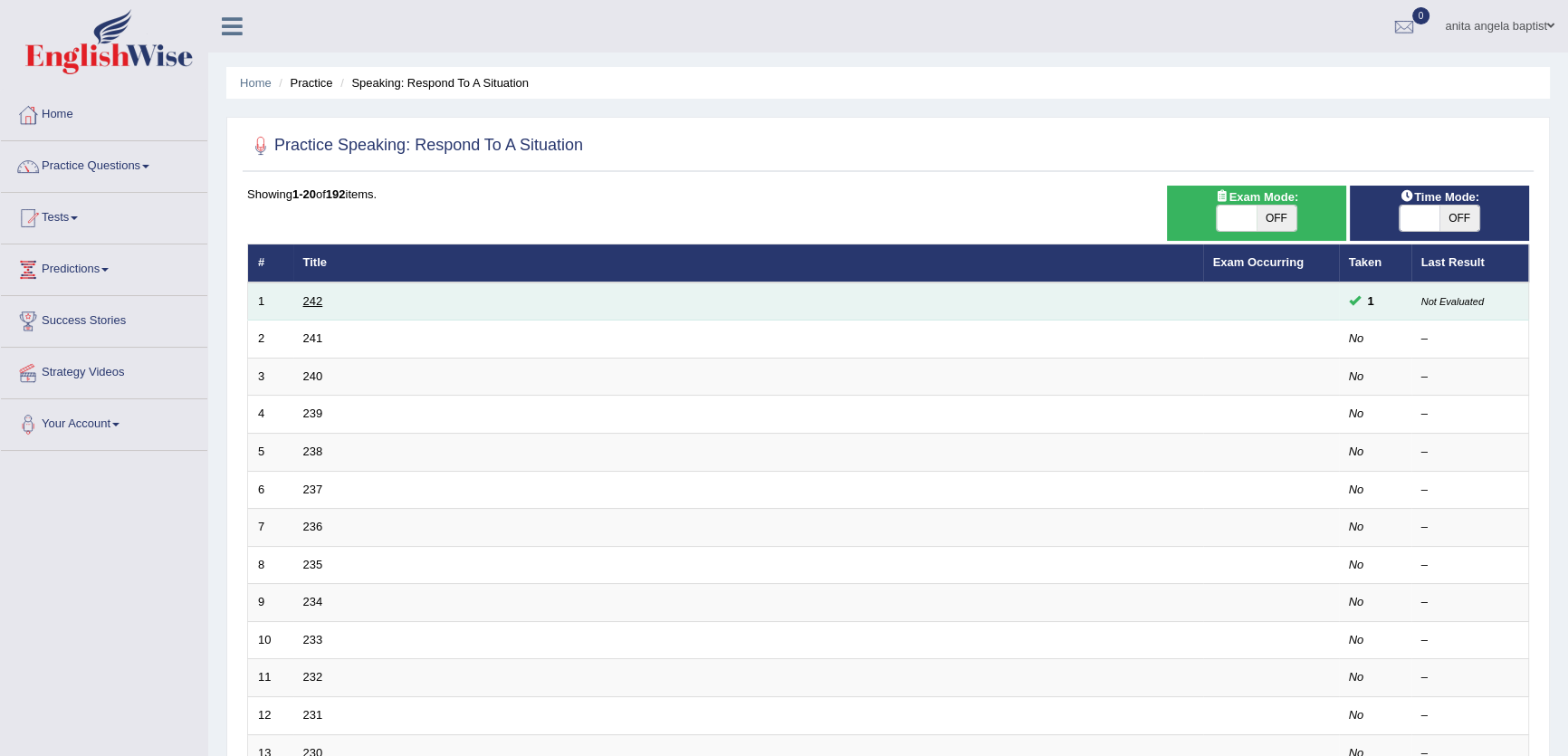 click on "242" at bounding box center [313, 301] 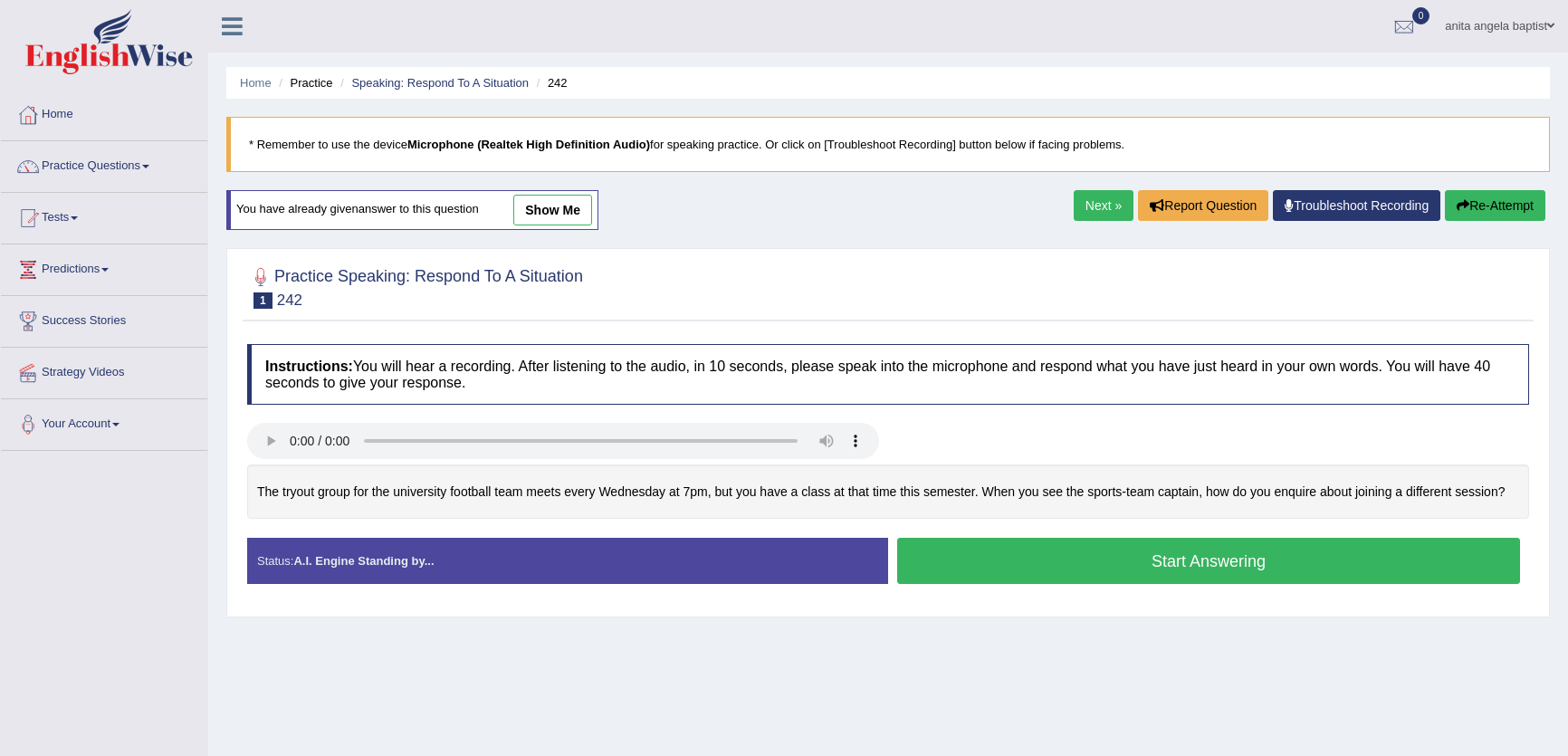 scroll, scrollTop: 194, scrollLeft: 0, axis: vertical 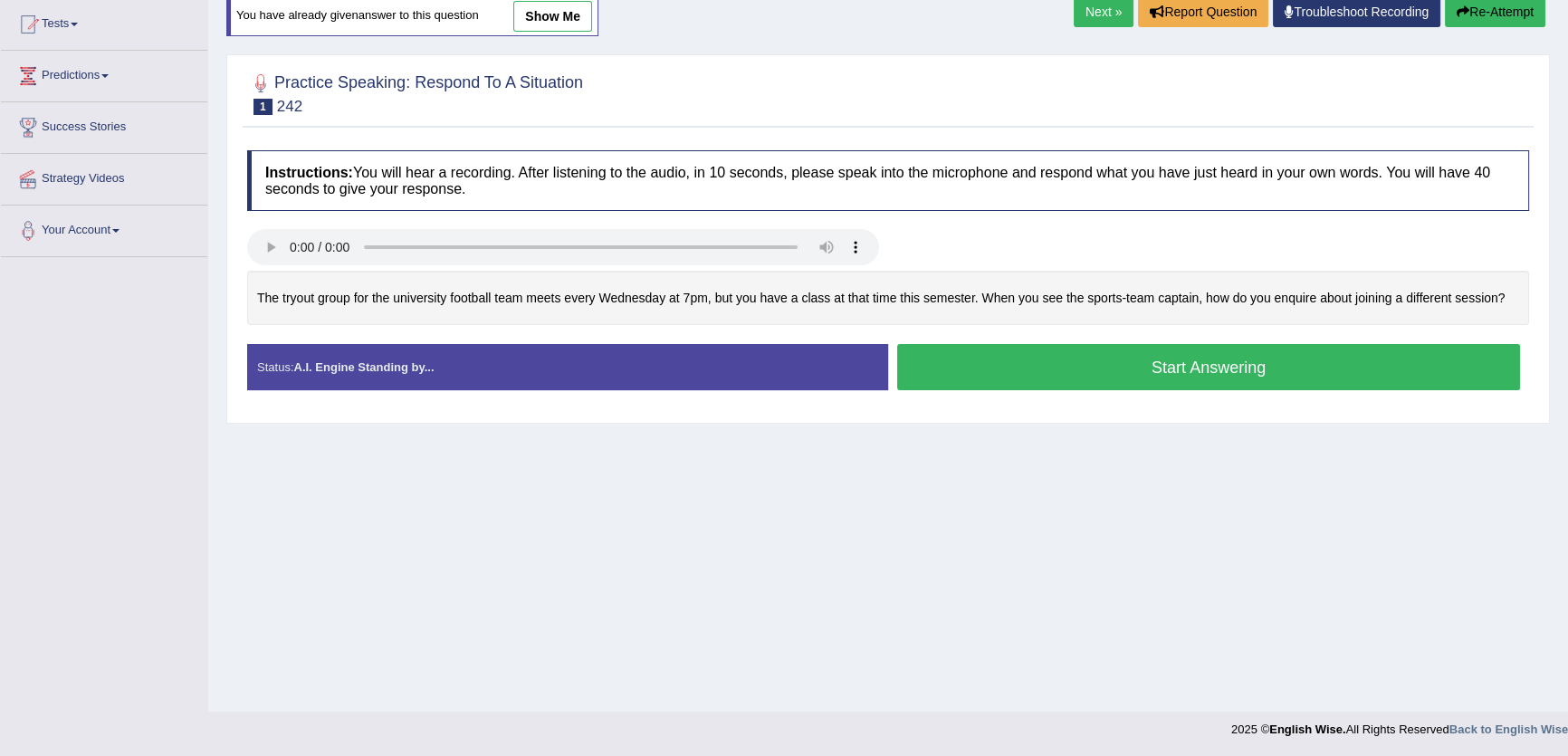 click on "Next »" at bounding box center (1104, 12) 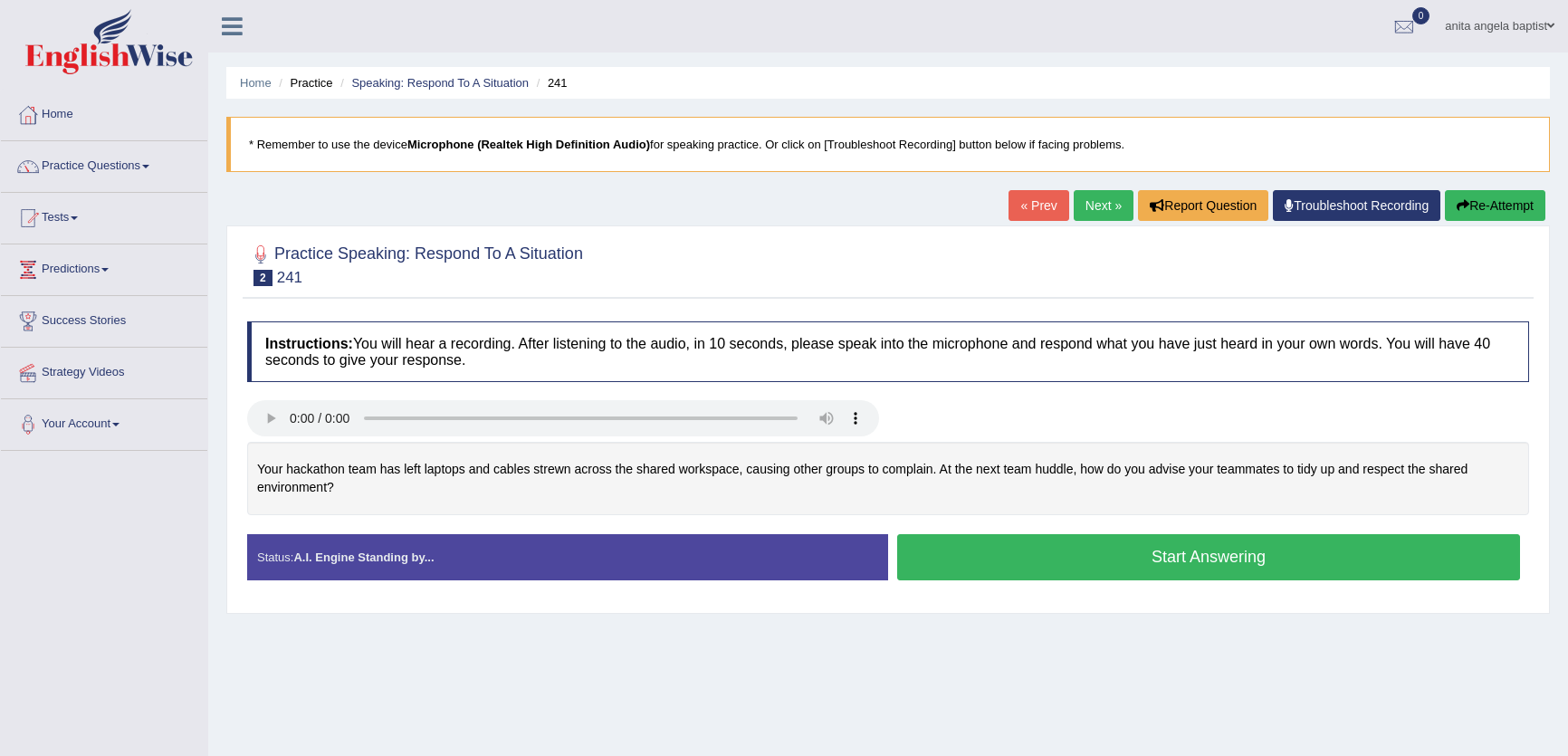 scroll, scrollTop: 0, scrollLeft: 0, axis: both 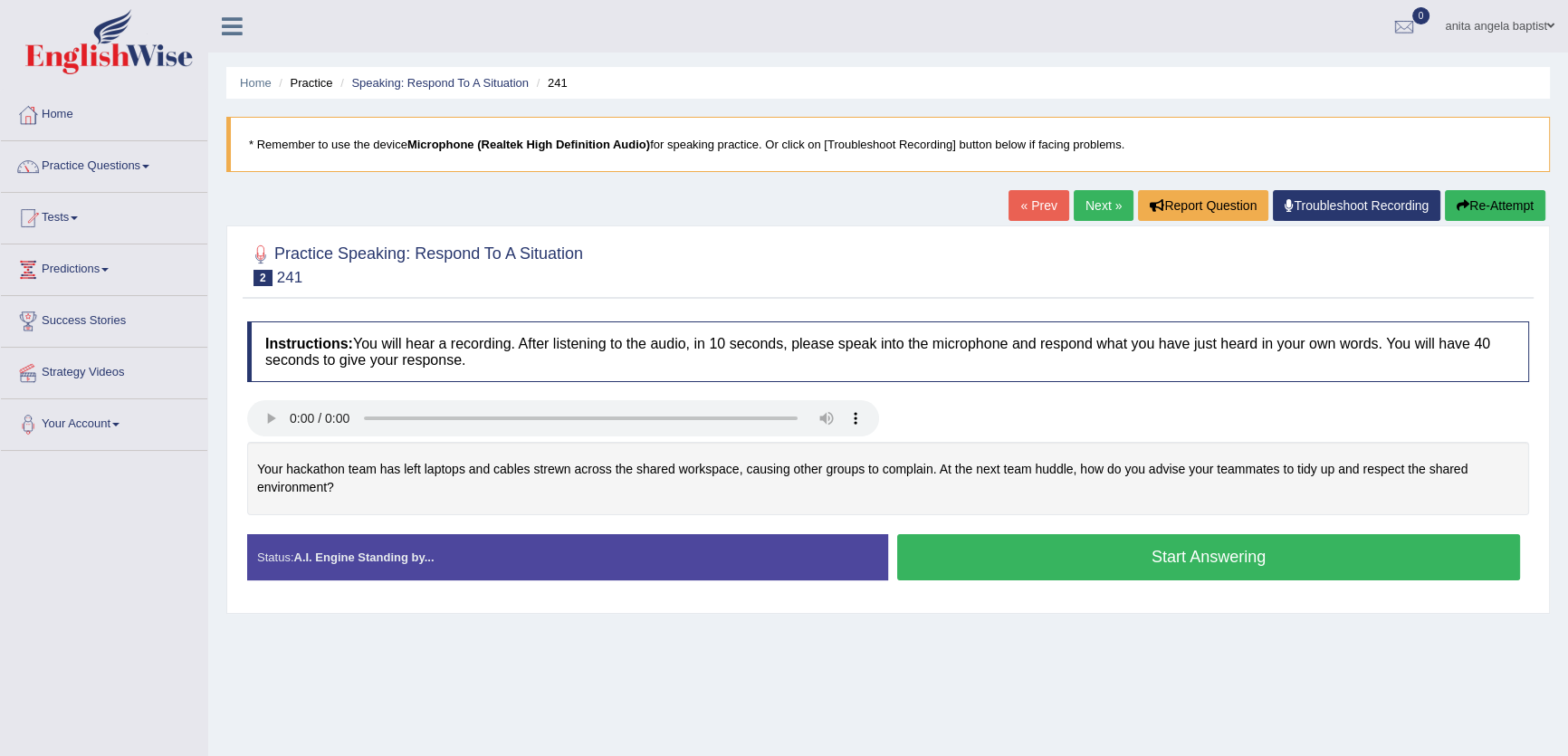 click on "Next »" at bounding box center (1104, 206) 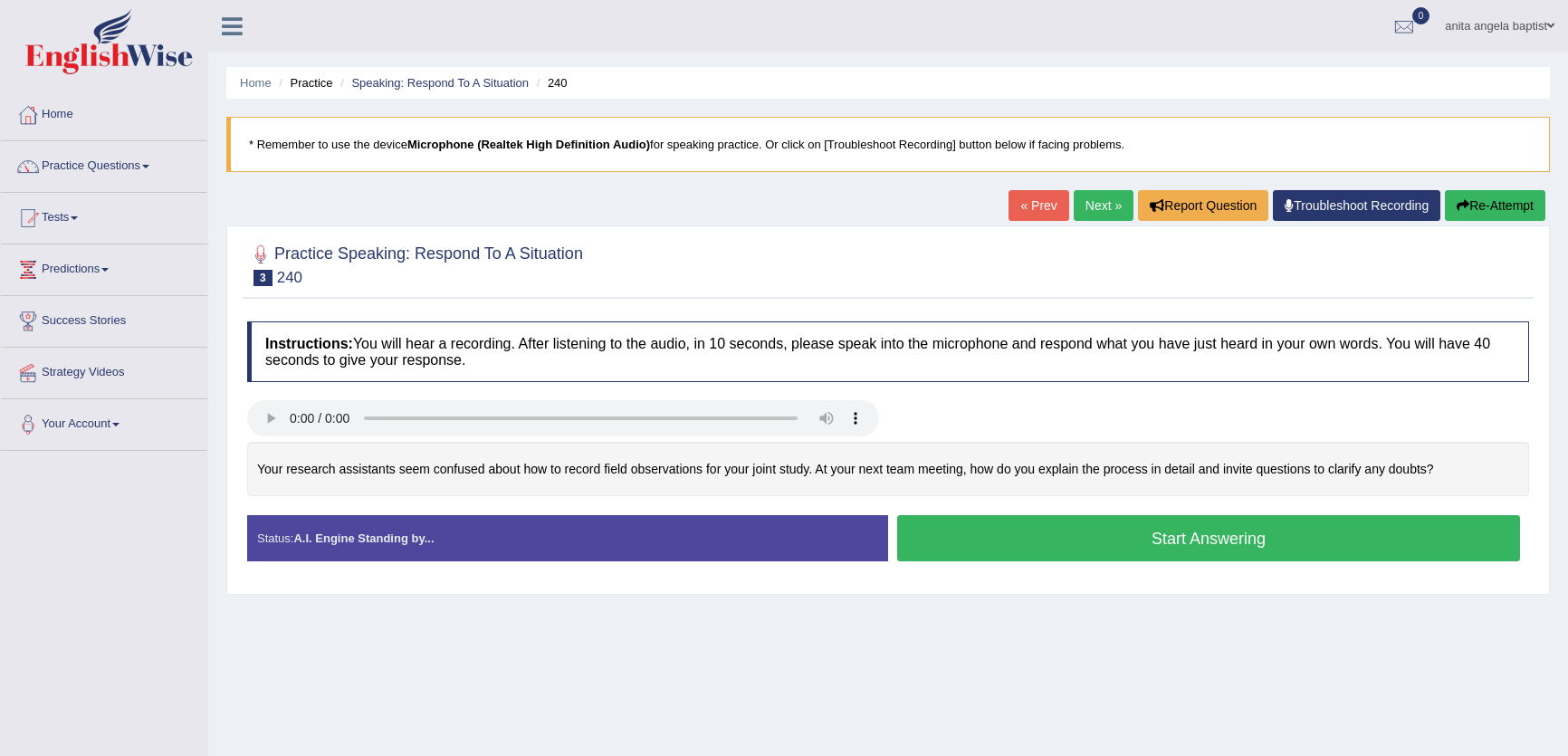 scroll, scrollTop: 0, scrollLeft: 0, axis: both 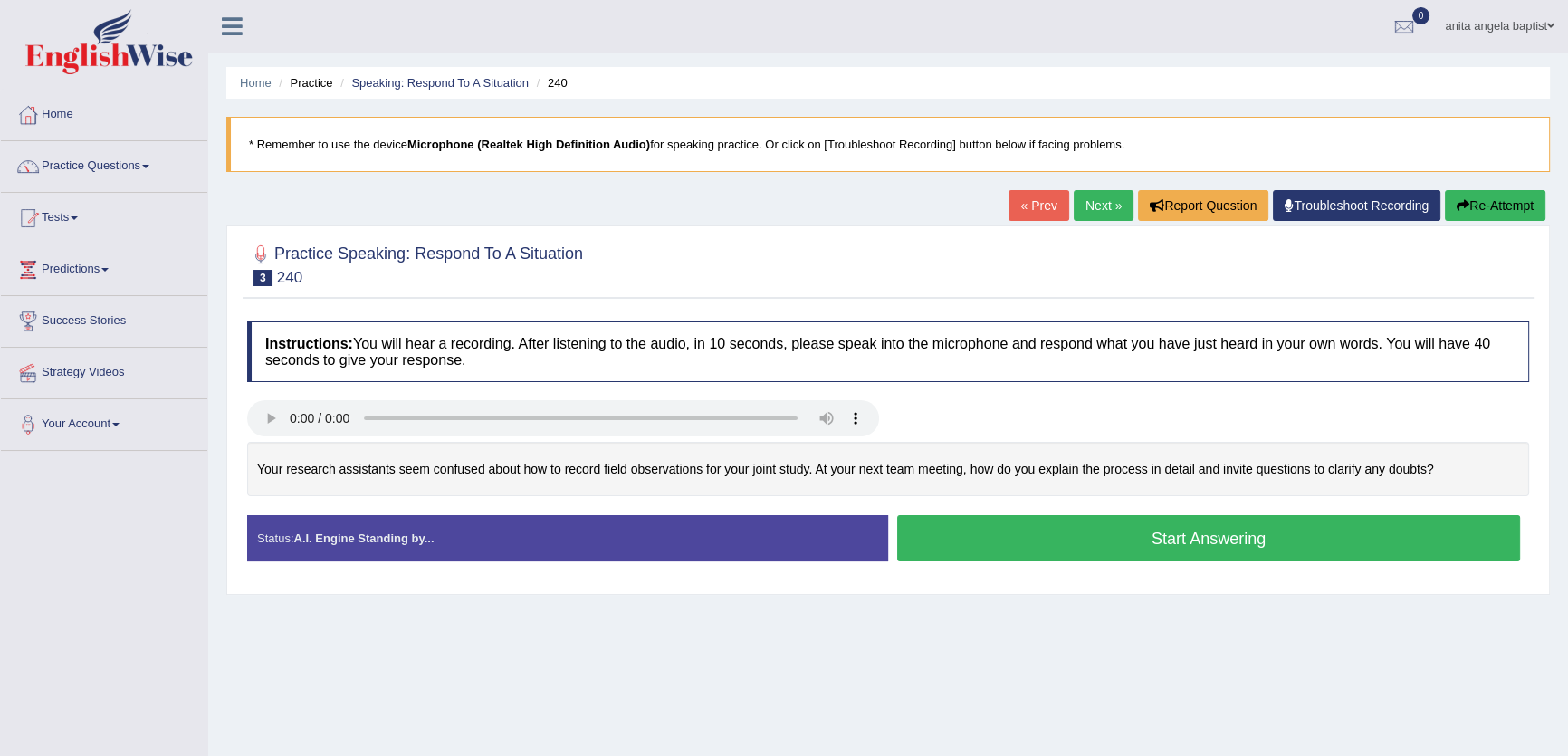 click on "Next »" at bounding box center (1104, 206) 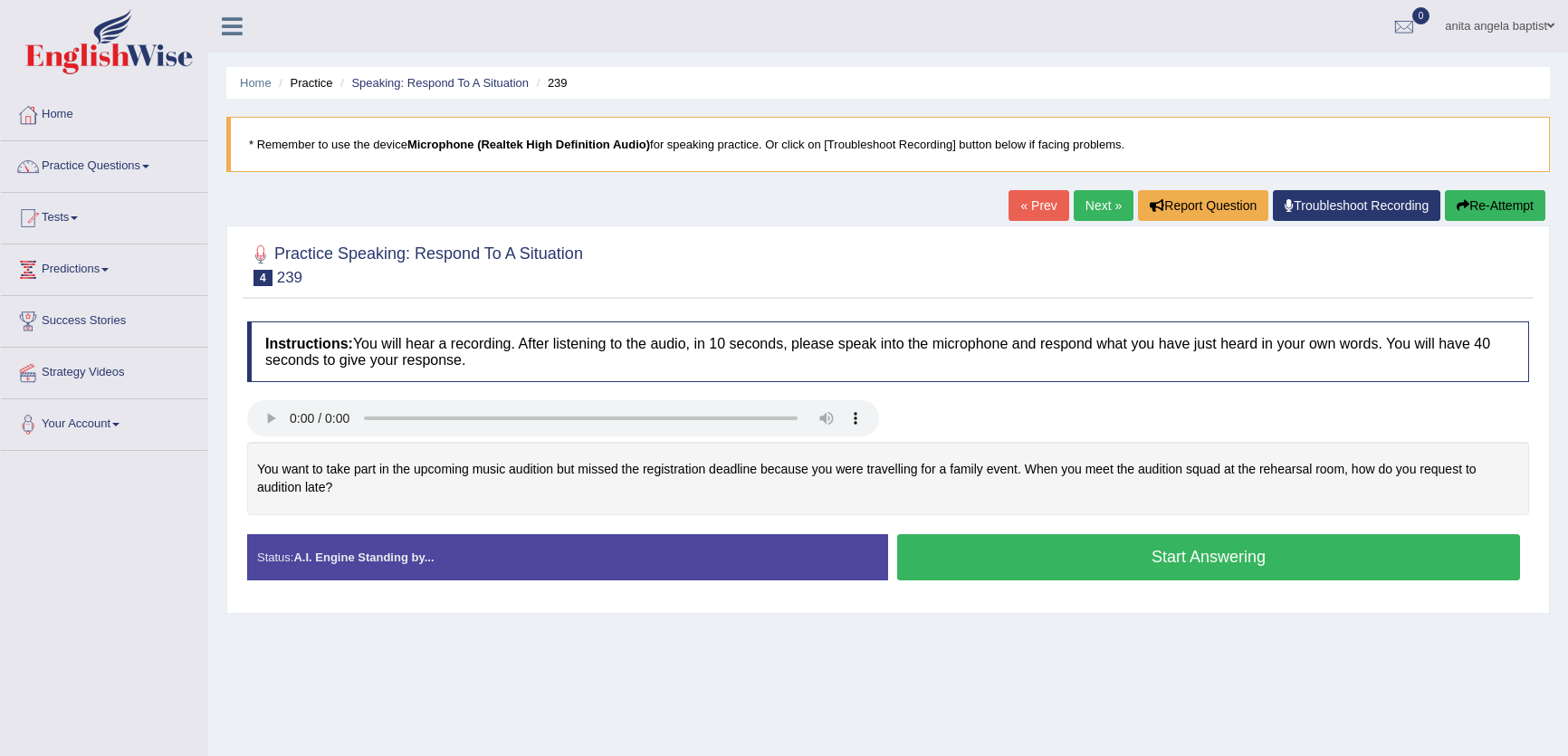 scroll, scrollTop: 0, scrollLeft: 0, axis: both 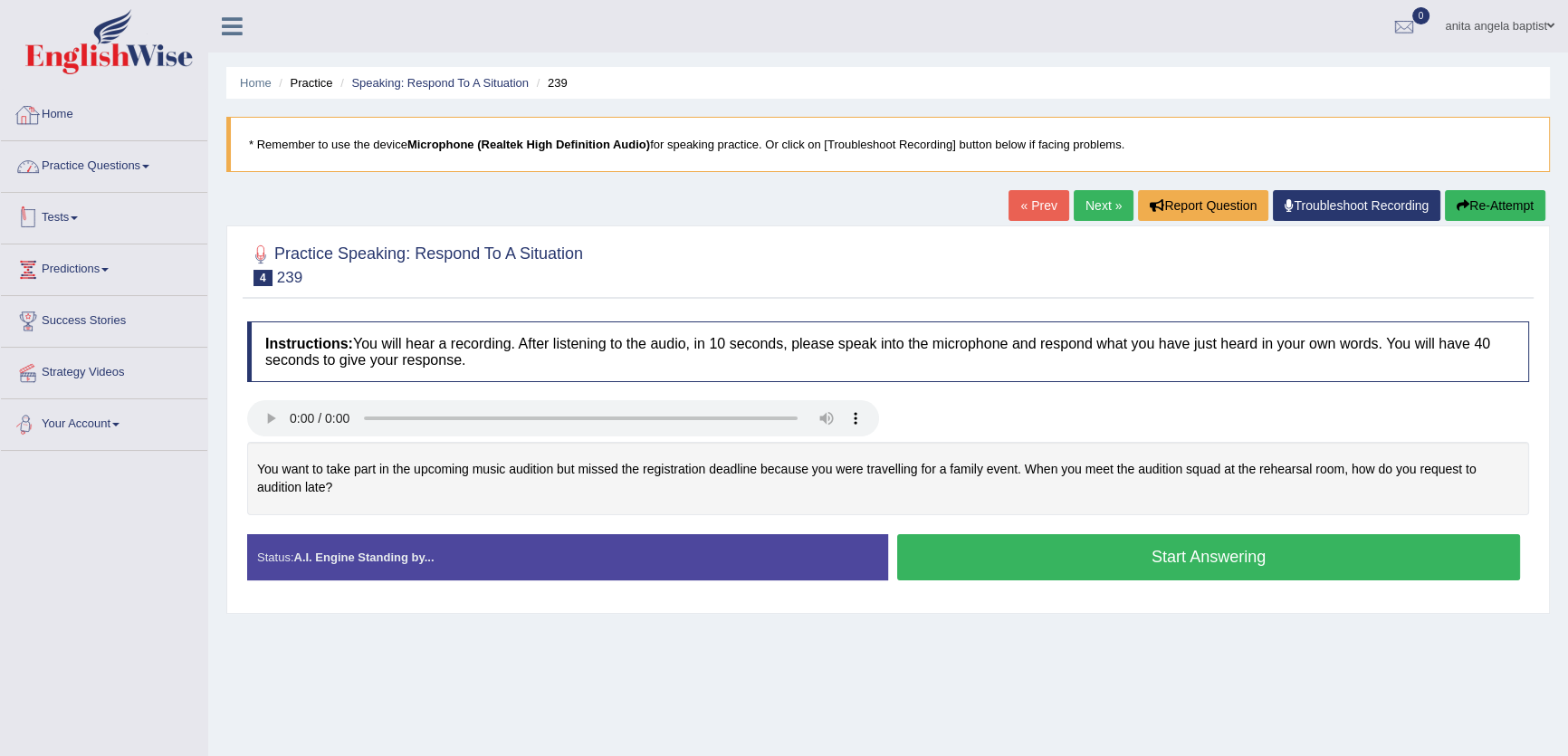 click on "Practice Questions" at bounding box center (104, 164) 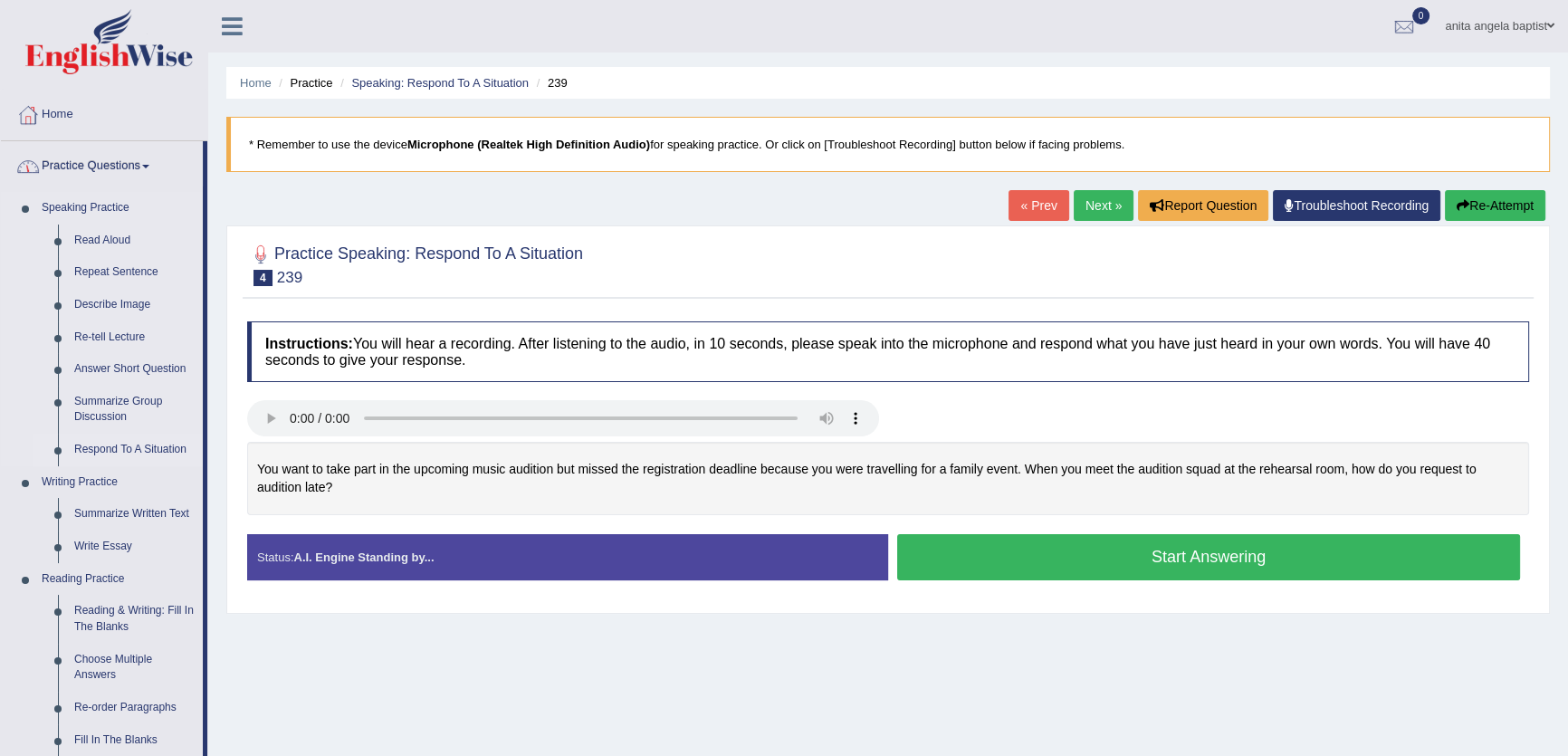 click on "Respond To A Situation" at bounding box center (134, 450) 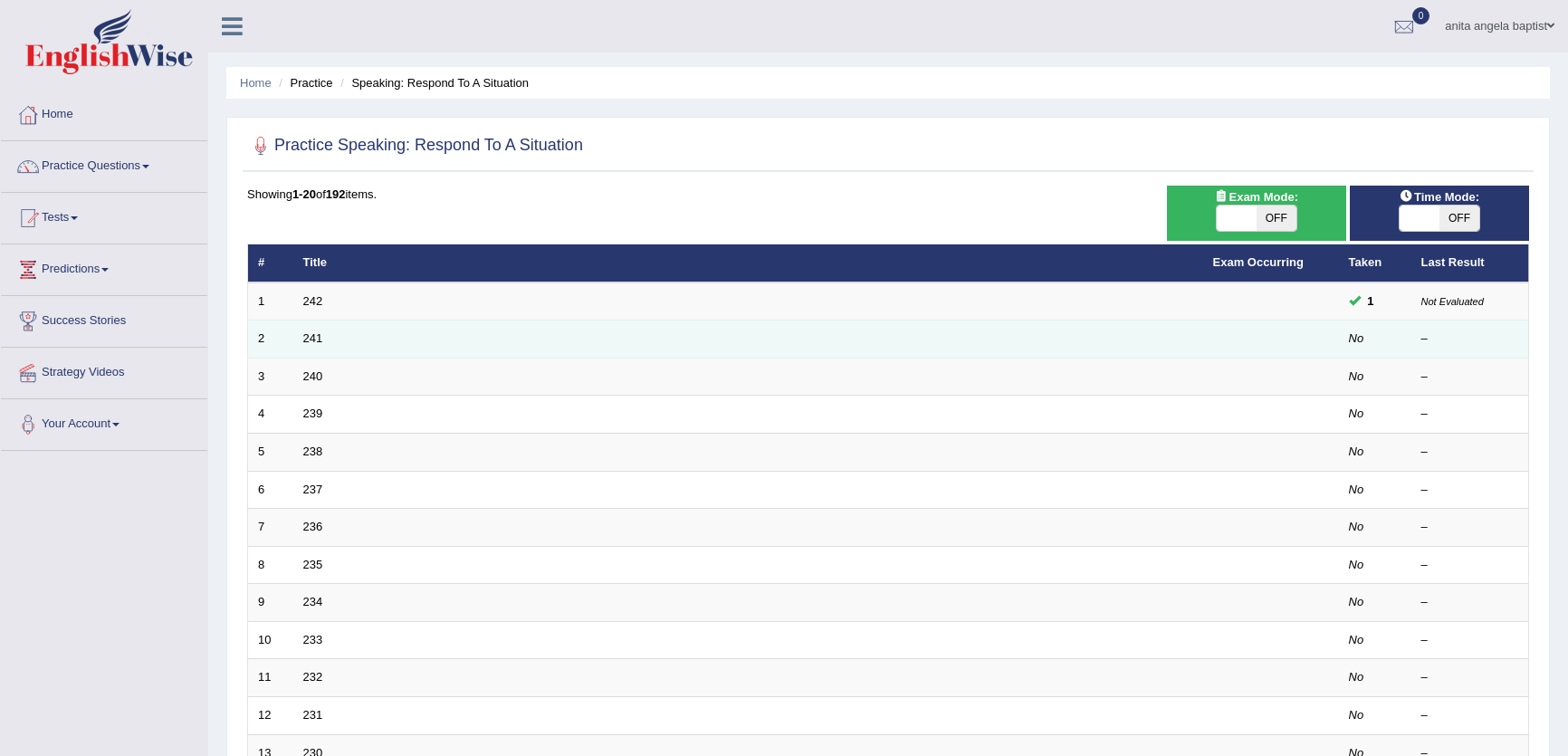 scroll, scrollTop: 0, scrollLeft: 0, axis: both 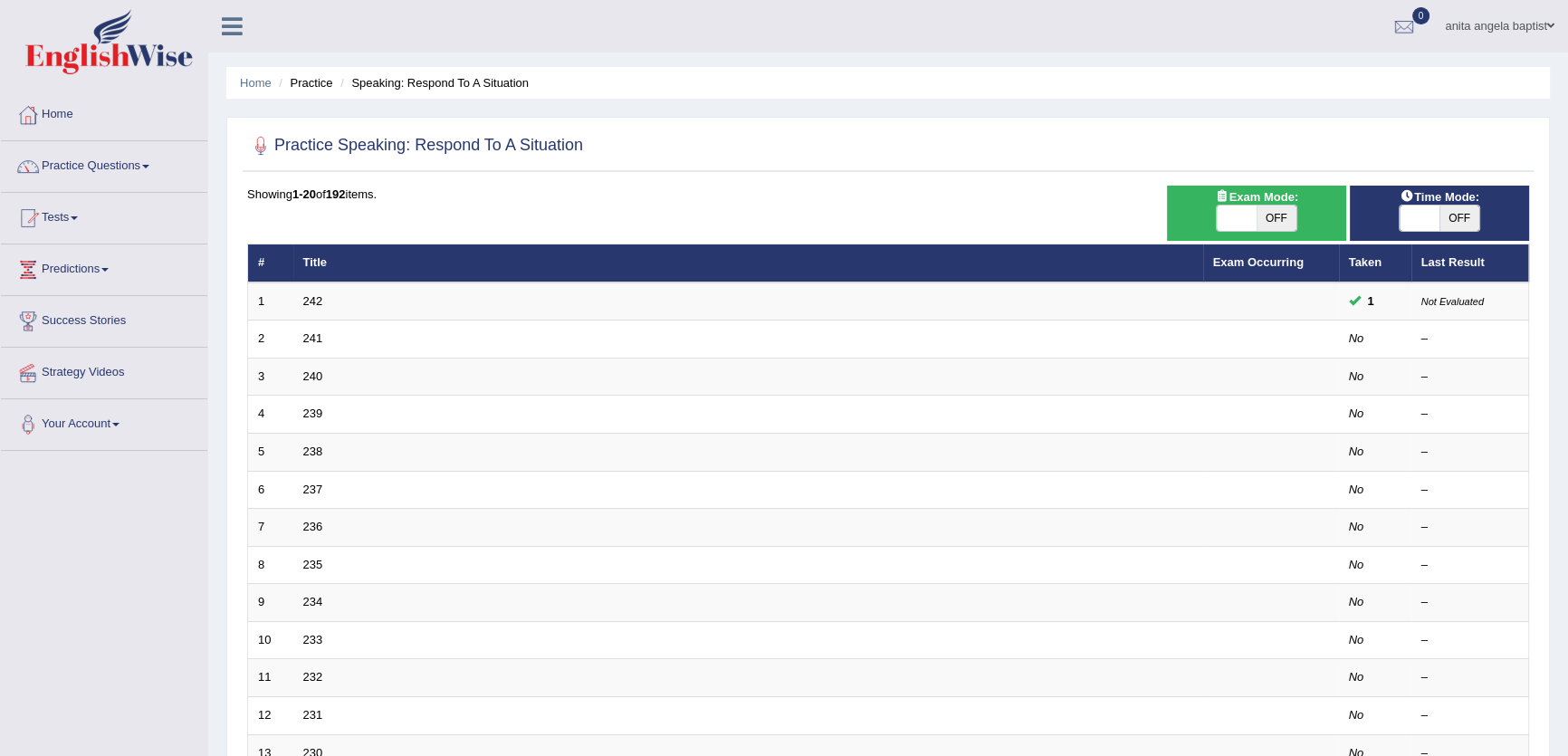 click on "OFF" at bounding box center [1276, 218] 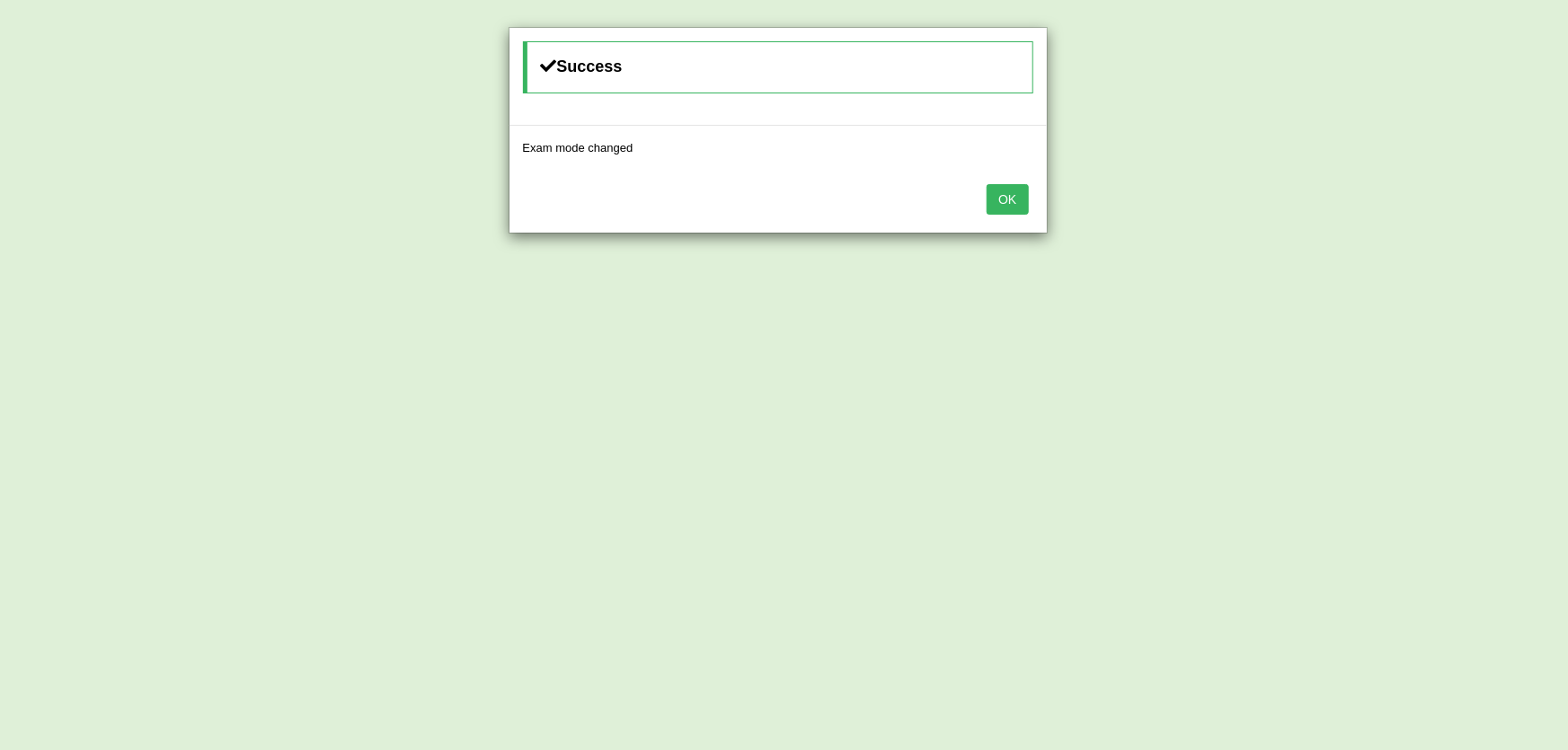 drag, startPoint x: 1014, startPoint y: 181, endPoint x: 1031, endPoint y: 190, distance: 19.235384 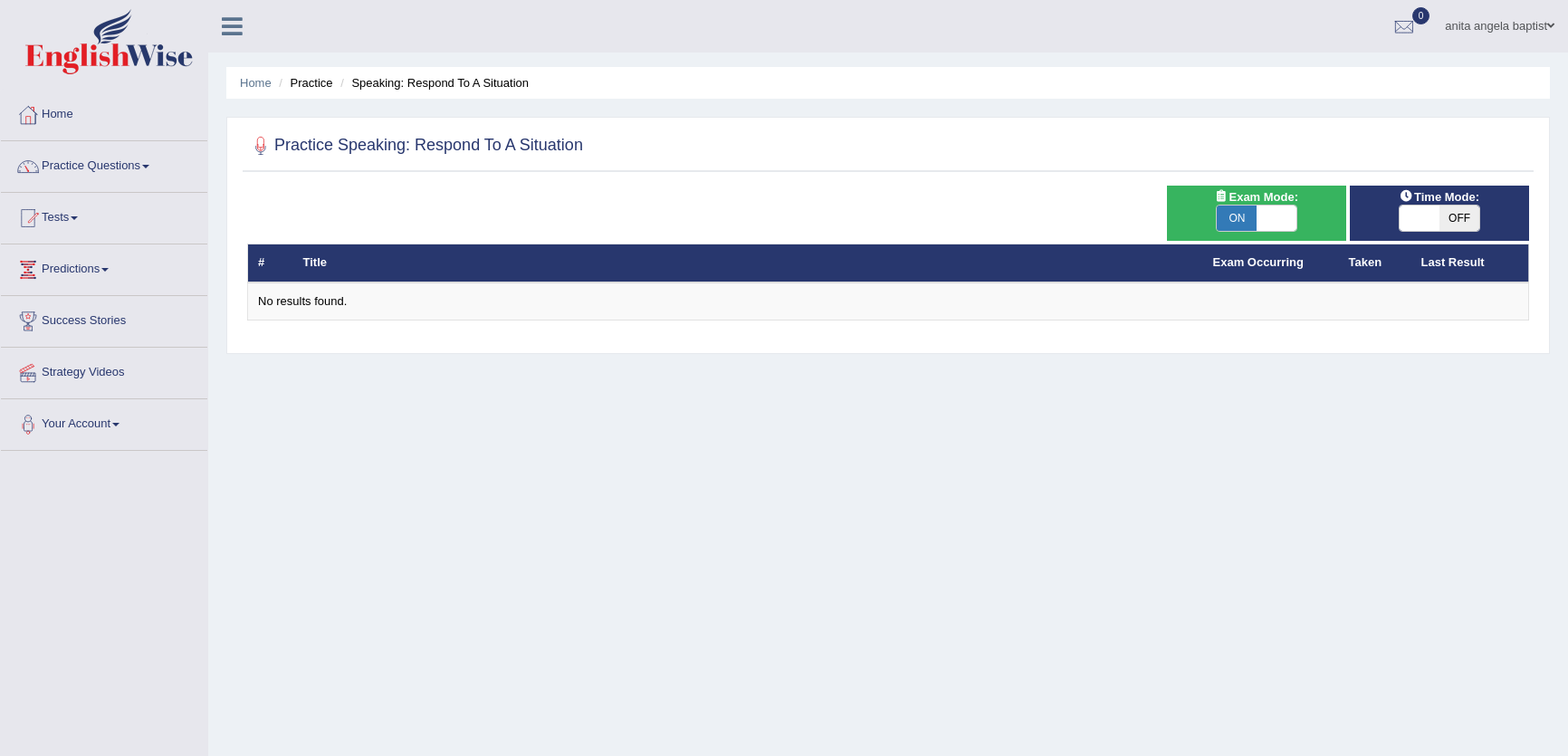 click on "OFF" at bounding box center [1459, 218] 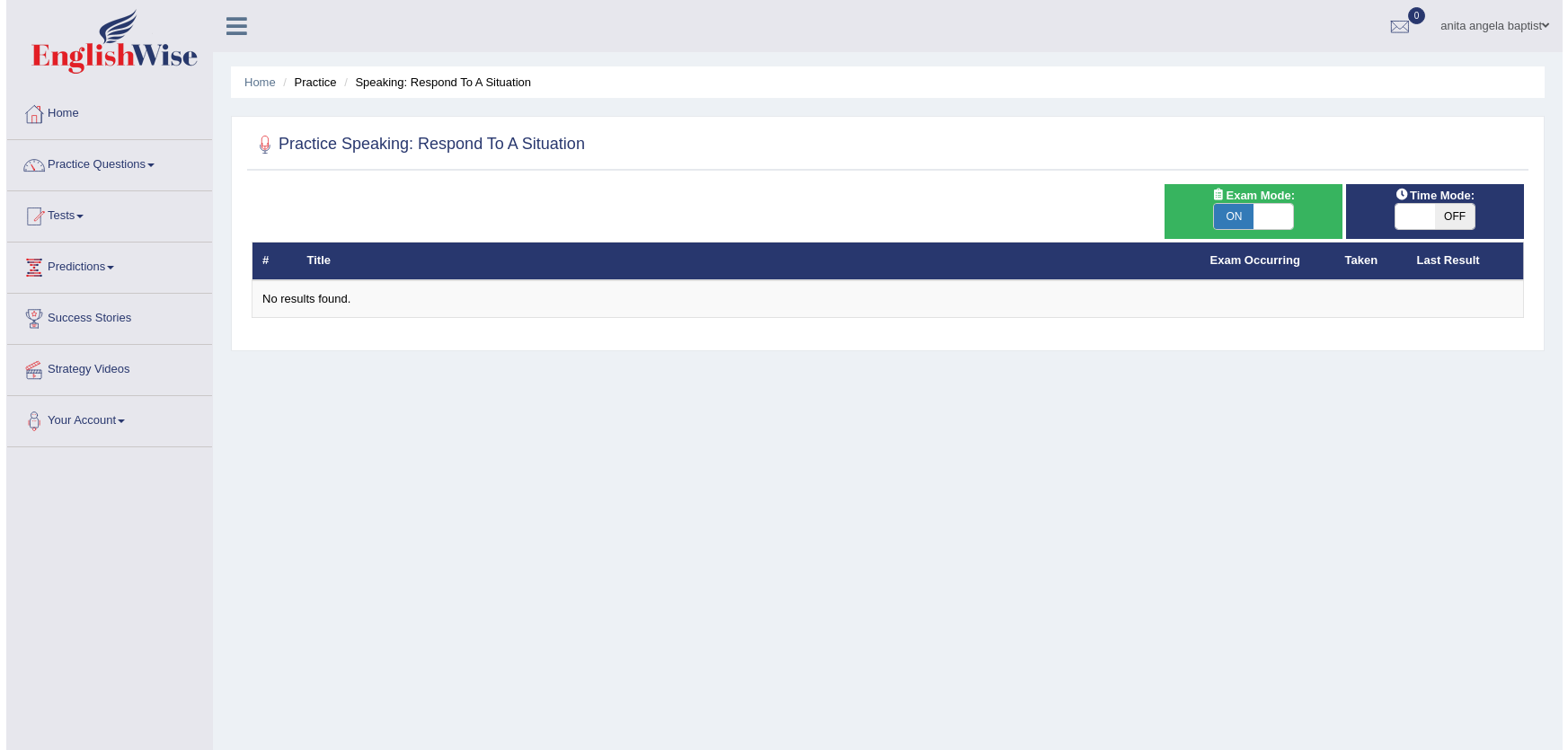 scroll, scrollTop: 0, scrollLeft: 0, axis: both 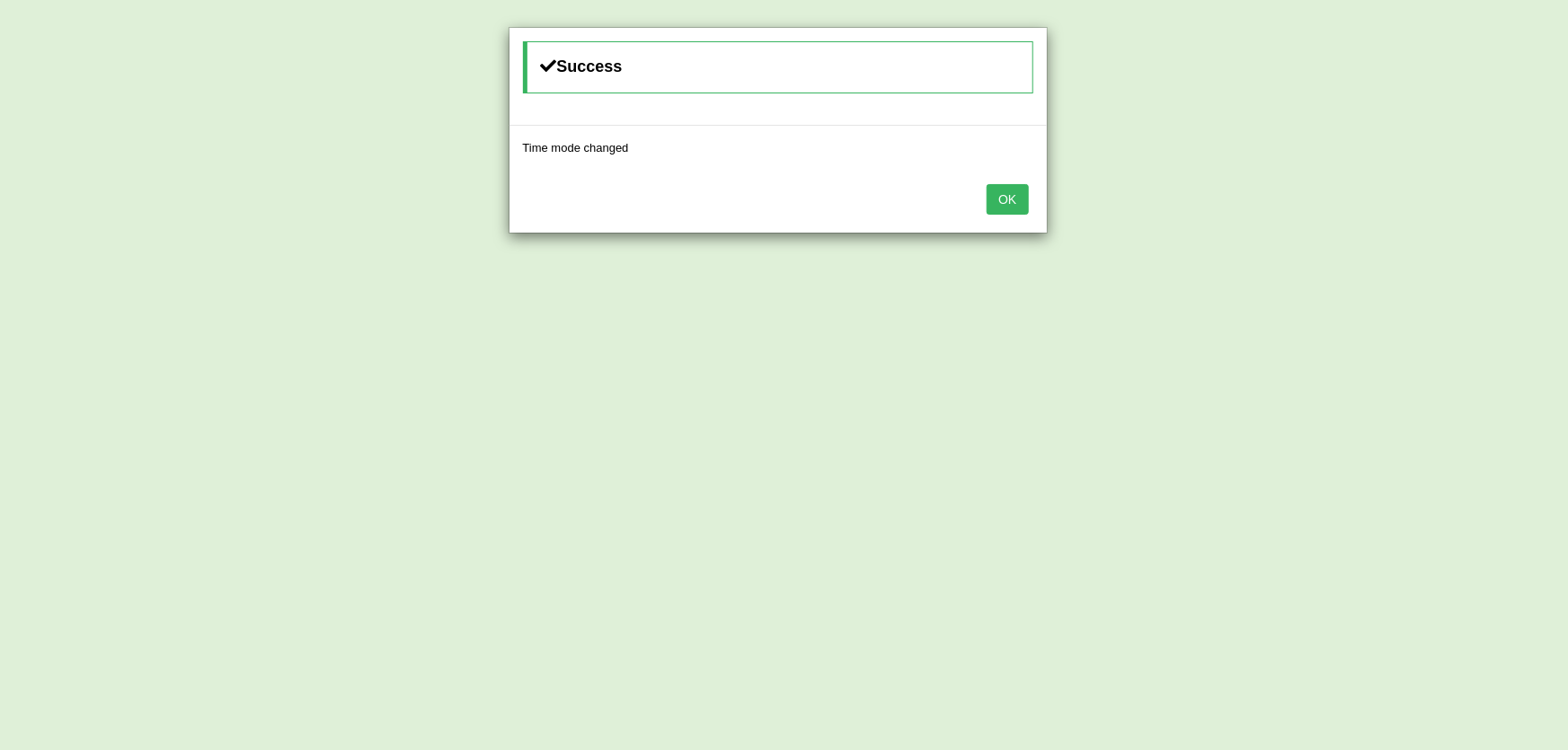 click on "OK" at bounding box center [778, 201] 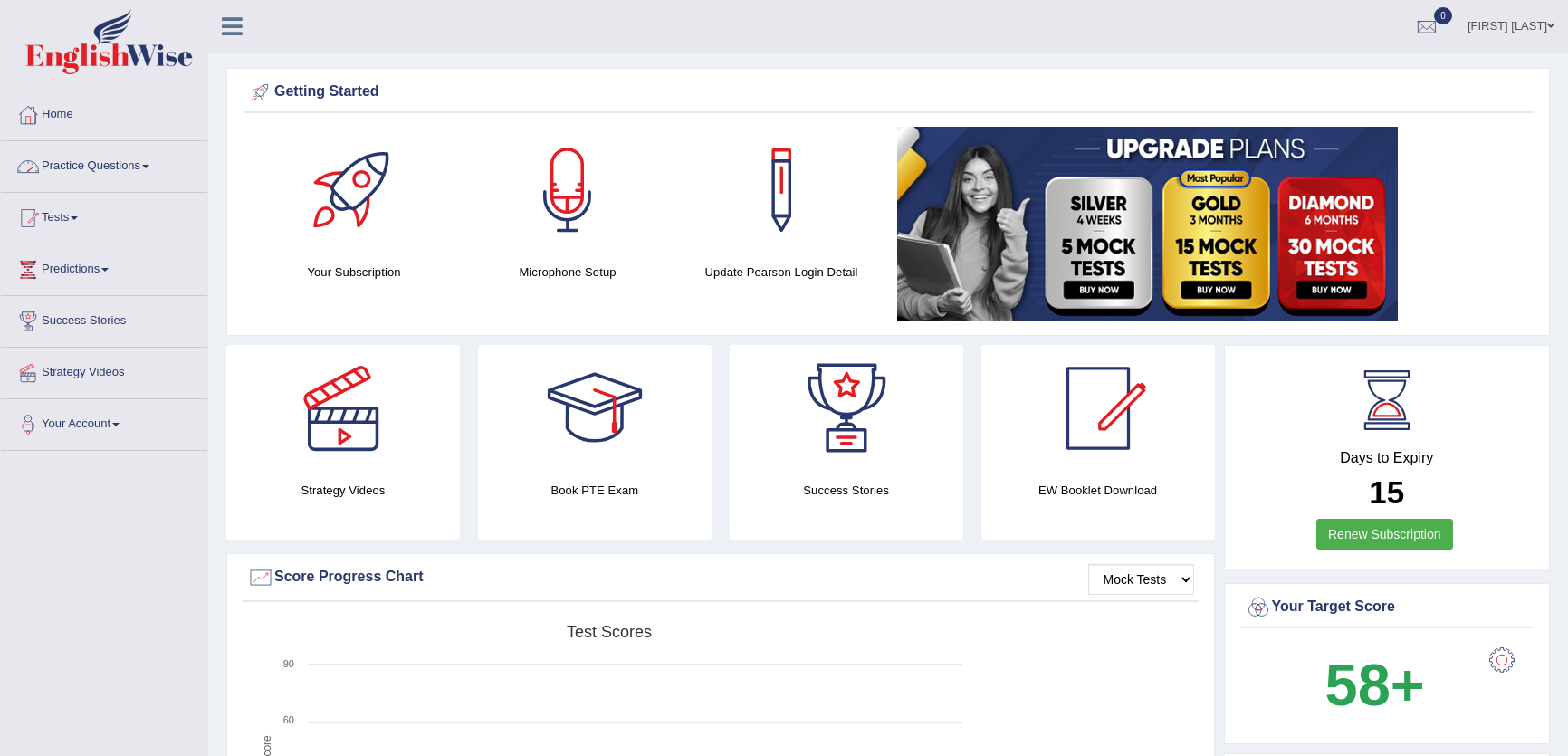 click on "Practice Questions" at bounding box center (104, 164) 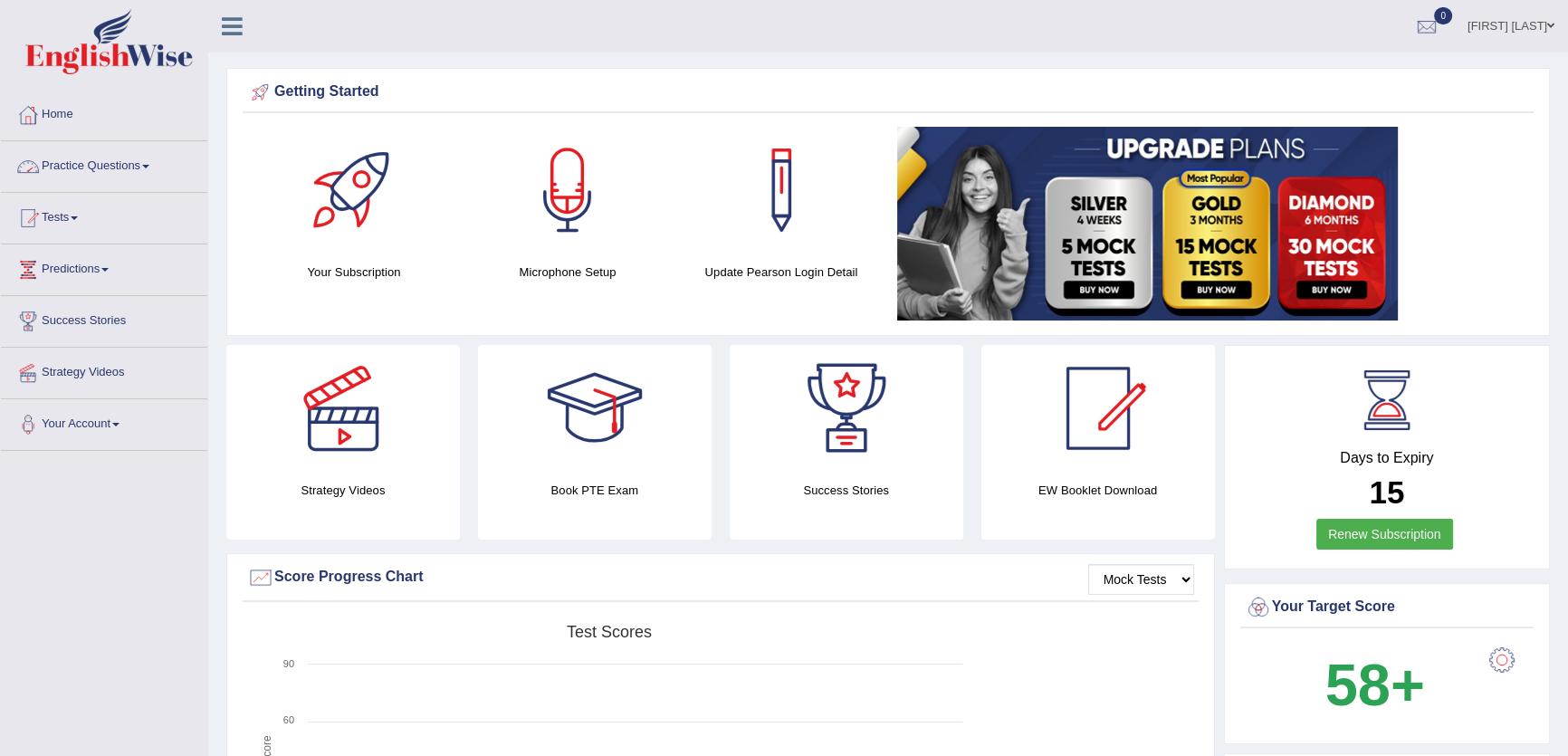 scroll, scrollTop: 0, scrollLeft: 0, axis: both 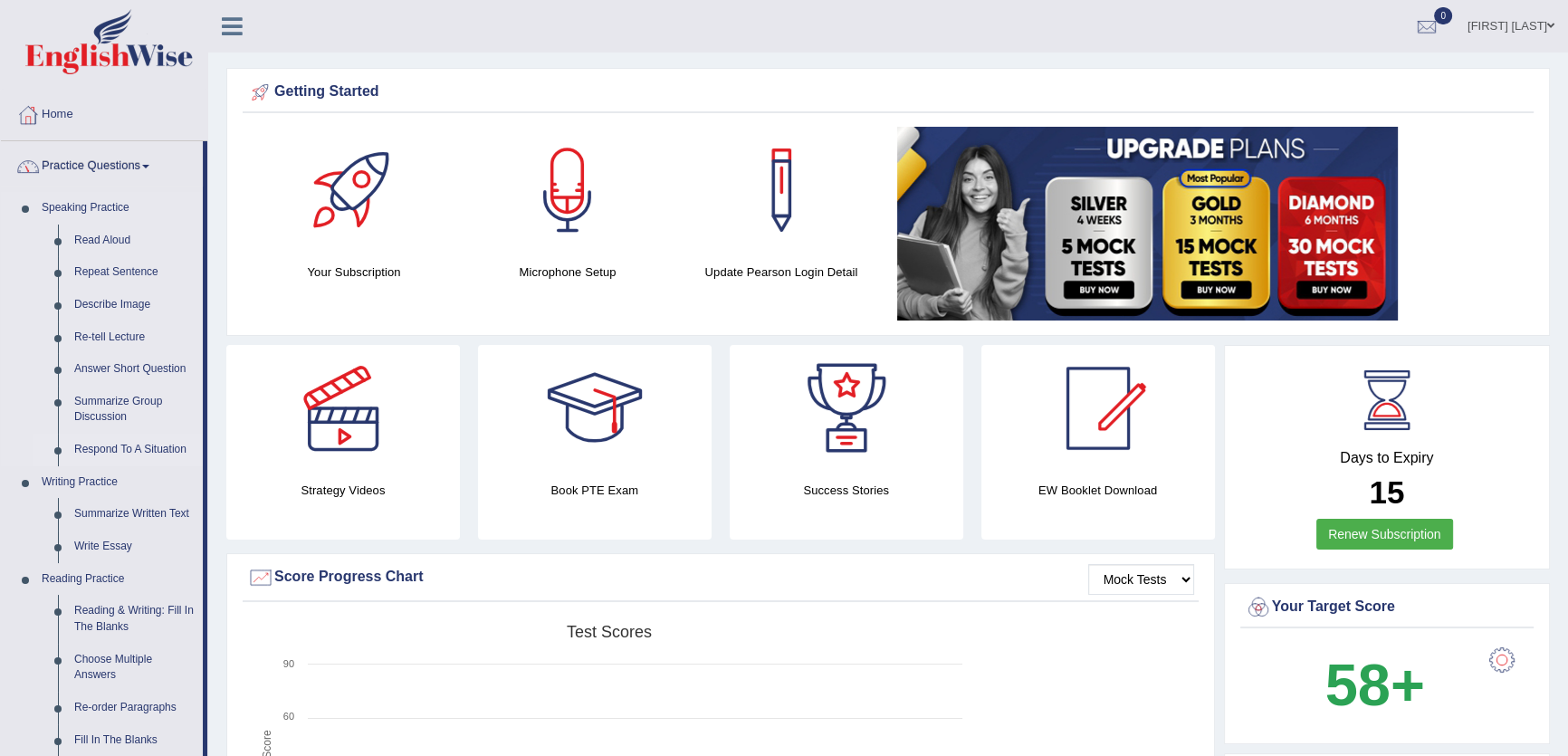 click on "Respond To A Situation" at bounding box center [134, 450] 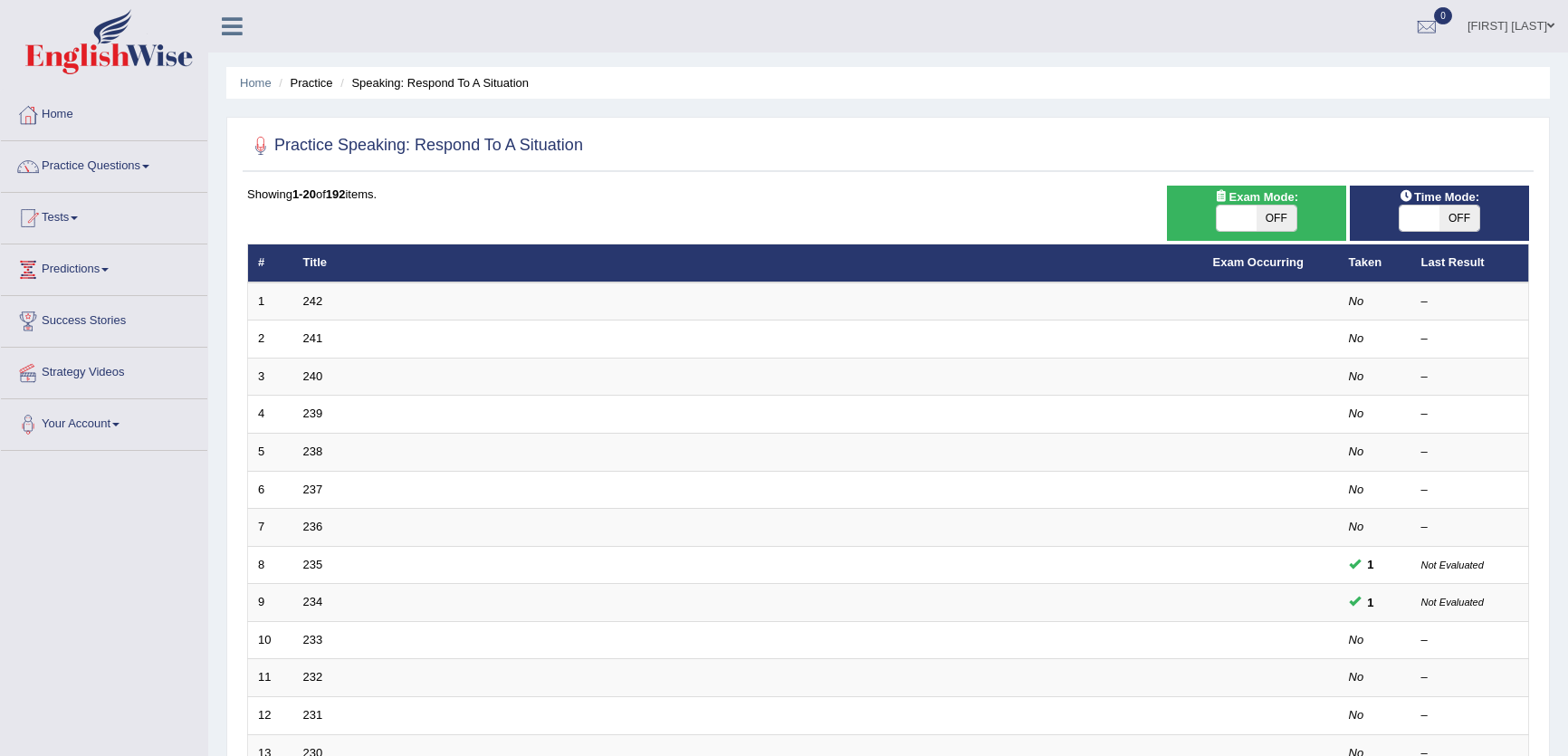 scroll, scrollTop: 0, scrollLeft: 0, axis: both 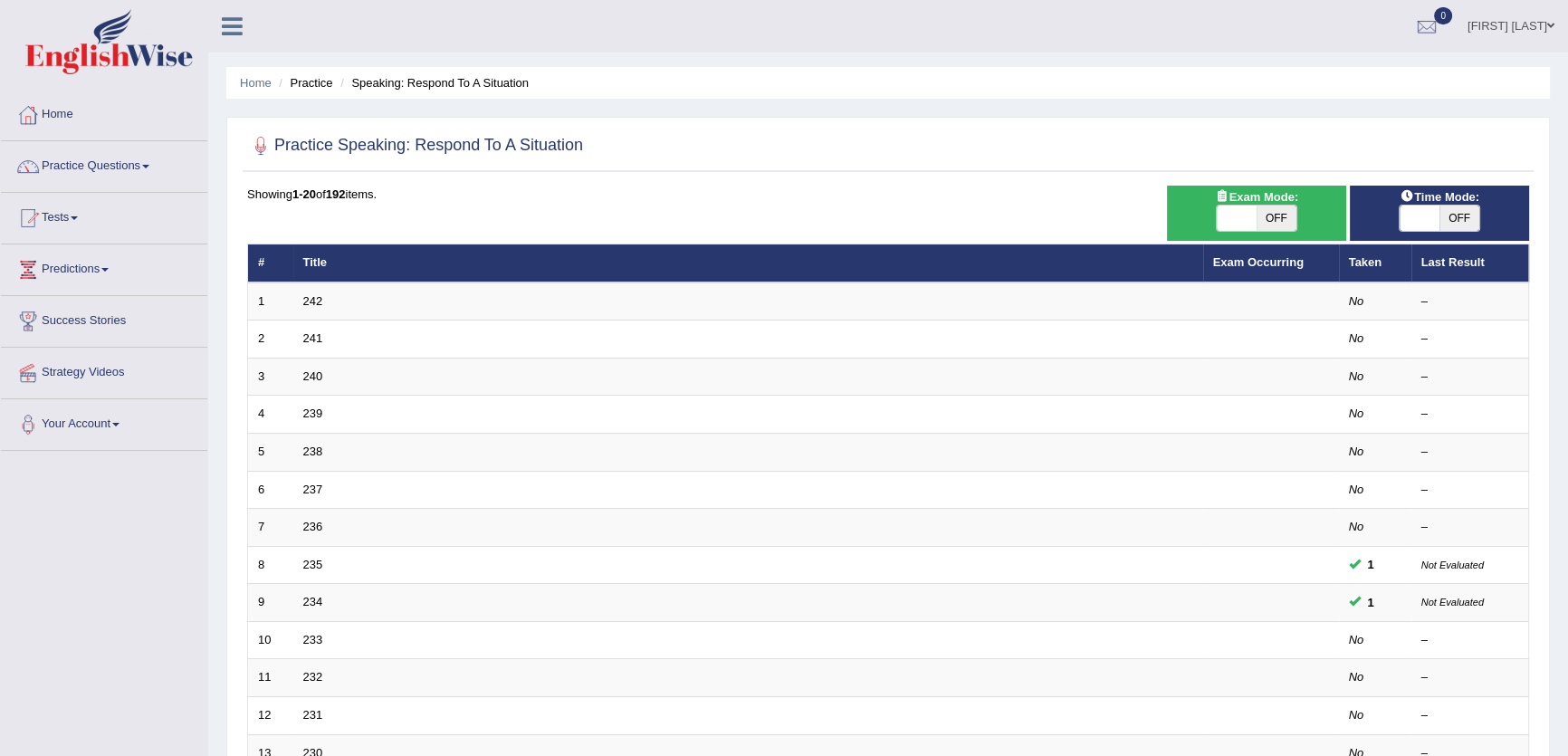 click on "OFF" at bounding box center [1276, 218] 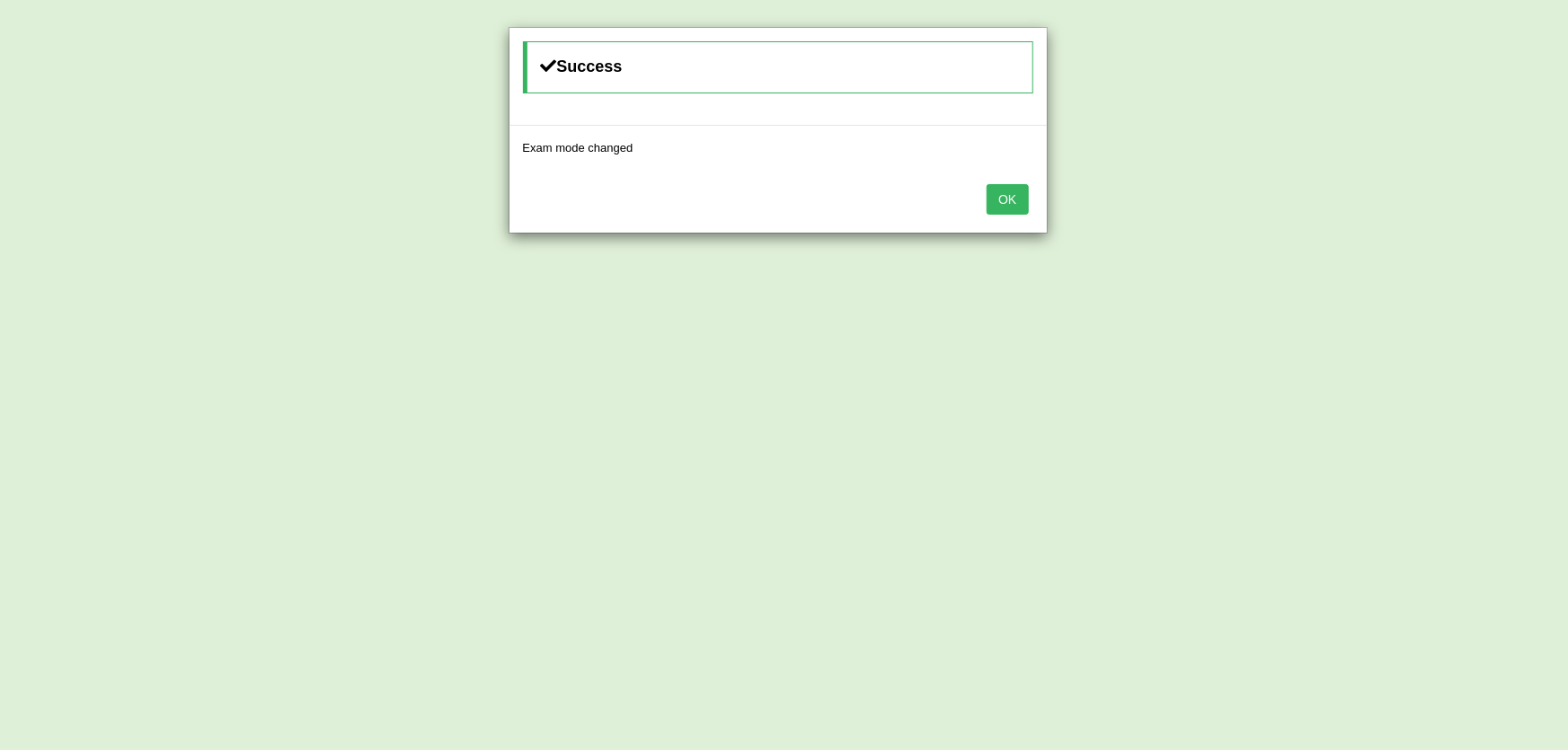click on "OK" at bounding box center (1007, 199) 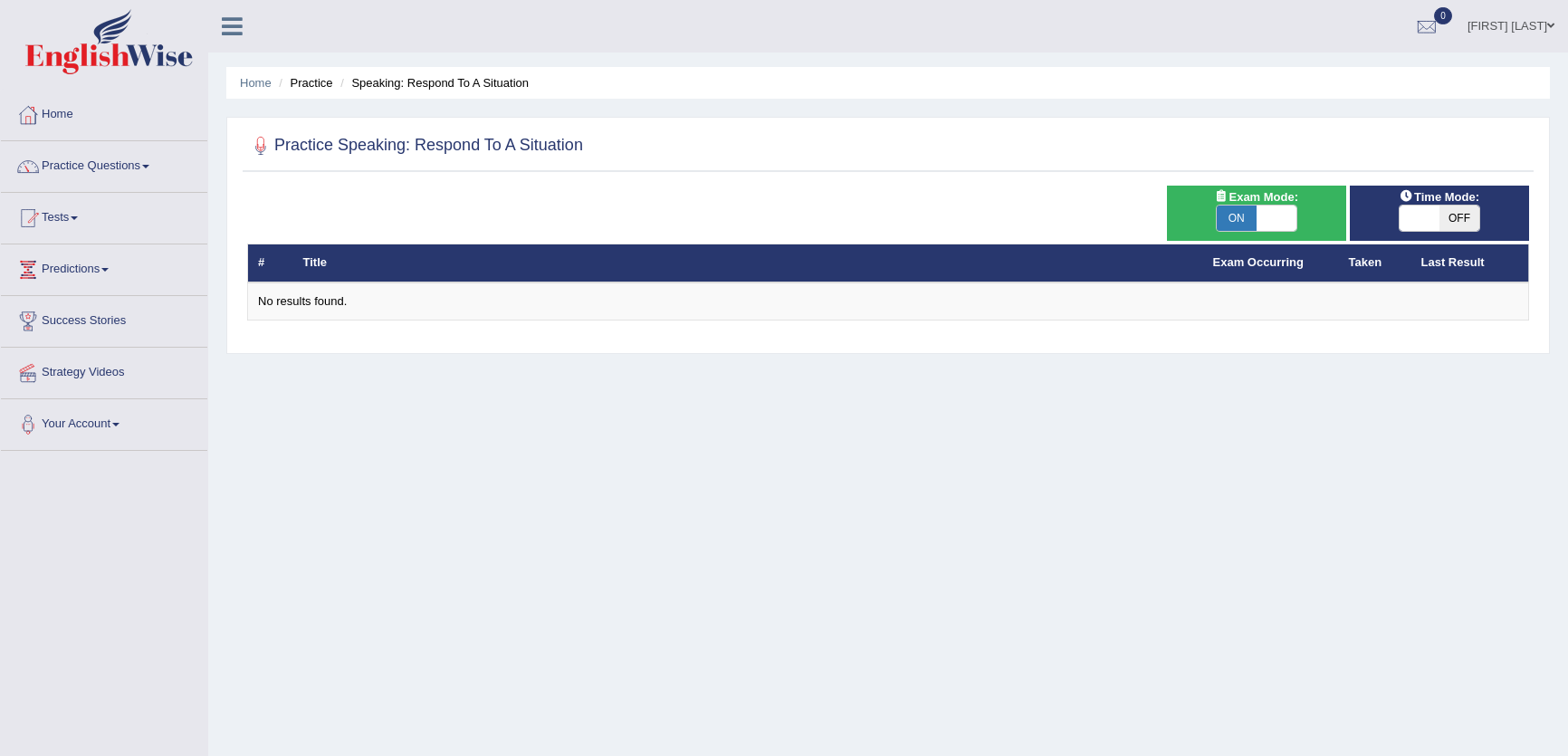 scroll, scrollTop: 0, scrollLeft: 0, axis: both 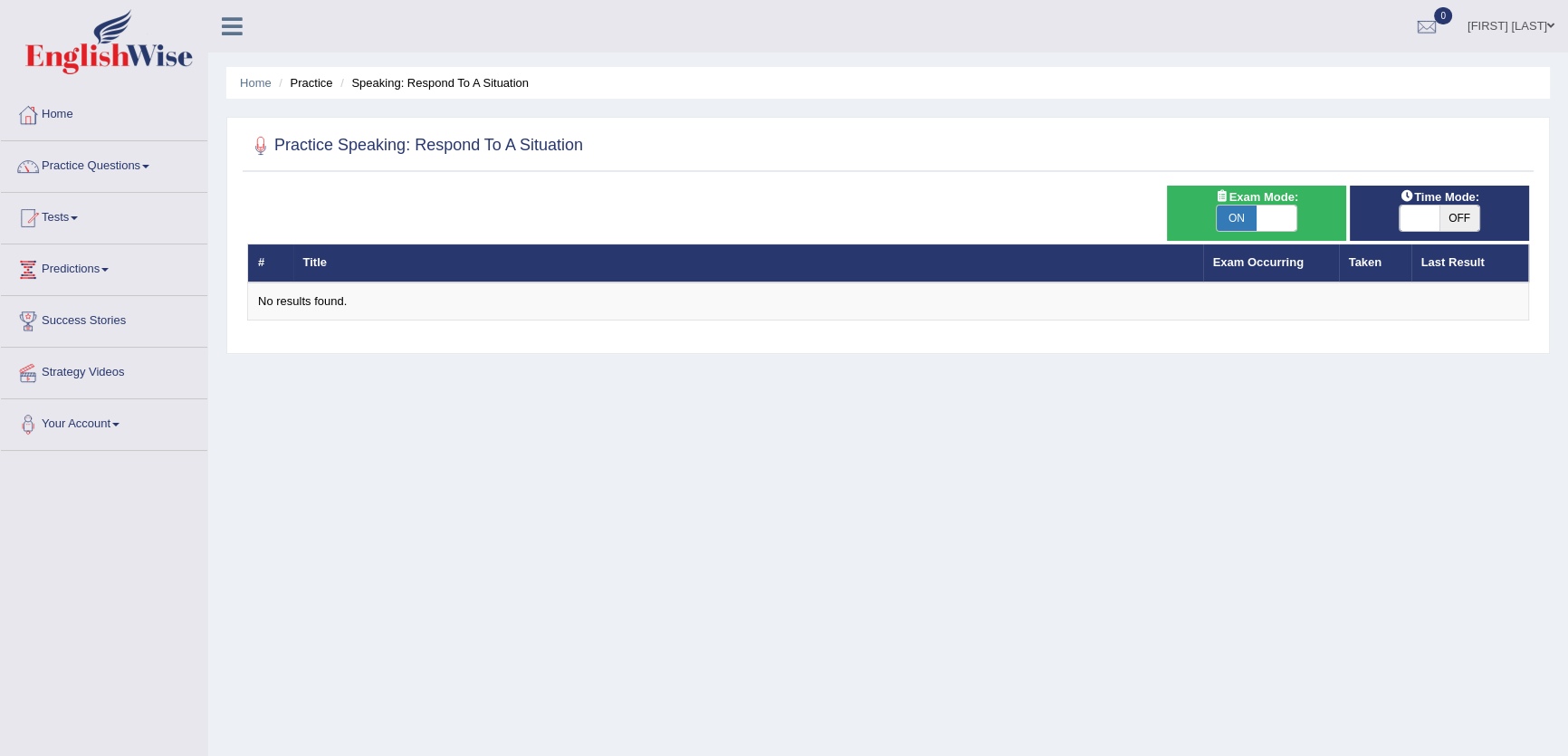 click at bounding box center (1276, 218) 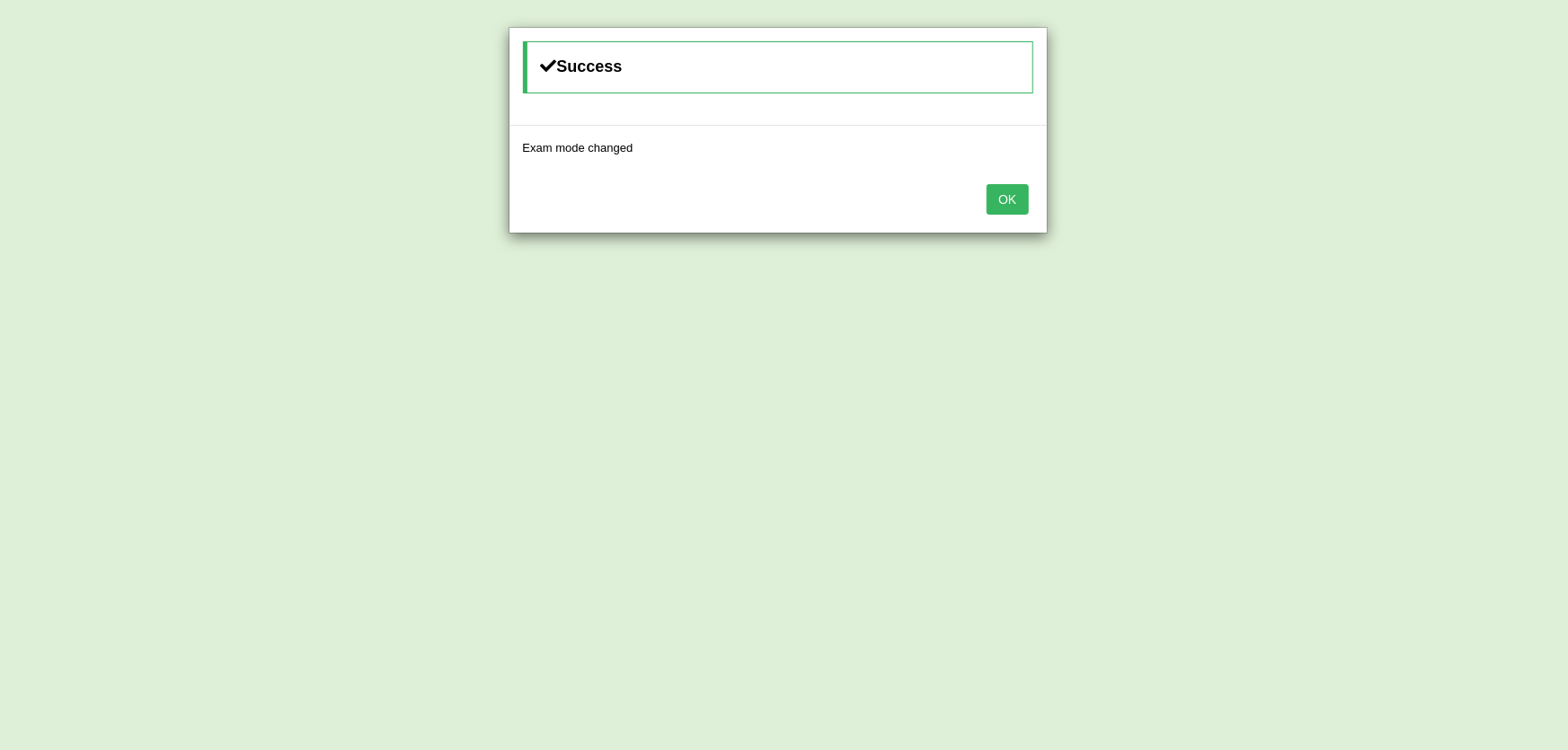 click on "OK" at bounding box center [1007, 199] 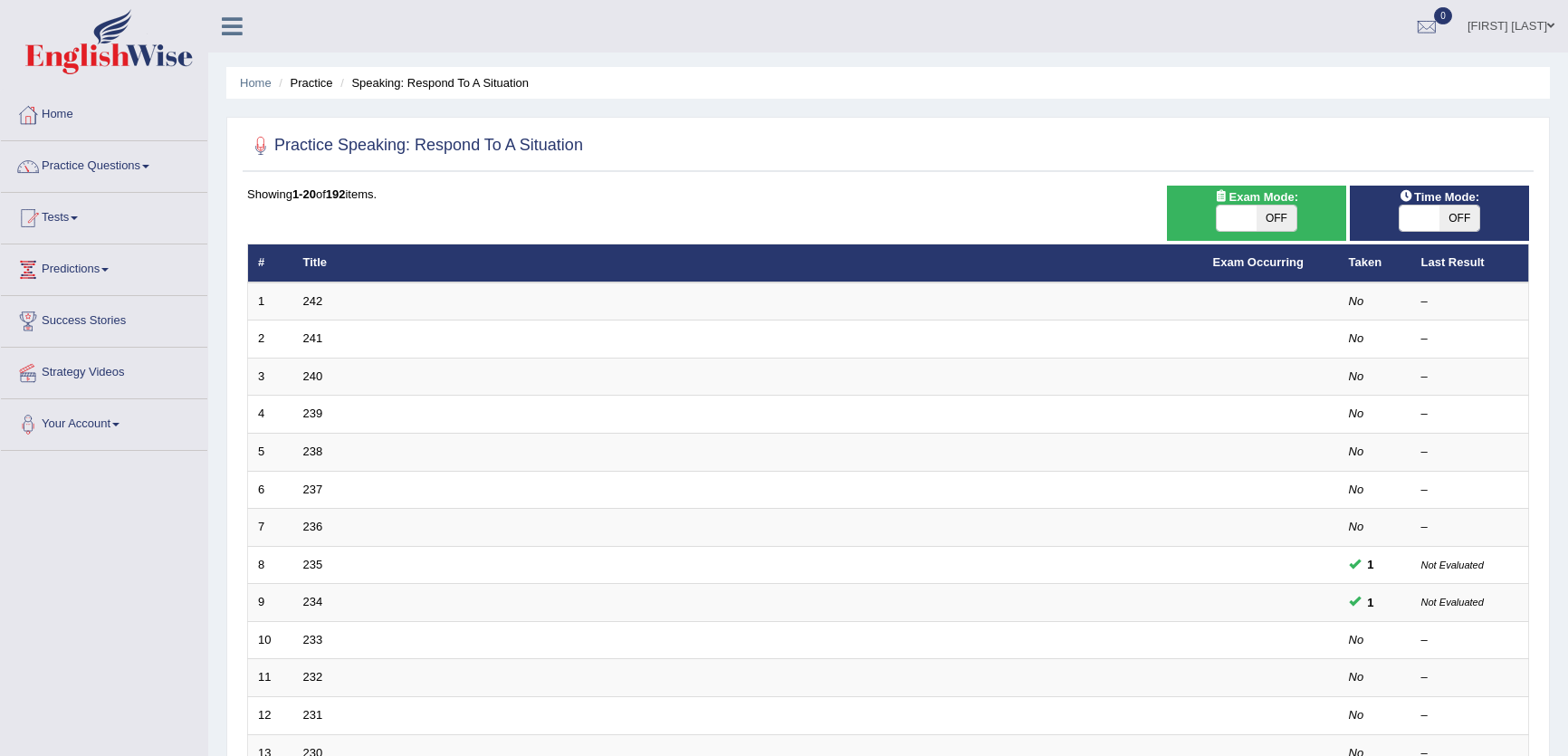scroll, scrollTop: 0, scrollLeft: 0, axis: both 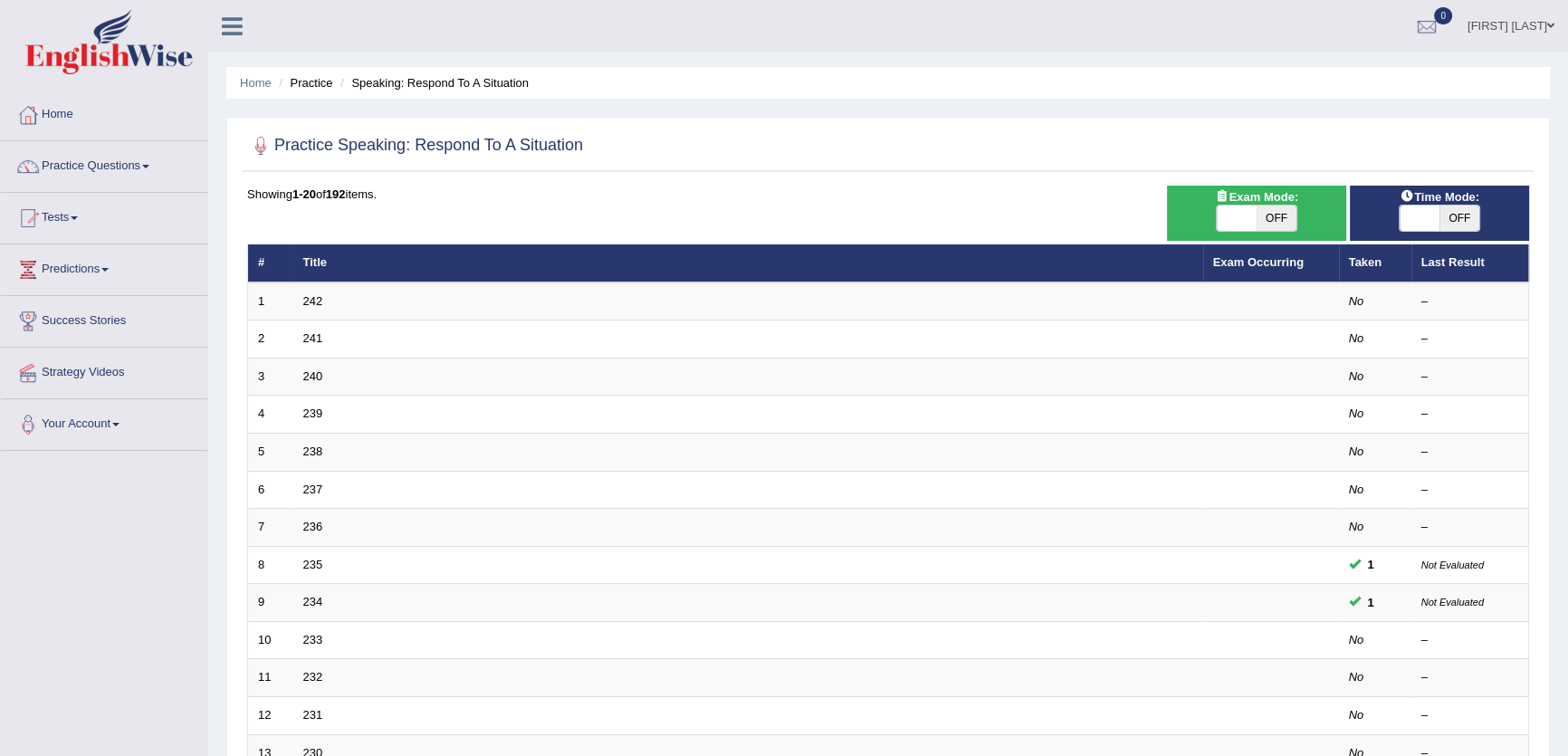 click at bounding box center [1420, 218] 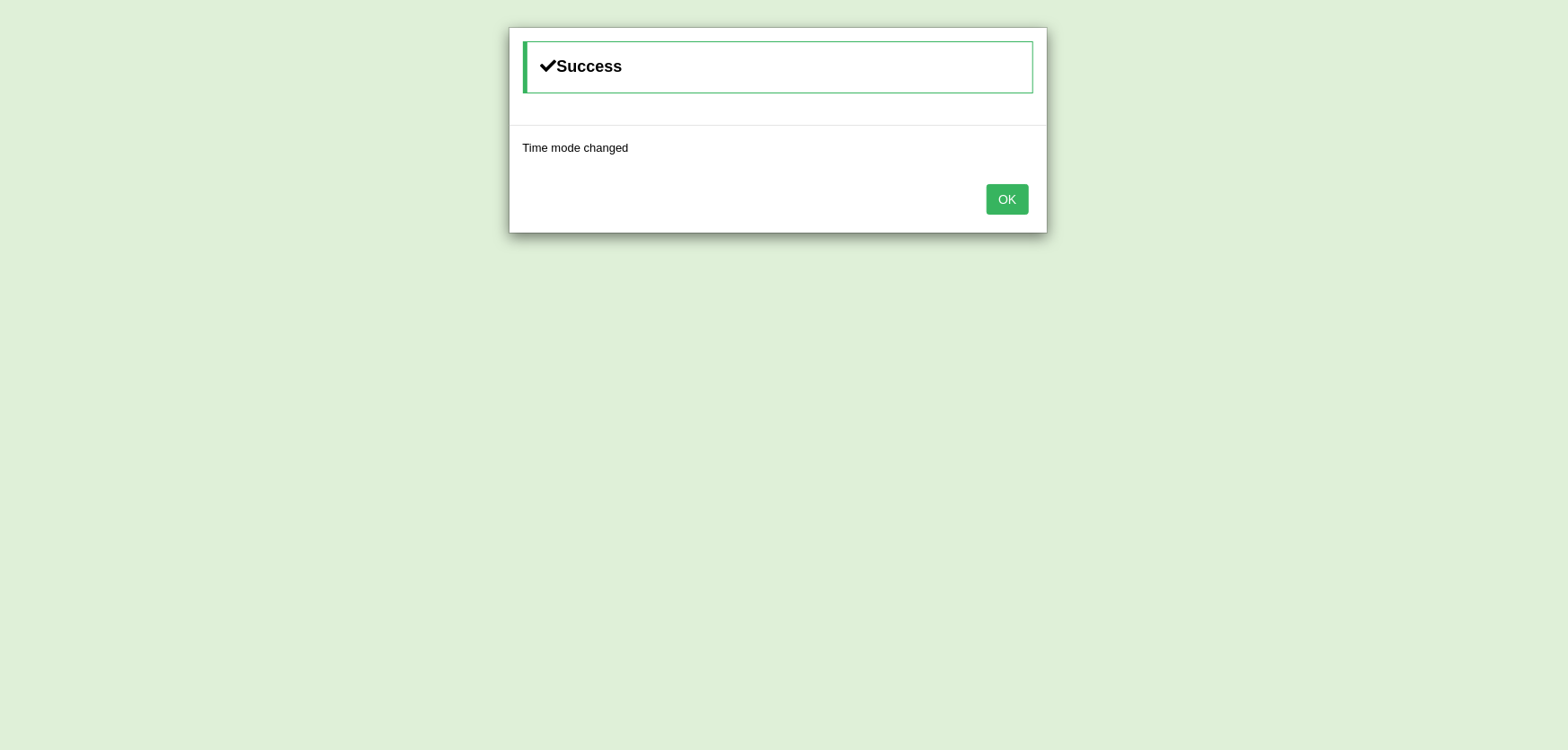click on "OK" at bounding box center (1007, 199) 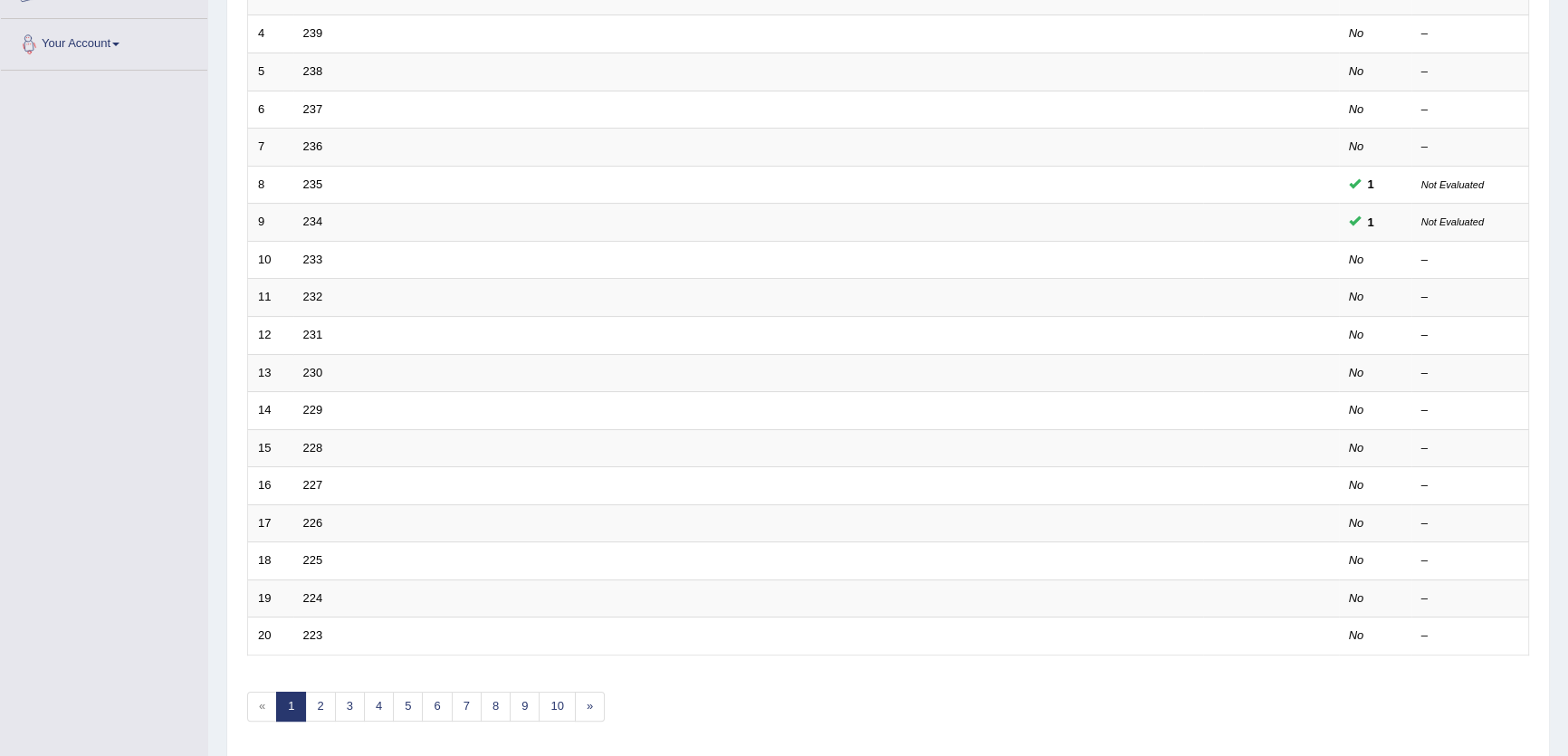 scroll, scrollTop: 411, scrollLeft: 0, axis: vertical 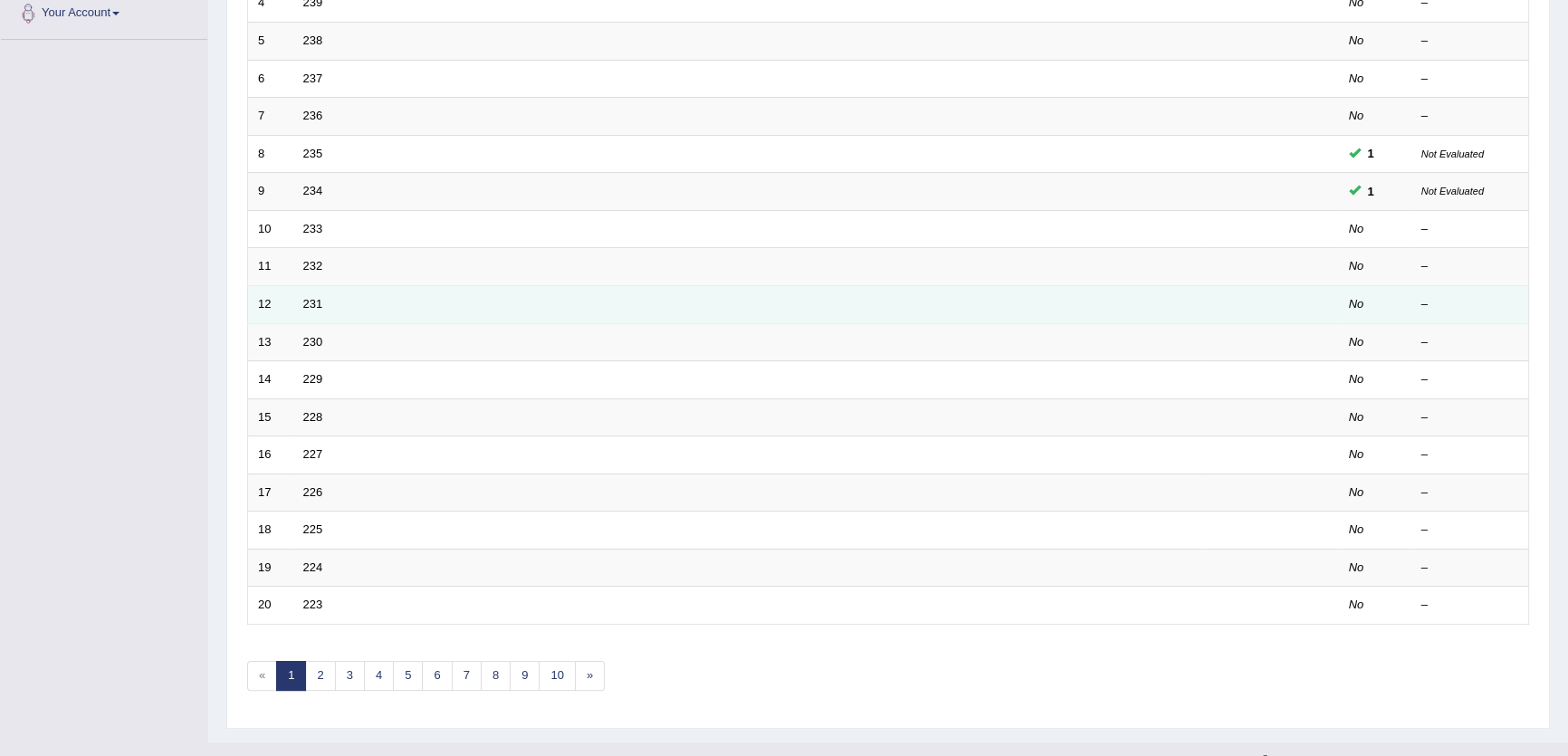 drag, startPoint x: 327, startPoint y: 298, endPoint x: 315, endPoint y: 300, distance: 12.165525 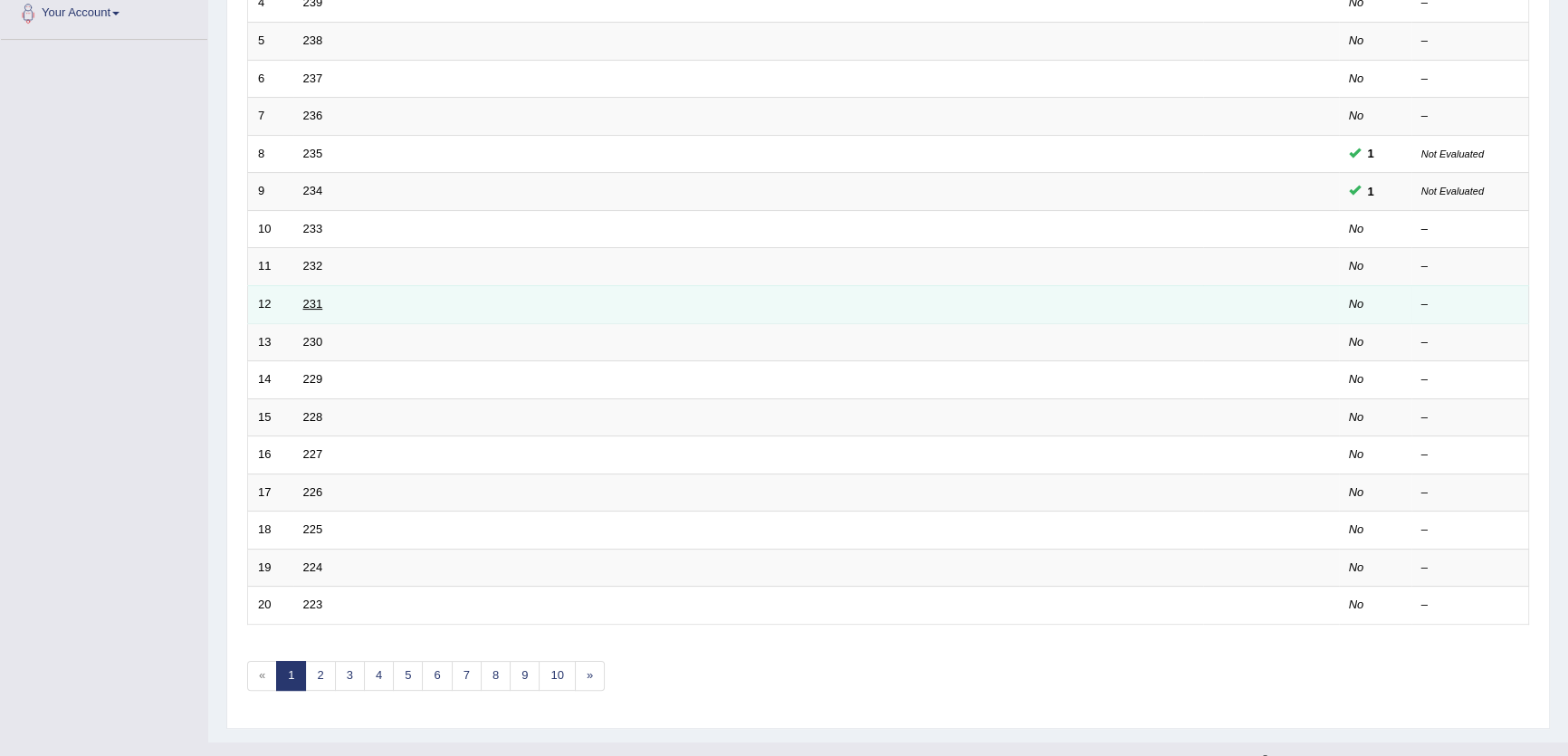 click on "231" at bounding box center (313, 303) 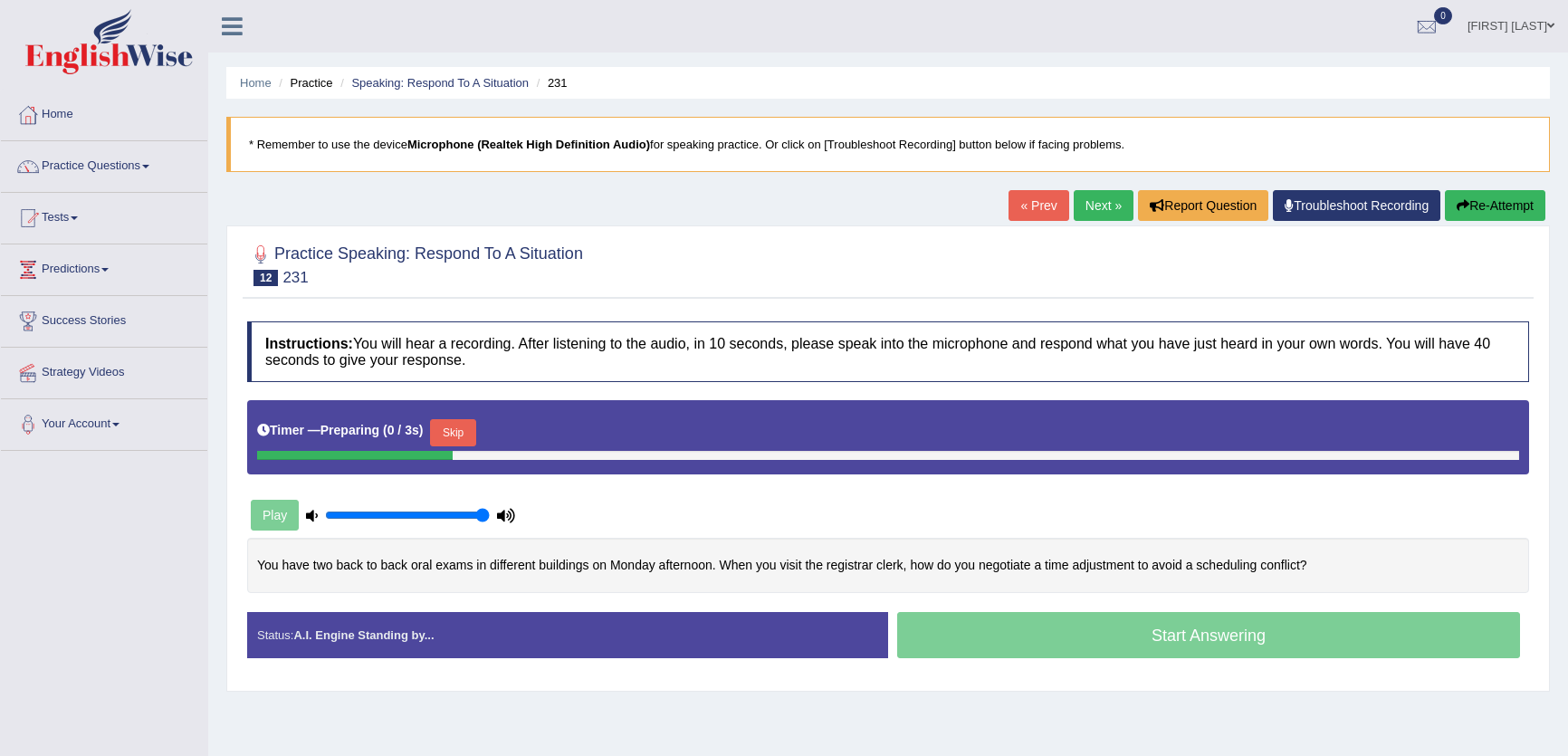 scroll, scrollTop: 194, scrollLeft: 0, axis: vertical 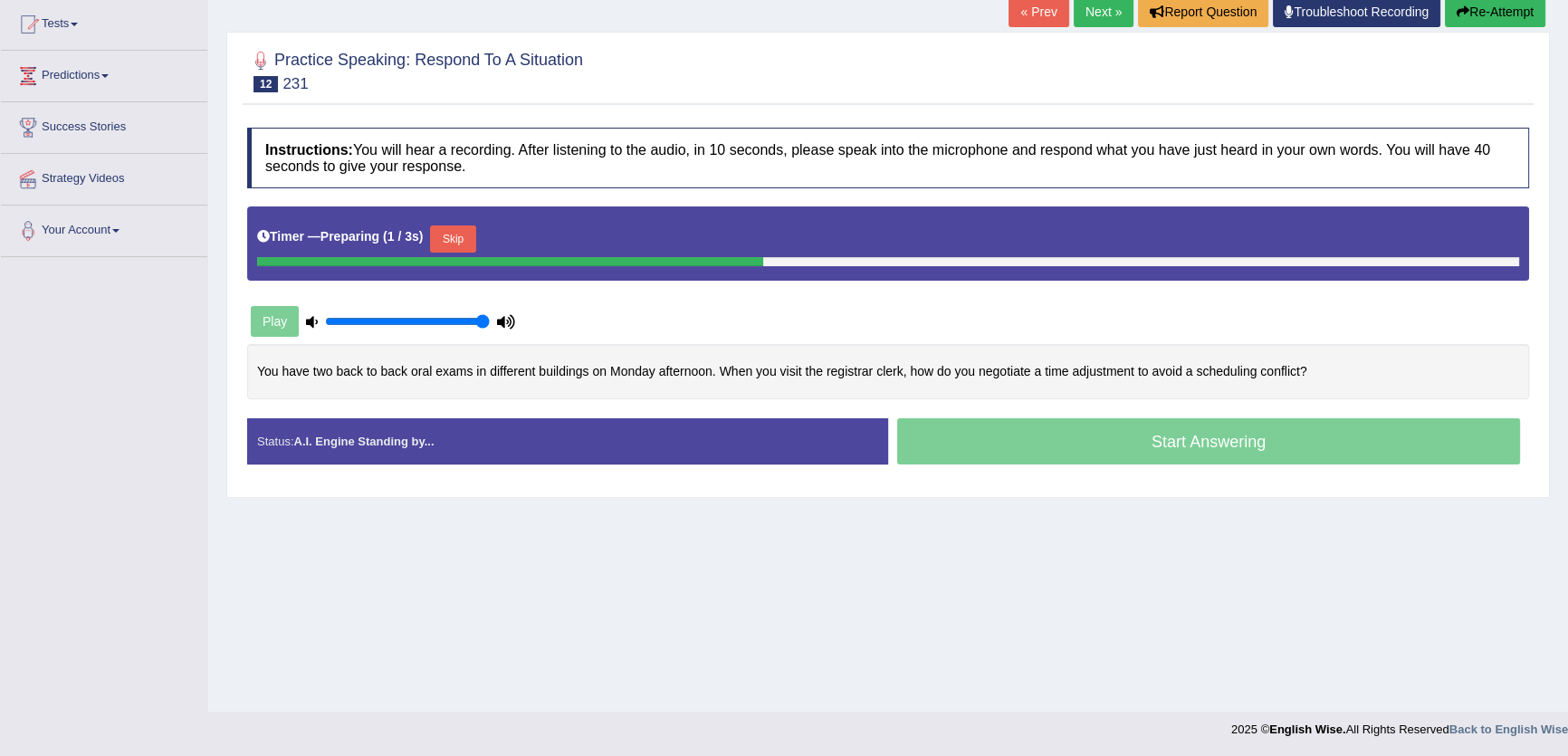 click on "Timer —  Preparing   ( 1 / 3s ) Skip" at bounding box center [888, 239] 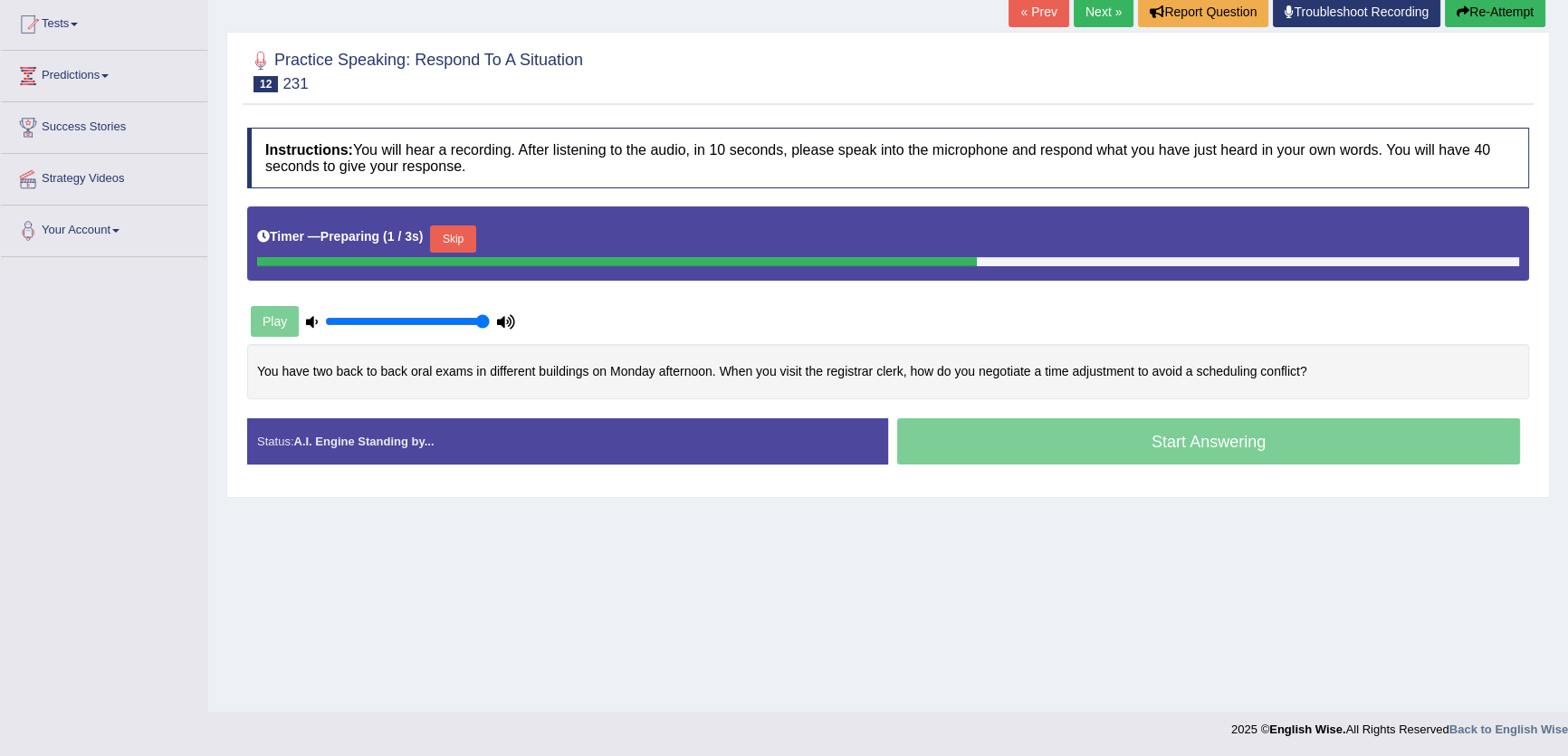 click on "Skip" at bounding box center (453, 239) 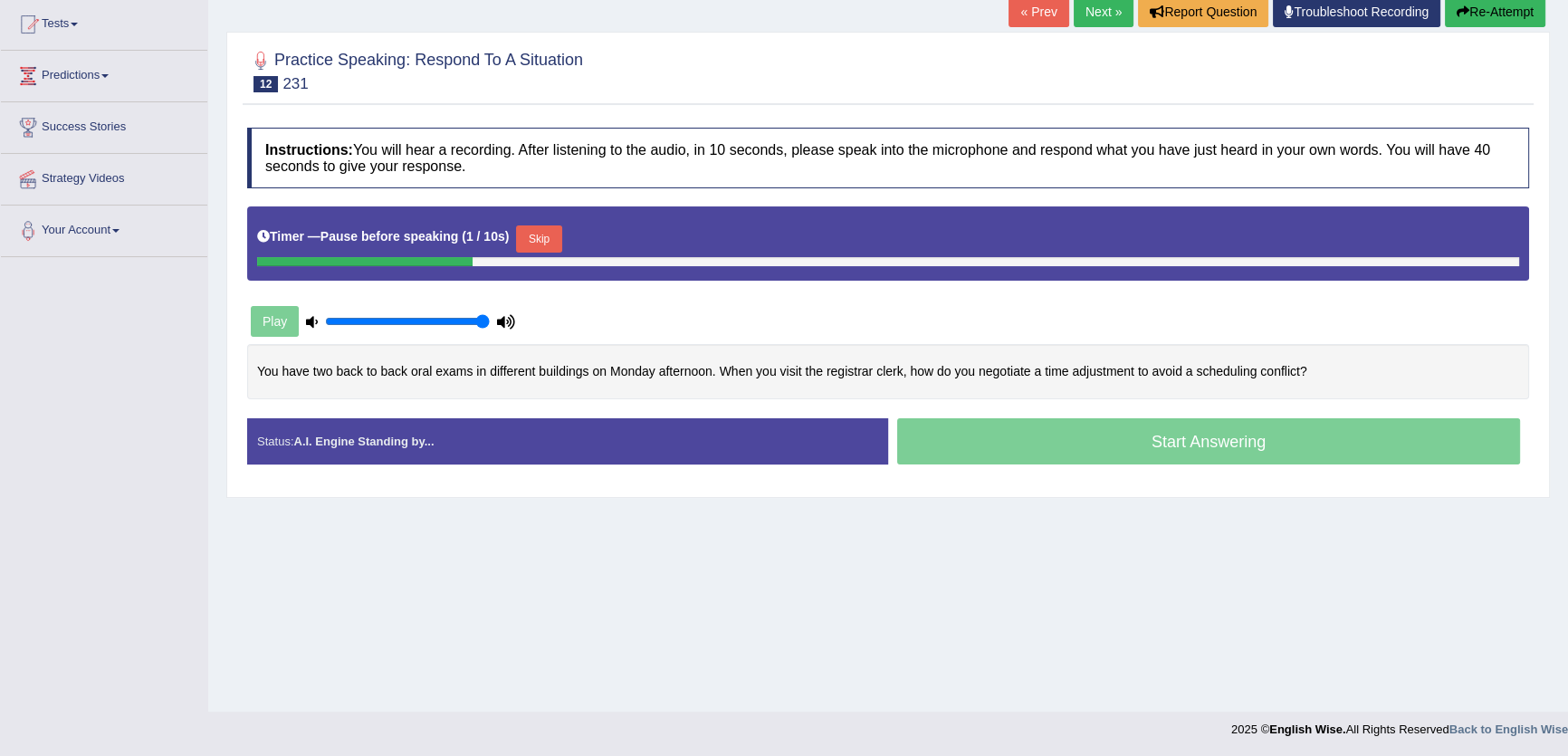 click on "Skip" at bounding box center (539, 239) 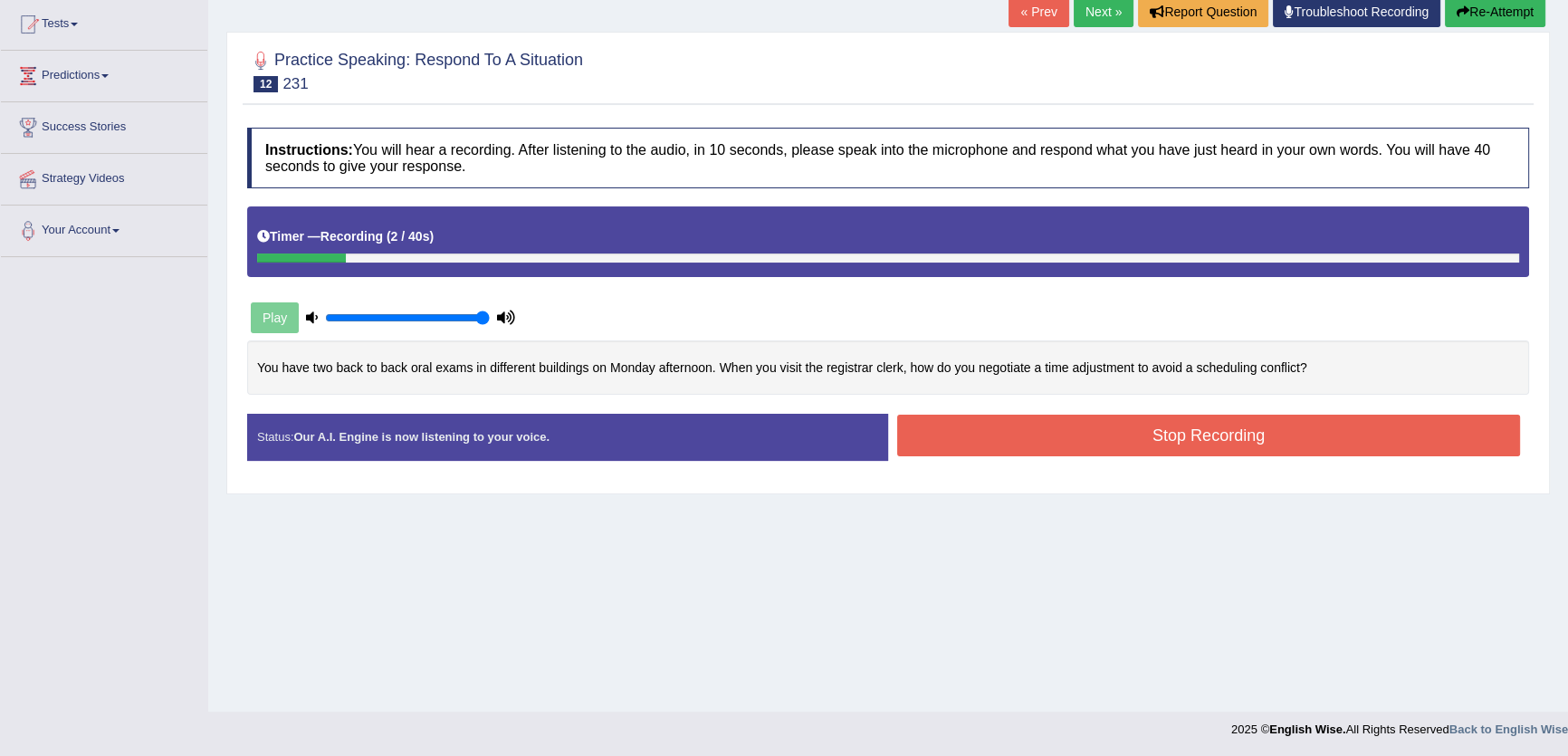 click on "Re-Attempt" at bounding box center (1495, 12) 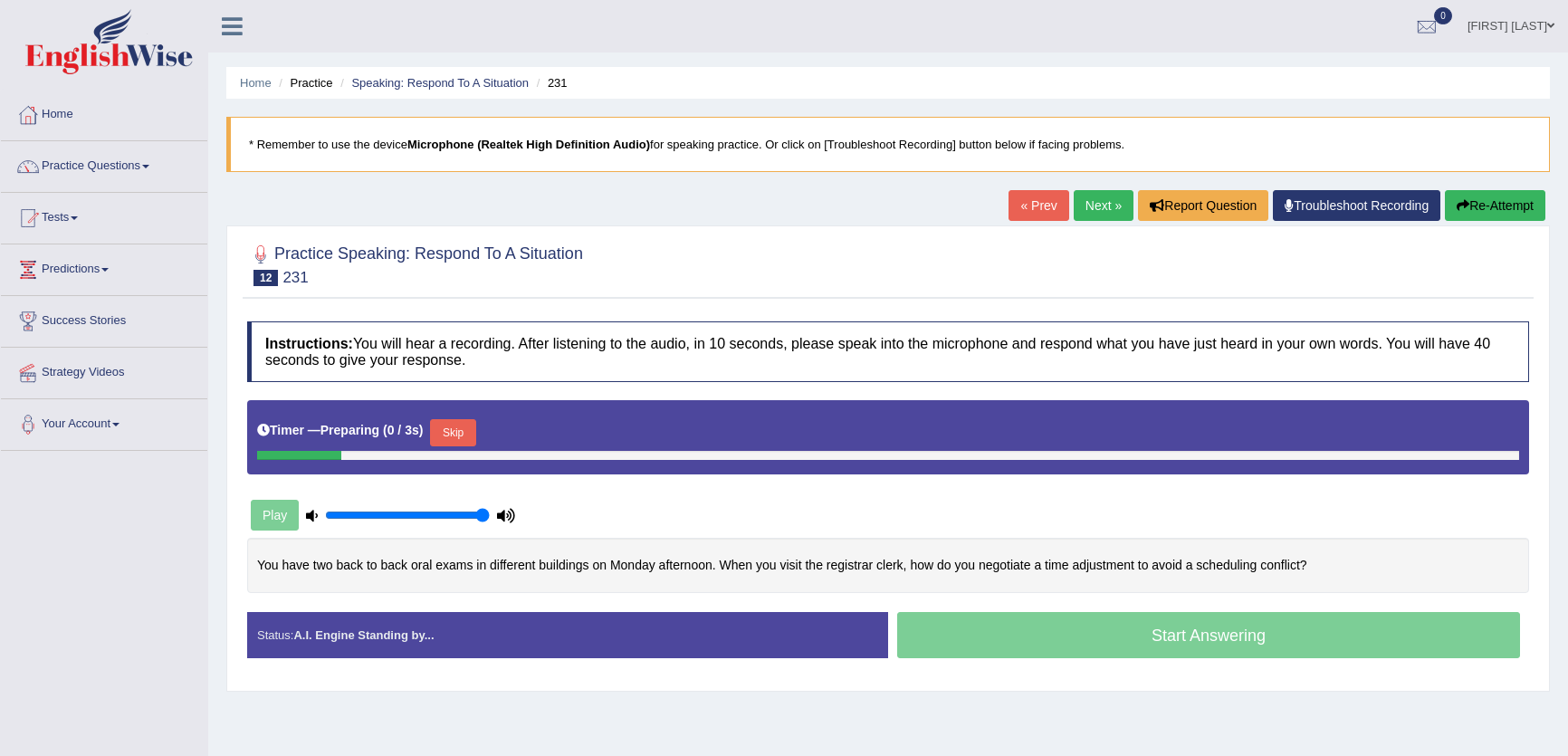 scroll, scrollTop: 194, scrollLeft: 0, axis: vertical 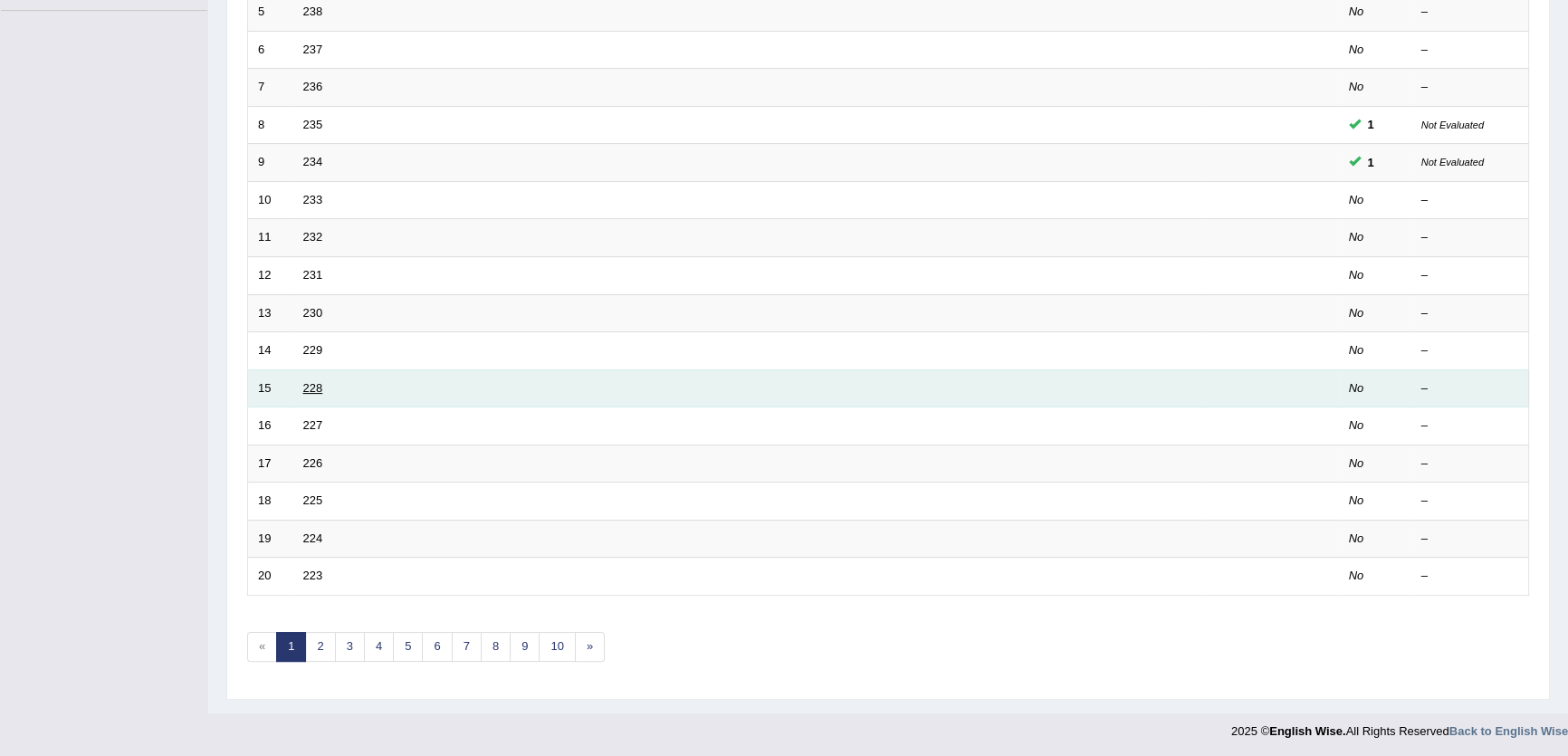 click on "228" at bounding box center [313, 388] 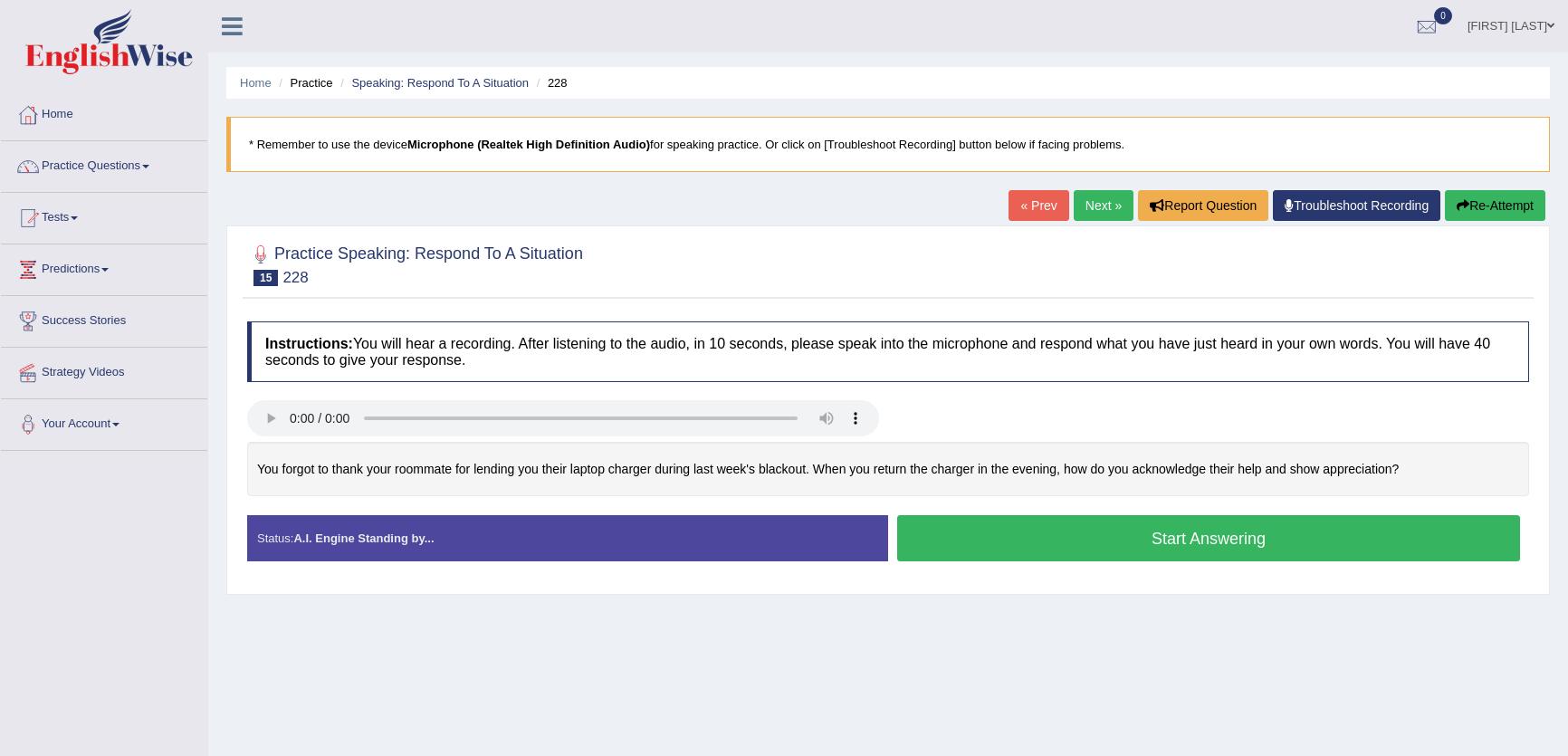 scroll, scrollTop: 0, scrollLeft: 0, axis: both 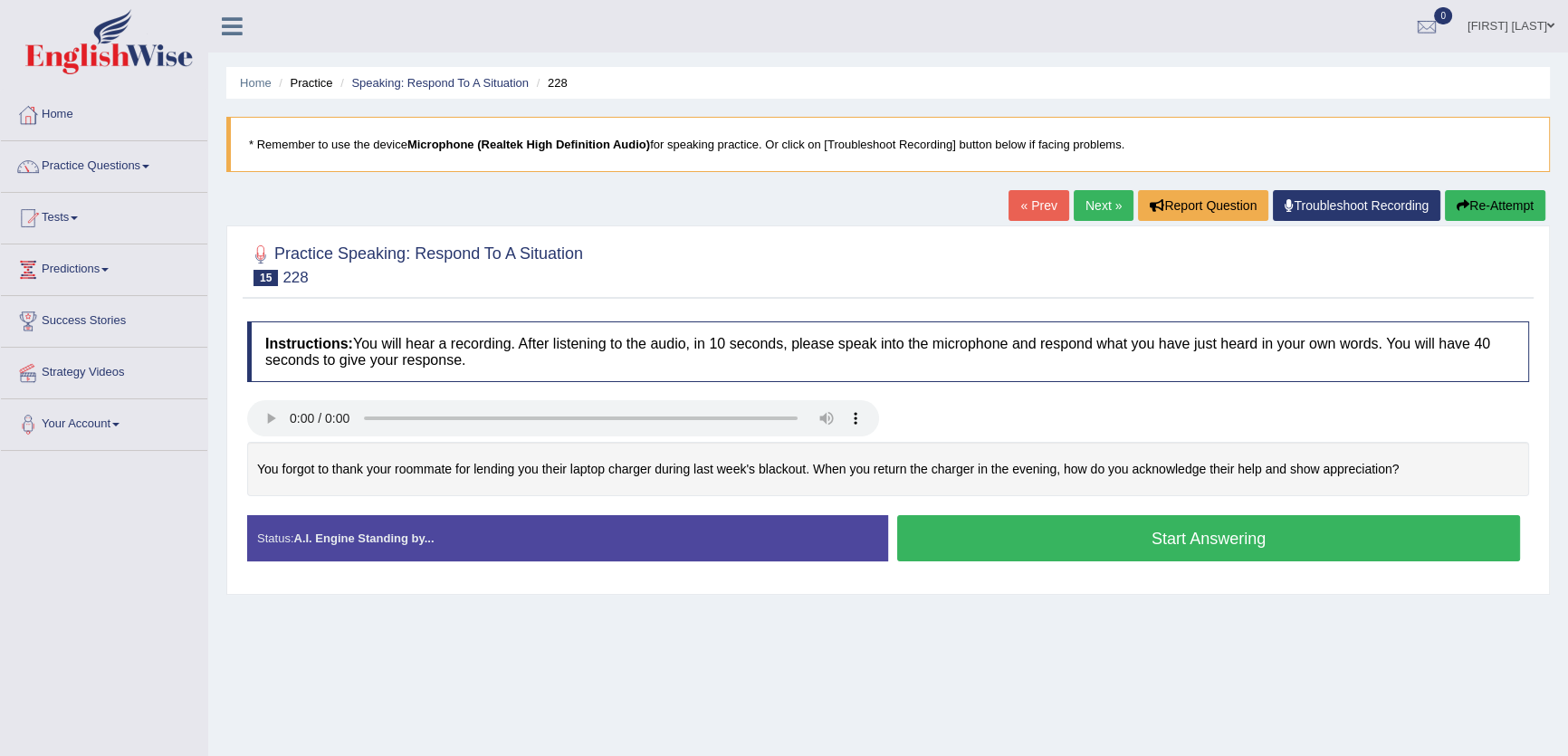 click on "Next »" at bounding box center (1104, 206) 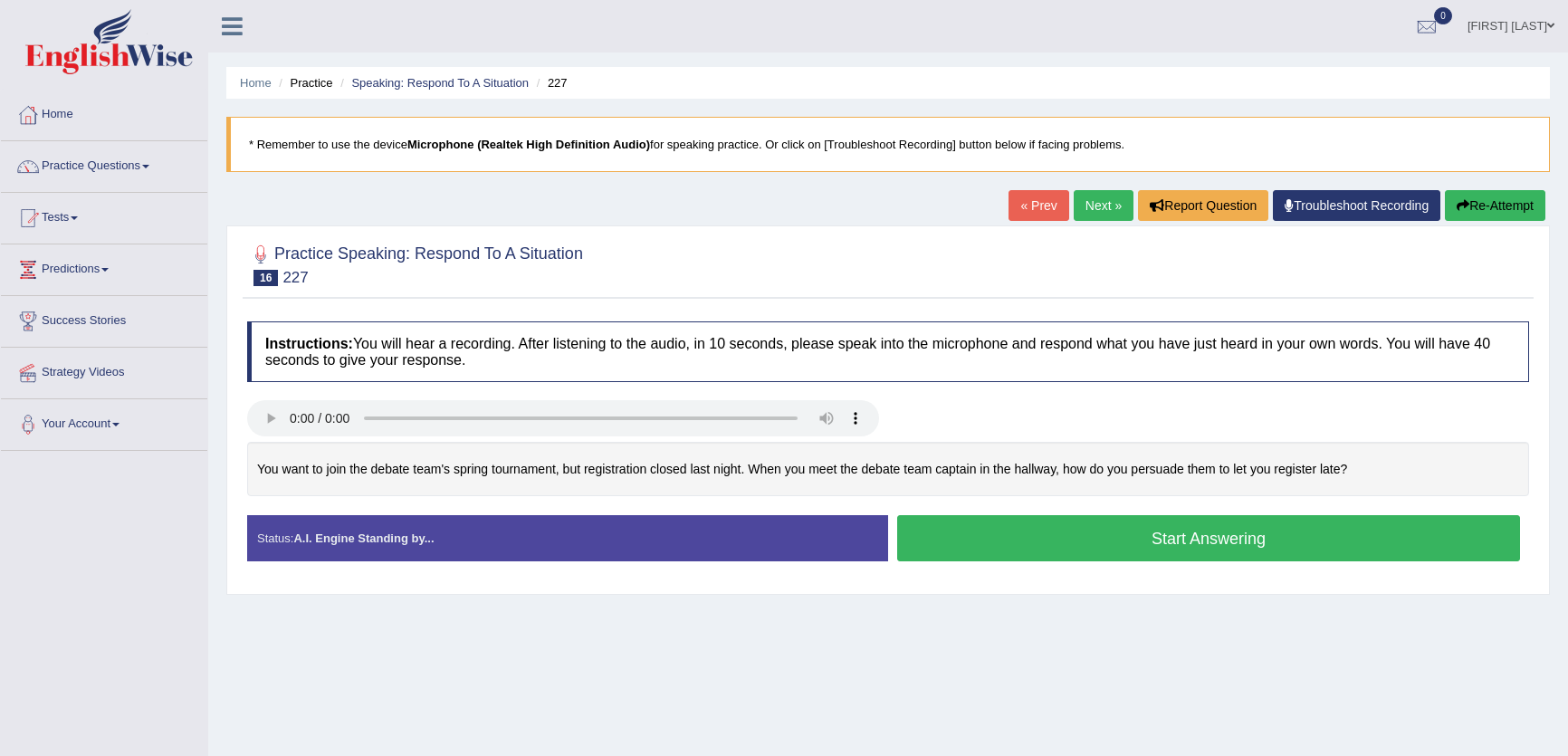 scroll, scrollTop: 0, scrollLeft: 0, axis: both 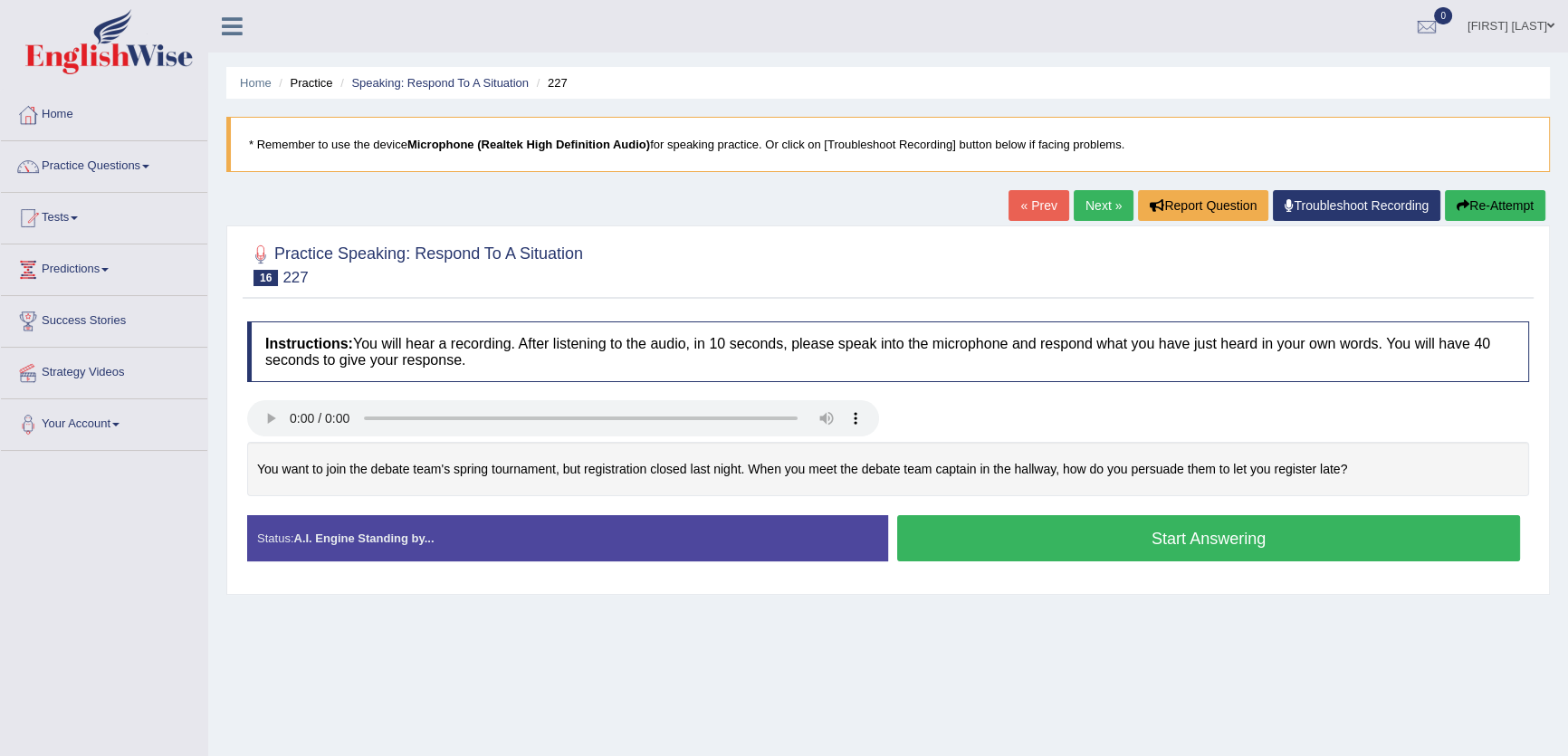 click on "Next »" at bounding box center [1104, 206] 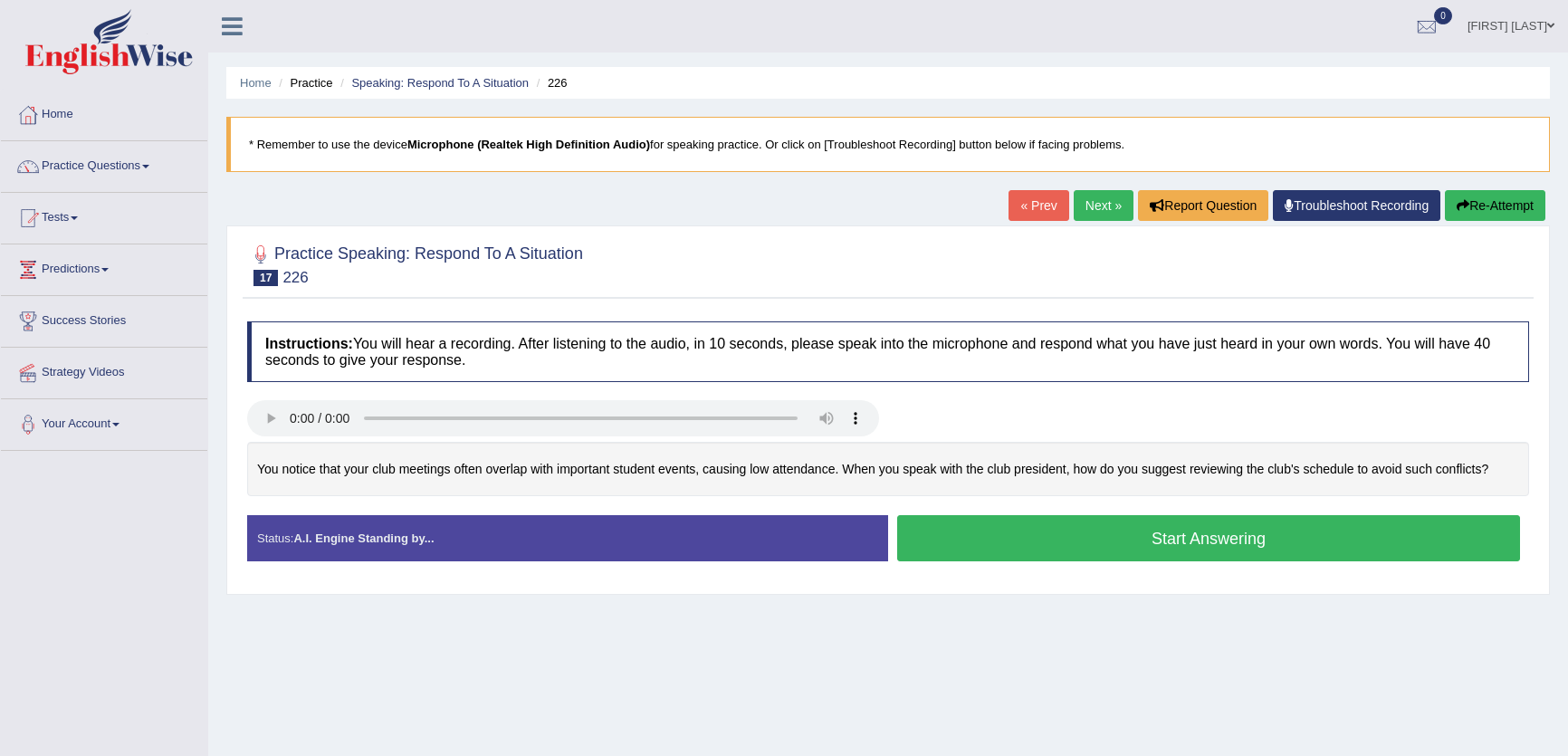 scroll, scrollTop: 0, scrollLeft: 0, axis: both 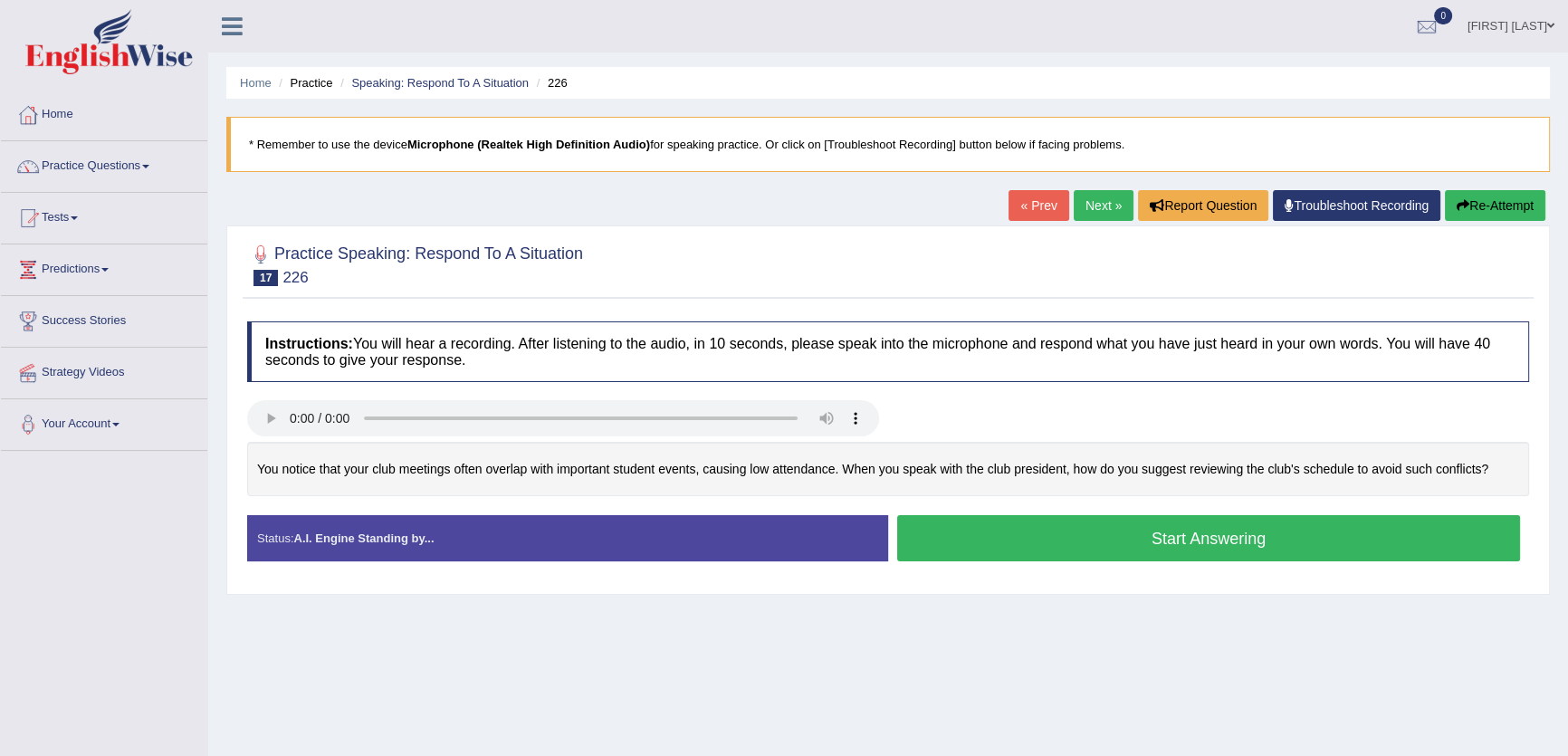 click on "Next »" at bounding box center (1104, 206) 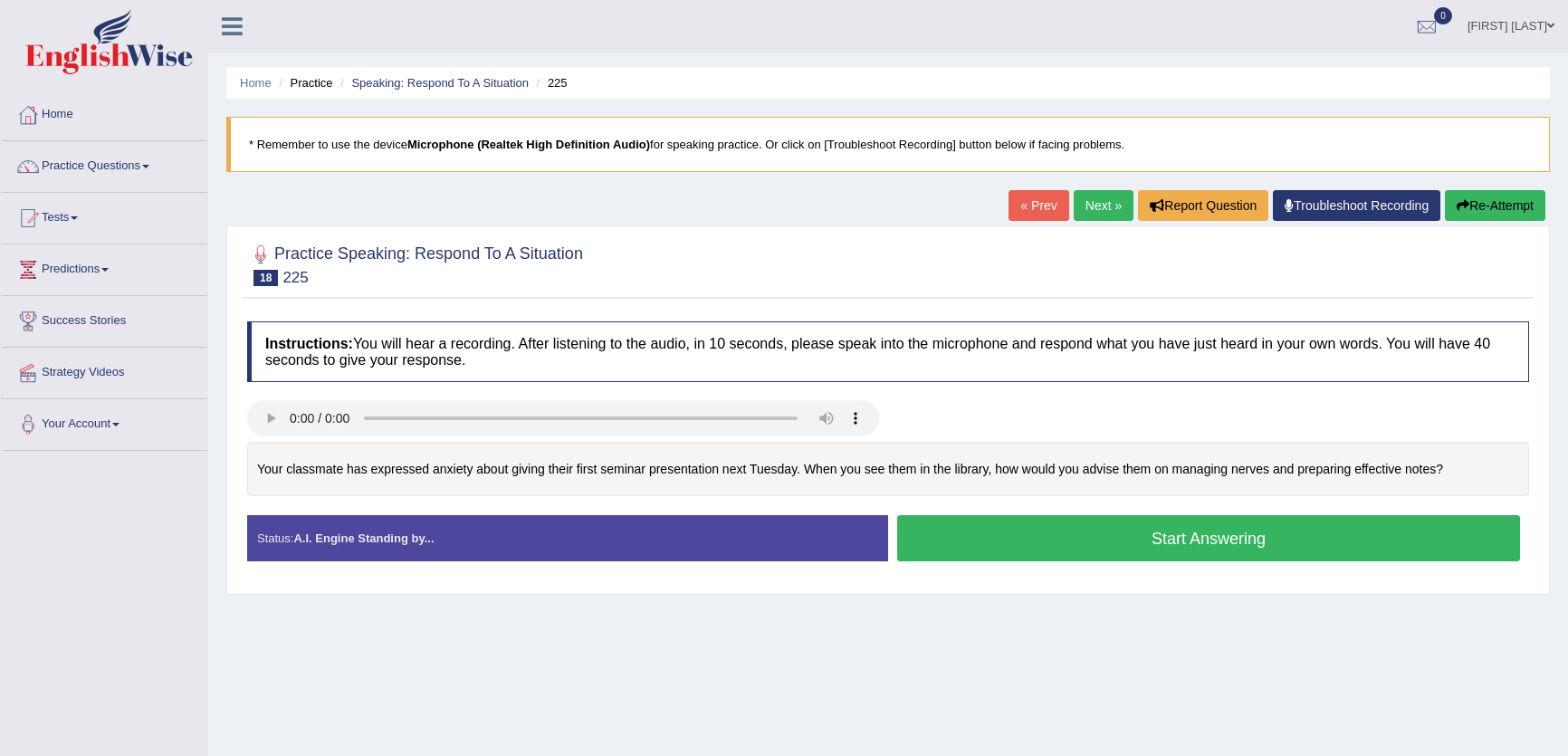 scroll, scrollTop: 0, scrollLeft: 0, axis: both 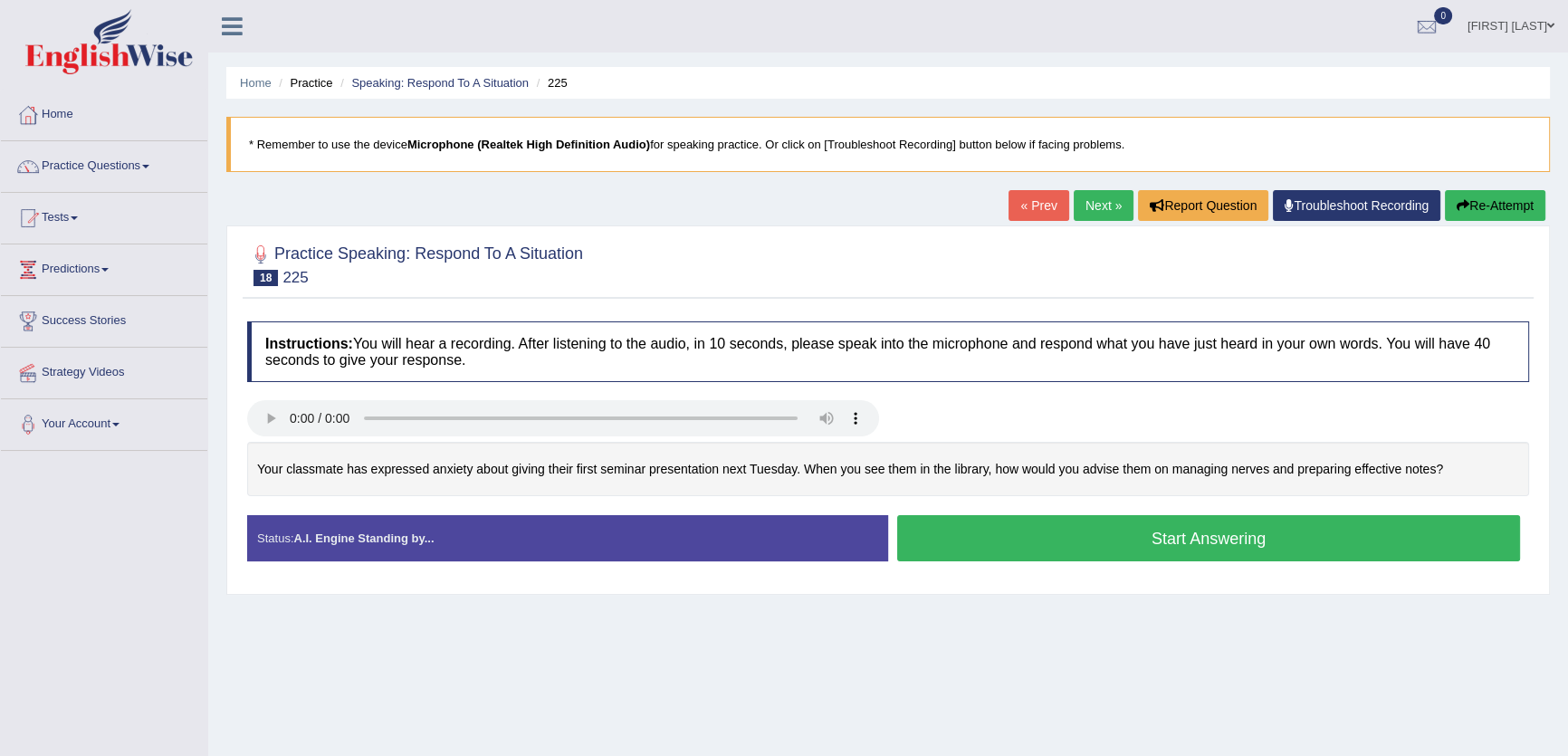click on "« Prev" at bounding box center (1038, 206) 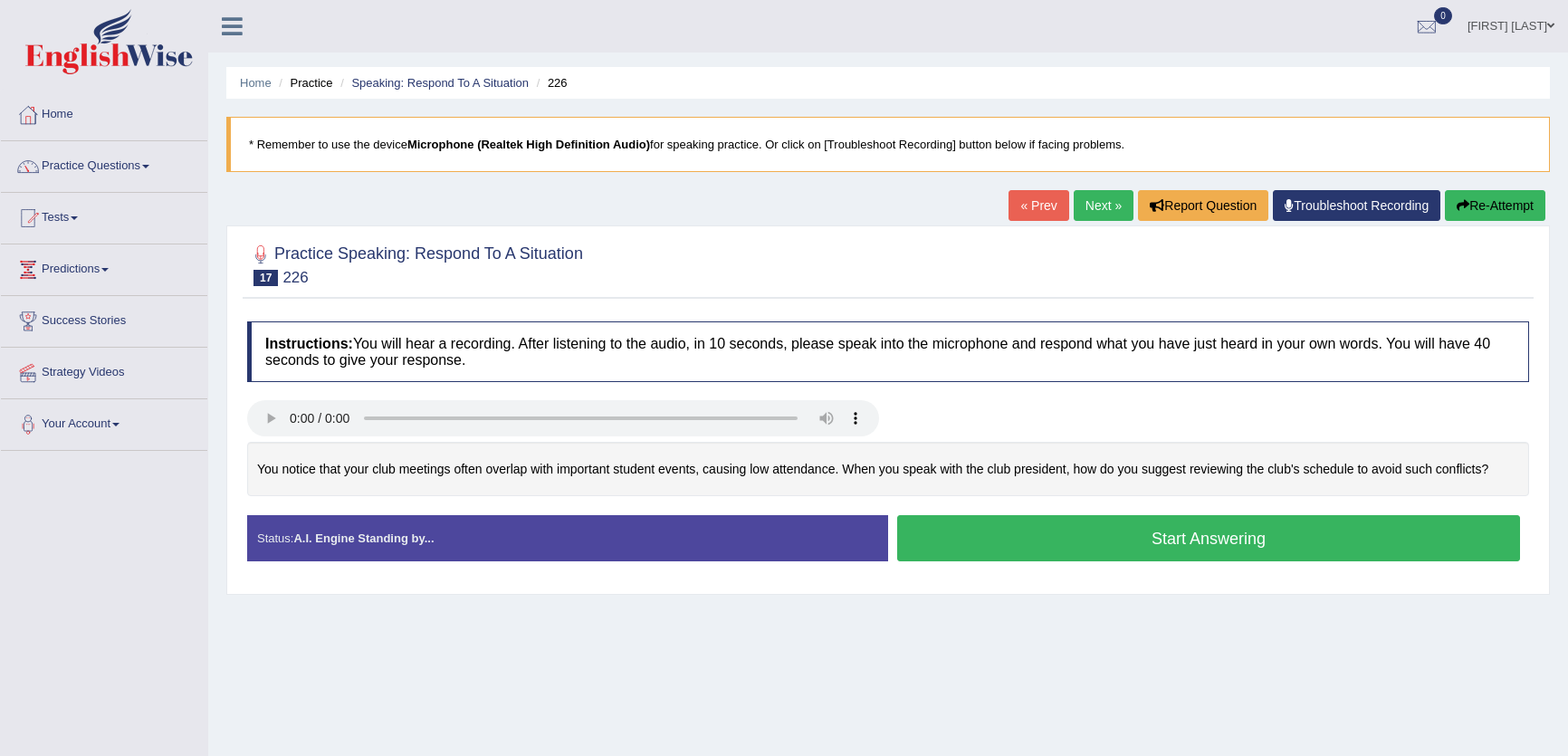 scroll, scrollTop: 194, scrollLeft: 0, axis: vertical 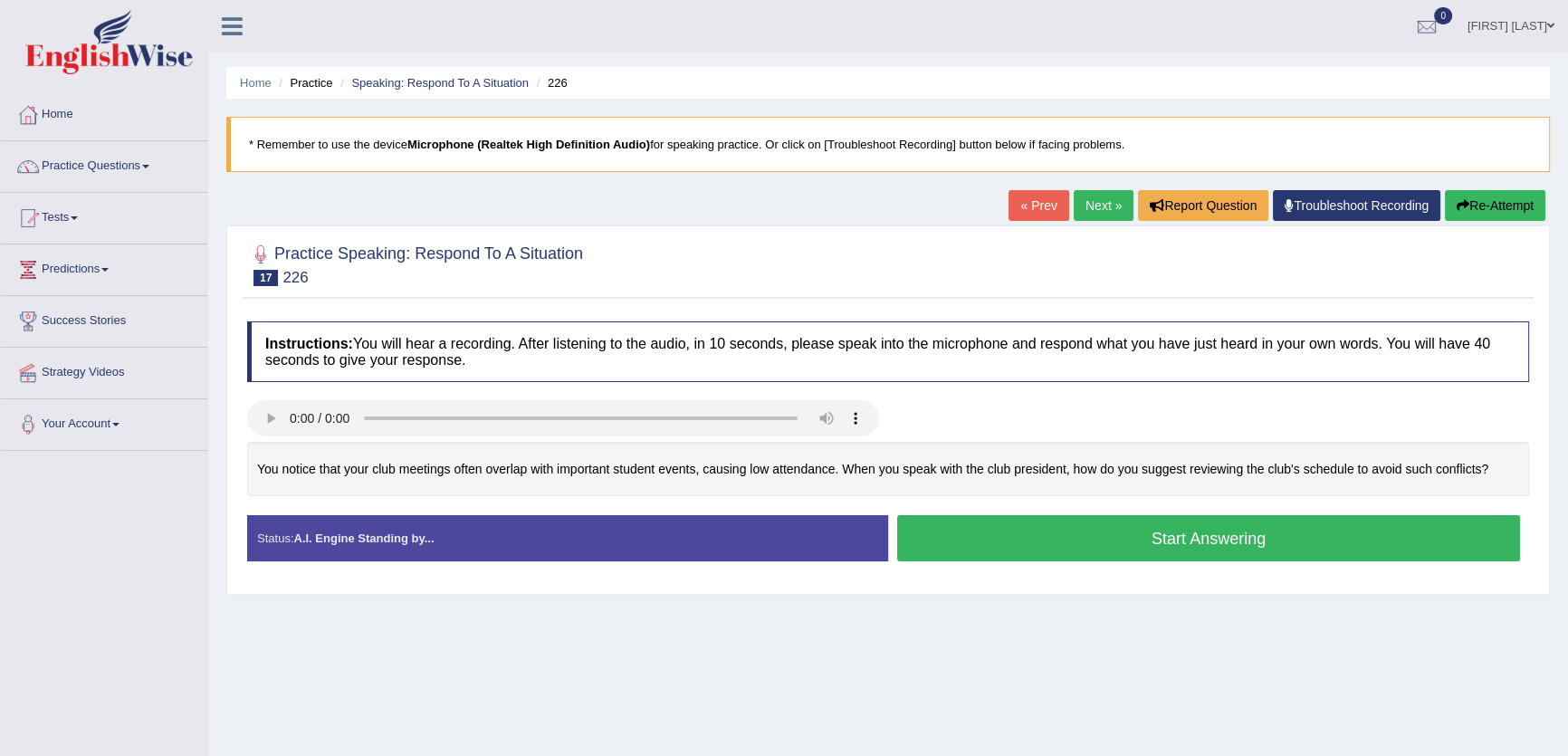 click on "Next »" at bounding box center [1104, 206] 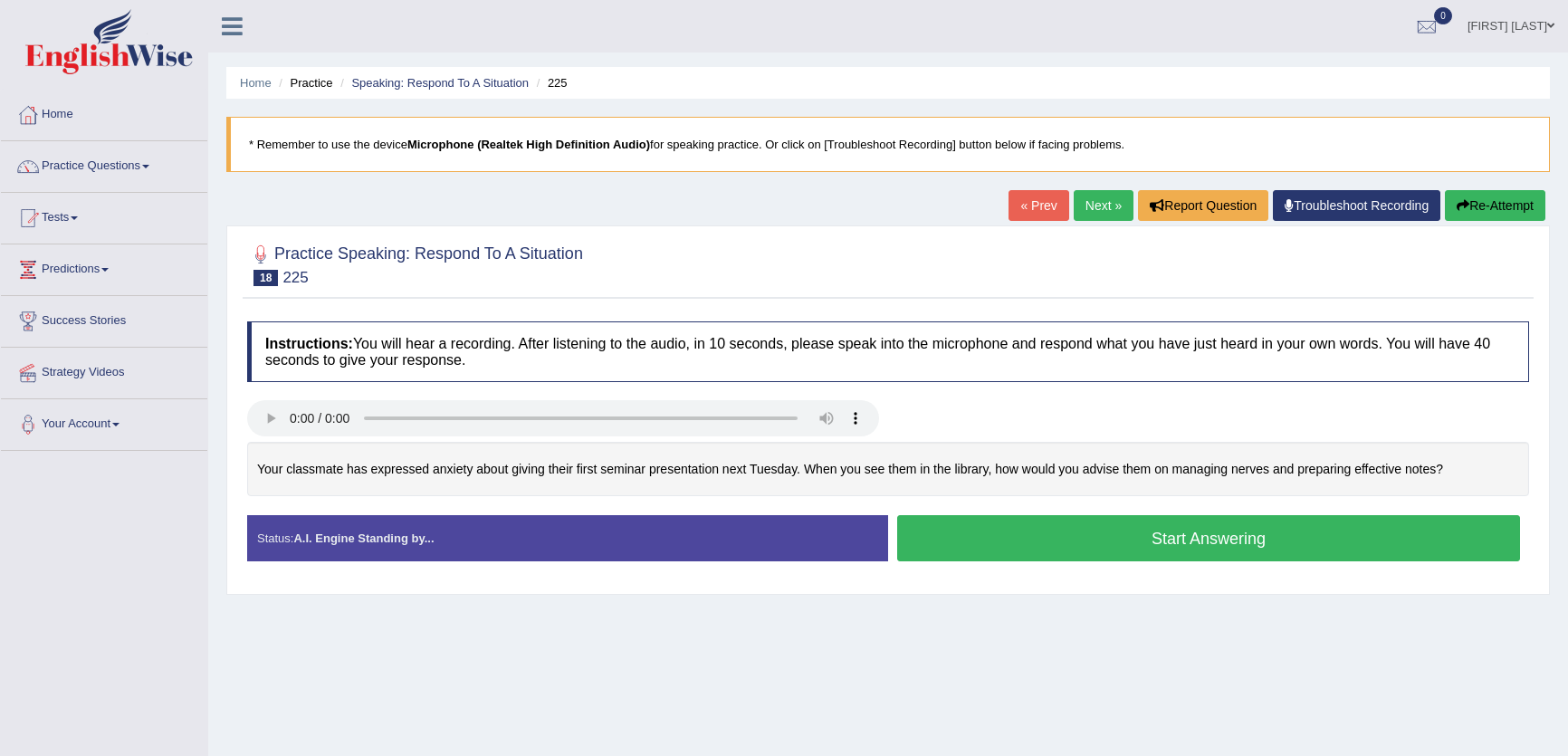 scroll, scrollTop: 0, scrollLeft: 0, axis: both 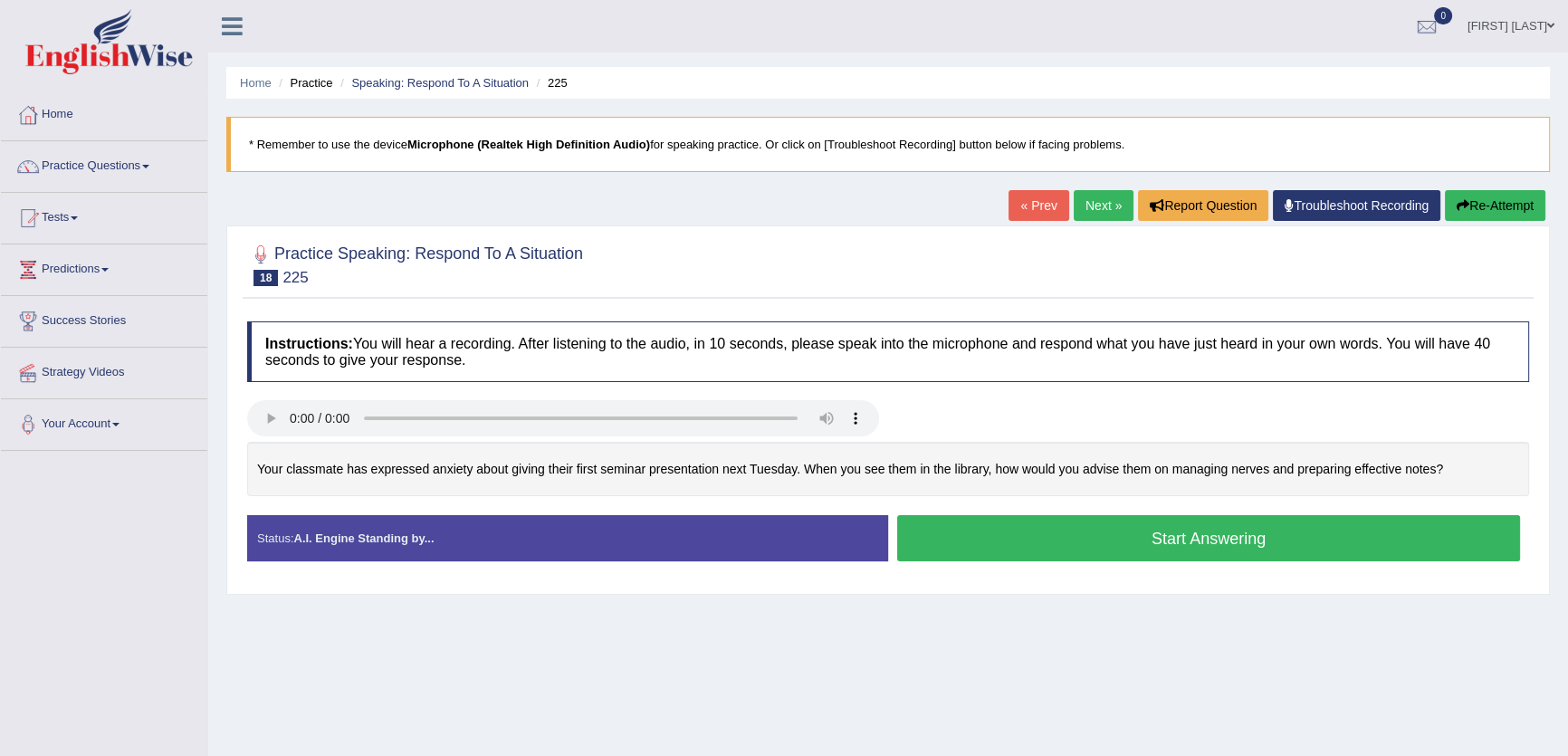 click on "Next »" at bounding box center (1104, 206) 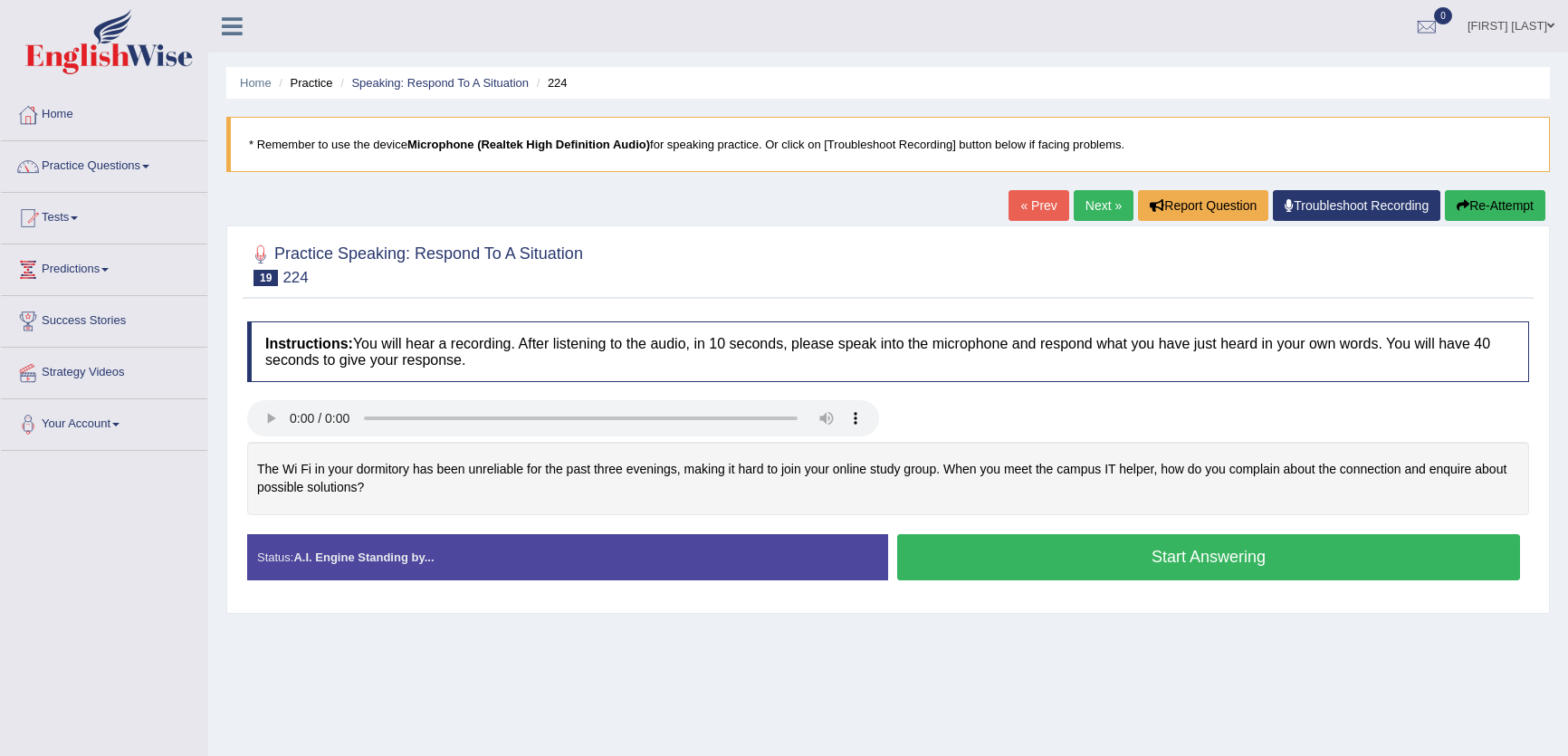 scroll, scrollTop: 0, scrollLeft: 0, axis: both 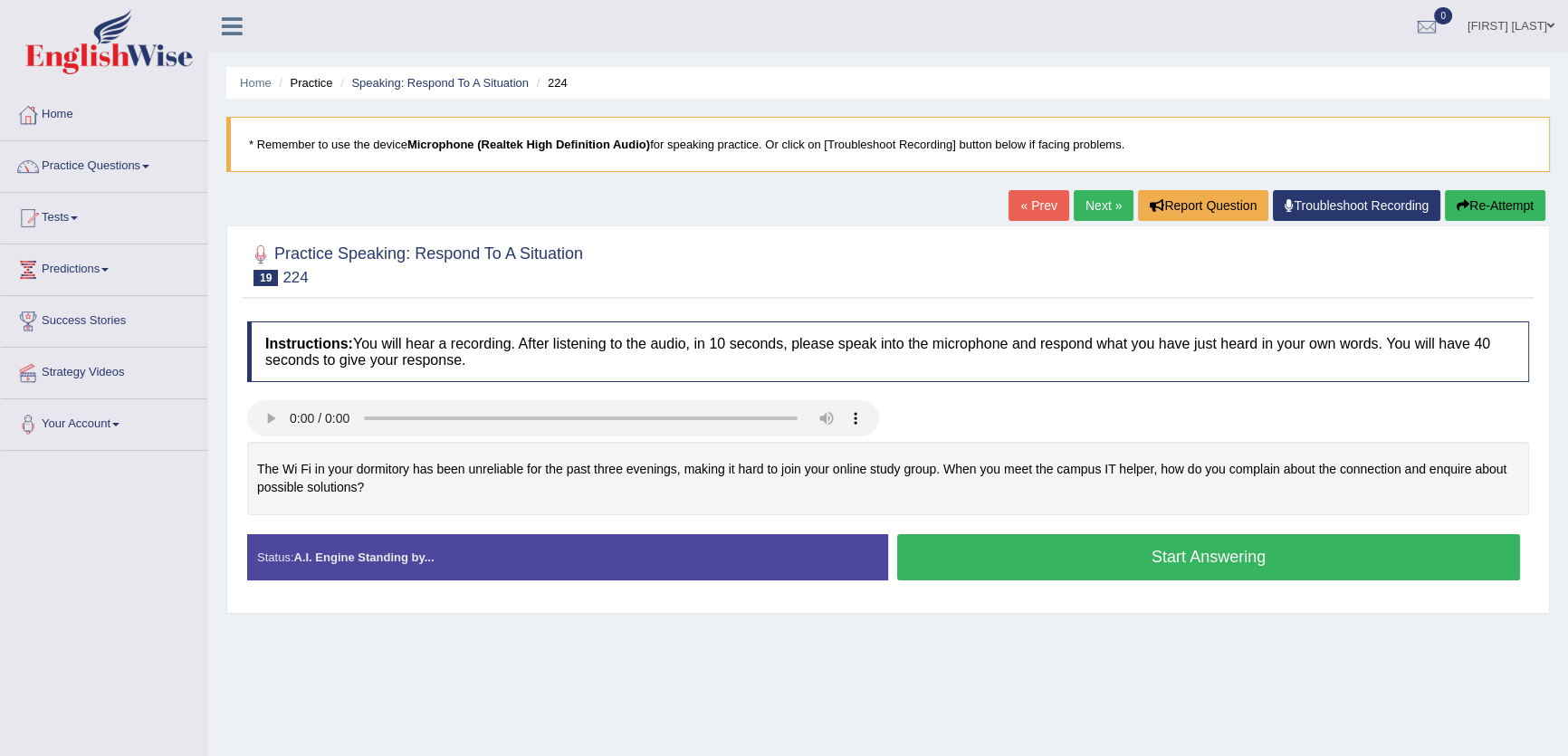 click on "Next »" at bounding box center (1104, 206) 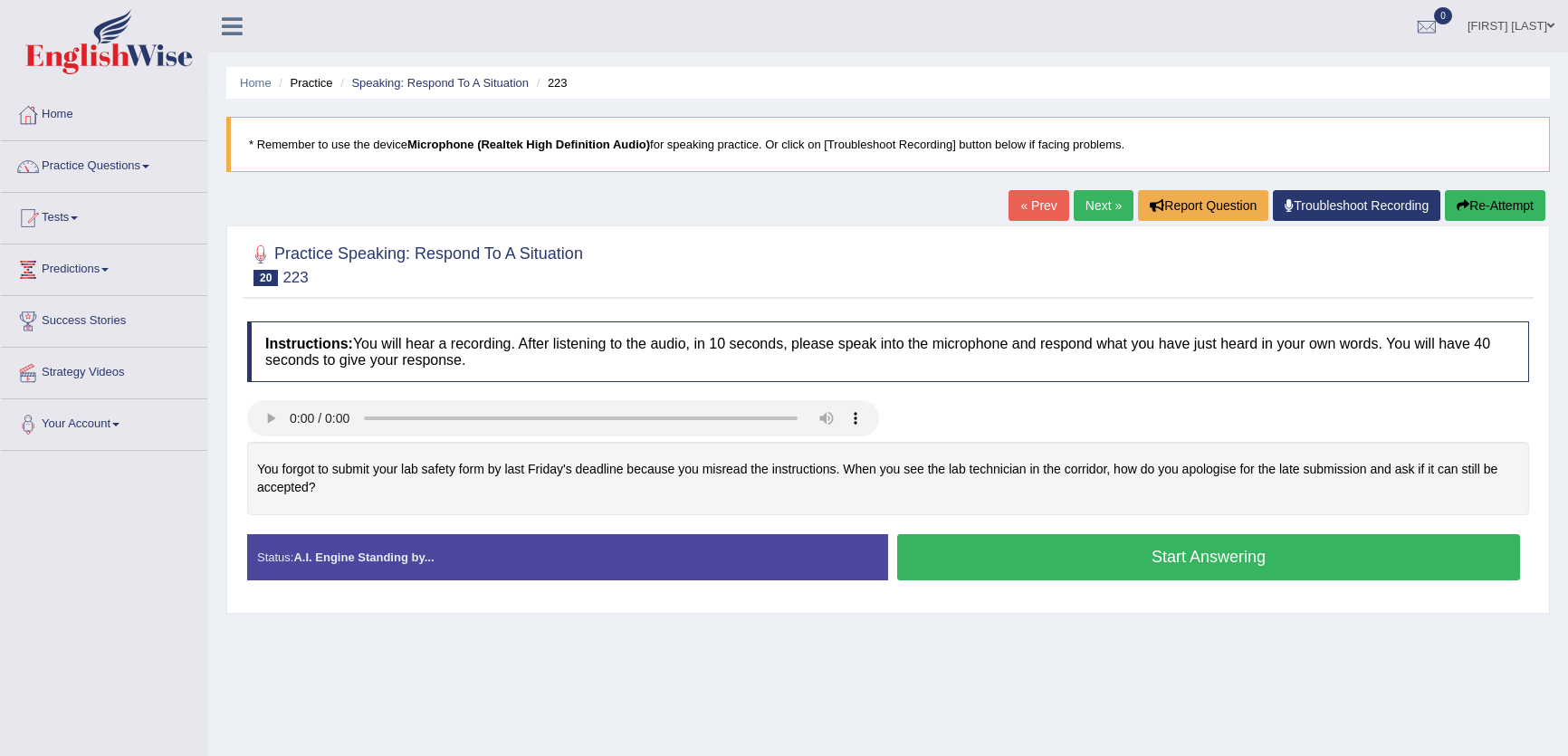 scroll, scrollTop: 0, scrollLeft: 0, axis: both 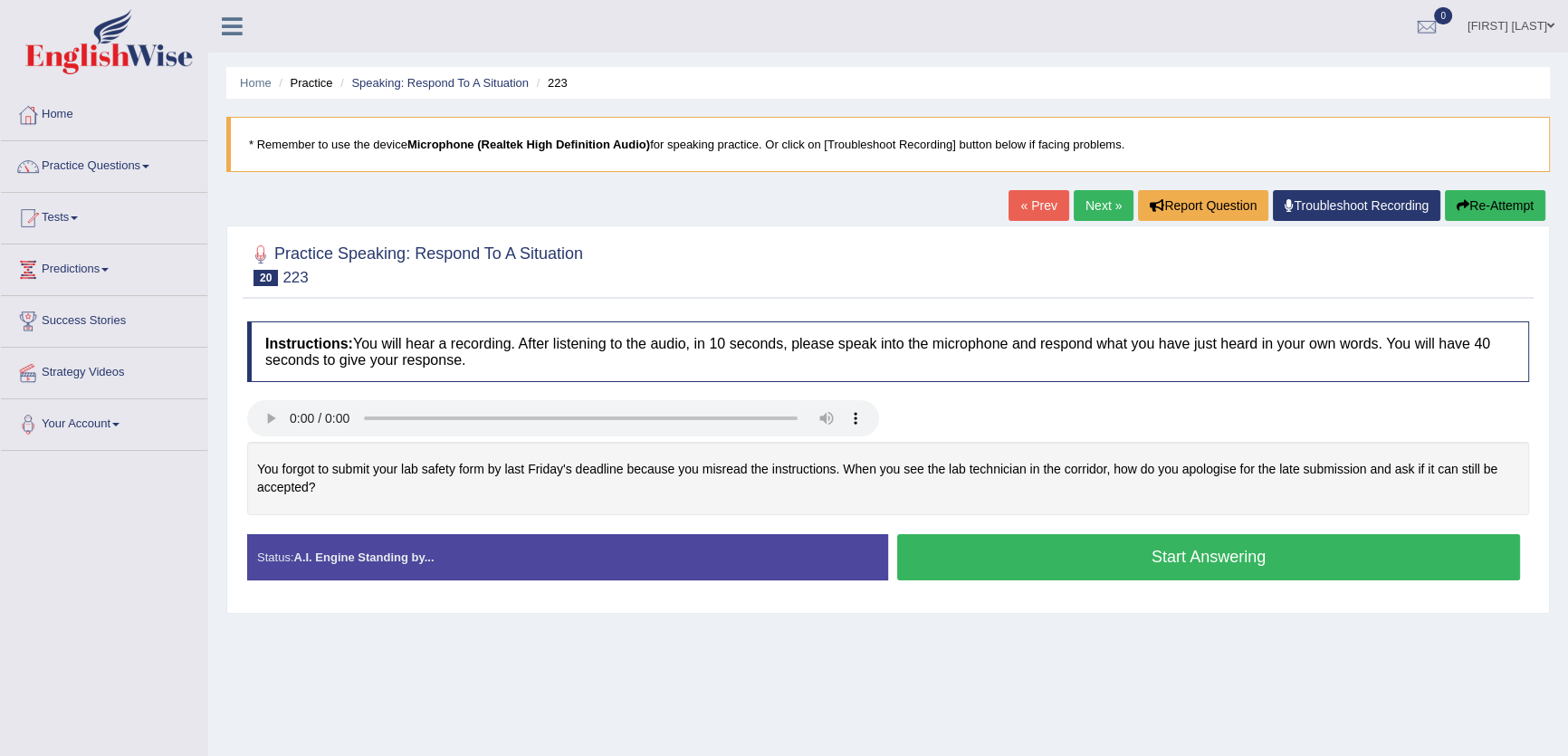 click on "Next »" at bounding box center [1104, 206] 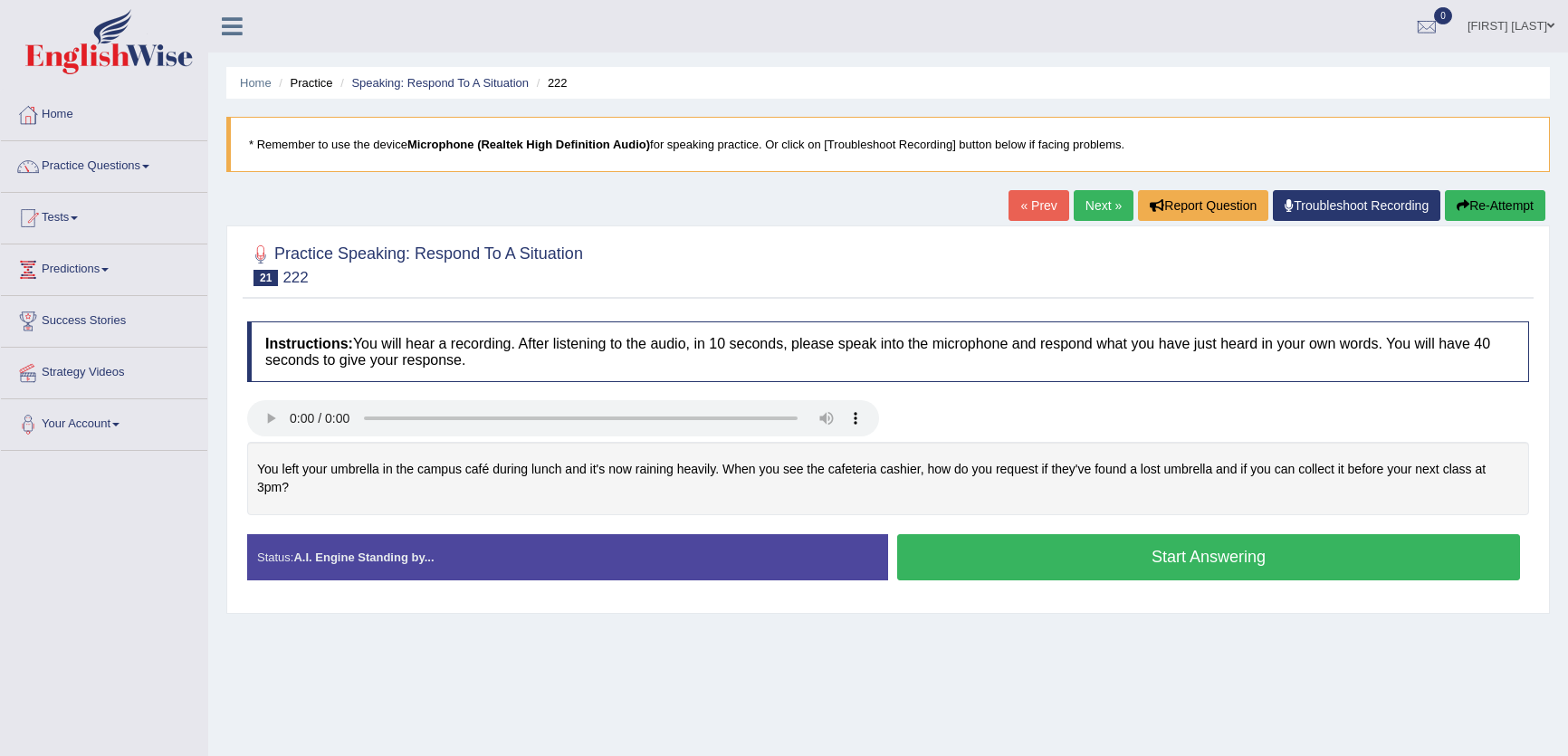 scroll, scrollTop: 0, scrollLeft: 0, axis: both 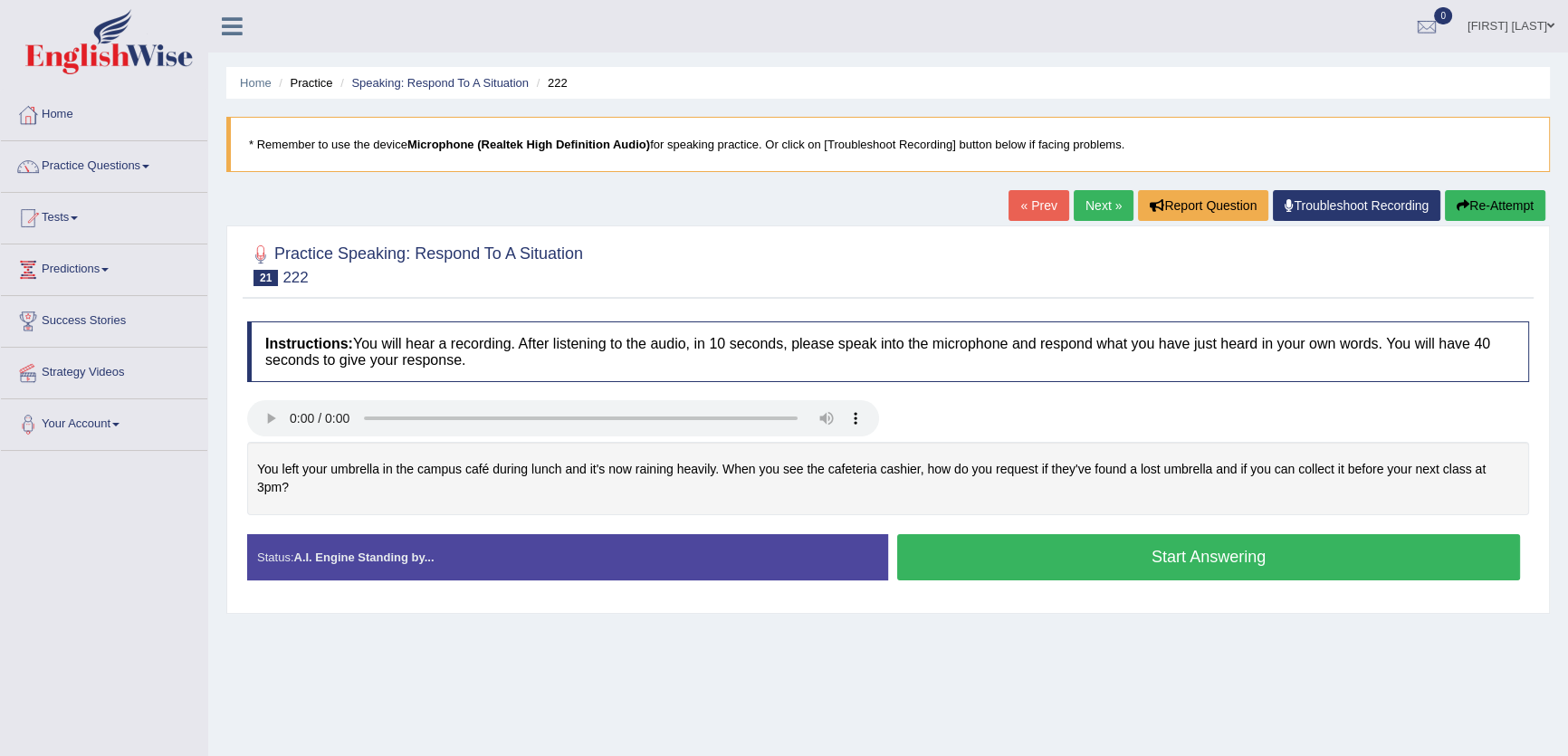 click on "Next »" at bounding box center [1104, 206] 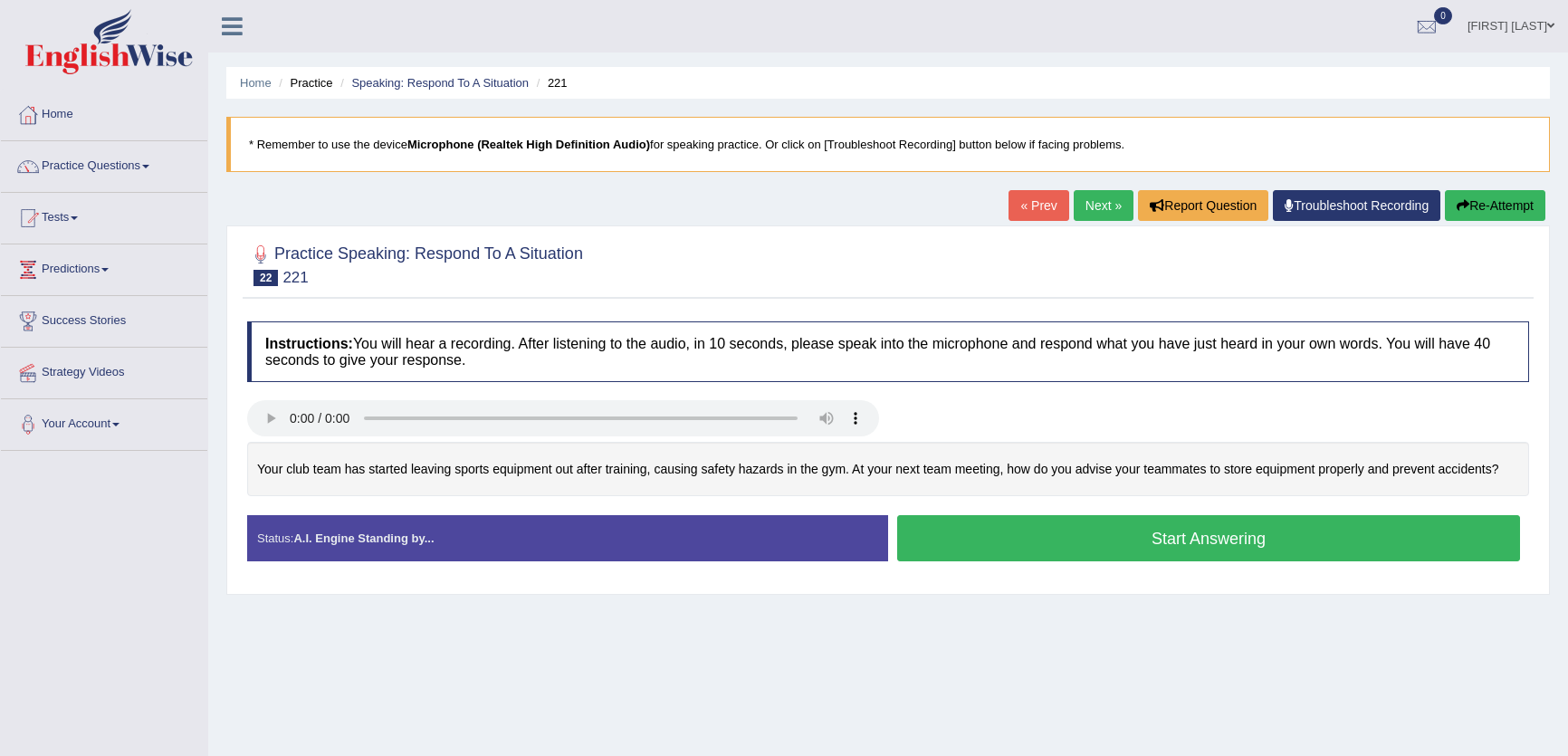 scroll, scrollTop: 0, scrollLeft: 0, axis: both 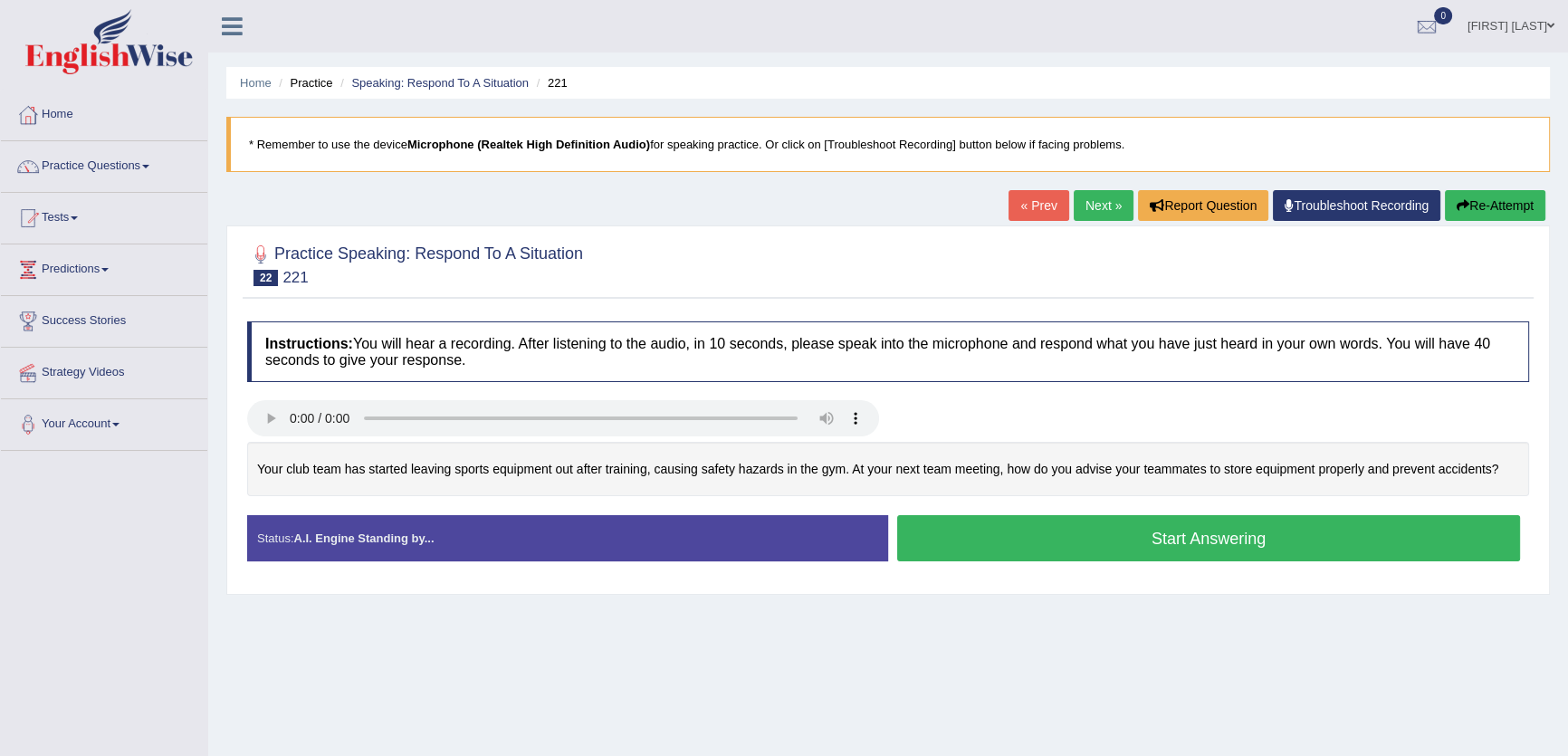 click on "Next »" at bounding box center [1104, 206] 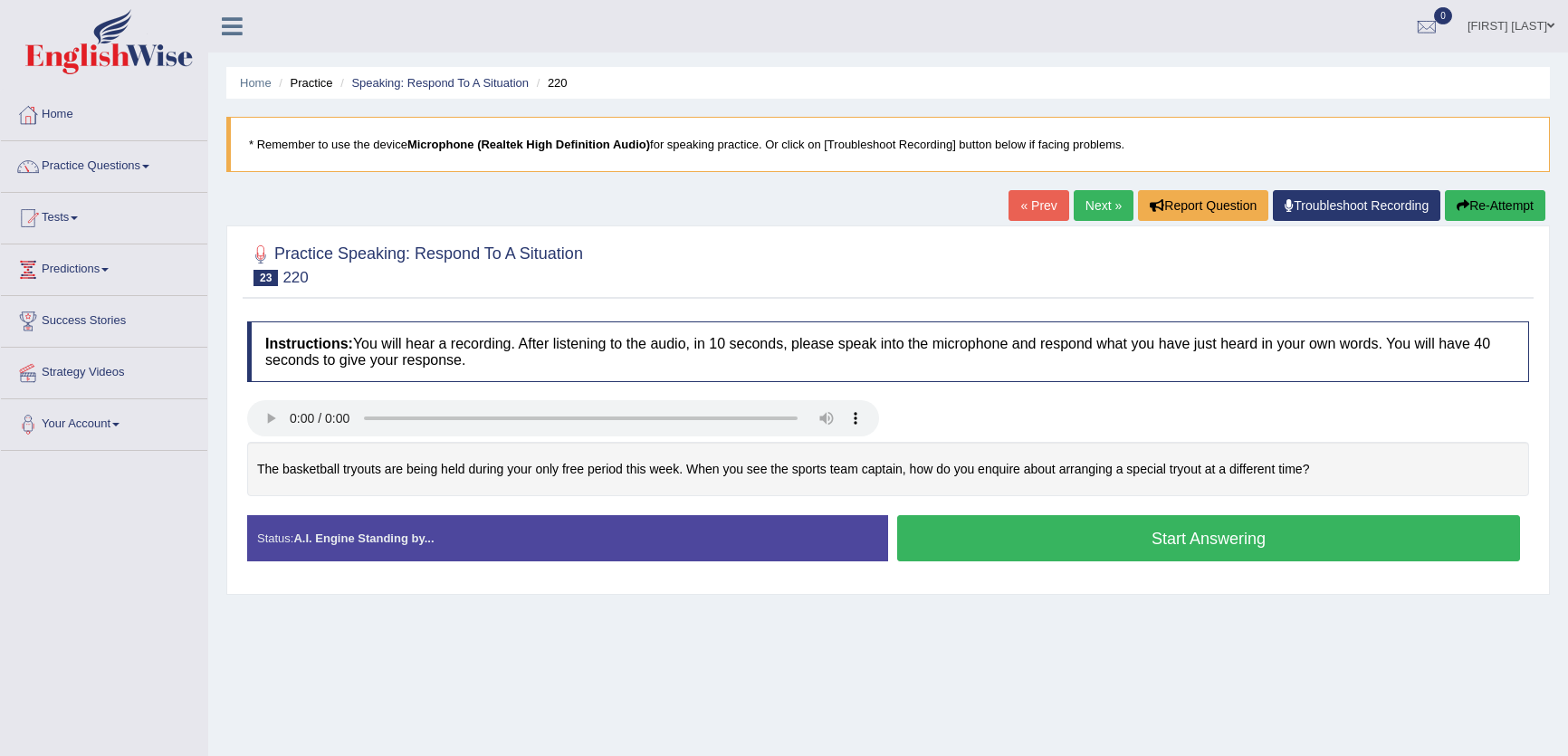 scroll, scrollTop: 0, scrollLeft: 0, axis: both 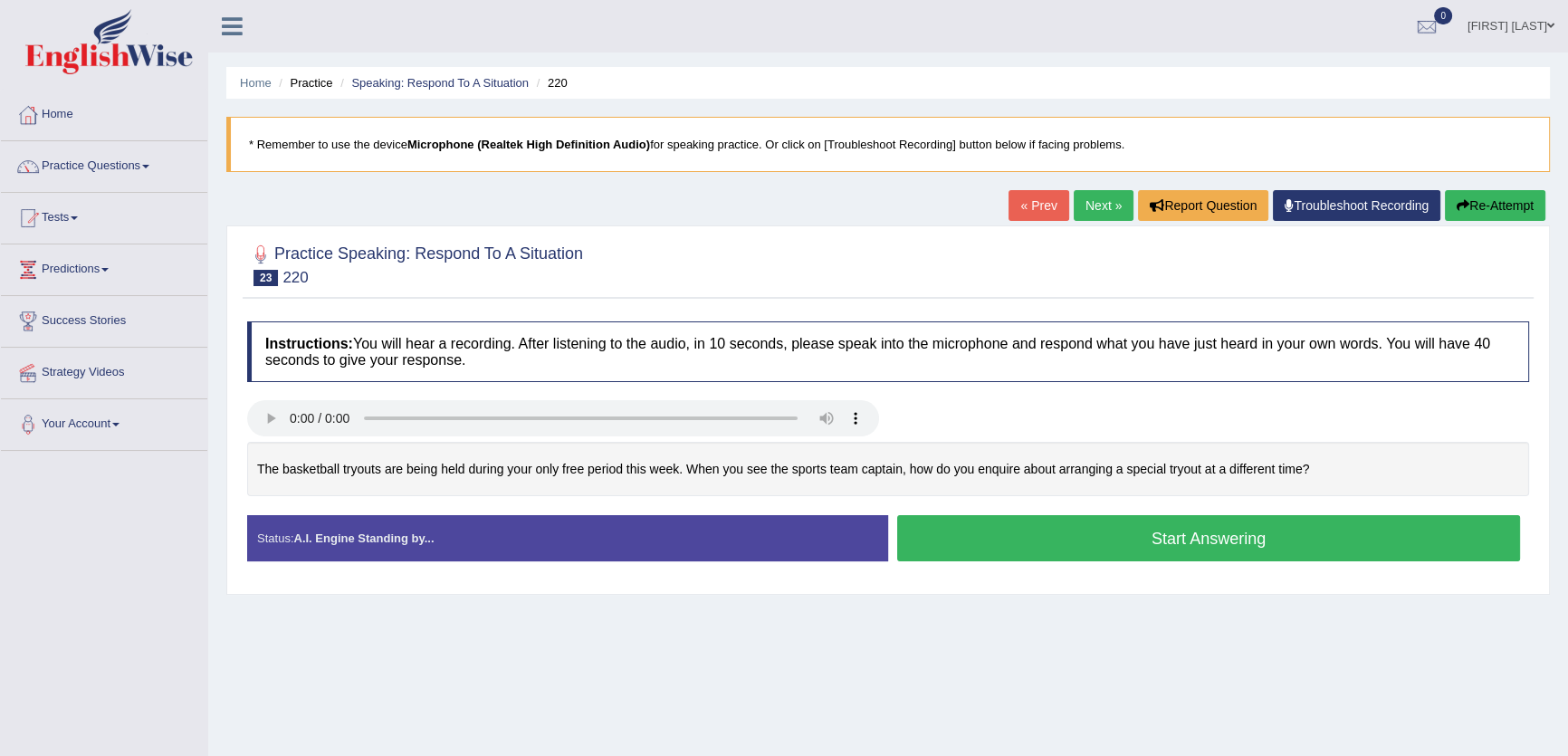 click on "Next »" at bounding box center [1104, 206] 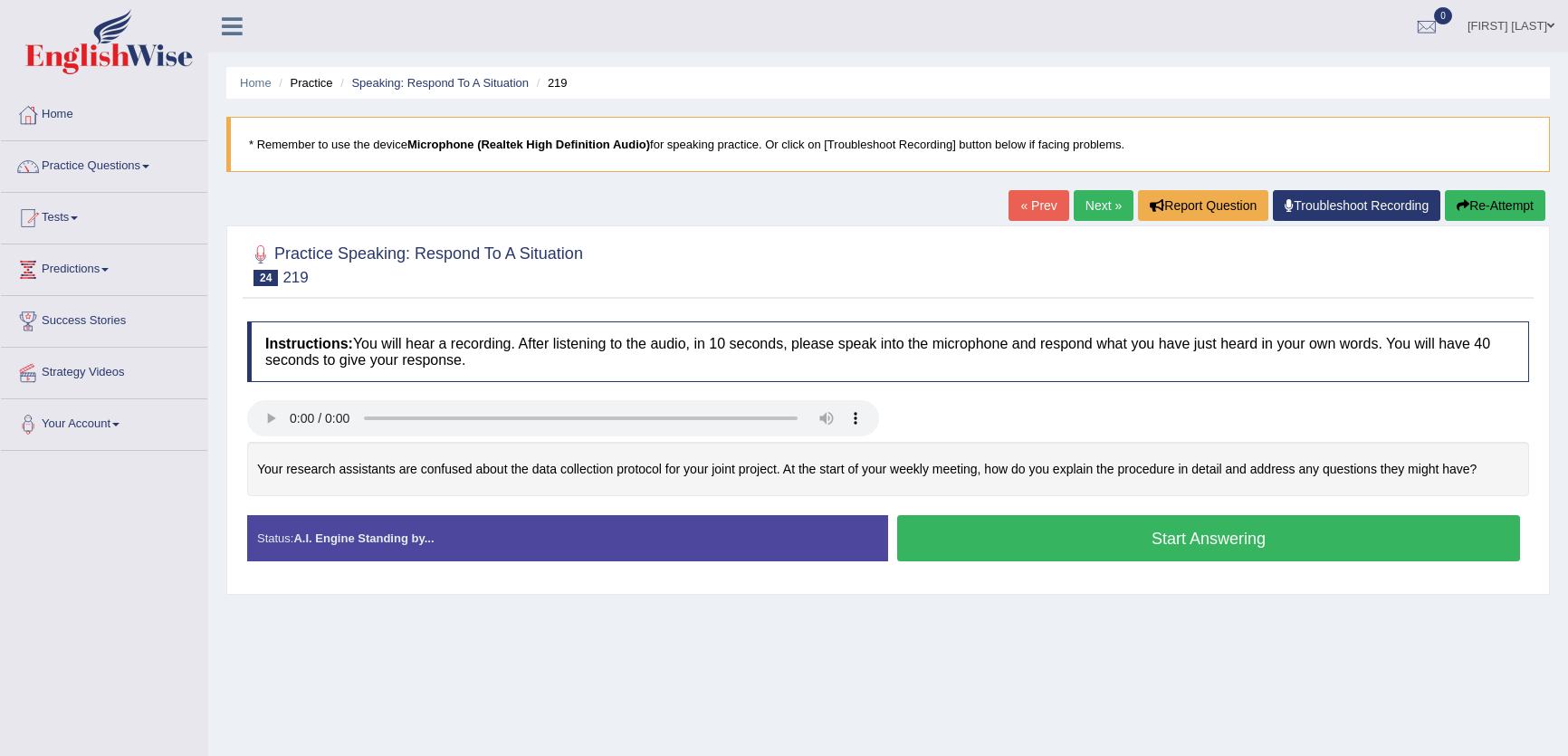 scroll, scrollTop: 0, scrollLeft: 0, axis: both 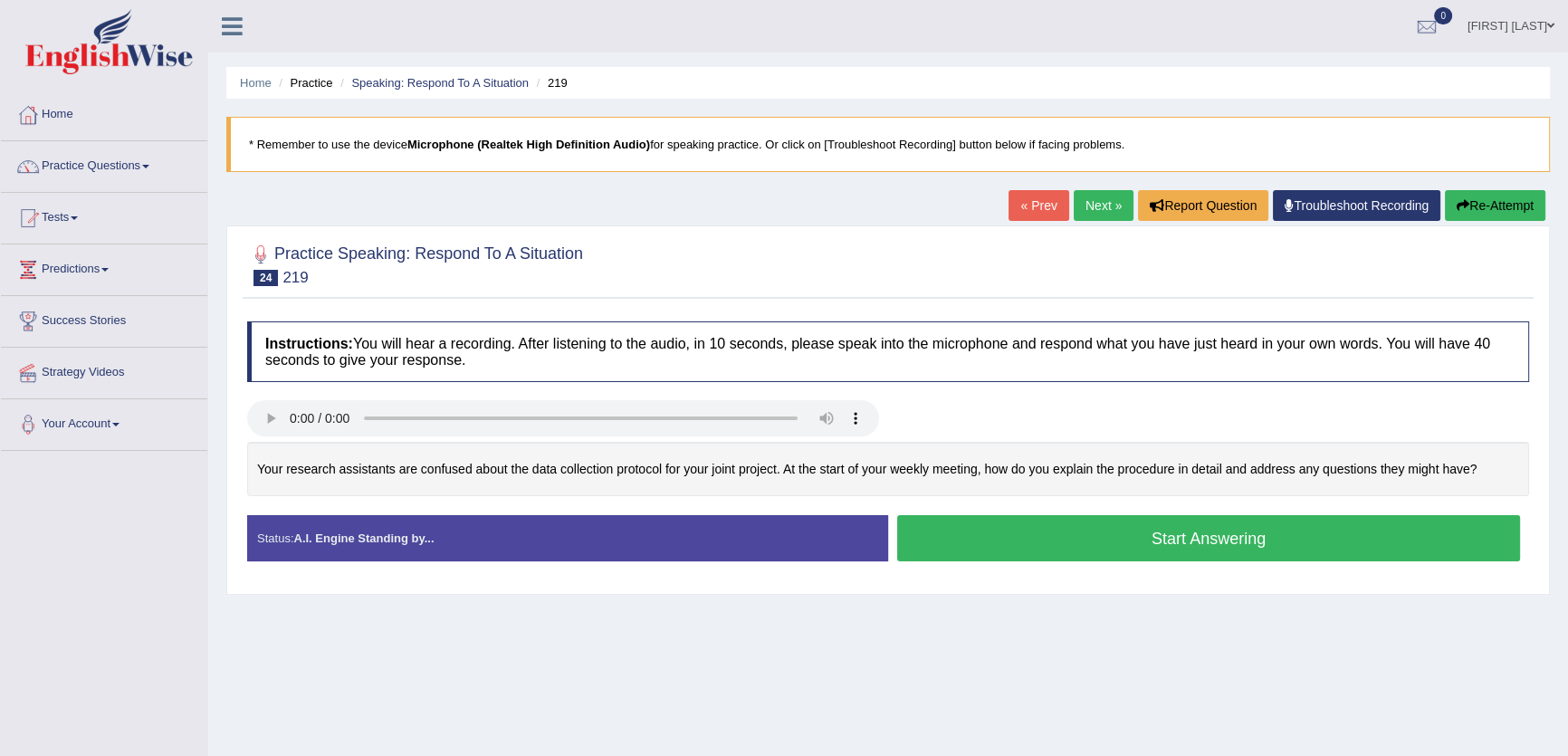 click on "Next »" at bounding box center [1104, 206] 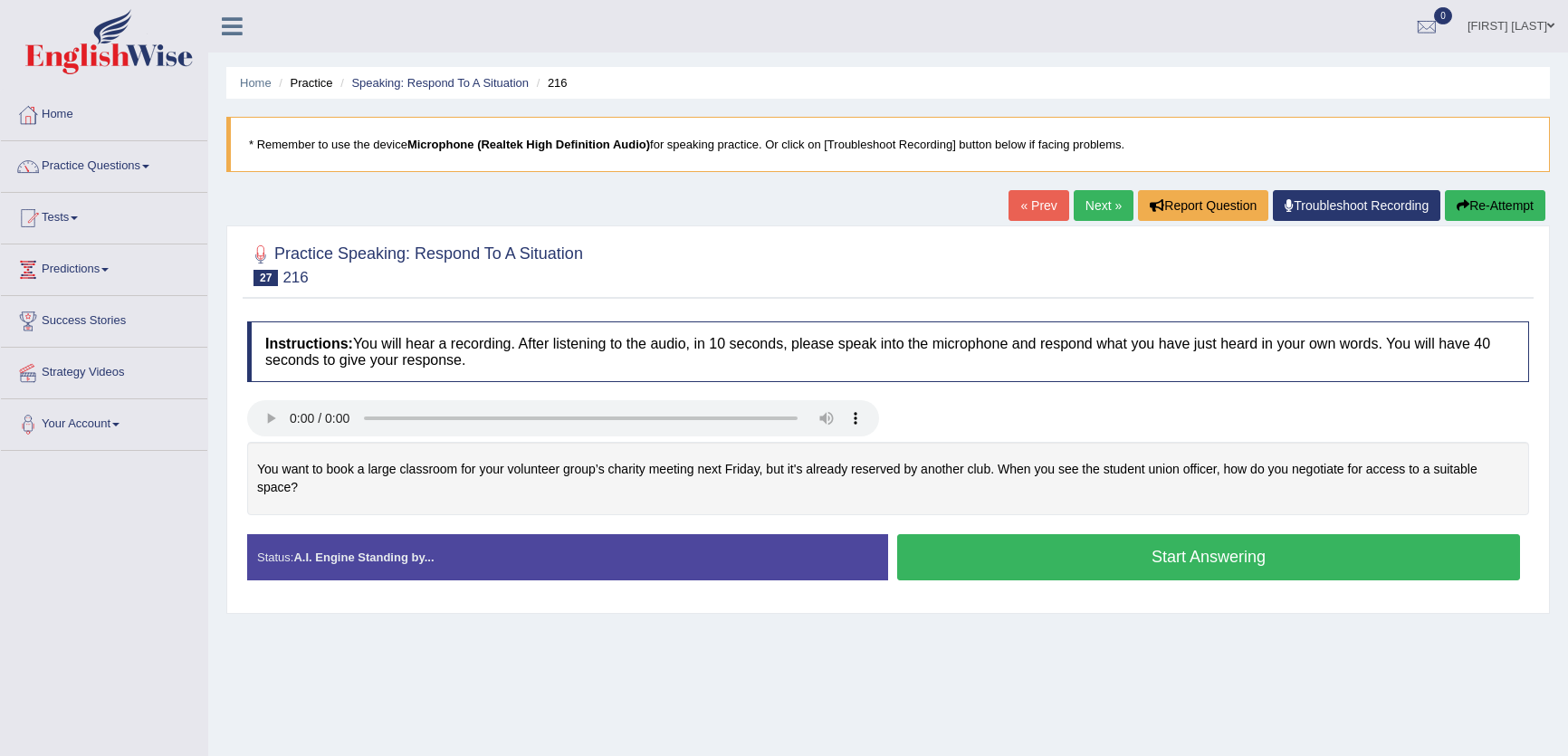scroll, scrollTop: 0, scrollLeft: 0, axis: both 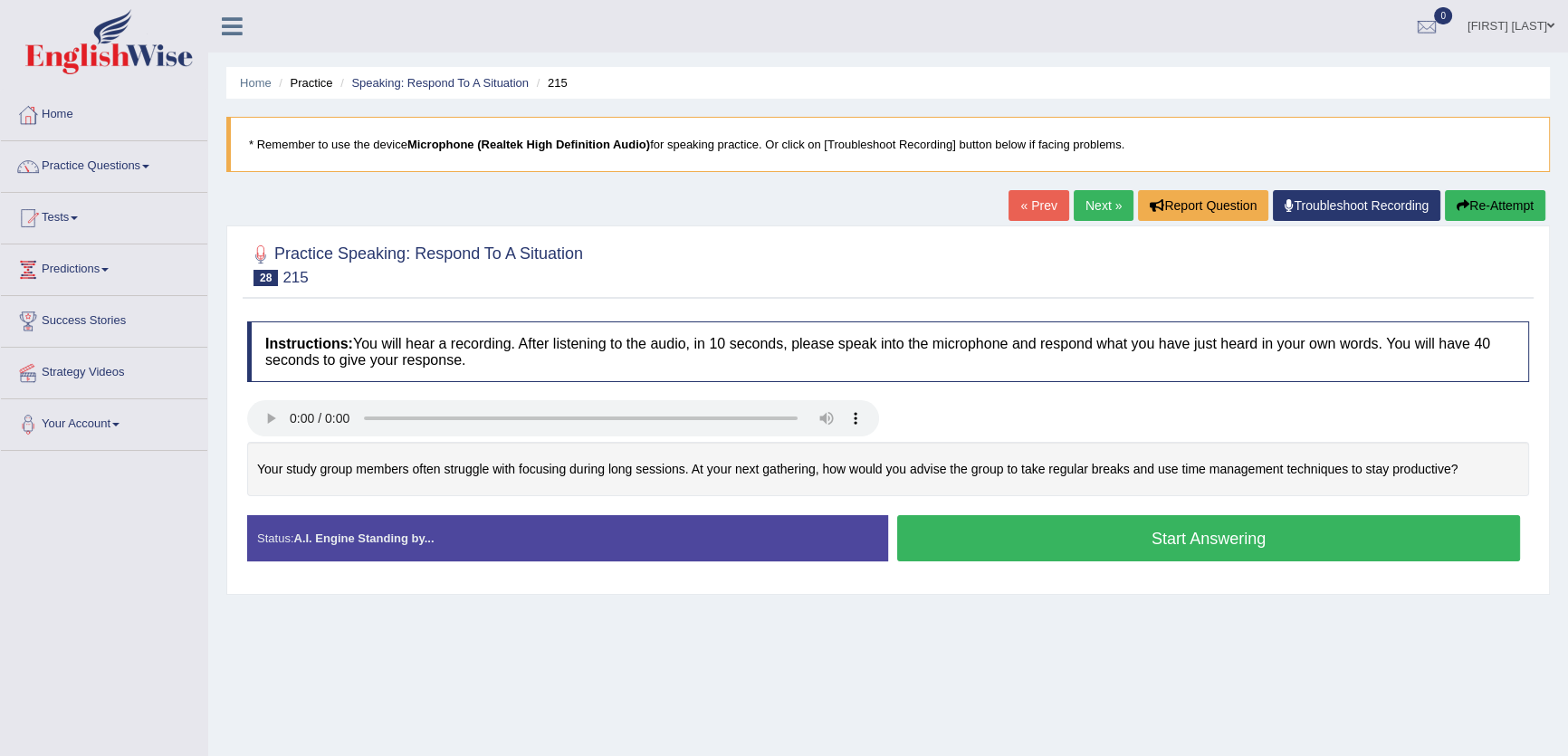 click on "Next »" at bounding box center [1104, 206] 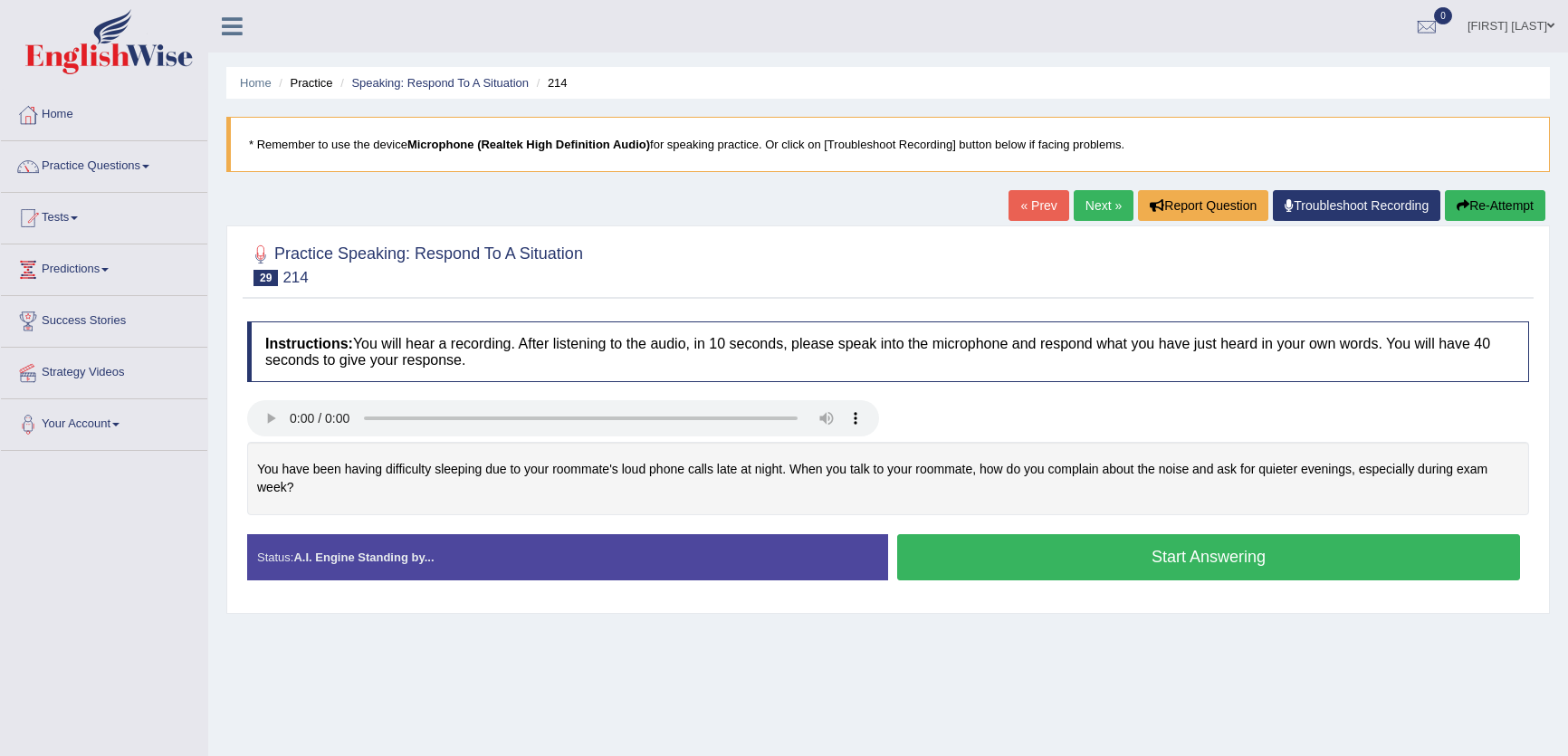 click on "Next »" at bounding box center [1104, 206] 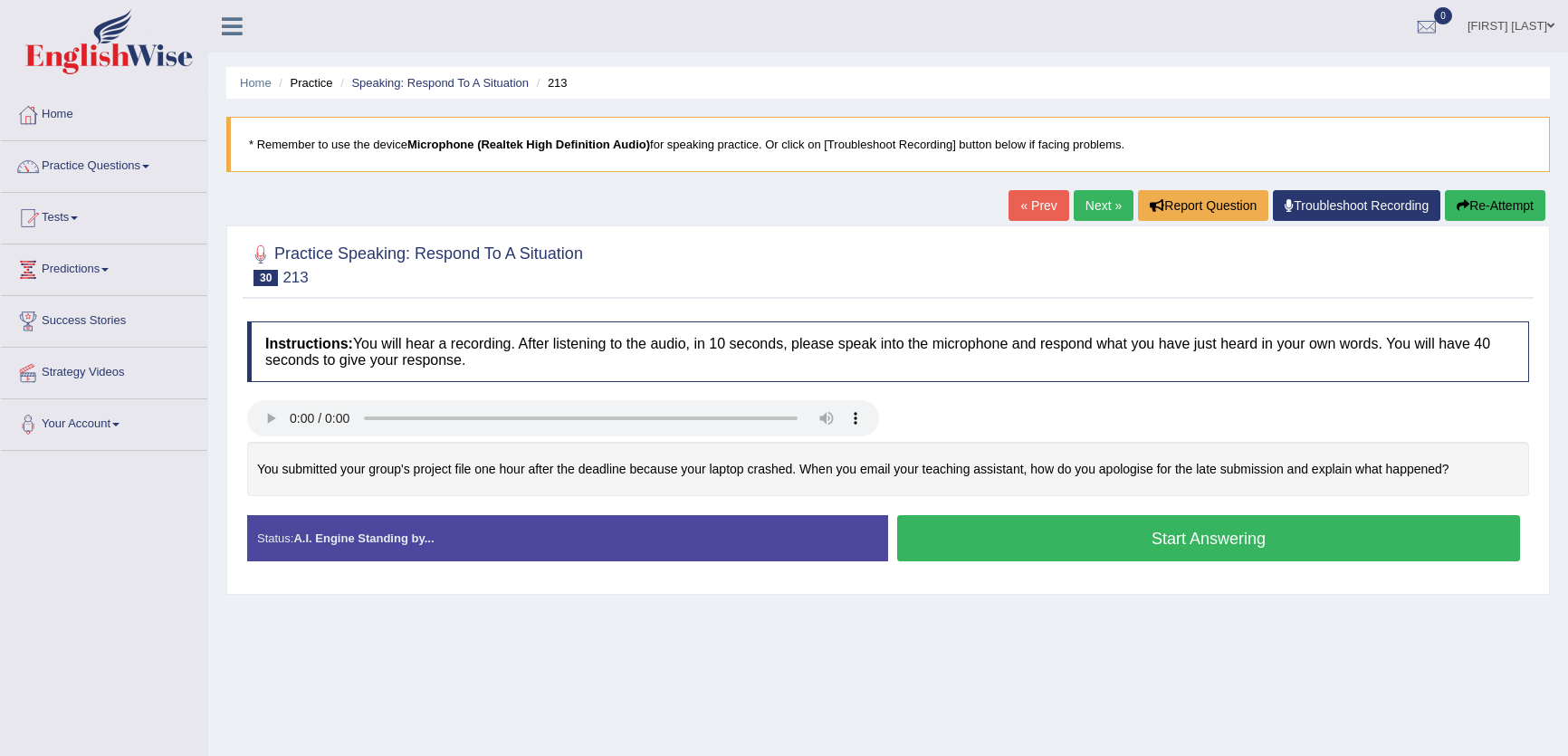 scroll, scrollTop: 0, scrollLeft: 0, axis: both 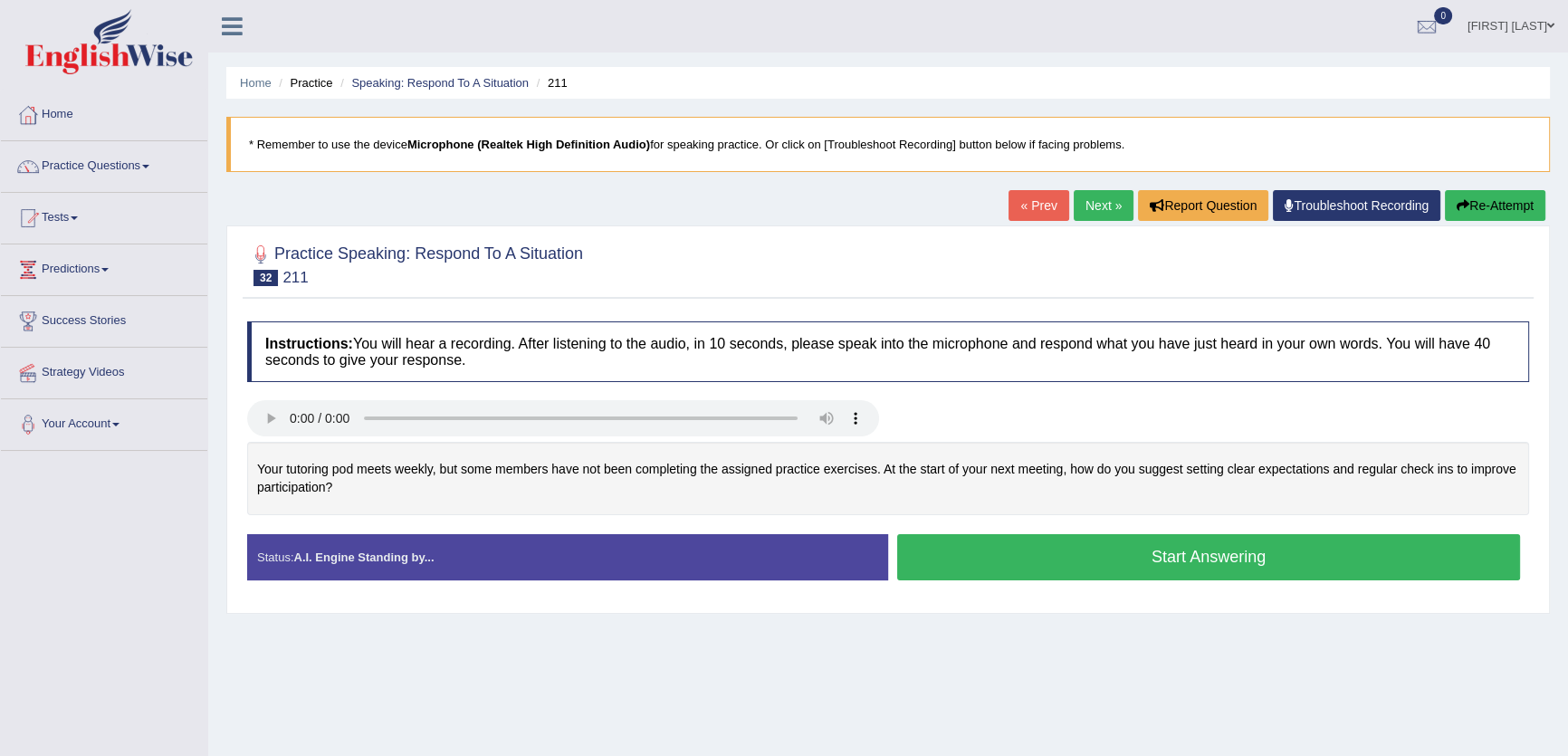 click on "Next »" at bounding box center (1104, 206) 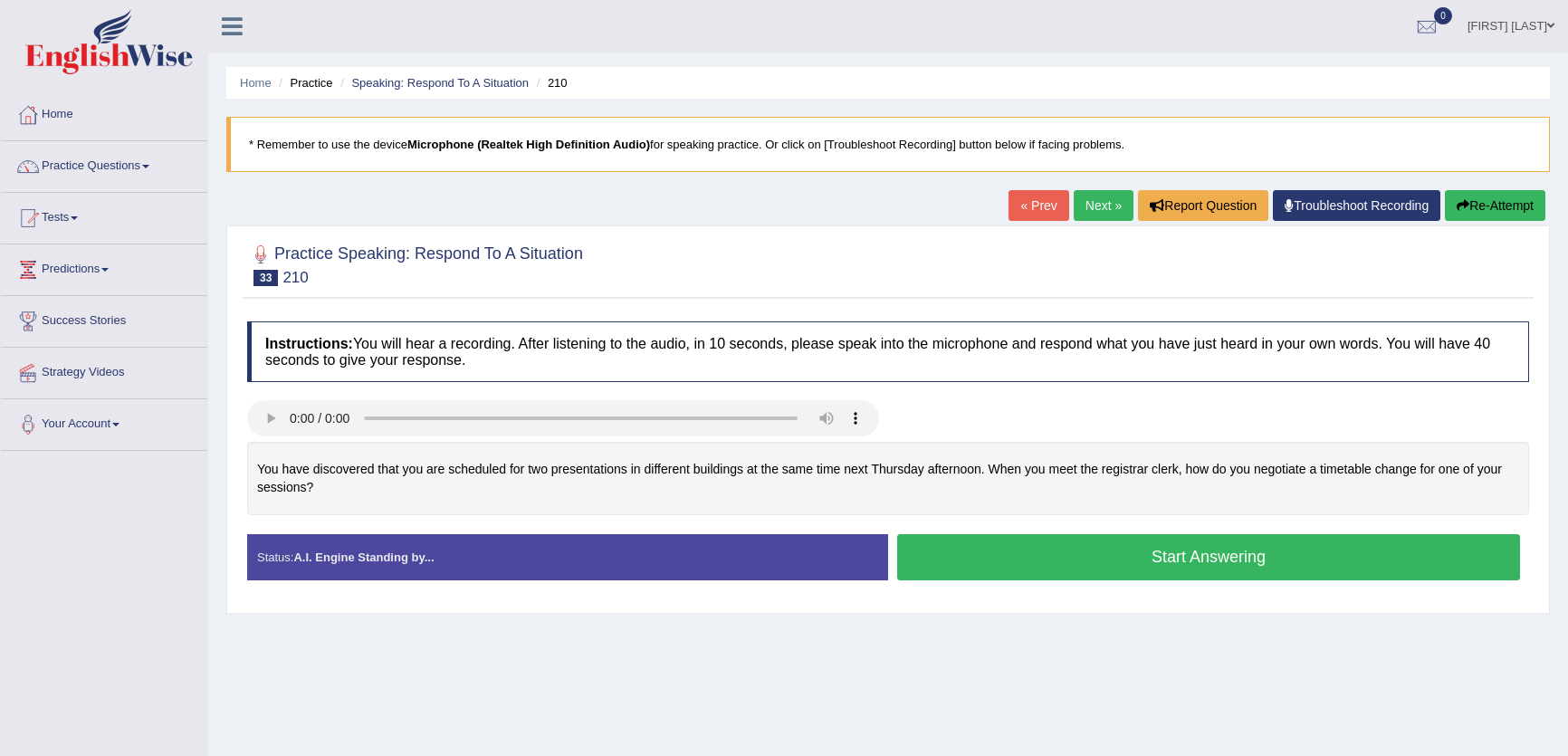 scroll, scrollTop: 0, scrollLeft: 0, axis: both 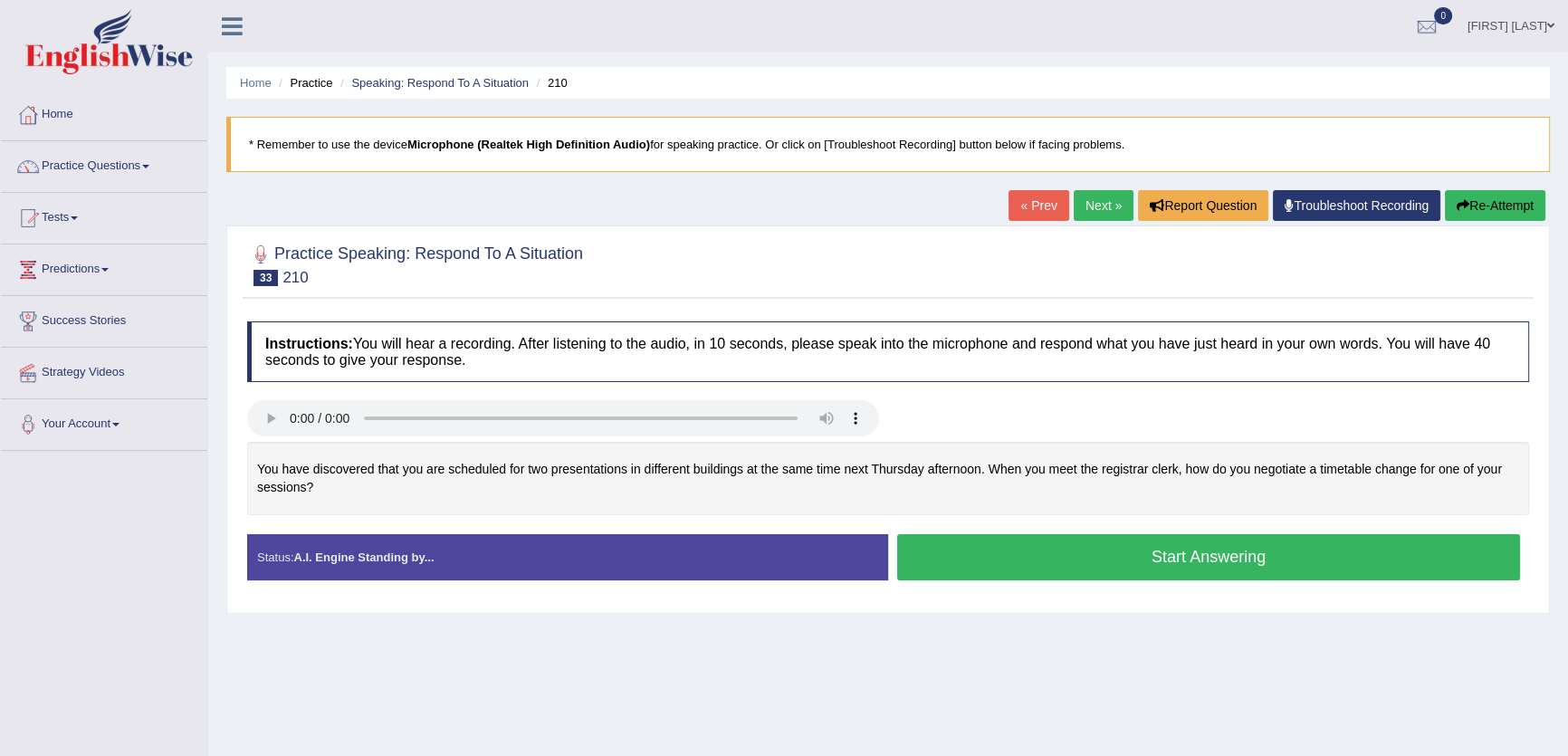 click on "Next »" at bounding box center (1104, 206) 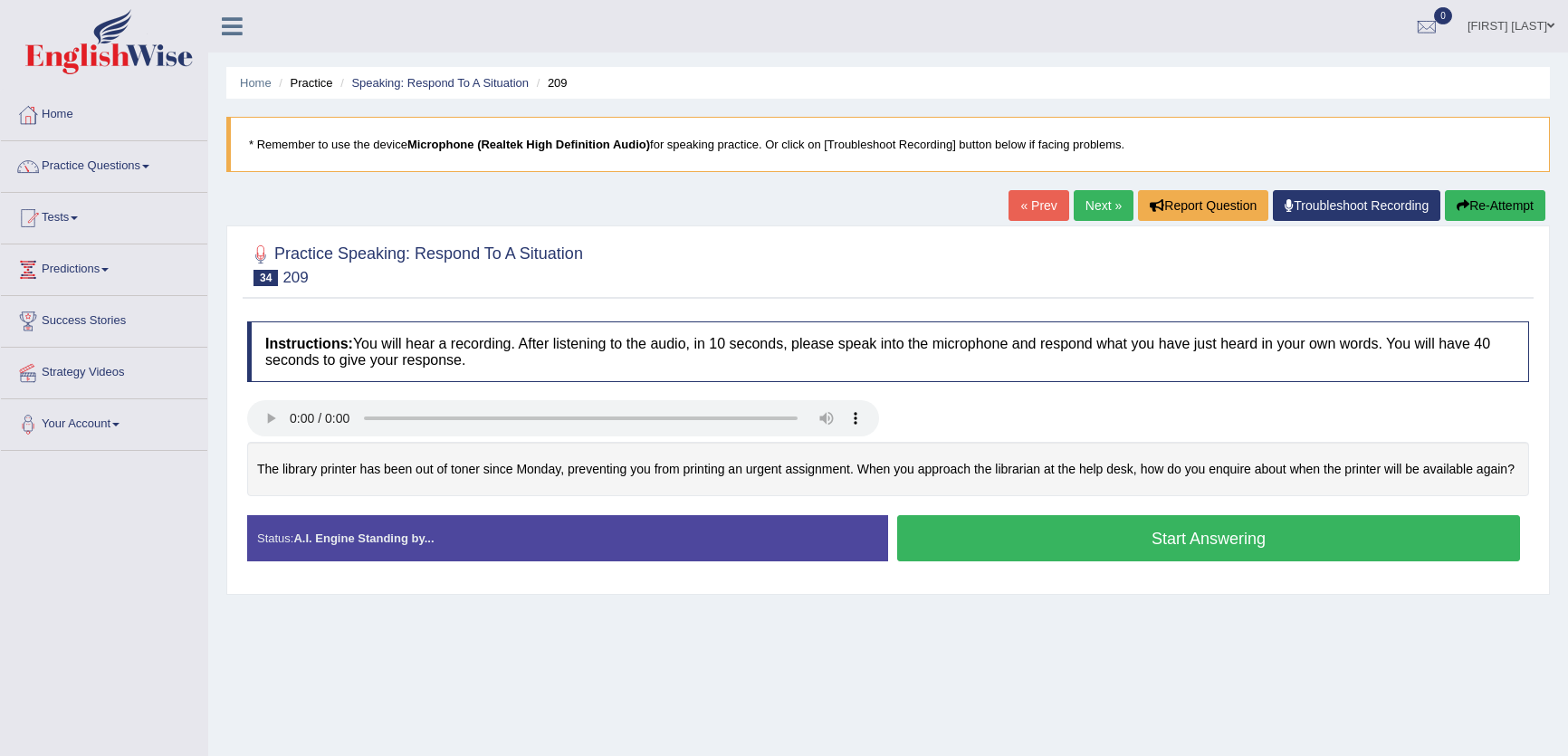 scroll, scrollTop: 0, scrollLeft: 0, axis: both 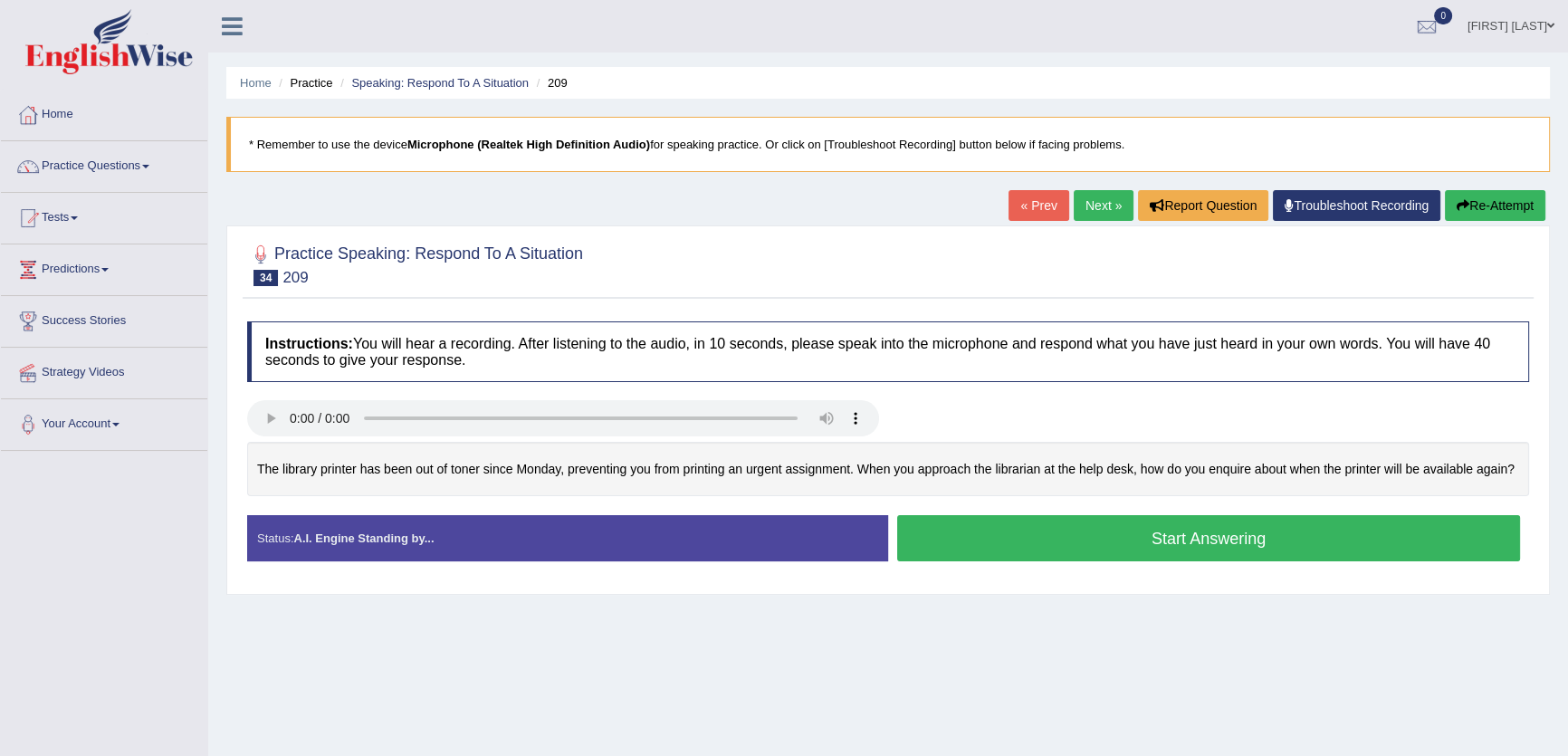 click on "Next »" at bounding box center (1104, 206) 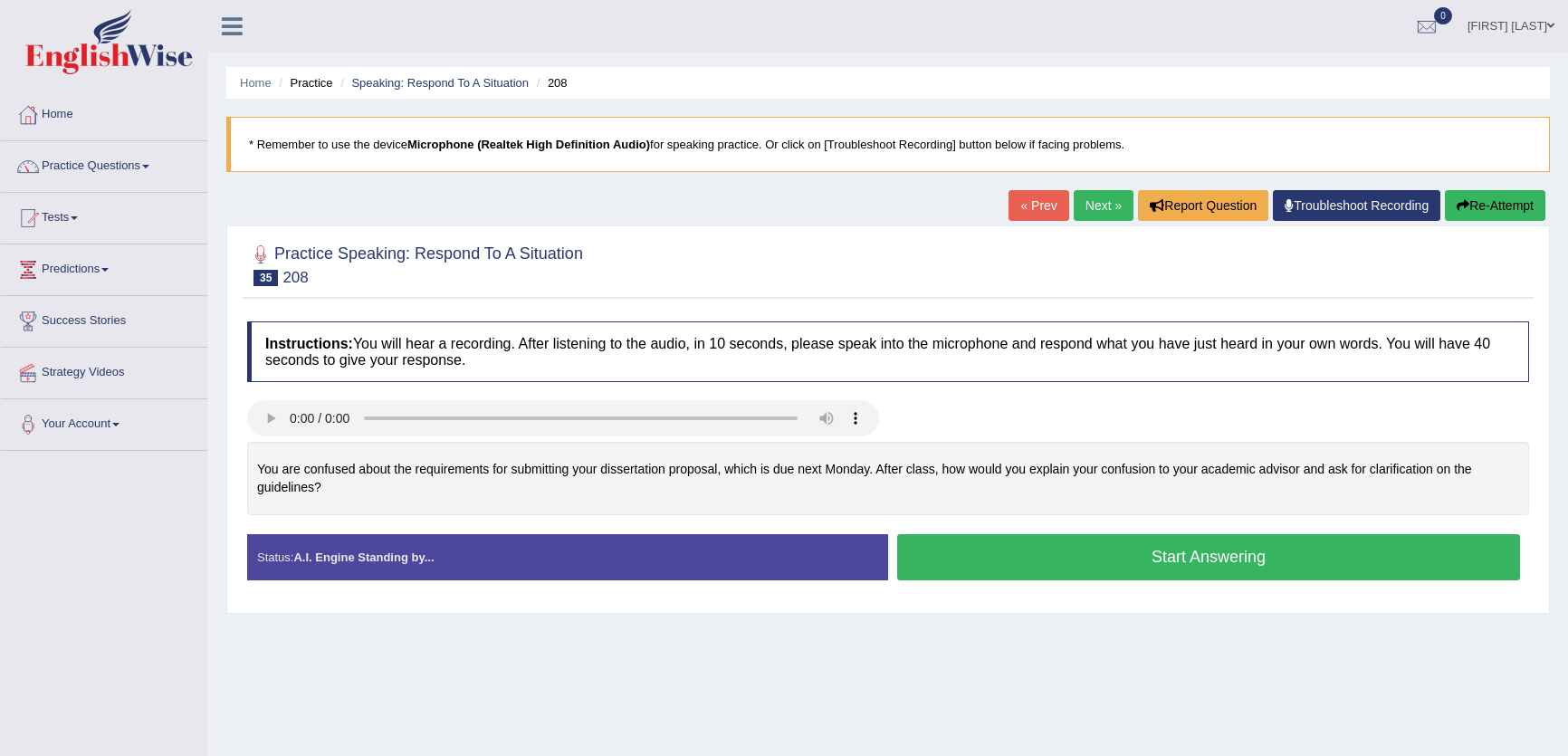 scroll, scrollTop: 0, scrollLeft: 0, axis: both 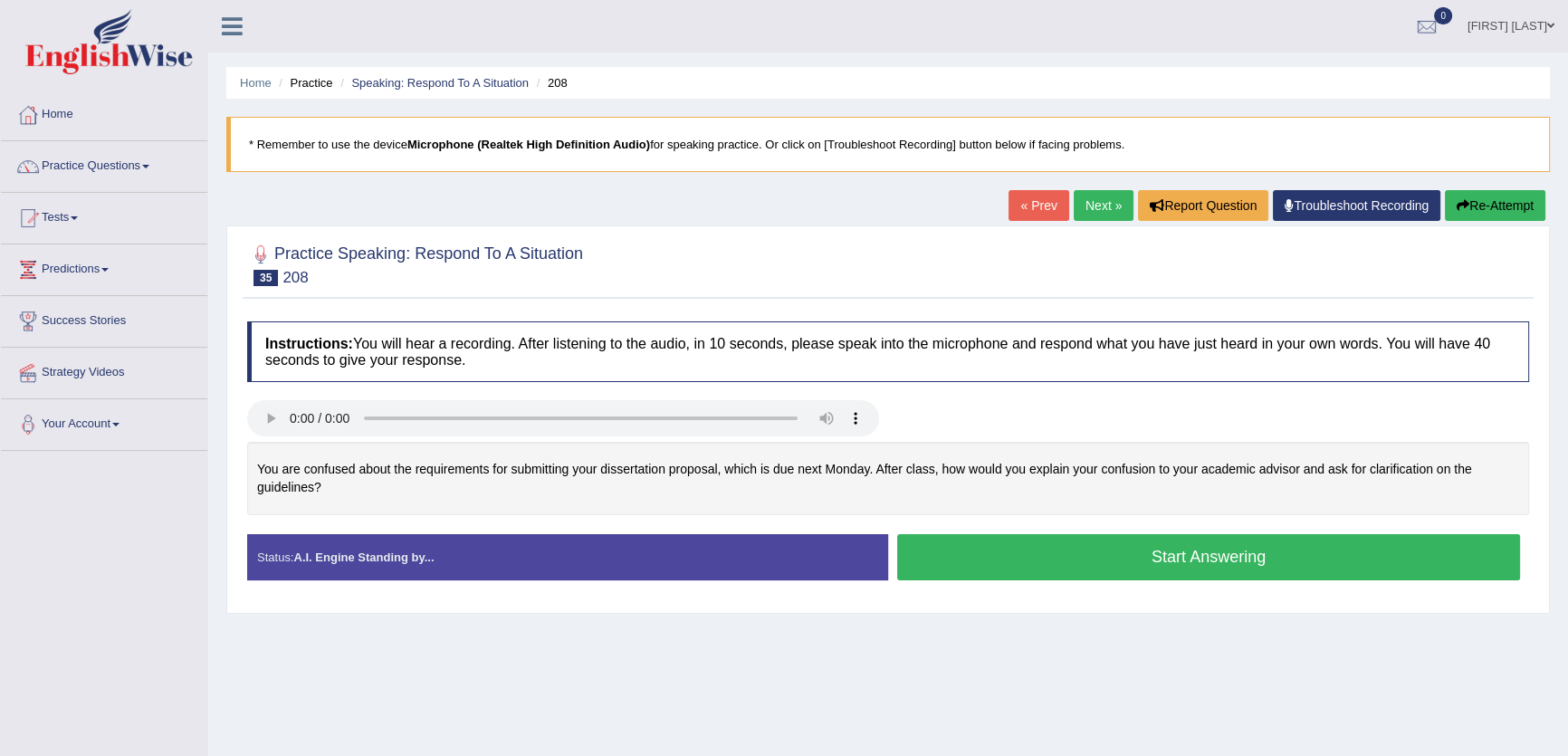 click on "Next »" at bounding box center (1104, 206) 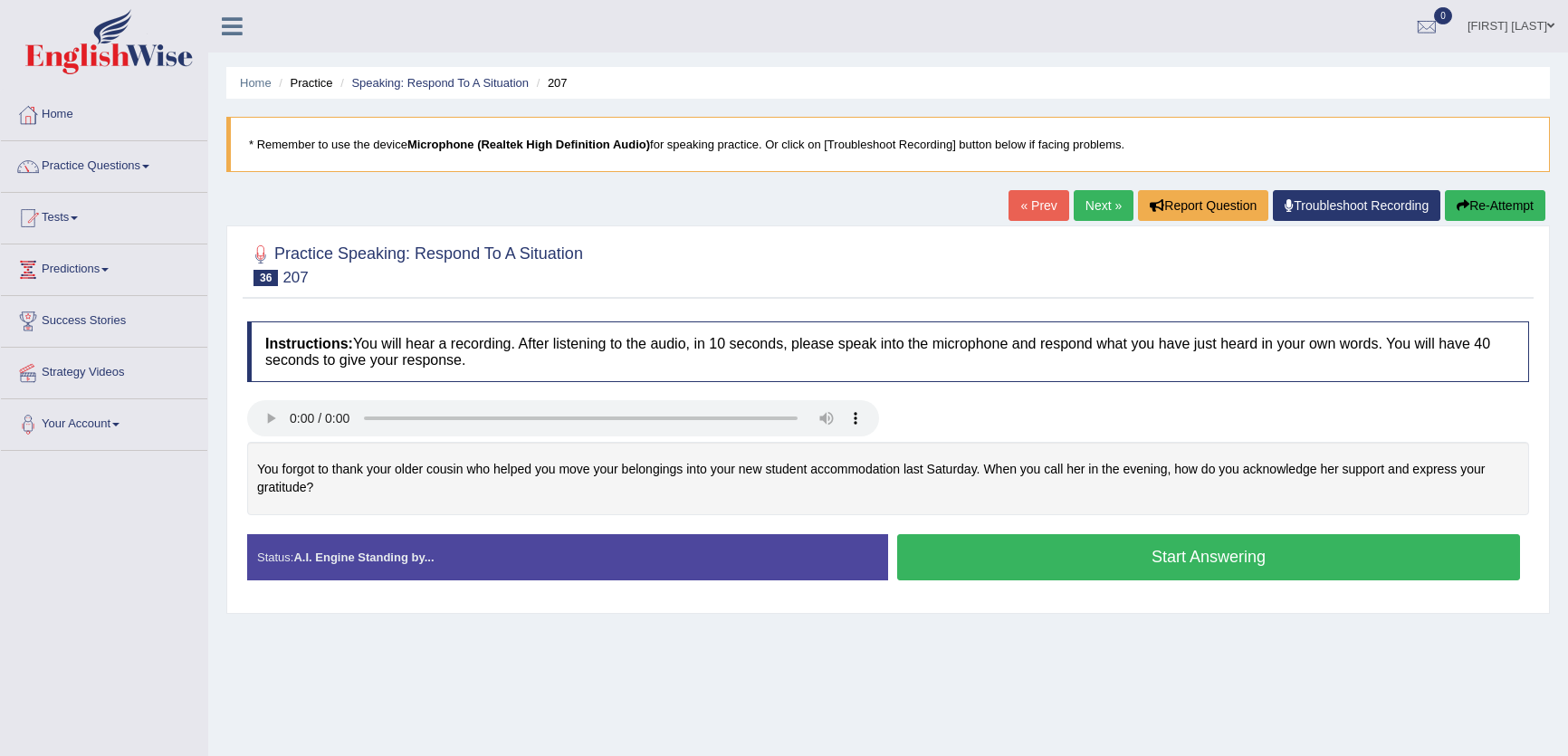 scroll, scrollTop: 0, scrollLeft: 0, axis: both 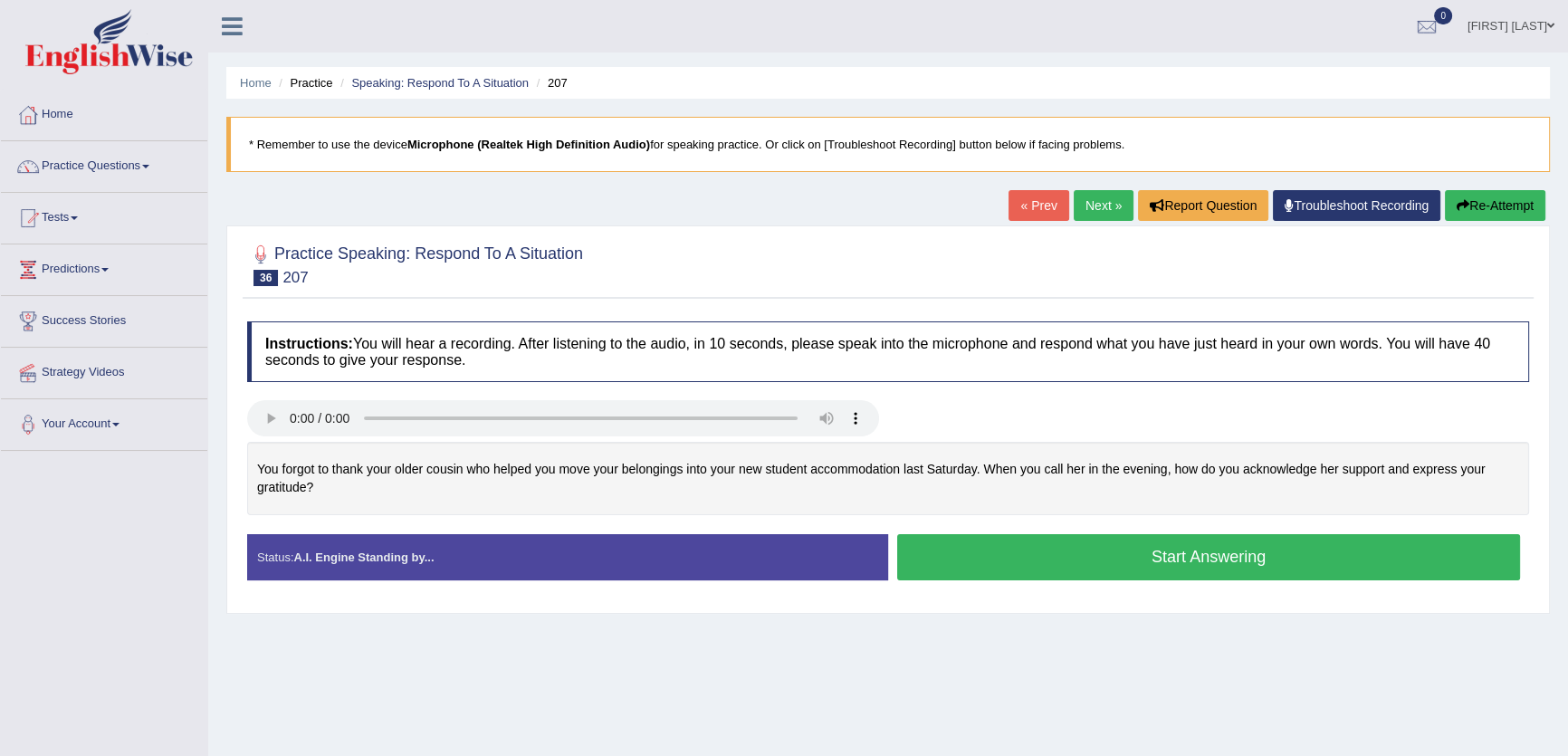 click on "Next »" at bounding box center [1104, 206] 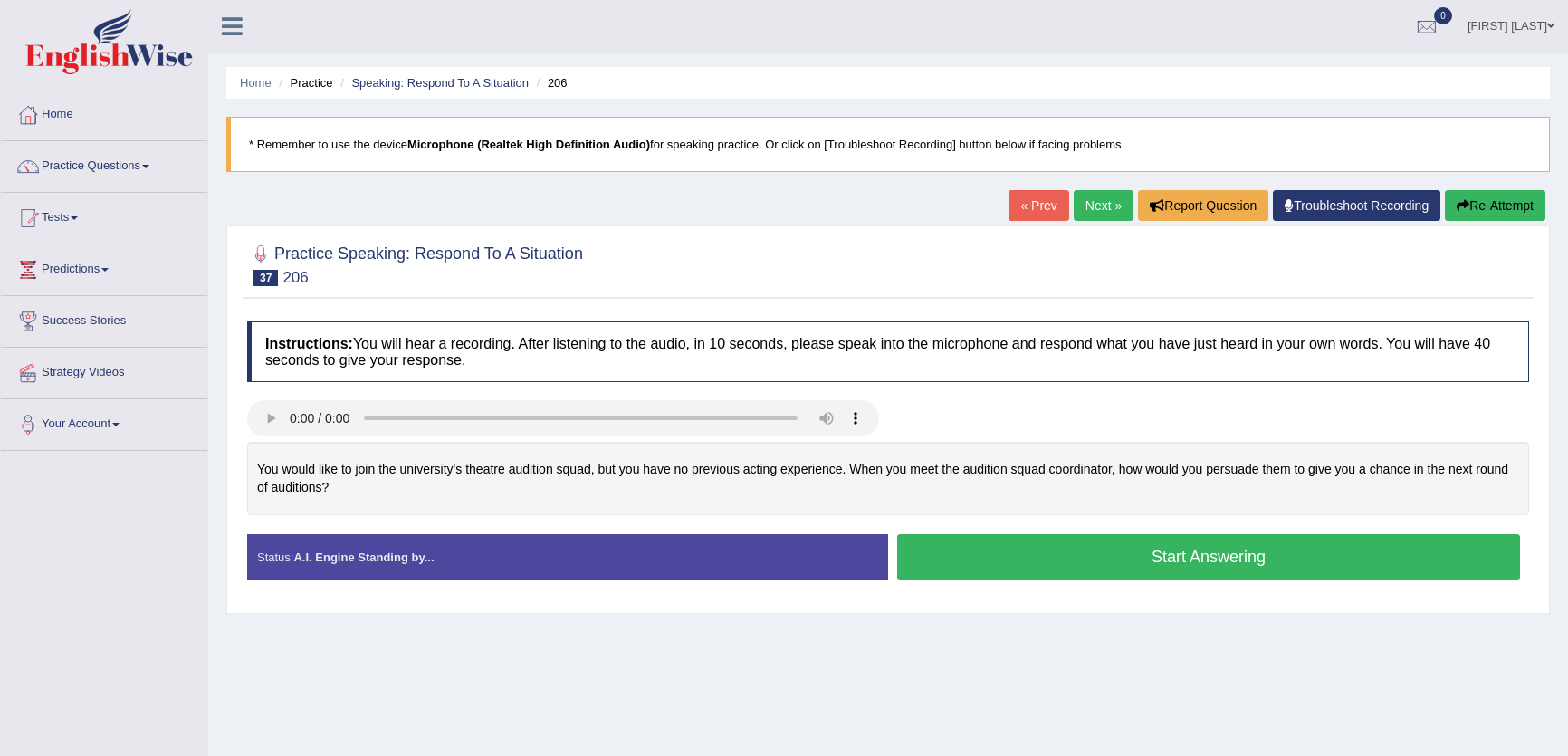 scroll, scrollTop: 0, scrollLeft: 0, axis: both 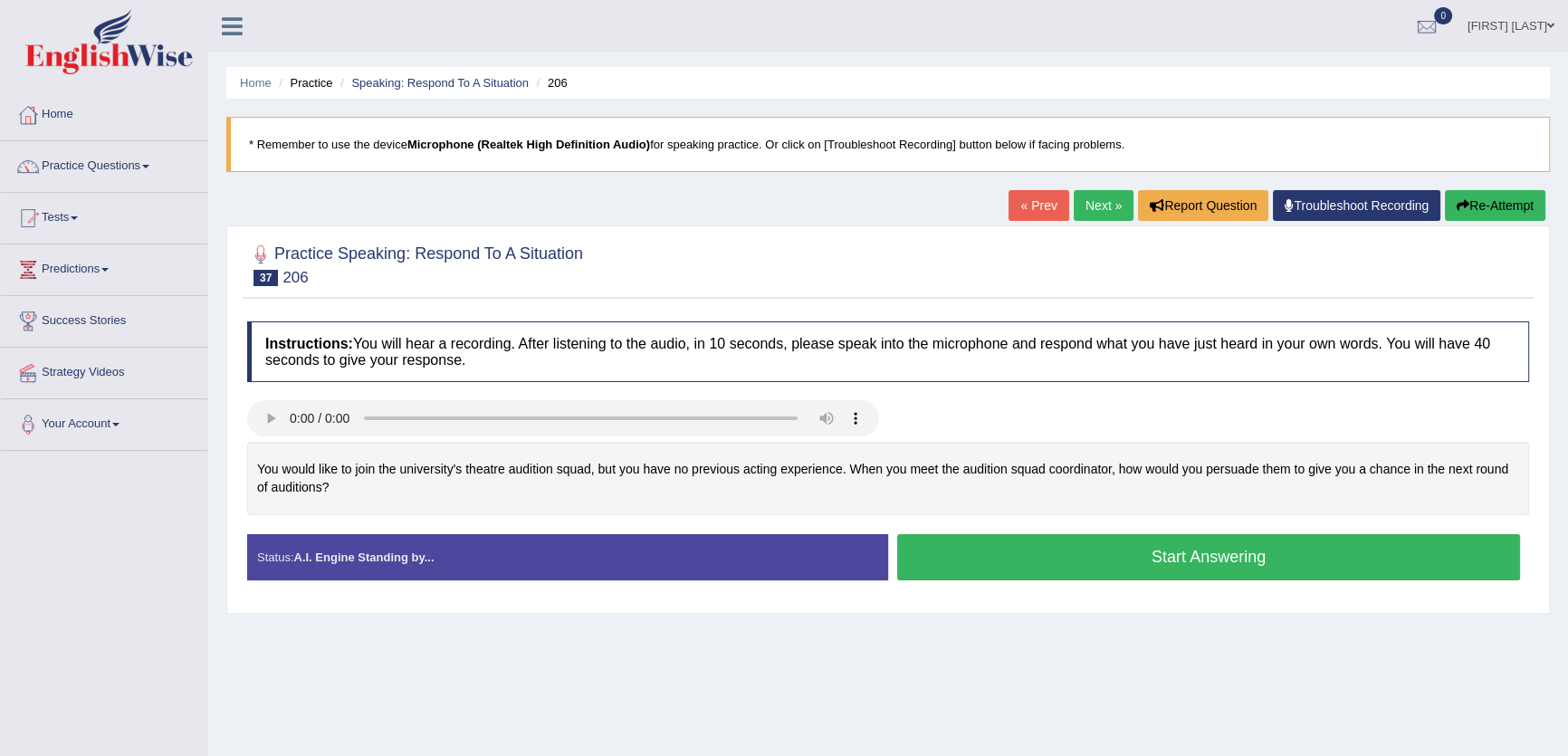 click on "Next »" at bounding box center [1104, 206] 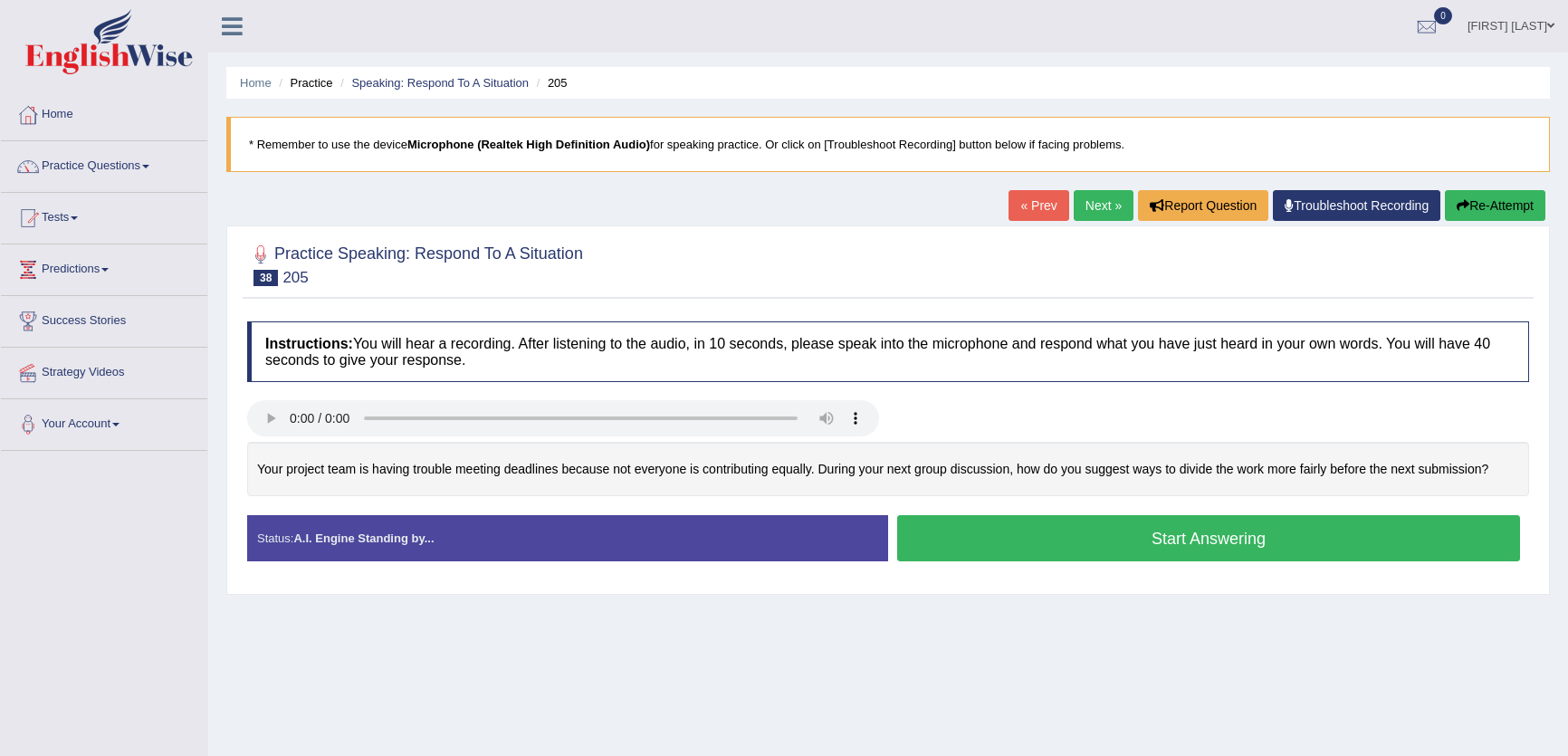 scroll, scrollTop: 0, scrollLeft: 0, axis: both 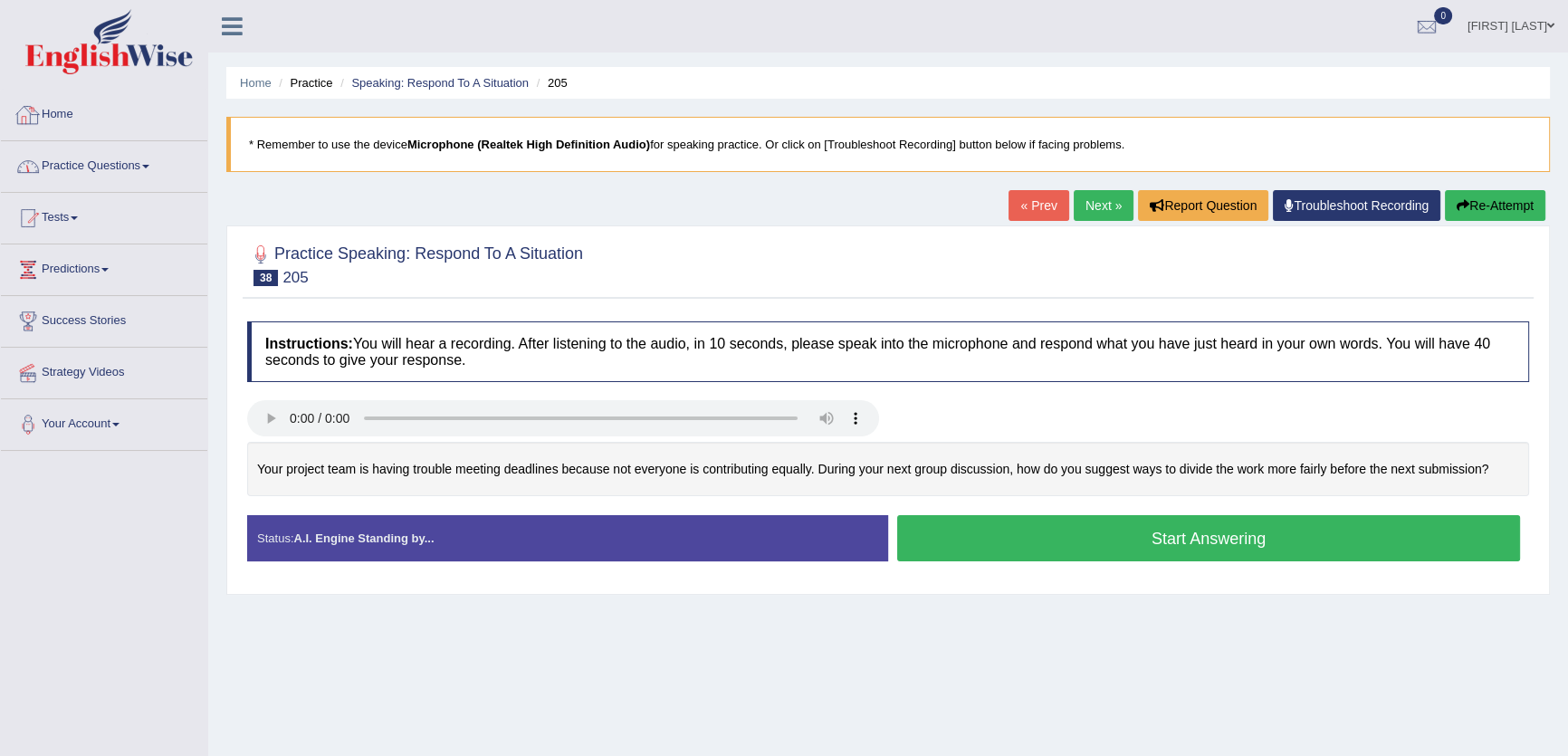 click on "Practice Questions" at bounding box center [104, 164] 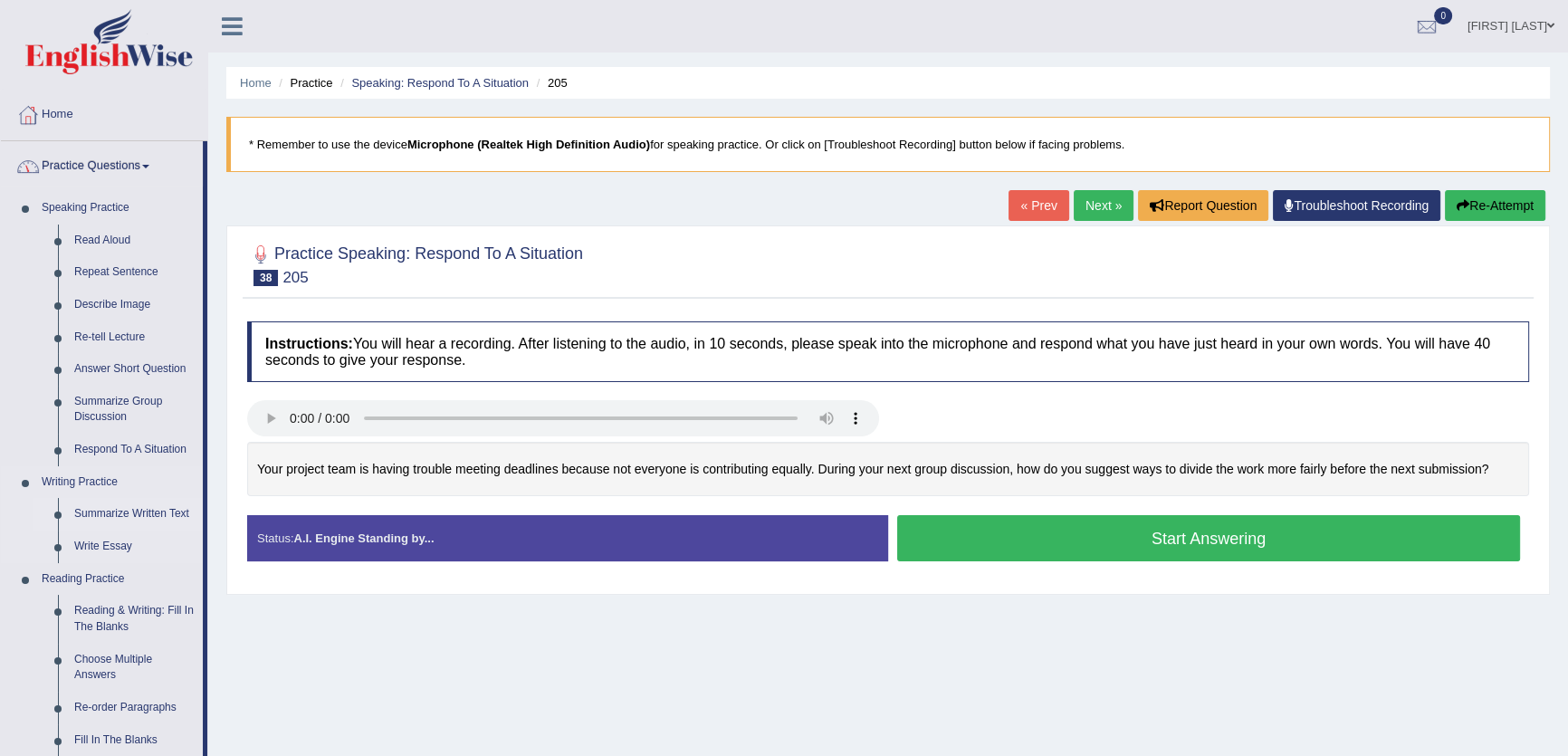 click on "Summarize Written Text" at bounding box center [134, 514] 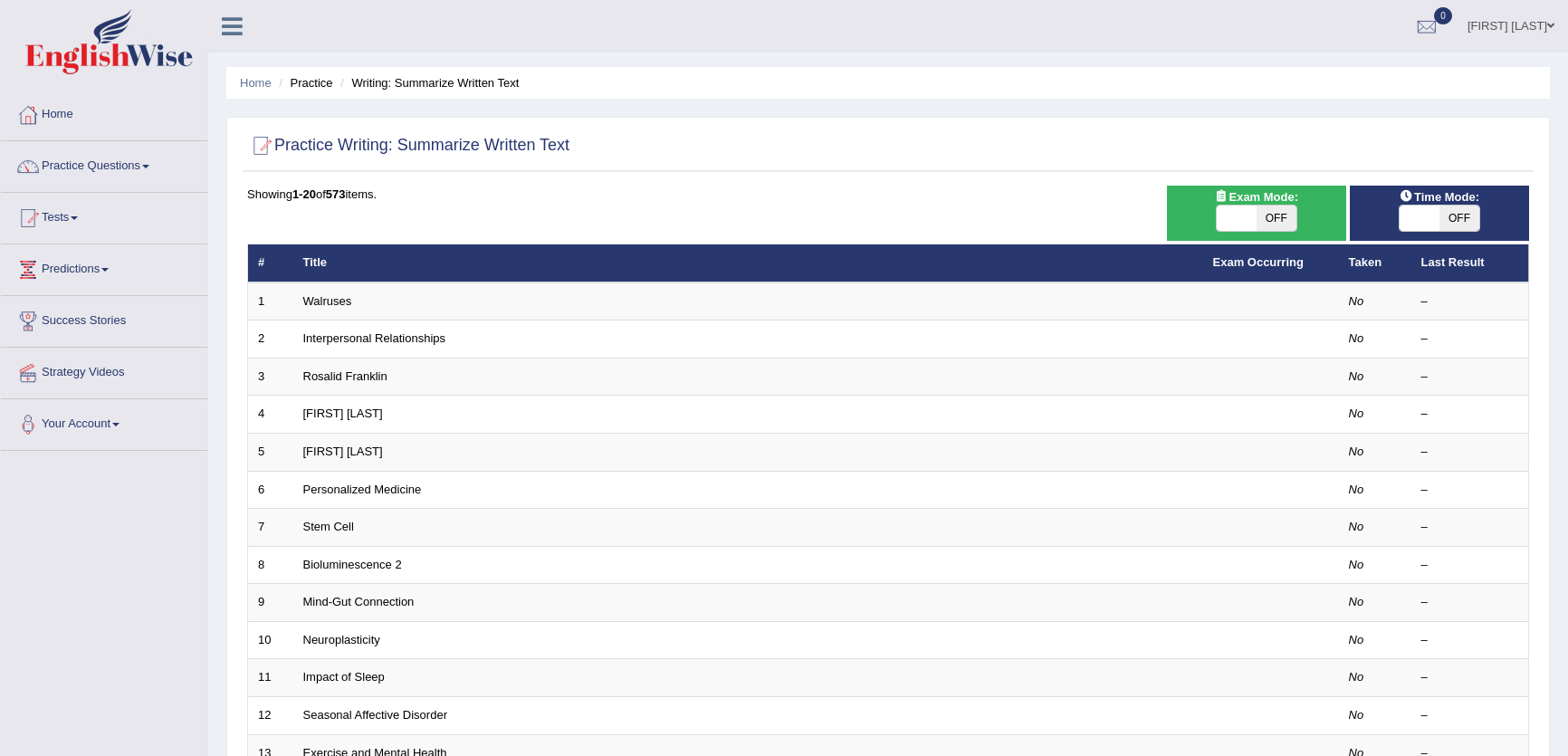 scroll, scrollTop: 0, scrollLeft: 0, axis: both 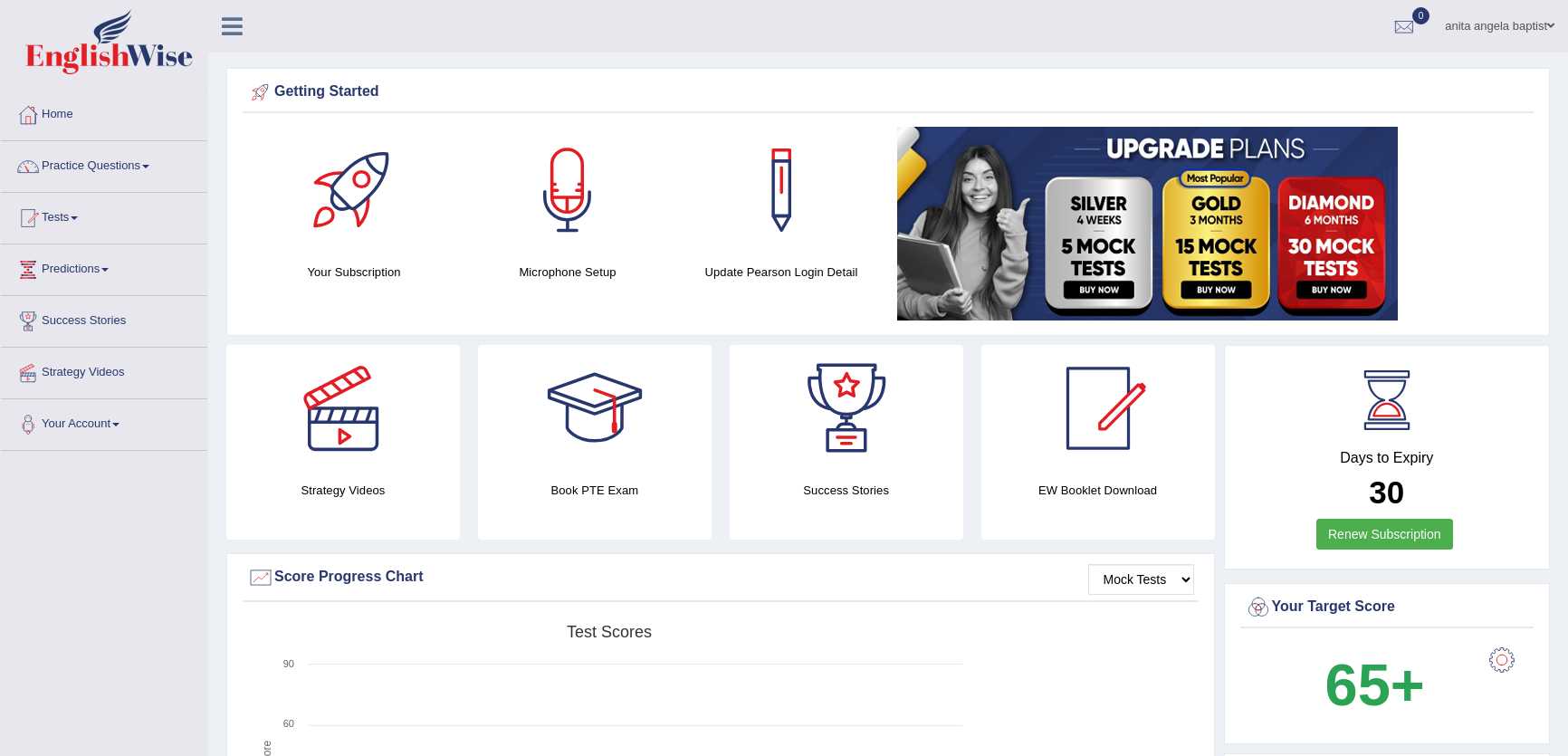 click on "Practice Questions" at bounding box center [104, 164] 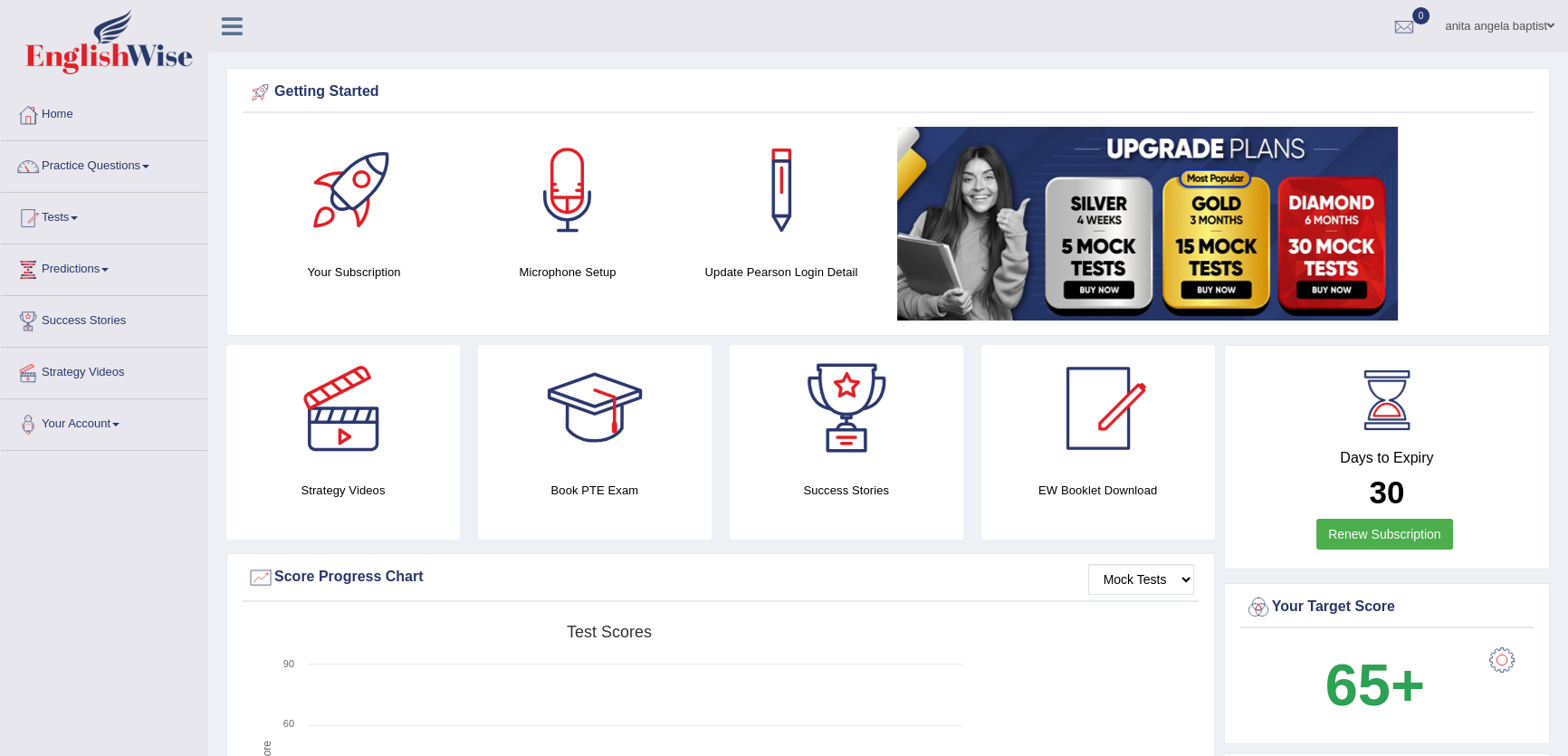 scroll, scrollTop: 0, scrollLeft: 0, axis: both 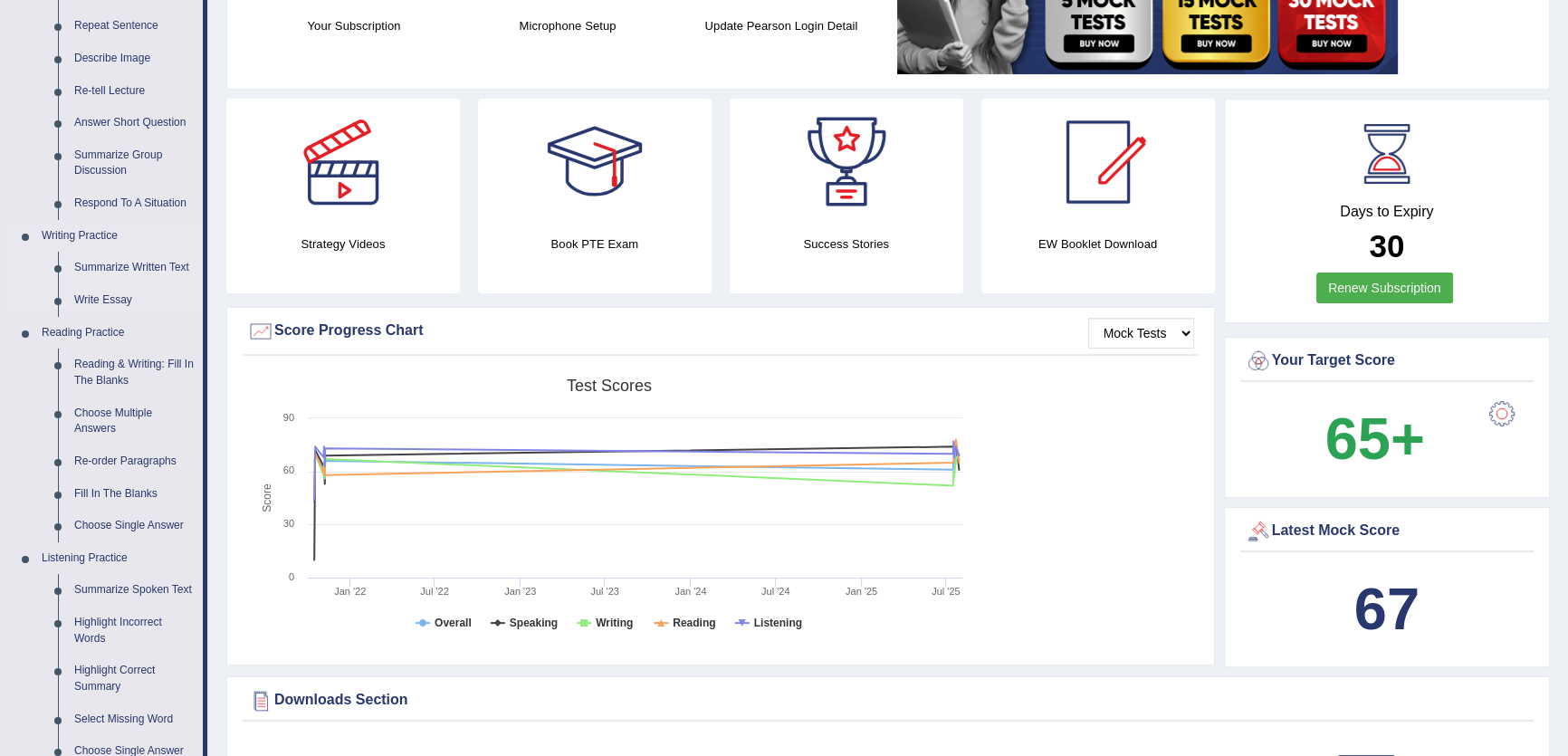 click on "Summarize Written Text" at bounding box center (134, 268) 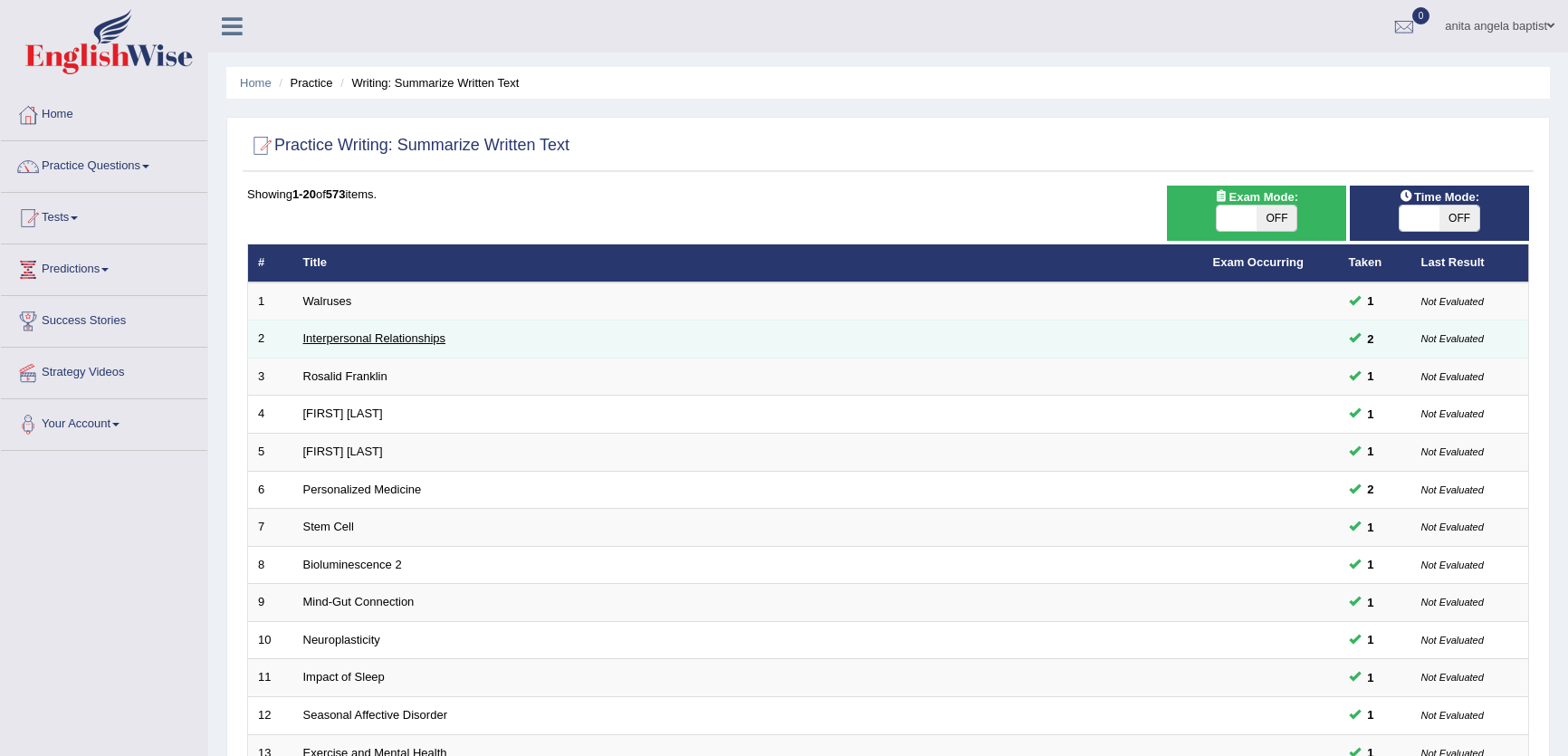 scroll, scrollTop: 0, scrollLeft: 0, axis: both 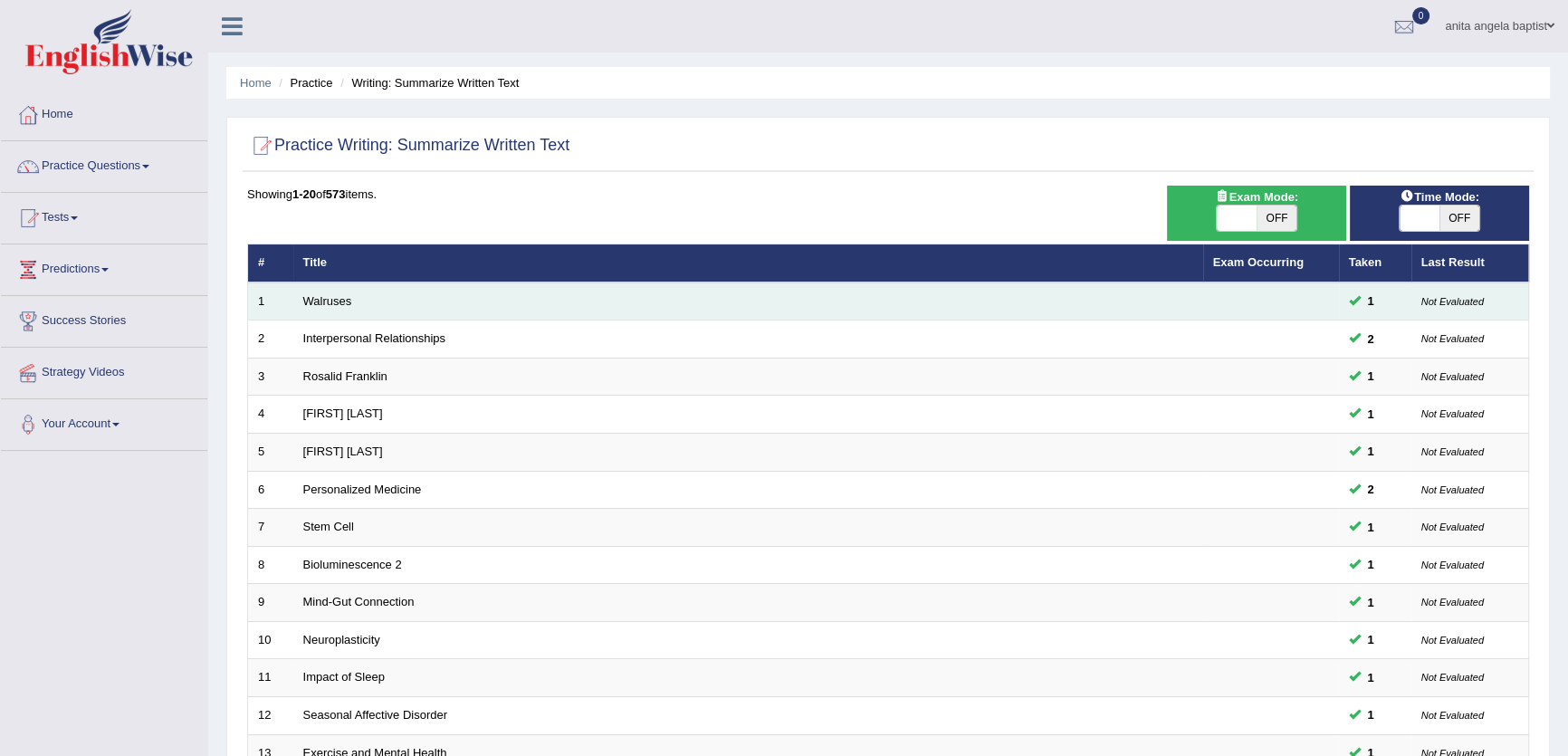 click on "Walruses" at bounding box center (748, 301) 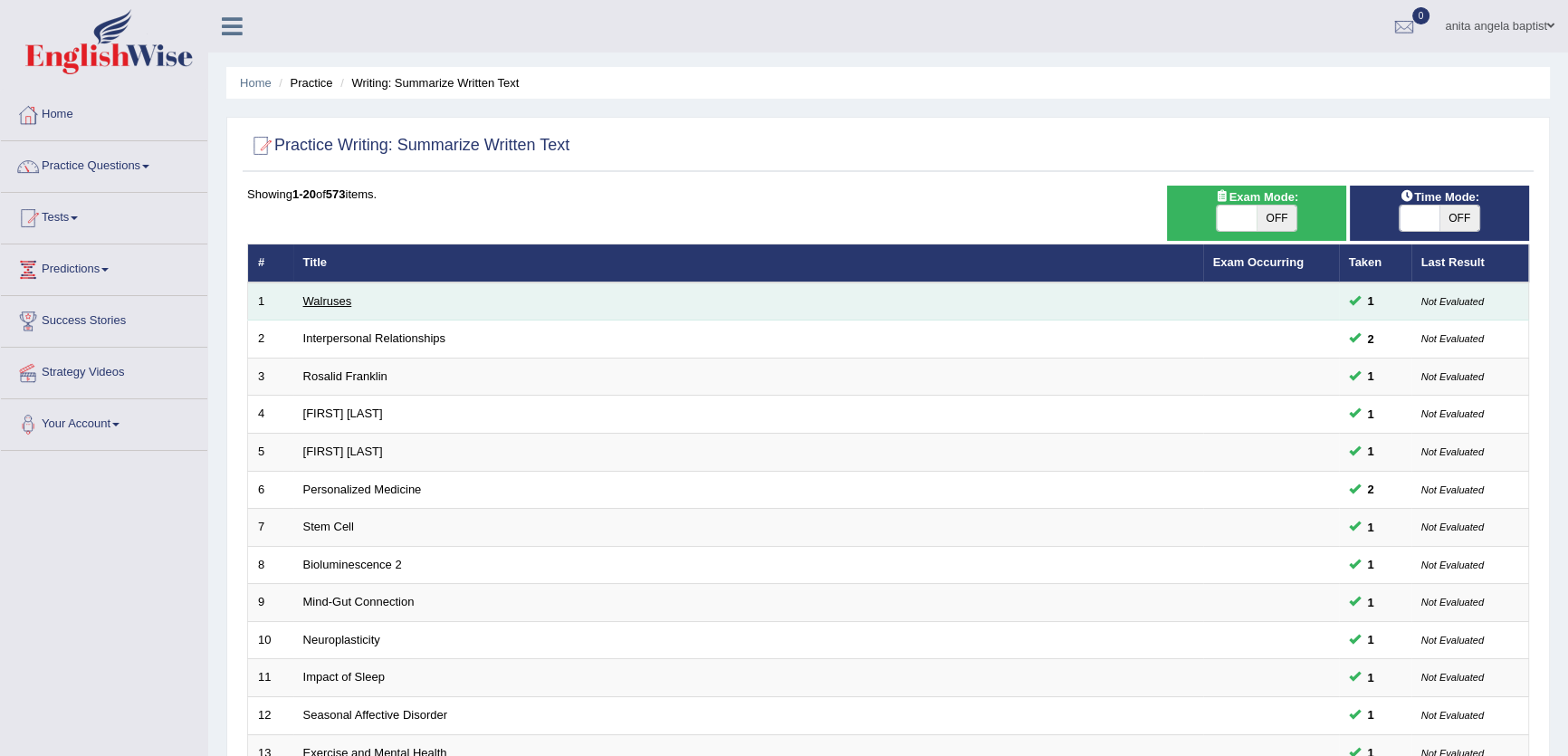 click on "Walruses" at bounding box center (328, 301) 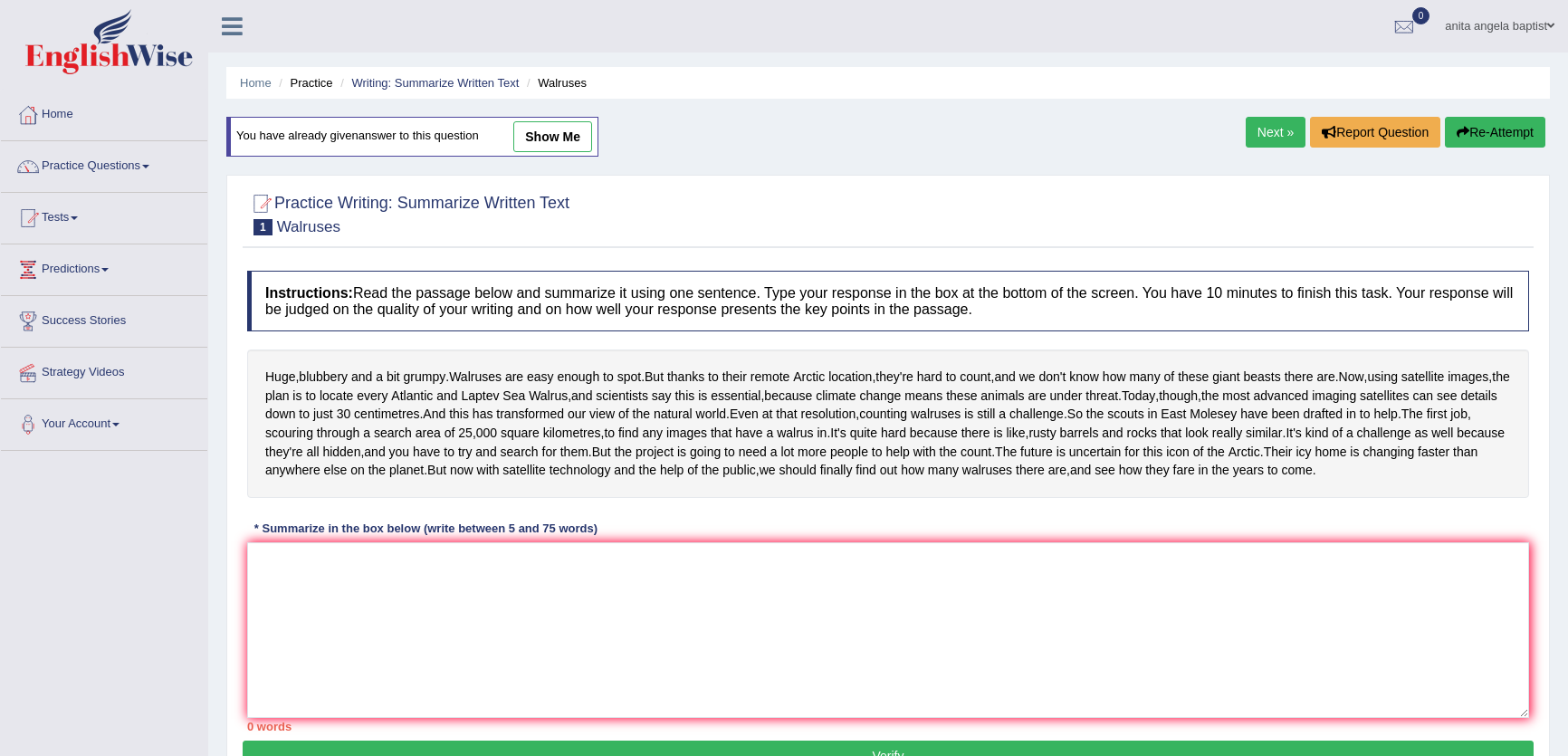 scroll, scrollTop: 0, scrollLeft: 0, axis: both 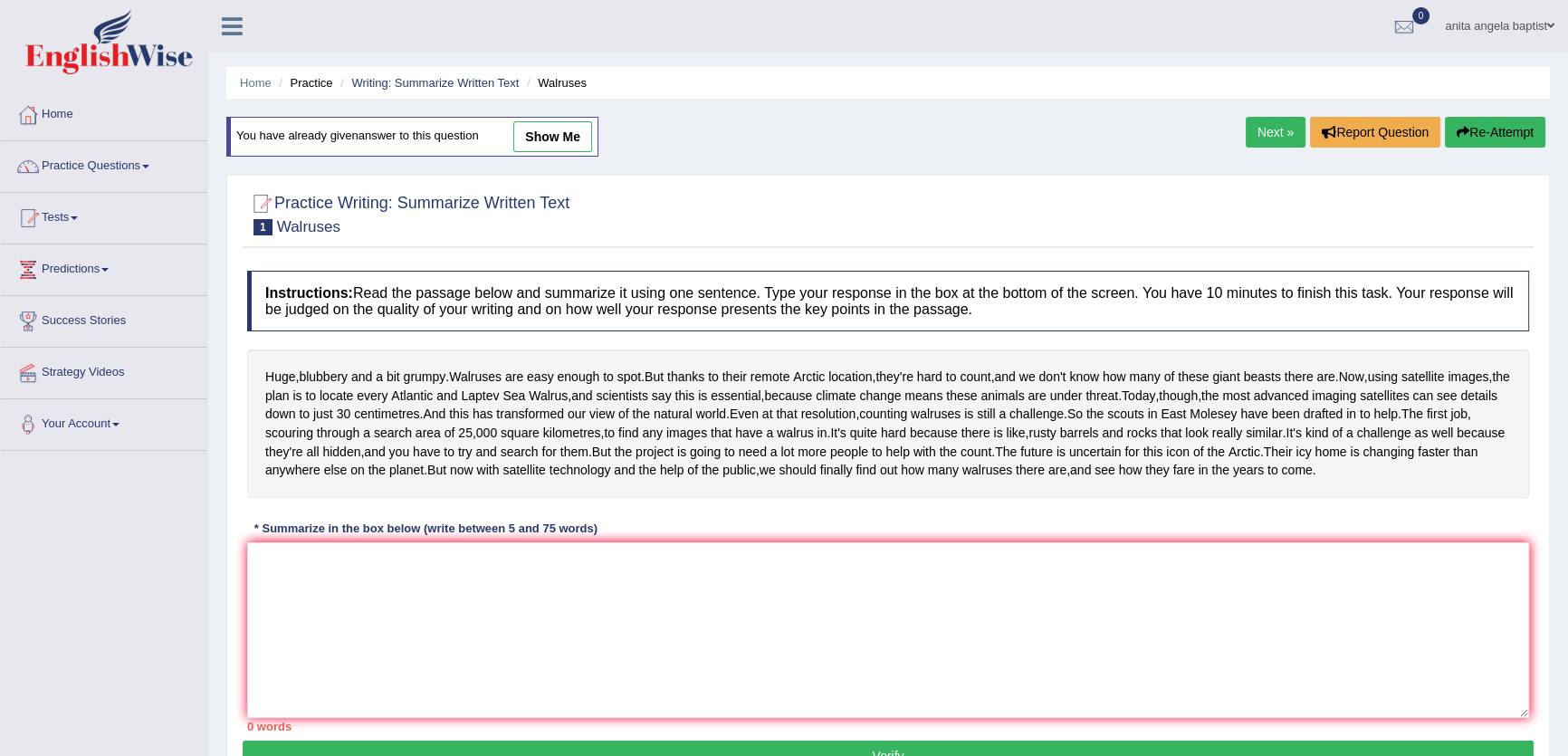 click on "show me" at bounding box center (552, 137) 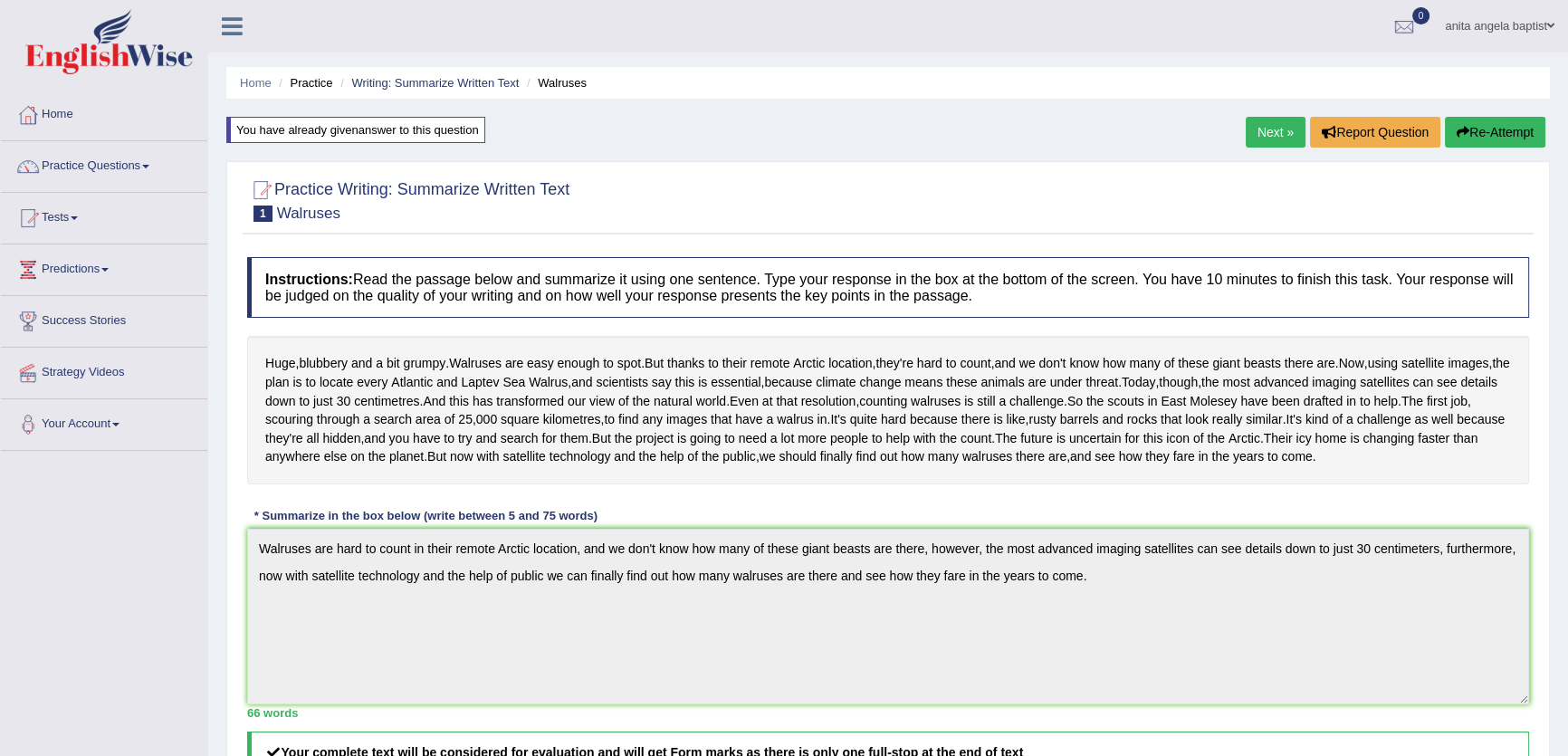 click on "Next »" at bounding box center [1276, 132] 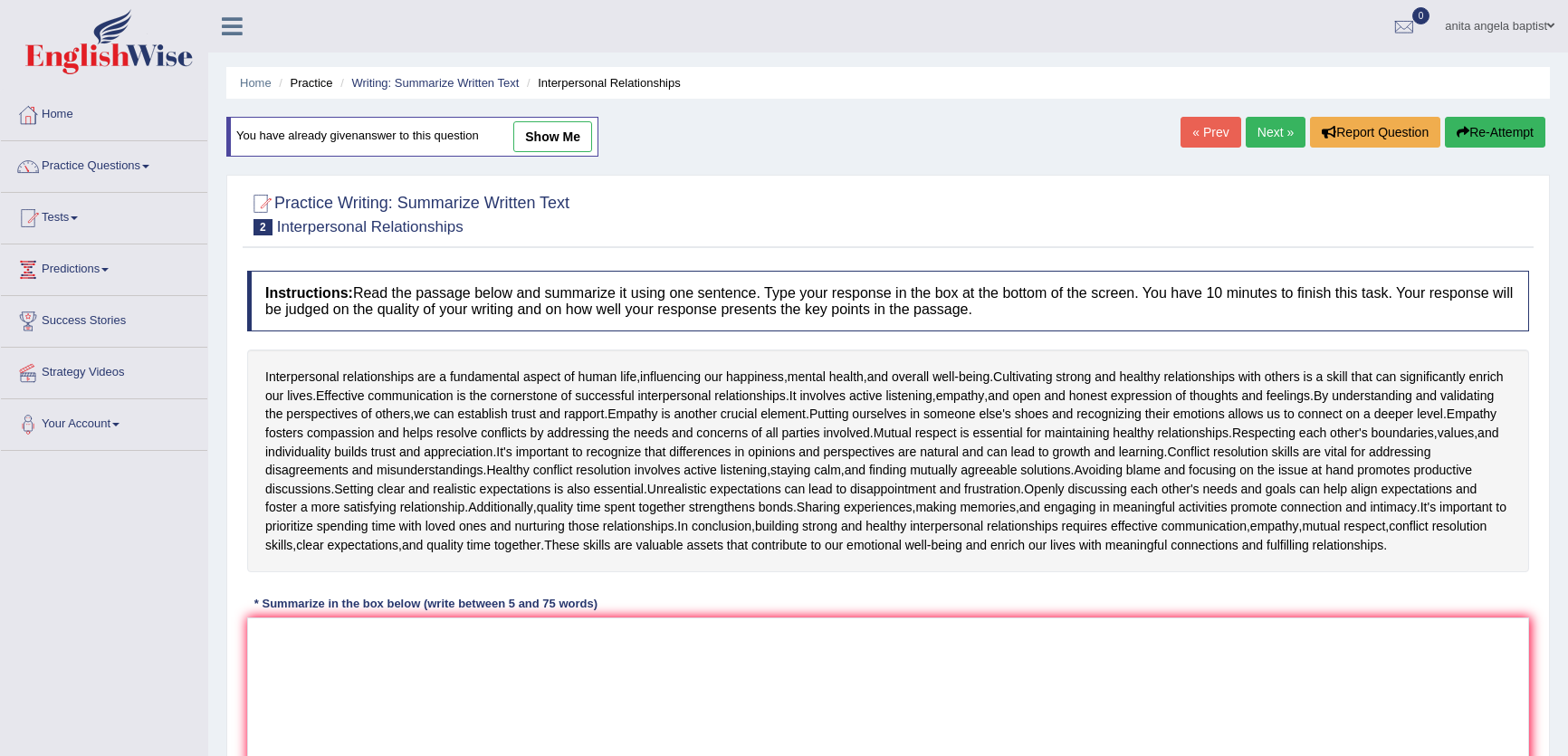 scroll, scrollTop: 0, scrollLeft: 0, axis: both 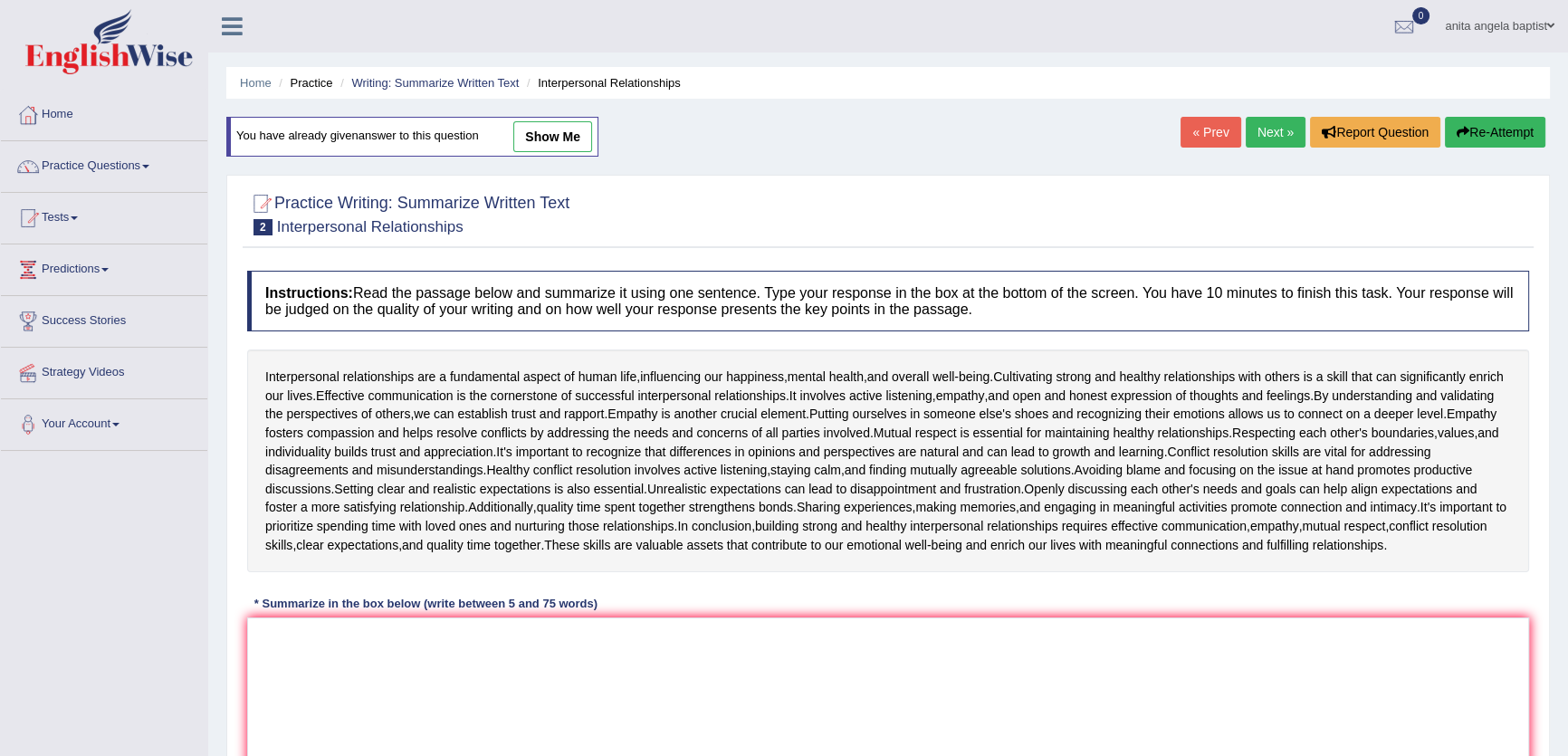 click on "show me" at bounding box center (552, 137) 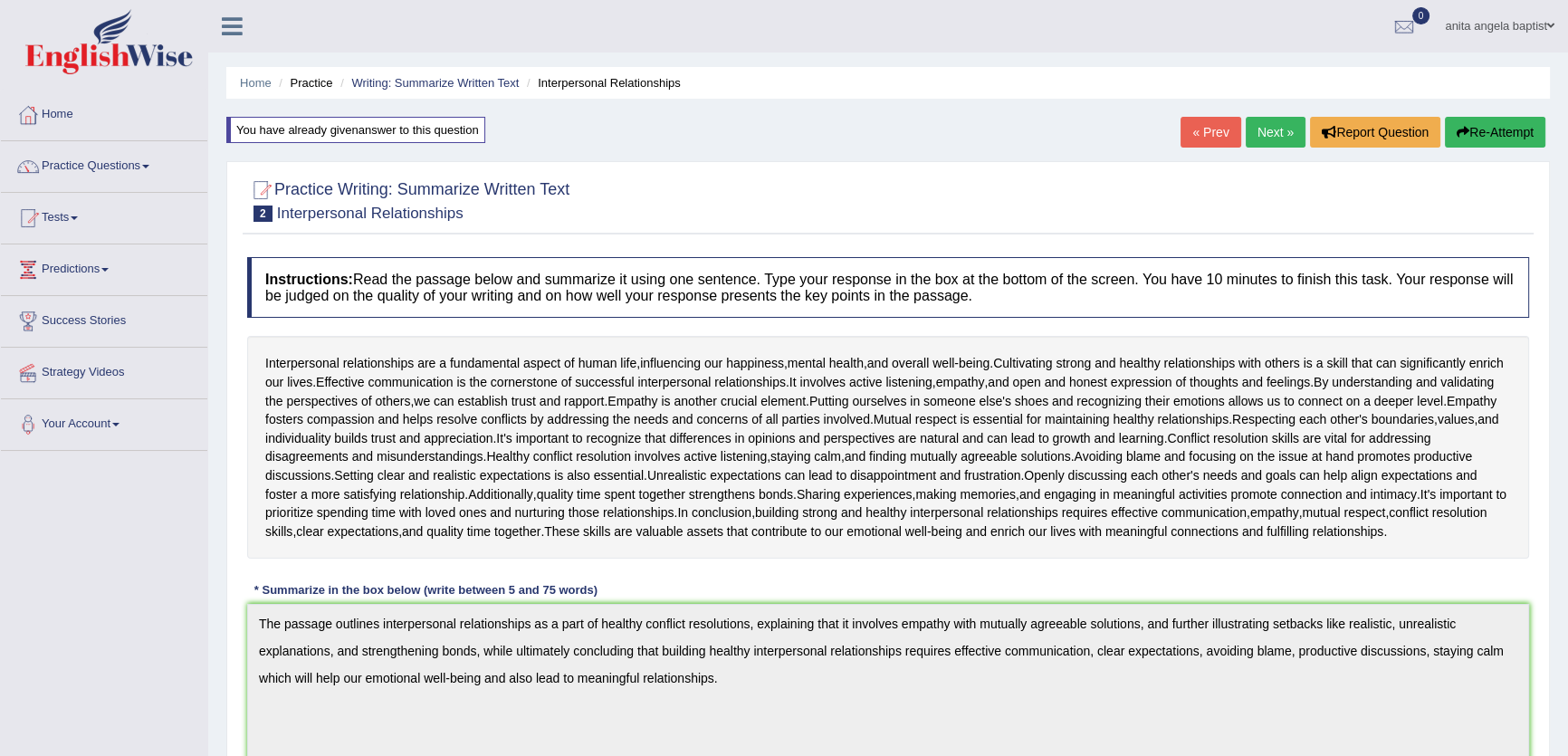 click on "Toggle navigation
Home
Practice Questions   Speaking Practice Read Aloud
Repeat Sentence
Describe Image
Re-tell Lecture
Answer Short Question
Summarize Group Discussion
Respond To A Situation
Writing Practice  Summarize Written Text
Write Essay
Reading Practice  Reading & Writing: Fill In The Blanks
Choose Multiple Answers
Re-order Paragraphs
Fill In The Blanks
Choose Single Answer
Listening Practice  Summarize Spoken Text
Highlight Incorrect Words
Highlight Correct Summary
Select Missing Word
Choose Single Answer
Choose Multiple Answers
Fill In The Blanks
Write From Dictation
Pronunciation
Tests  Take Practice Sectional Test
Take Mock Test" at bounding box center (784, 657) 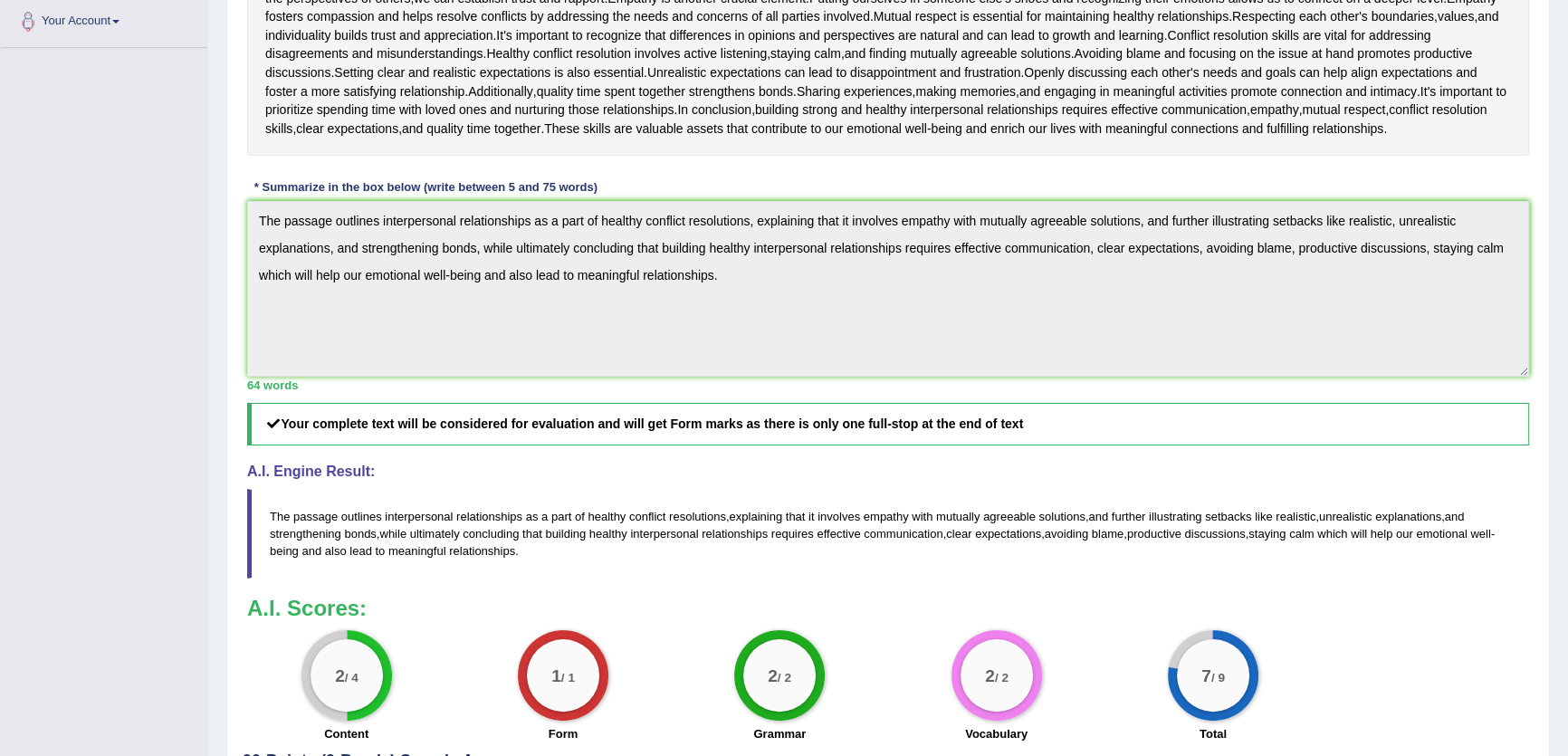 scroll, scrollTop: 0, scrollLeft: 0, axis: both 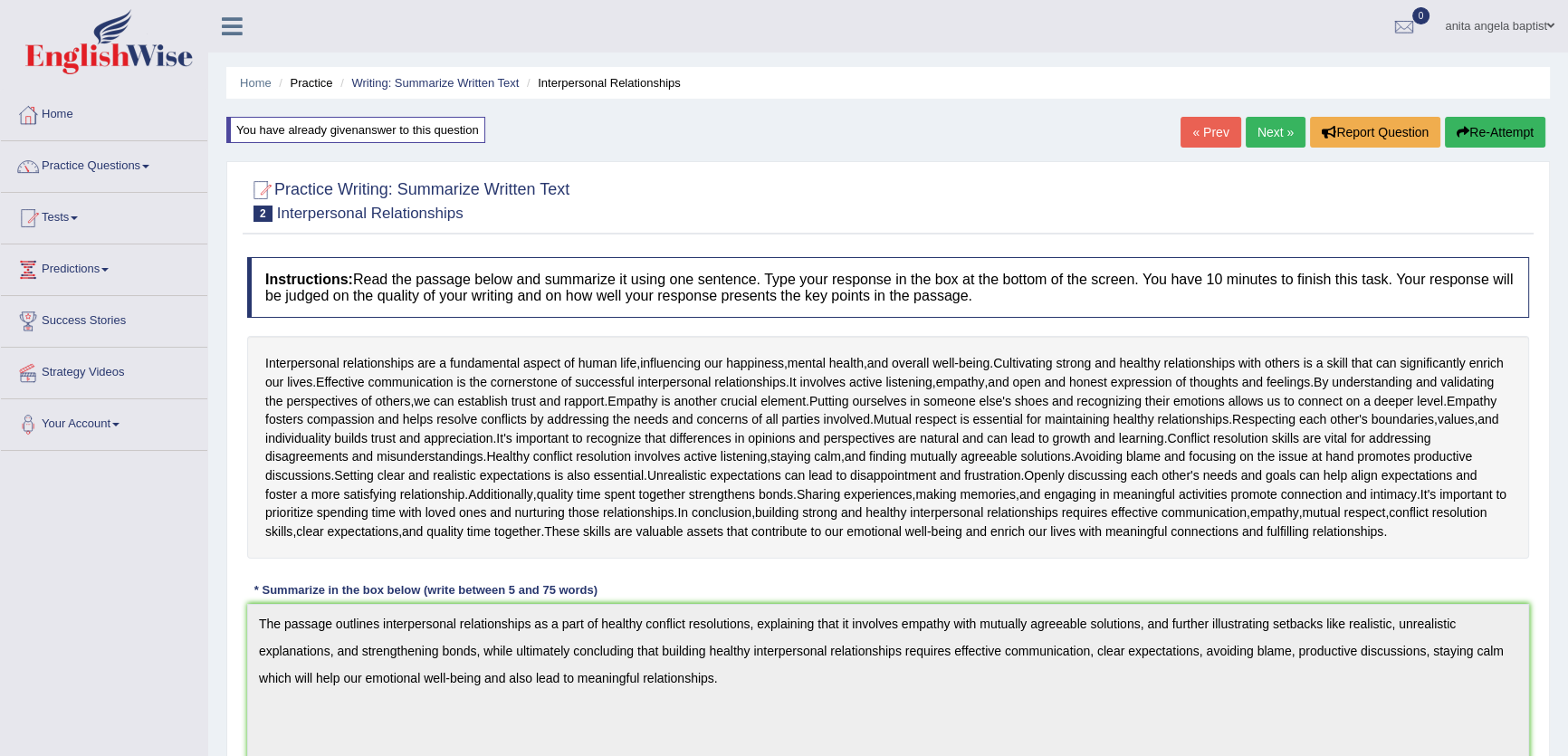 click on "Next »" at bounding box center [1276, 132] 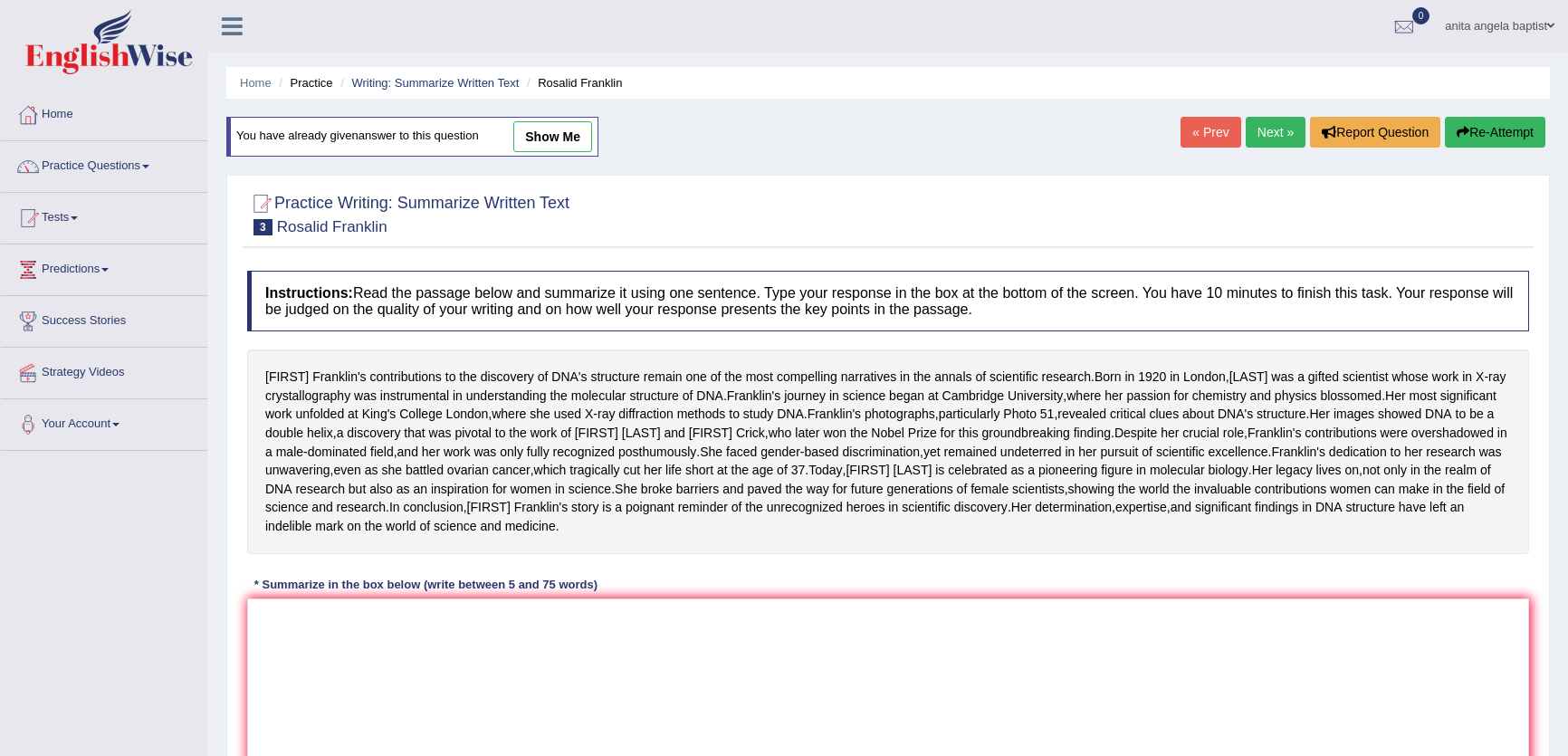 scroll, scrollTop: 54, scrollLeft: 0, axis: vertical 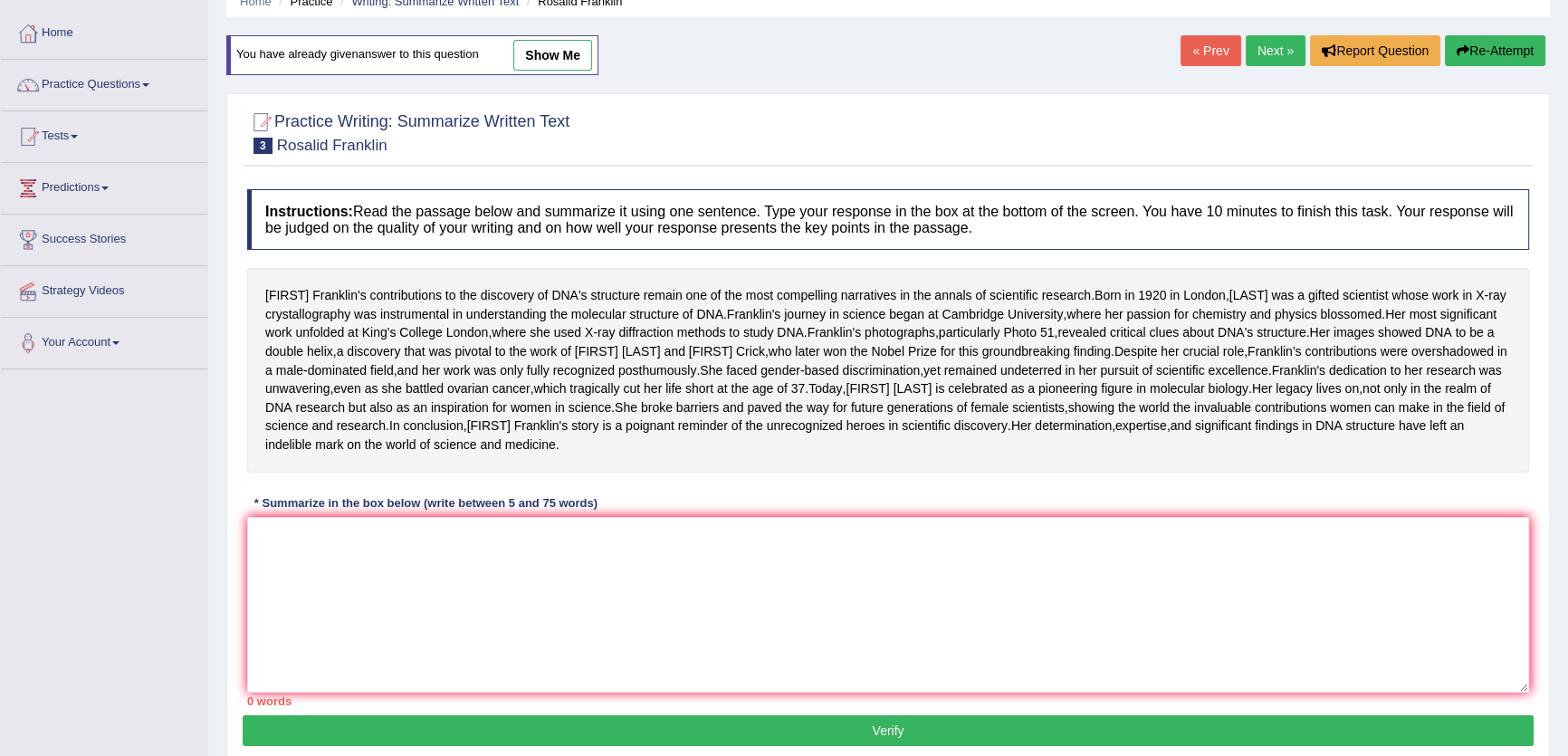 click on "show me" at bounding box center [552, 55] 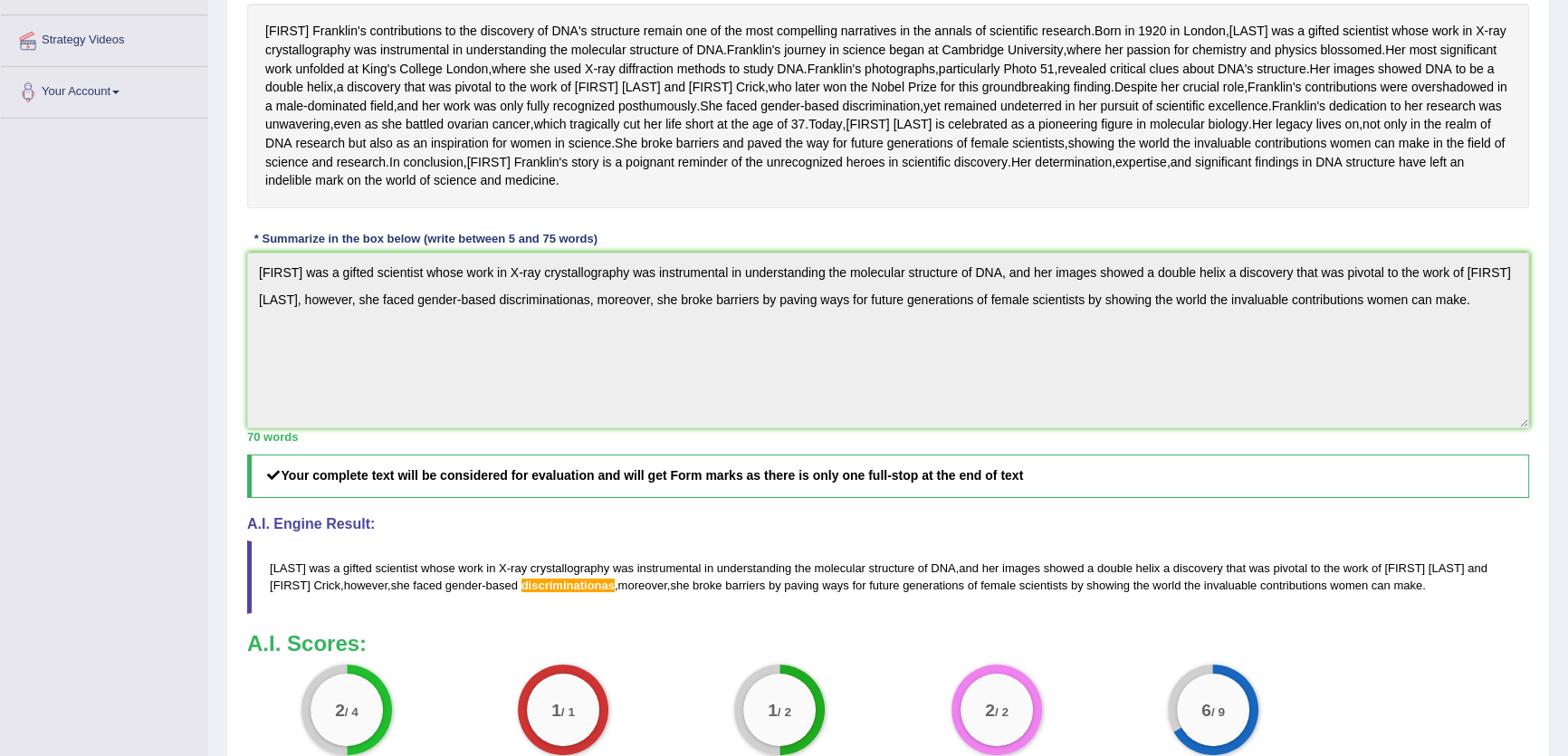 scroll, scrollTop: 0, scrollLeft: 0, axis: both 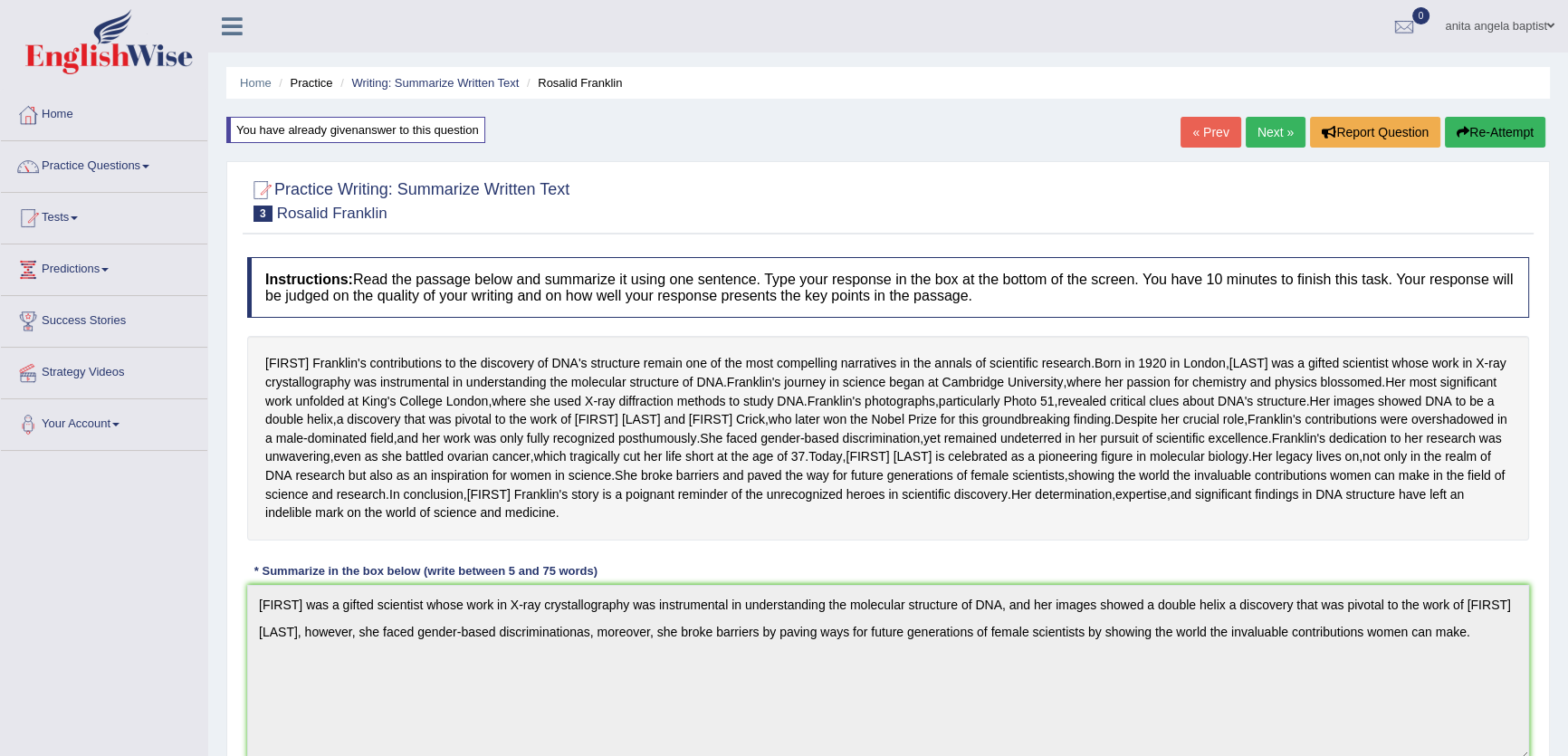 click on "Next »" at bounding box center (1276, 132) 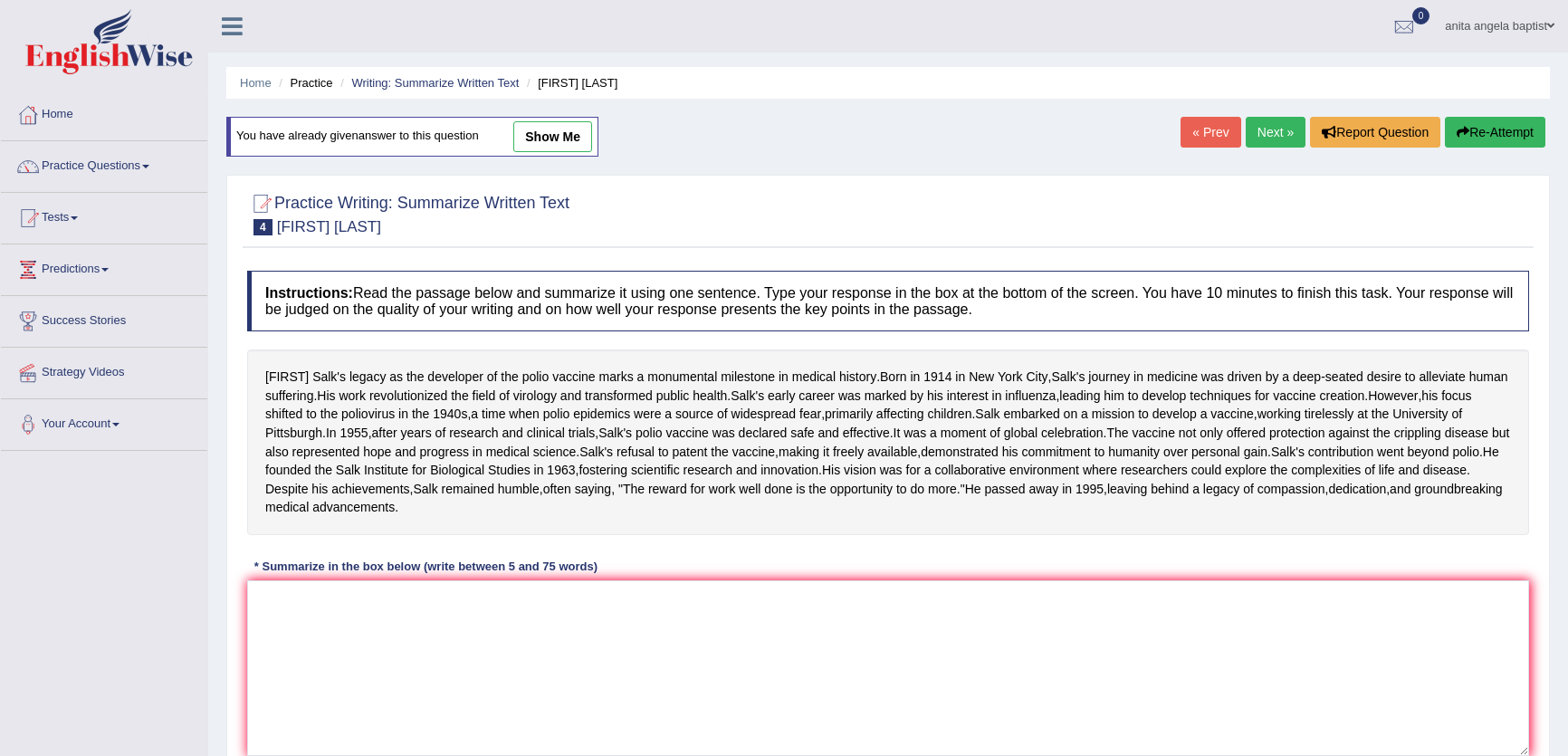 scroll, scrollTop: 0, scrollLeft: 0, axis: both 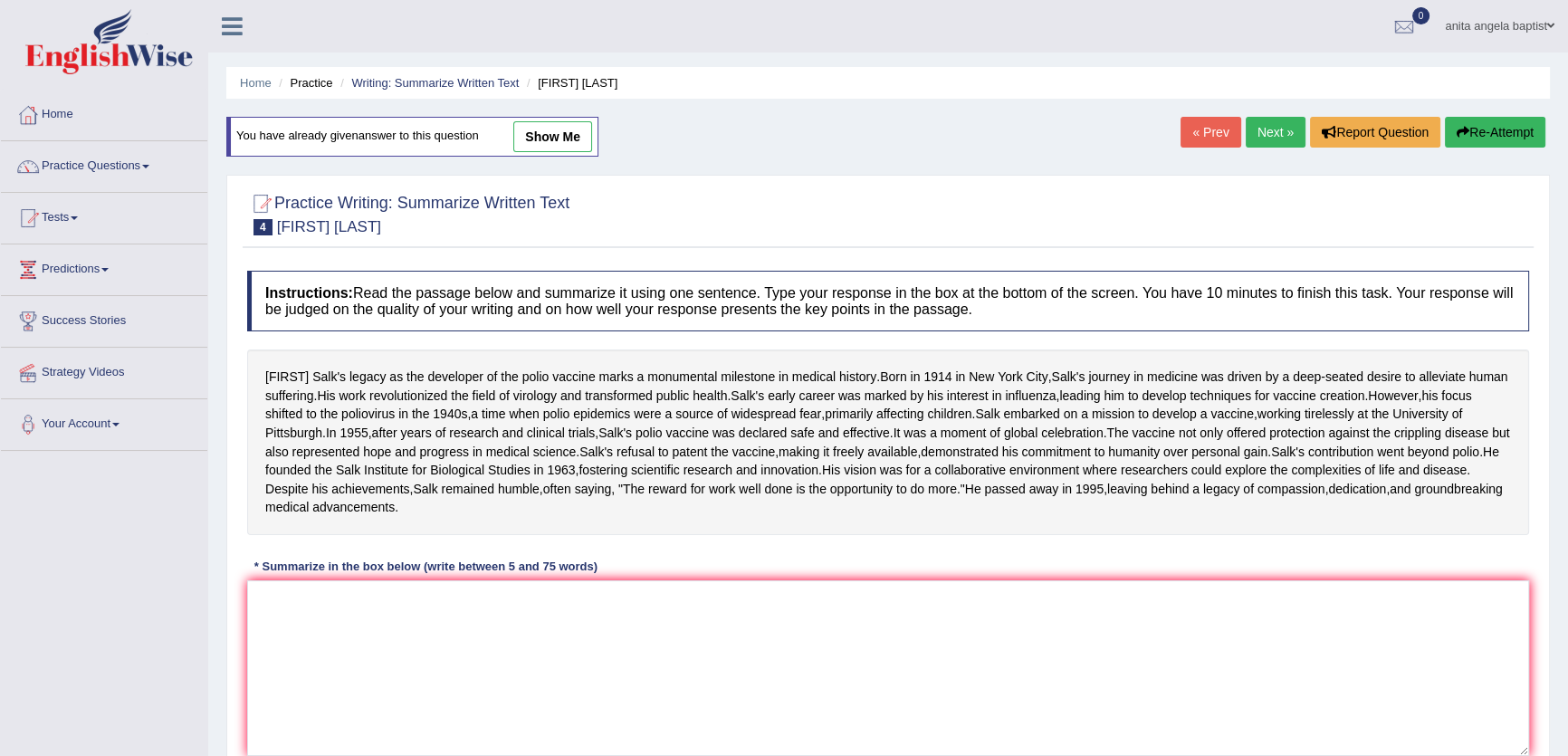click on "Home
Practice
Writing: Summarize Written Text
Jonas Salk
You have already given   answer to this question
show me
« Prev Next »  Report Question  Re-Attempt
Practice Writing: Summarize Written Text
4
Jonas Salk
Instructions:  Read the passage below and summarize it using one sentence. Type your response in the box at the bottom of the screen. You have 10 minutes to finish this task. Your response will be judged on the quality of your writing and on how well your response presents the key points in the passage.
Jonas   Salk's   legacy   as   the   developer   of   the   polio   vaccine   marks   a   monumental   milestone   in   medical   history .  Born   in   1914   in   New   York   City ,  Salk's   journey   in   medicine   was   driven   by   a   deep - seated   desire   to" at bounding box center (888, 453) 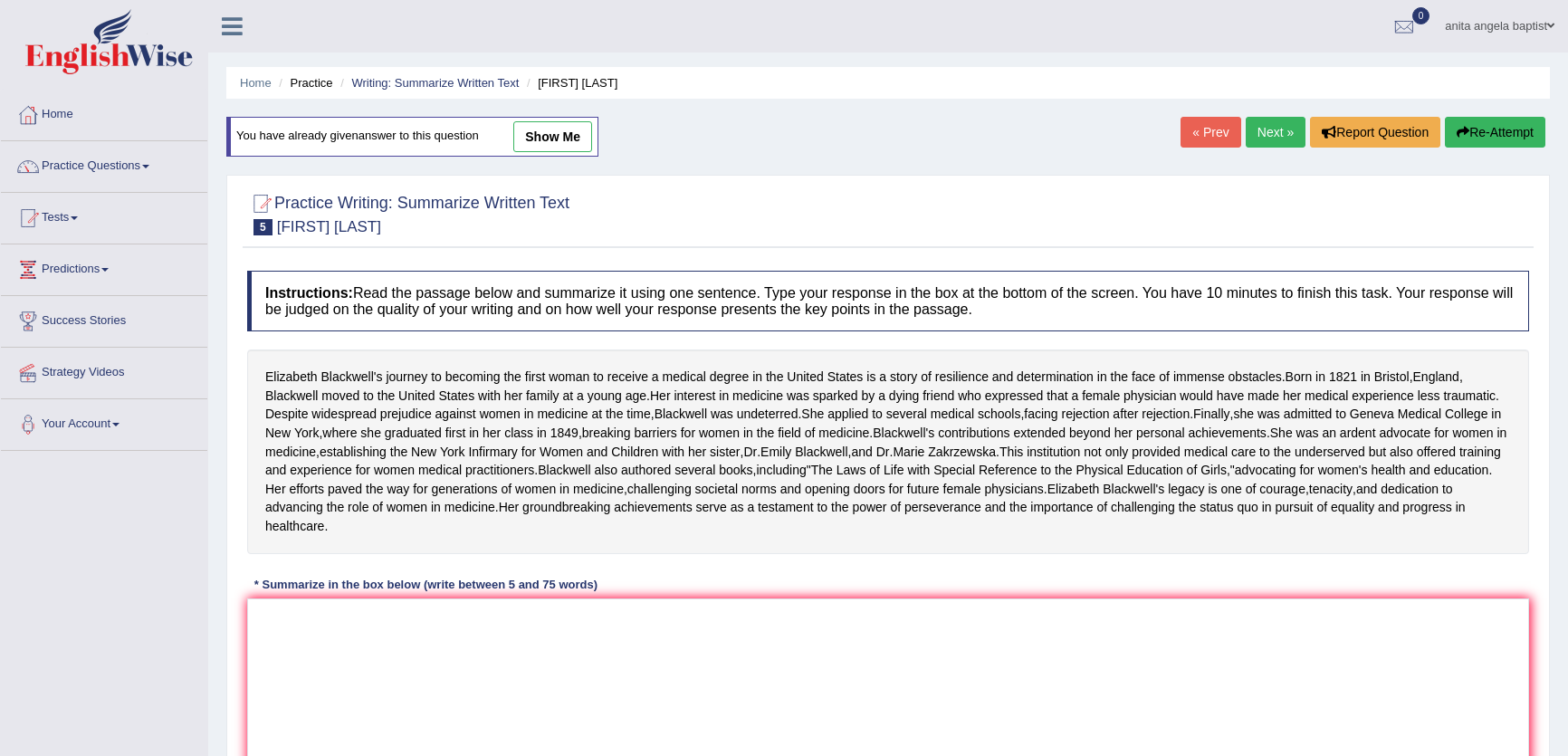 scroll, scrollTop: 0, scrollLeft: 0, axis: both 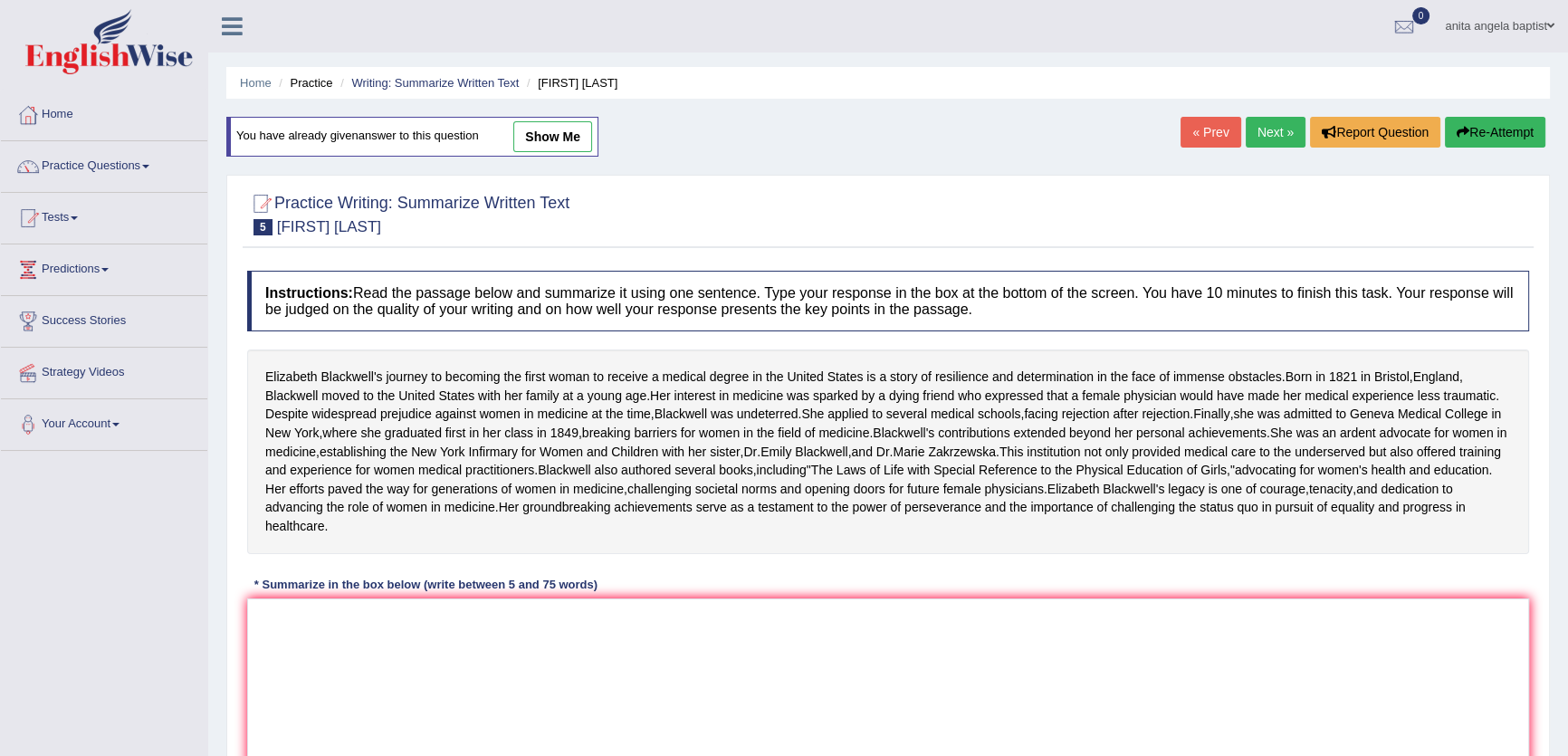 click on "Next »" at bounding box center (1276, 132) 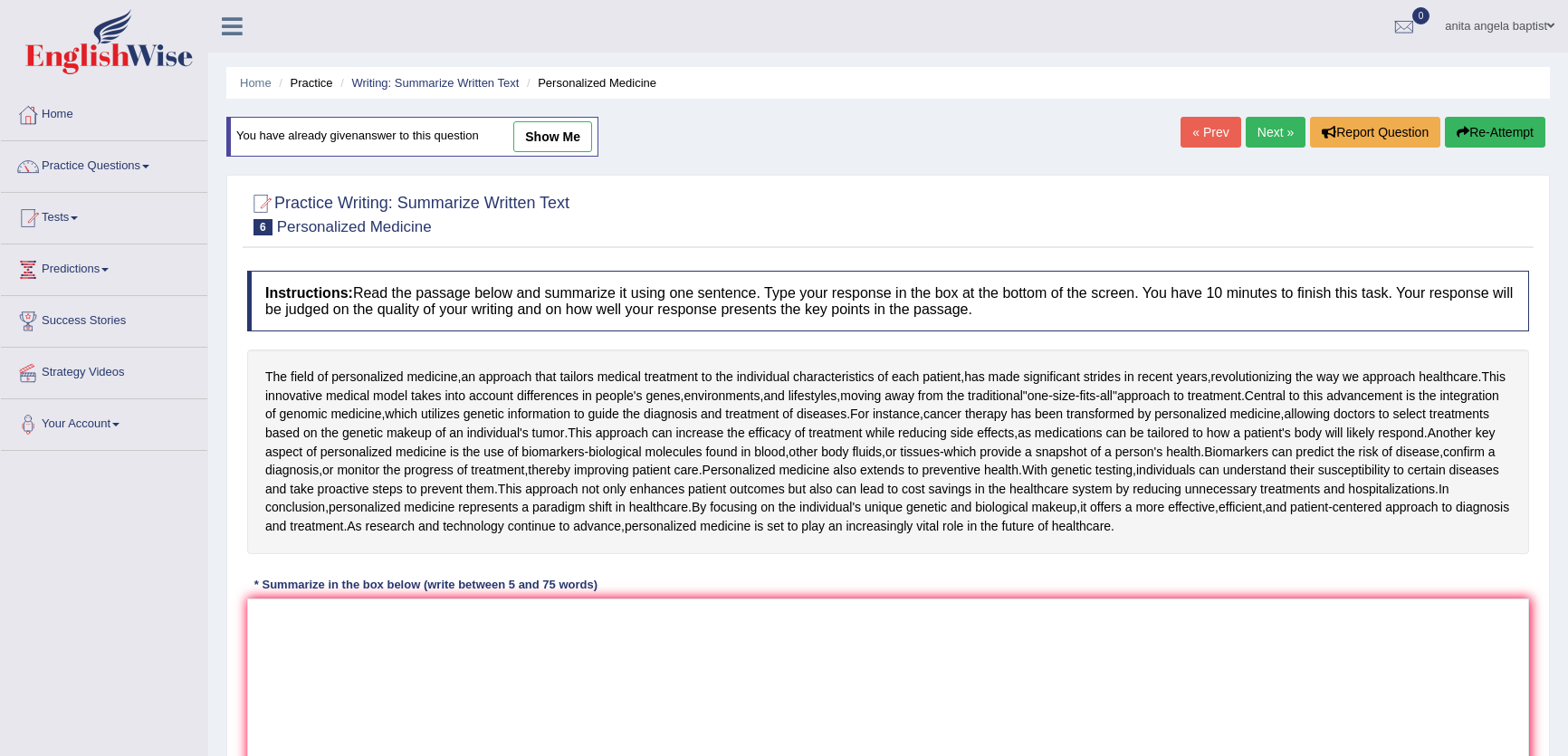 scroll, scrollTop: 0, scrollLeft: 0, axis: both 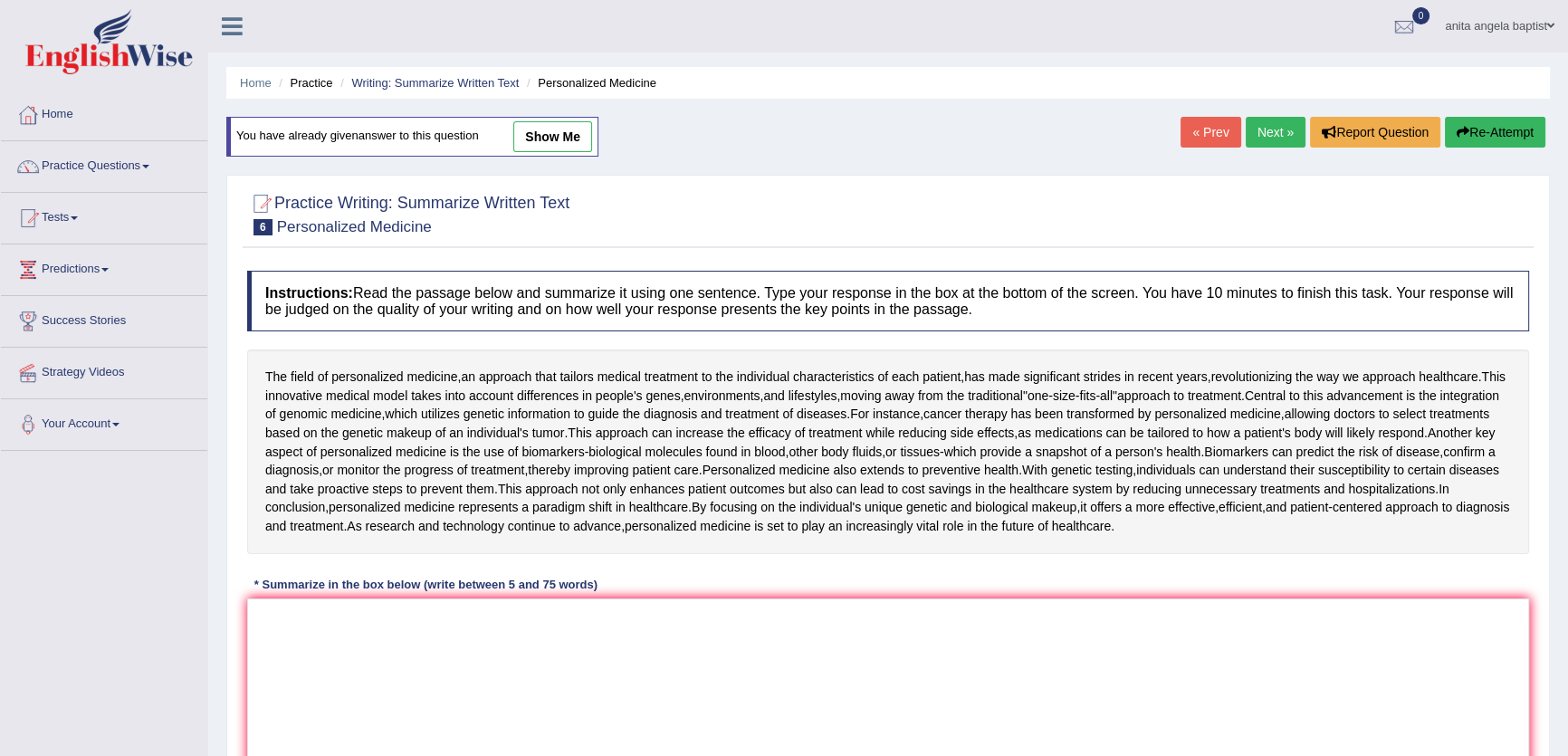 drag, startPoint x: 540, startPoint y: 137, endPoint x: 534, endPoint y: 181, distance: 44.407207 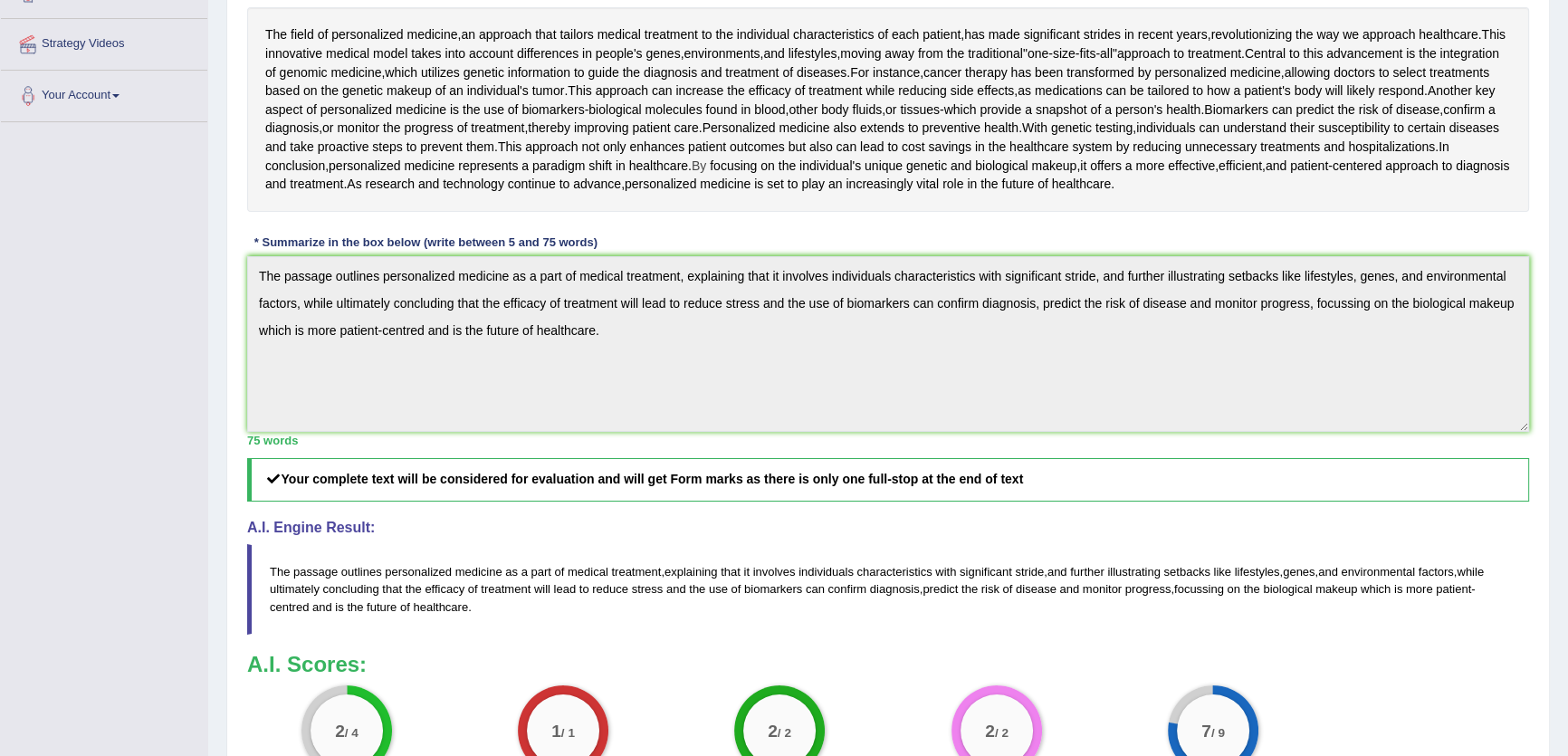 scroll, scrollTop: 0, scrollLeft: 0, axis: both 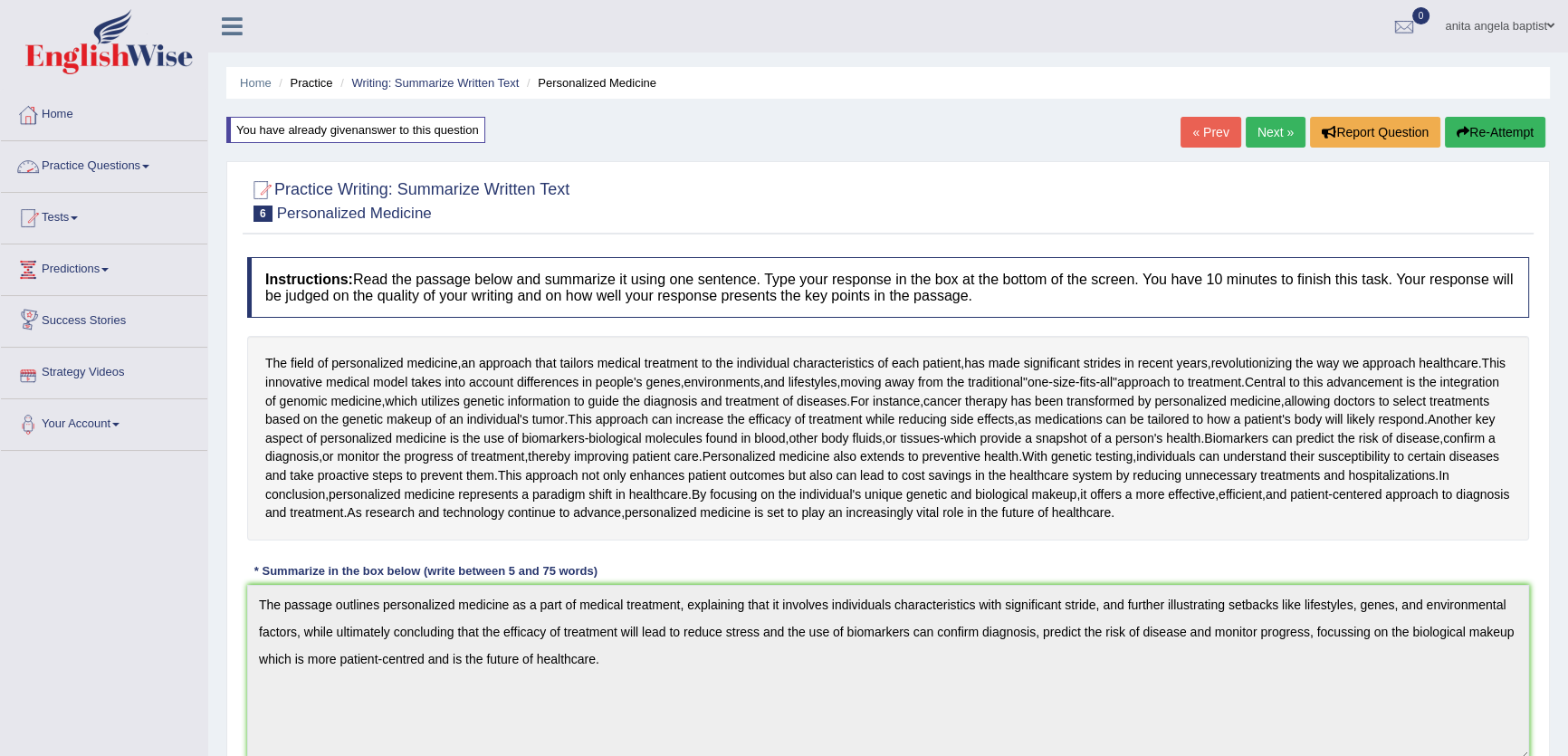 click on "Practice Questions" at bounding box center [104, 164] 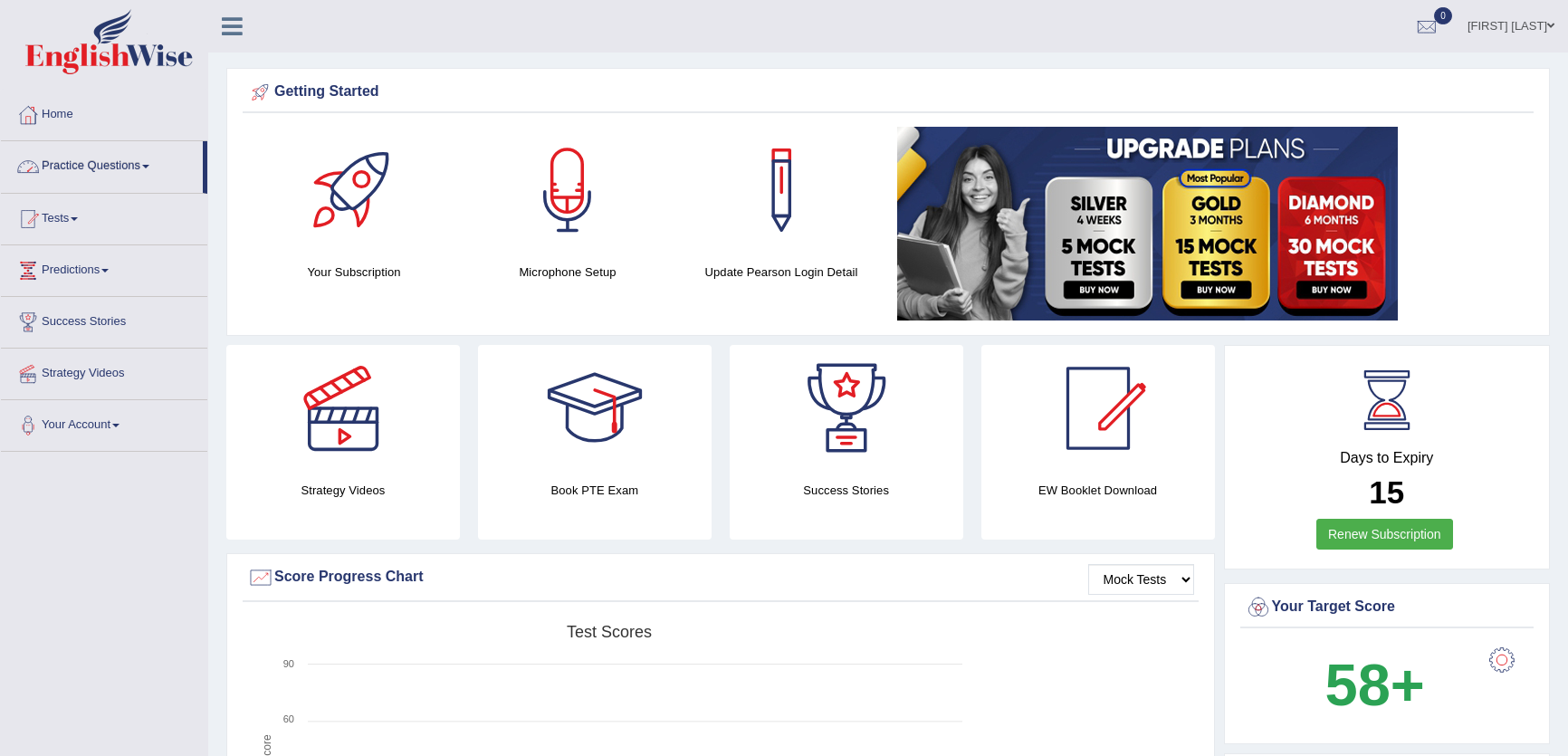 scroll, scrollTop: 0, scrollLeft: 0, axis: both 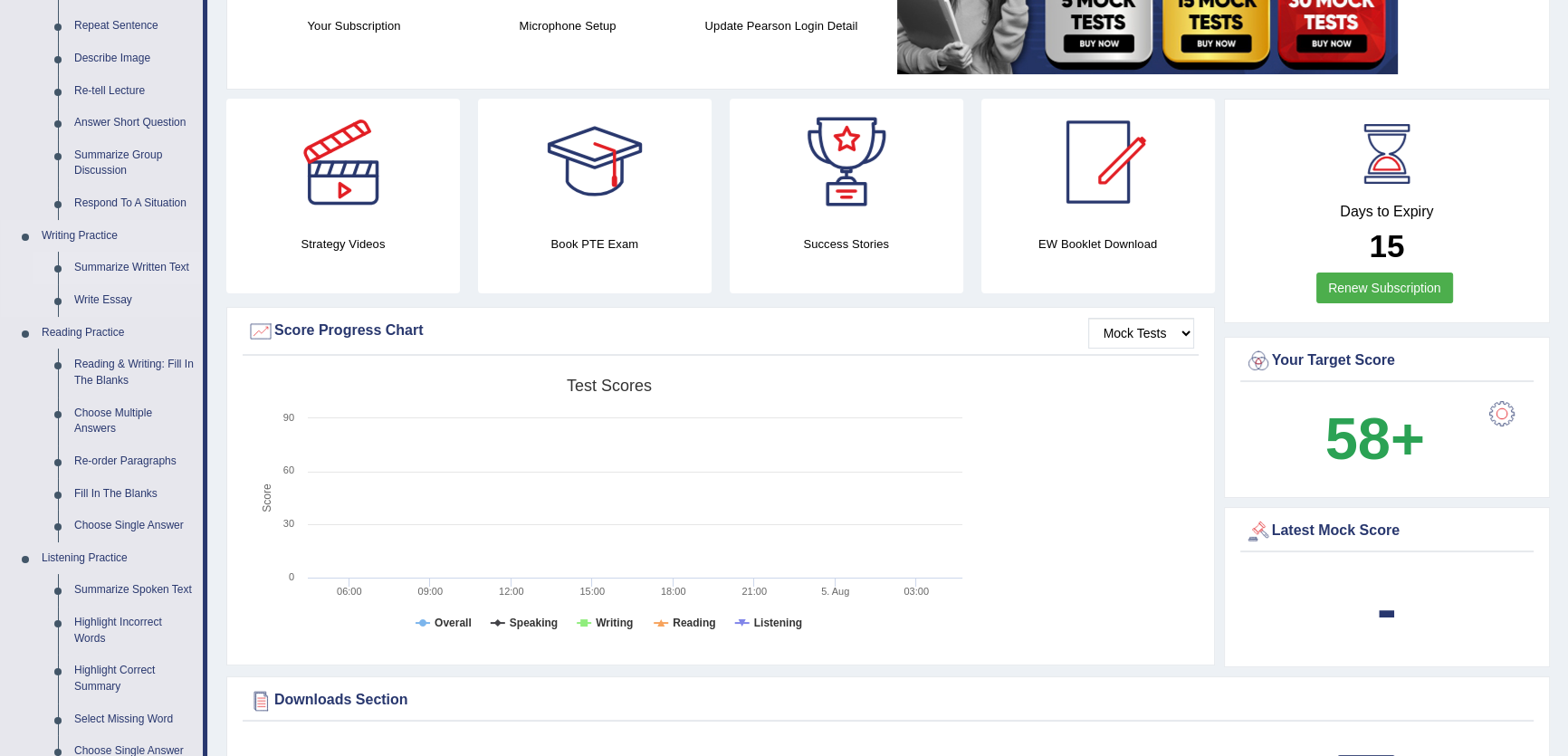 click on "Summarize Written Text" at bounding box center [134, 268] 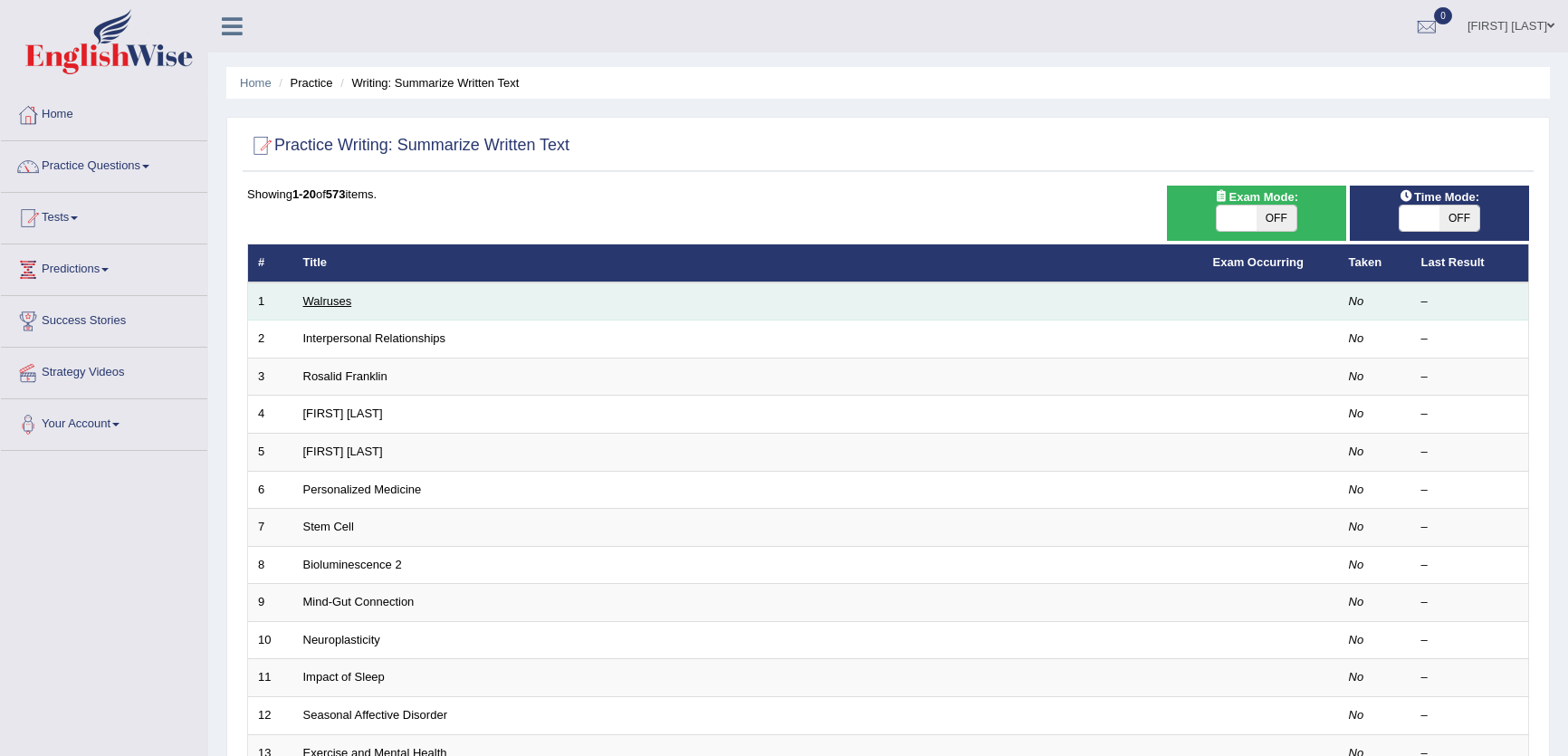 scroll, scrollTop: 0, scrollLeft: 0, axis: both 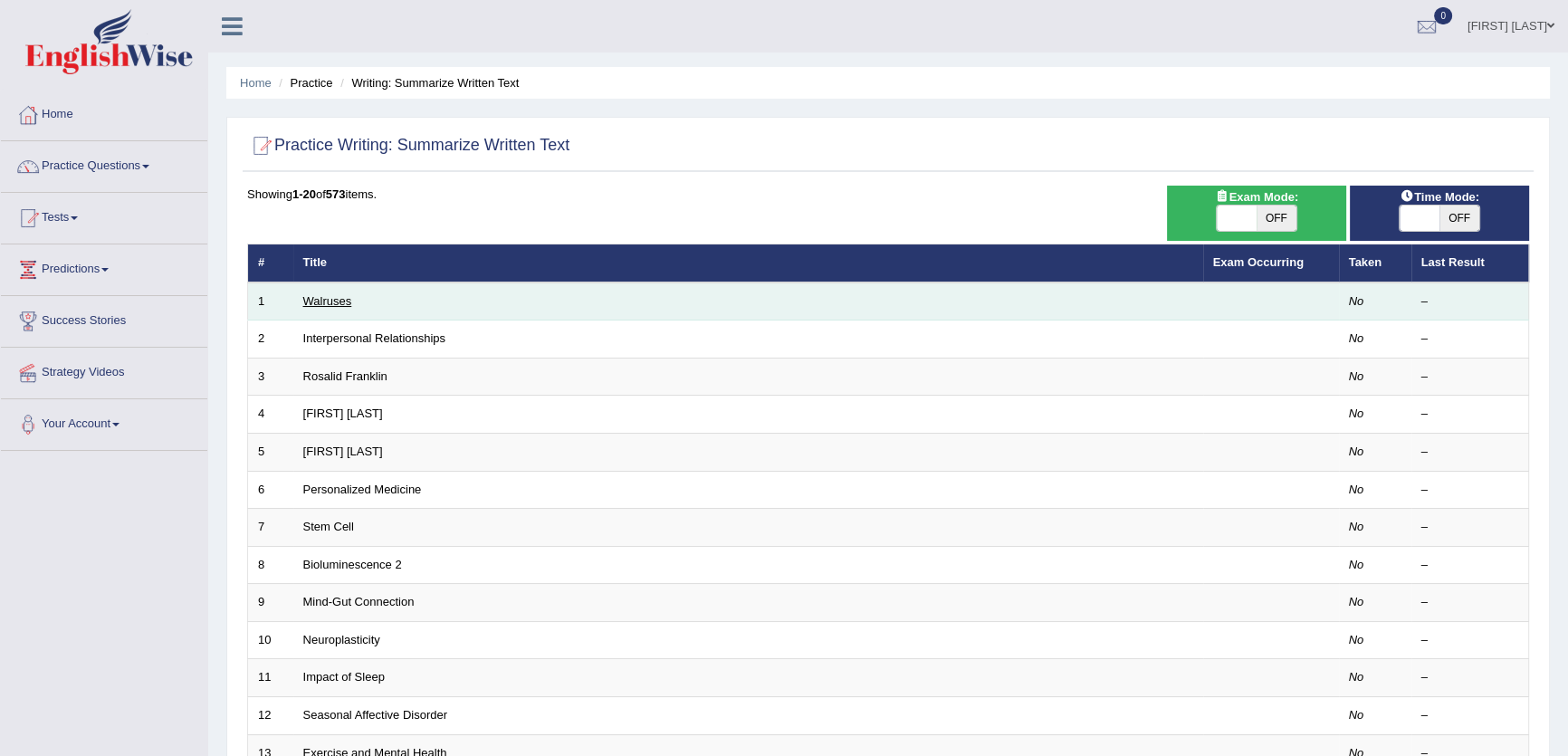 click on "Walruses" at bounding box center [328, 301] 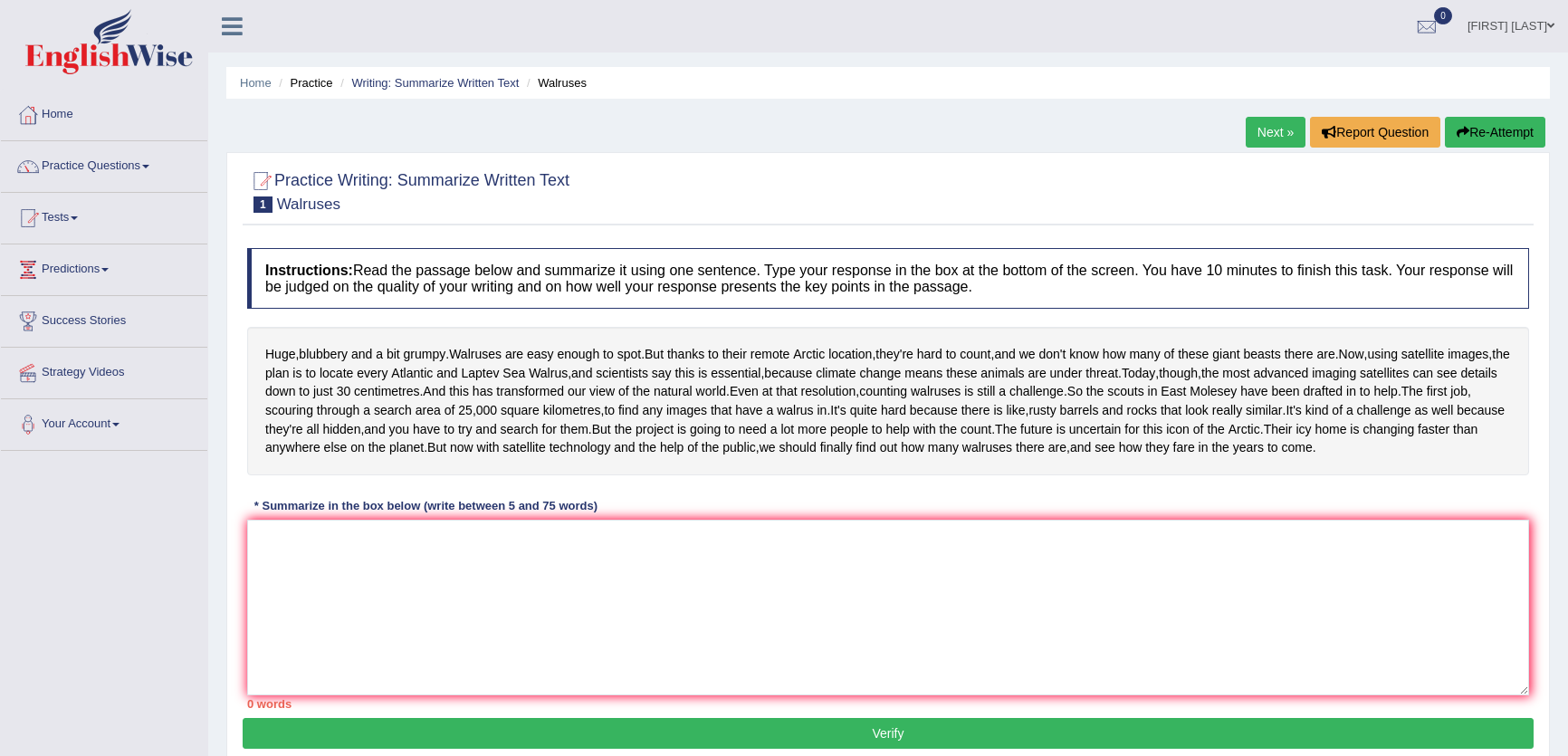 scroll, scrollTop: 194, scrollLeft: 0, axis: vertical 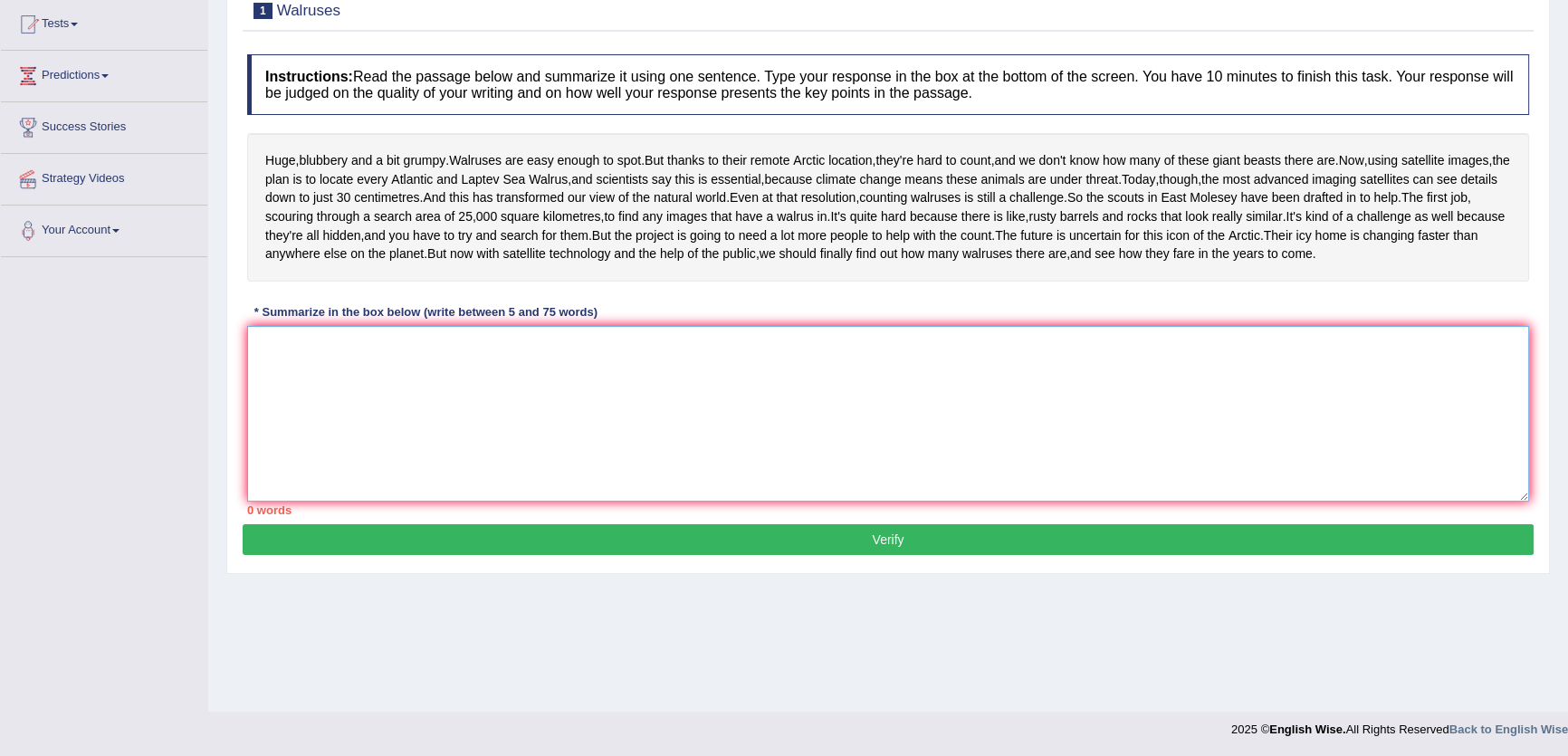 click at bounding box center (888, 414) 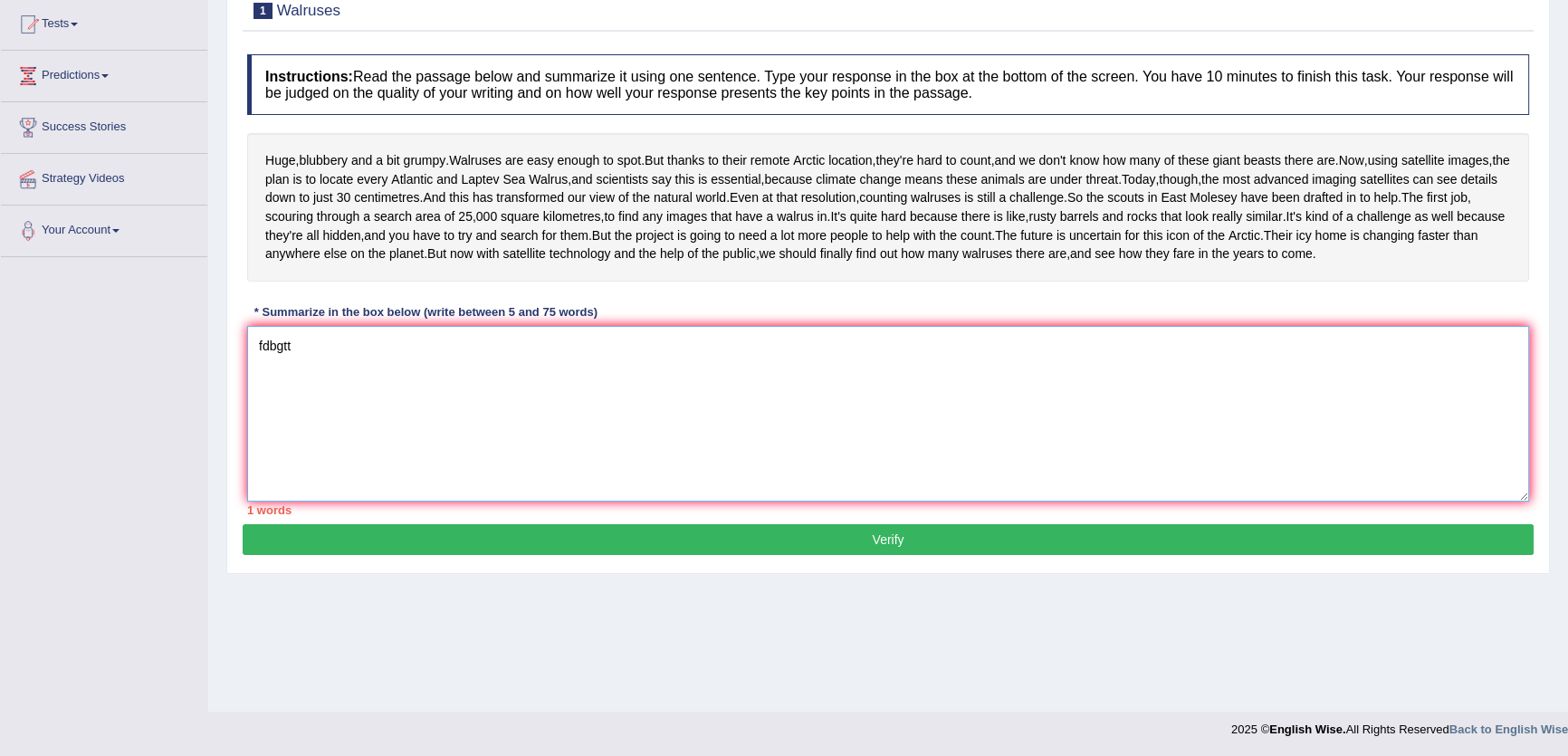 type on "fdbgtt" 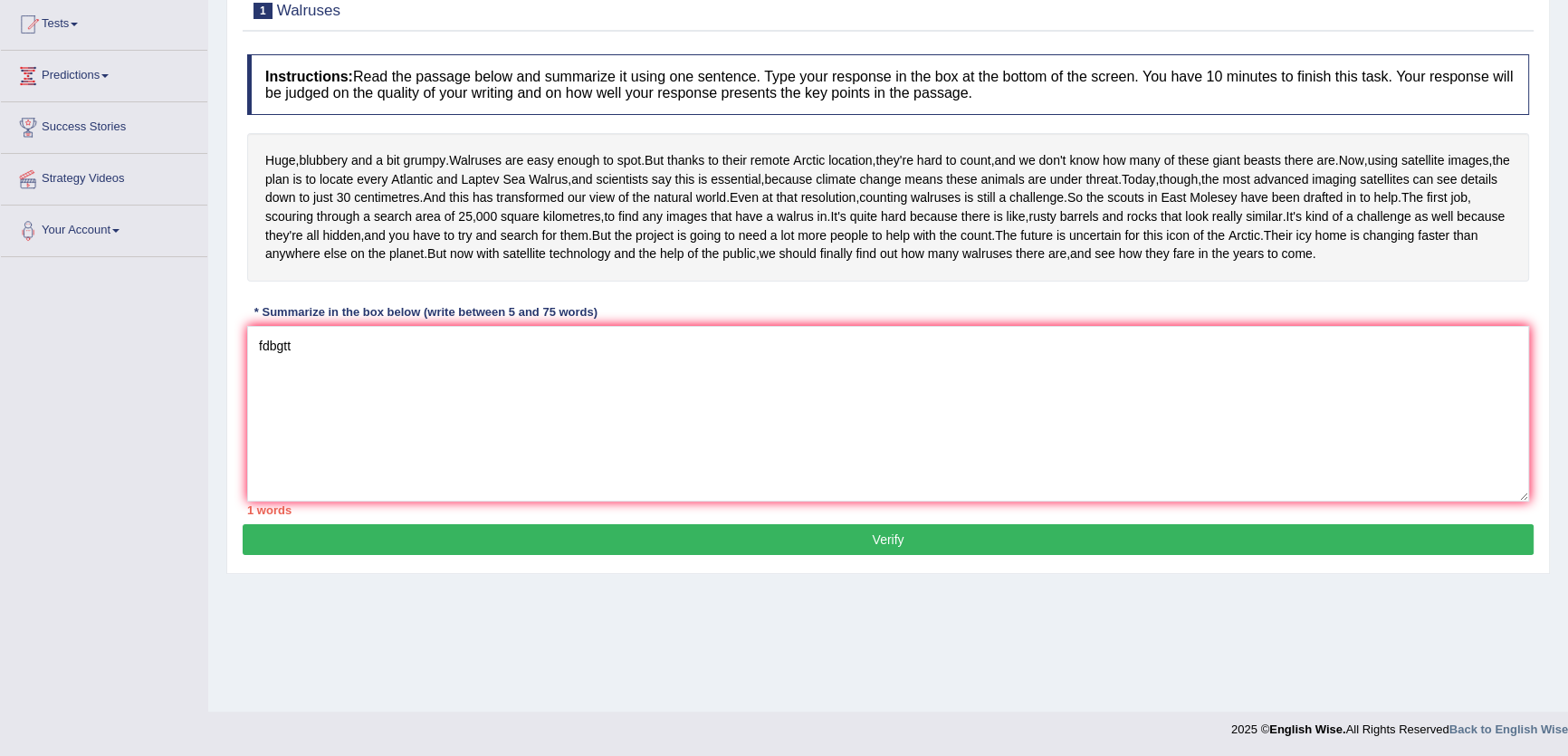 click on "Verify" at bounding box center [888, 540] 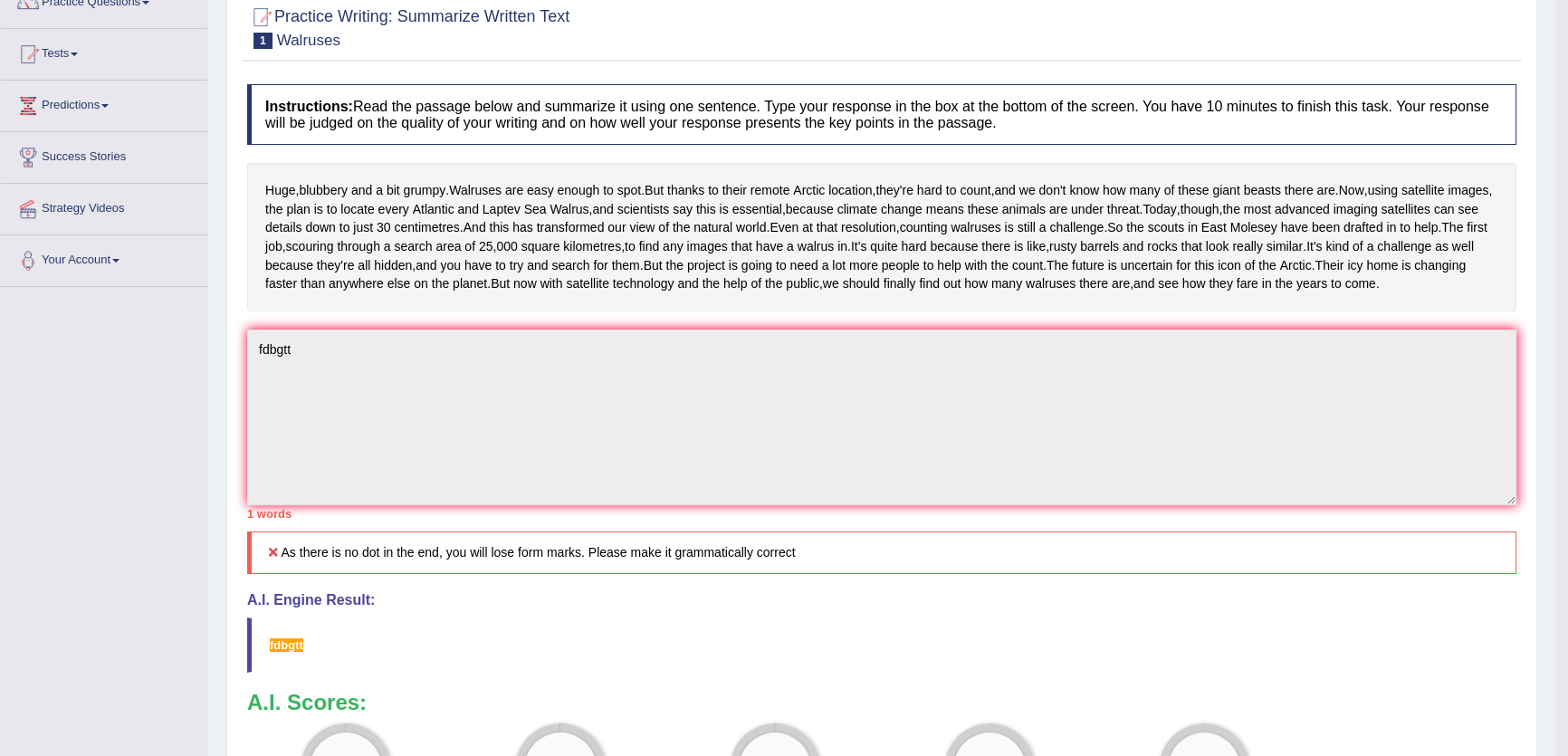 scroll, scrollTop: 22, scrollLeft: 0, axis: vertical 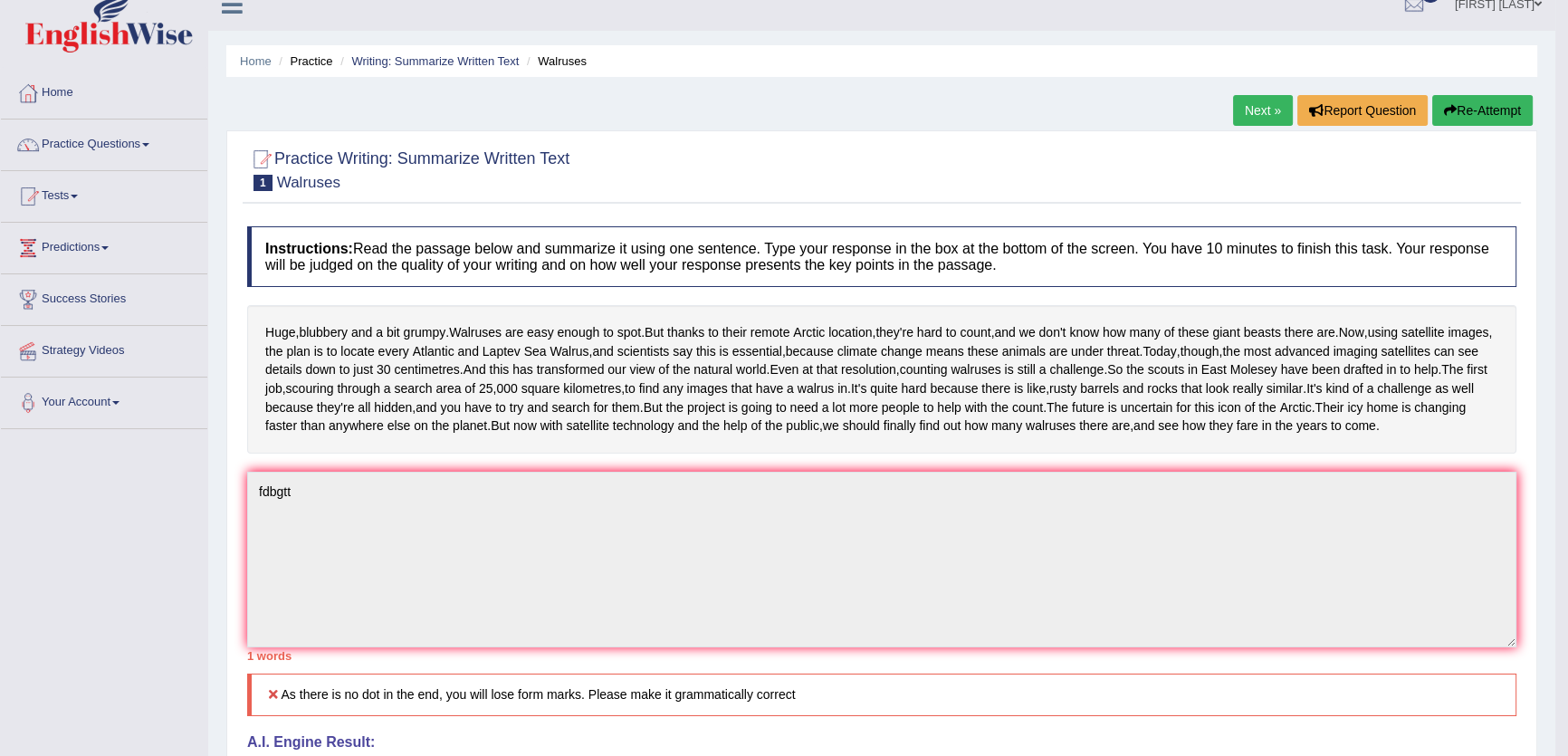 click on "Home
Practice
Writing: Summarize Written Text
Walruses
Next »  Report Question  Re-Attempt
Practice Writing: Summarize Written Text
1
Walruses
Instructions:  Read the passage below and summarize it using one sentence. Type your response in the box at the bottom of the screen. You have 10 minutes to finish this task. Your response will be judged on the quality of your writing and on how well your response presents the key points in the passage.
Huge ,  blubbery   and   a   bit   grumpy .  Walruses   are   easy   enough   to   spot .  But   thanks   to   their   remote   Arctic   location ,  they're   hard   to   count ,  and   we   don't   know   how   many   of   these   giant   beasts   there   are .  Now ,  using   satellite   images ,  the   plan   is   to   locate   every   Atlantic   and   Laptev   Sea   Walrus" at bounding box center [882, 545] 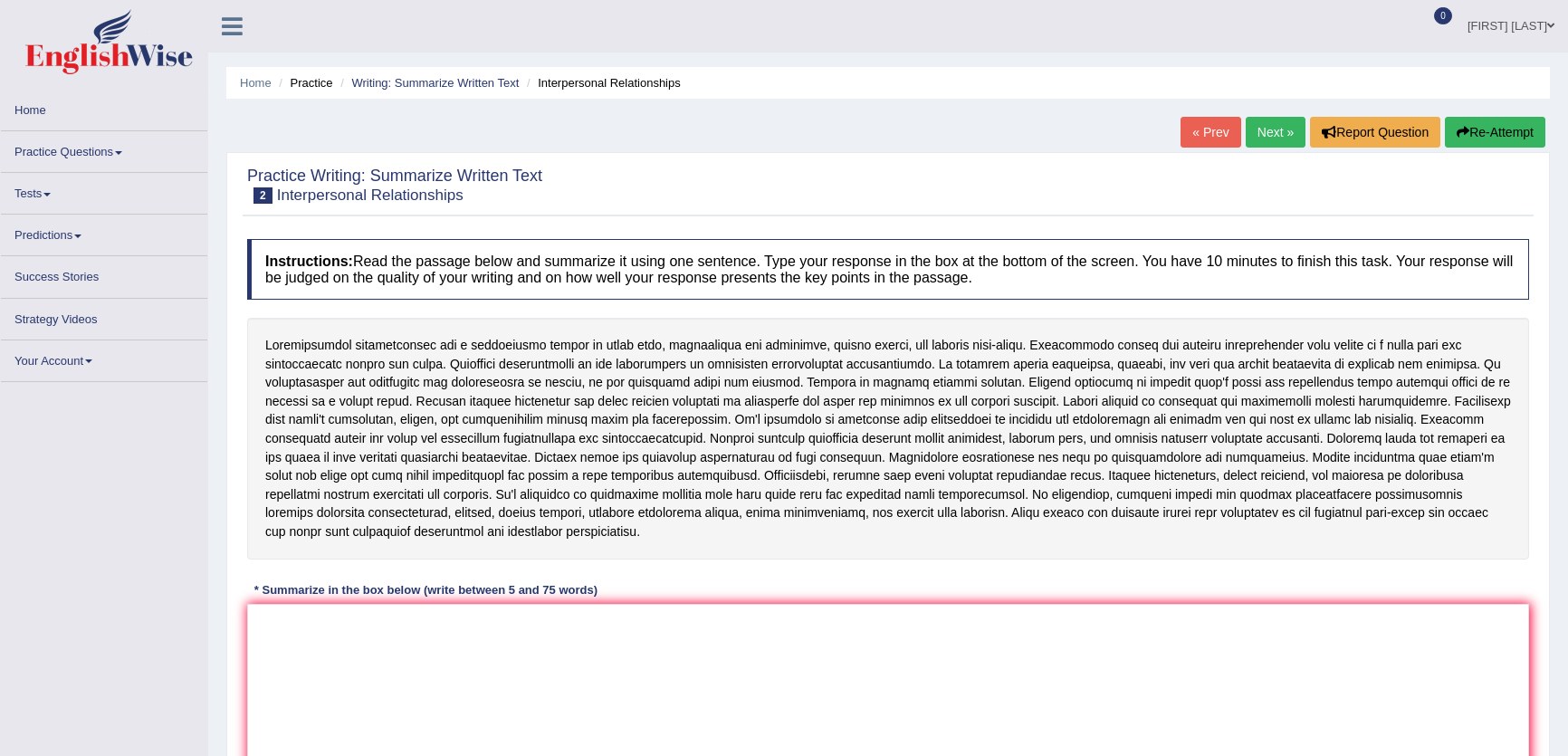 scroll, scrollTop: 0, scrollLeft: 0, axis: both 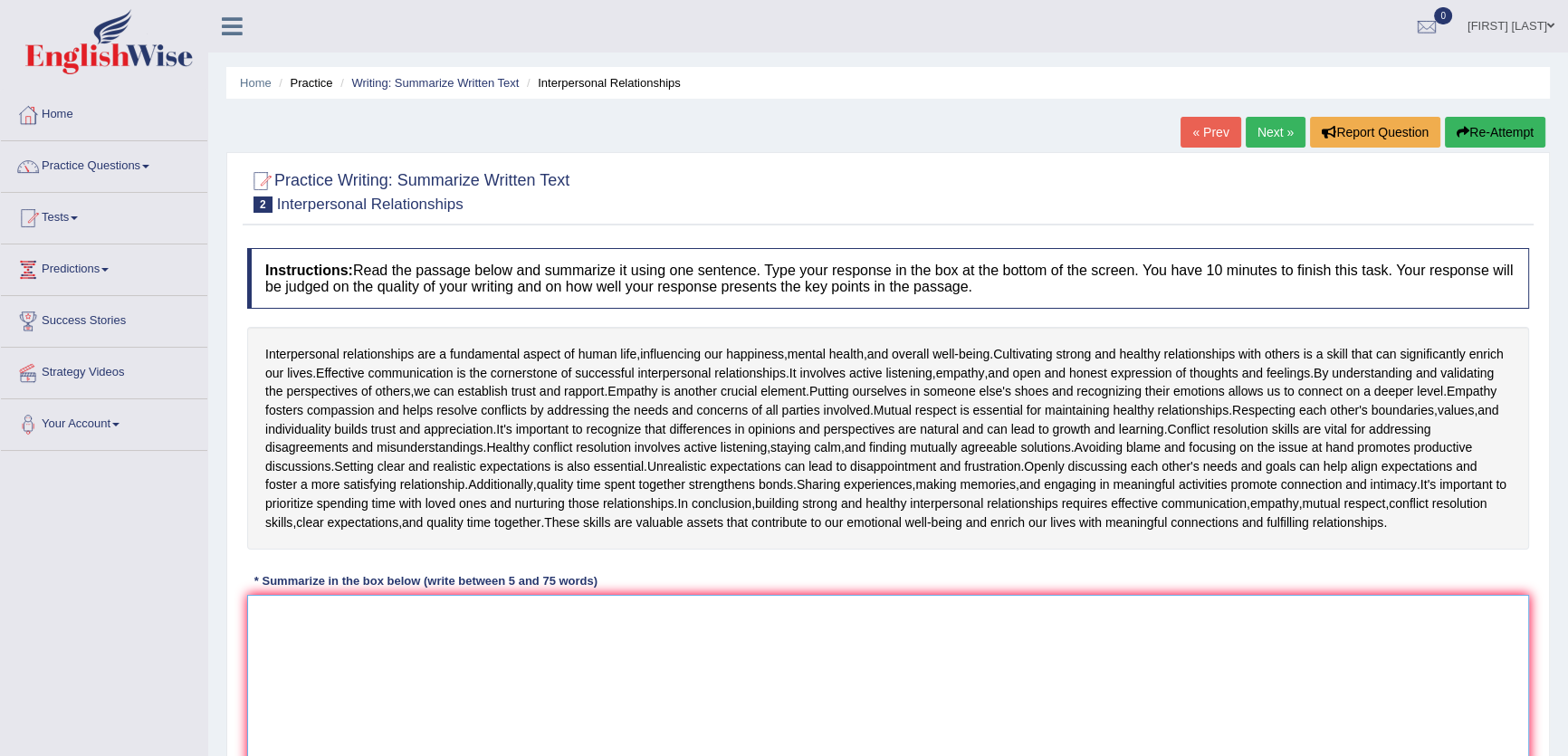 click at bounding box center [888, 683] 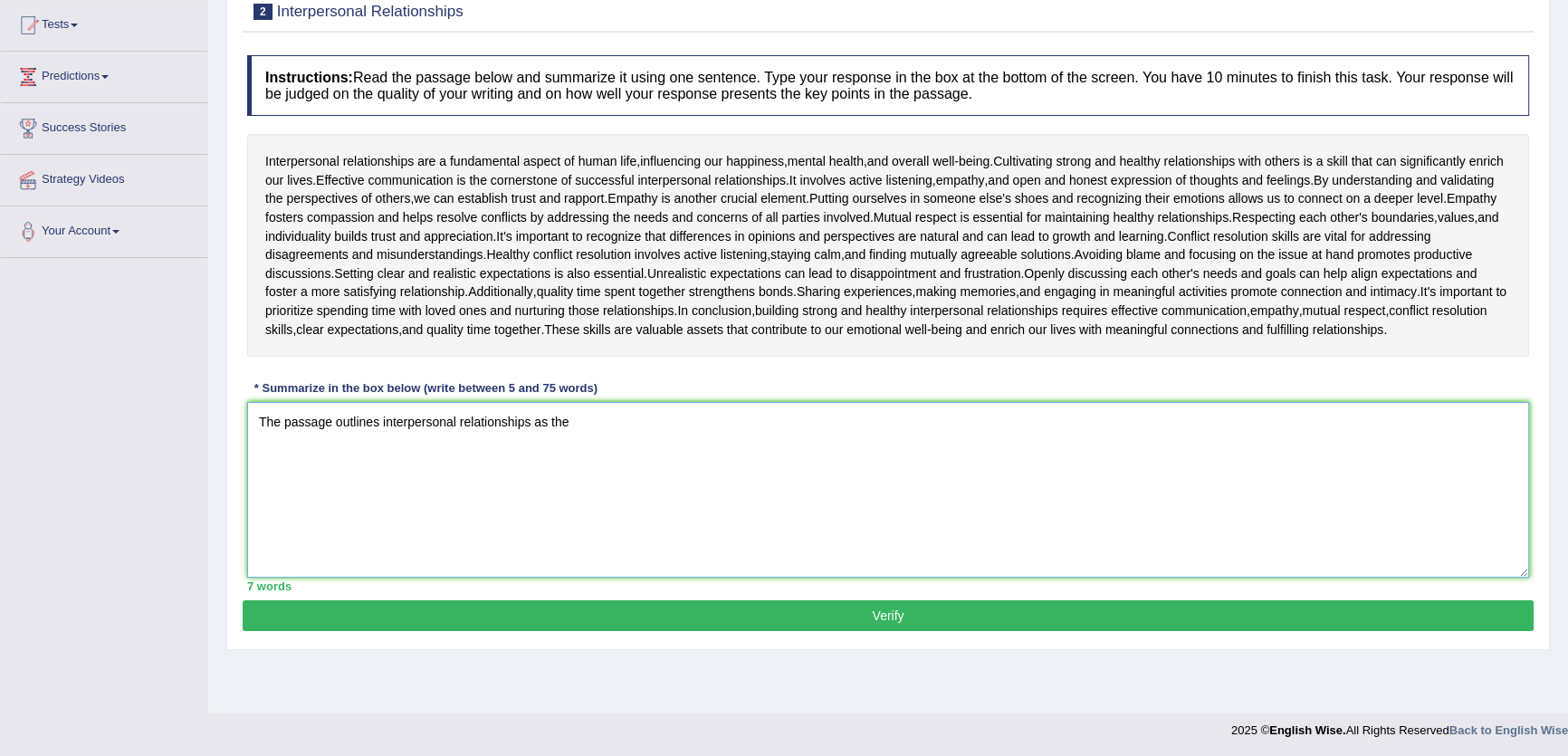 scroll, scrollTop: 194, scrollLeft: 0, axis: vertical 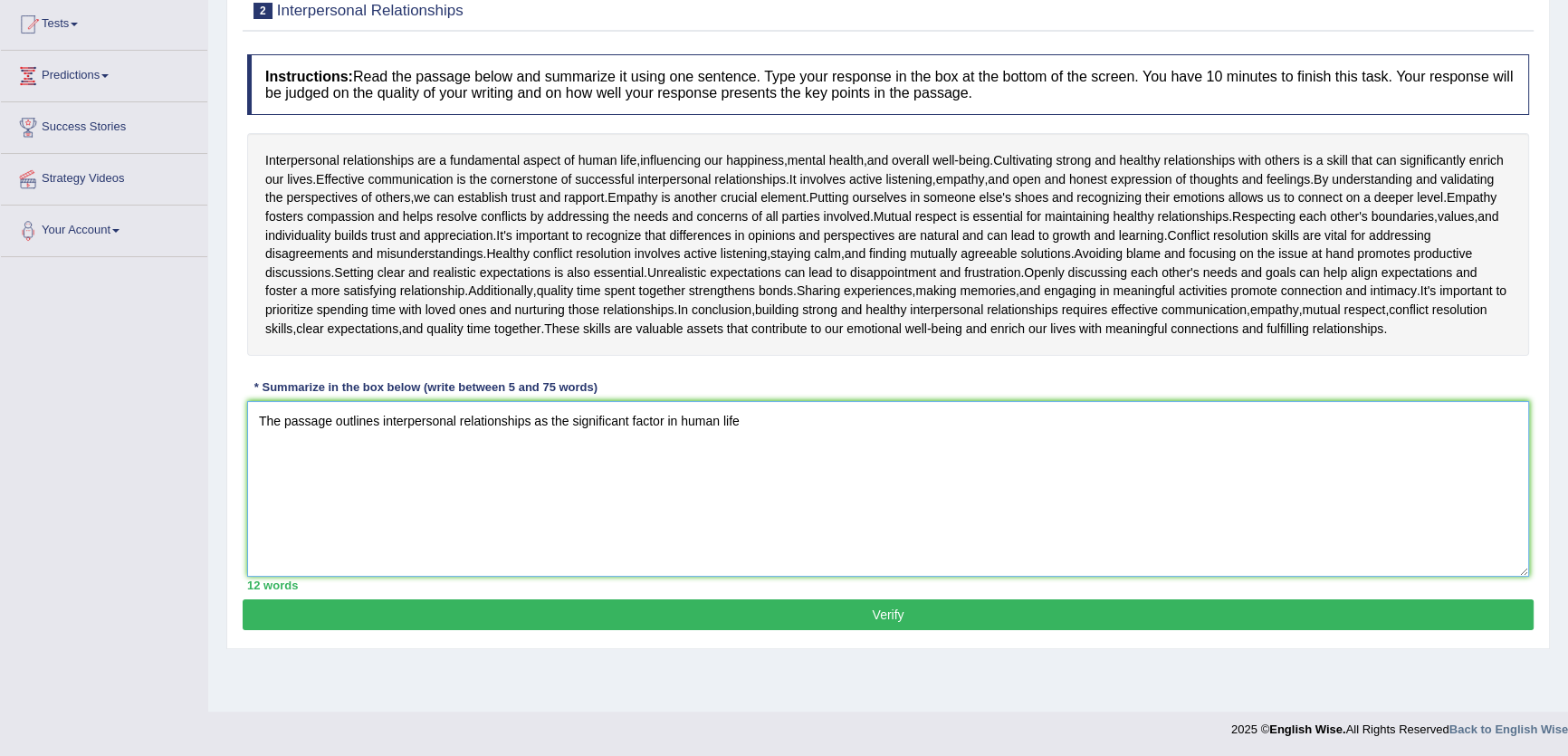 drag, startPoint x: 628, startPoint y: 427, endPoint x: 566, endPoint y: 416, distance: 62.96825 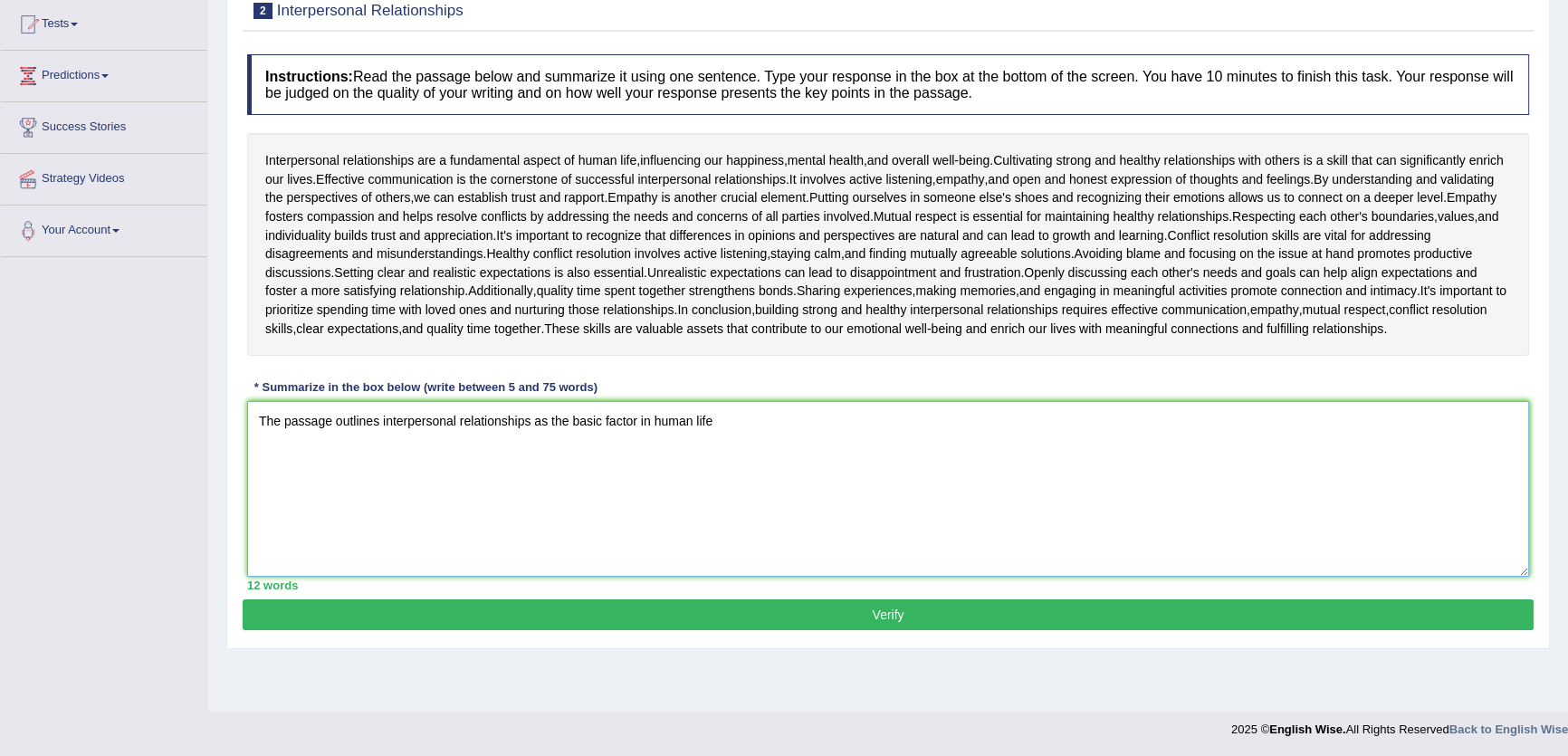 click on "The passage outlines interpersonal relationships as the basic factor in human life" at bounding box center [888, 489] 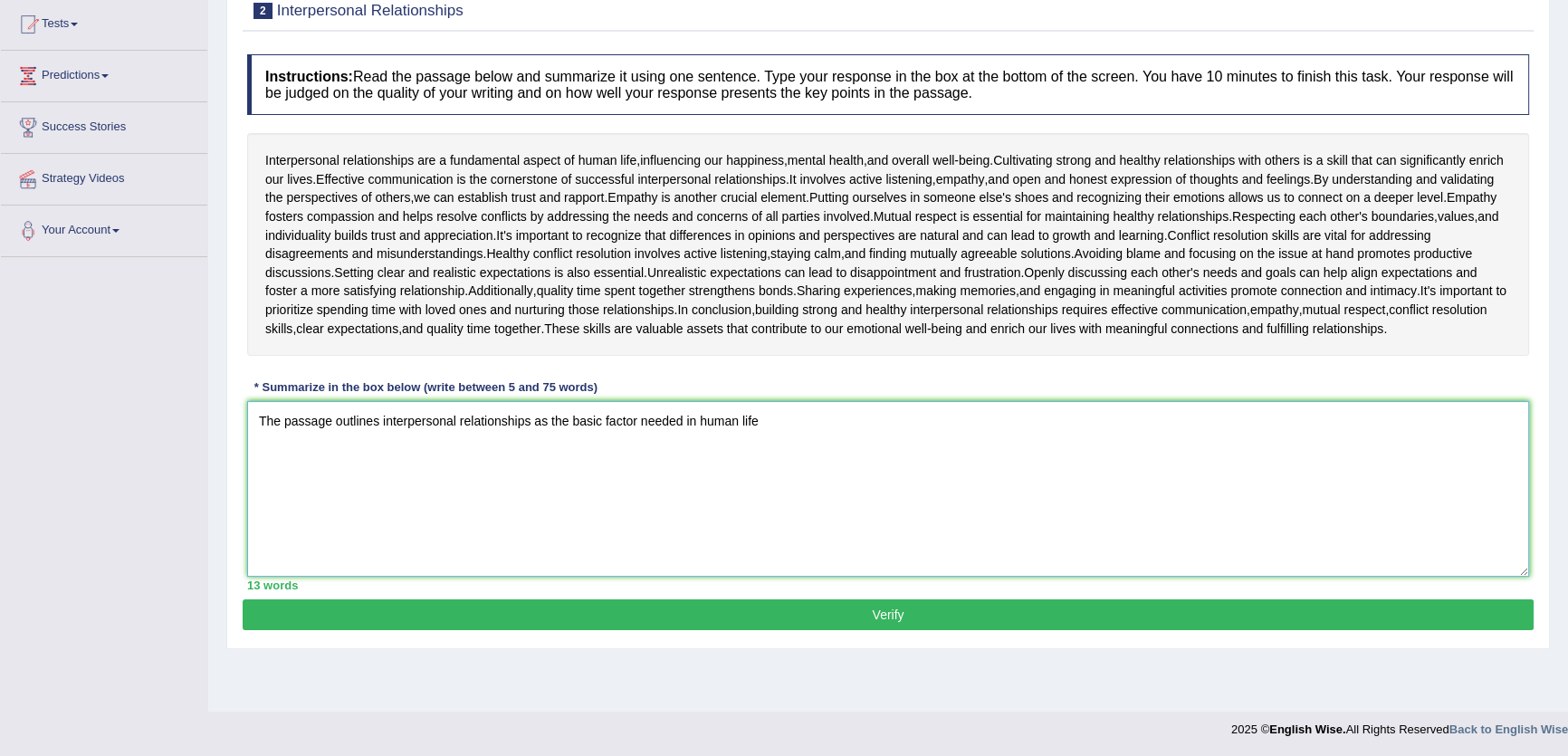 click on "The passage outlines interpersonal relationships as the basic factor needed in human life" at bounding box center (888, 489) 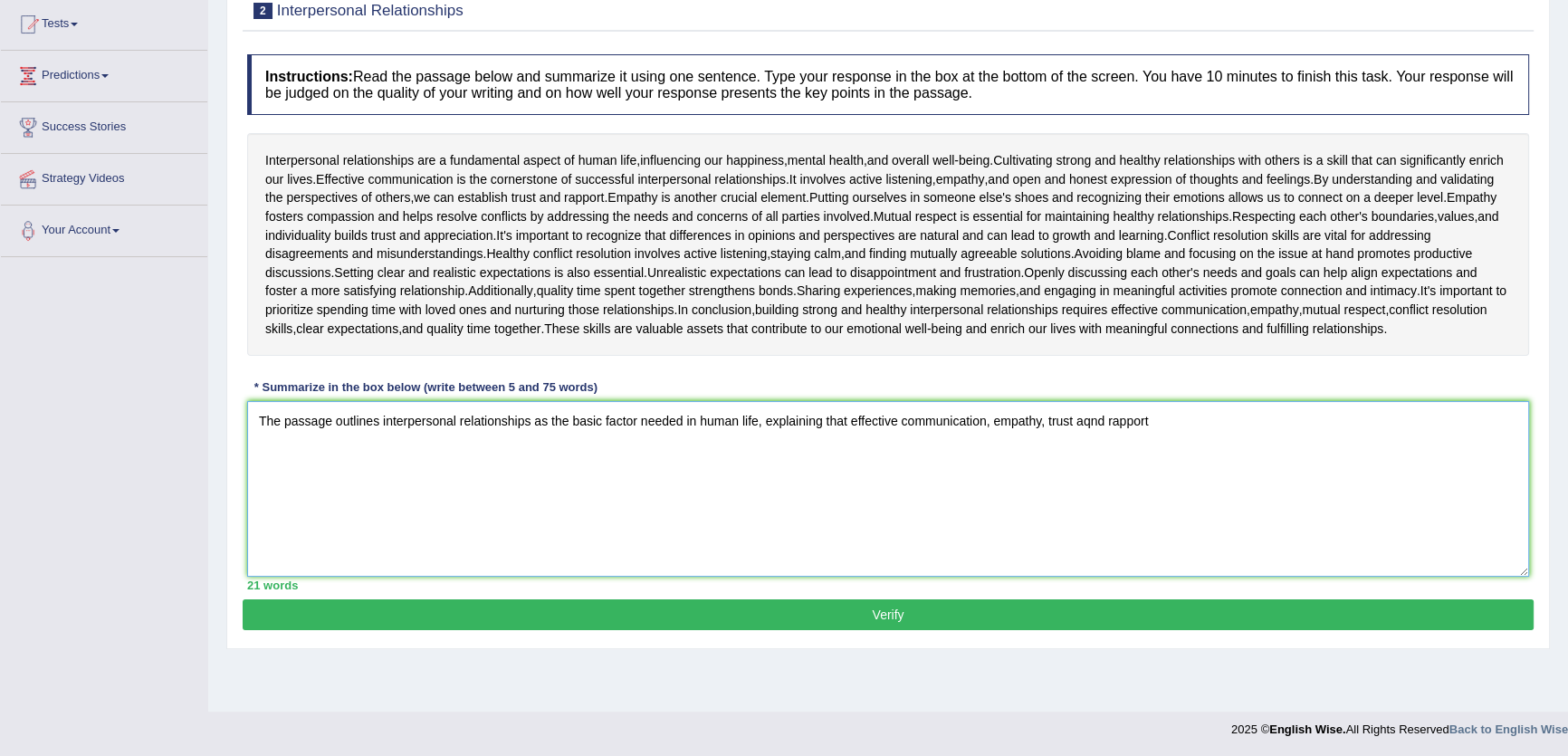 click on "The passage outlines interpersonal relationships as the basic factor needed in human life, explaining that effective communication, empathy, trust aqnd rapport" at bounding box center (888, 489) 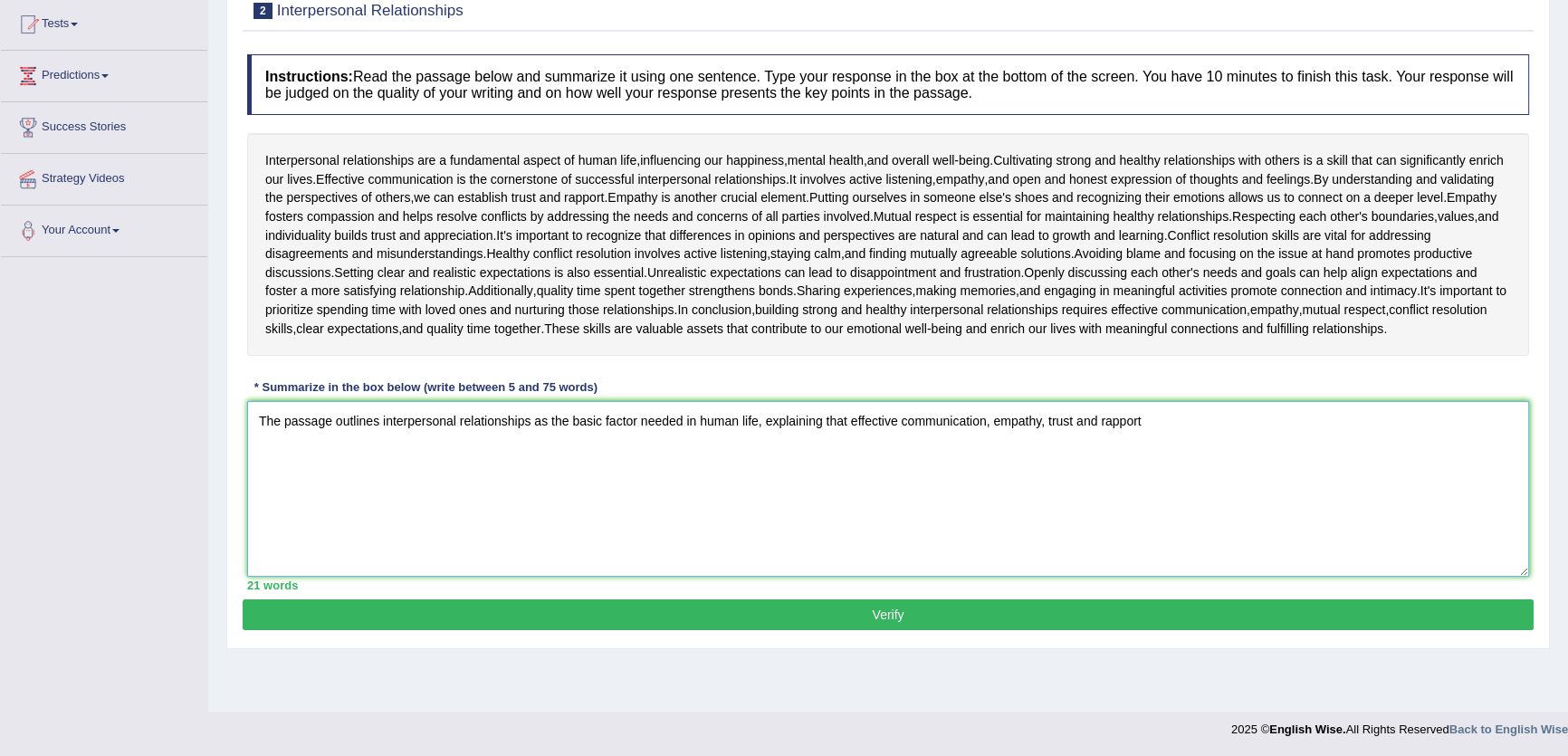 click on "The passage outlines interpersonal relationships as the basic factor needed in human life, explaining that effective communication, empathy, trust and rapport" at bounding box center [888, 489] 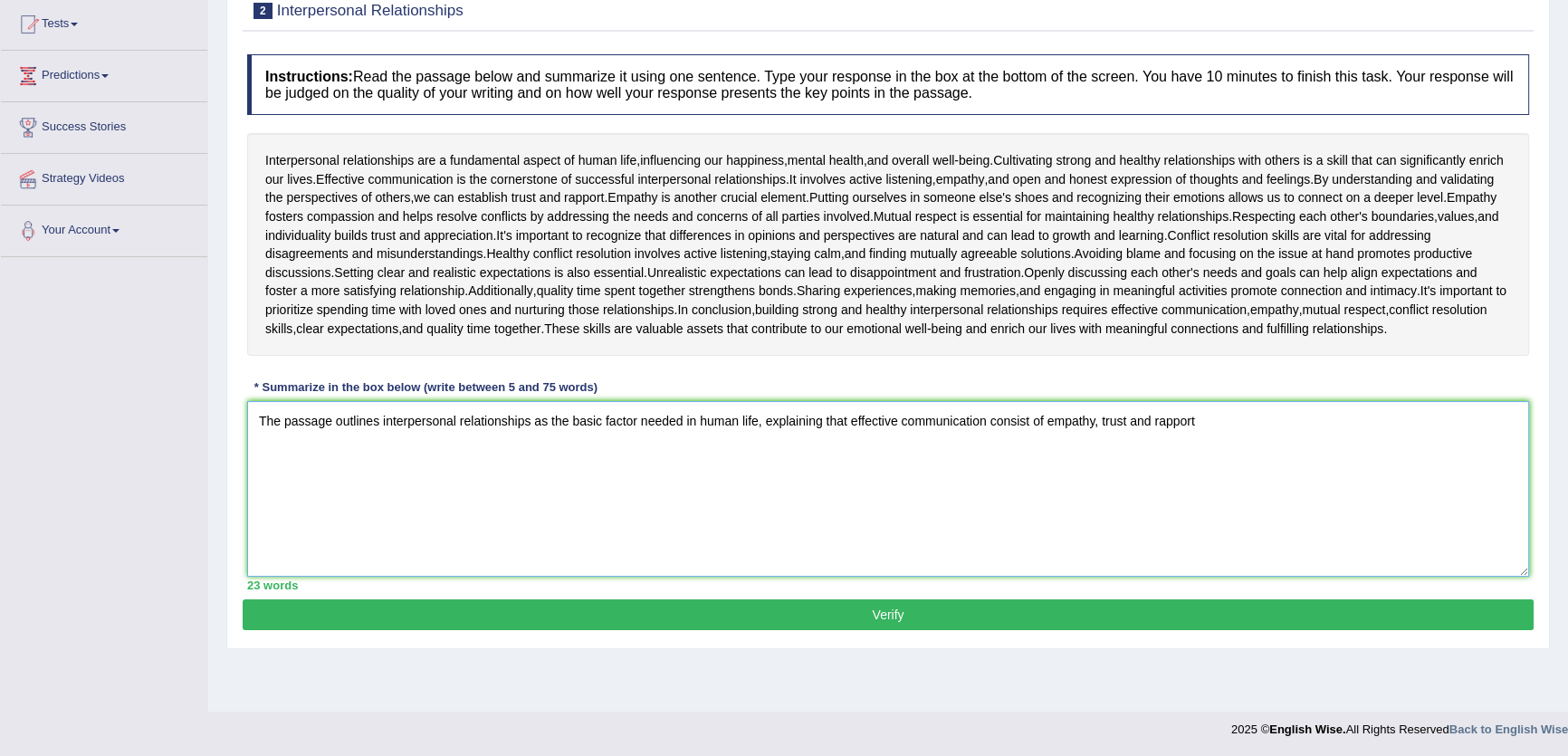 click on "The passage outlines interpersonal relationships as the basic factor needed in human life, explaining that effective communication consist of empathy, trust and rapport" at bounding box center (888, 489) 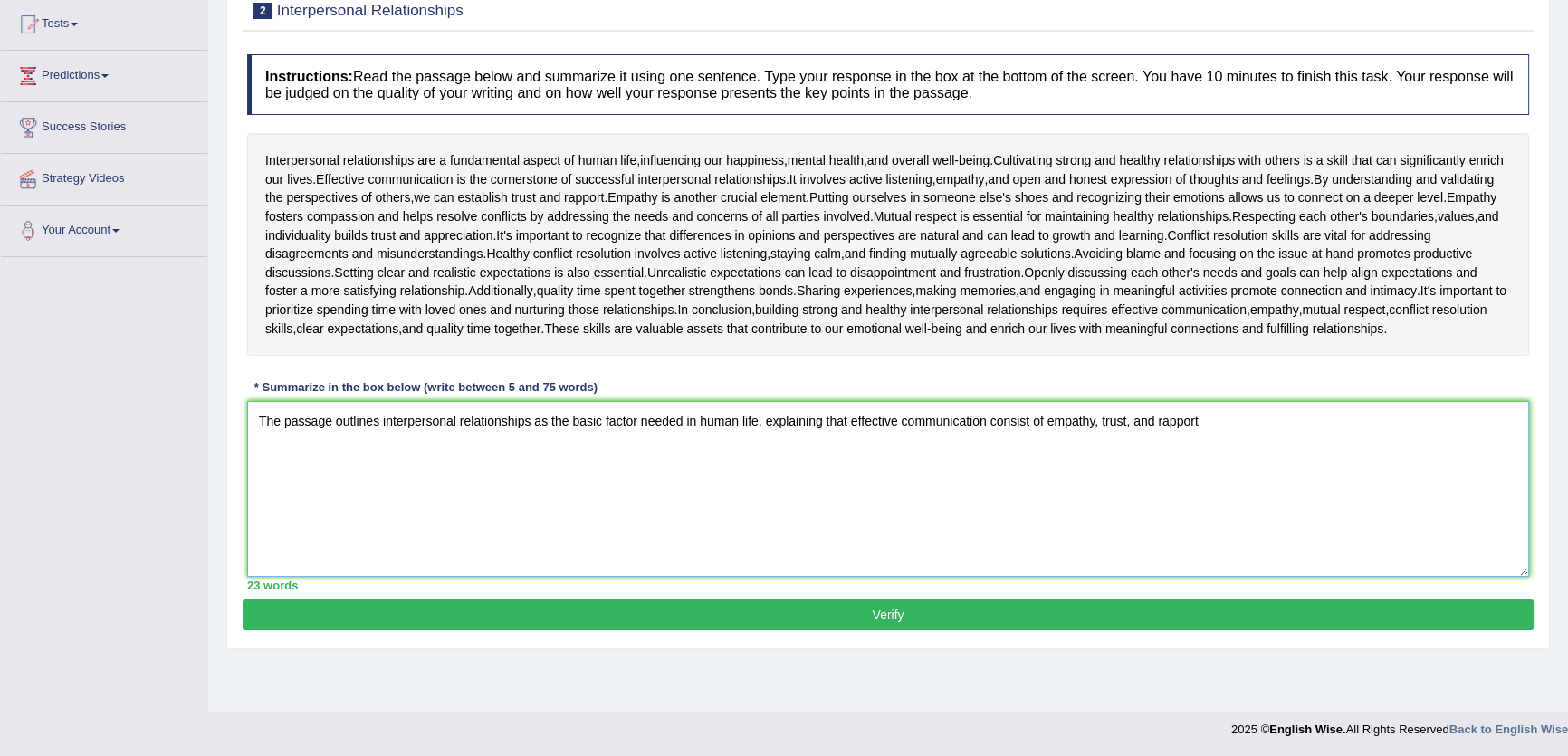 click on "The passage outlines interpersonal relationships as the basic factor needed in human life, explaining that effective communication consist of empathy, trust, and rapport" at bounding box center [888, 489] 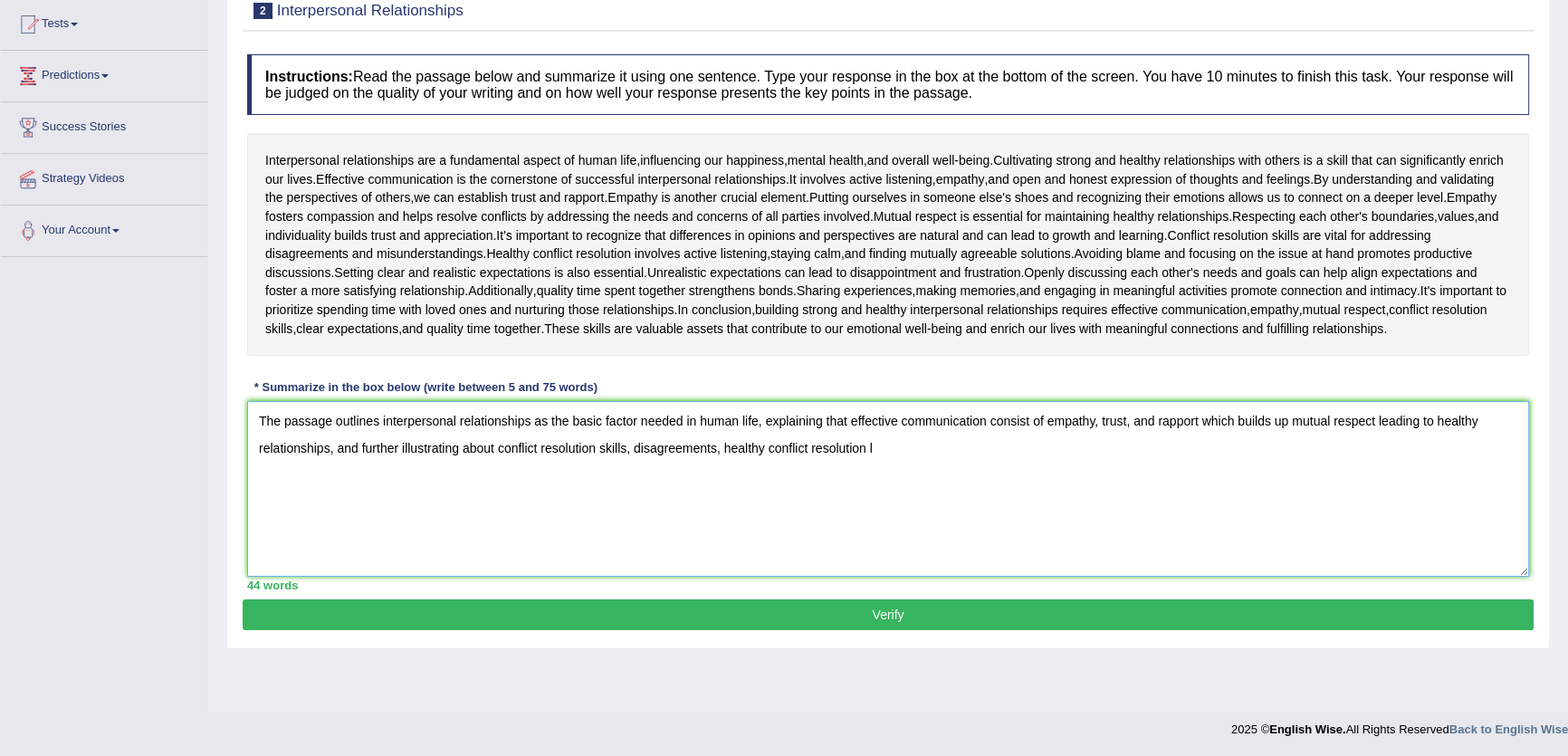 click on "The passage outlines interpersonal relationships as the basic factor needed in human life, explaining that effective communication consist of empathy, trust, and rapport which builds up mutual respect leading to healthy relationships, and further illustrating about conflict resolution skills, disagreements, healthy conflict resolution l" at bounding box center [888, 489] 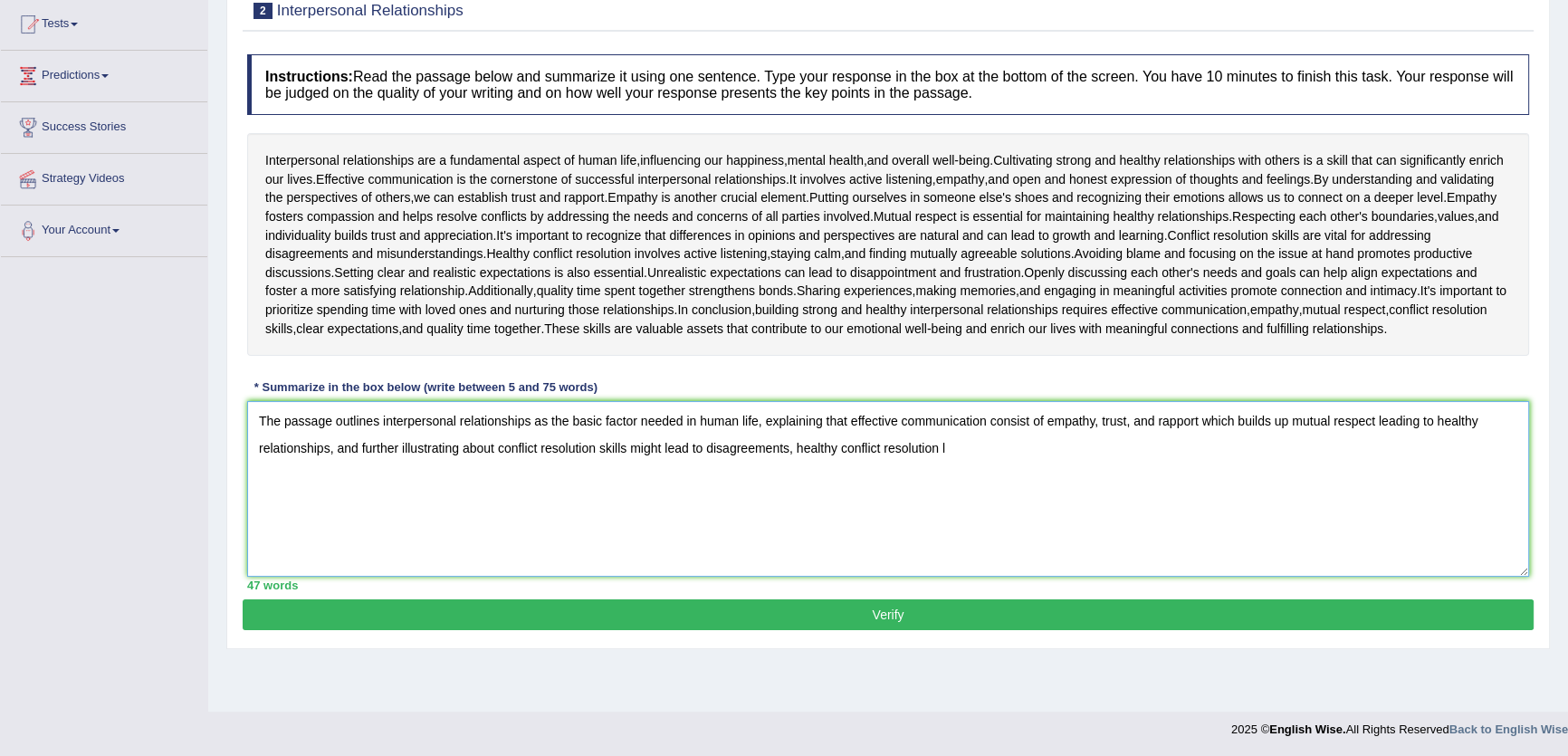 drag, startPoint x: 996, startPoint y: 443, endPoint x: 798, endPoint y: 445, distance: 198.0101 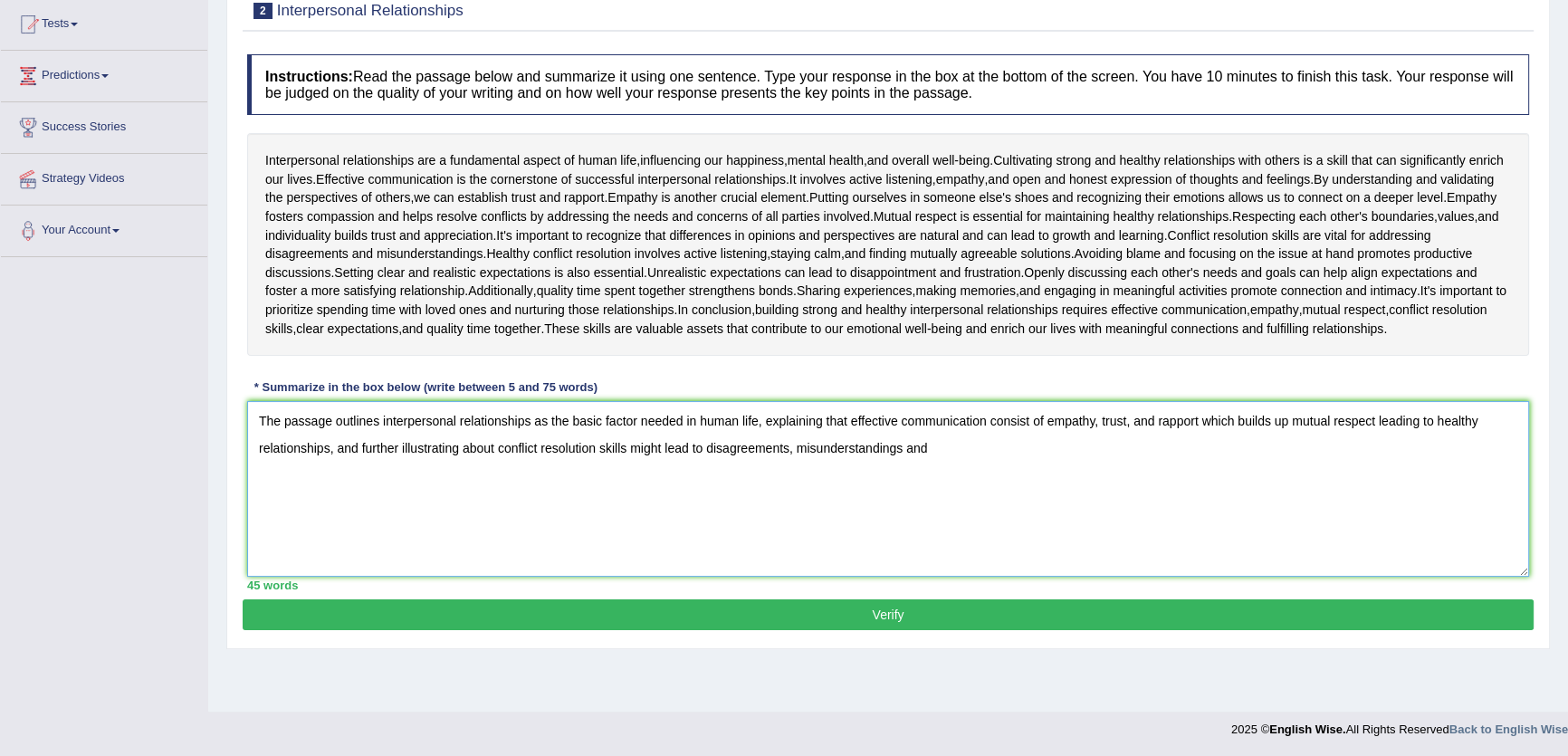 click on "The passage outlines interpersonal relationships as the basic factor needed in human life, explaining that effective communication consist of empathy, trust, and rapport which builds up mutual respect leading to healthy relationships, and further illustrating about conflict resolution skills might lead to disagreements, misunderstandings and" at bounding box center (888, 489) 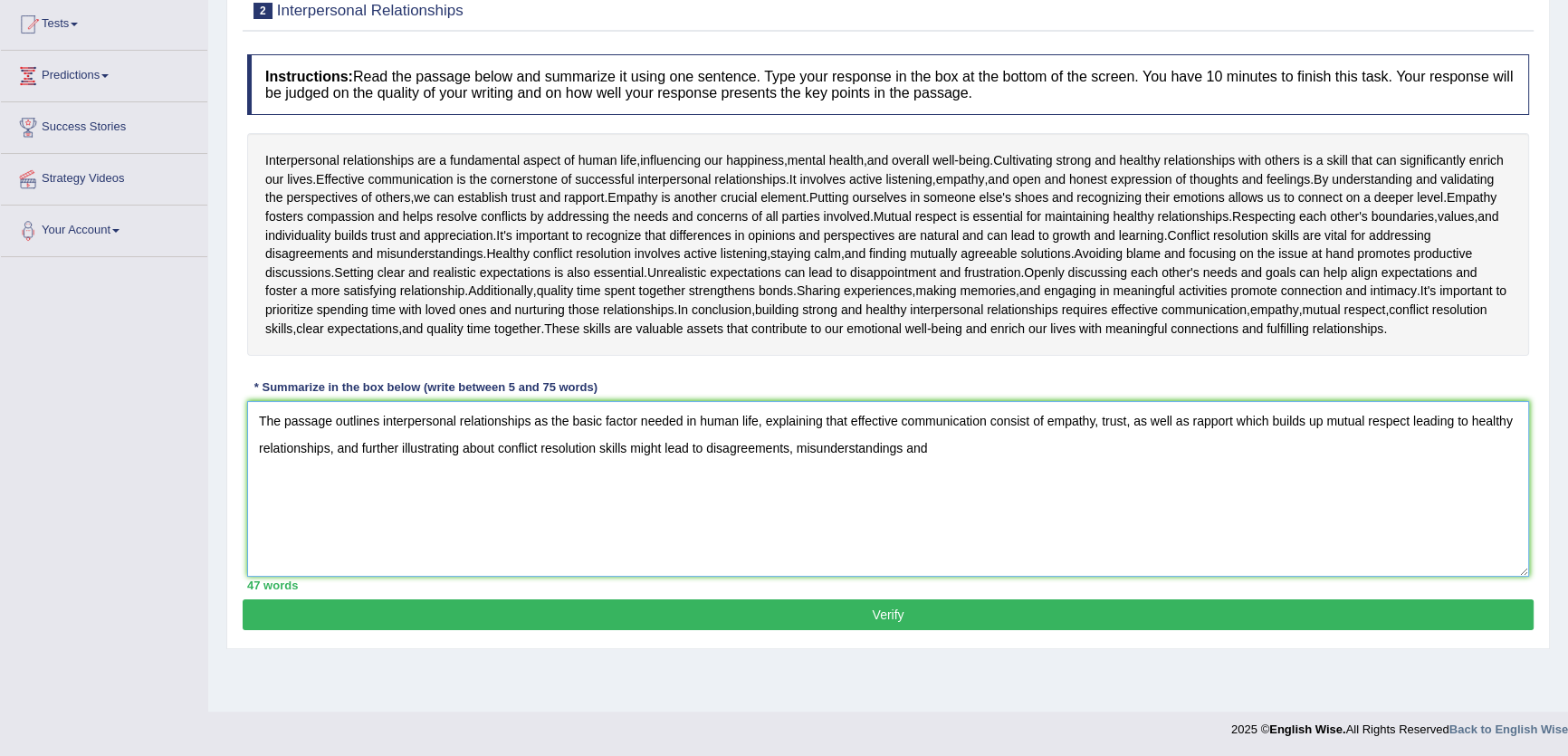 click on "The passage outlines interpersonal relationships as the basic factor needed in human life, explaining that effective communication consist of empathy, trust, as well as rapport which builds up mutual respect leading to healthy relationships, and further illustrating about conflict resolution skills might lead to disagreements, misunderstandings and" at bounding box center [888, 489] 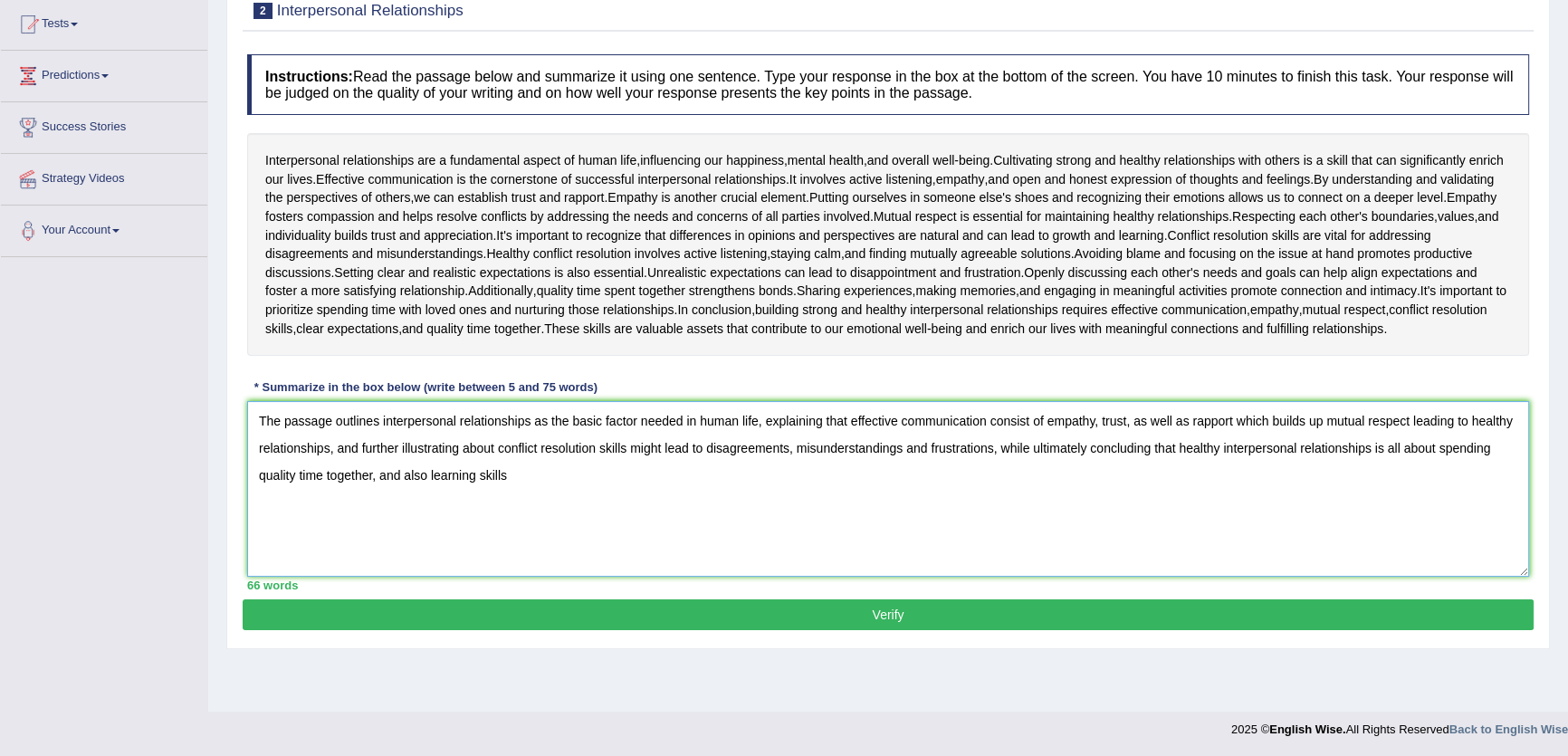 click on "The passage outlines interpersonal relationships as the basic factor needed in human life, explaining that effective communication consist of empathy, trust, as well as rapport which builds up mutual respect leading to healthy relationships, and further illustrating about conflict resolution skills might lead to disagreements, misunderstandings and frustrations, while ultimately concluding that healthy interpersonal relationships is all about spending quality time together, and also learning skills" at bounding box center [888, 489] 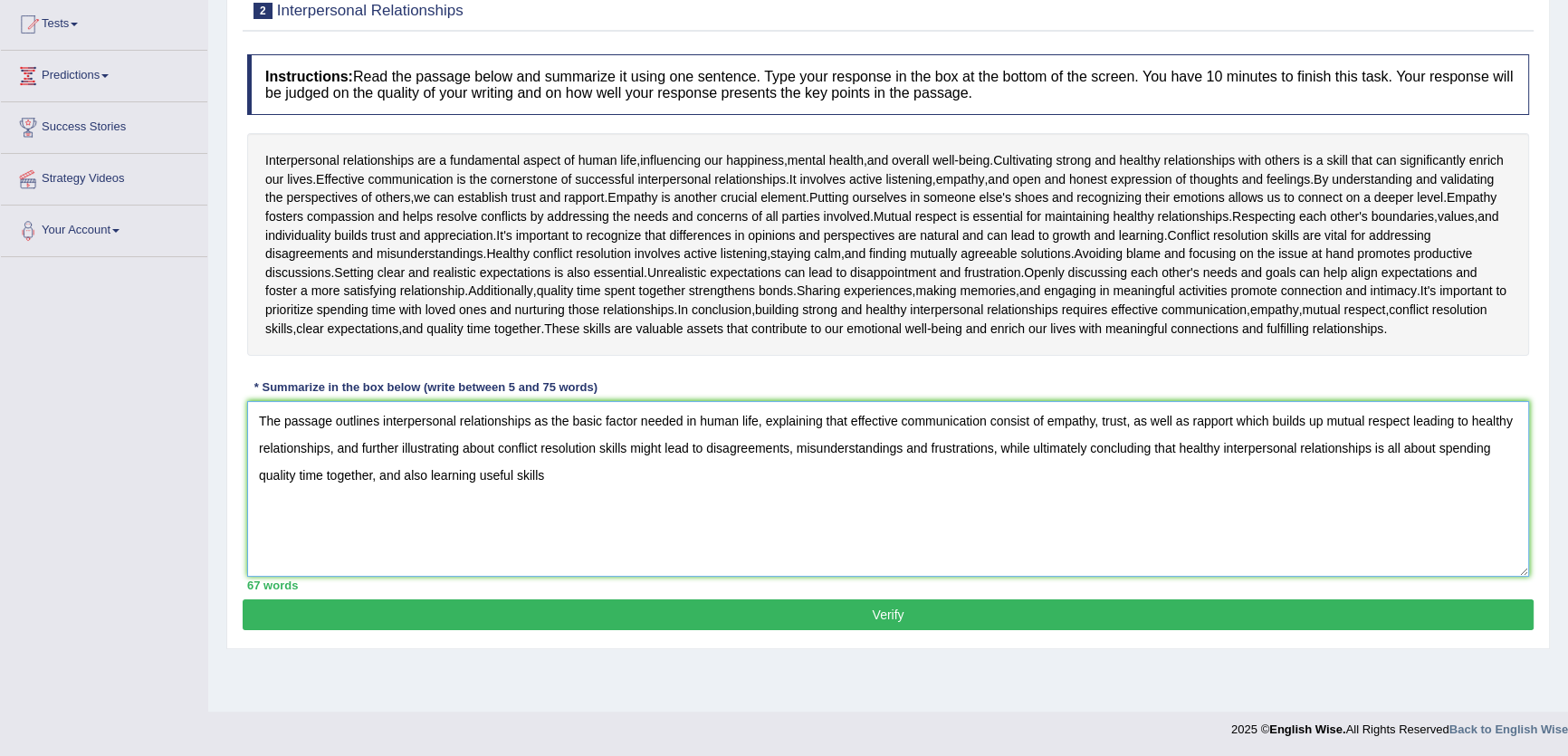 click on "The passage outlines interpersonal relationships as the basic factor needed in human life, explaining that effective communication consist of empathy, trust, as well as rapport which builds up mutual respect leading to healthy relationships, and further illustrating about conflict resolution skills might lead to disagreements, misunderstandings and frustrations, while ultimately concluding that healthy interpersonal relationships is all about spending quality time together, and also learning useful skills" at bounding box center [888, 489] 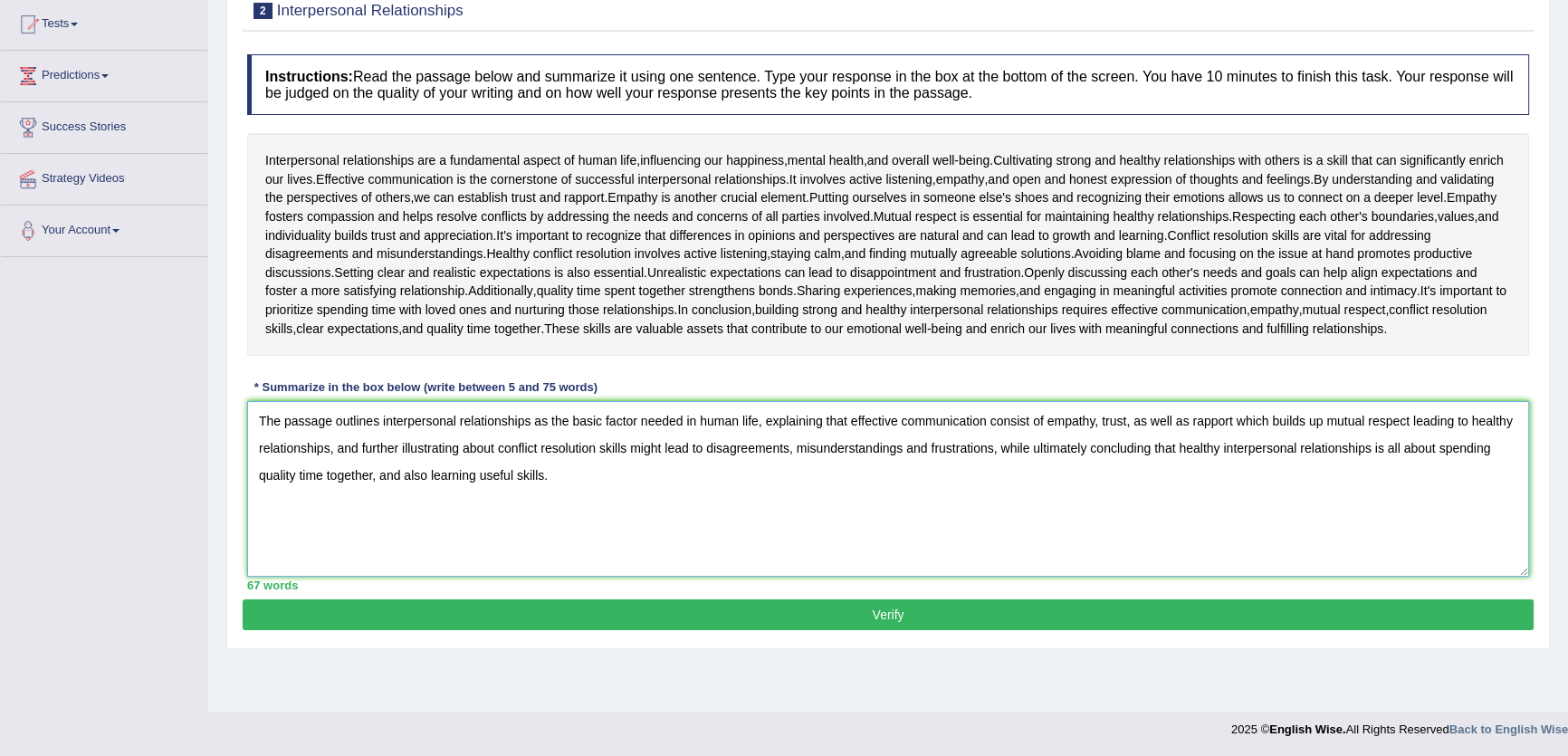 drag, startPoint x: 591, startPoint y: 543, endPoint x: 594, endPoint y: 533, distance: 10.440307 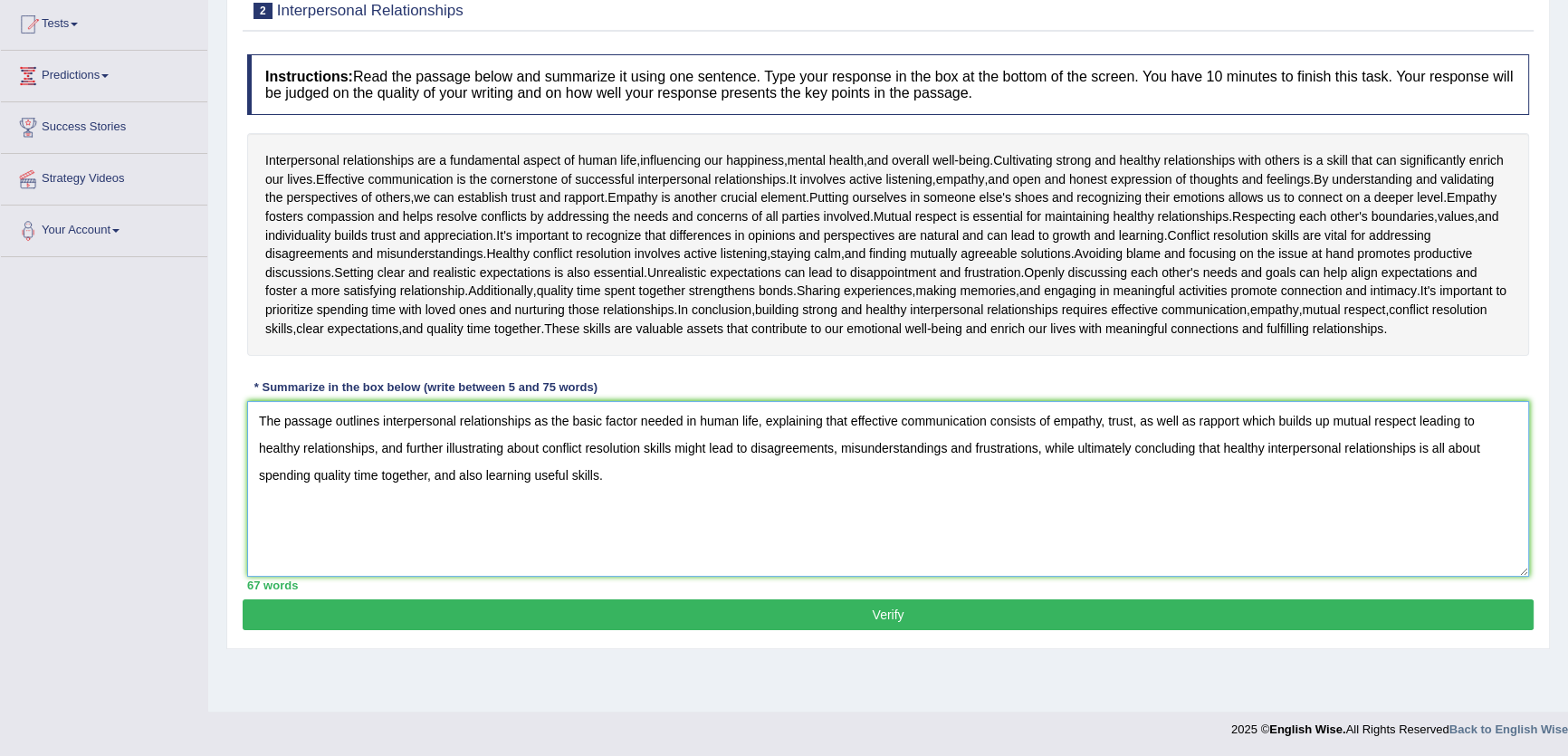 click on "The passage outlines interpersonal relationships as the basic factor needed in human life, explaining that effective communication consists of empathy, trust, as well as rapport which builds up mutual respect leading to healthy relationships, and further illustrating about conflict resolution skills might lead to disagreements, misunderstandings and frustrations, while ultimately concluding that healthy interpersonal relationships is all about spending quality time together, and also learning useful skills." at bounding box center (888, 489) 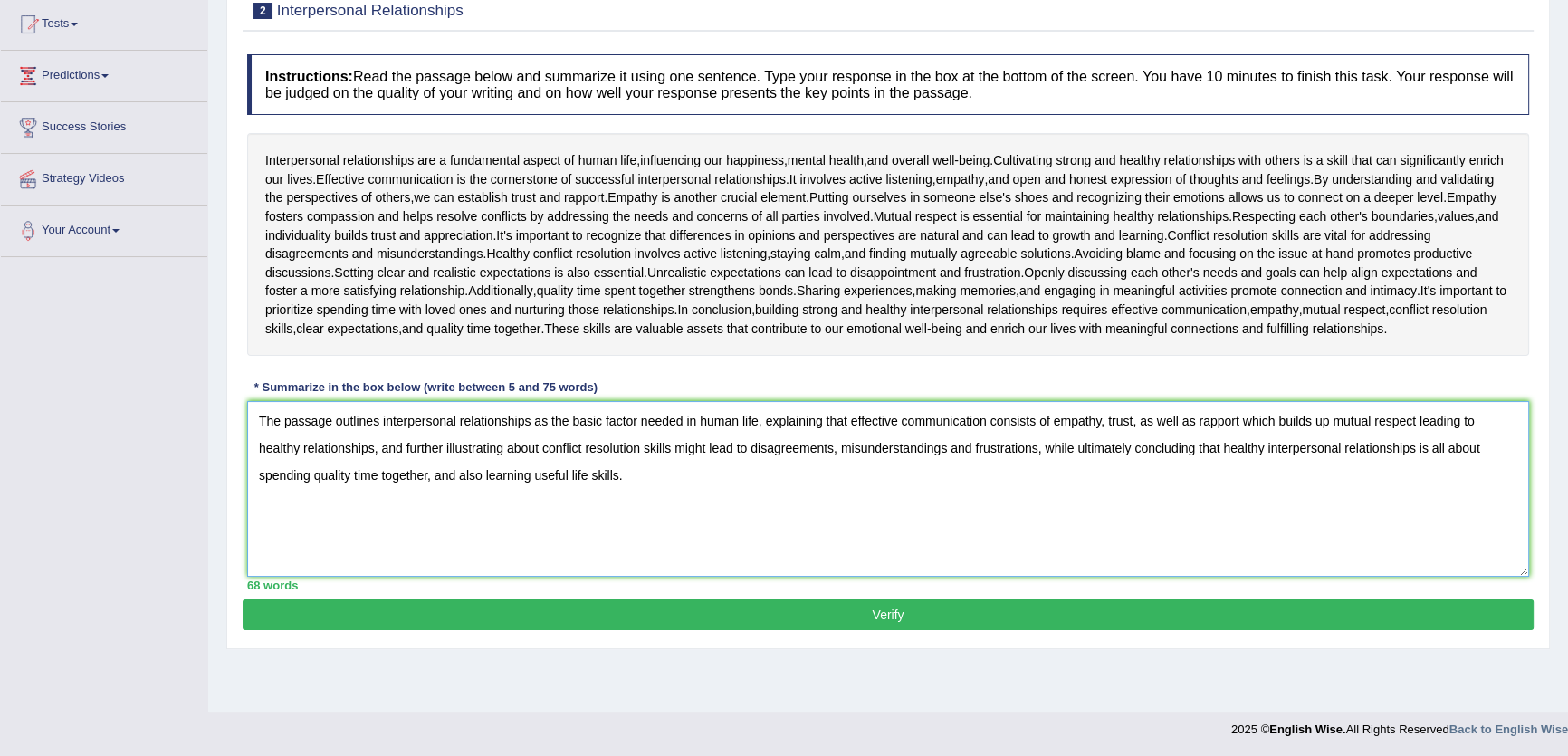 type on "The passage outlines interpersonal relationships as the basic factor needed in human life, explaining that effective communication consists of empathy, trust, as well as rapport which builds up mutual respect leading to healthy relationships, and further illustrating about conflict resolution skills might lead to disagreements, misunderstandings and frustrations, while ultimately concluding that healthy interpersonal relationships is all about spending quality time together, and also learning useful life skills." 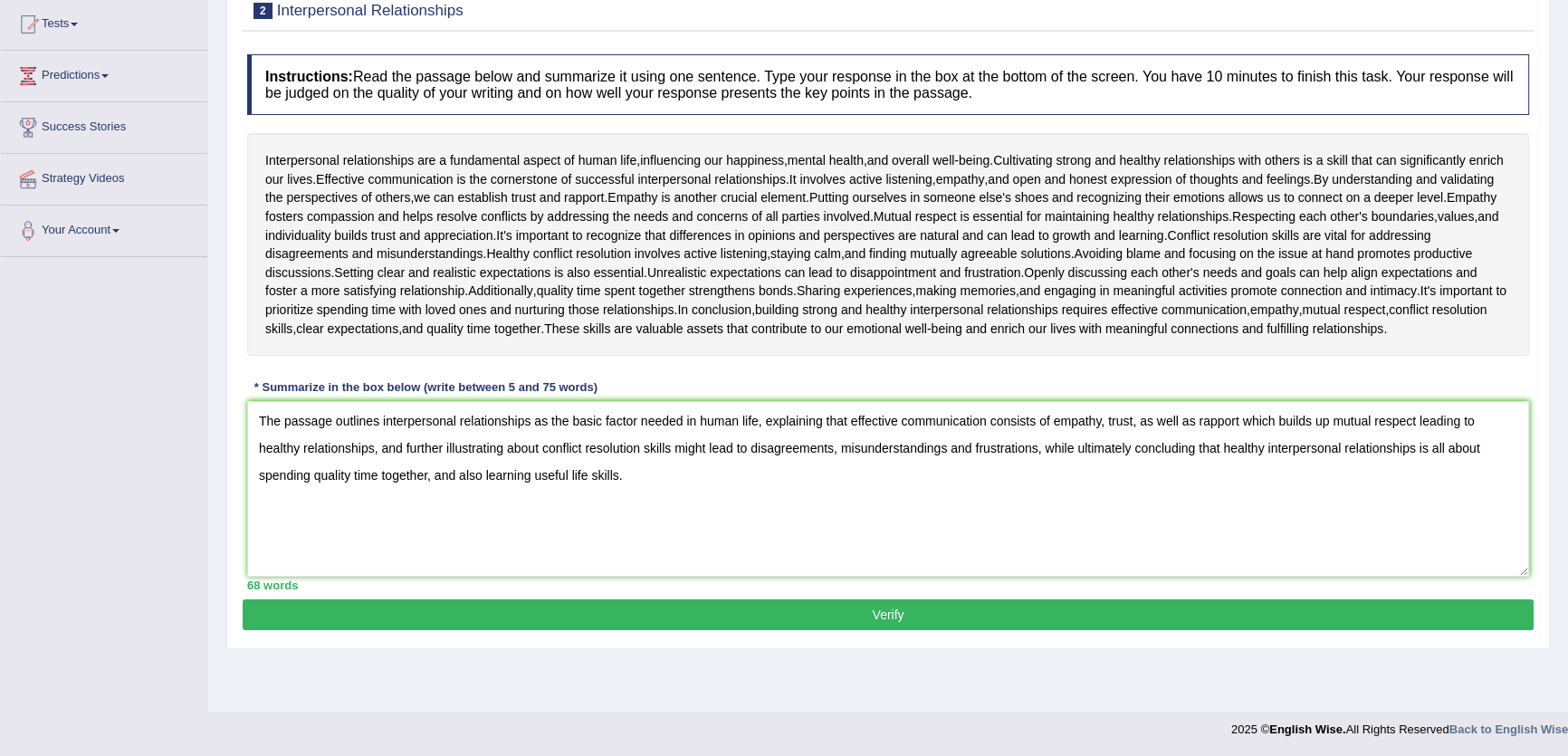 click on "Verify" at bounding box center (888, 615) 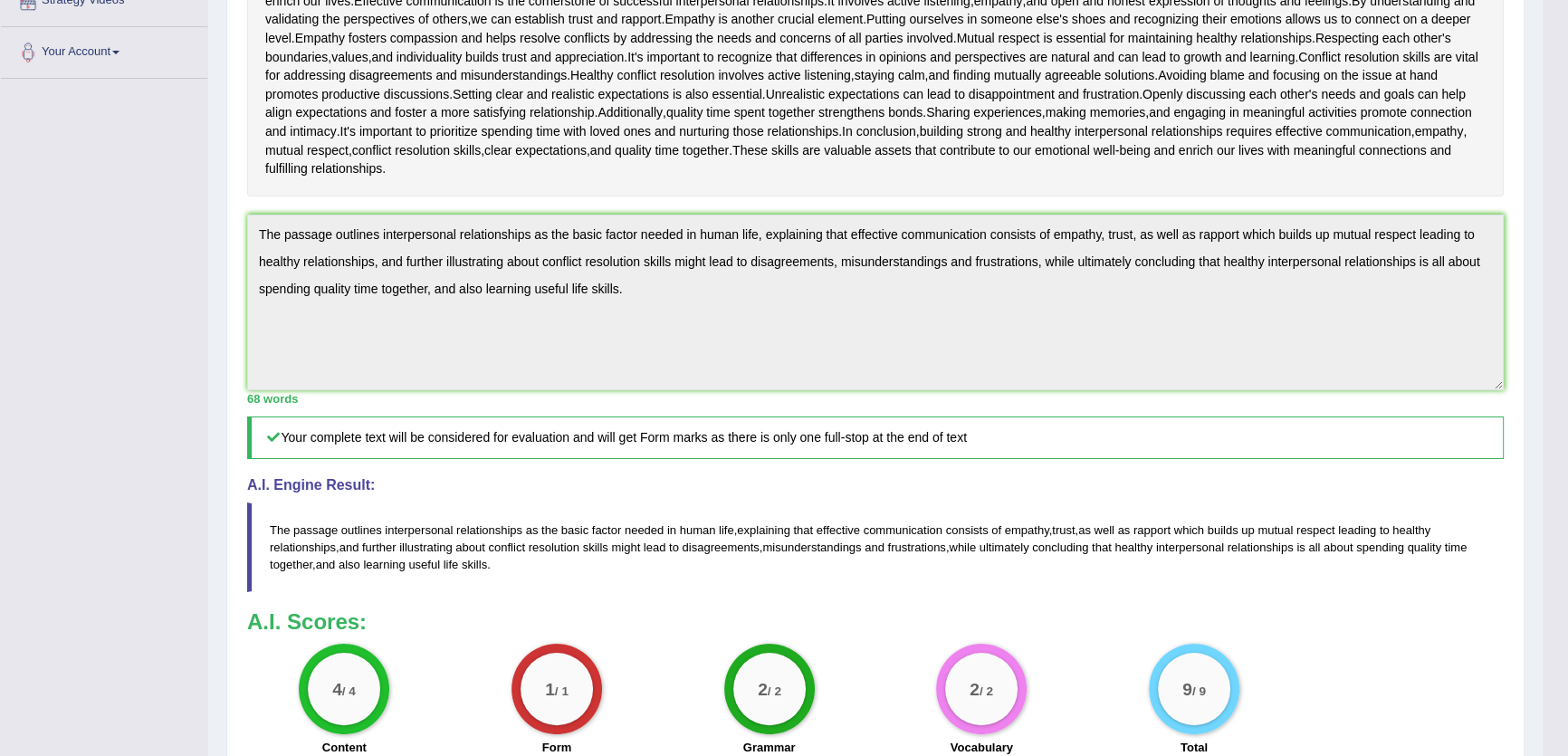 scroll, scrollTop: 550, scrollLeft: 0, axis: vertical 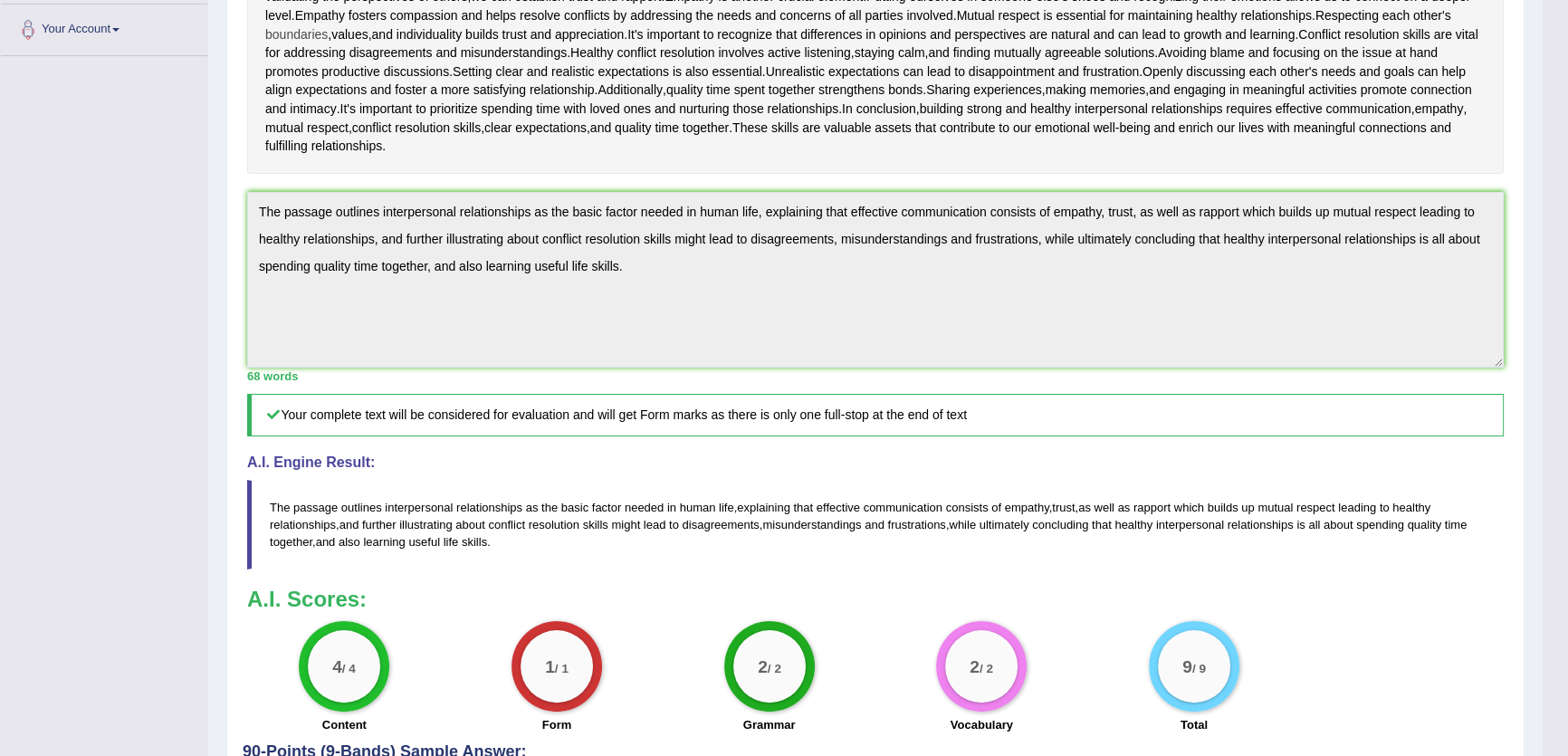 click on "Home
Practice
Writing: Summarize Written Text
Interpersonal Relationships
« Prev Next »  Report Question  Re-Attempt
Practice Writing: Summarize Written Text
2
Interpersonal Relationships
Instructions:  Read the passage below and summarize it using one sentence. Type your response in the box at the bottom of the screen. You have 10 minutes to finish this task. Your response will be judged on the quality of your writing and on how well your response presents the key points in the passage.
Interpersonal   relationships   are   a   fundamental   aspect   of   human   life ,  influencing   our   happiness ,  mental   health ,  and   overall   well - being .  Cultivating   strong   and   healthy   relationships   with   others   is   a   skill   that   can   significantly   enrich   our   lives .  Effective     is   the" at bounding box center (875, 236) 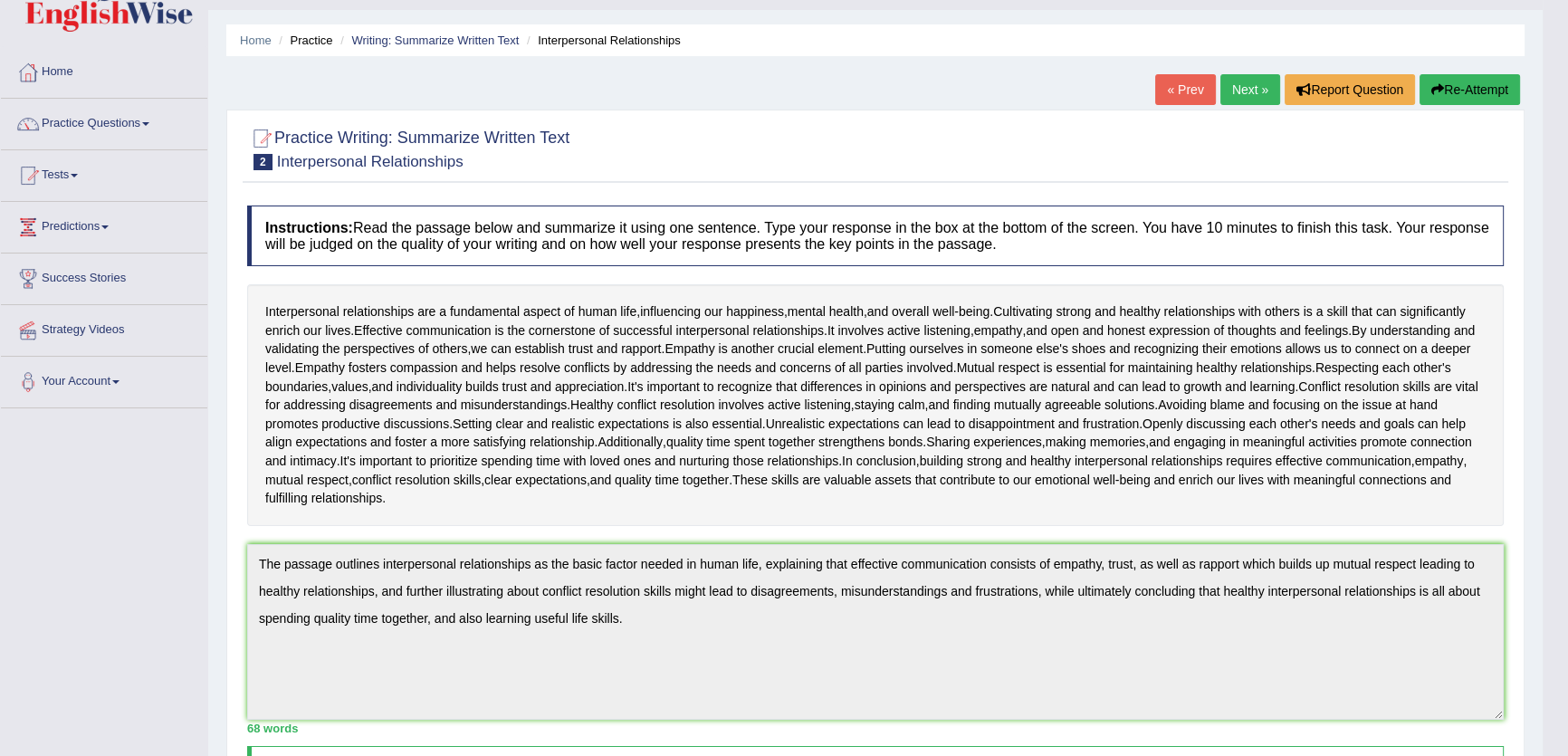scroll, scrollTop: 0, scrollLeft: 0, axis: both 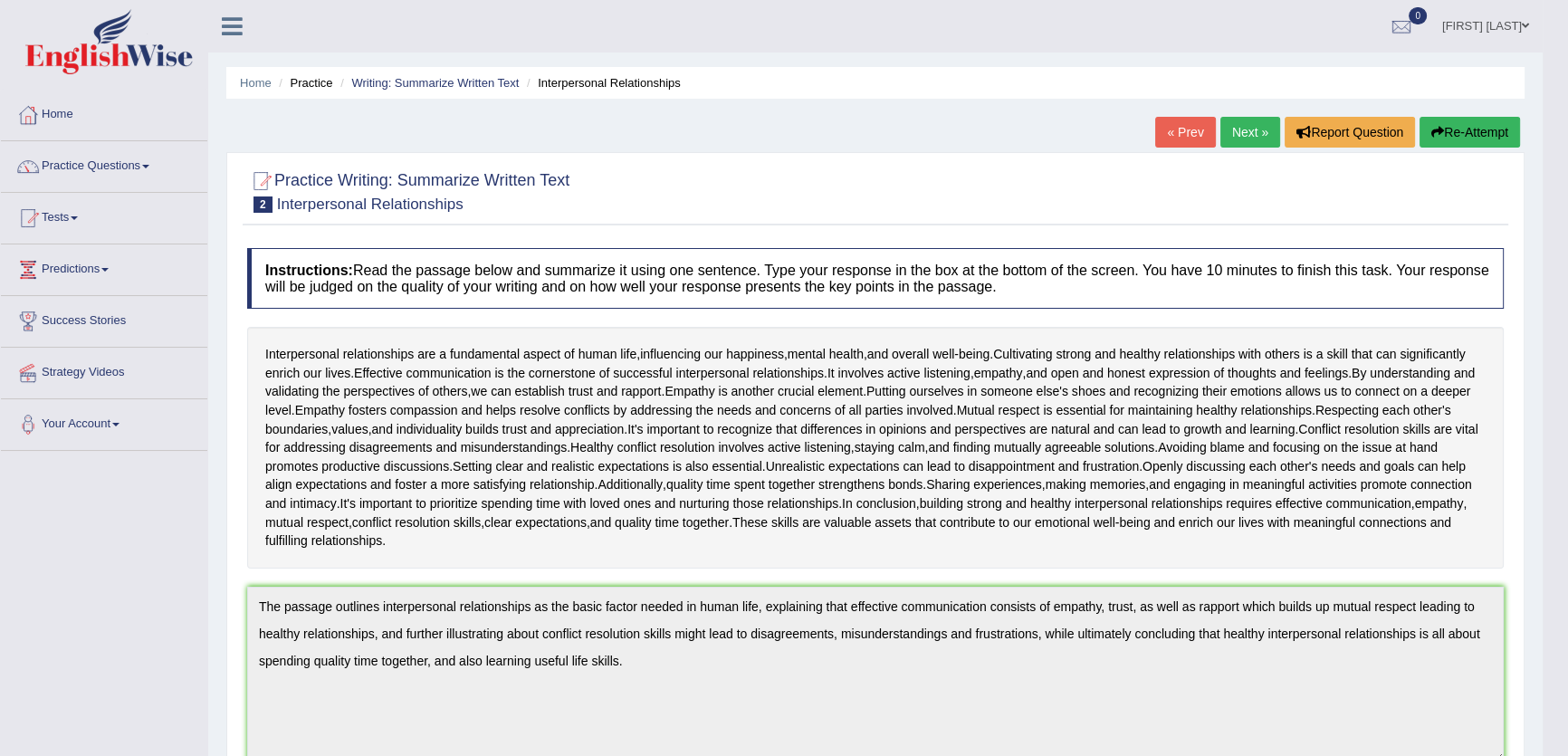 click on "Re-Attempt" at bounding box center (1469, 132) 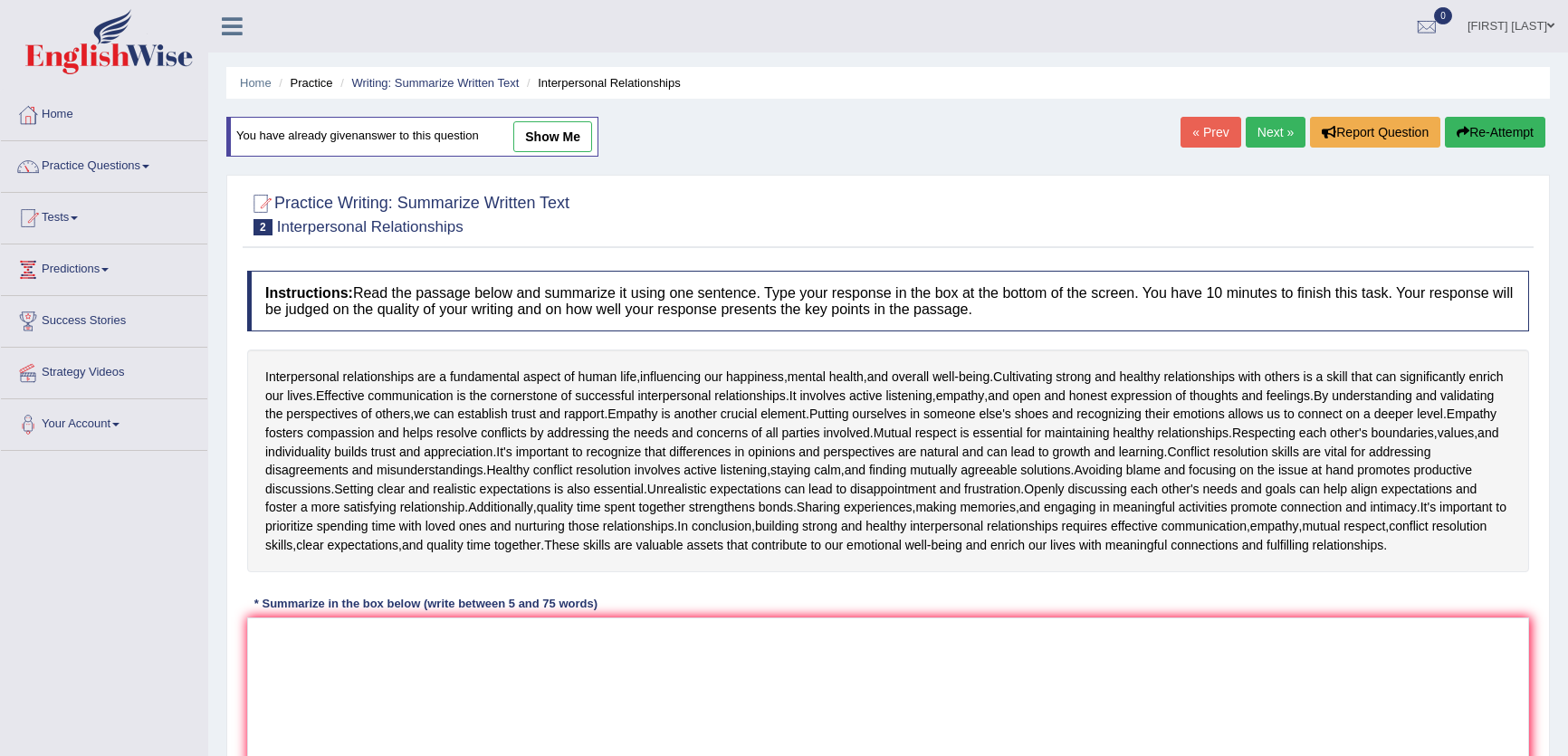 scroll, scrollTop: 194, scrollLeft: 0, axis: vertical 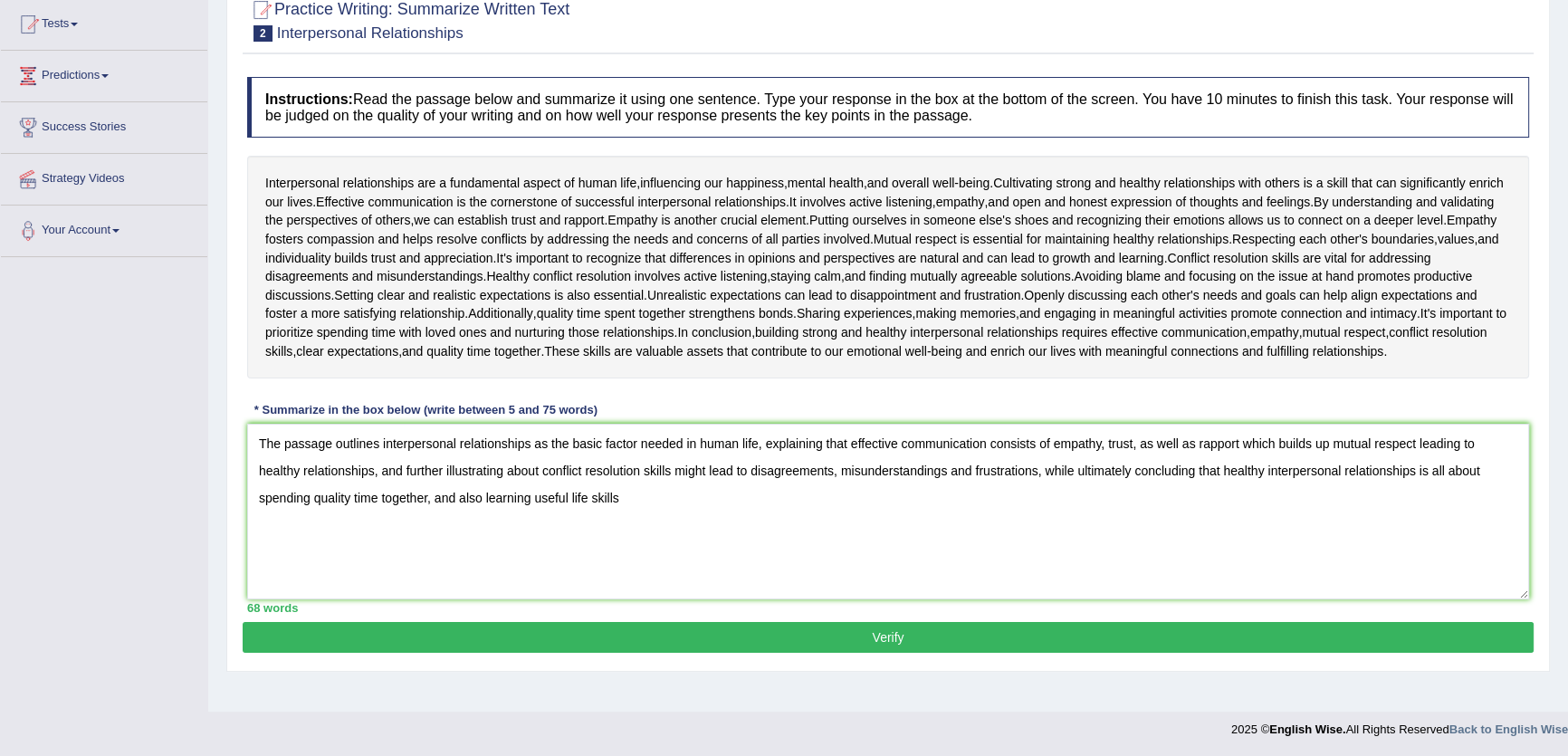 type on "The passage outlines interpersonal relationships as the basic factor needed in human life, explaining that effective communication consists of empathy, trust, as well as rapport which builds up mutual respect leading to healthy relationships, and further illustrating about conflict resolution skills might lead to disagreements, misunderstandings and frustrations, while ultimately concluding that healthy interpersonal relationships is all about spending quality time together, and also learning useful life skills" 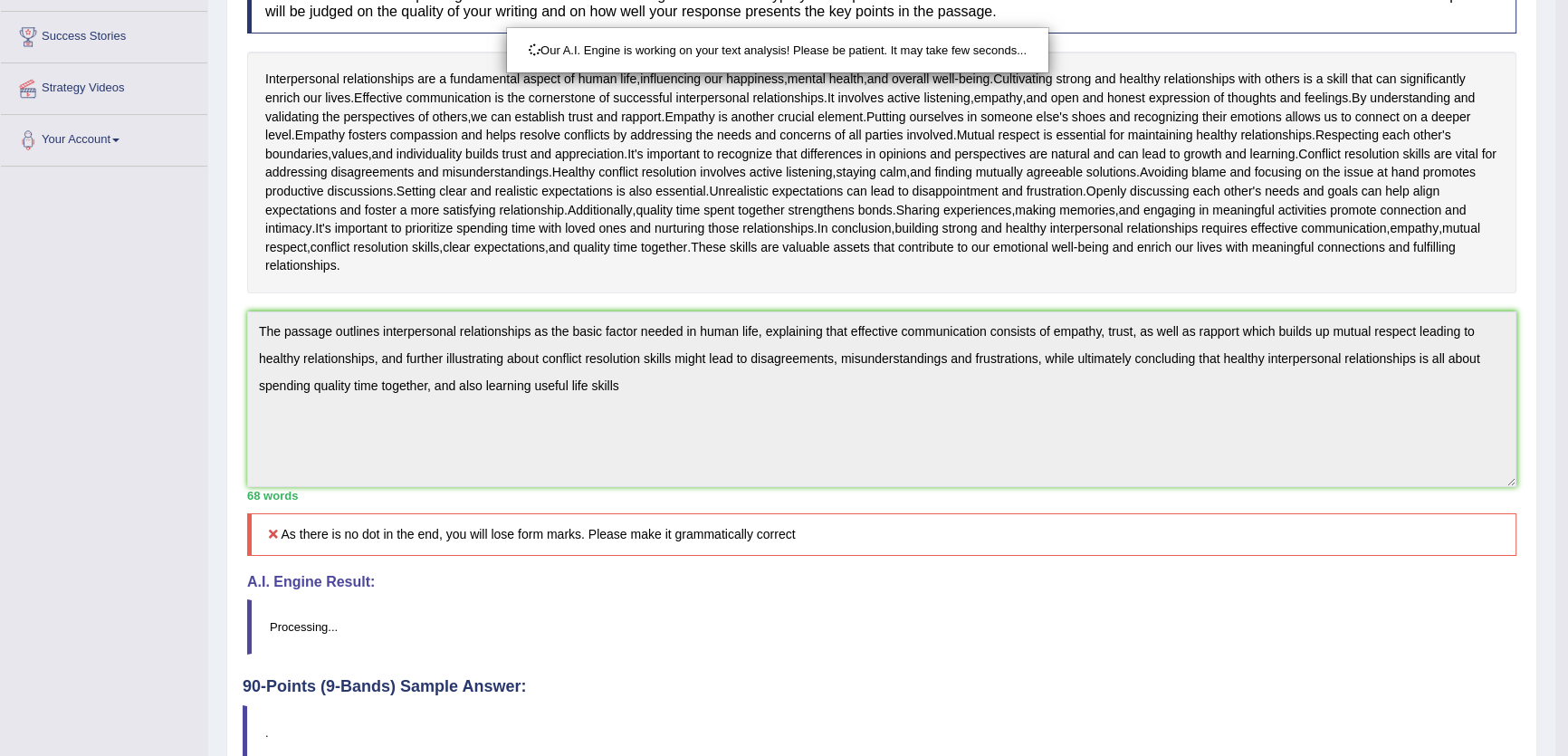 scroll, scrollTop: 374, scrollLeft: 0, axis: vertical 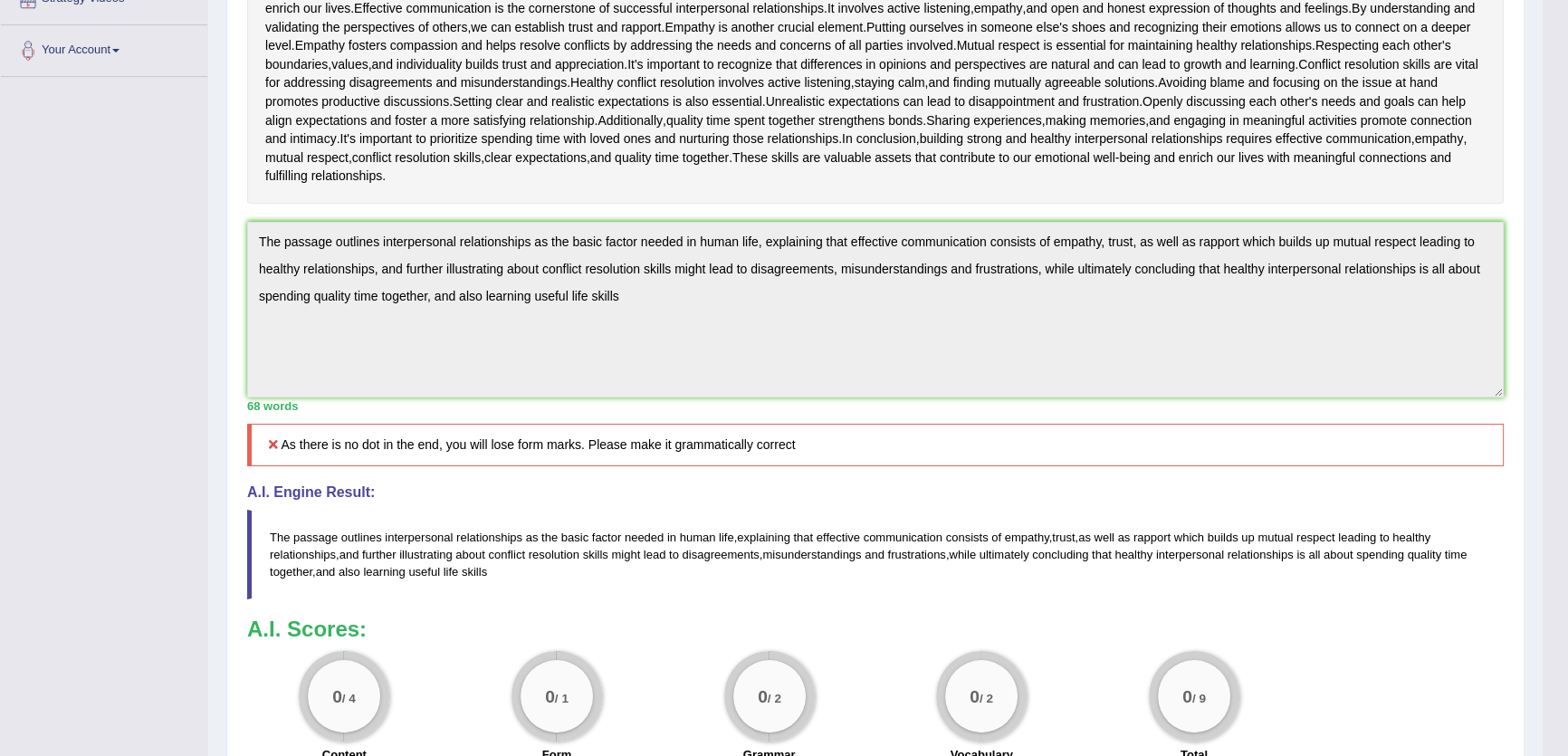 click on "Practice Writing: Summarize Written Text
2
Interpersonal Relationships
Instructions:  Read the passage below and summarize it using one sentence. Type your response in the box at the bottom of the screen. You have 10 minutes to finish this task. Your response will be judged on the quality of your writing and on how well your response presents the key points in the passage.
Interpersonal   relationships   are   a   fundamental   aspect   of   human   life ,  influencing   our   happiness ,  mental   health ,  and   overall   well - being .  Cultivating   strong   and   healthy   relationships   with   others   is   a   skill   that   can   significantly   enrich   our   lives .  Effective   communication   is   the   cornerstone   of   successful   interpersonal   relationships .  It   involves   active   listening ,  empathy ,  and   open   and   honest   expression   of   thoughts   and   feelings .  By   understanding   and" at bounding box center (875, 335) 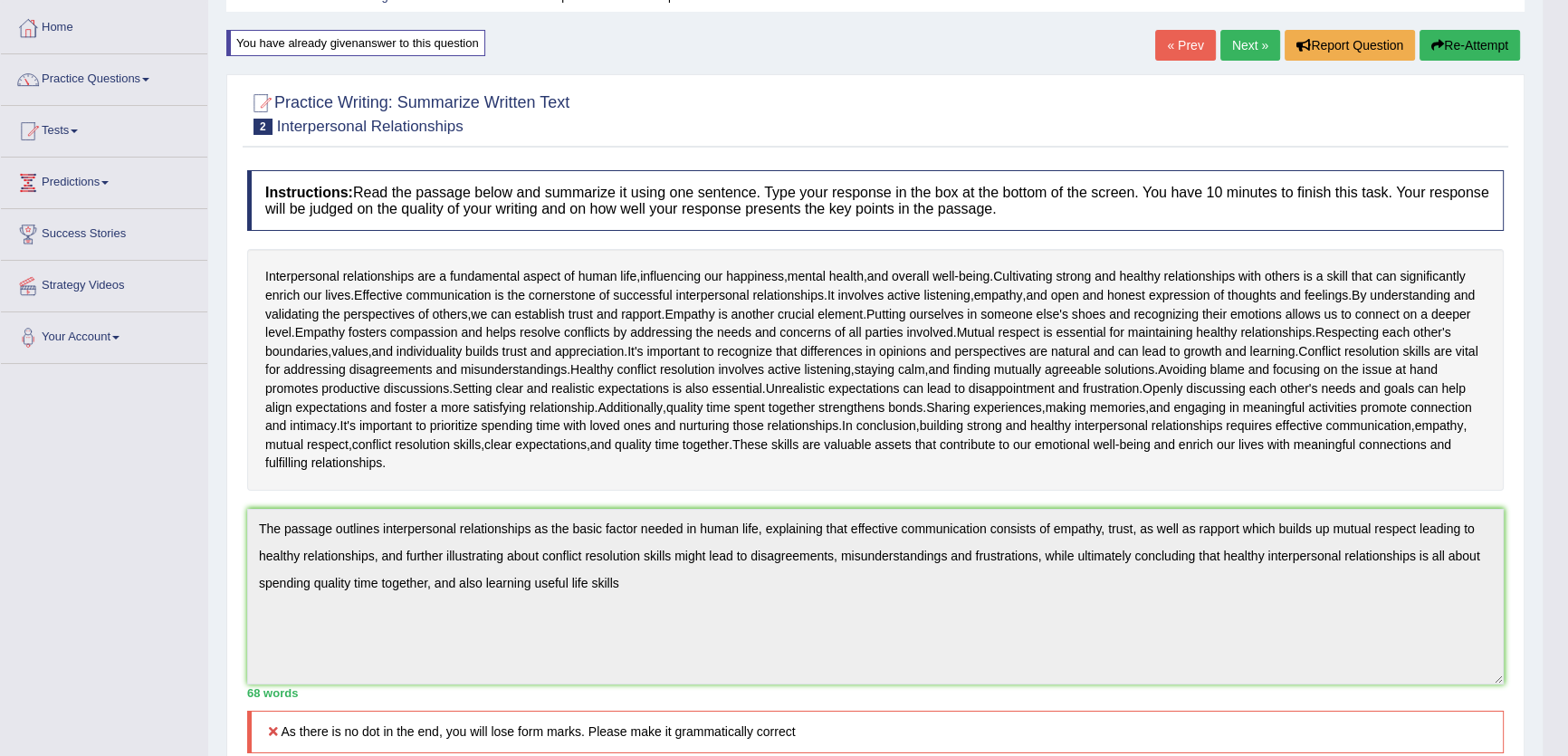 scroll, scrollTop: 0, scrollLeft: 0, axis: both 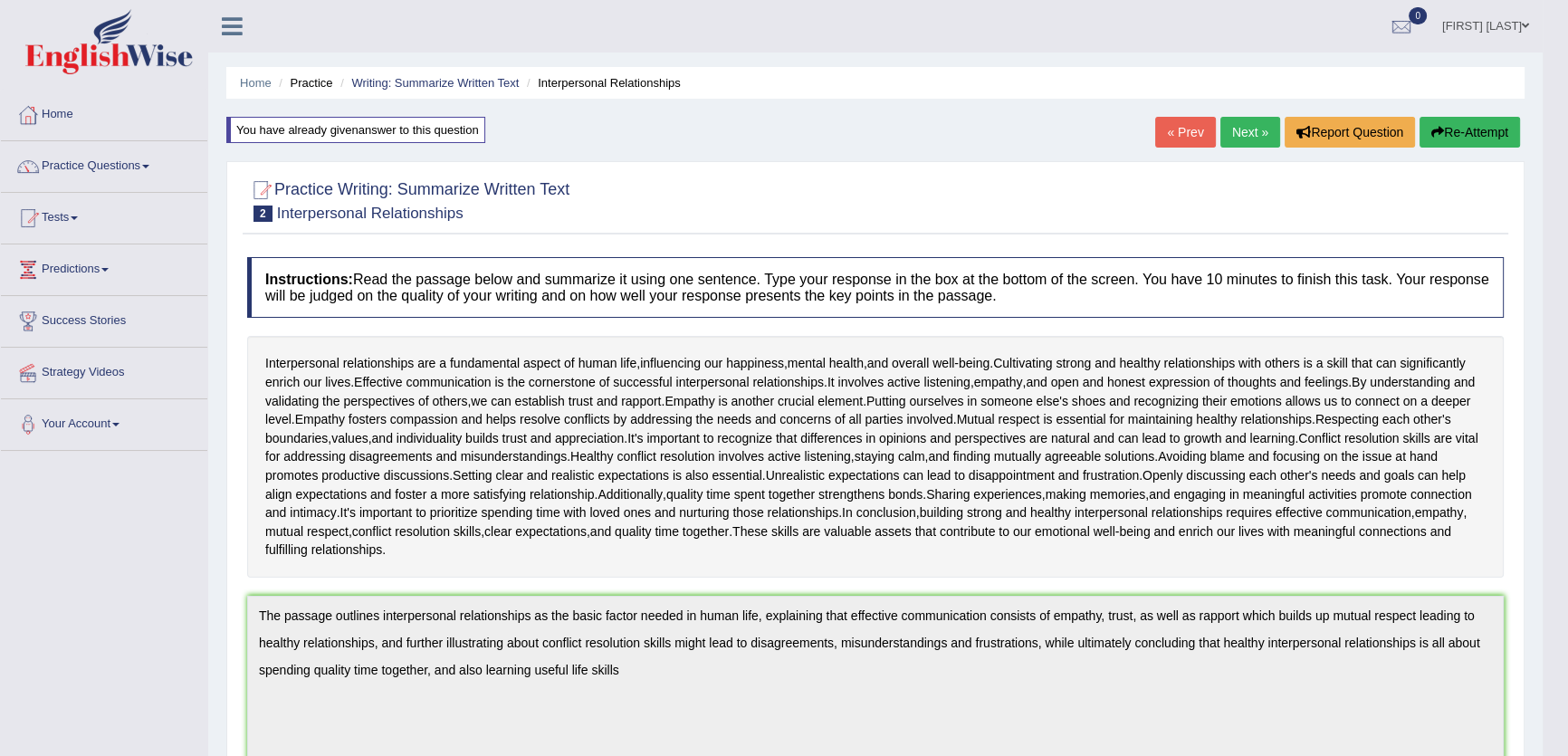 drag, startPoint x: 1485, startPoint y: 133, endPoint x: 1255, endPoint y: 228, distance: 248.84734 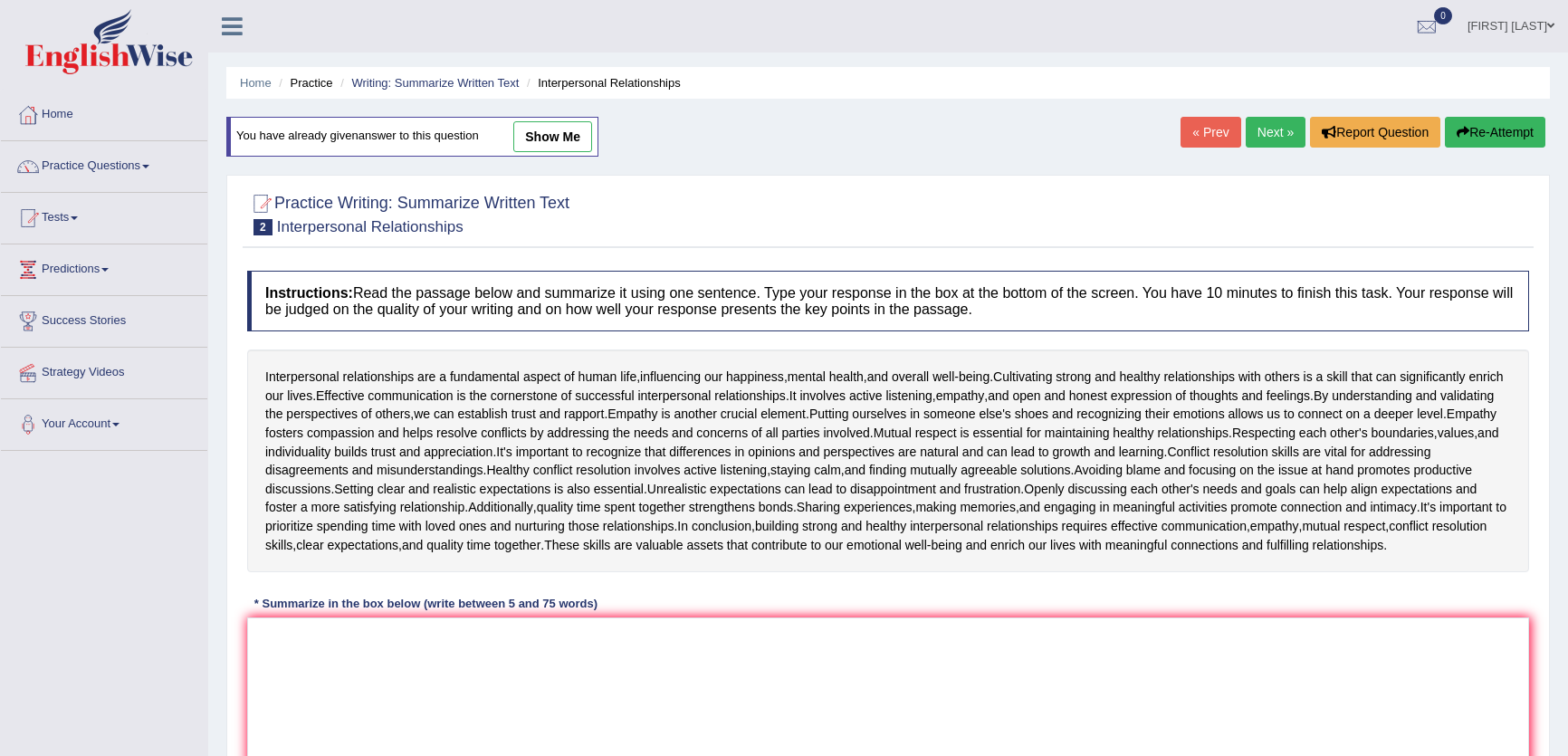 scroll, scrollTop: 194, scrollLeft: 0, axis: vertical 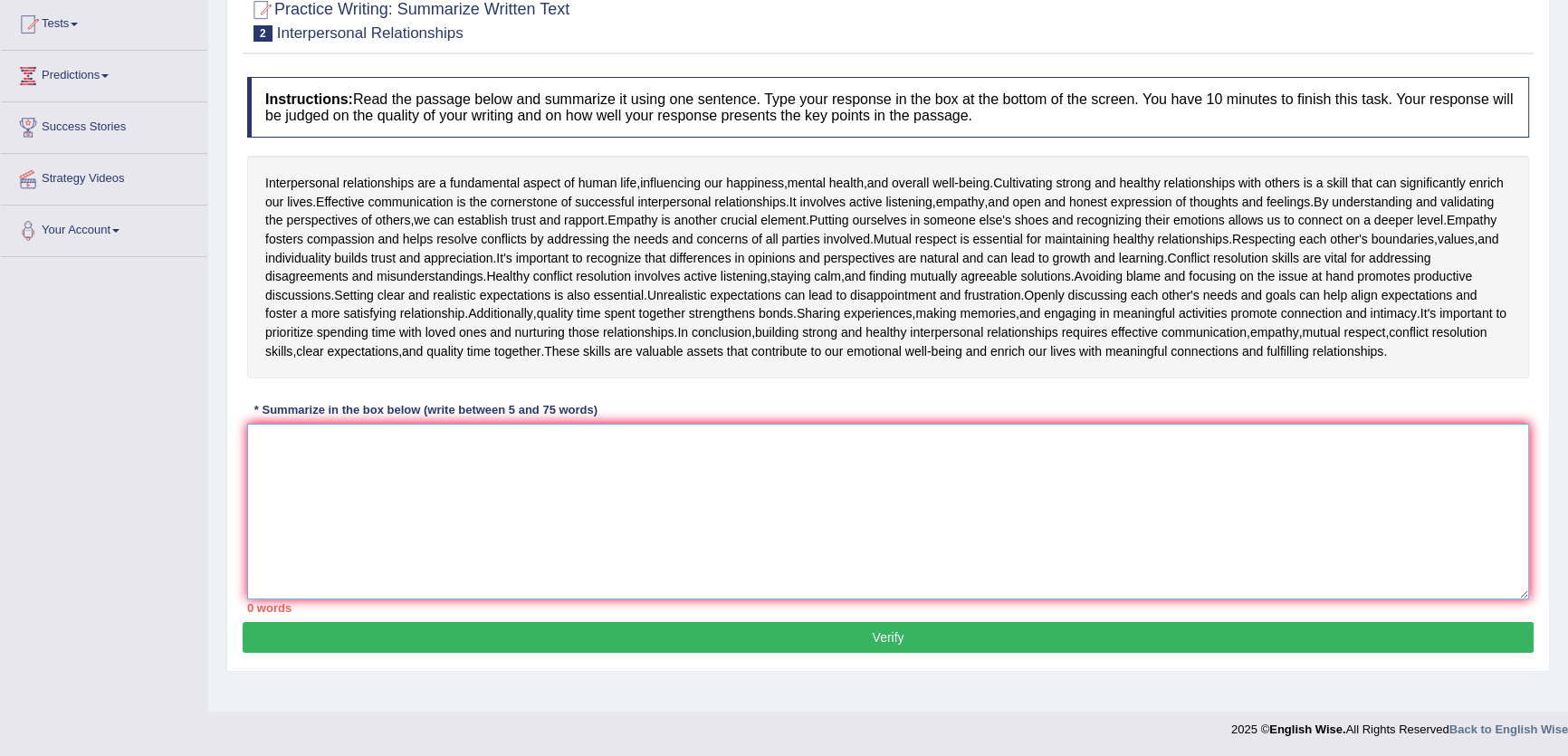 paste on "The passage outlines interpersonal relationships as the basic factor needed in human life, explaining that effective communication consists of empathy, trust, as well as rapport which builds up mutual respect leading to healthy relationships, and further illustrating about conflict resolution skills might lead to disagreements, misunderstandings and frustrations, while ultimately concluding that healthy interpersonal relationships is all about spending quality time together, and also learning useful life skills" 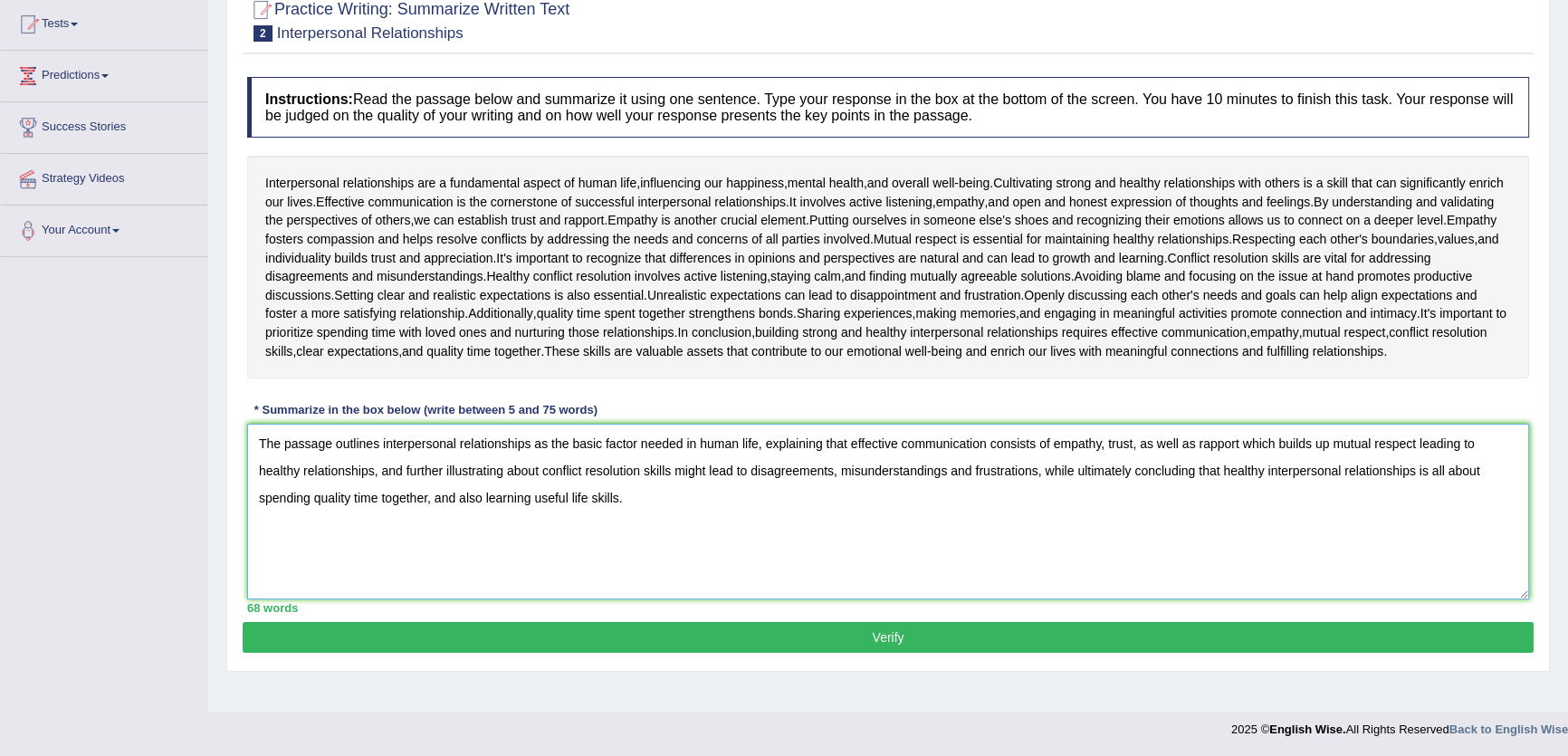type on "The passage outlines interpersonal relationships as the basic factor needed in human life, explaining that effective communication consists of empathy, trust, as well as rapport which builds up mutual respect leading to healthy relationships, and further illustrating about conflict resolution skills might lead to disagreements, misunderstandings and frustrations, while ultimately concluding that healthy interpersonal relationships is all about spending quality time together, and also learning useful life skills." 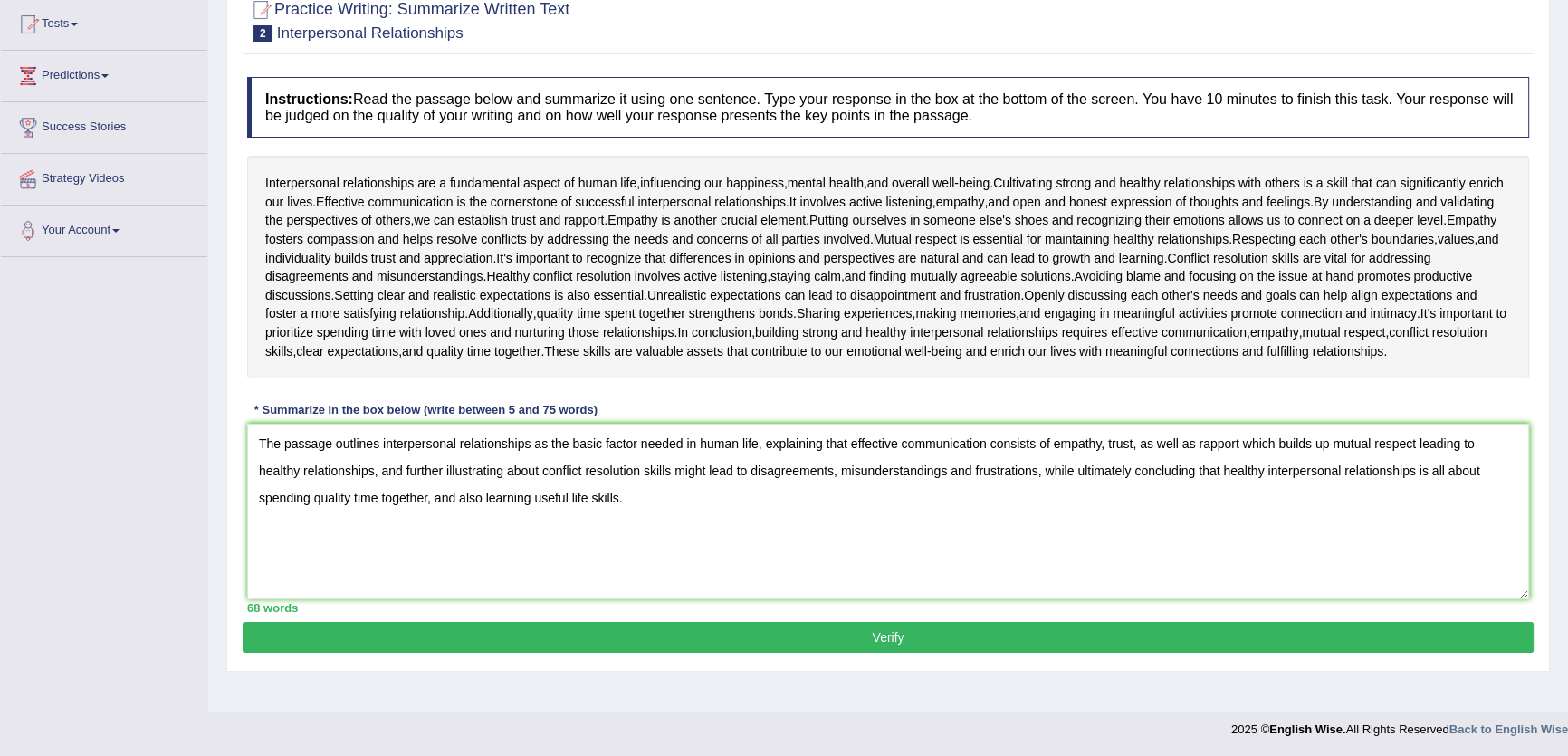 click on "Verify" at bounding box center (888, 637) 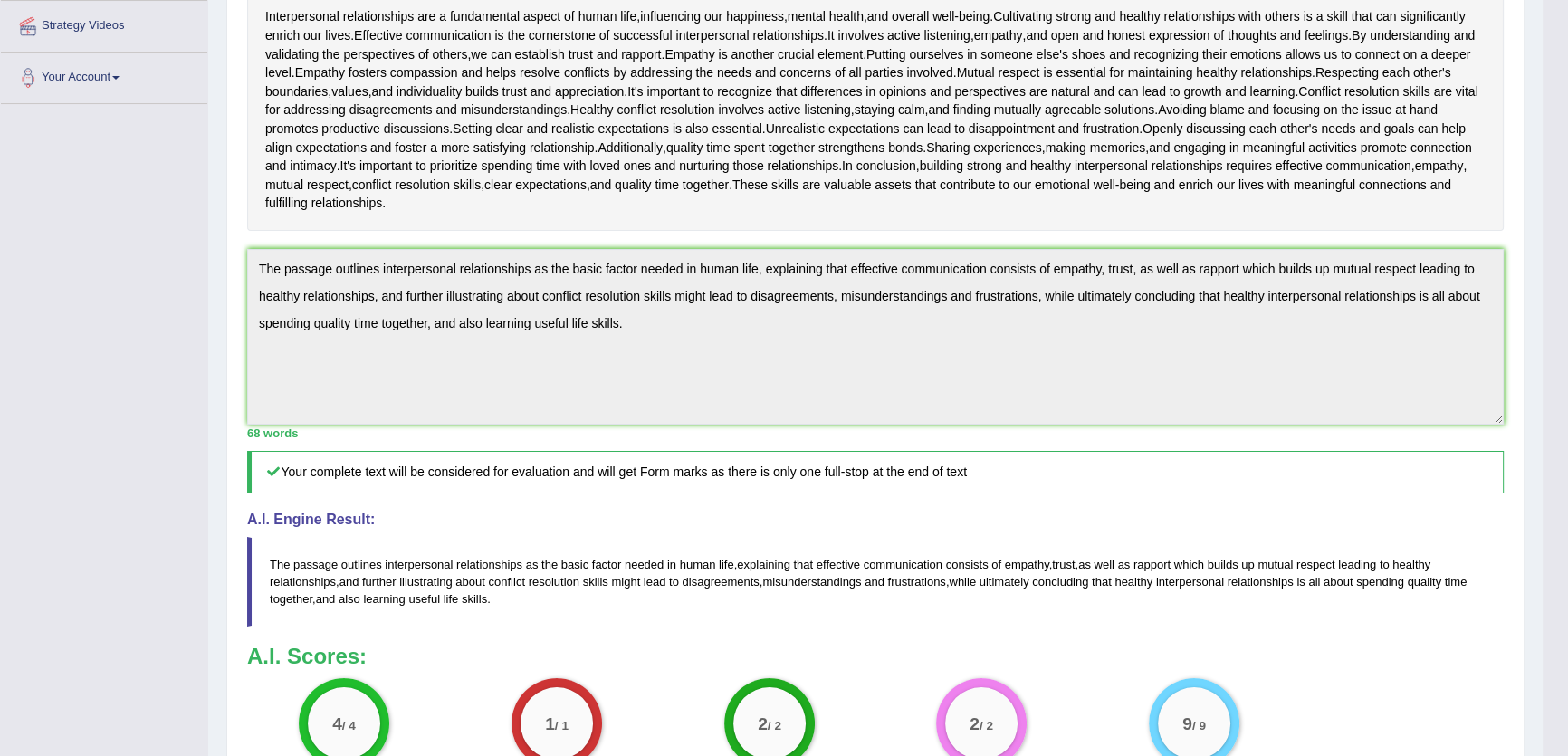 scroll, scrollTop: 0, scrollLeft: 0, axis: both 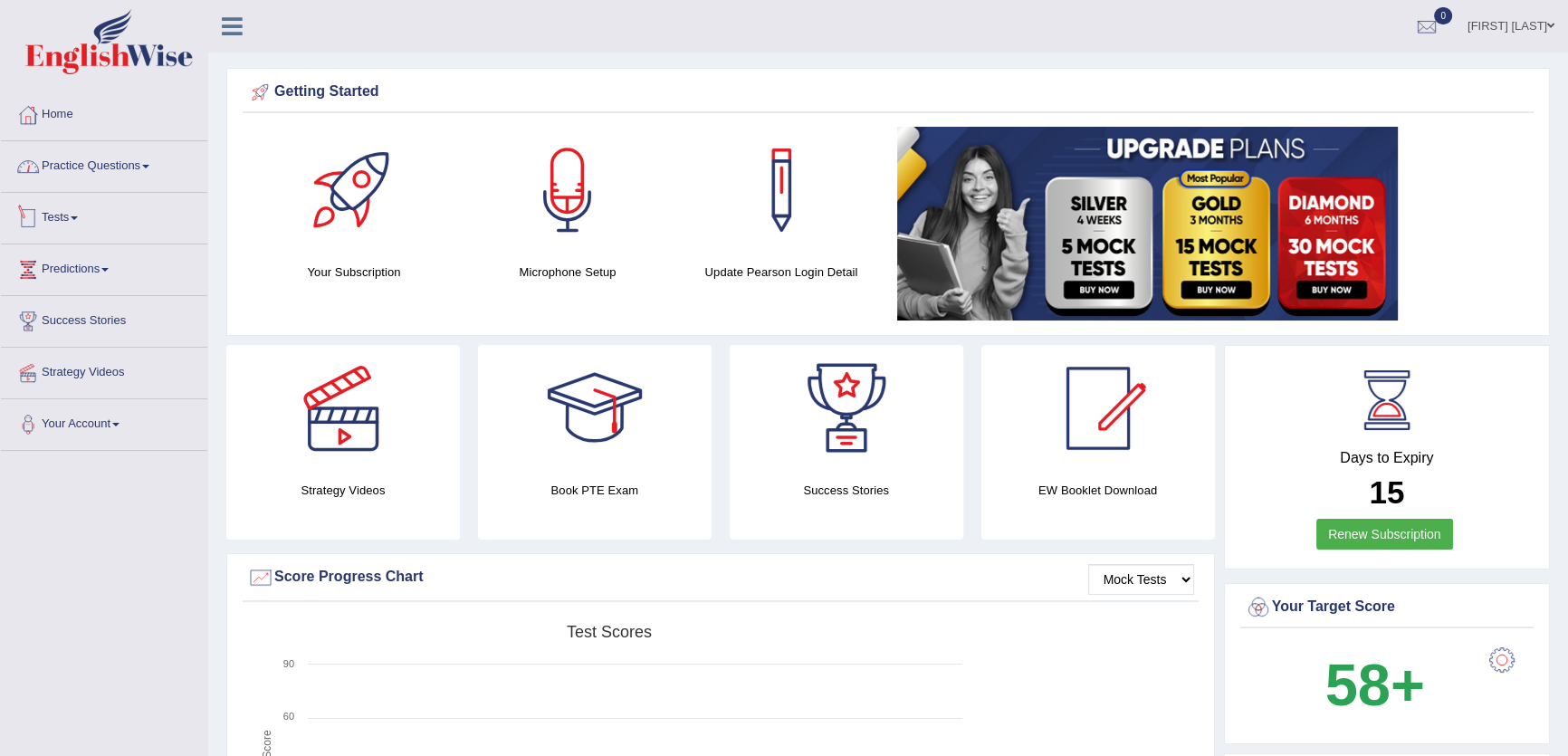 click on "Practice Questions" at bounding box center [104, 164] 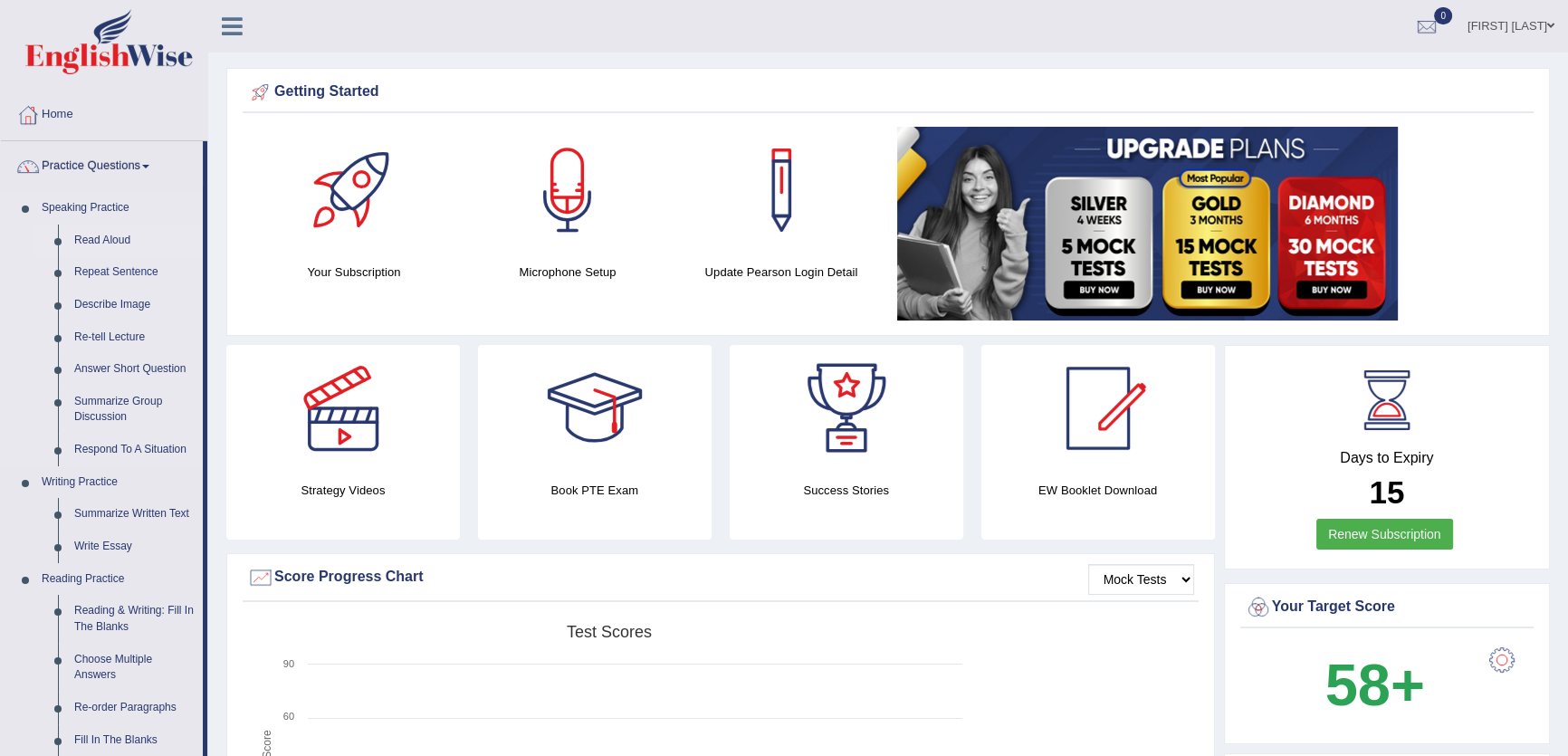 click on "Read Aloud" at bounding box center [134, 241] 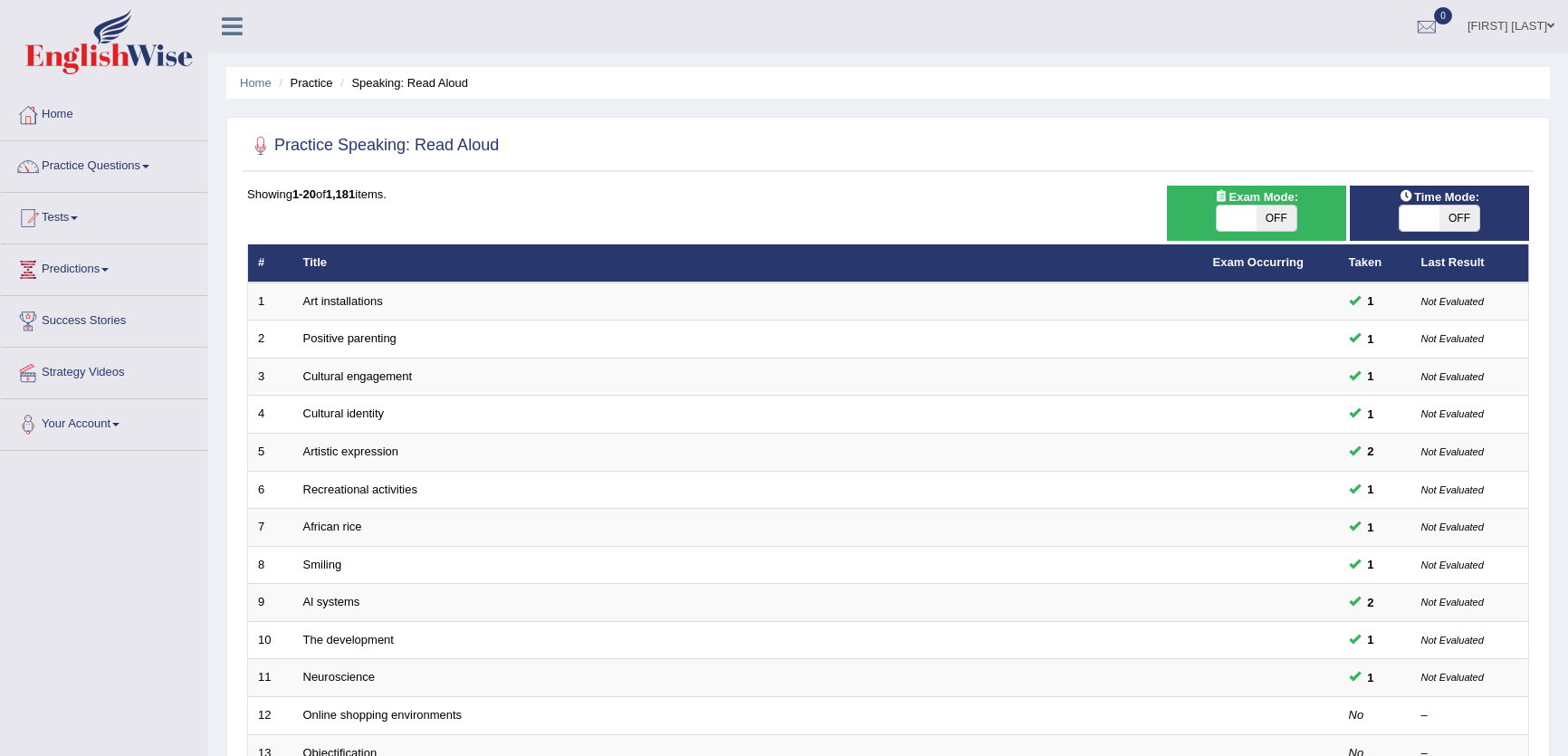 scroll, scrollTop: 0, scrollLeft: 0, axis: both 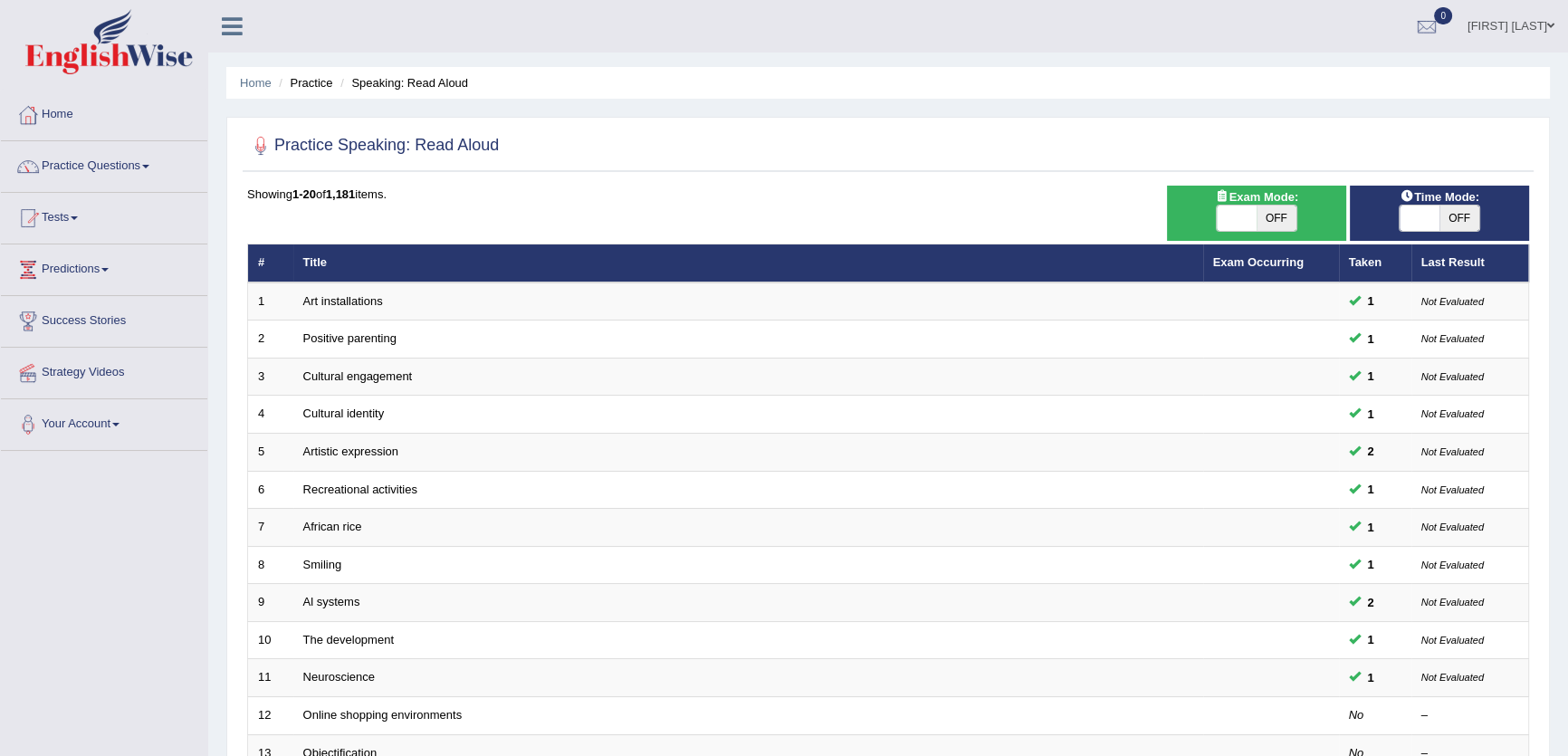 click on "OFF" at bounding box center (1276, 218) 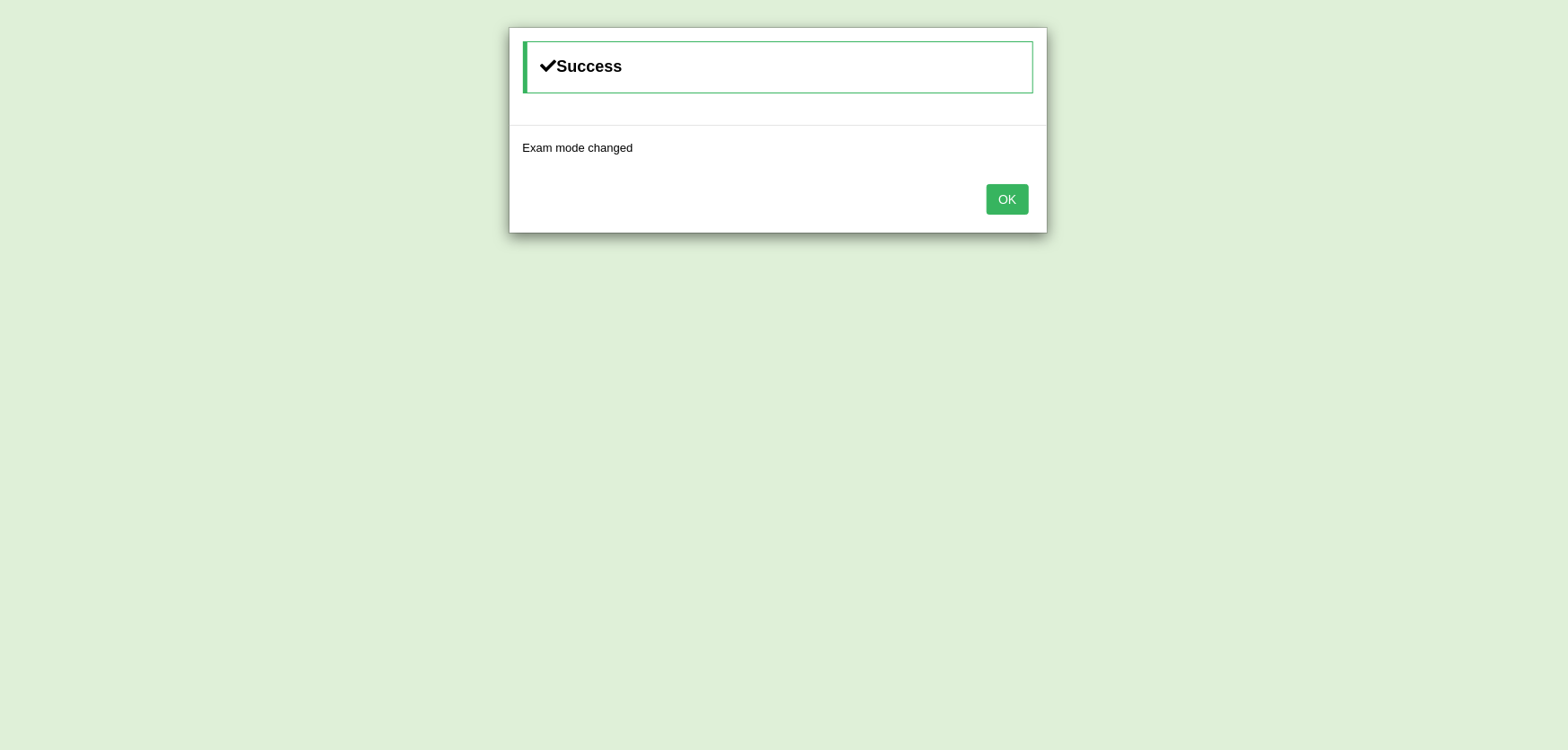 click on "OK" at bounding box center [1007, 199] 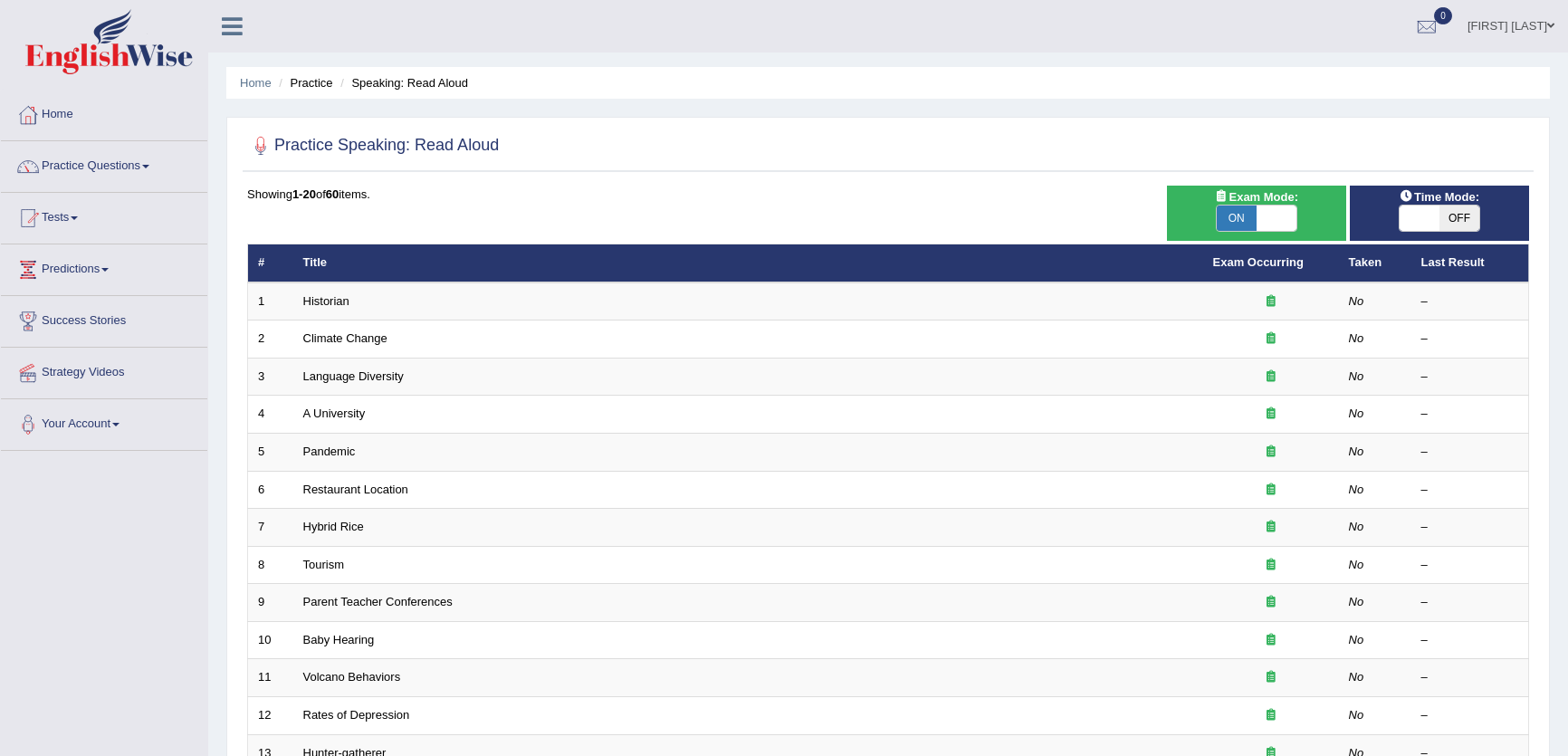 scroll, scrollTop: 0, scrollLeft: 0, axis: both 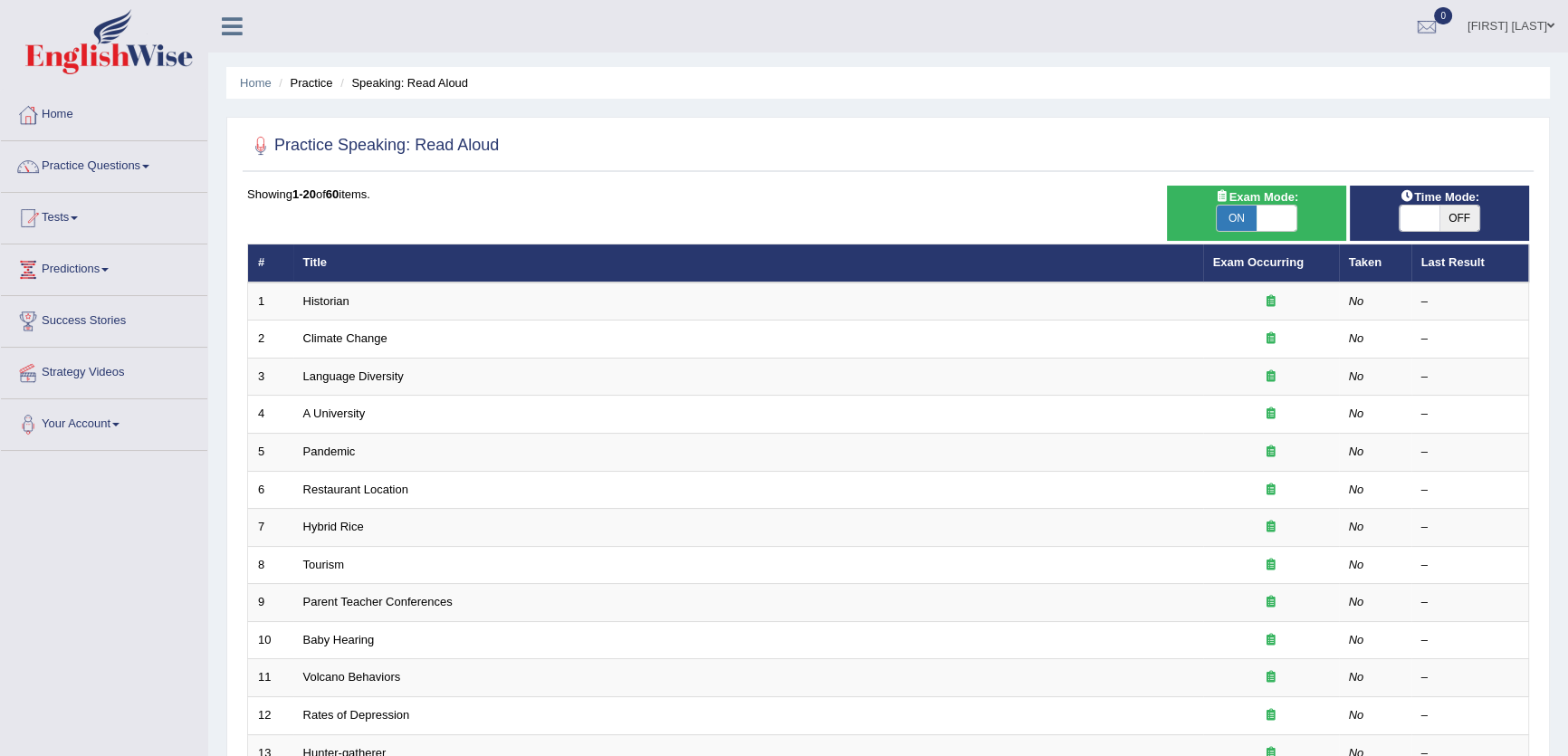 click on "OFF" at bounding box center [1459, 218] 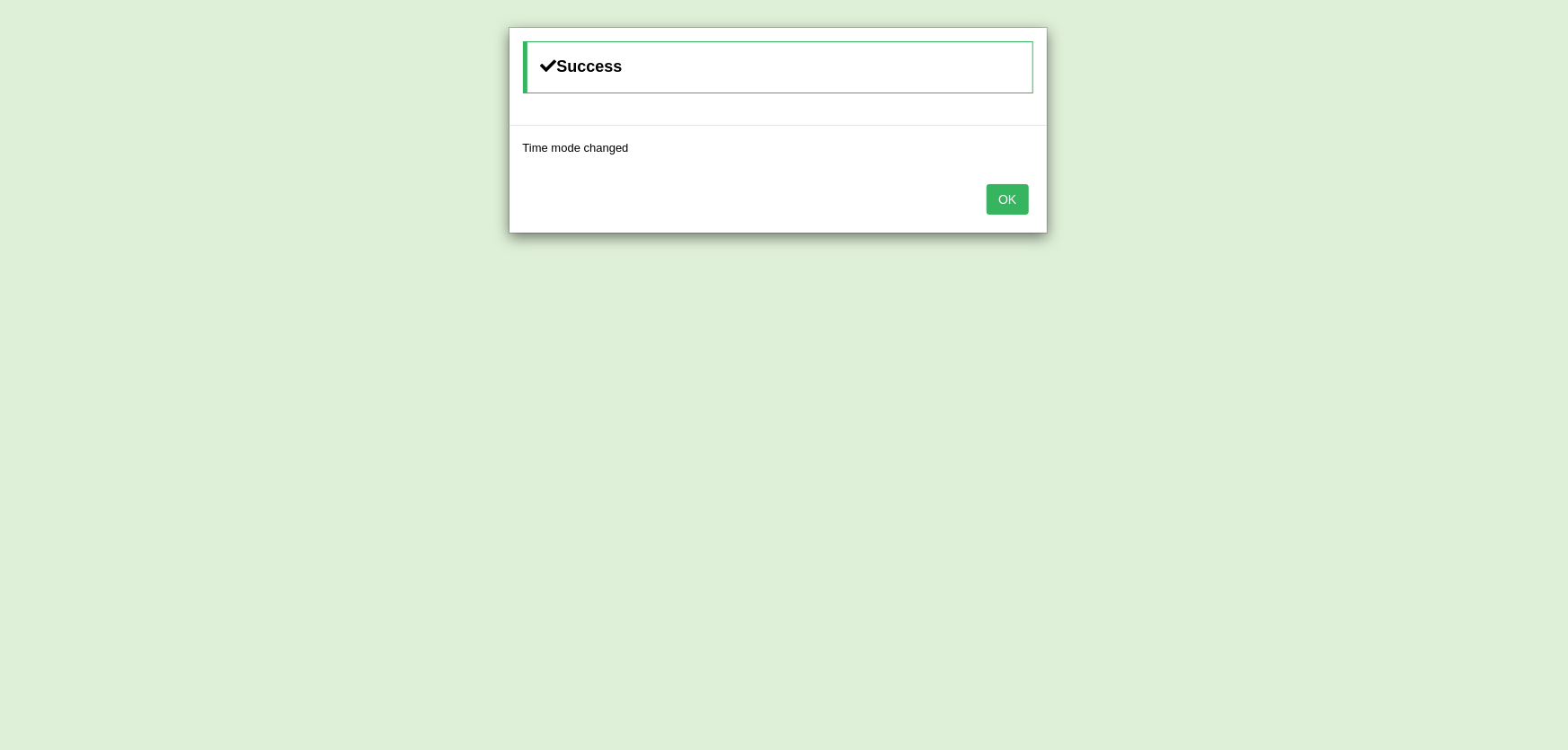 click on "OK" at bounding box center [1007, 199] 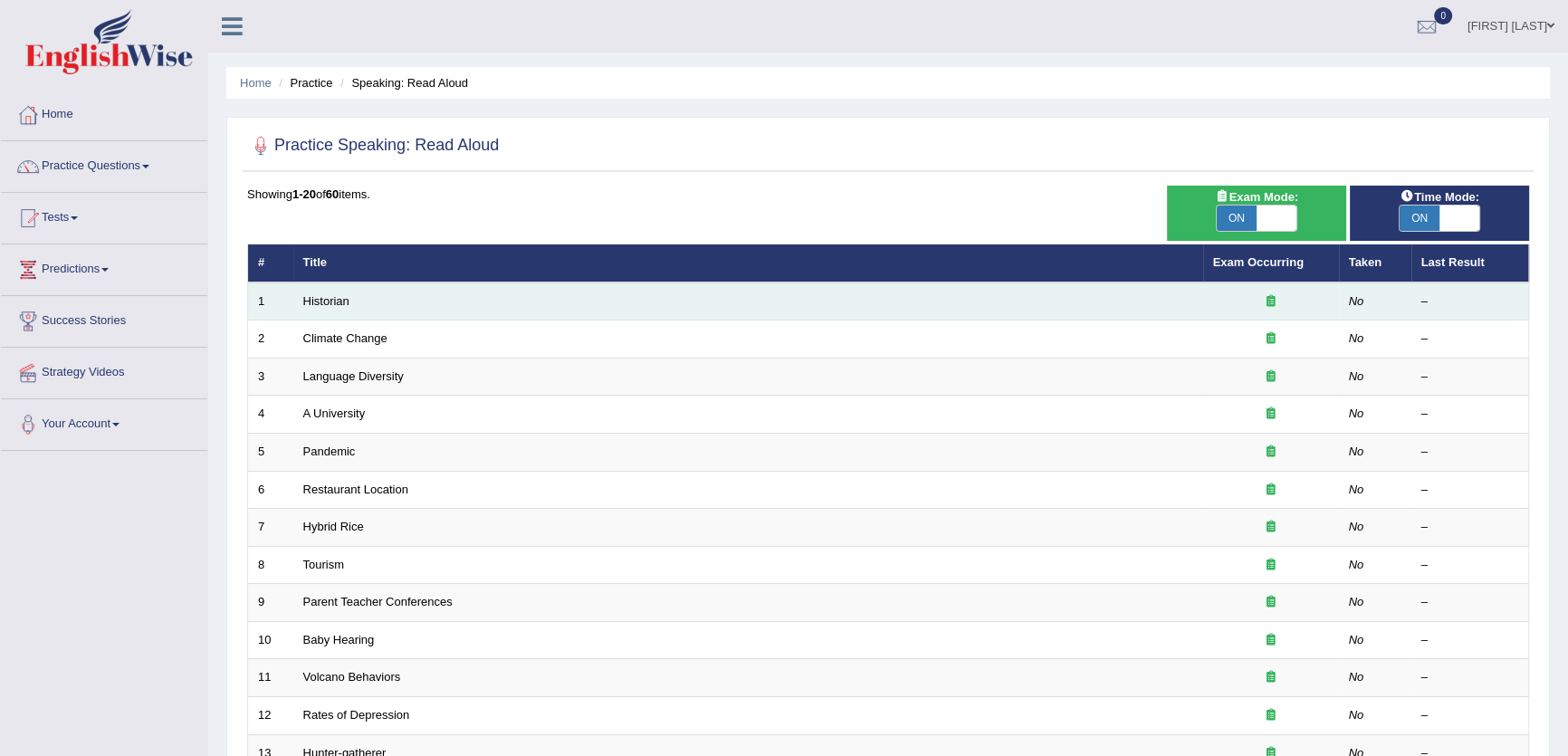 click on "Historian" at bounding box center (748, 301) 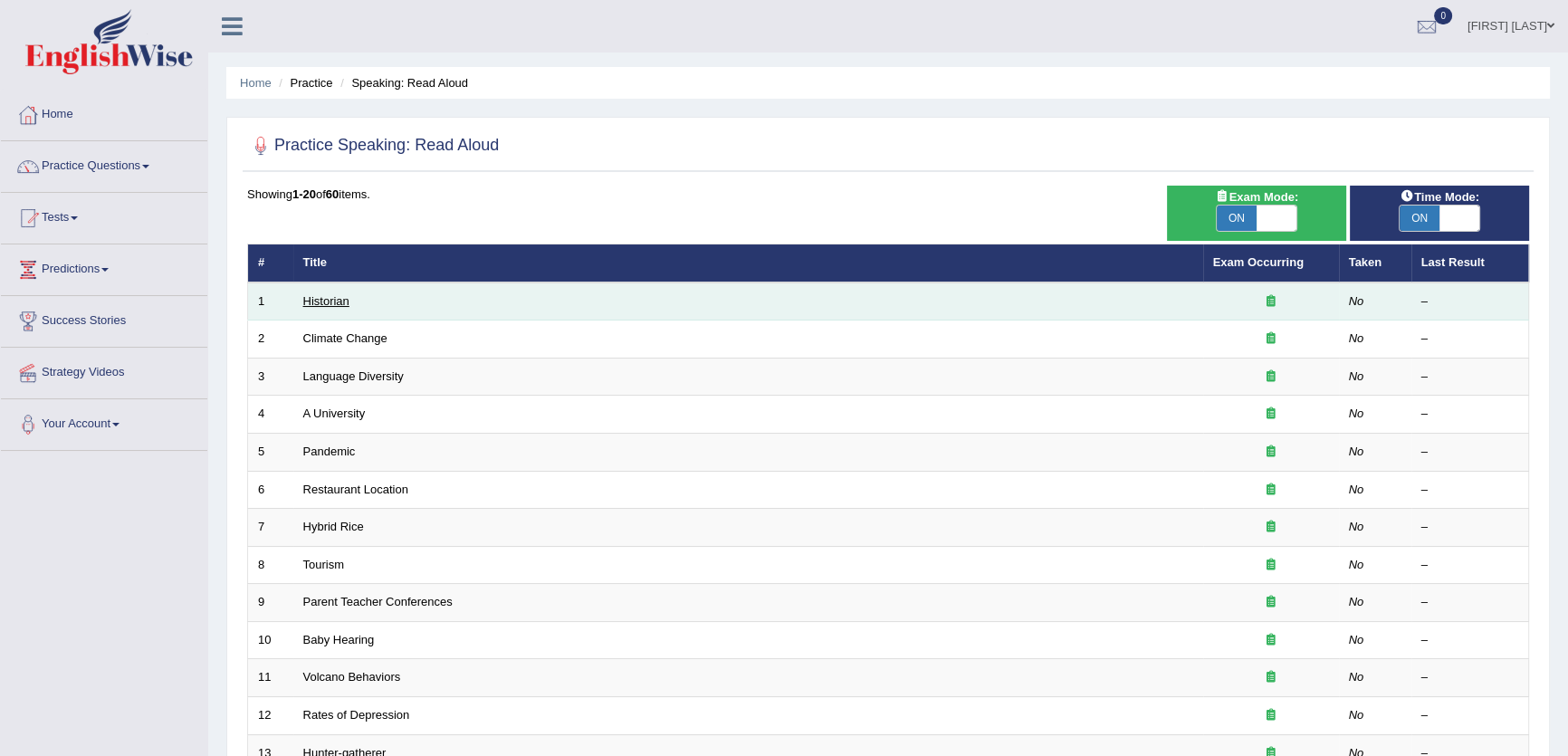 click on "Historian" at bounding box center (326, 301) 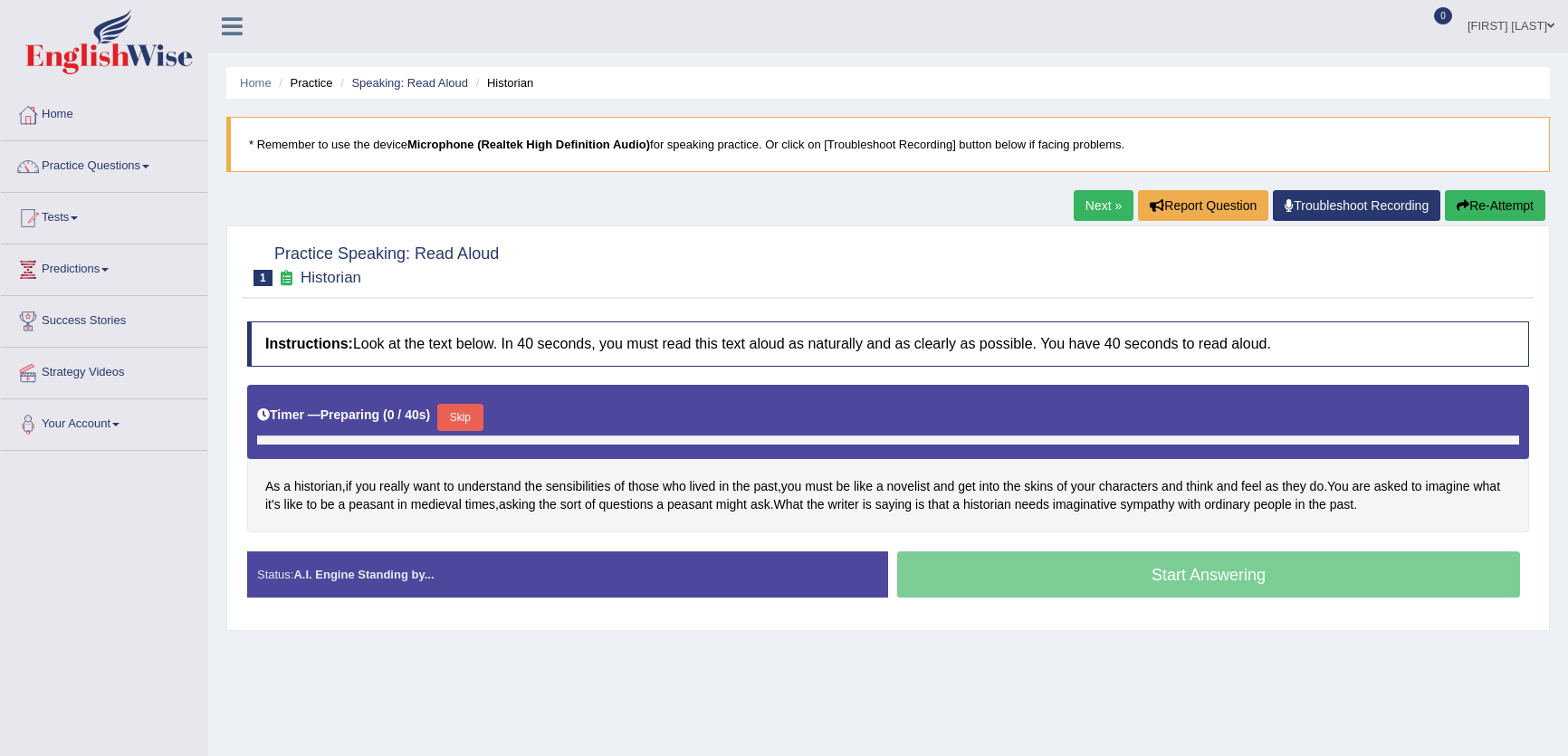 scroll, scrollTop: 0, scrollLeft: 0, axis: both 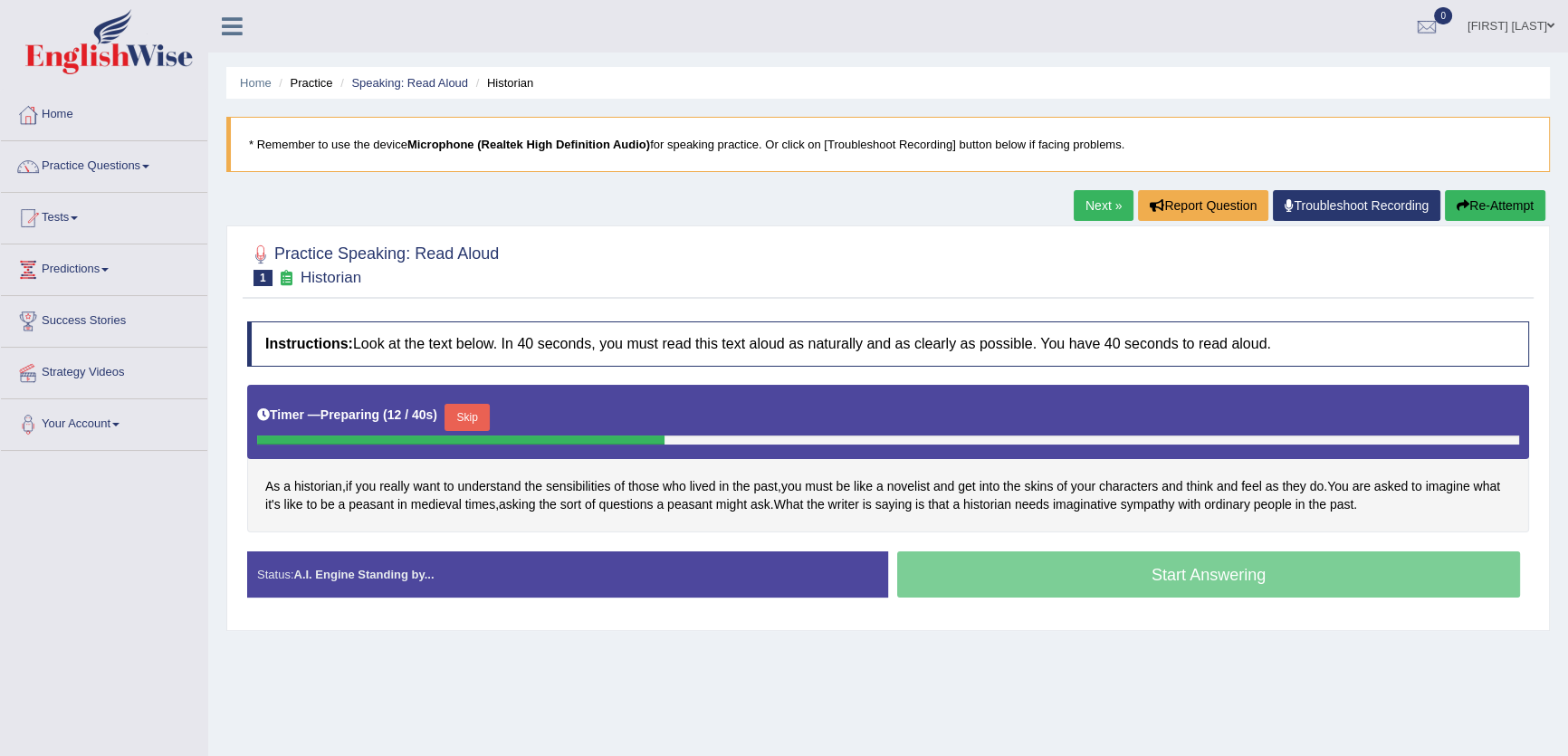 click on "Next »" at bounding box center [1104, 206] 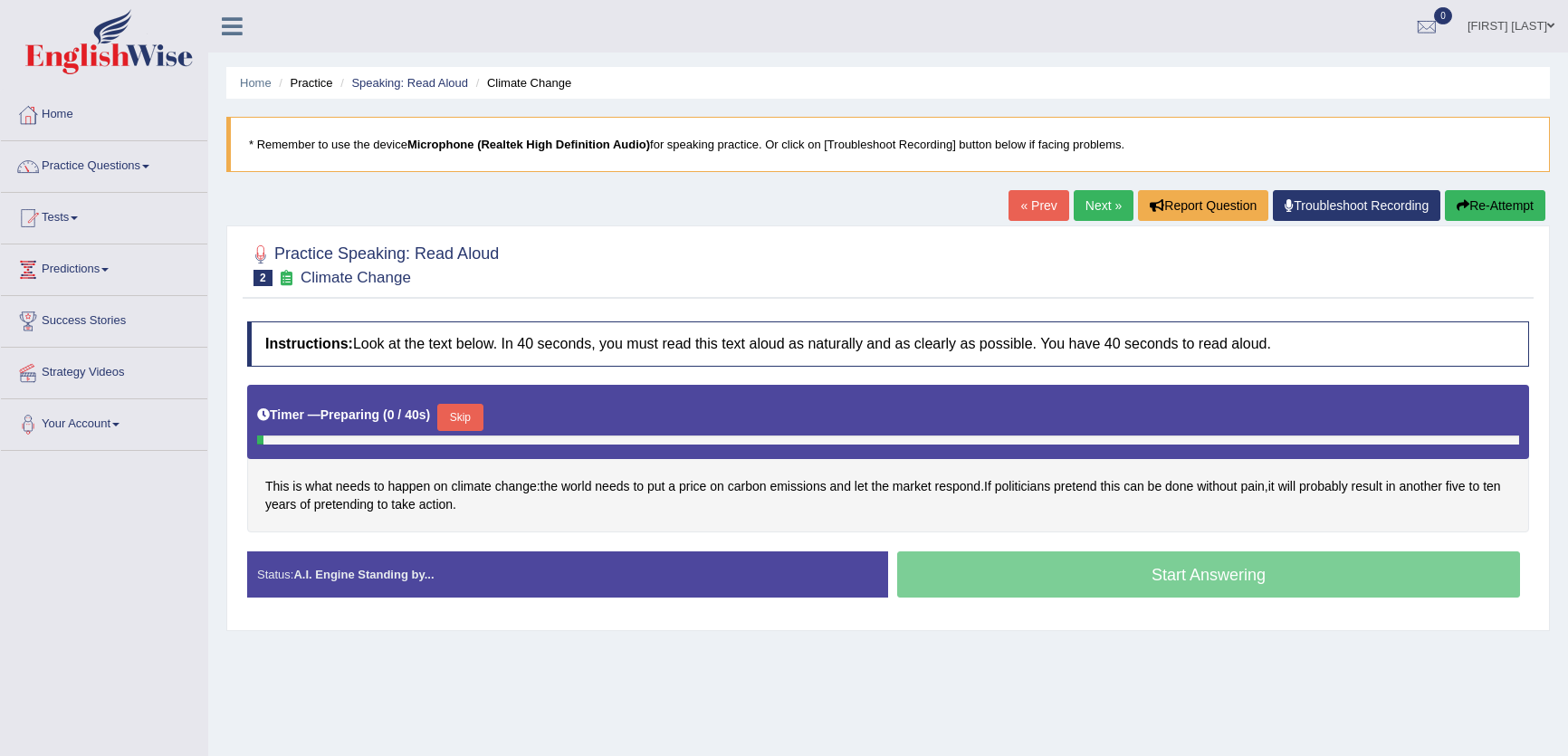 scroll, scrollTop: 0, scrollLeft: 0, axis: both 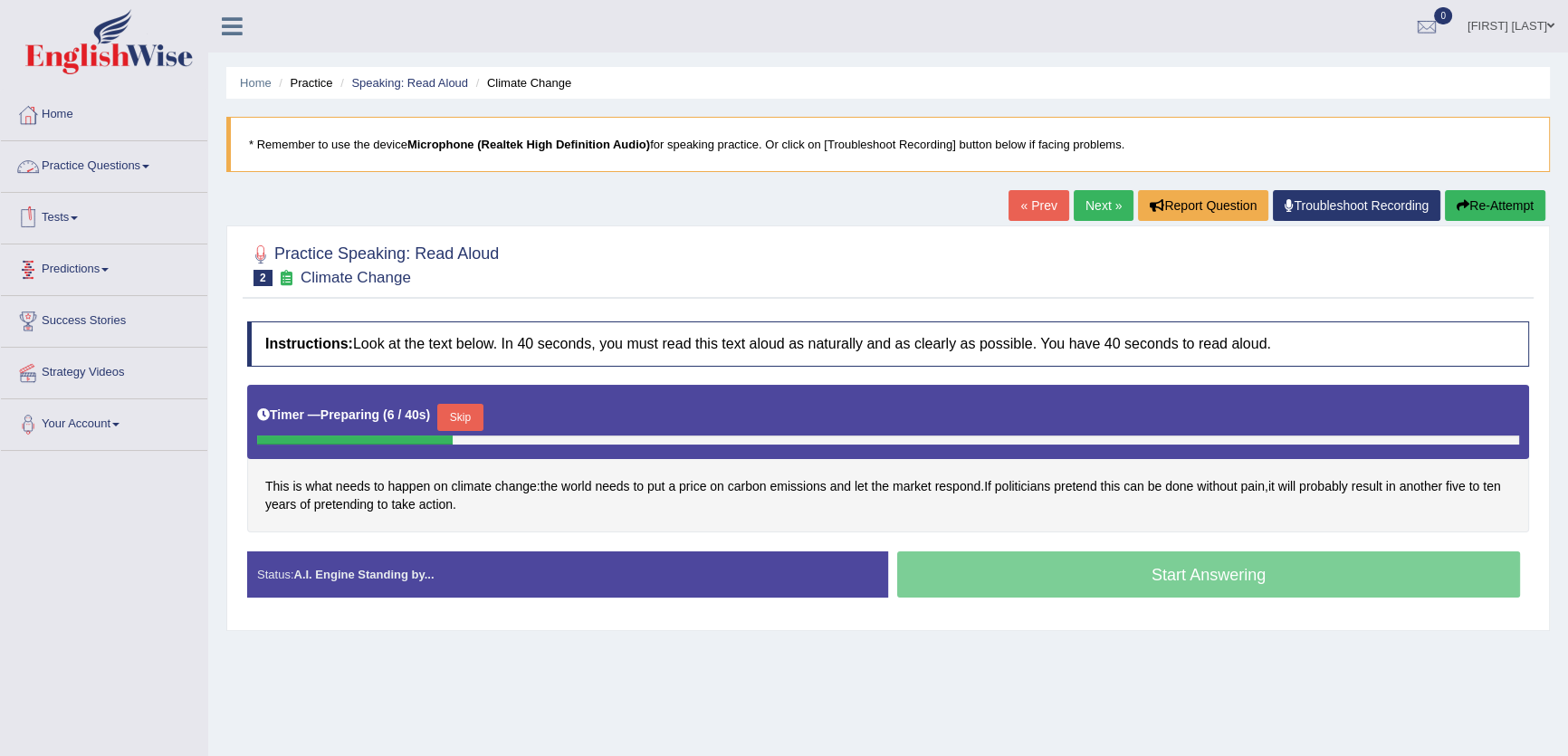 click on "Practice Questions" at bounding box center [104, 164] 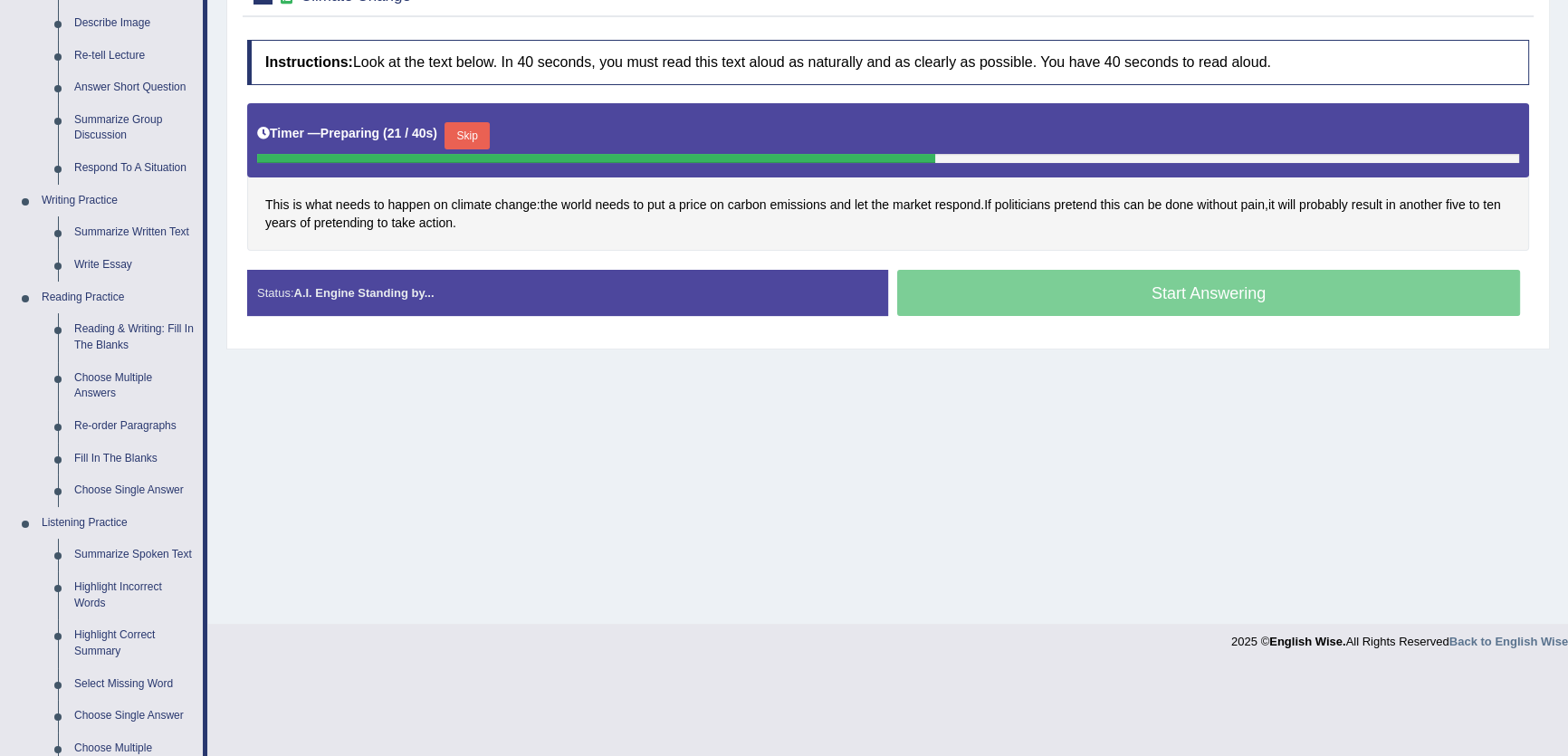 scroll, scrollTop: 164, scrollLeft: 0, axis: vertical 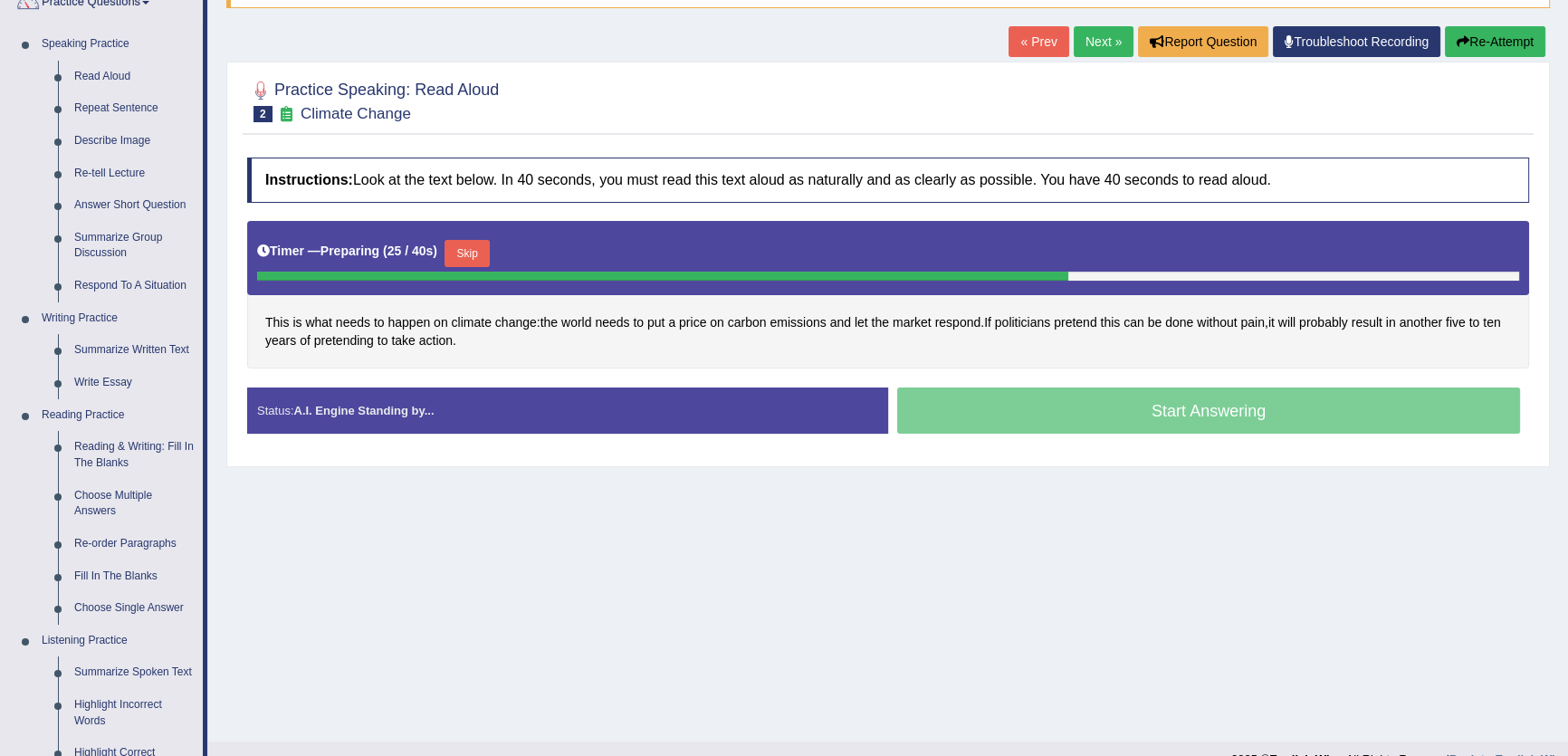 click on "Skip" at bounding box center [467, 254] 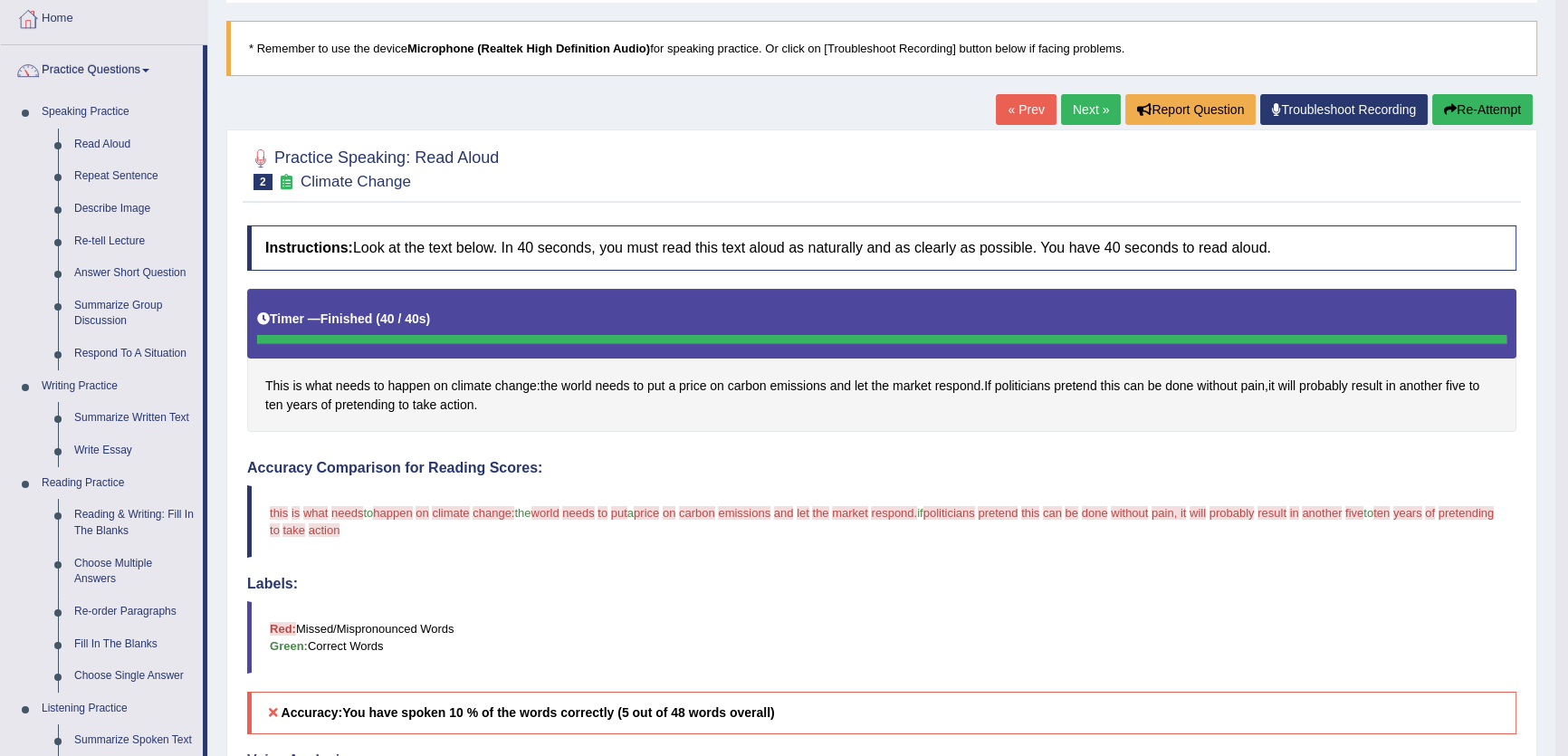 scroll, scrollTop: 0, scrollLeft: 0, axis: both 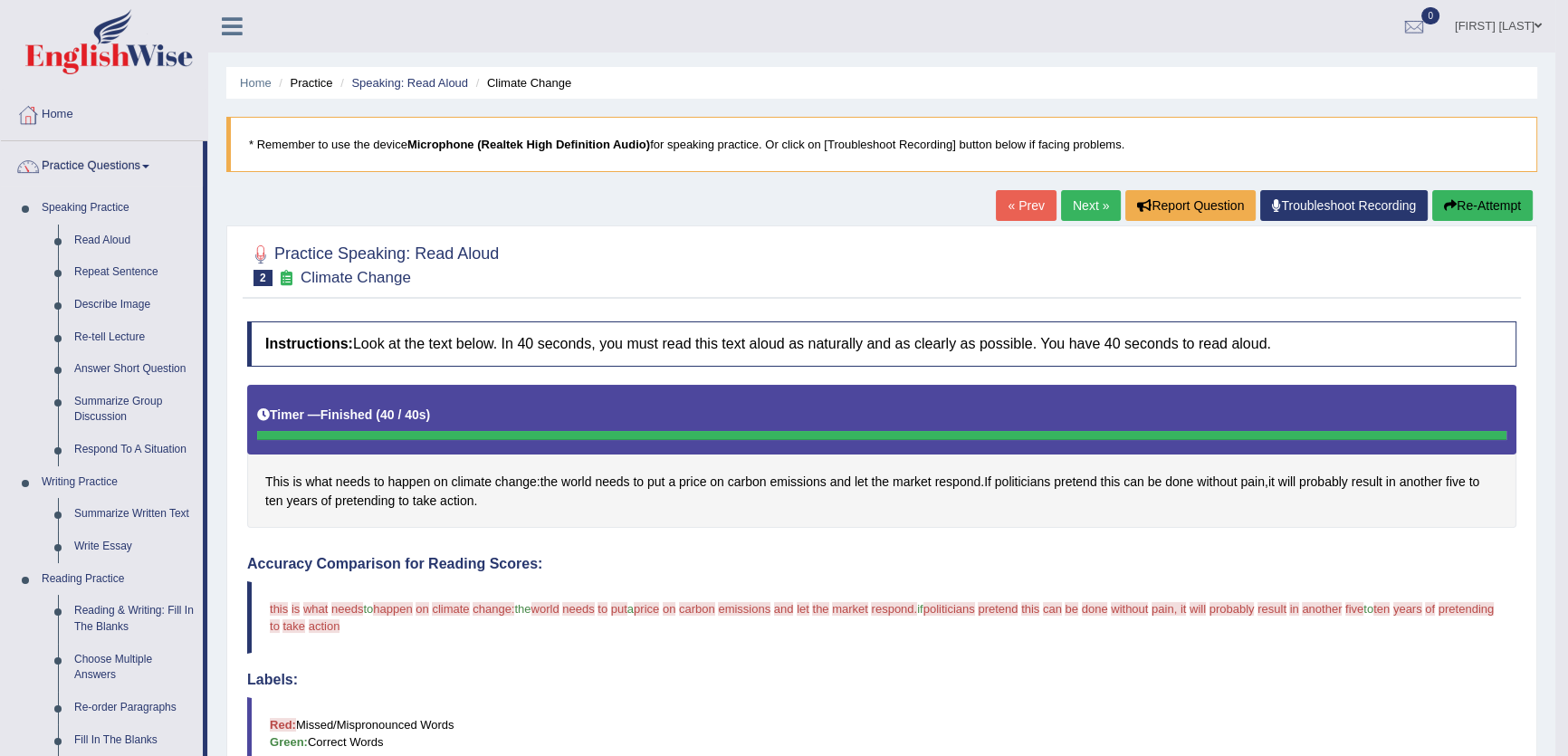click on "Re-Attempt" at bounding box center (1482, 206) 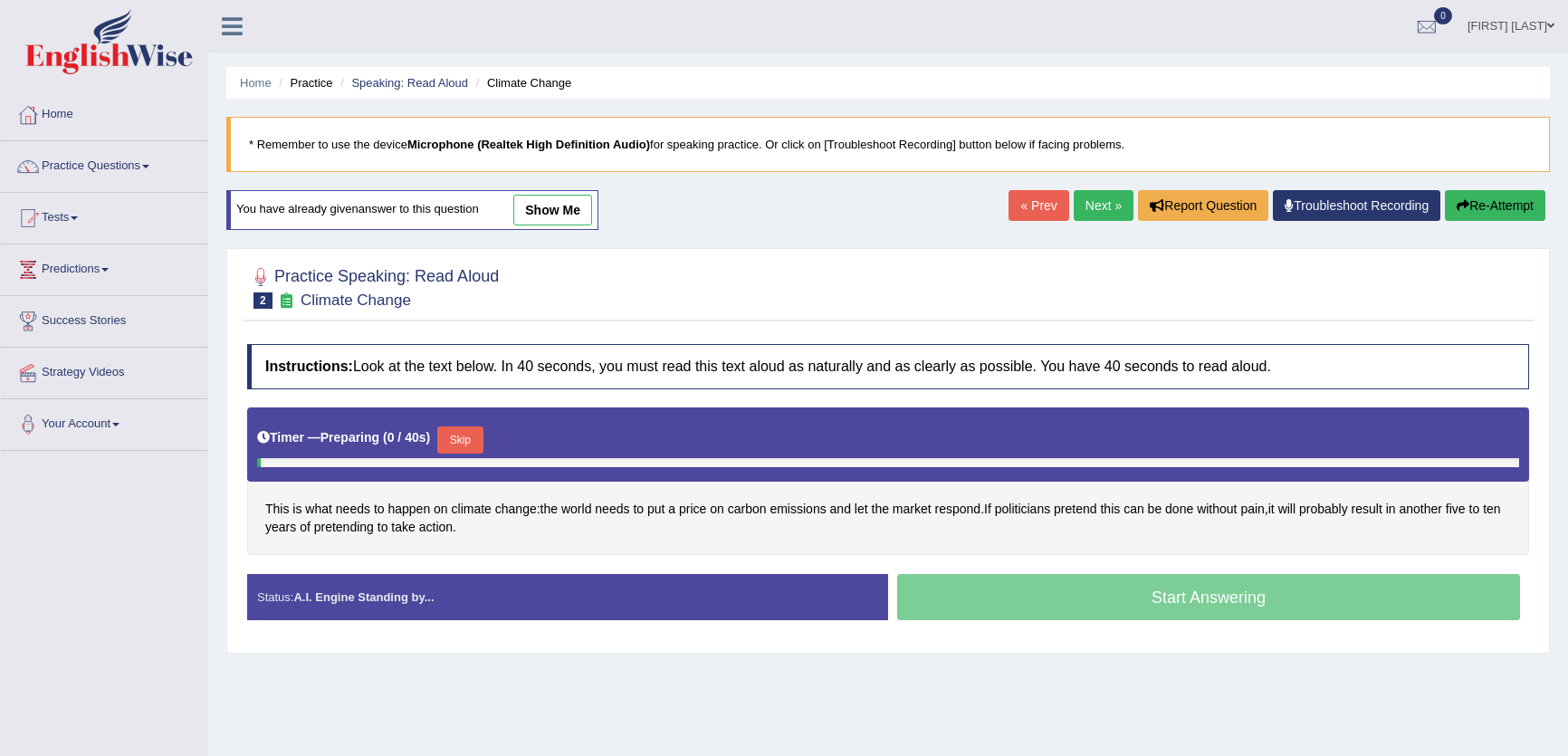 scroll, scrollTop: 0, scrollLeft: 0, axis: both 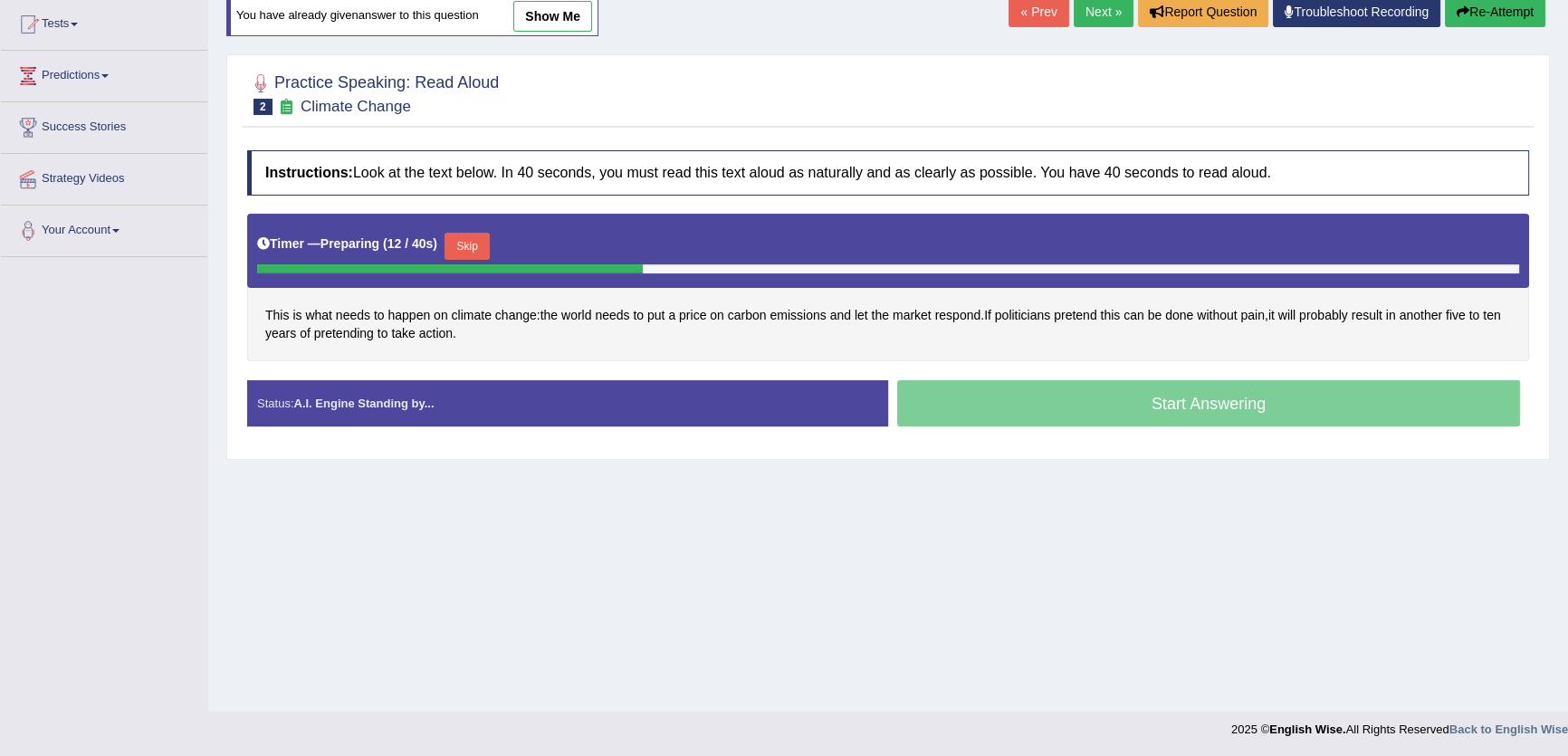 click on "Re-Attempt" at bounding box center (1495, 12) 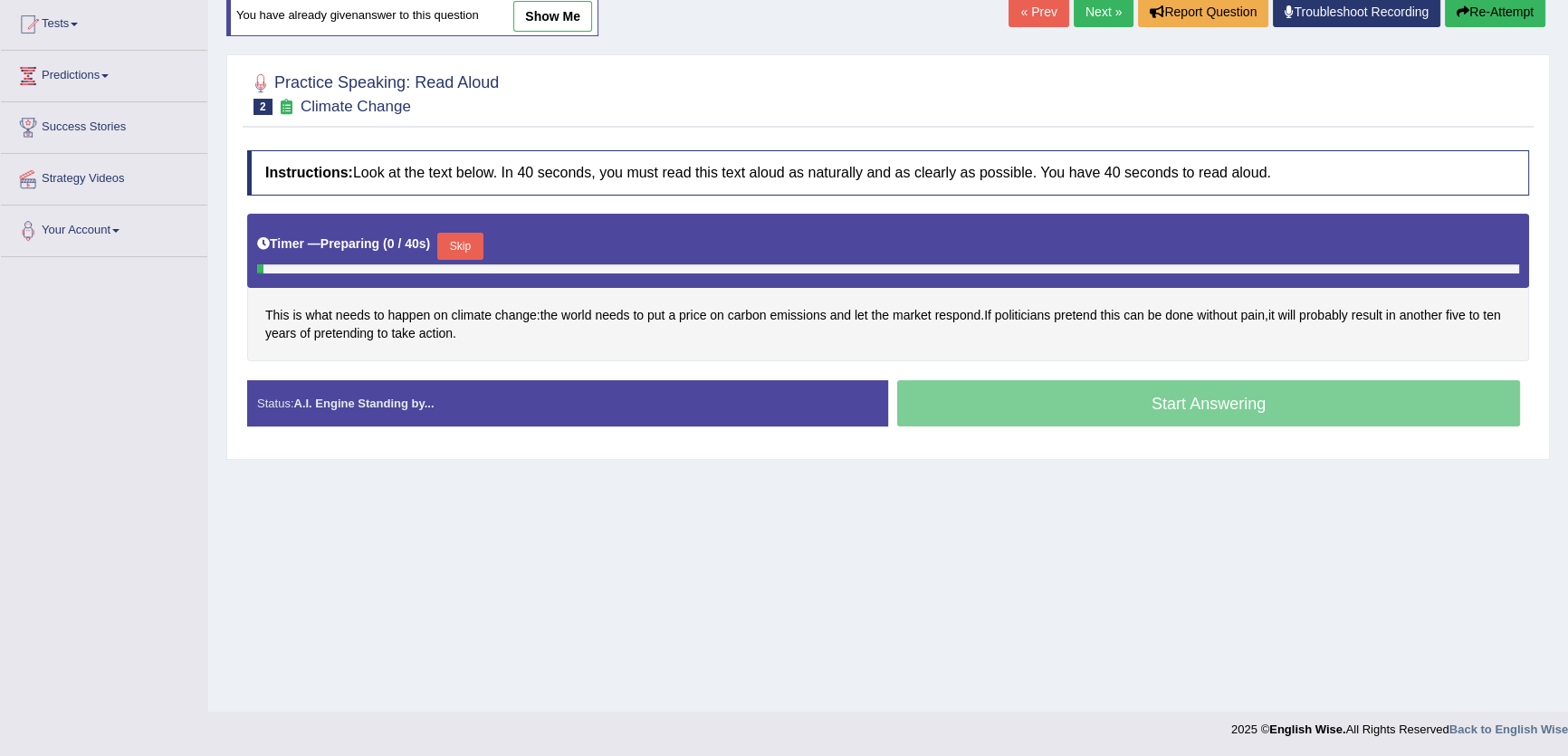 scroll, scrollTop: 194, scrollLeft: 0, axis: vertical 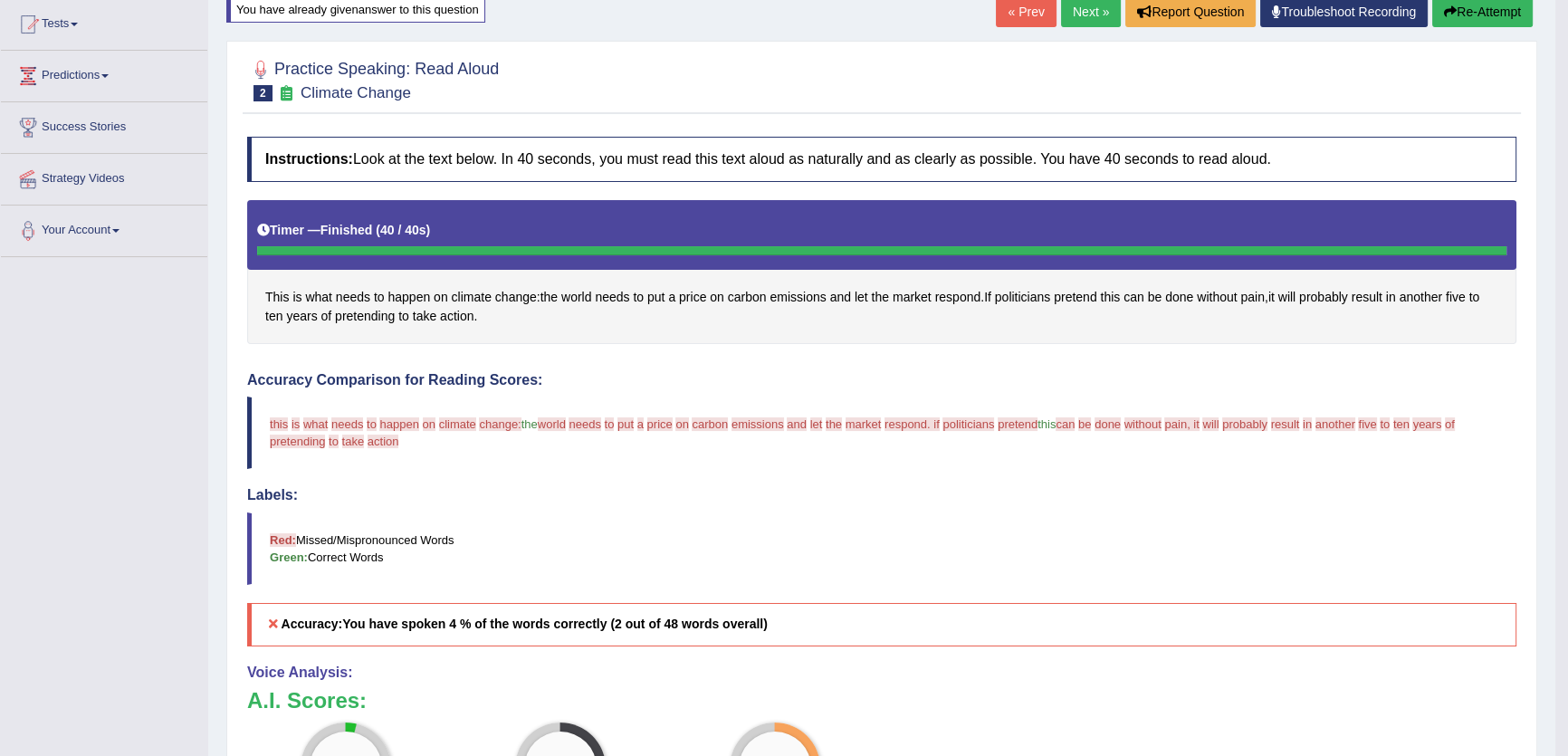 click on "Re-Attempt" at bounding box center (1482, 12) 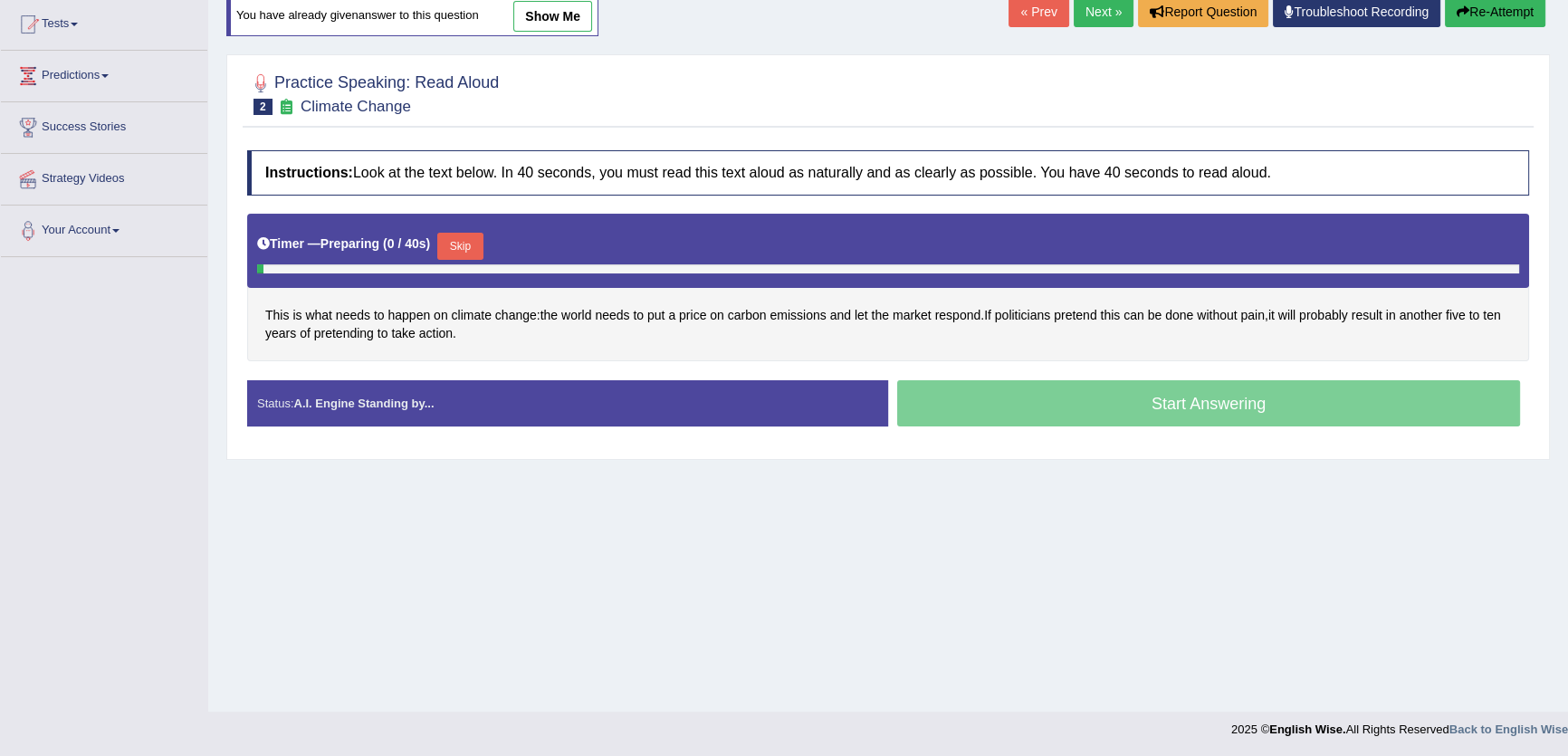 scroll, scrollTop: 194, scrollLeft: 0, axis: vertical 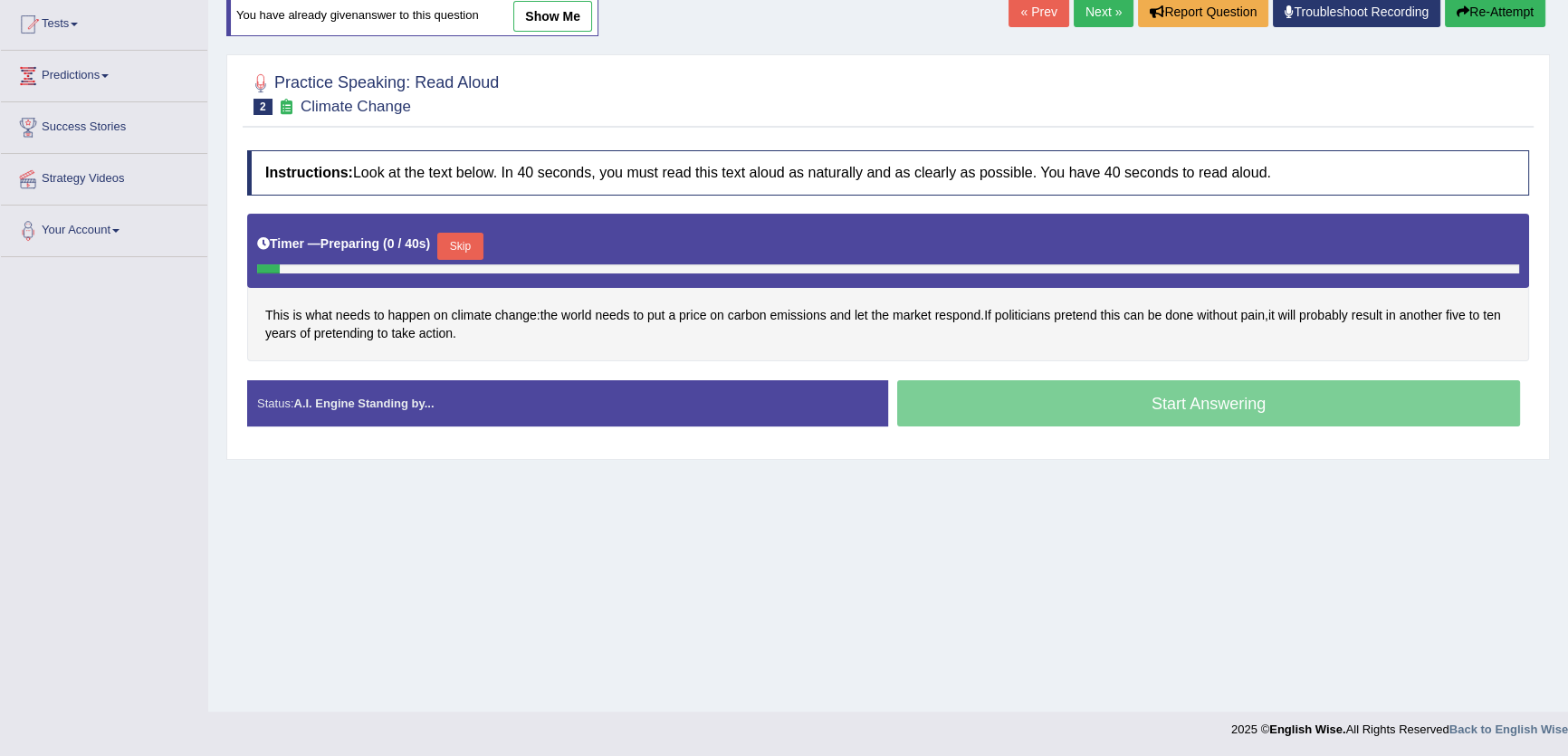 click on "Skip" at bounding box center [460, 246] 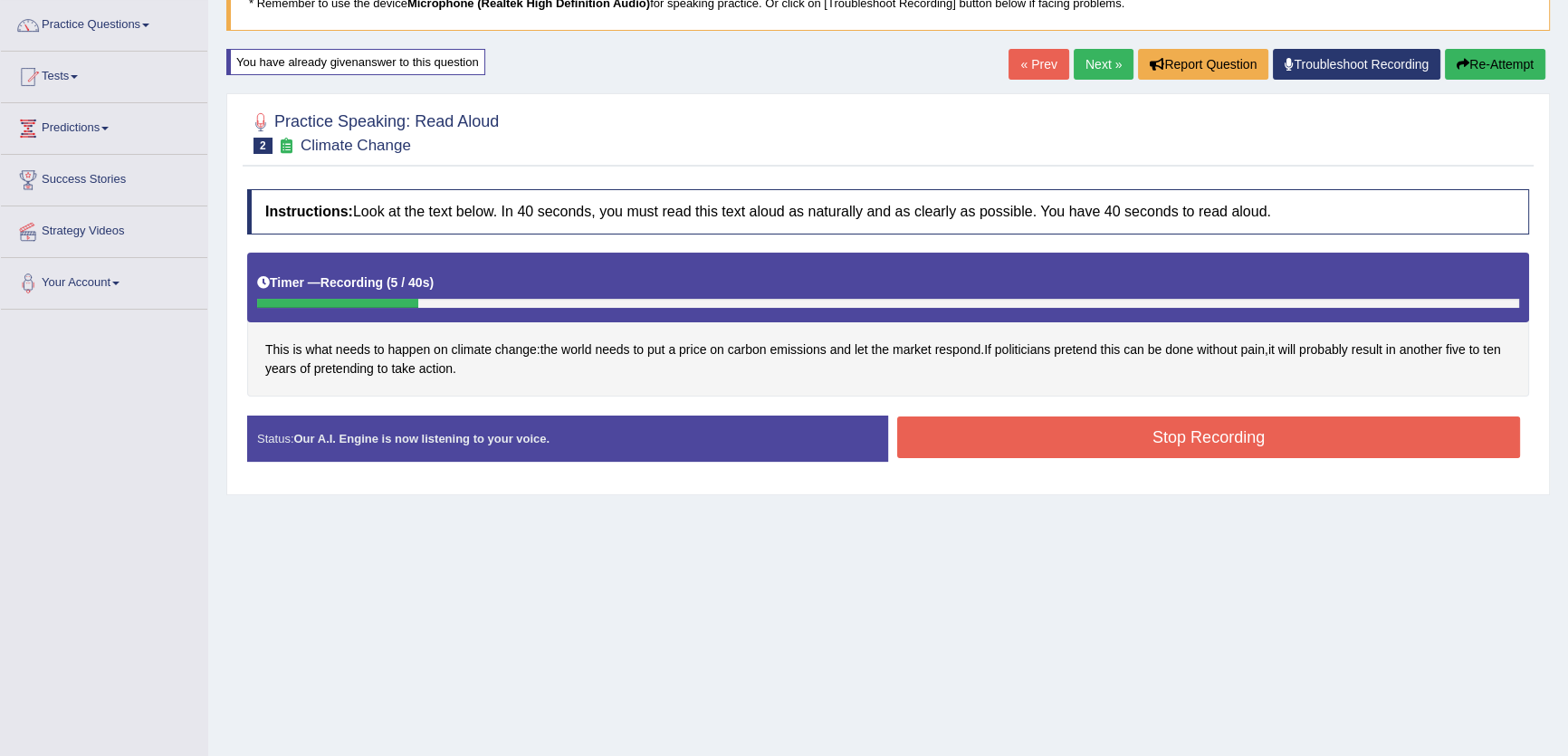 scroll, scrollTop: 111, scrollLeft: 0, axis: vertical 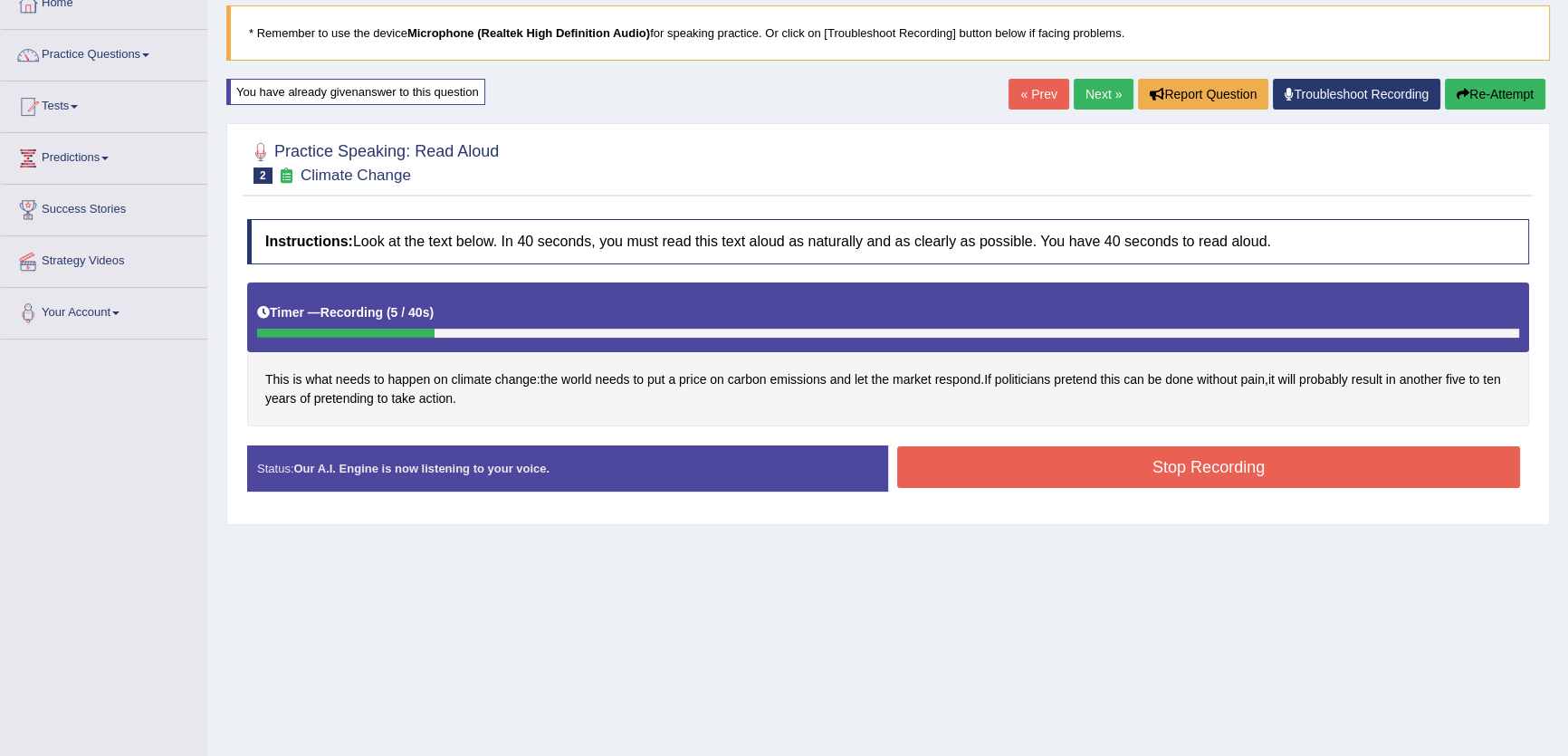 click on "Re-Attempt" at bounding box center [1495, 94] 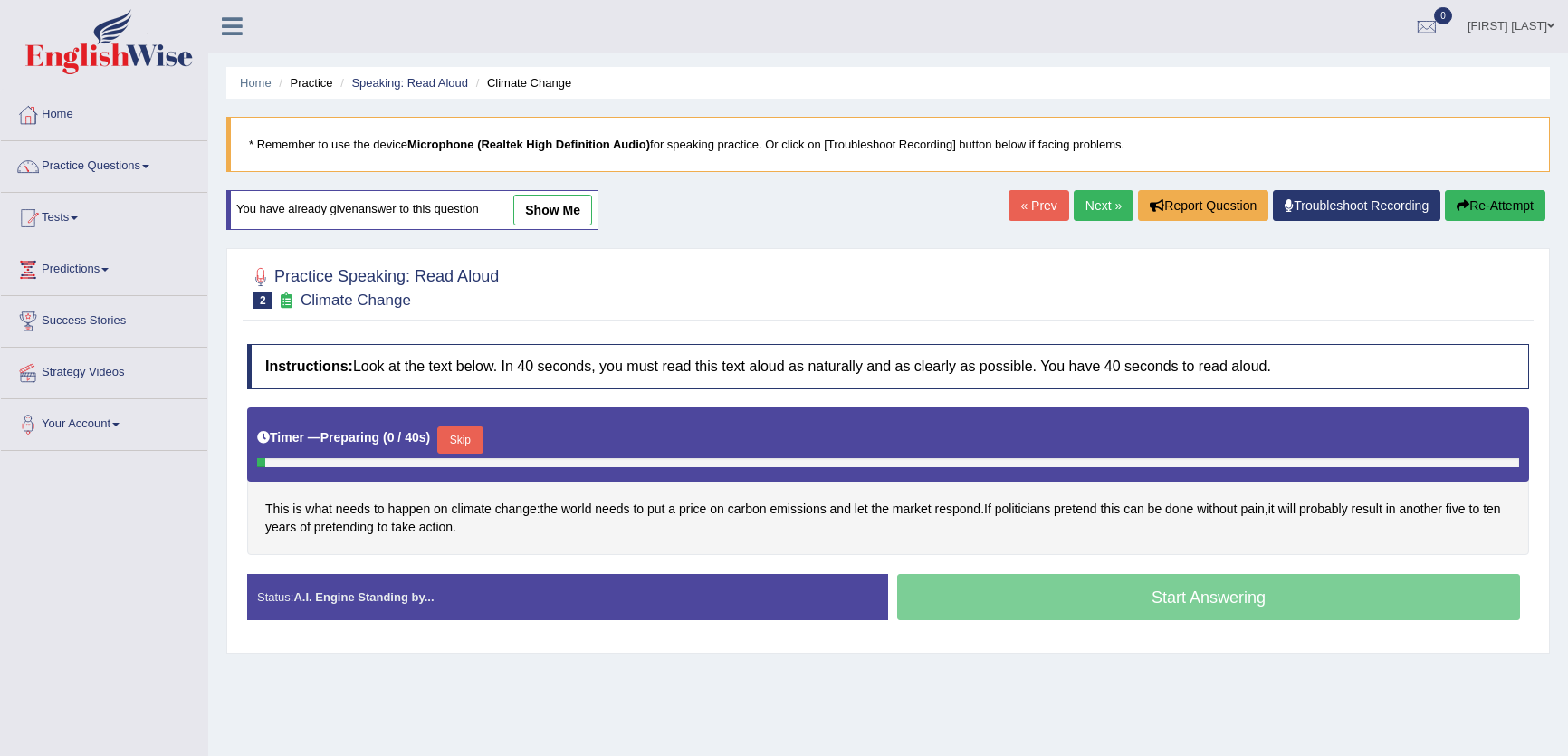 scroll, scrollTop: 175, scrollLeft: 0, axis: vertical 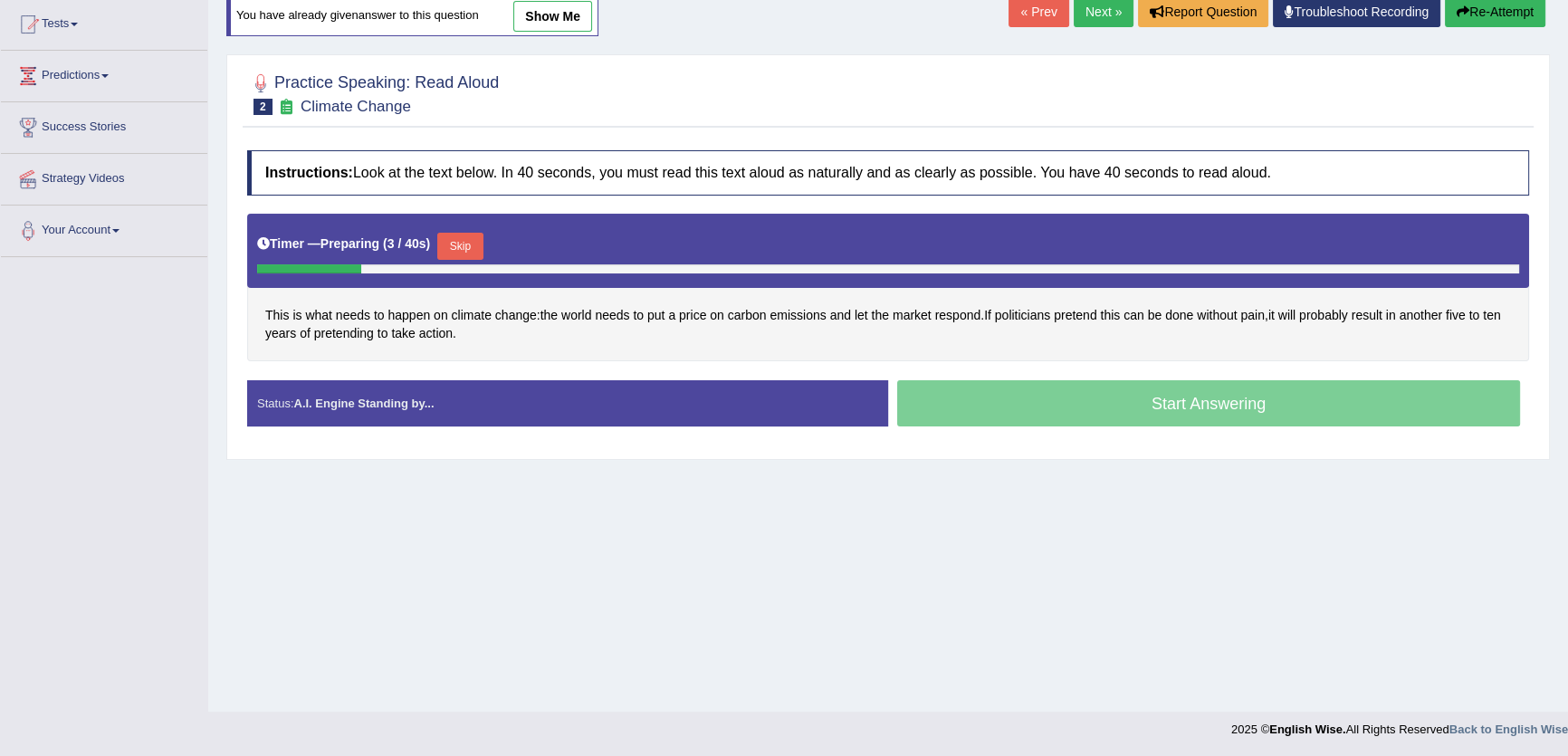 click on "Skip" at bounding box center (460, 246) 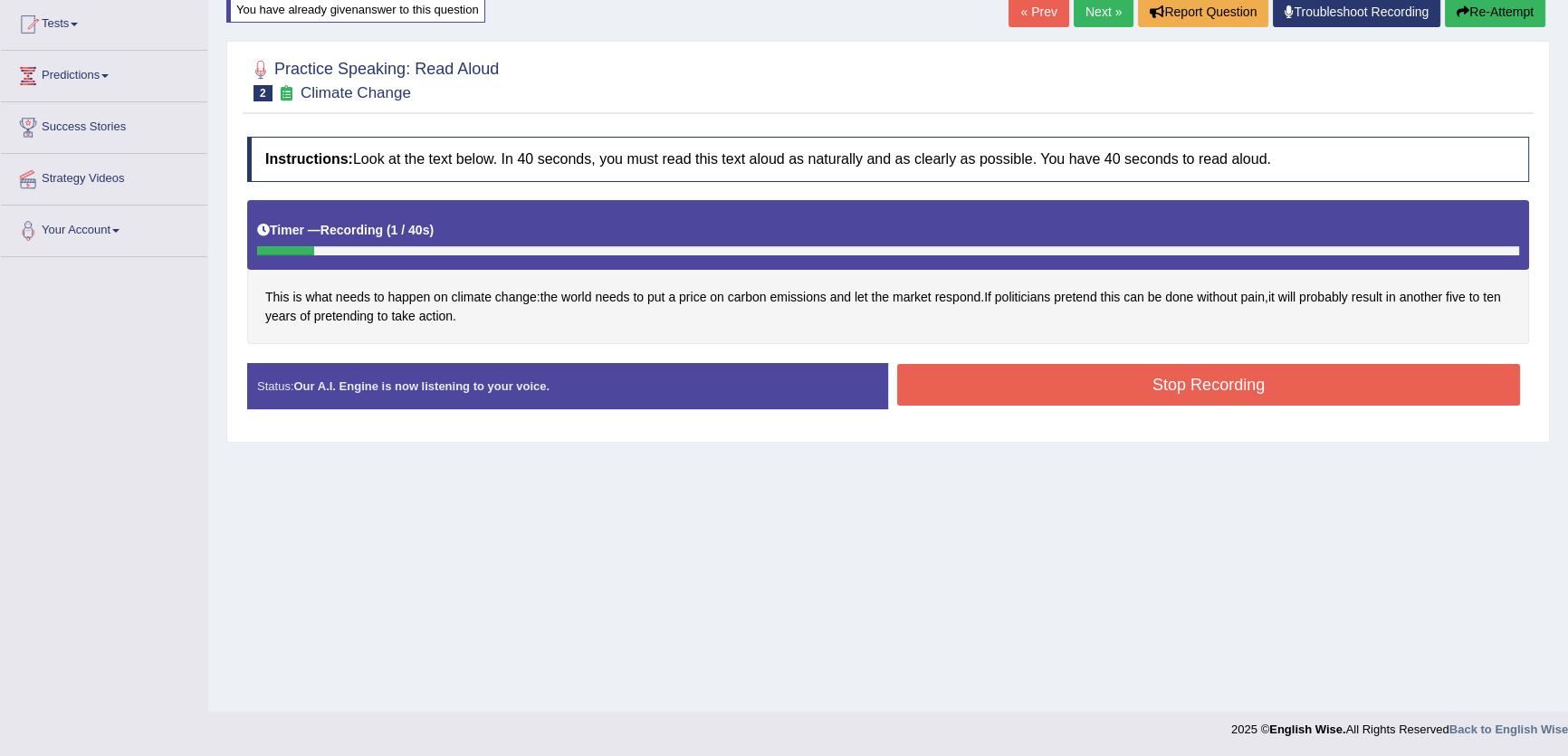 click on "Stop Recording" at bounding box center [1209, 387] 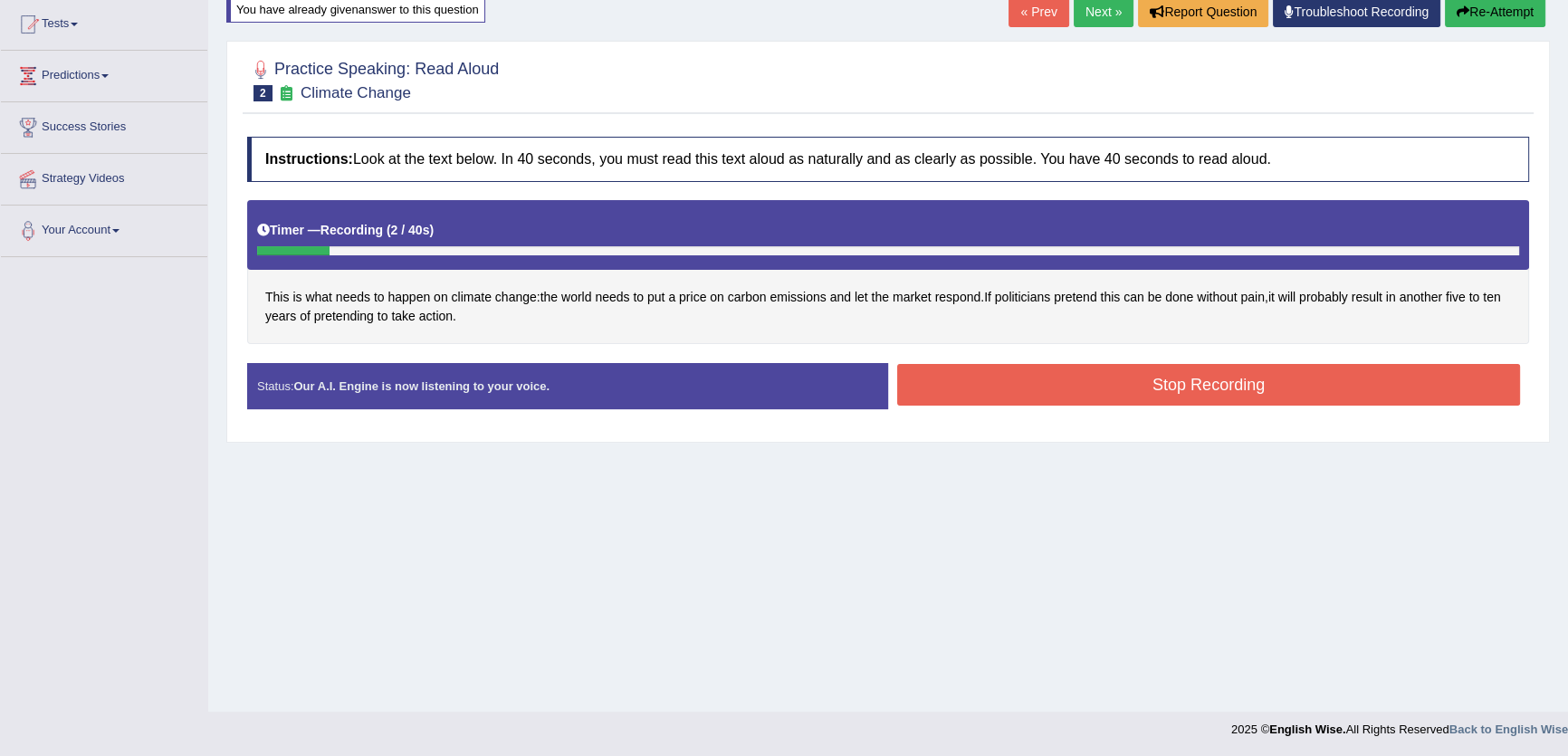 click on "Stop Recording" at bounding box center [1209, 385] 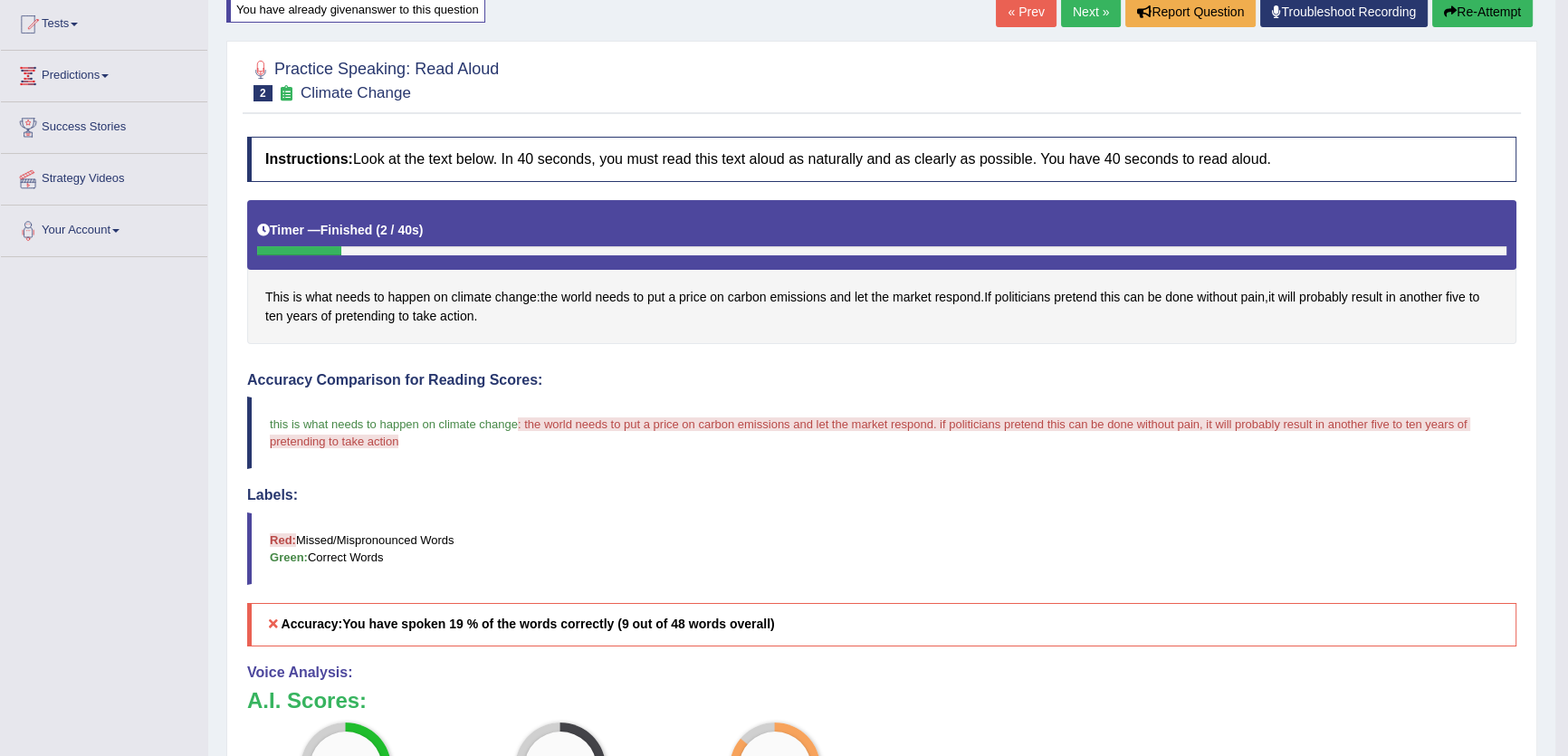 click on "Re-Attempt" at bounding box center [1482, 12] 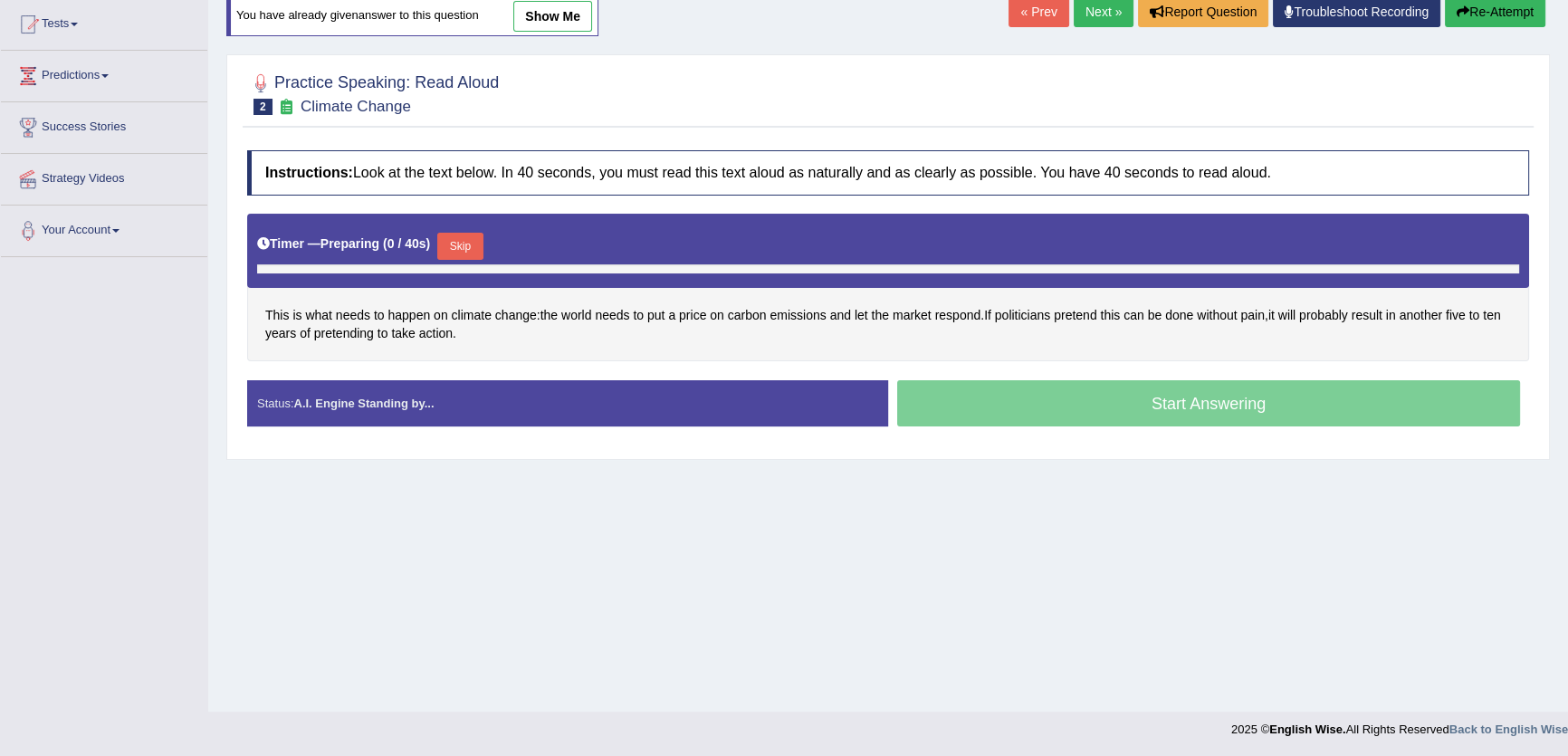 scroll, scrollTop: 0, scrollLeft: 0, axis: both 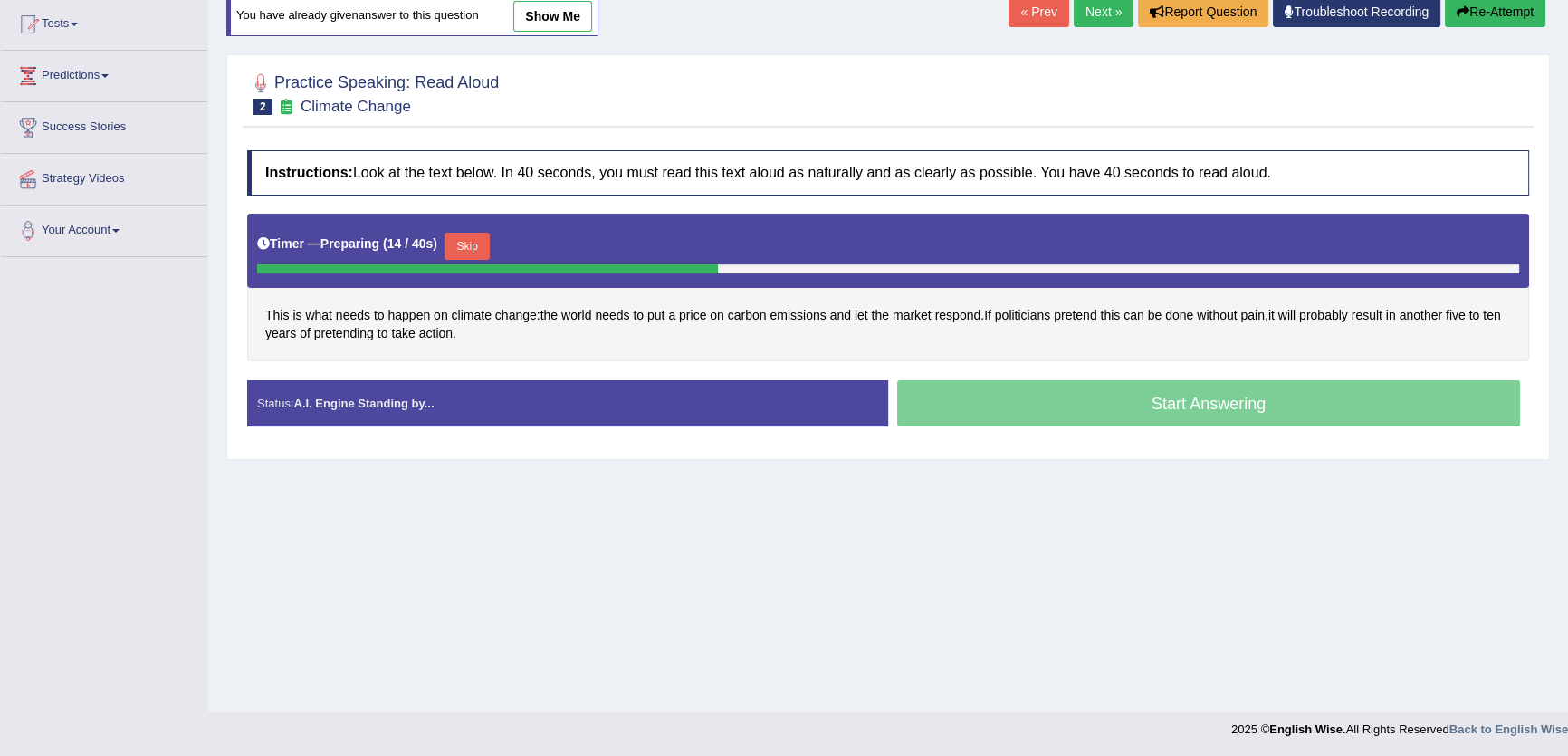 click on "Re-Attempt" at bounding box center [1495, 12] 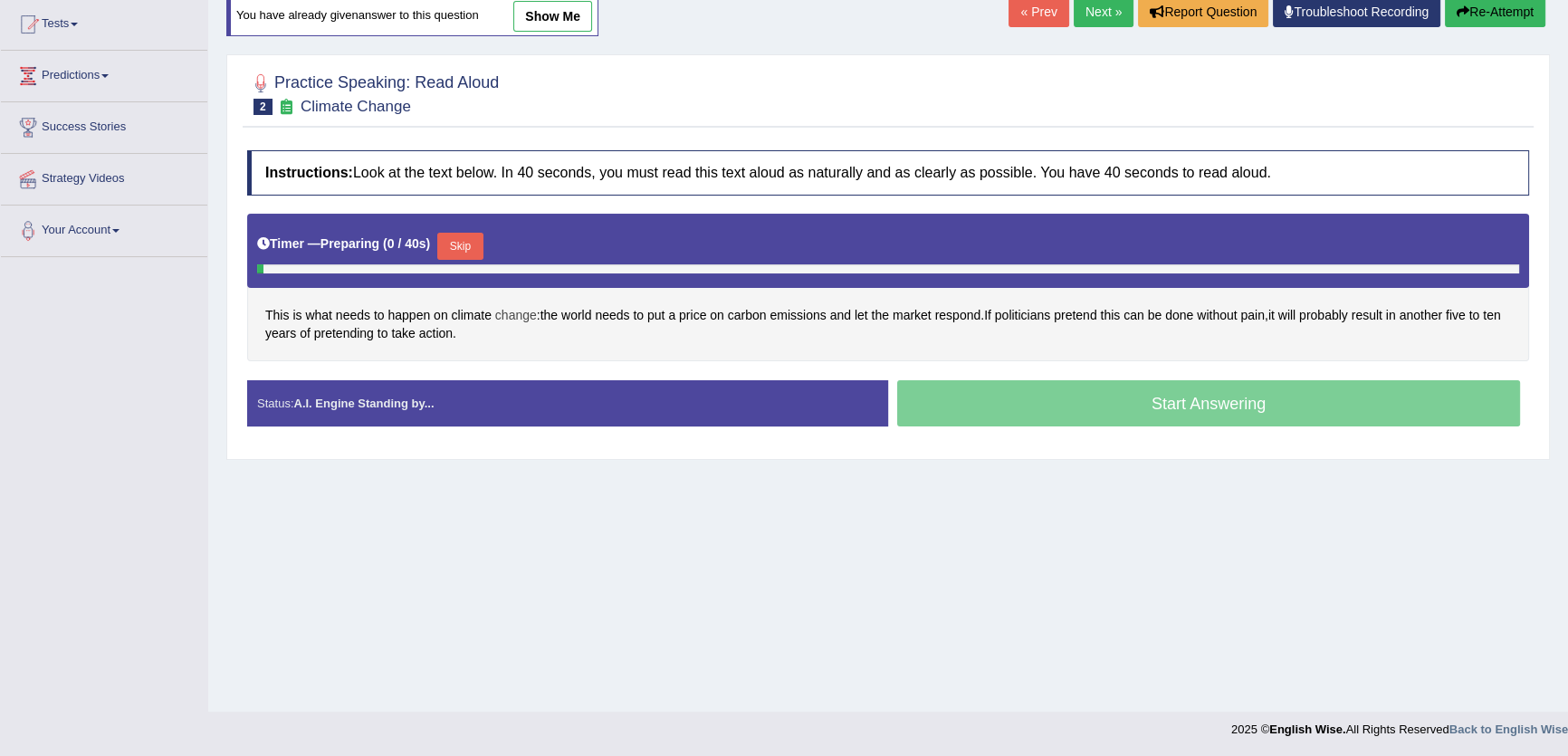 scroll, scrollTop: 0, scrollLeft: 0, axis: both 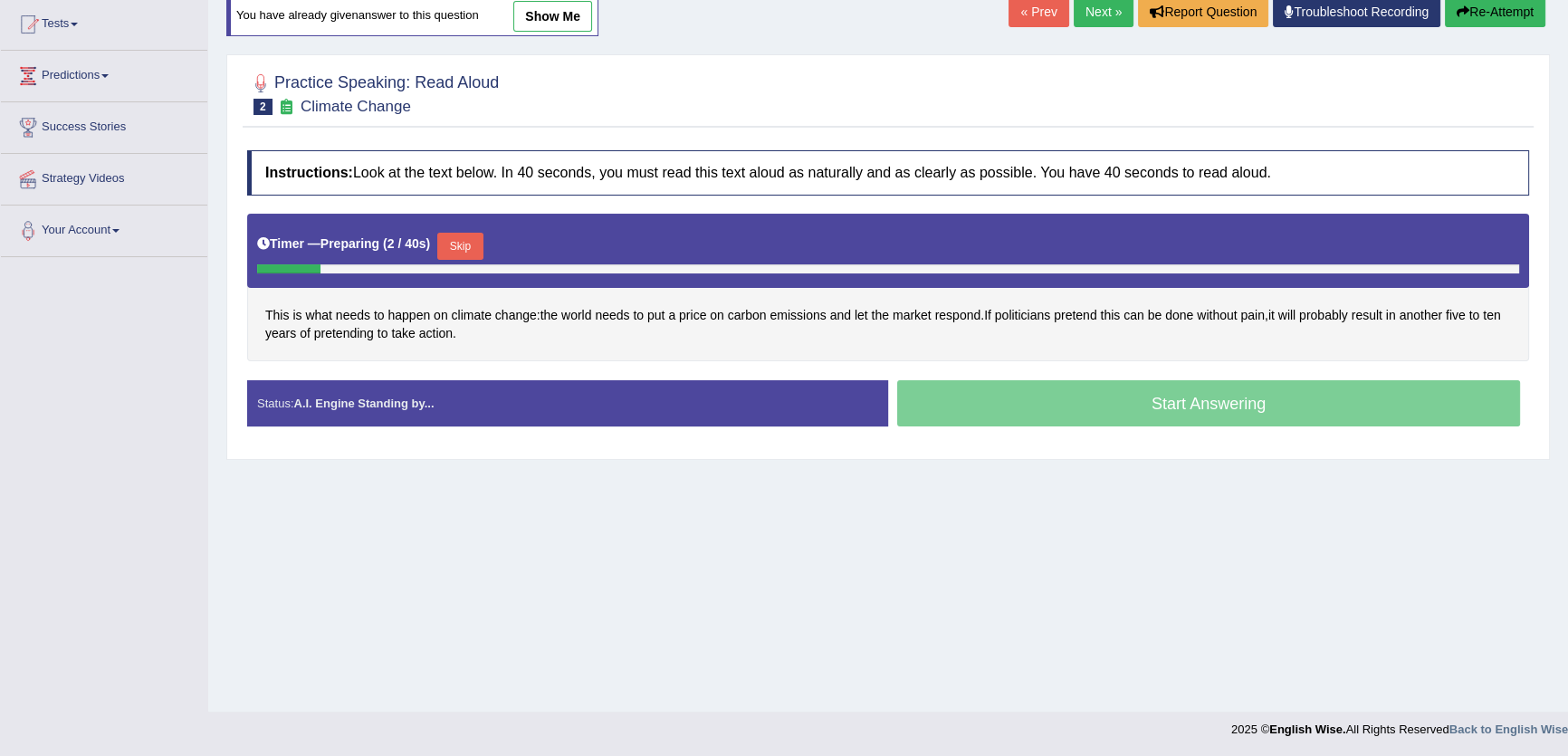 click on "Skip" at bounding box center [460, 246] 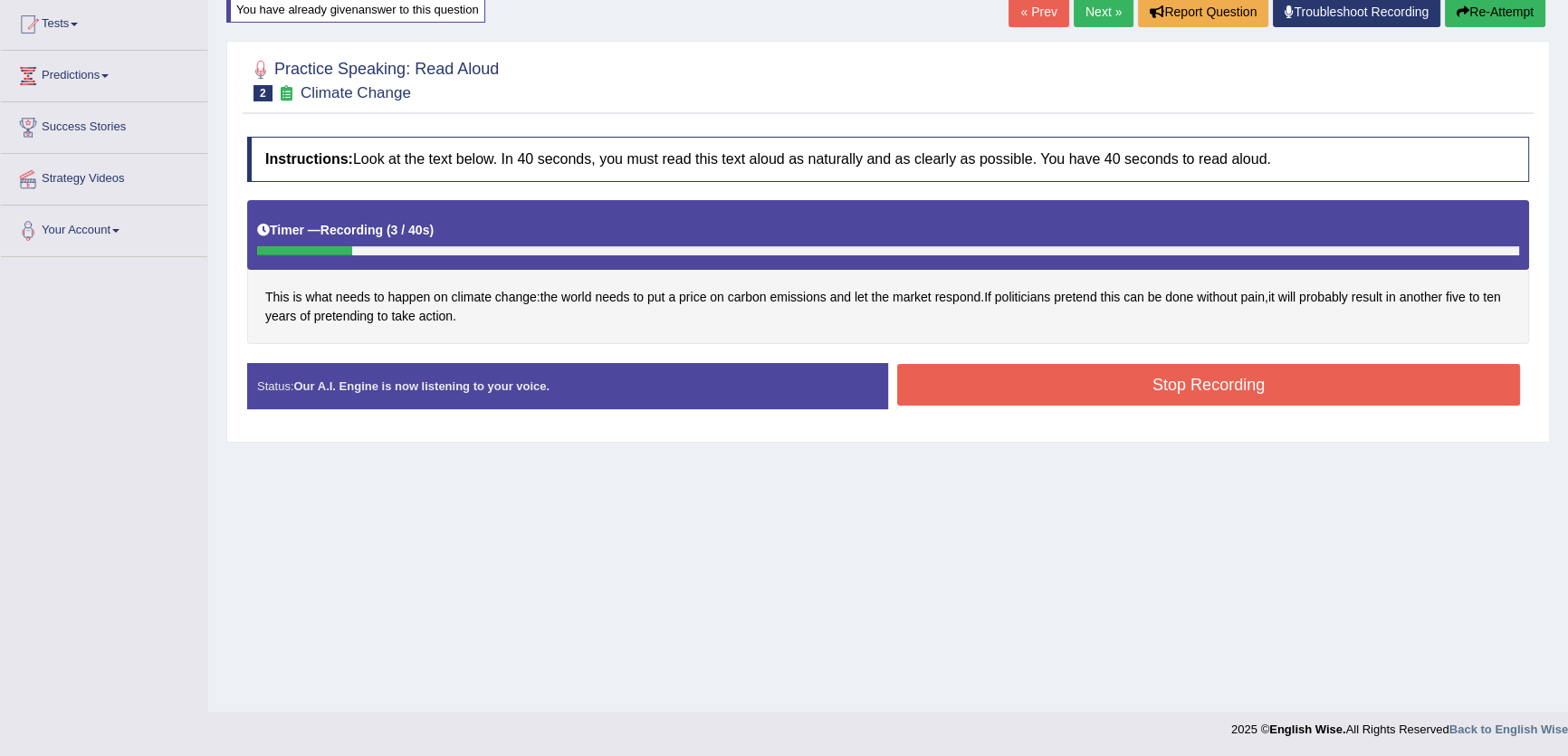 click on "Stop Recording" at bounding box center [1209, 385] 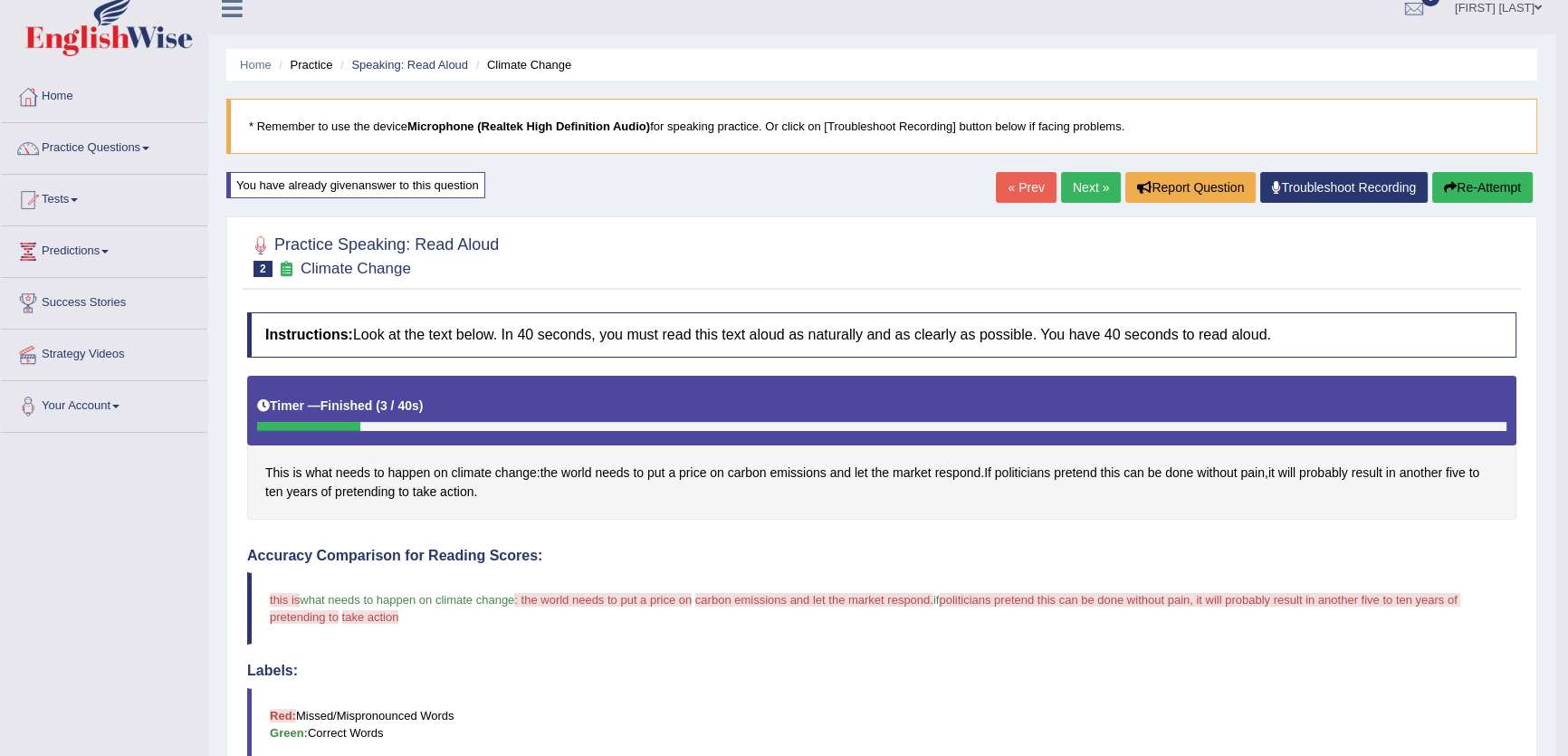 scroll, scrollTop: 0, scrollLeft: 0, axis: both 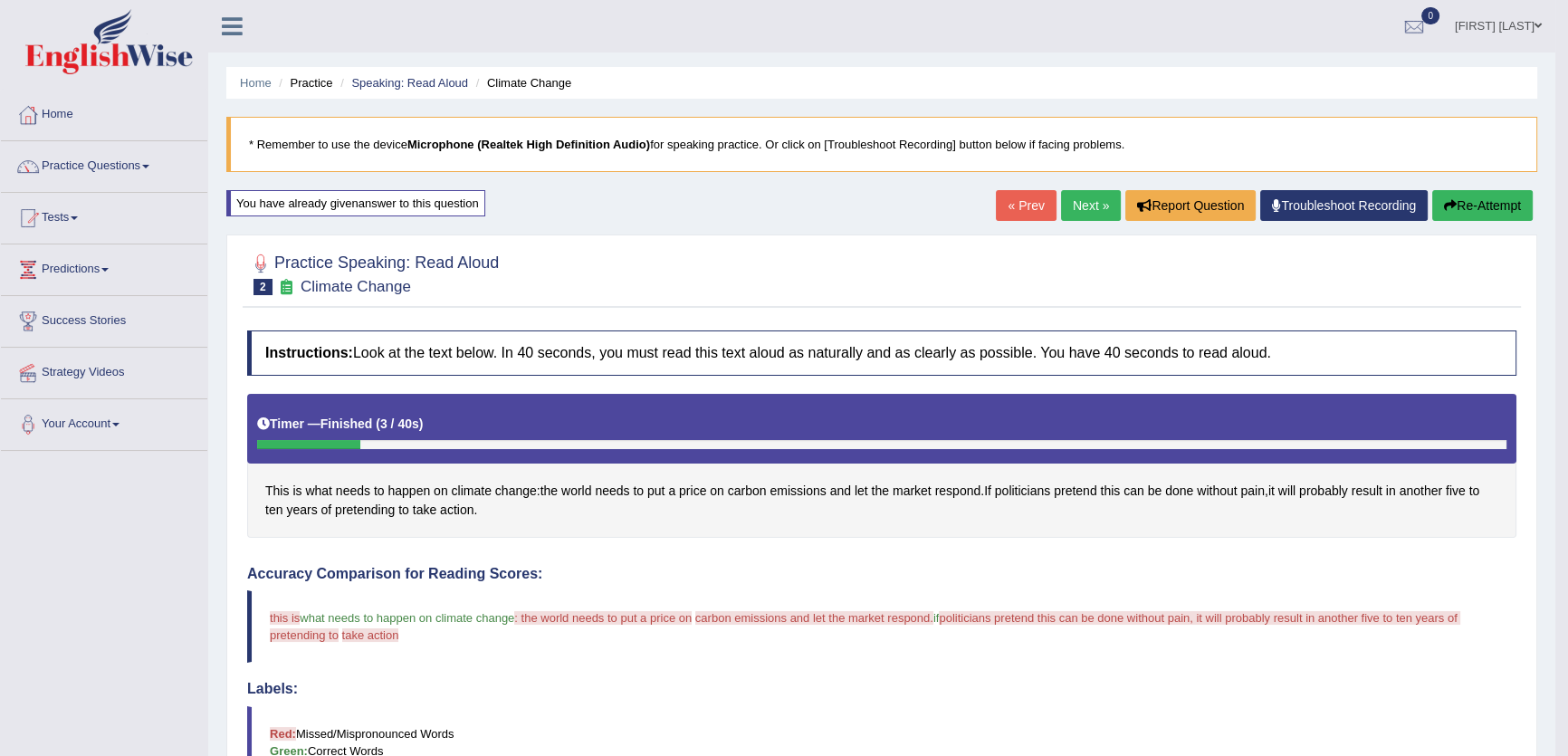 click on "Re-Attempt" at bounding box center [1482, 206] 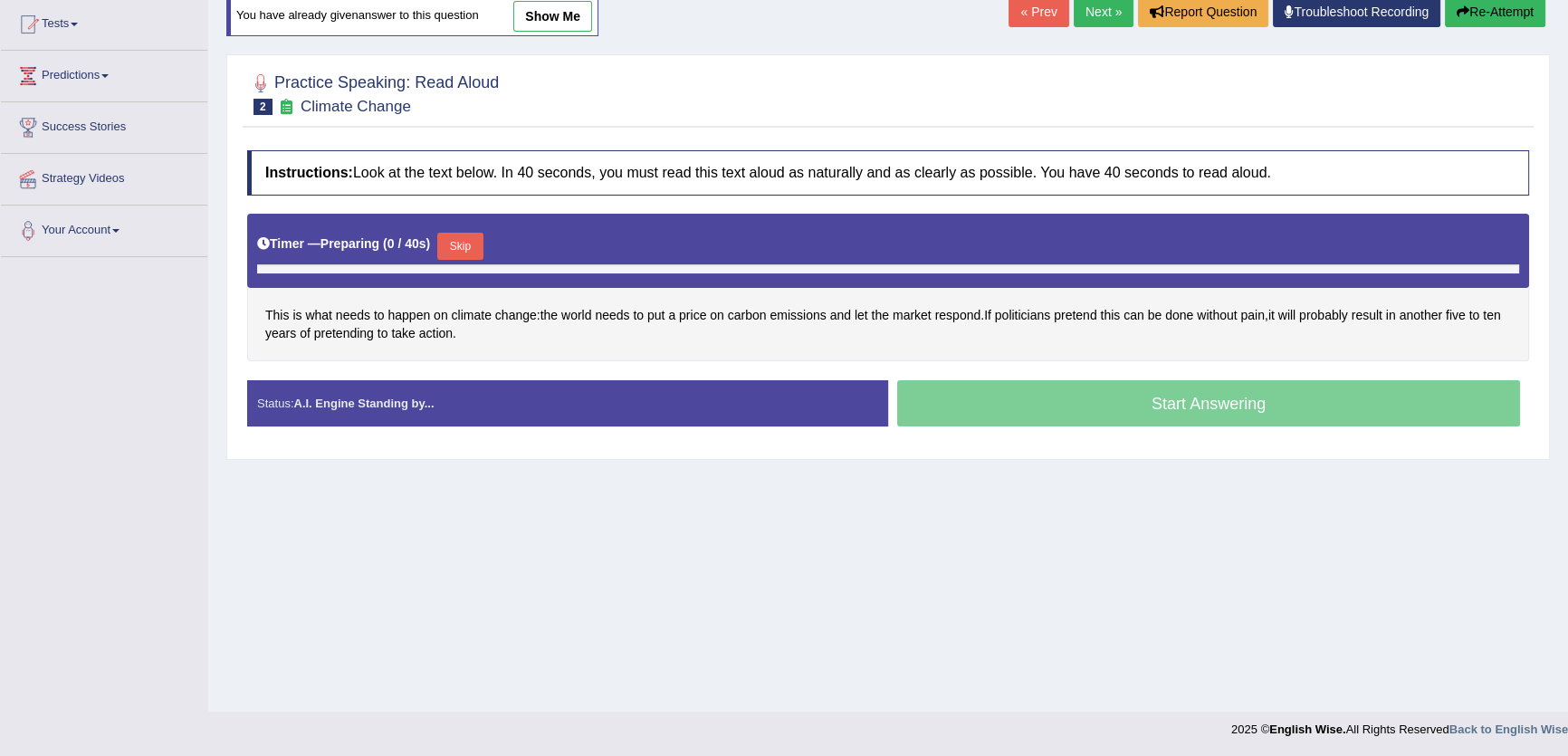 scroll, scrollTop: 0, scrollLeft: 0, axis: both 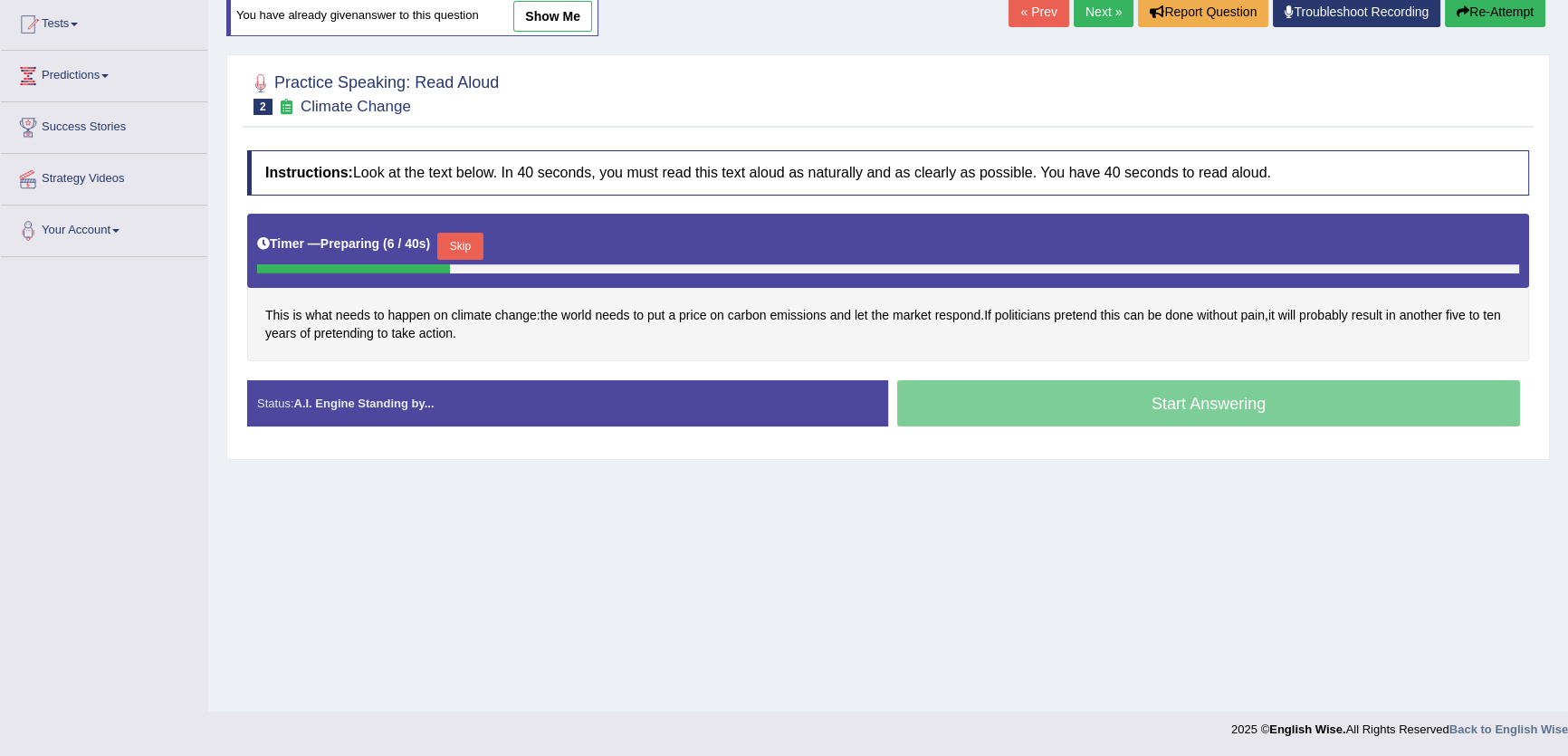click on "Skip" at bounding box center (460, 246) 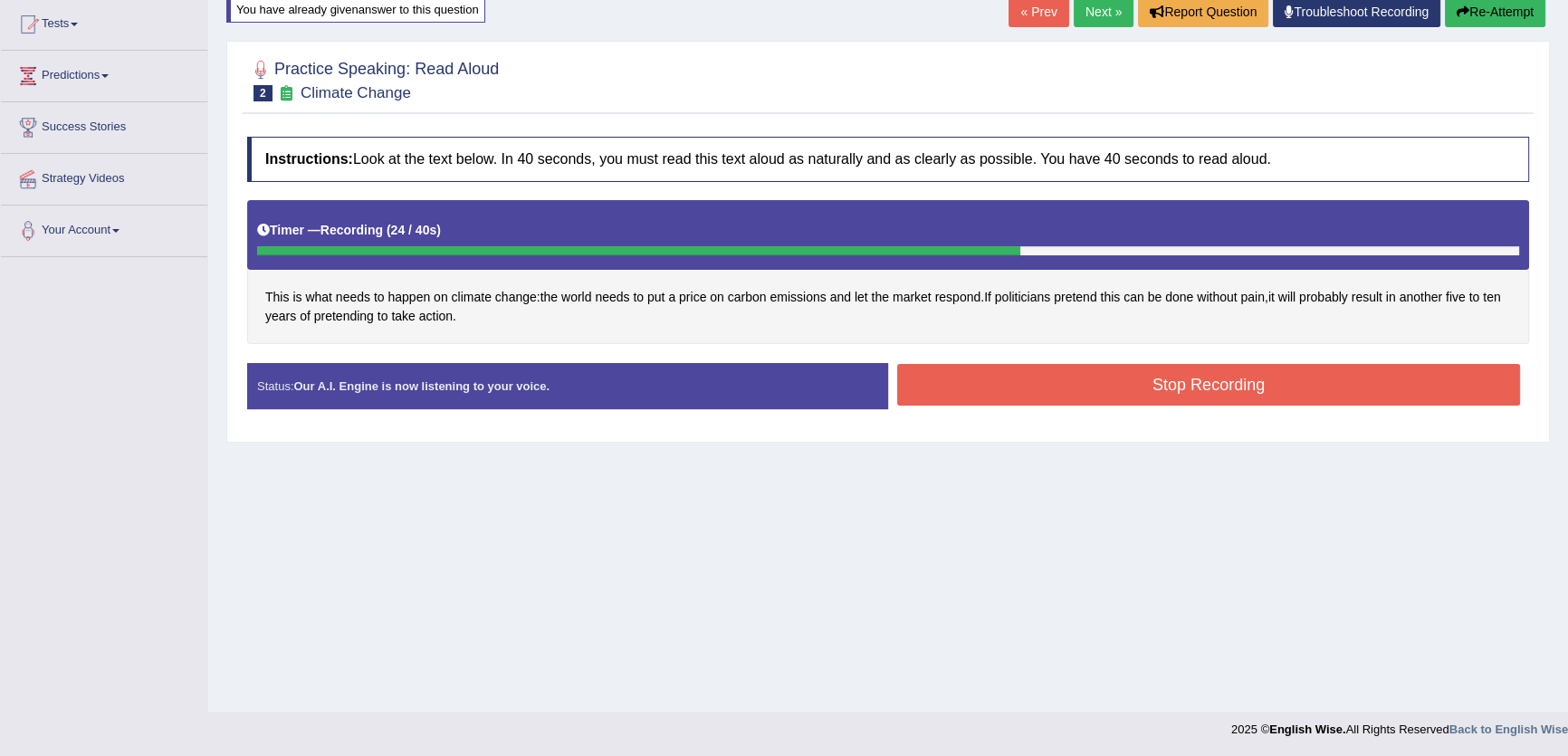 click on "Stop Recording" at bounding box center [1209, 385] 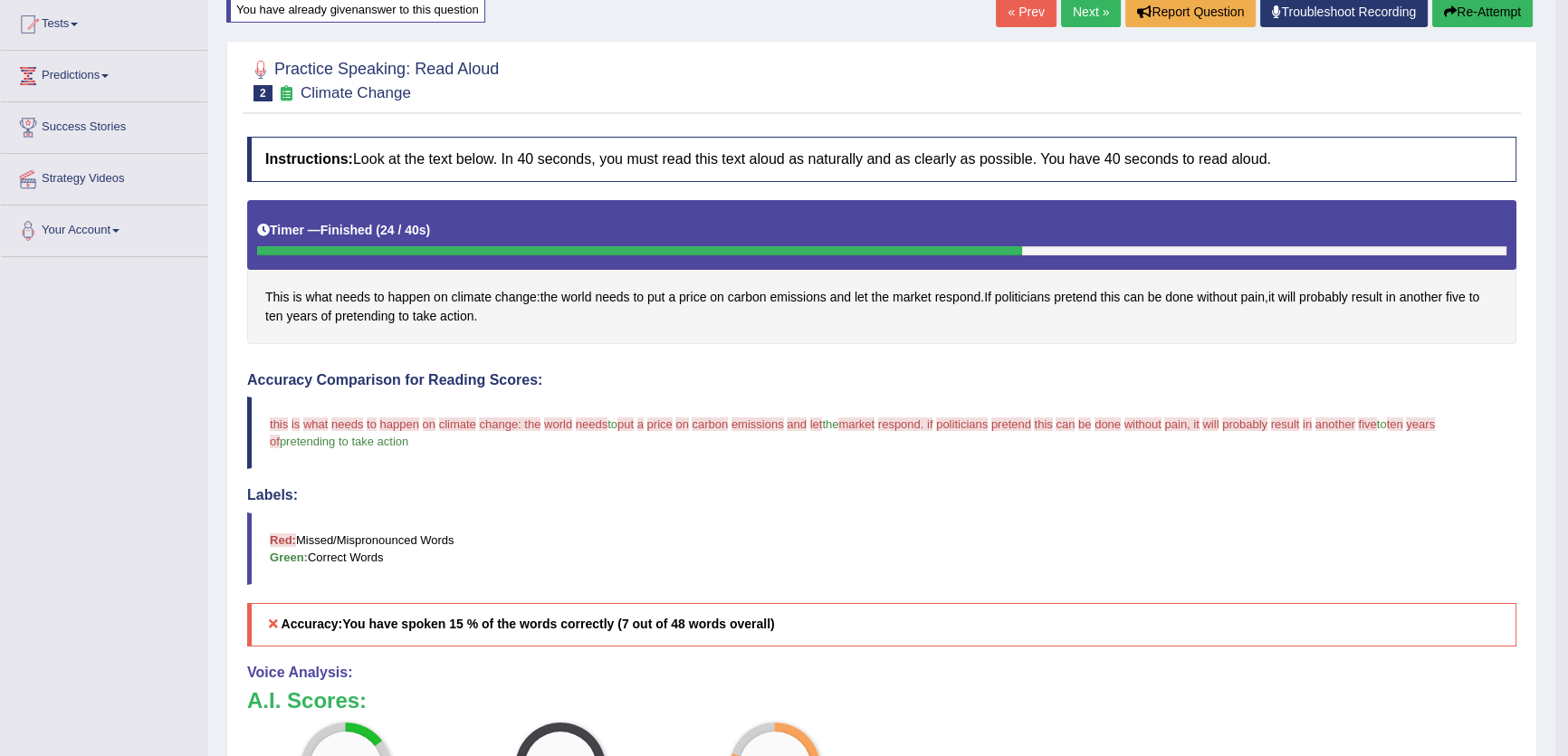 scroll, scrollTop: 489, scrollLeft: 0, axis: vertical 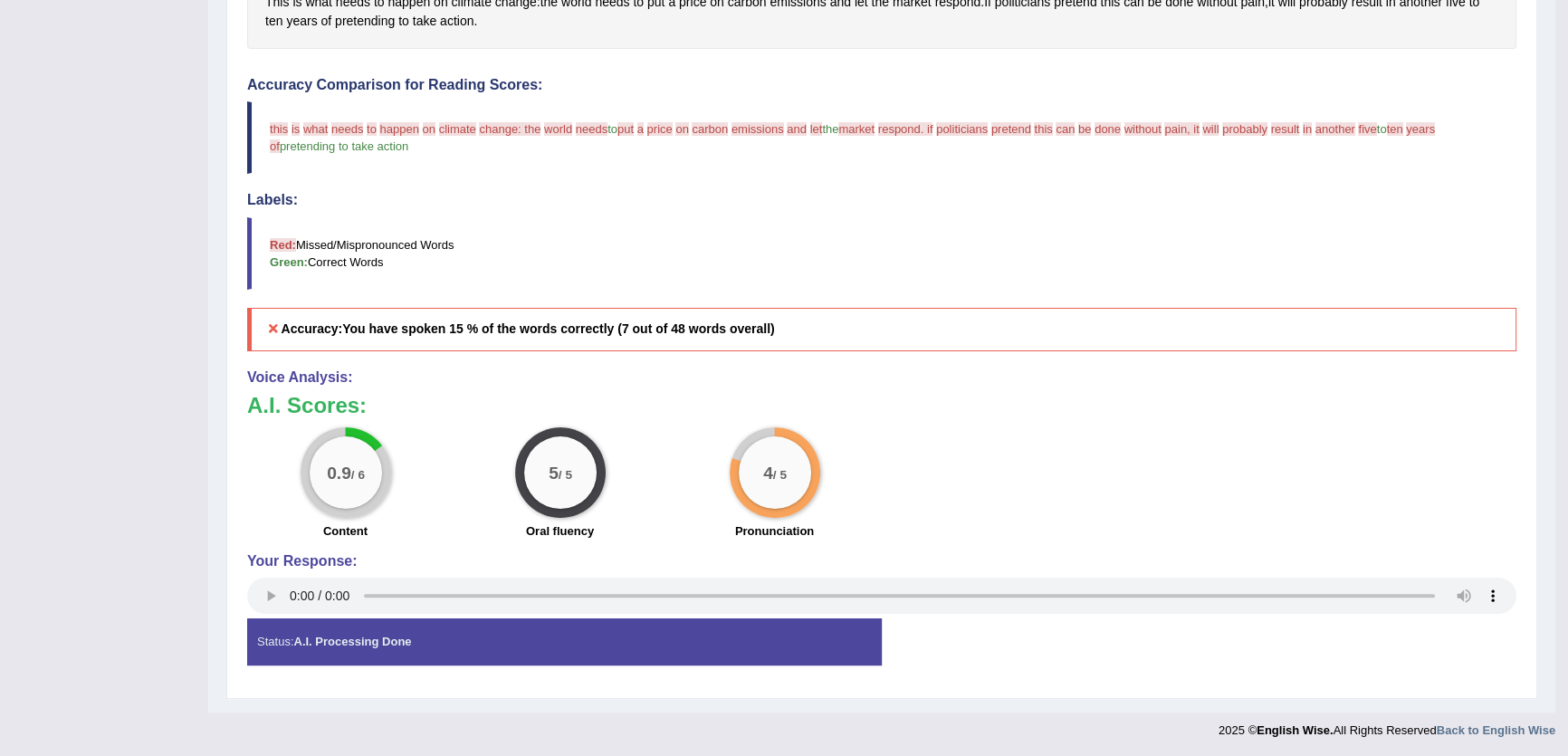 click on "Labels:
Red:  Missed/Mispronounced Words
Green:  Correct Words" at bounding box center [882, 241] 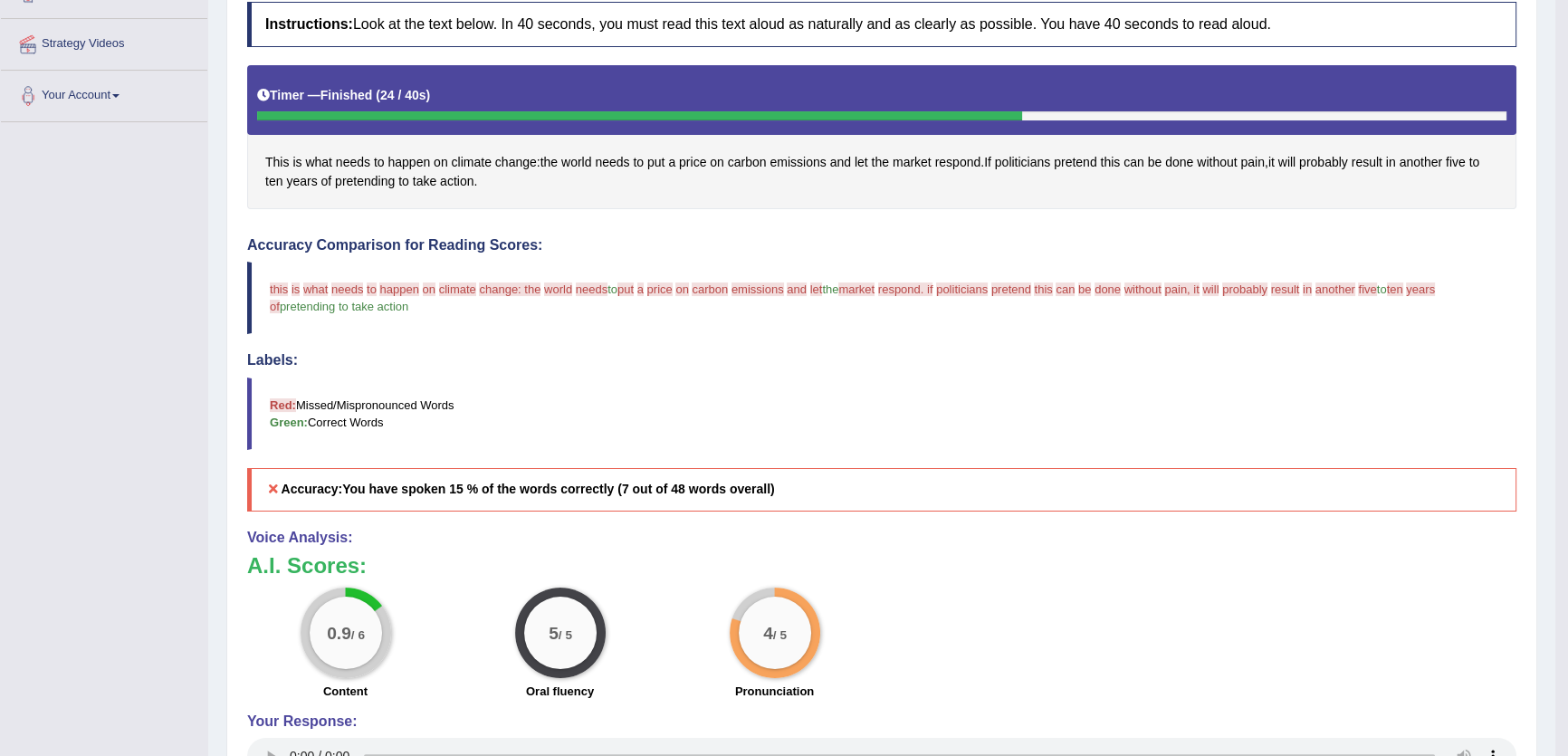 scroll, scrollTop: 325, scrollLeft: 0, axis: vertical 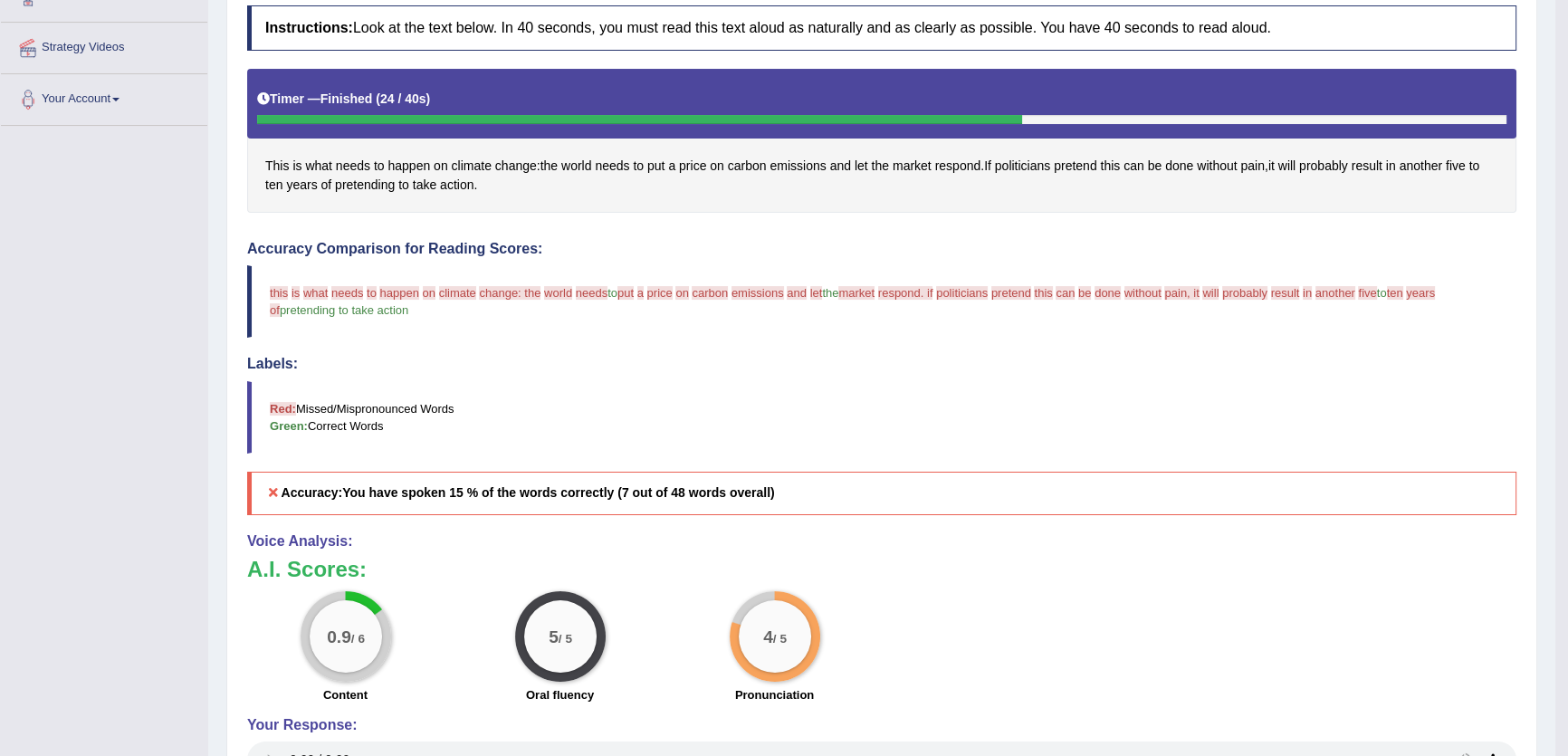 click on "emissions" at bounding box center (758, 292) 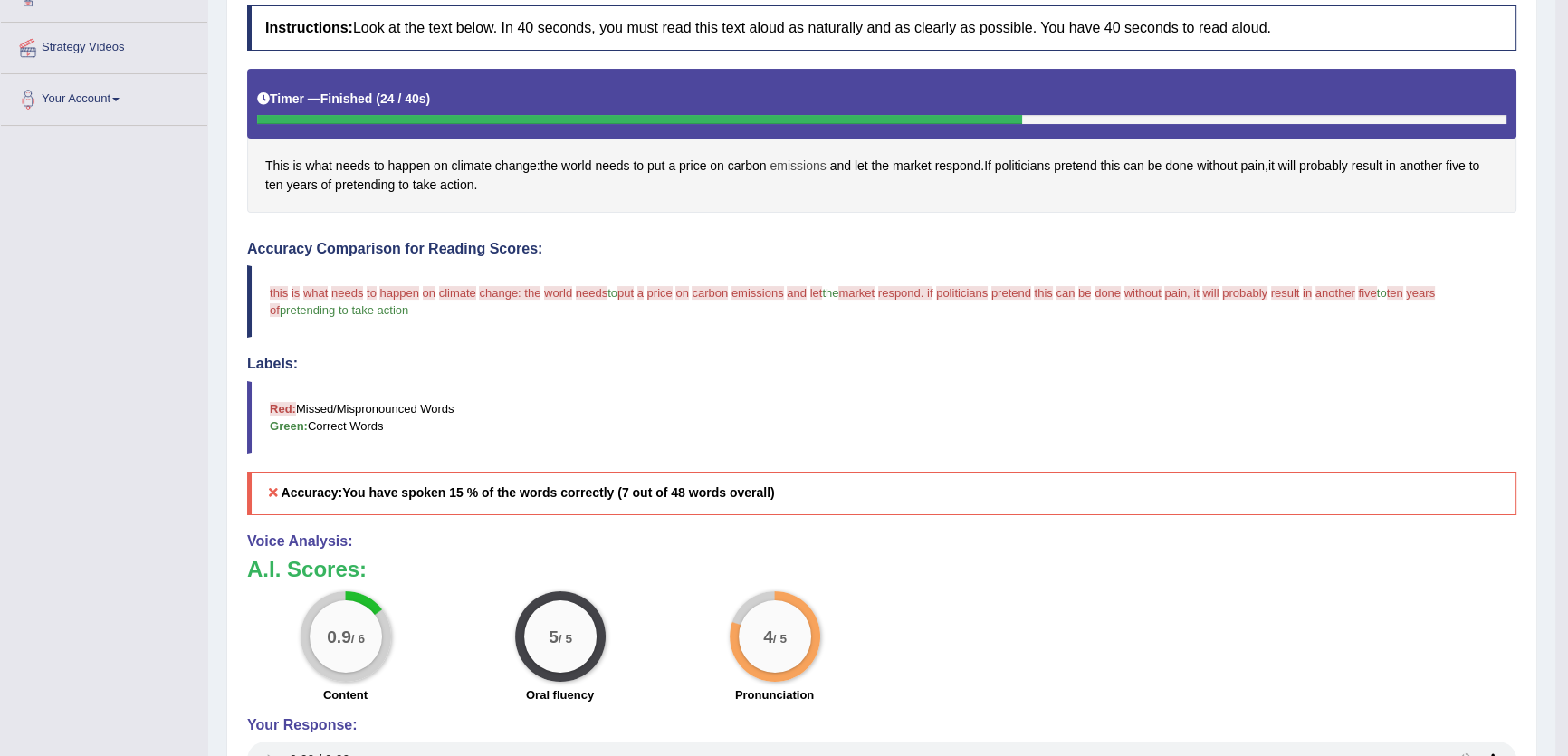 click on "emissions" at bounding box center (798, 166) 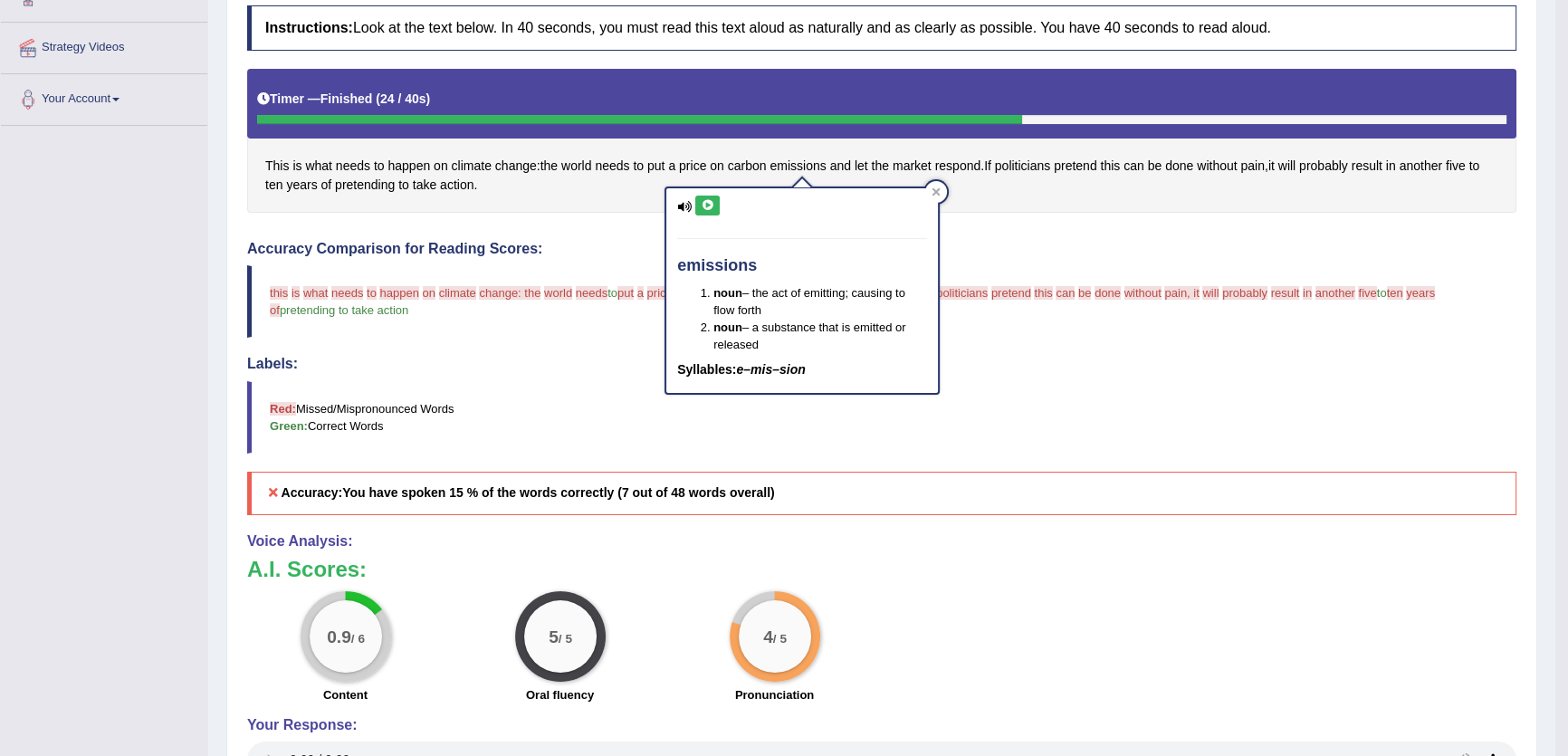 click at bounding box center [707, 206] 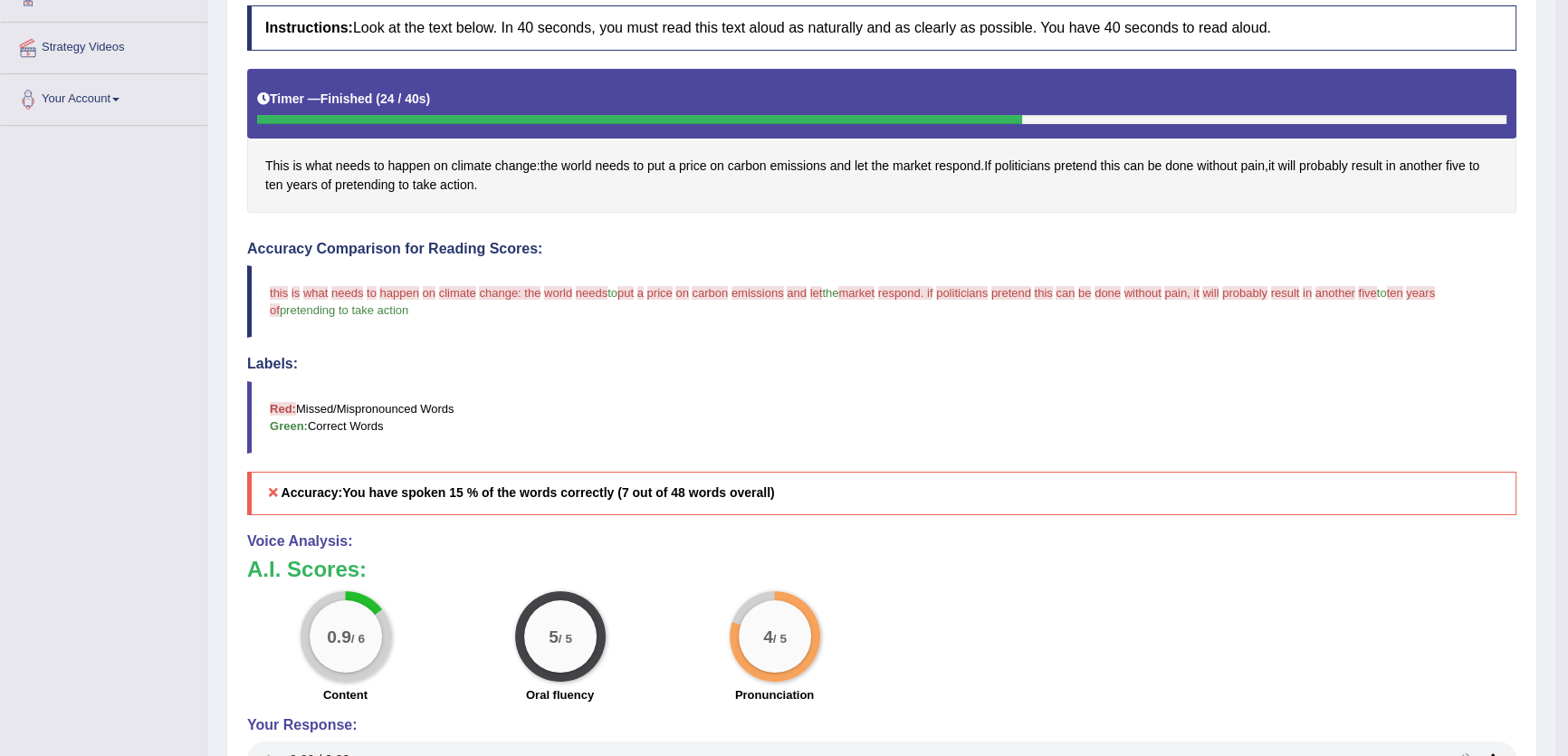 drag, startPoint x: 1429, startPoint y: 639, endPoint x: 1407, endPoint y: 631, distance: 23.4094 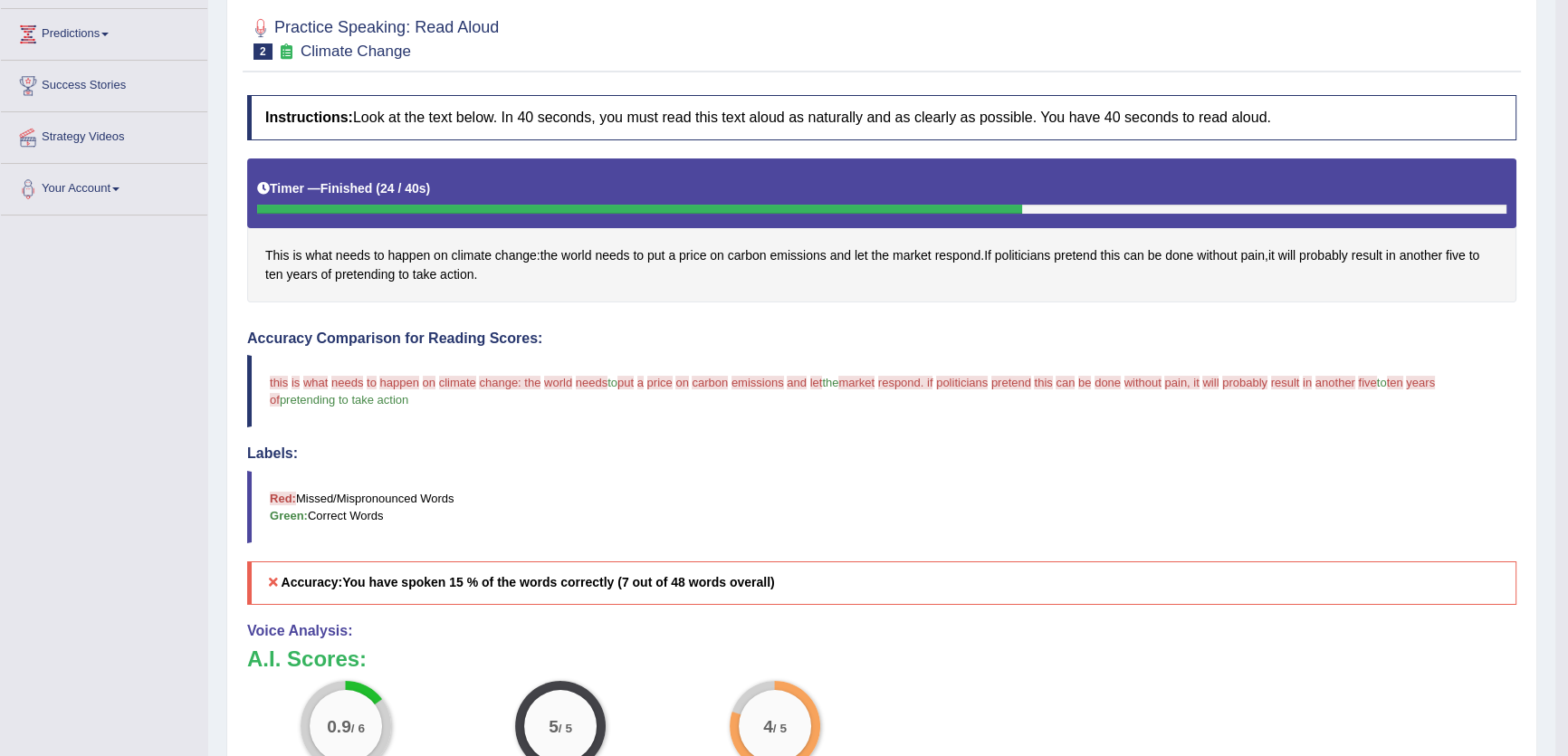scroll, scrollTop: 78, scrollLeft: 0, axis: vertical 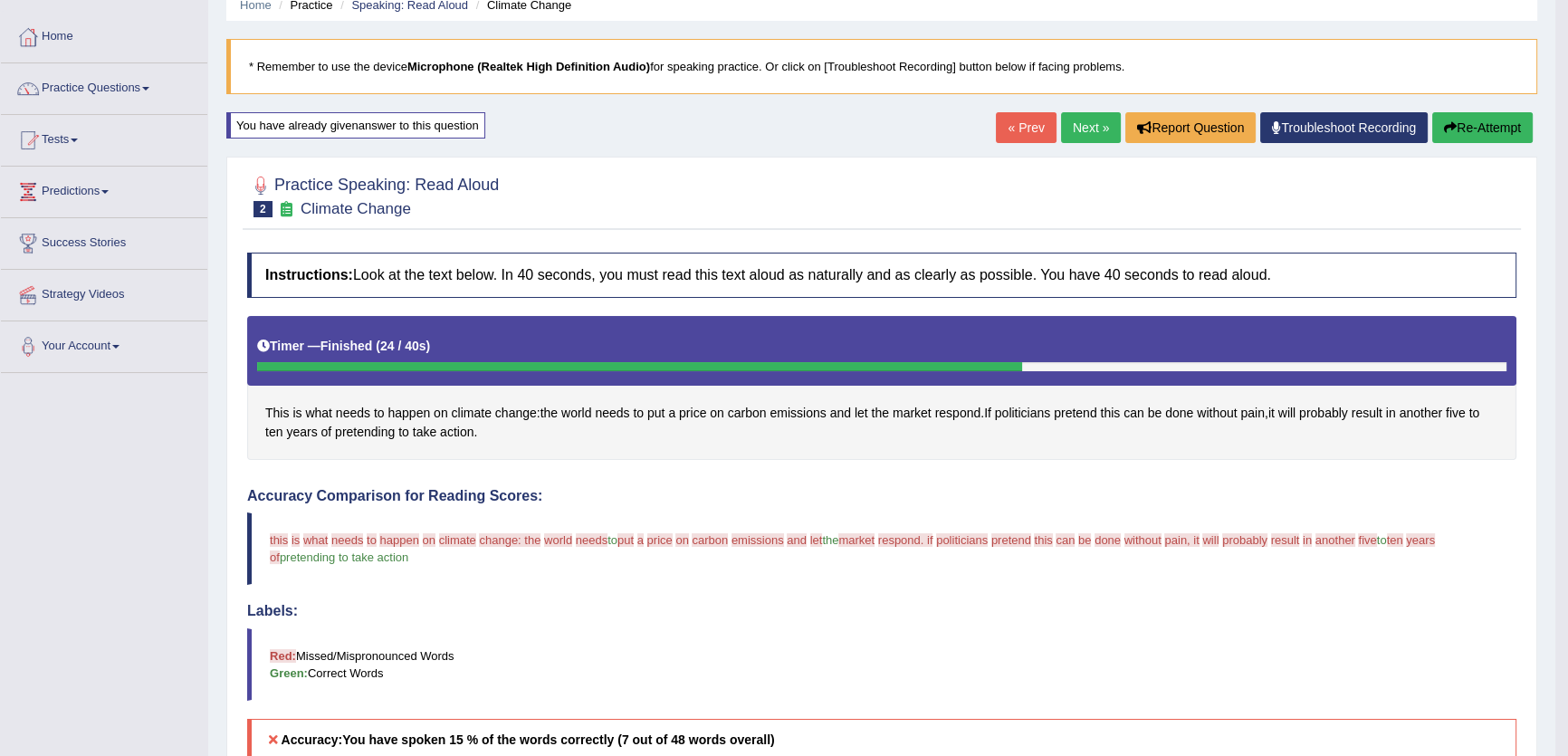 click on "Re-Attempt" at bounding box center [1482, 128] 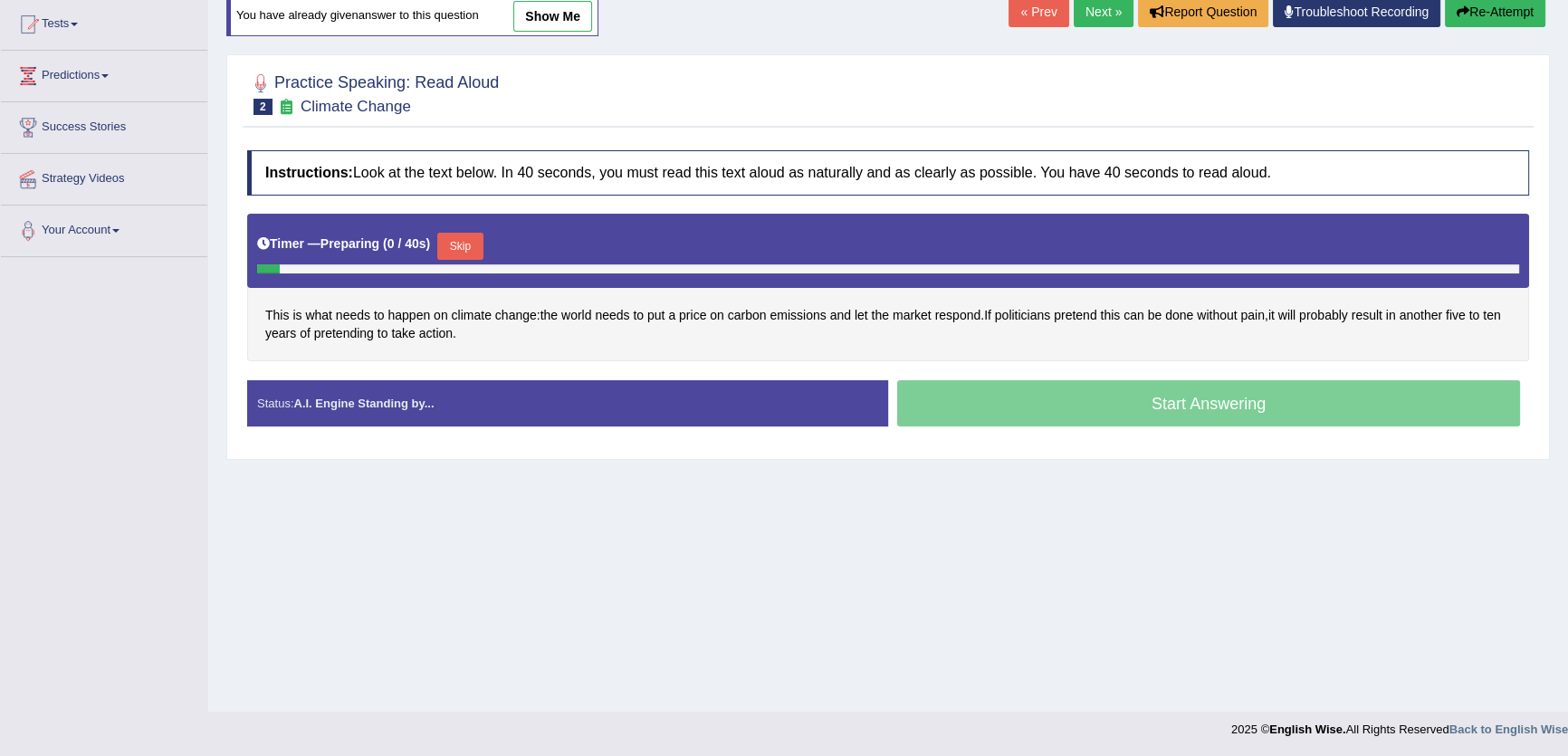 scroll, scrollTop: 194, scrollLeft: 0, axis: vertical 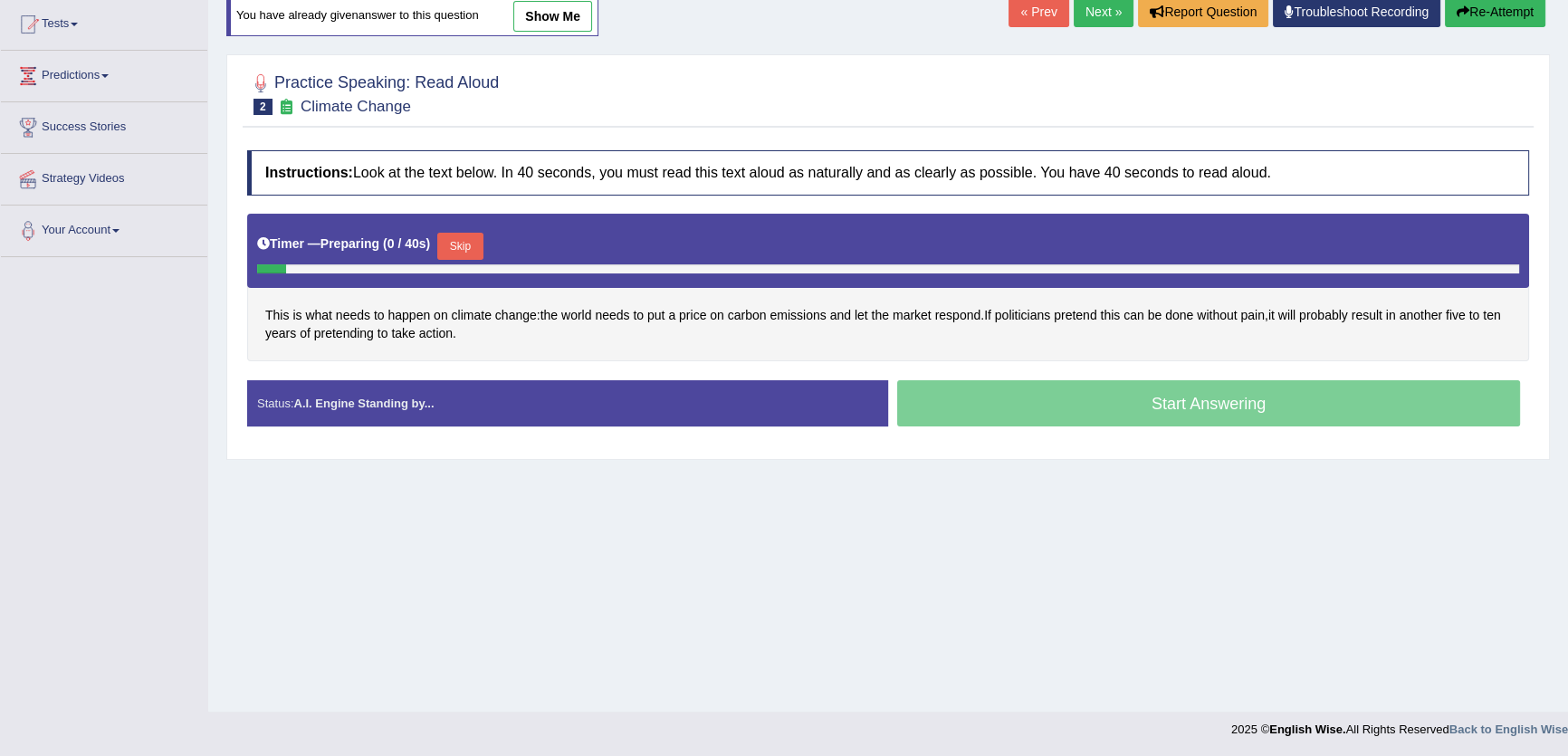 click on "Skip" at bounding box center (460, 246) 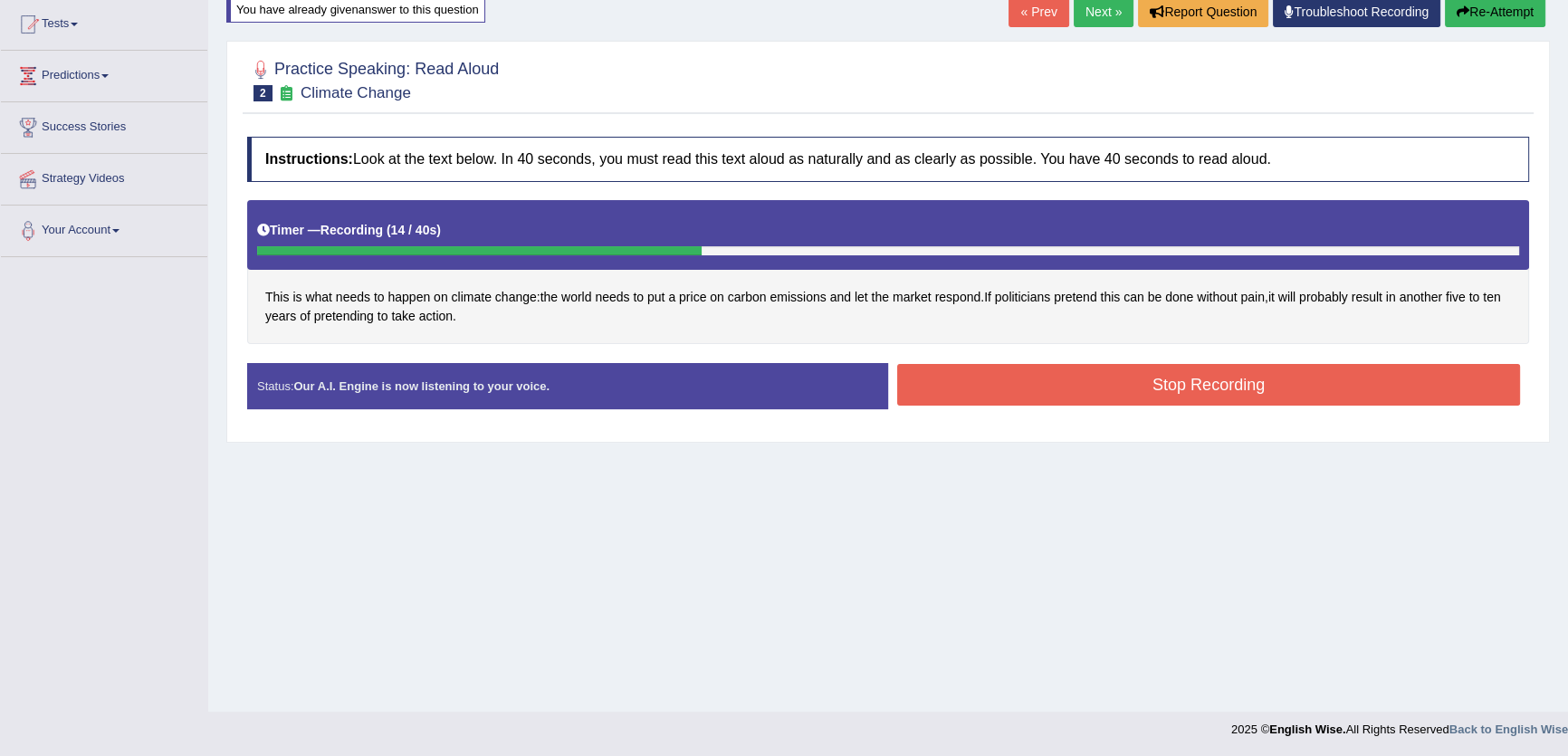 click on "Stop Recording" at bounding box center [1209, 385] 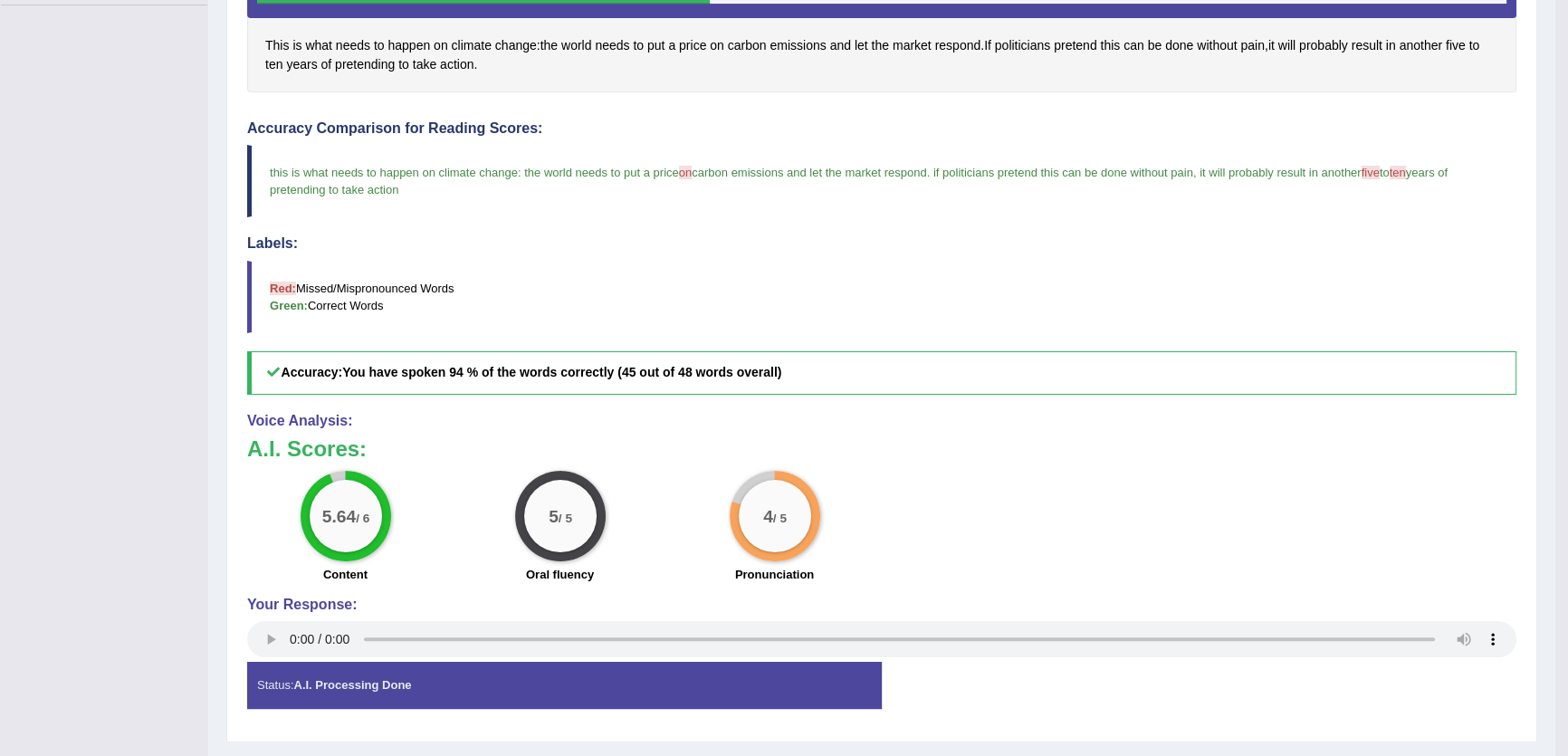 scroll, scrollTop: 407, scrollLeft: 0, axis: vertical 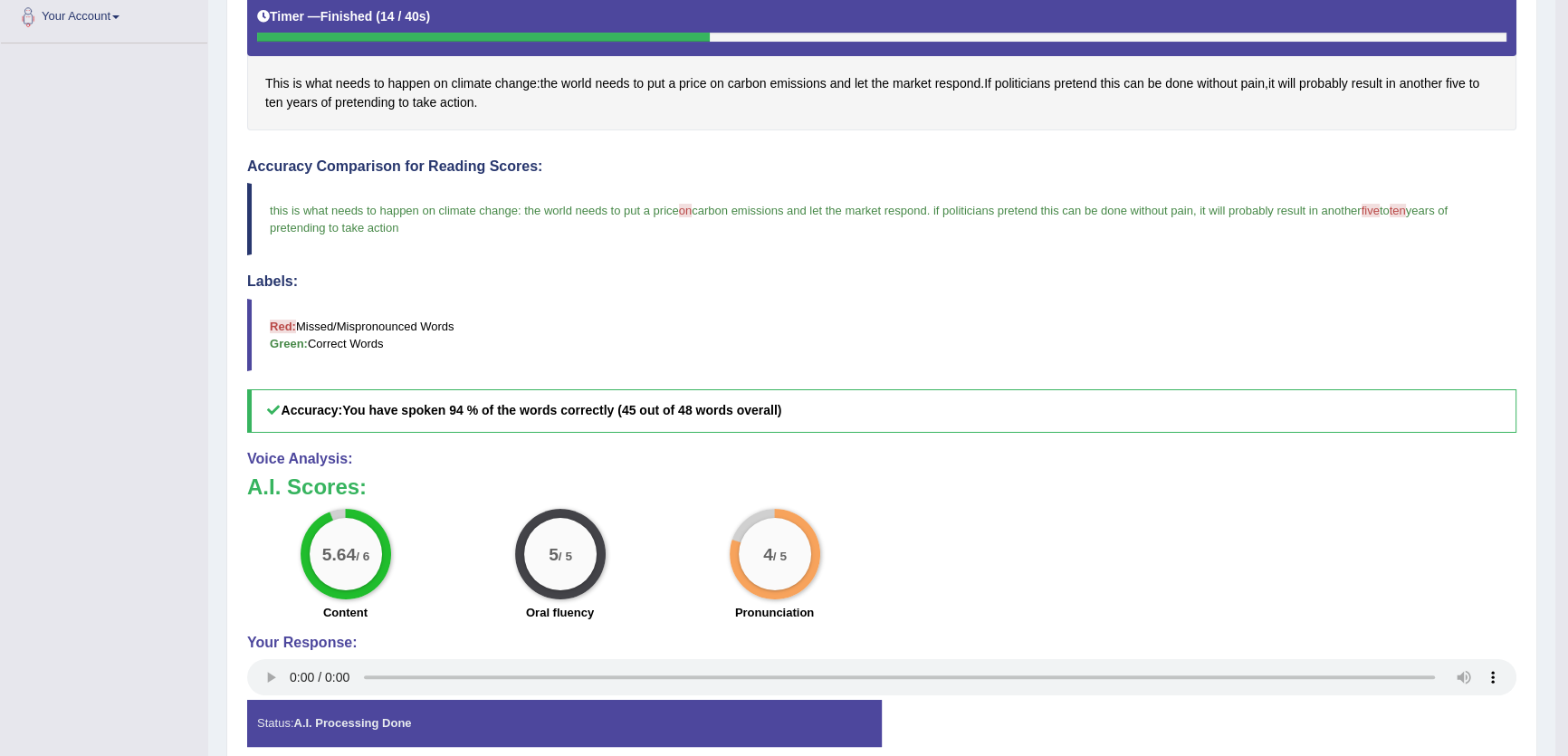 type 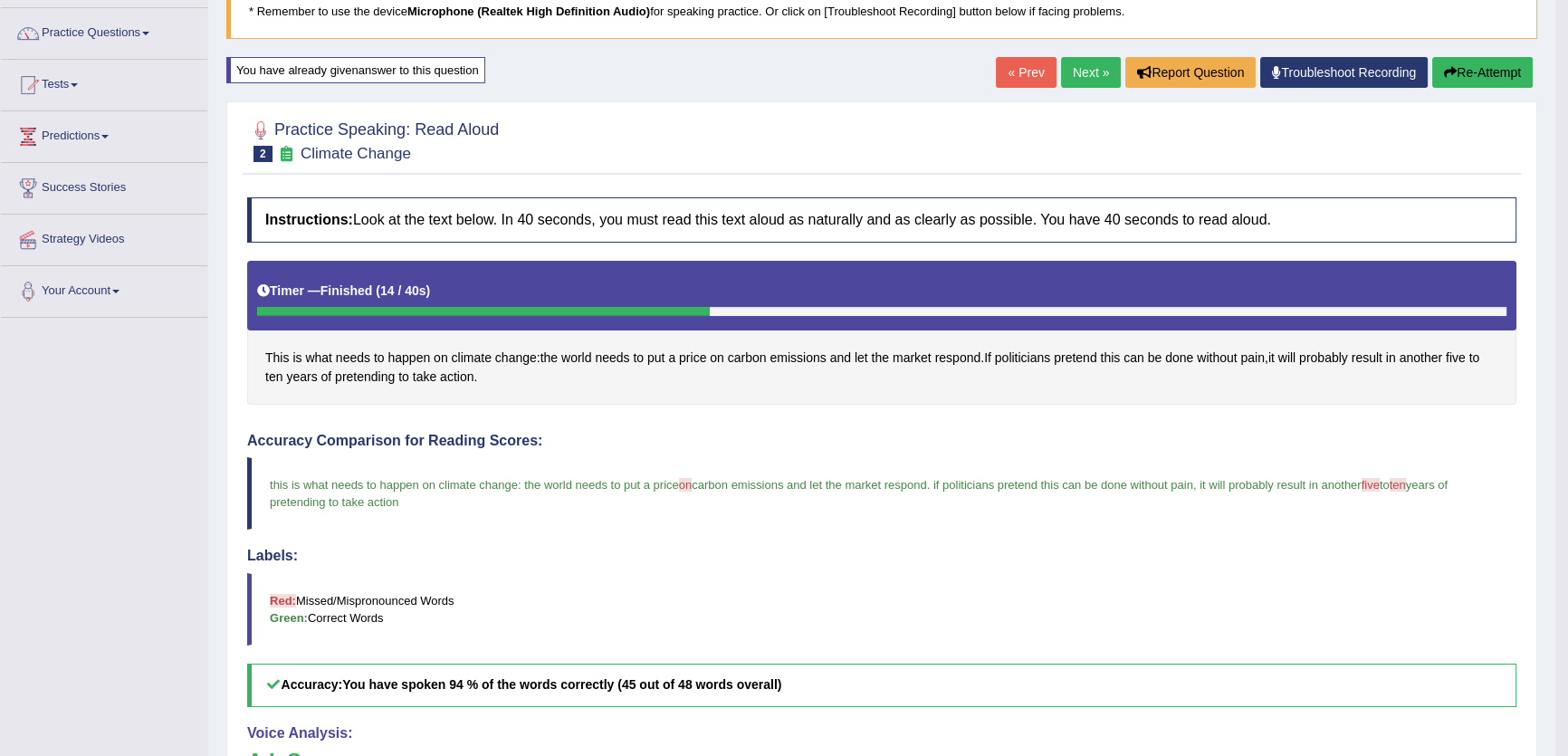 scroll, scrollTop: 0, scrollLeft: 0, axis: both 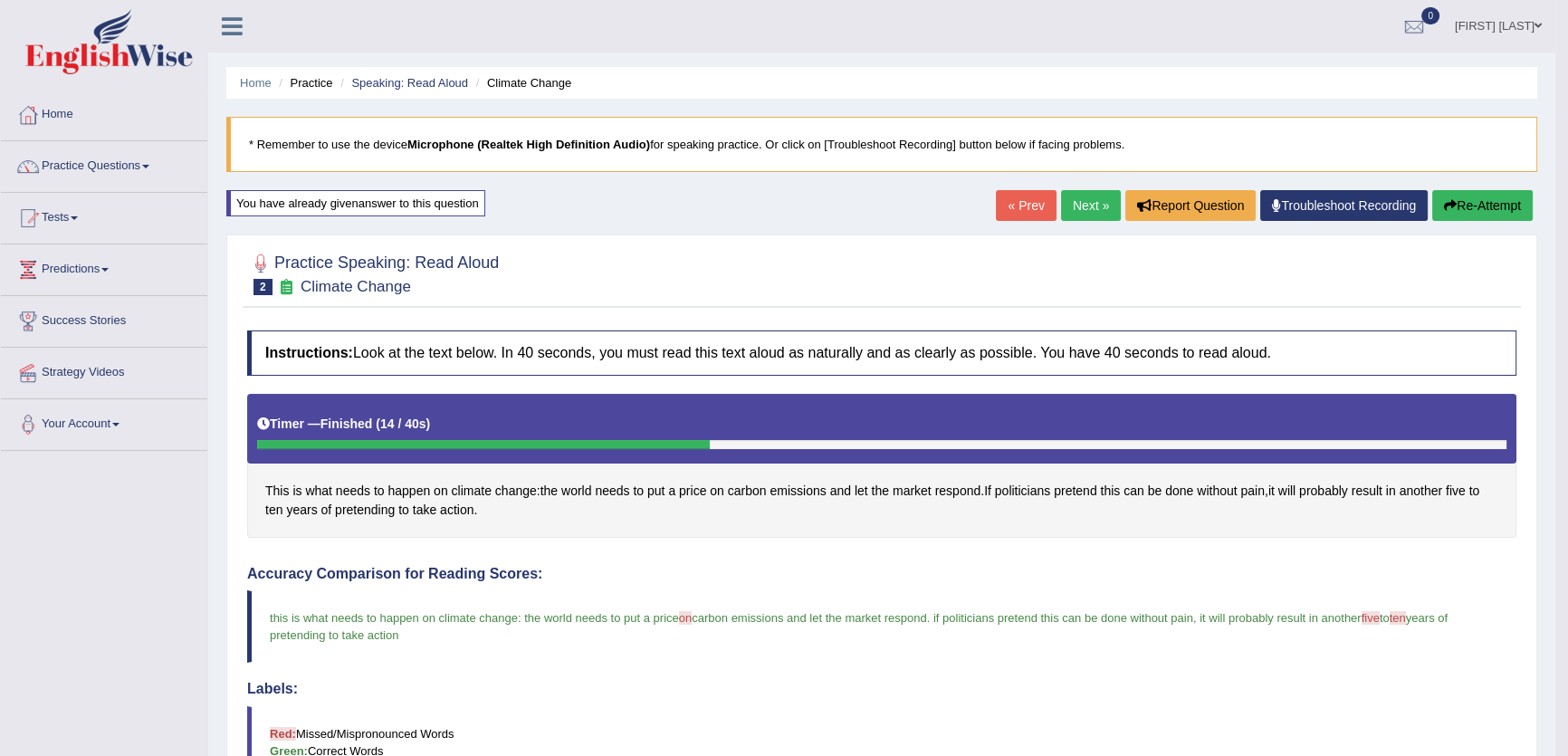 click on "Next »" at bounding box center [1091, 206] 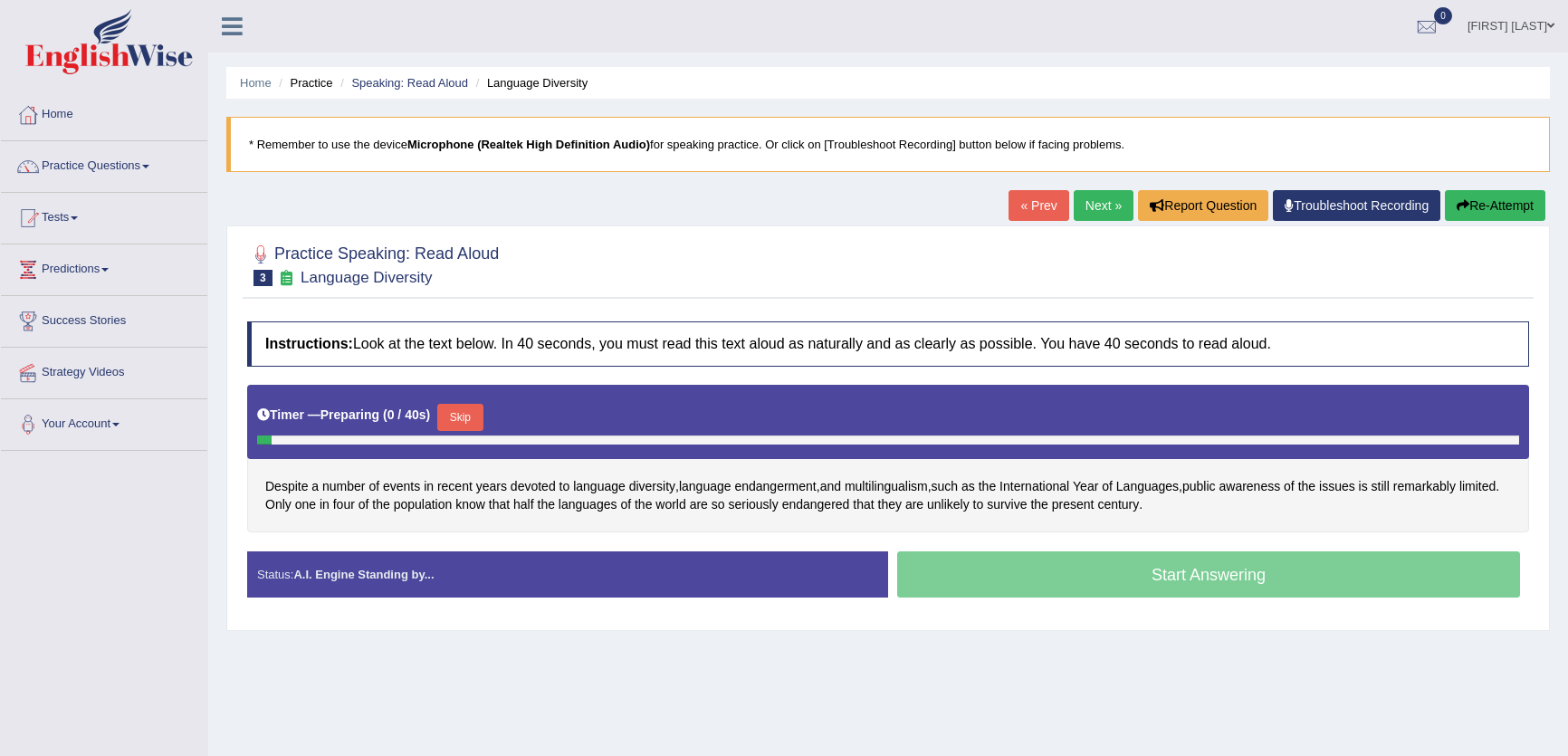 scroll, scrollTop: 0, scrollLeft: 0, axis: both 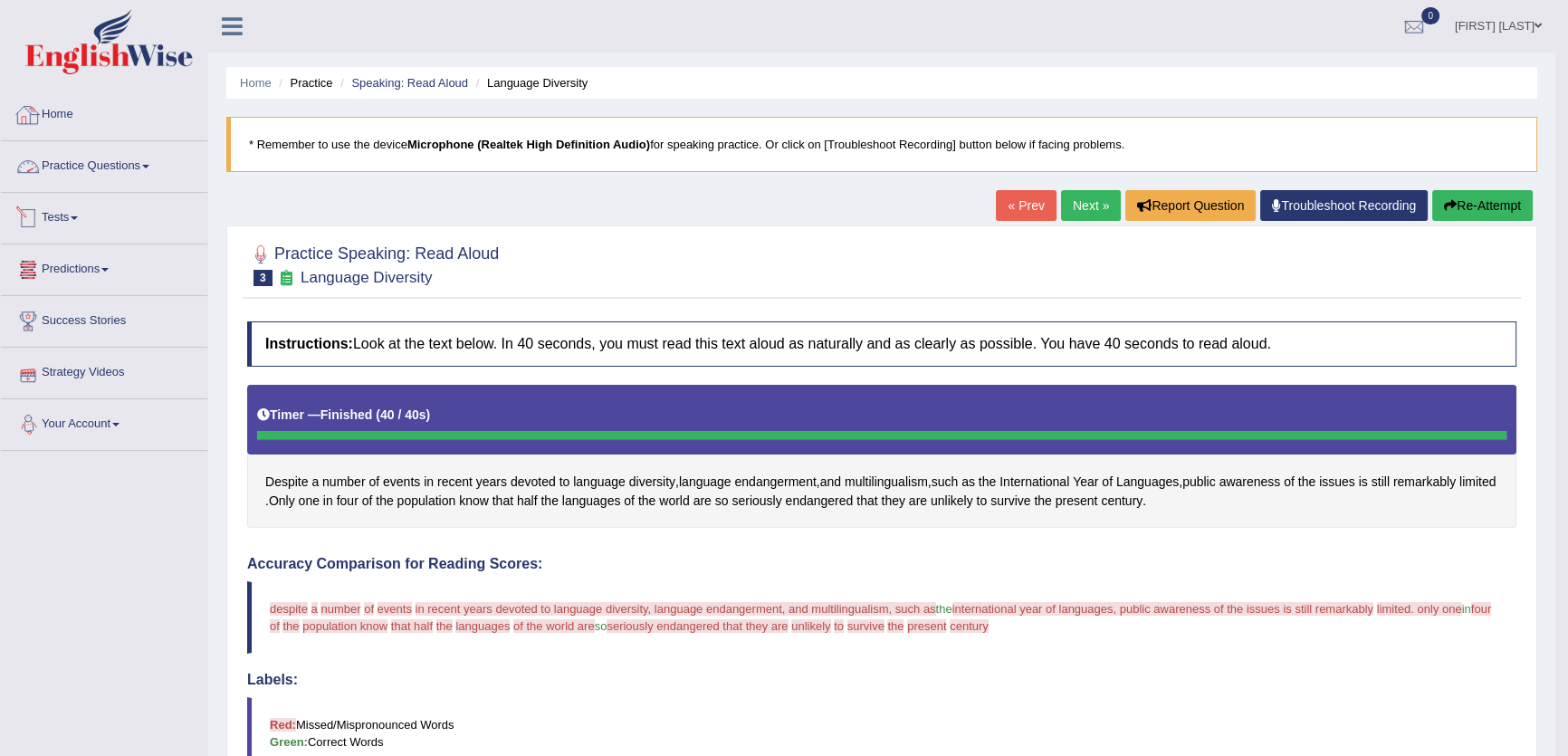 click on "Practice Questions" at bounding box center (104, 164) 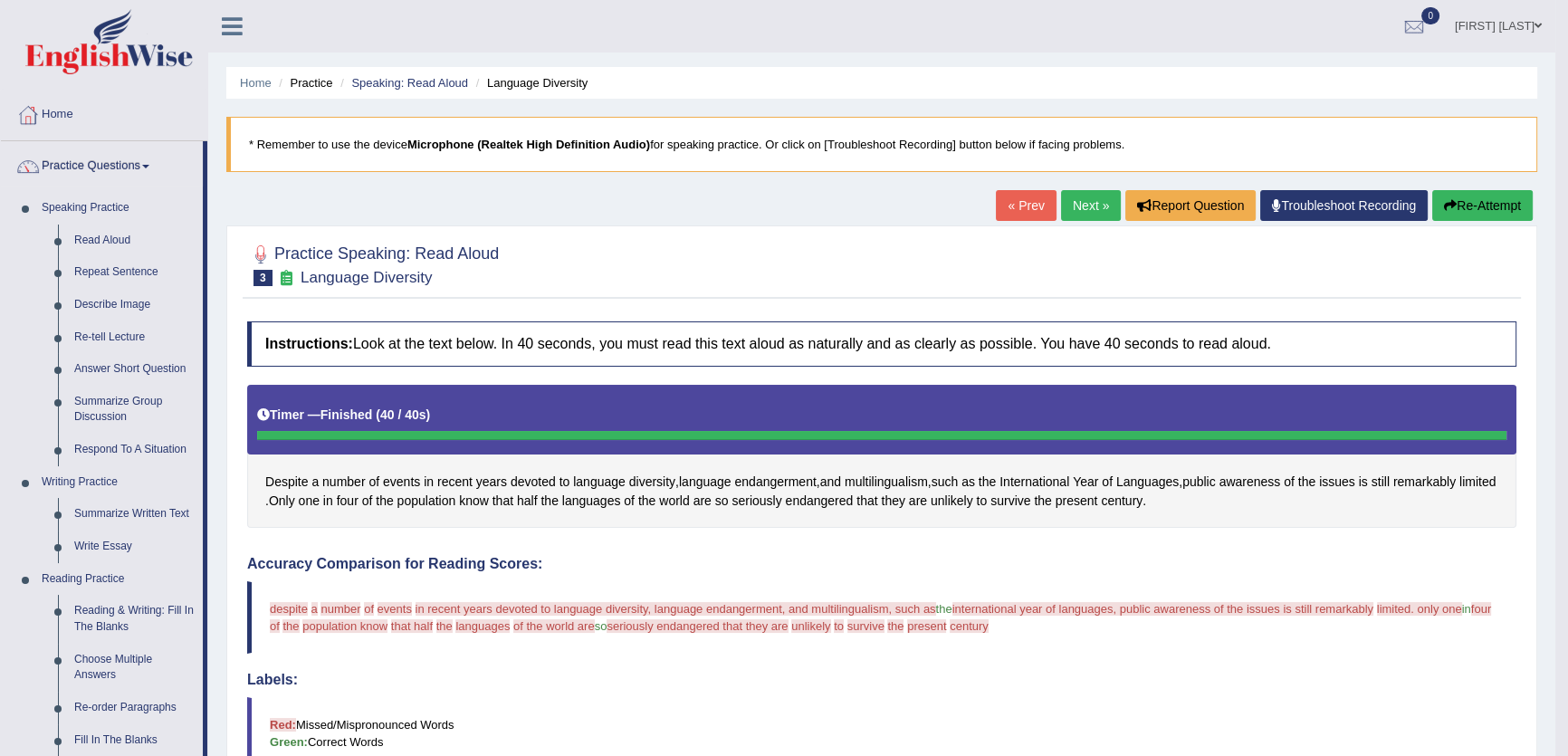 click on "Next »" at bounding box center (1091, 206) 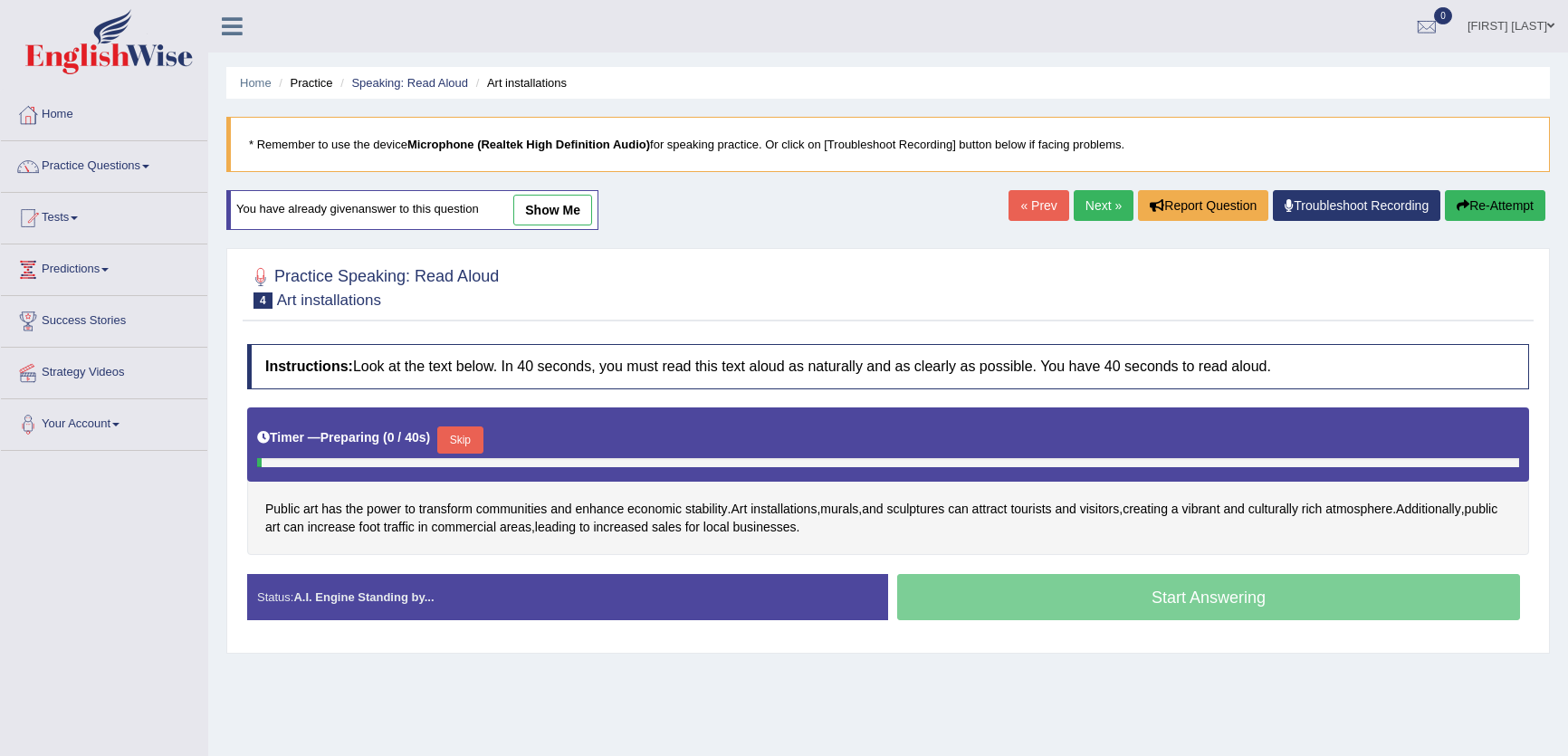 scroll, scrollTop: 165, scrollLeft: 0, axis: vertical 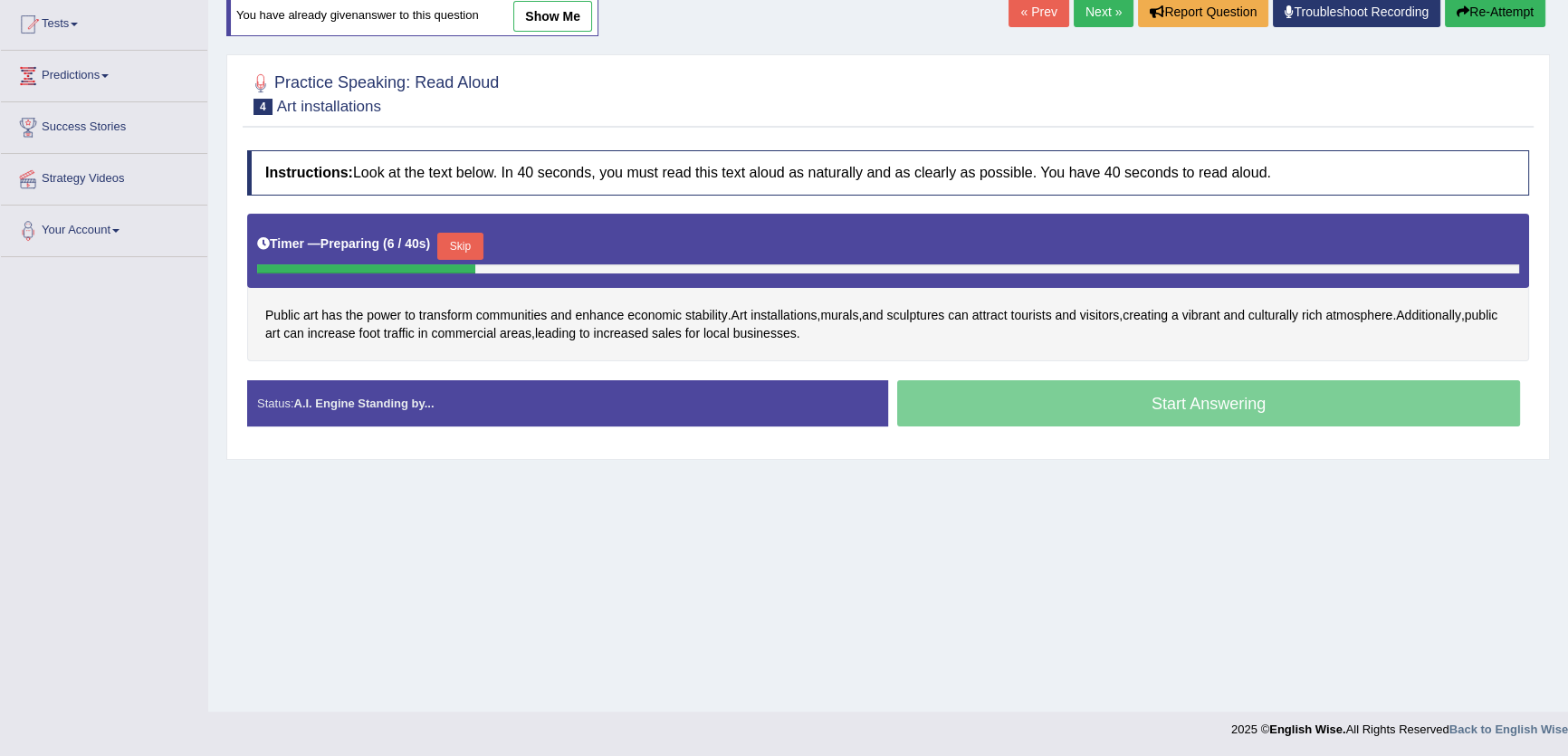 click on "Skip" at bounding box center (460, 246) 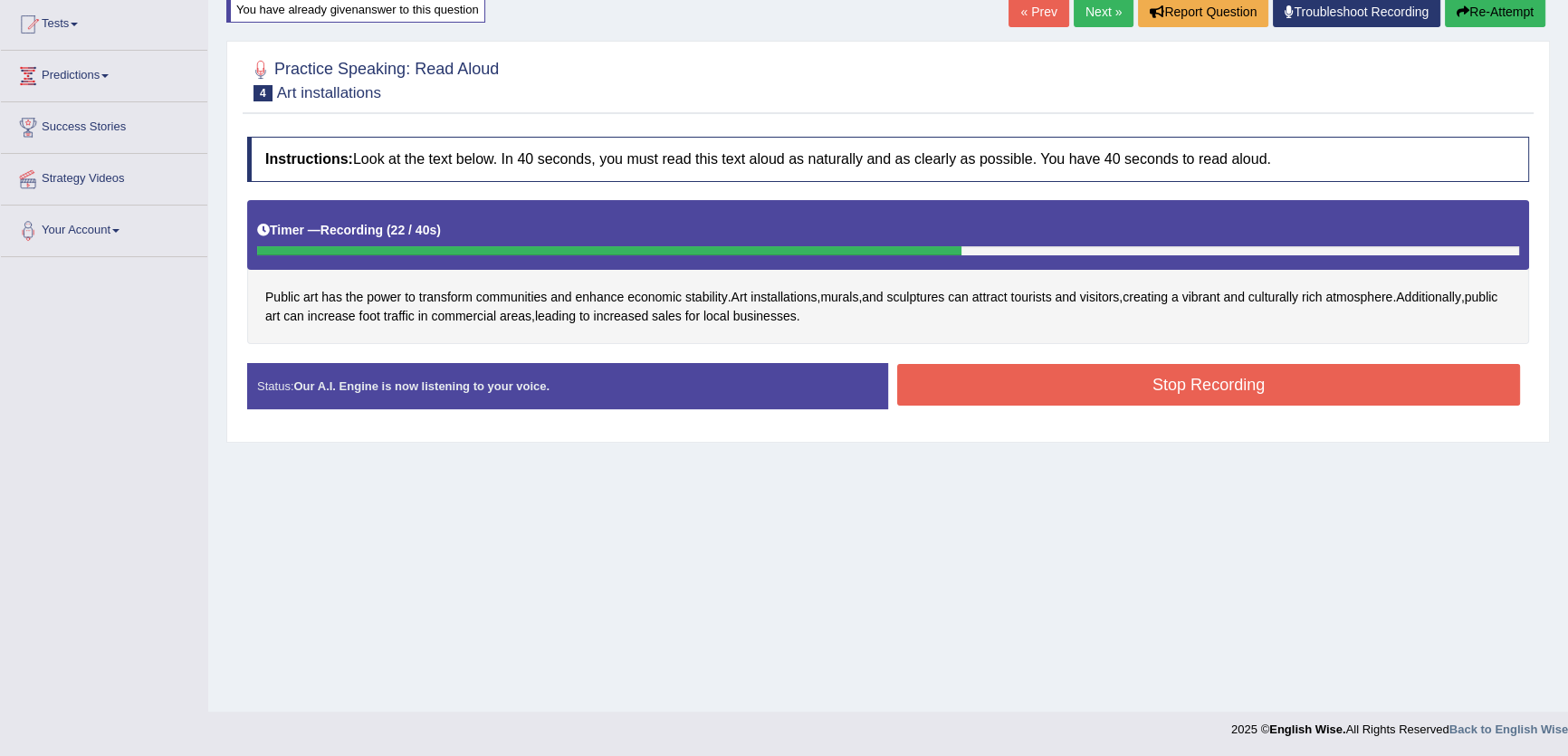 click on "Stop Recording" at bounding box center (1209, 385) 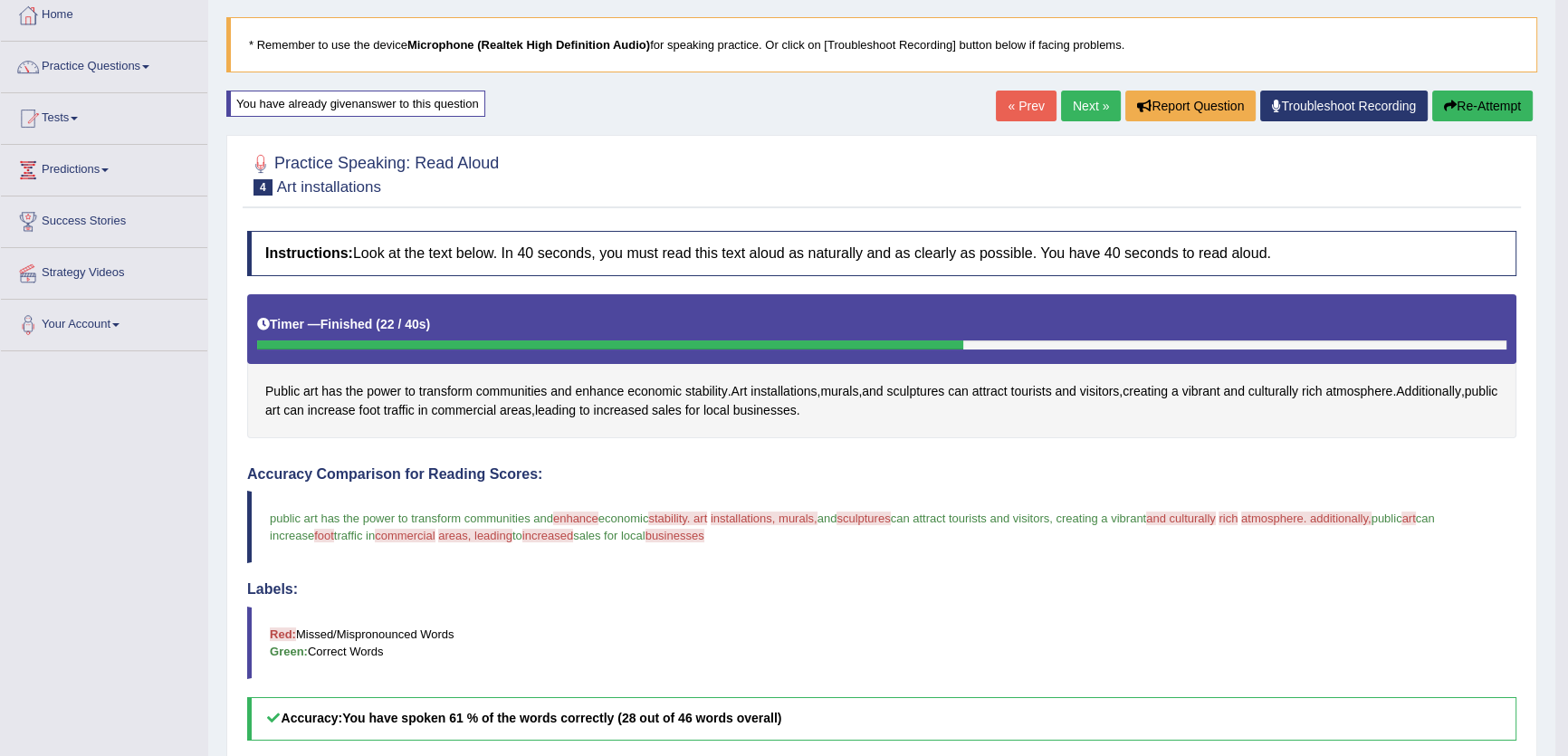 scroll, scrollTop: 0, scrollLeft: 0, axis: both 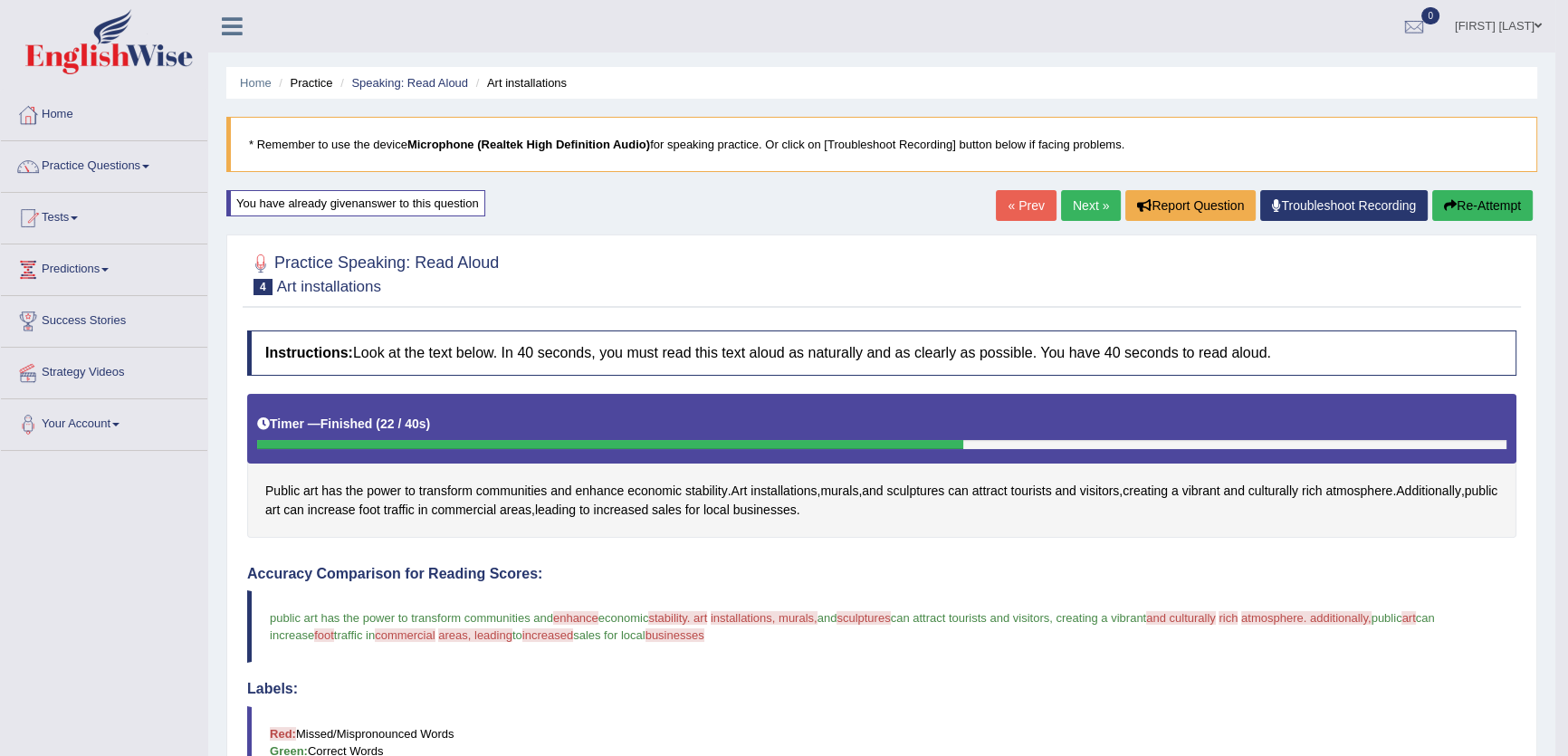click on "Next »" at bounding box center (1091, 206) 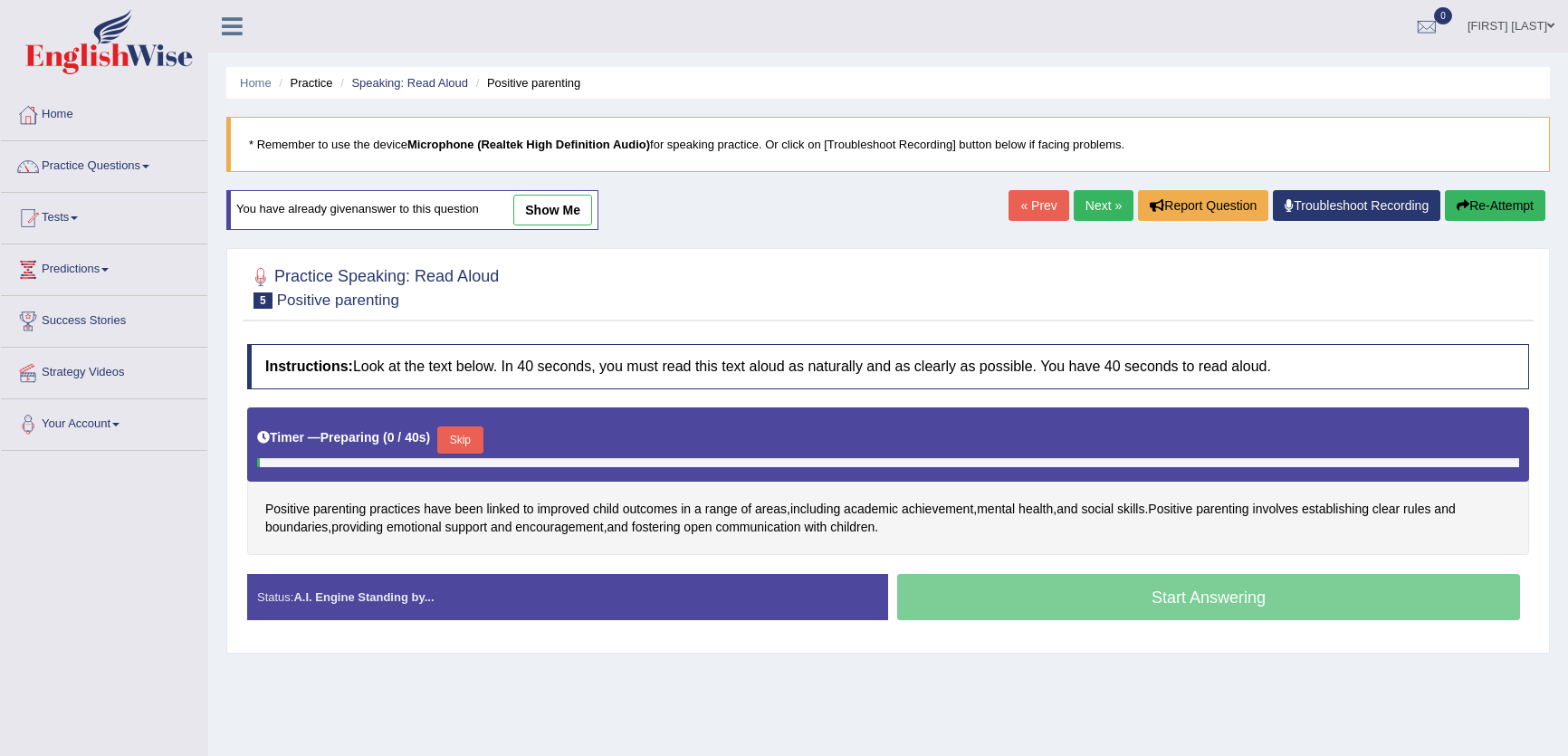 scroll, scrollTop: 0, scrollLeft: 0, axis: both 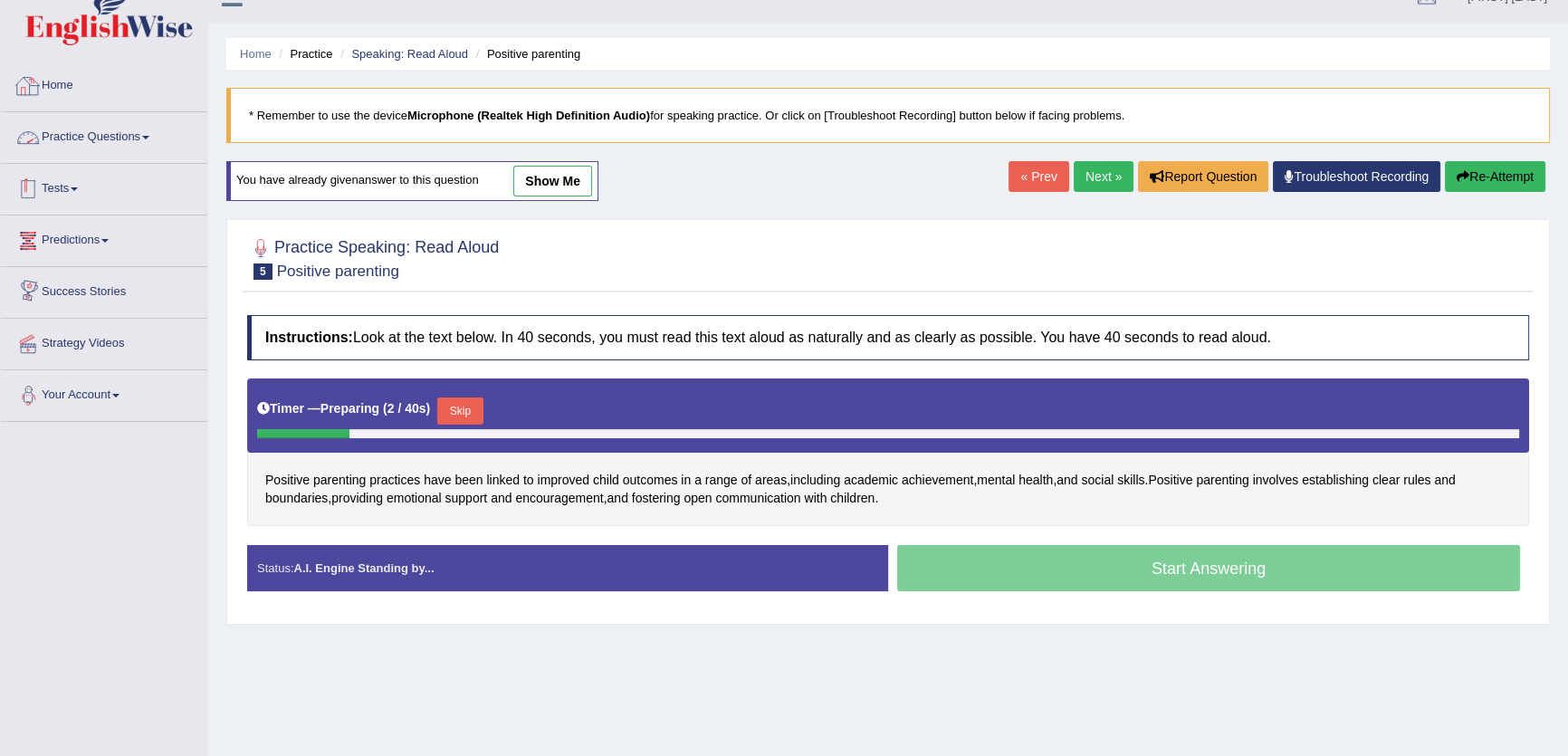 click on "Practice Questions   Speaking Practice Read Aloud
Repeat Sentence
Describe Image
Re-tell Lecture
Answer Short Question
Summarize Group Discussion
Respond To A Situation
Writing Practice  Summarize Written Text
Write Essay
Reading Practice  Reading & Writing: Fill In The Blanks
Choose Multiple Answers
Re-order Paragraphs
Fill In The Blanks
Choose Single Answer
Listening Practice  Summarize Spoken Text
Highlight Incorrect Words
Highlight Correct Summary
Select Missing Word
Choose Single Answer
Choose Multiple Answers
Fill In The Blanks
Write From Dictation
Pronunciation" at bounding box center (104, 138) 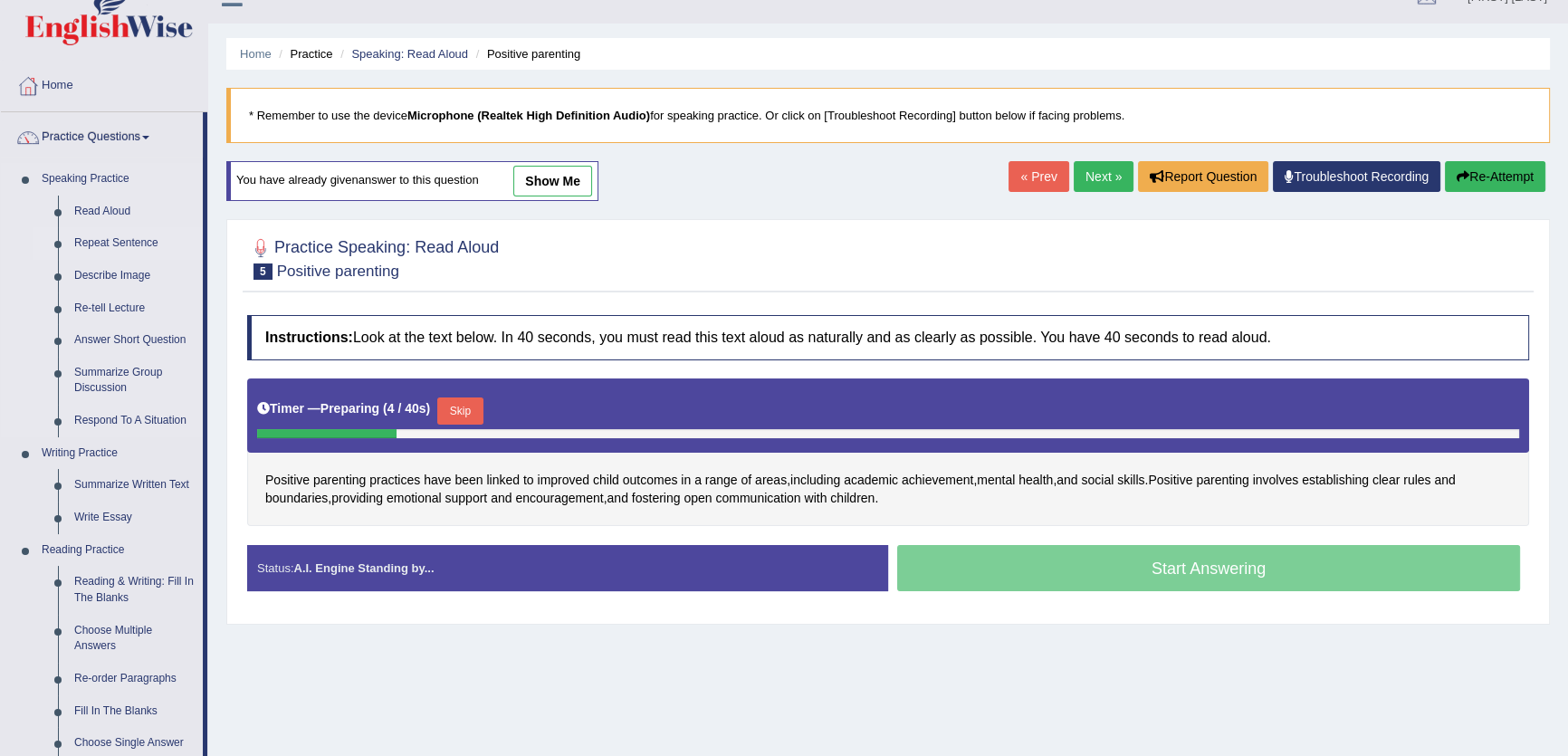 click on "Repeat Sentence" at bounding box center (134, 244) 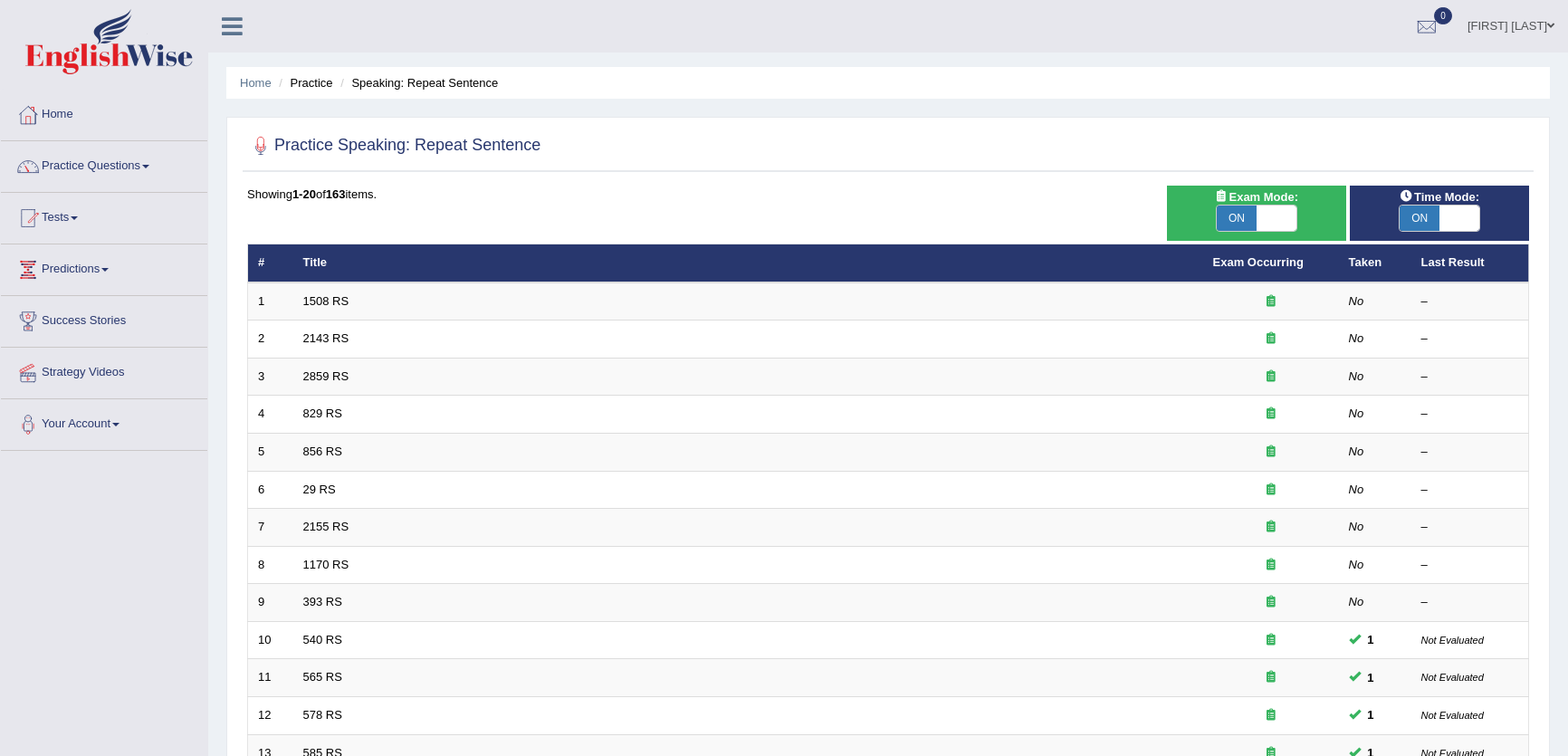 scroll, scrollTop: 92, scrollLeft: 0, axis: vertical 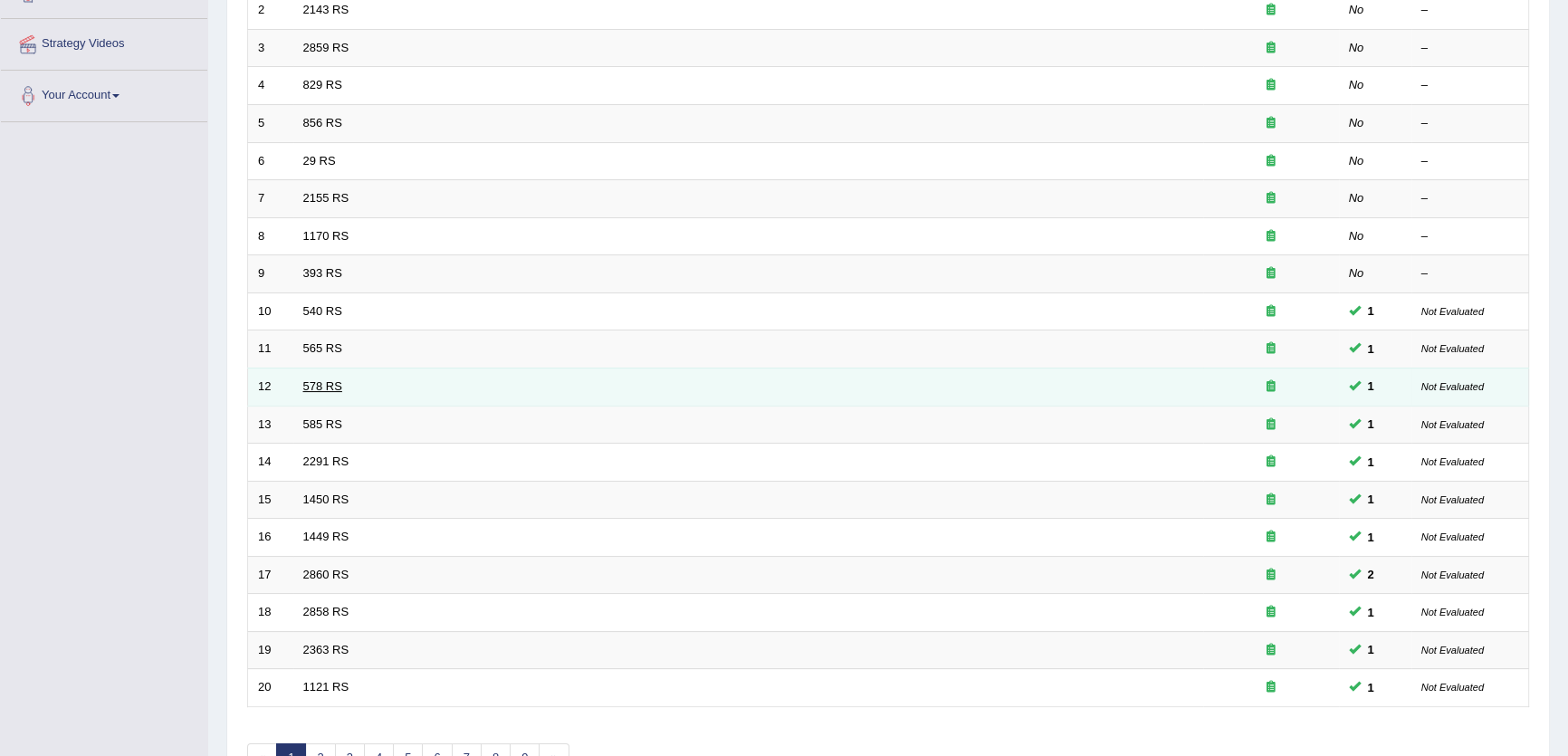 click on "578 RS" at bounding box center [322, 386] 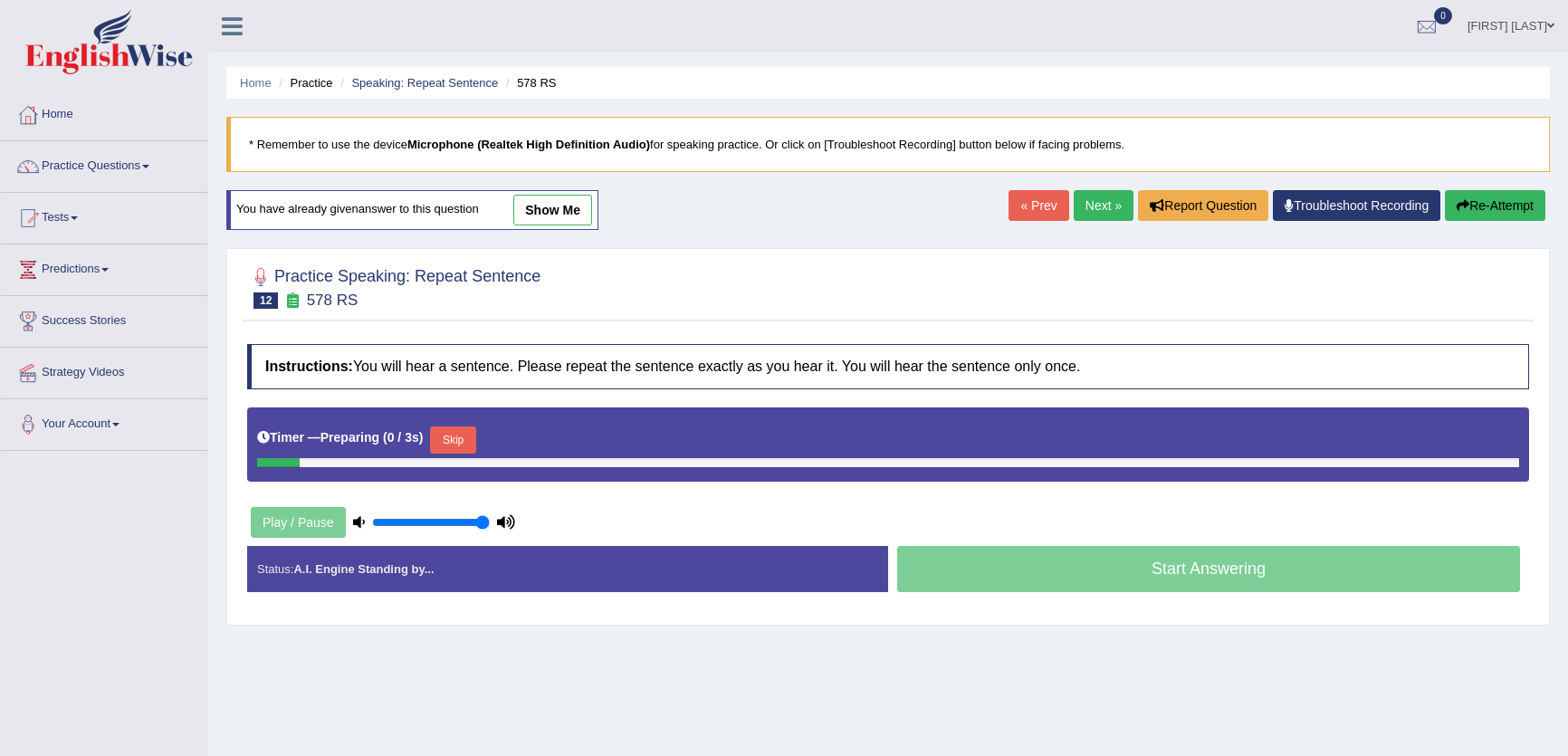 scroll, scrollTop: 0, scrollLeft: 0, axis: both 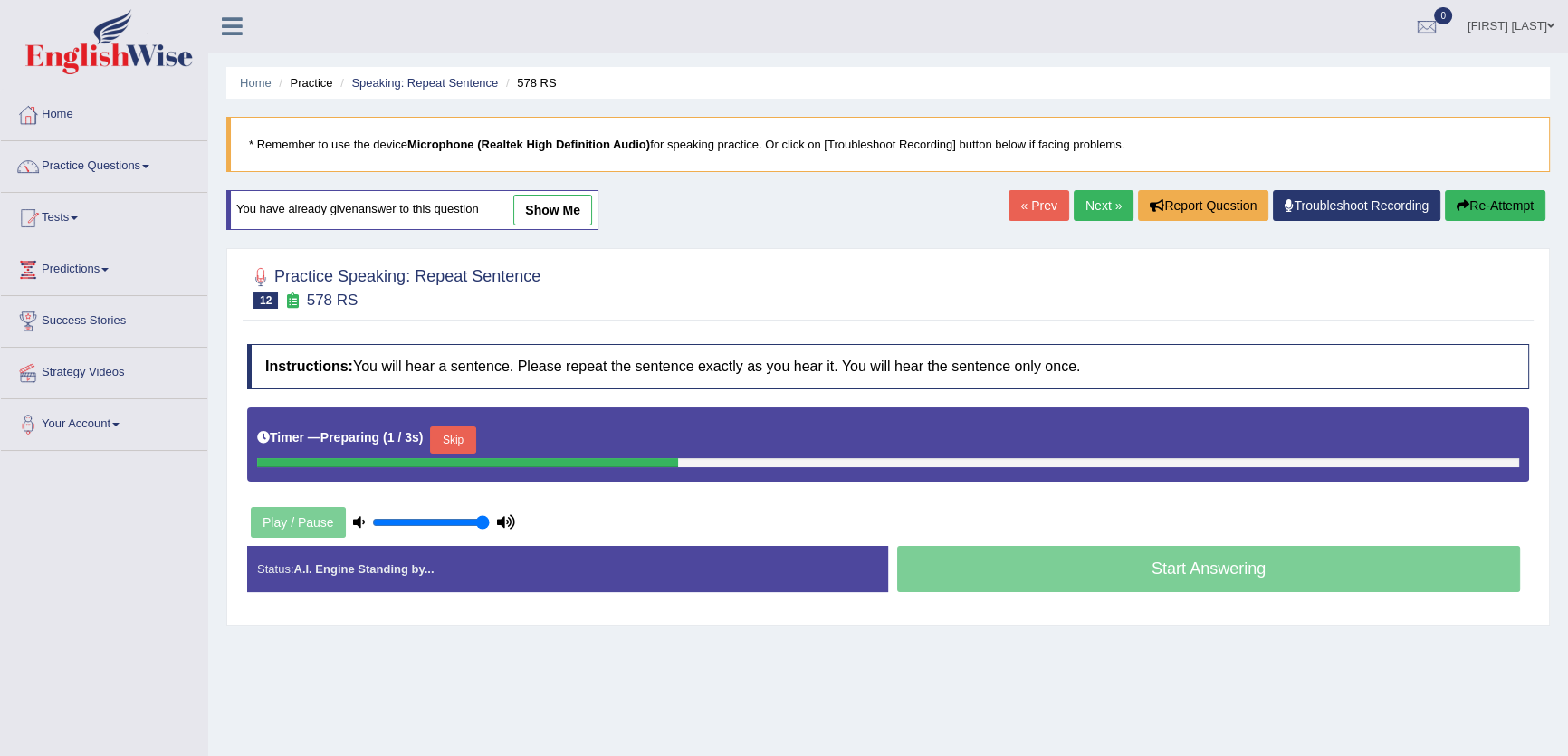 click on "Skip" at bounding box center [453, 440] 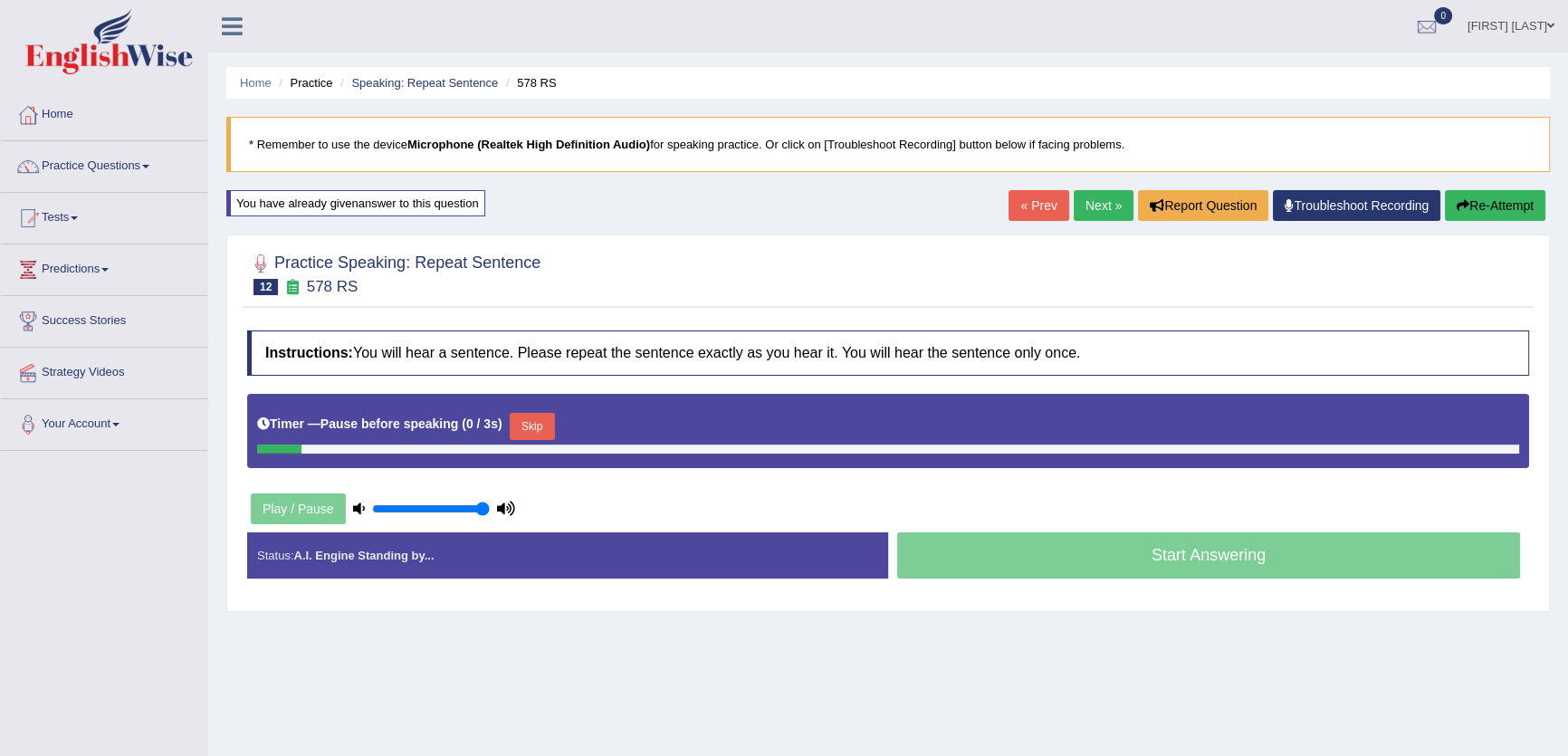 click on "Skip" at bounding box center (532, 426) 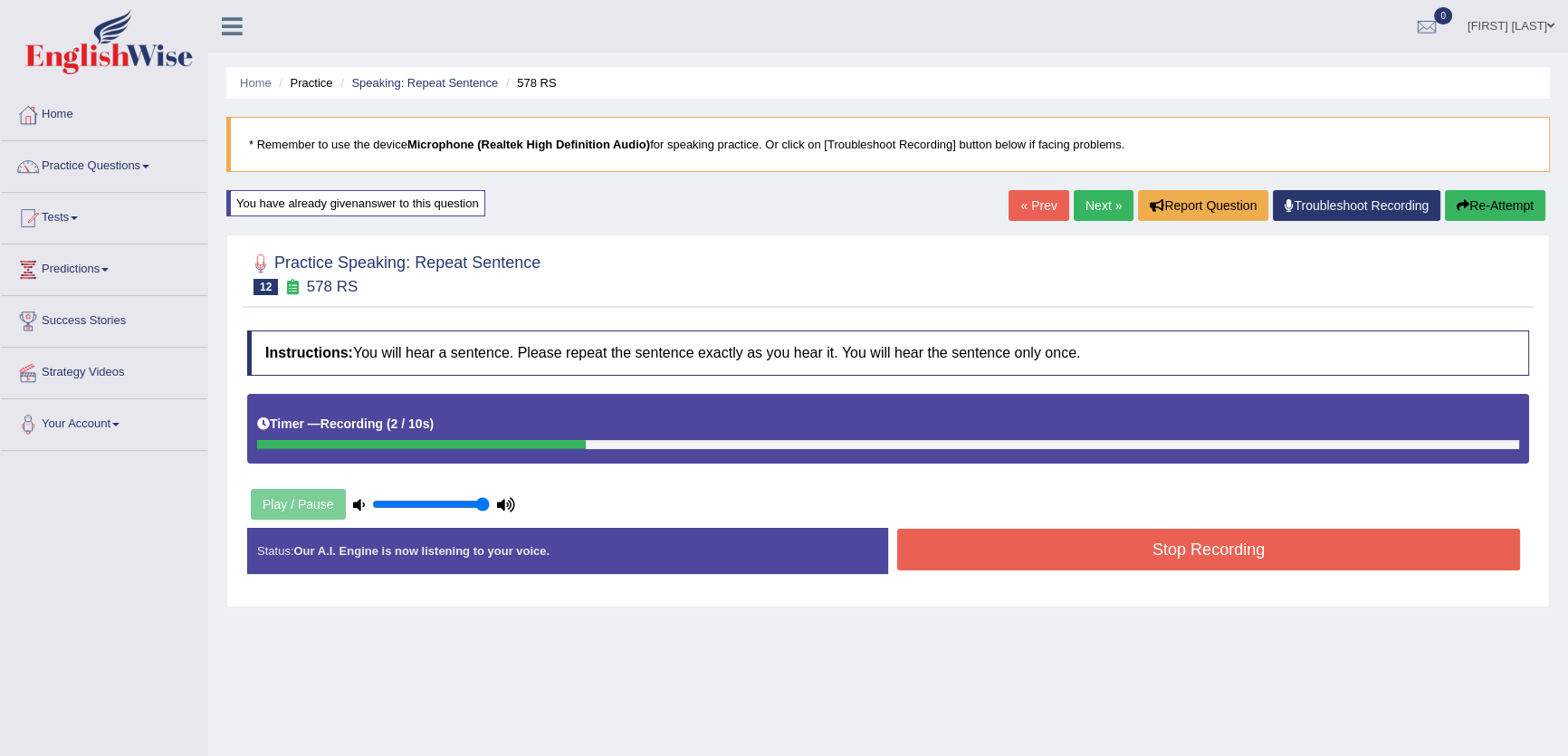 click on "Stop Recording" at bounding box center [1209, 550] 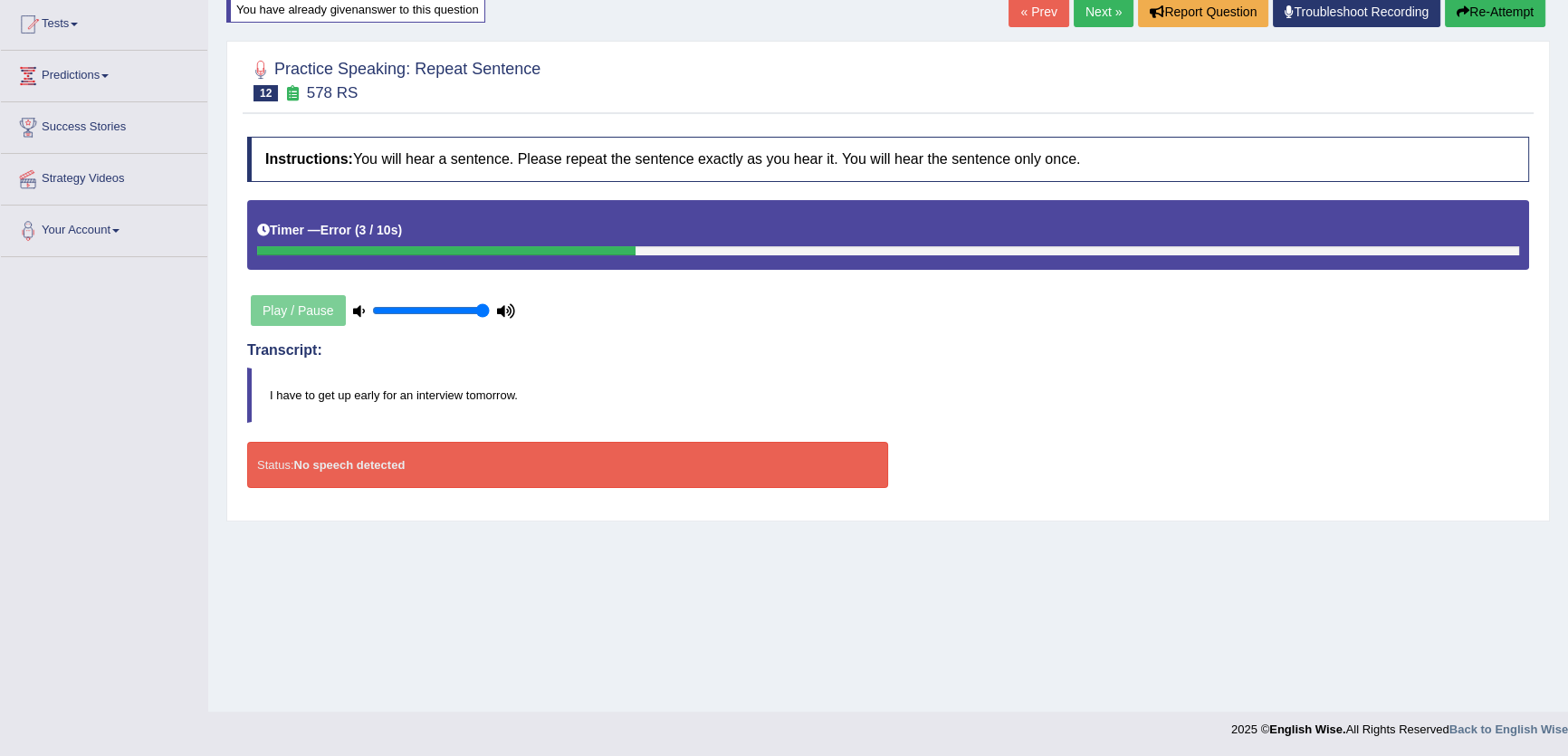 scroll, scrollTop: 0, scrollLeft: 0, axis: both 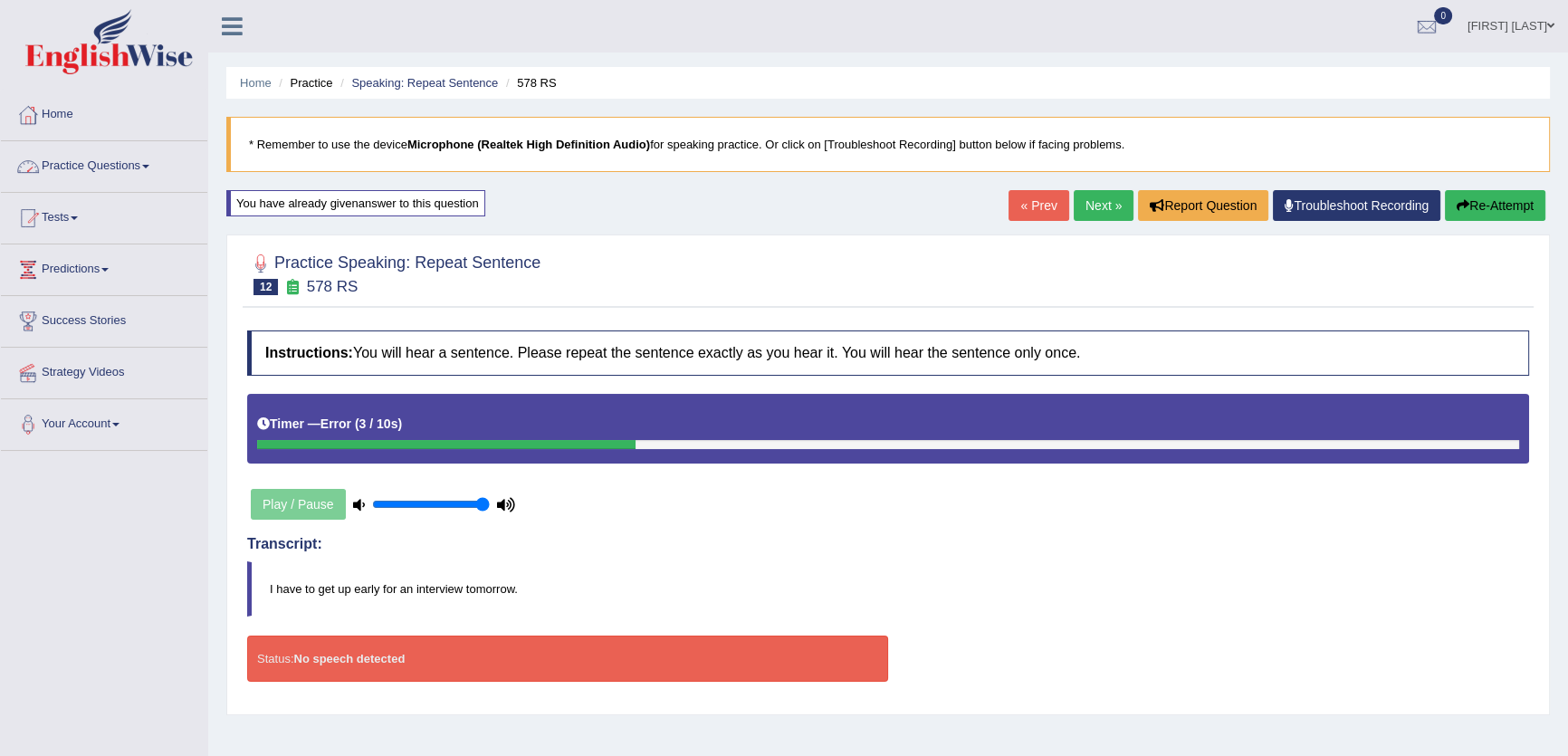 click on "Practice Questions" at bounding box center (104, 164) 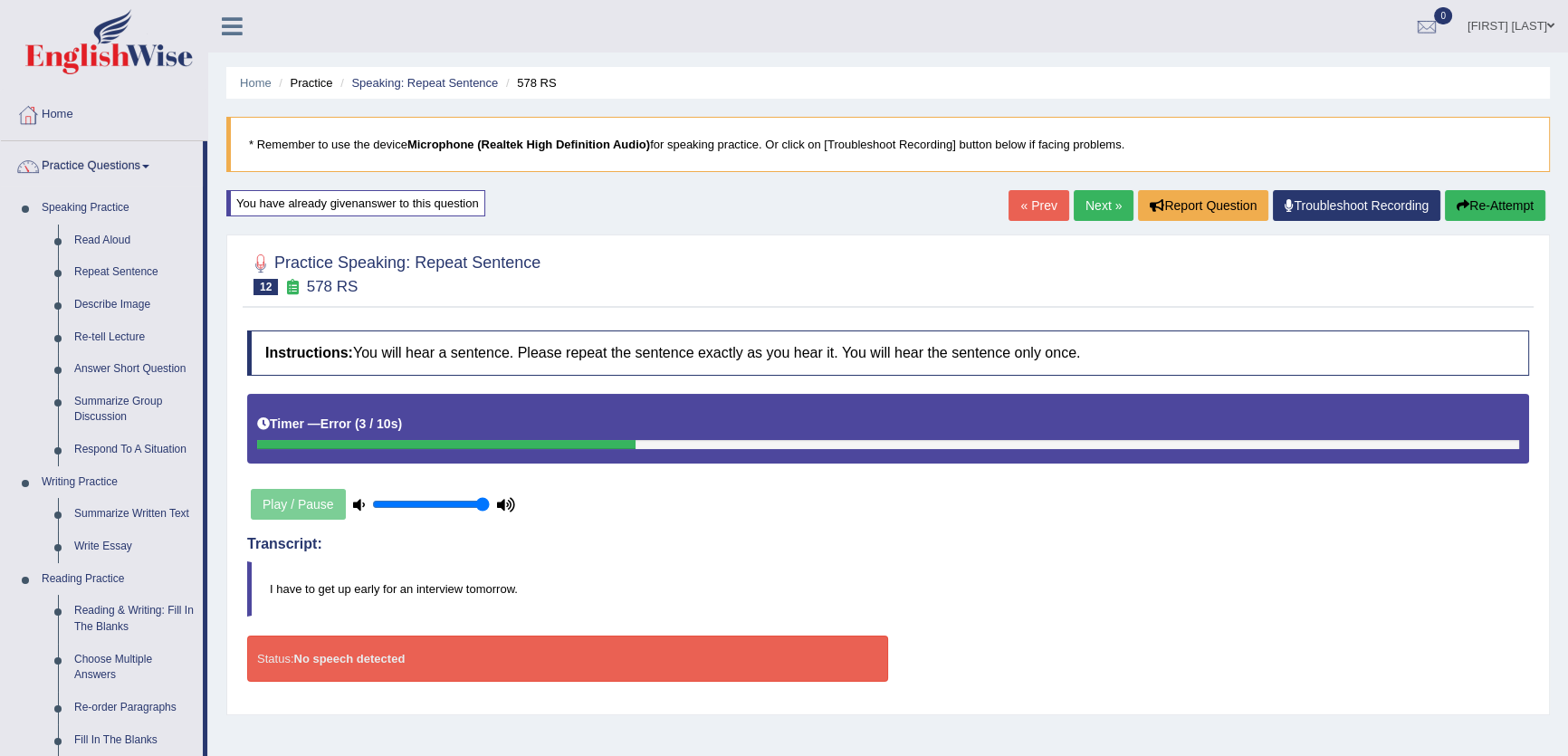 scroll, scrollTop: 0, scrollLeft: 0, axis: both 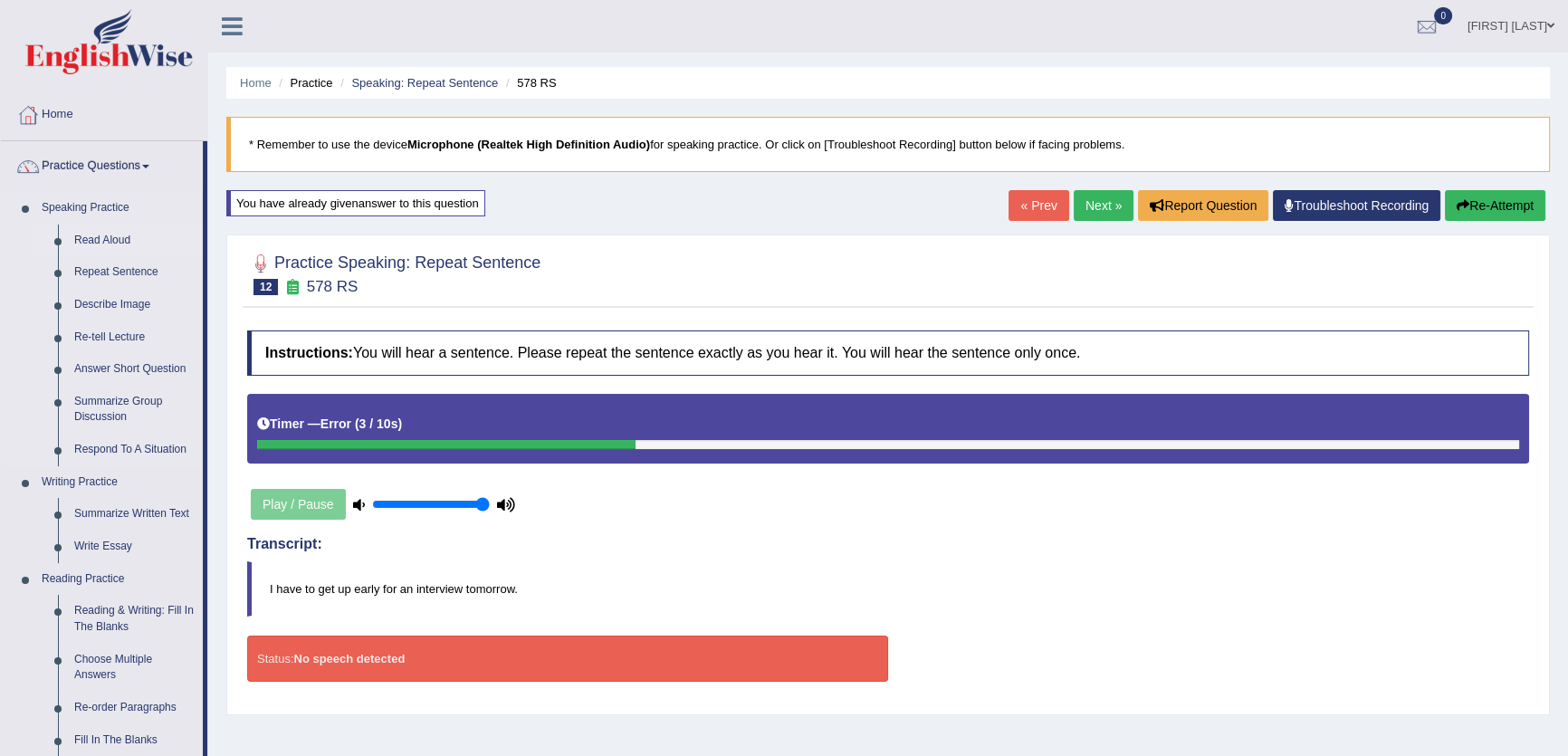 click on "Read Aloud" at bounding box center (134, 241) 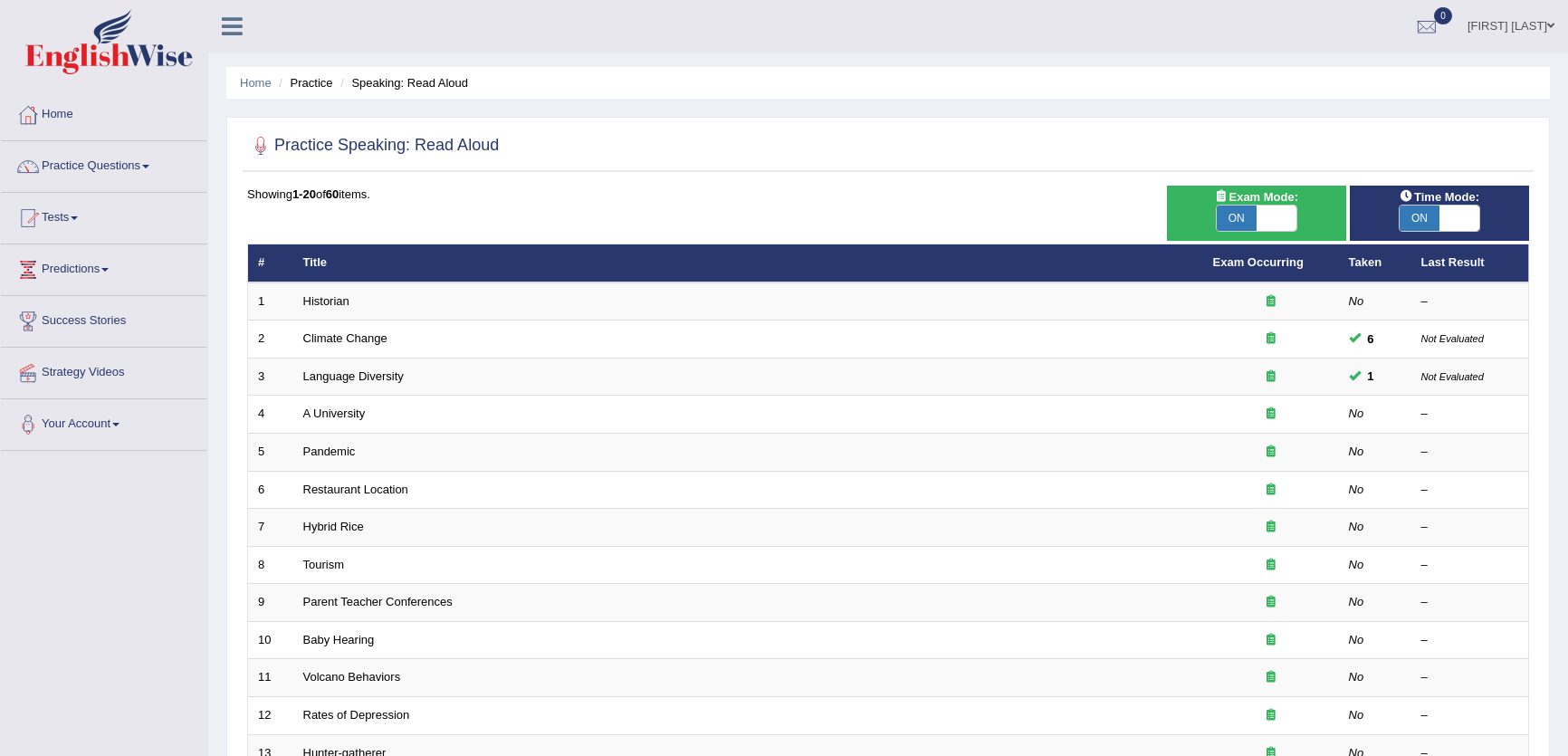 scroll, scrollTop: 0, scrollLeft: 0, axis: both 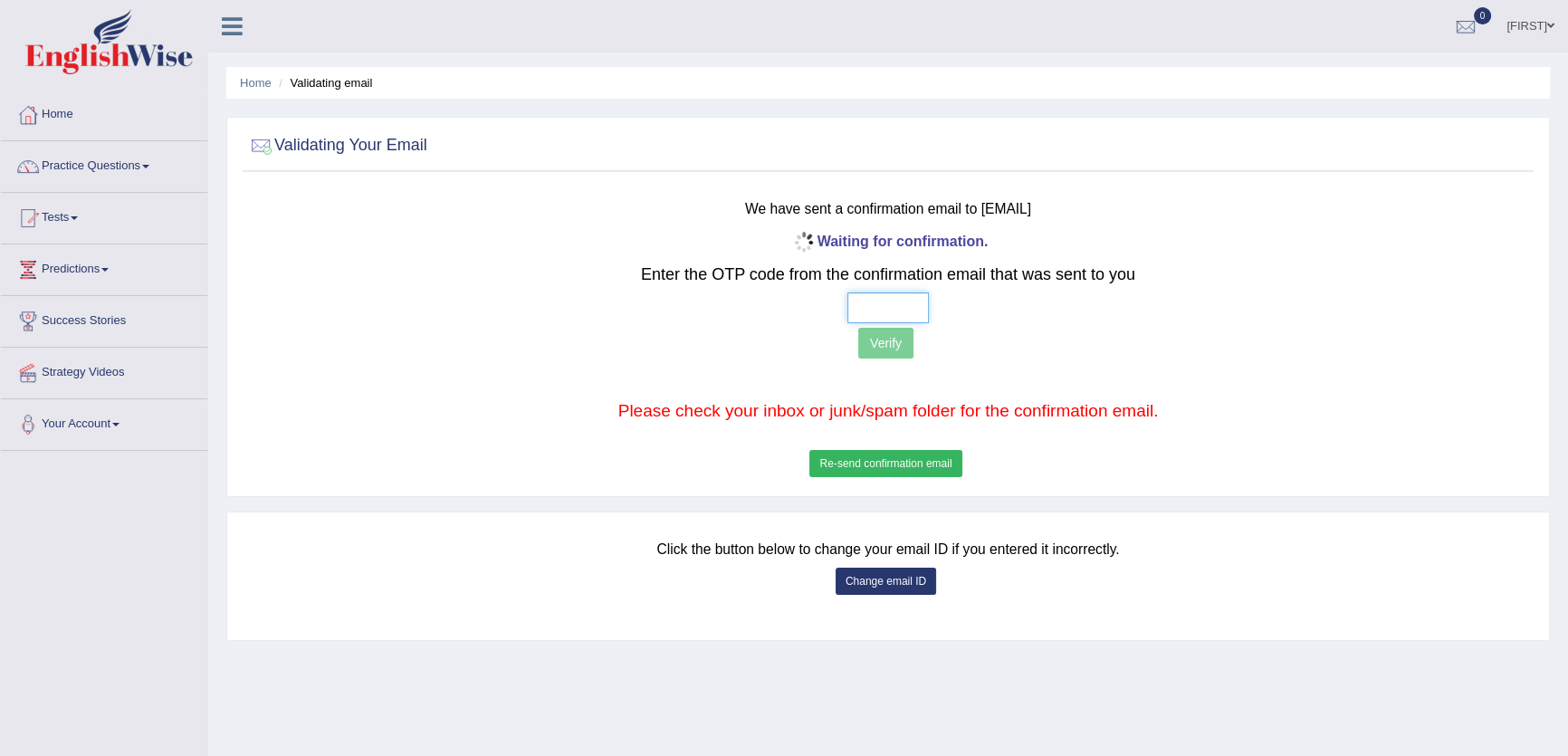click at bounding box center [888, 308] 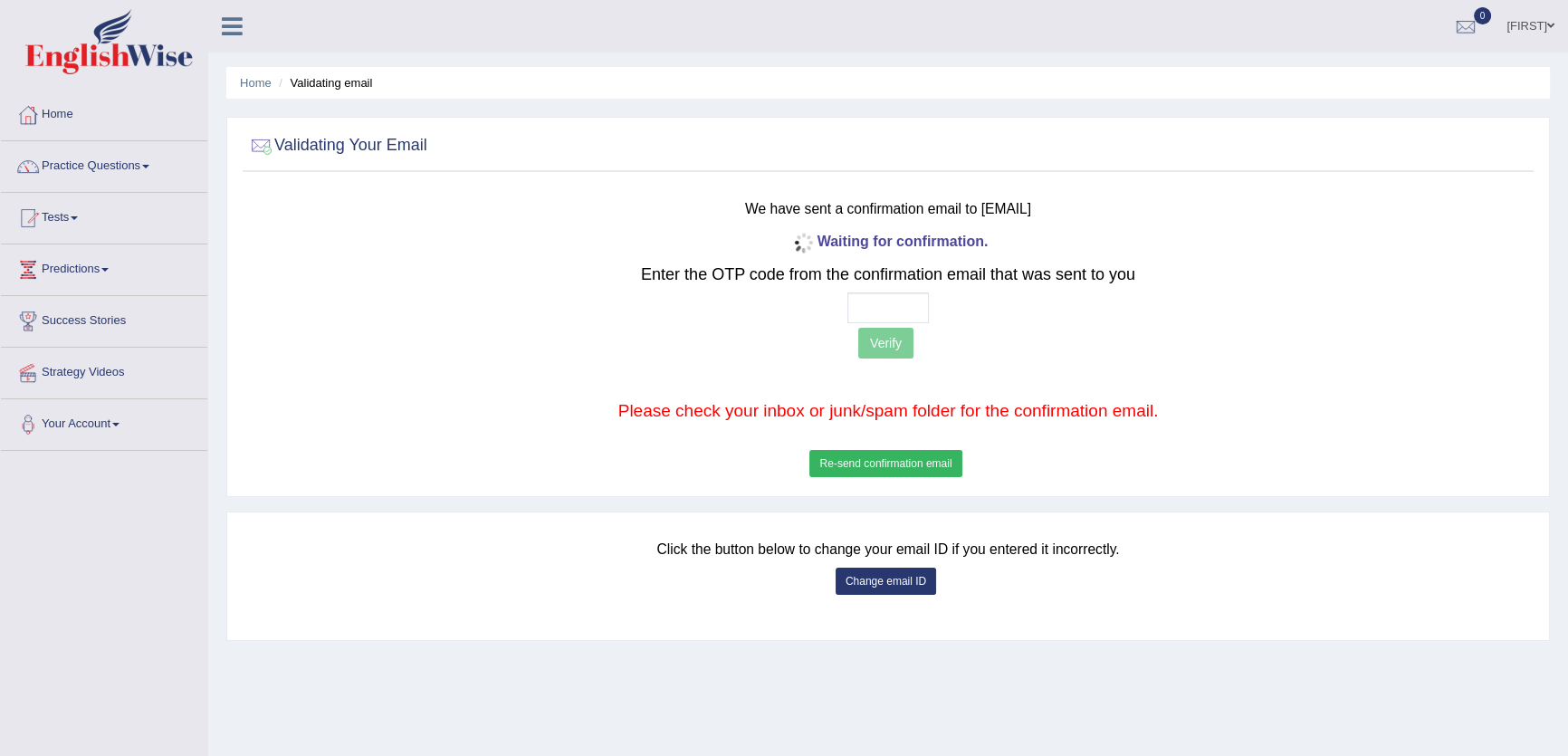 click on "Re-send confirmation email" at bounding box center [885, 464] 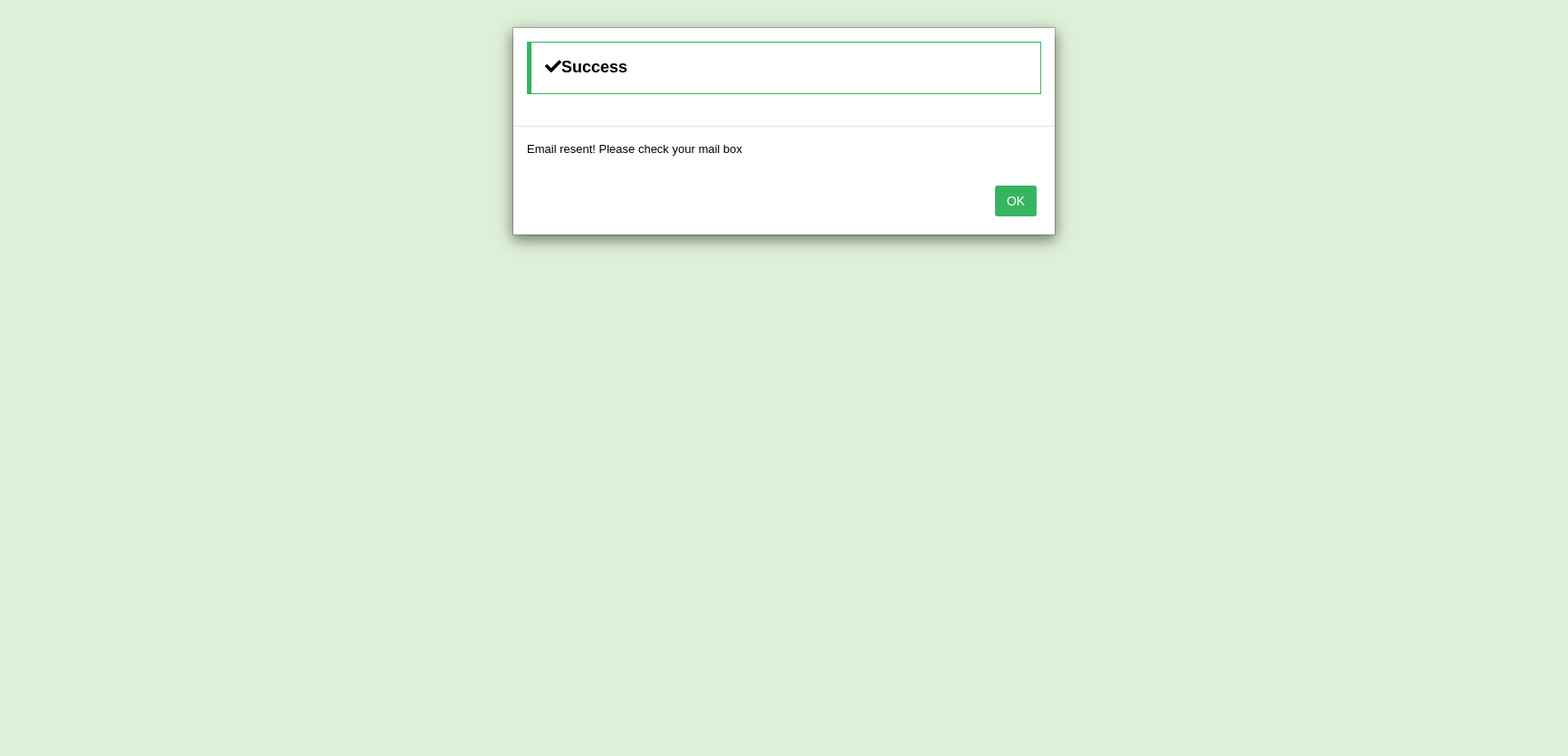 click on "OK" at bounding box center (1016, 201) 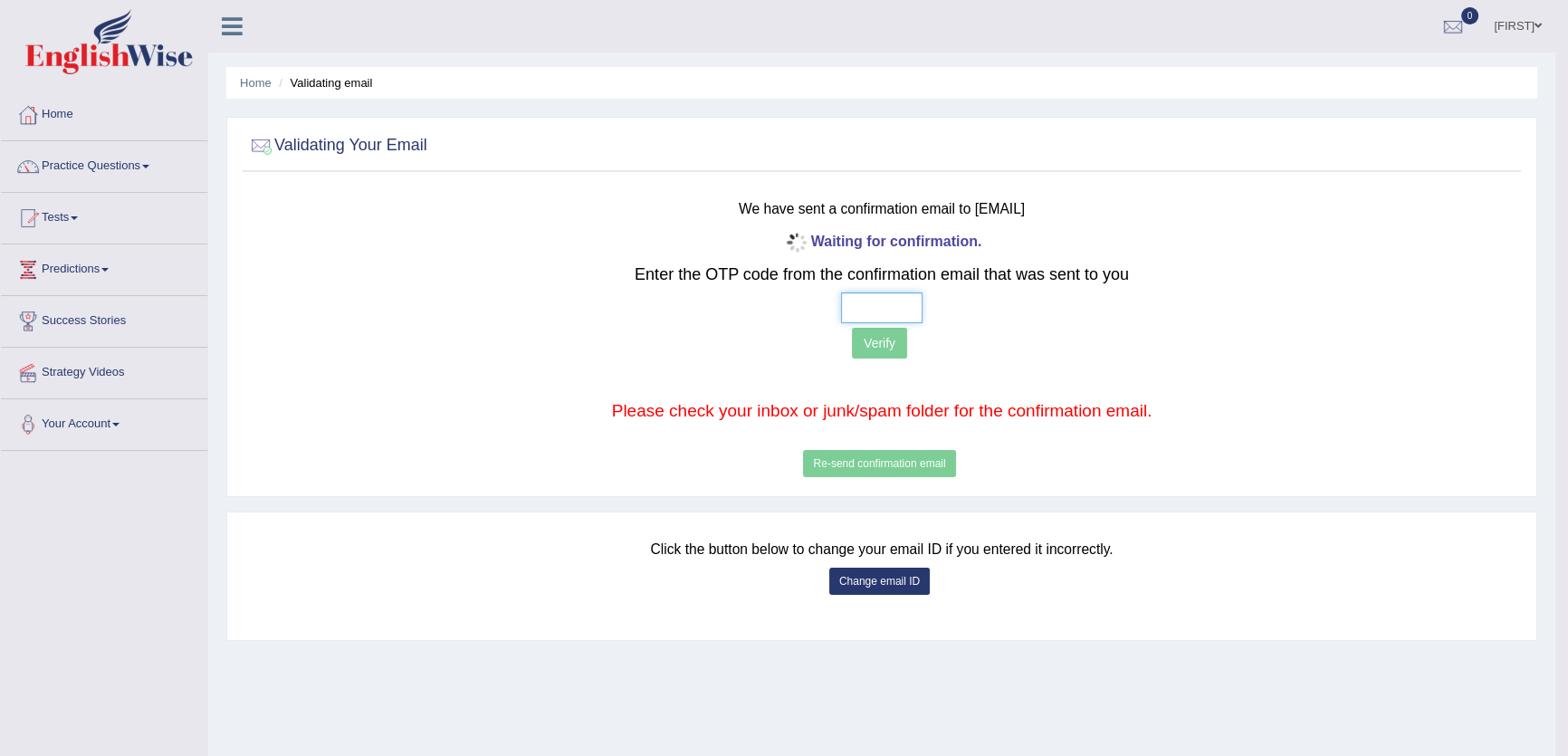 click at bounding box center [882, 308] 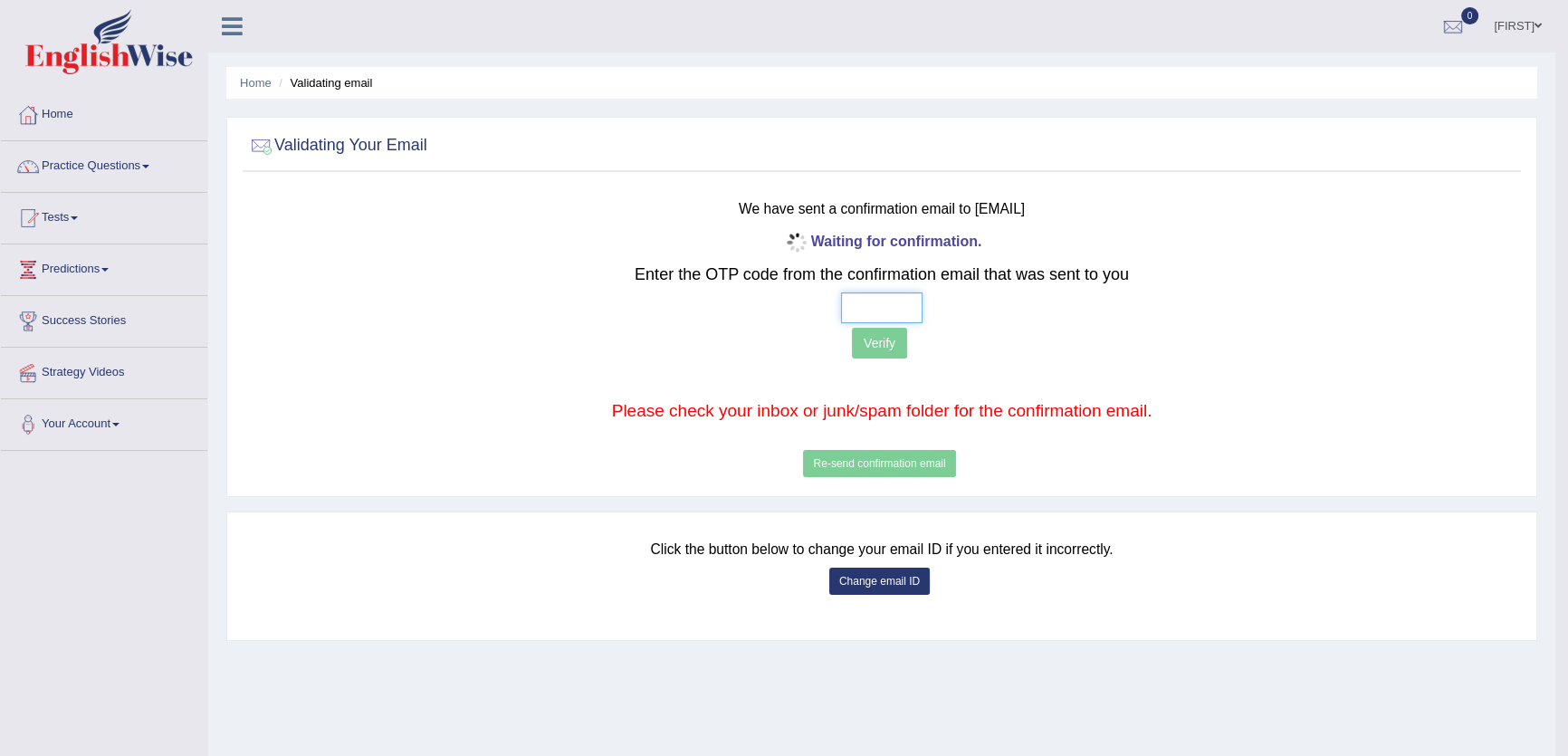 click at bounding box center [882, 308] 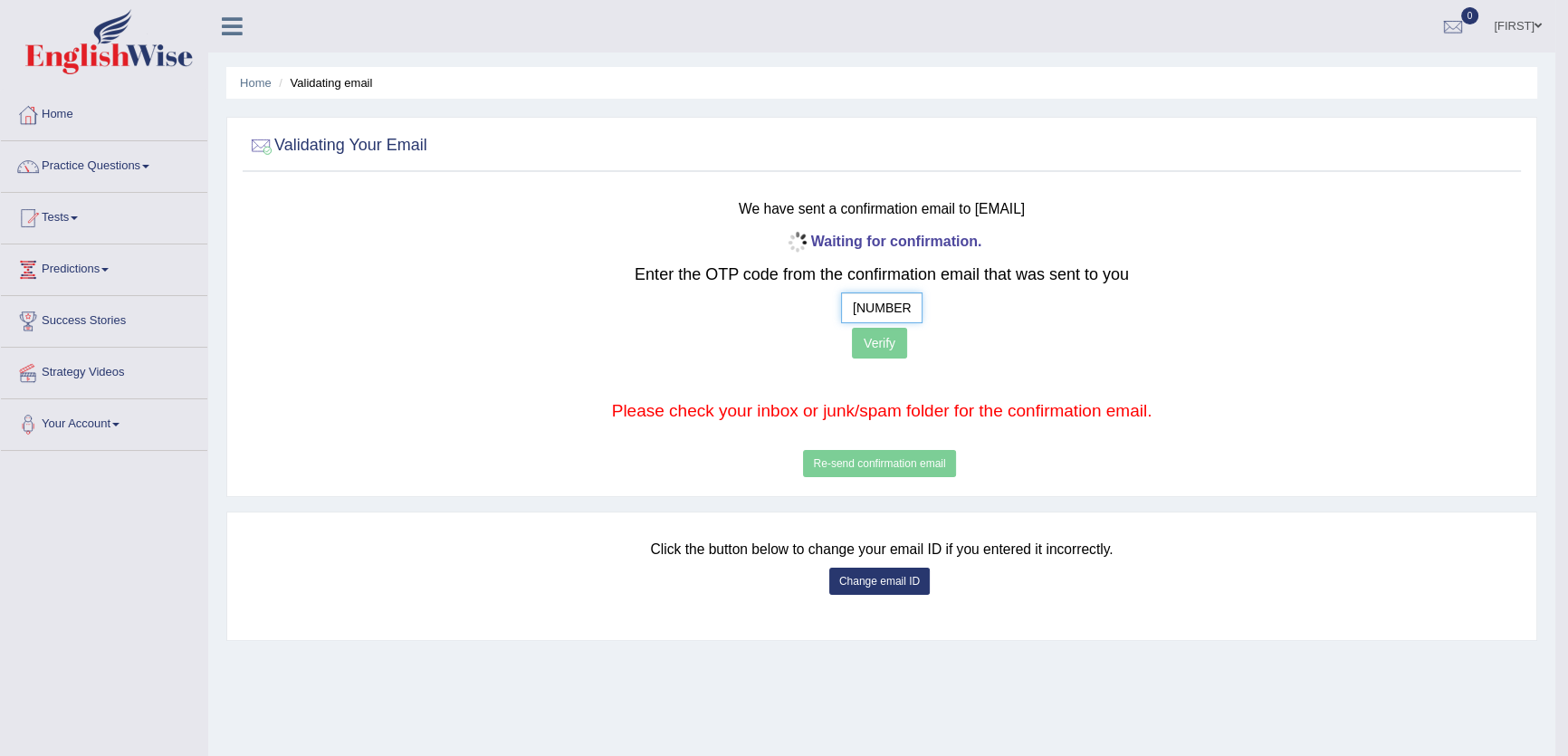 type on "4  7  4  8" 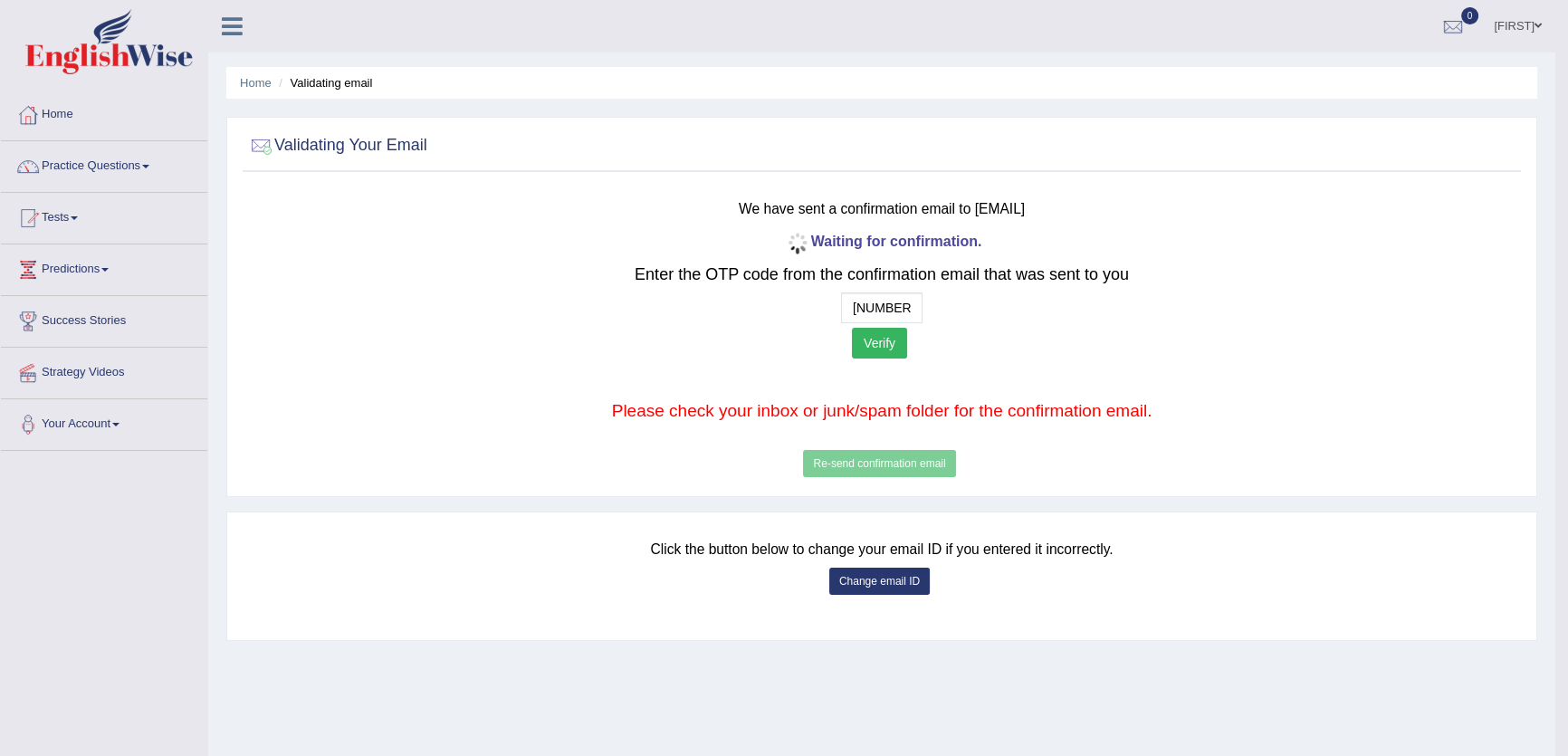 click on "Verify" at bounding box center [879, 343] 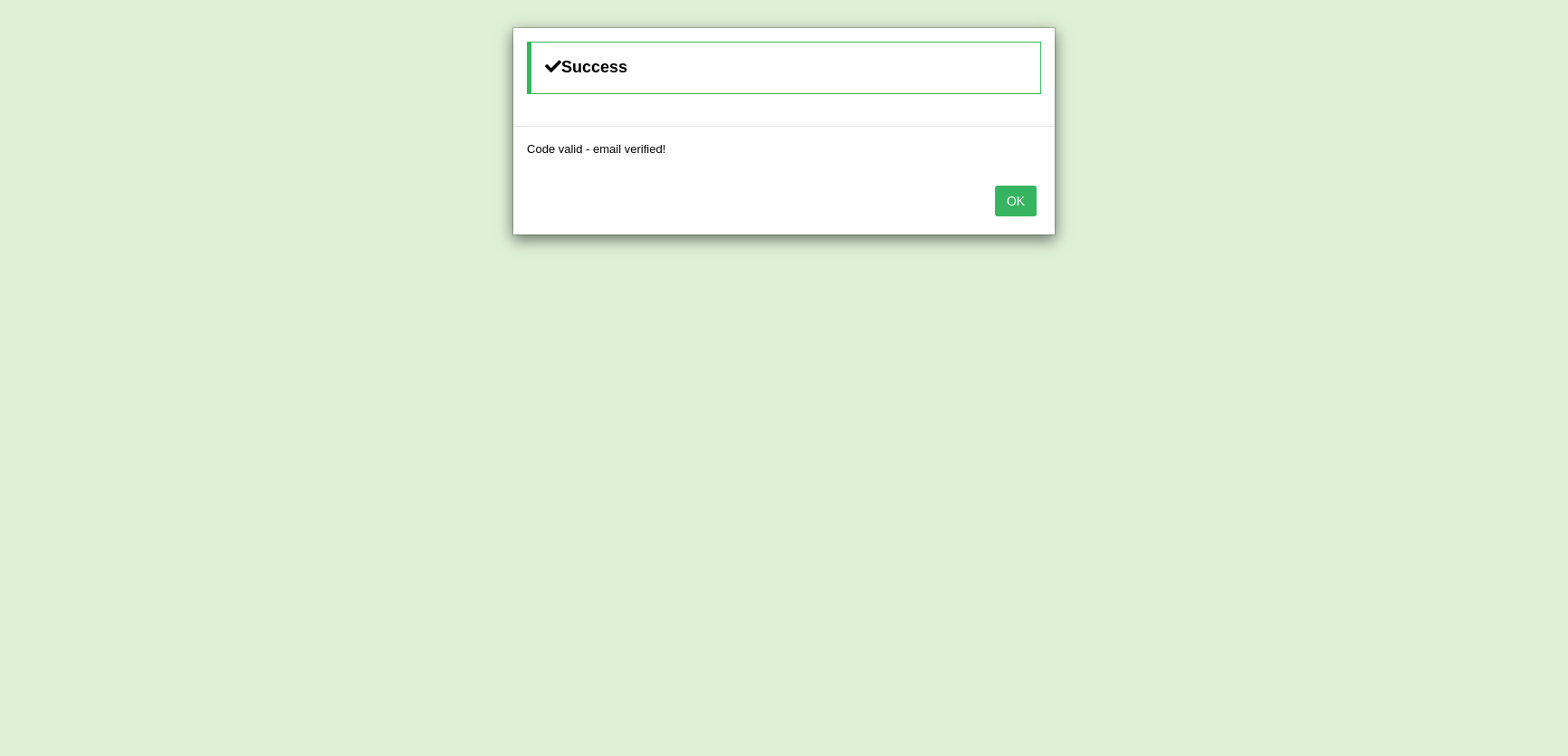 click on "OK" at bounding box center [1016, 201] 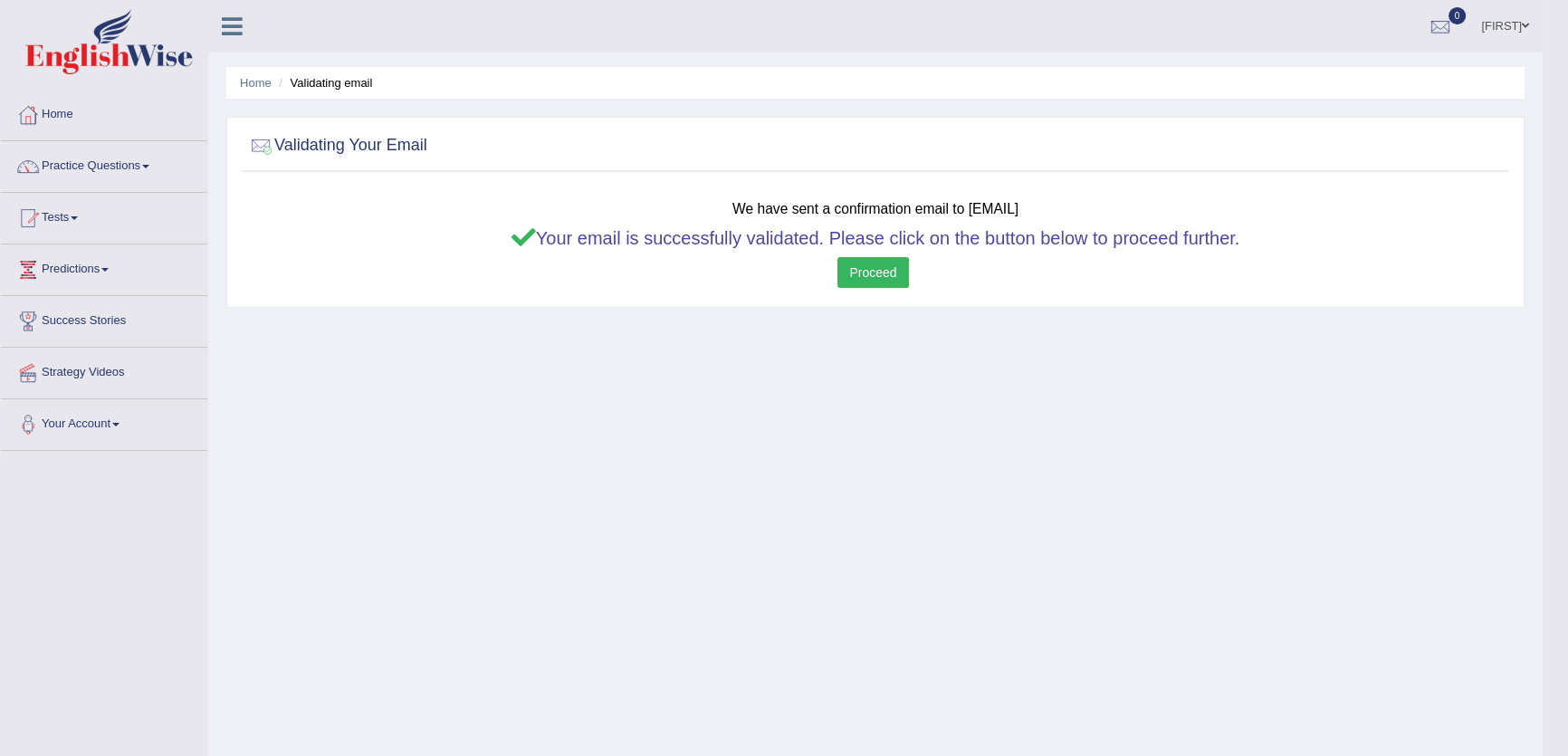 click on "Proceed" at bounding box center (873, 273) 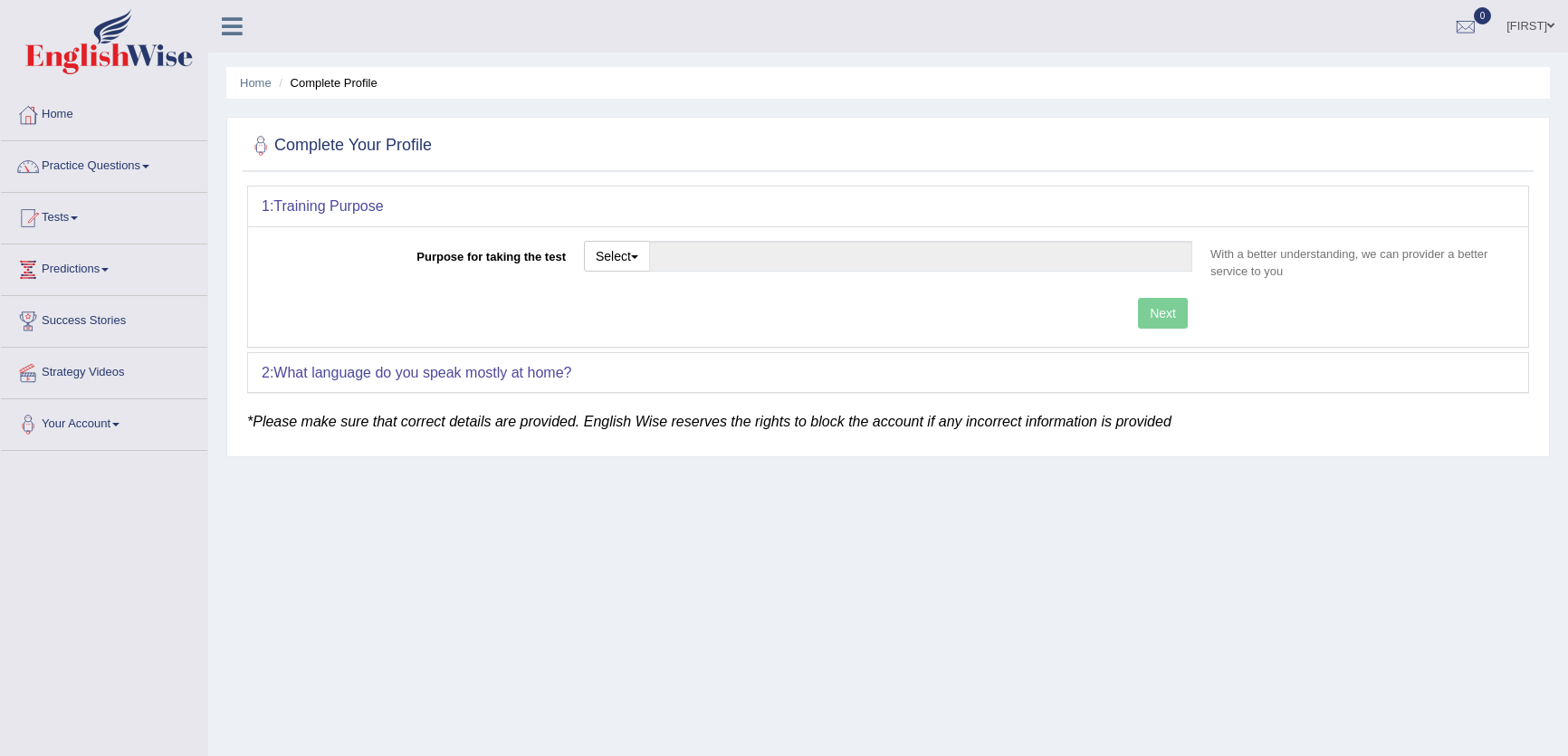 scroll, scrollTop: 0, scrollLeft: 0, axis: both 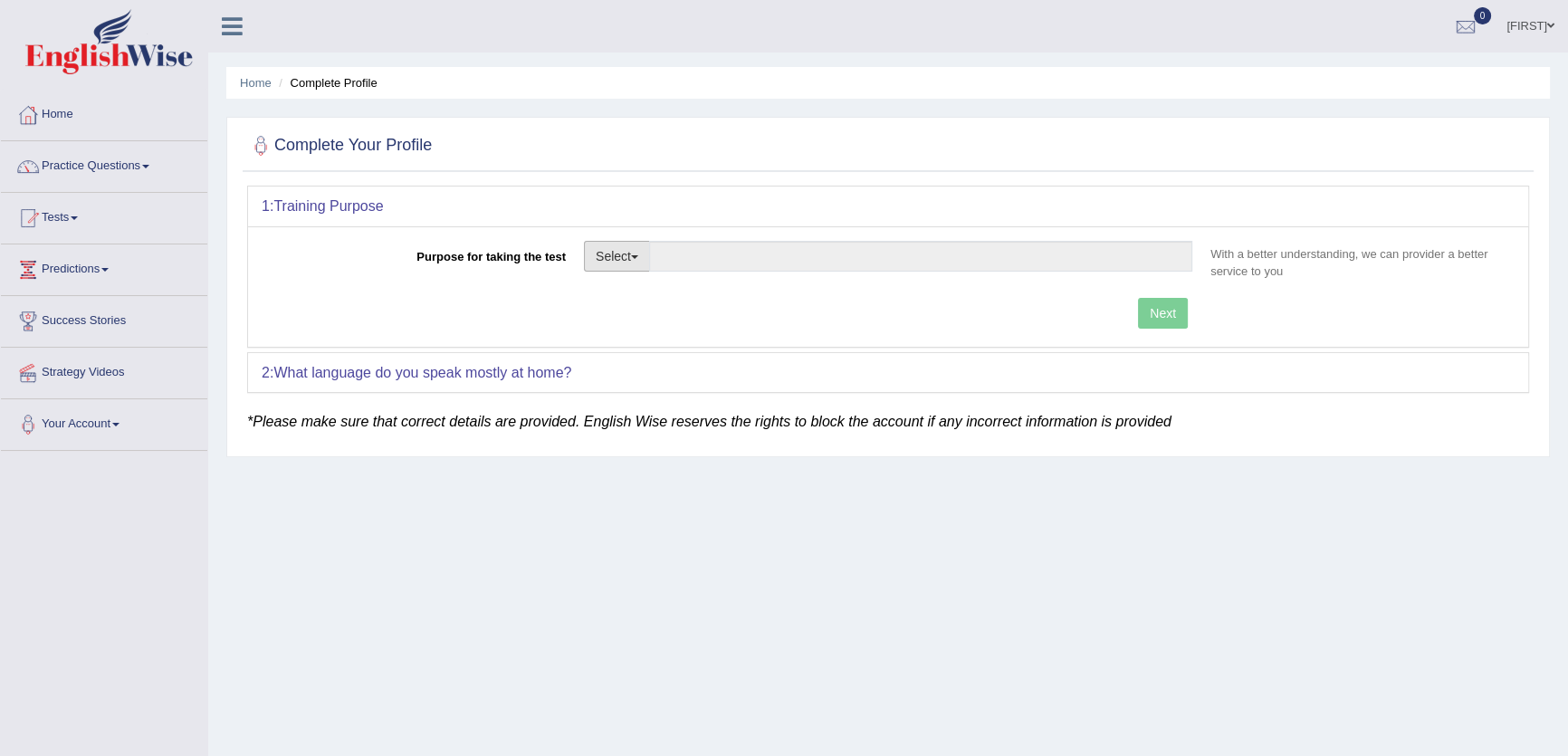 click on "Select" at bounding box center [617, 256] 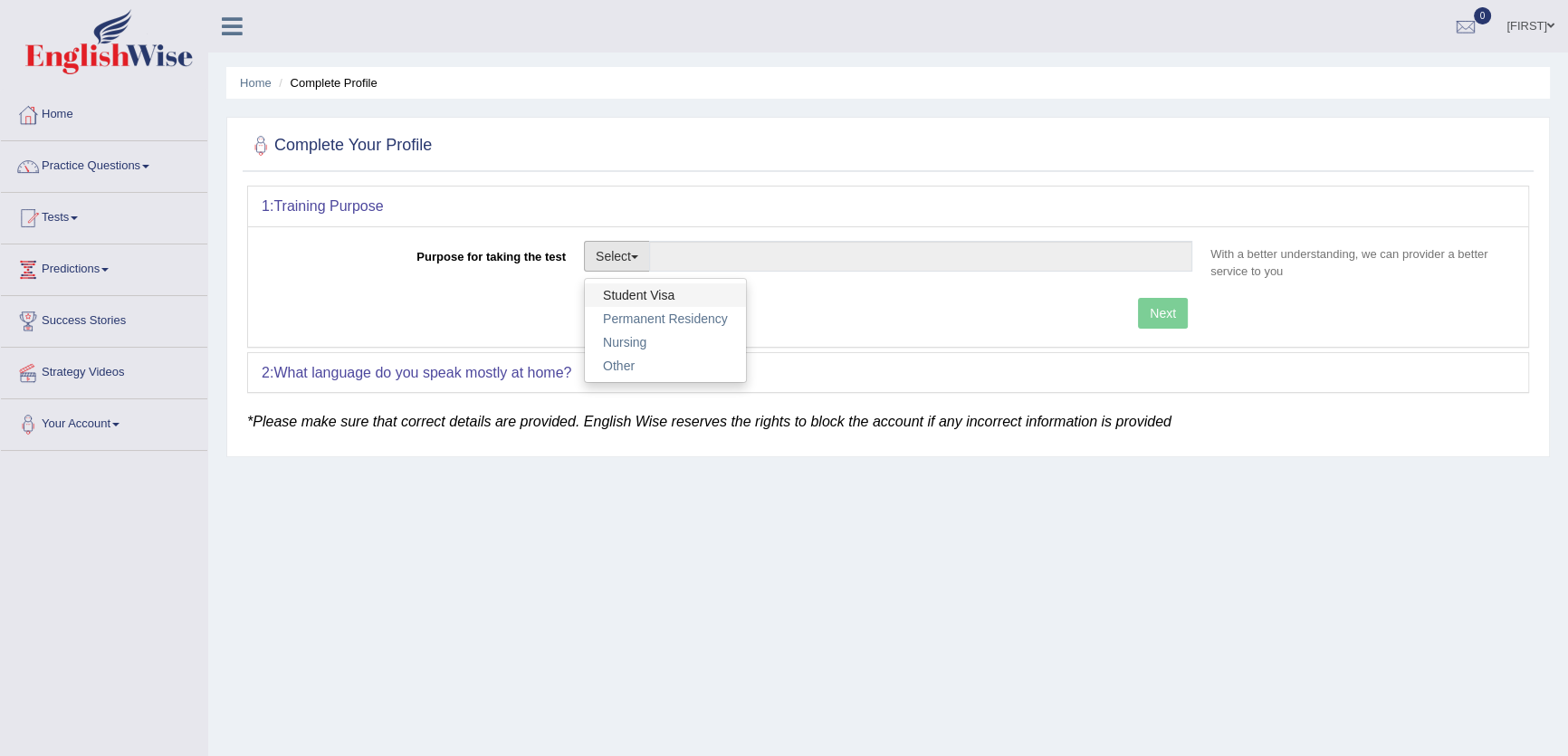 click on "Student Visa" at bounding box center (665, 295) 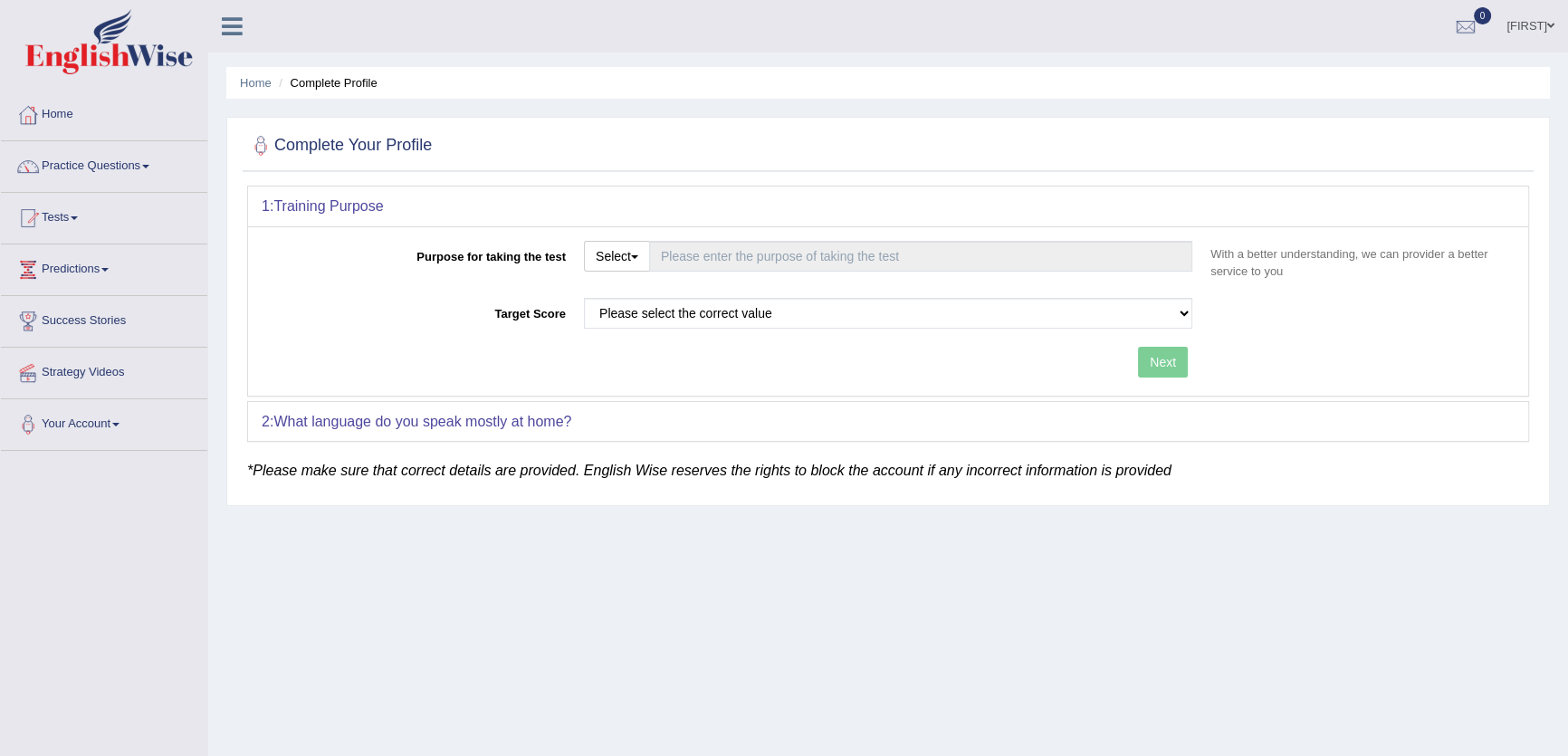 type on "Student Visa" 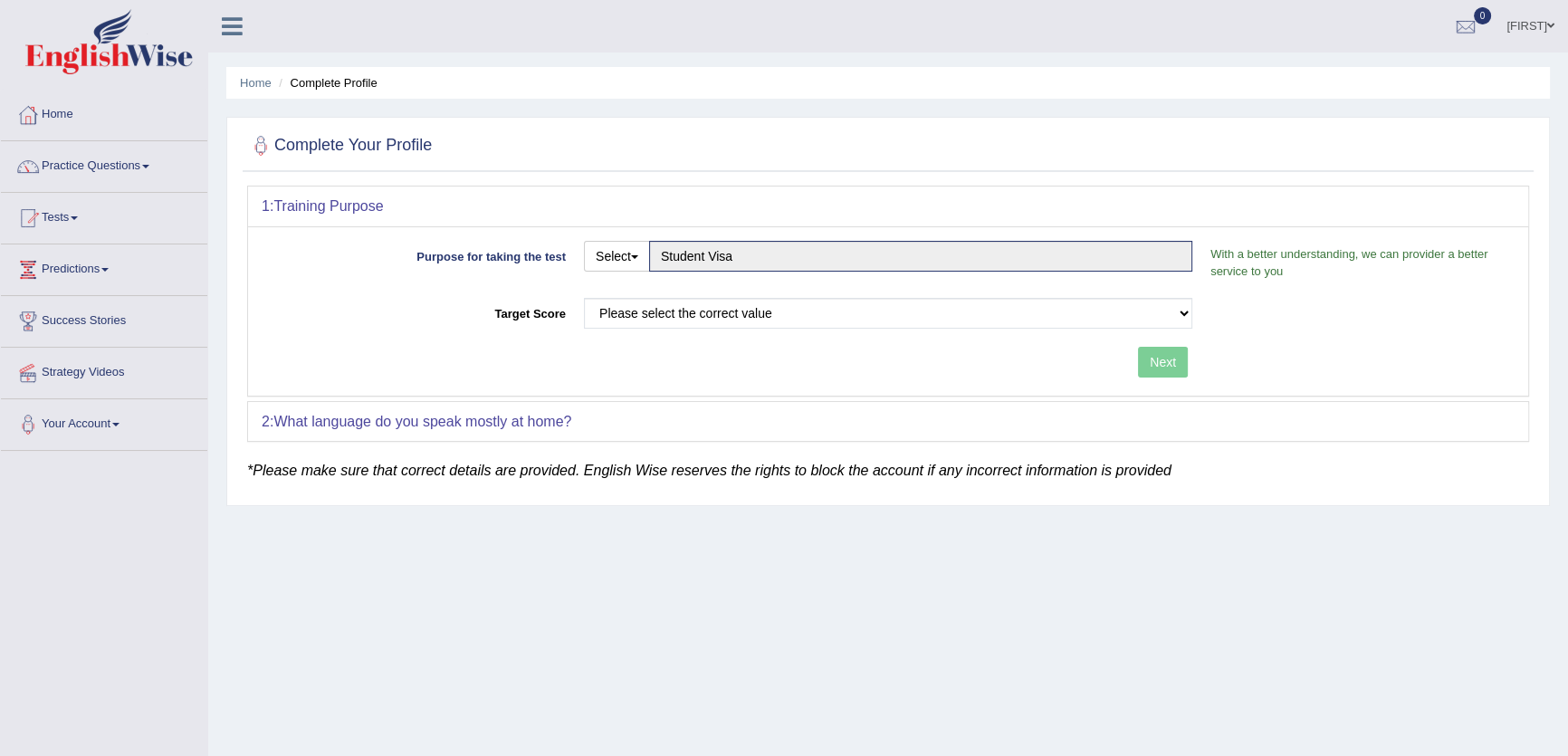 click on "Please select the correct value
50 (6 bands)
58 (6.5 bands)
65 (7 bands)
79 (8 bands)" at bounding box center (888, 318) 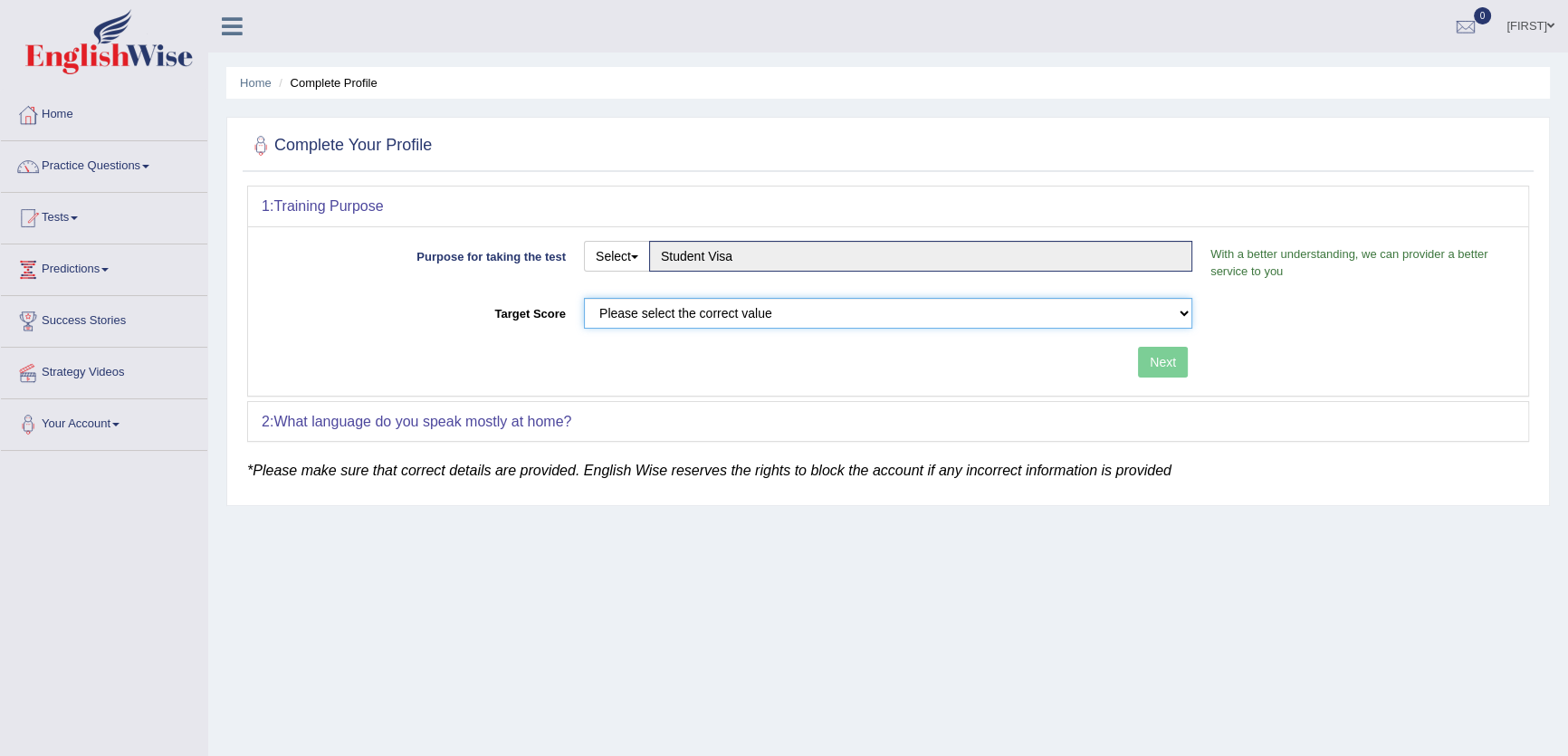 click on "Please select the correct value
50 (6 bands)
58 (6.5 bands)
65 (7 bands)
79 (8 bands)" at bounding box center [888, 313] 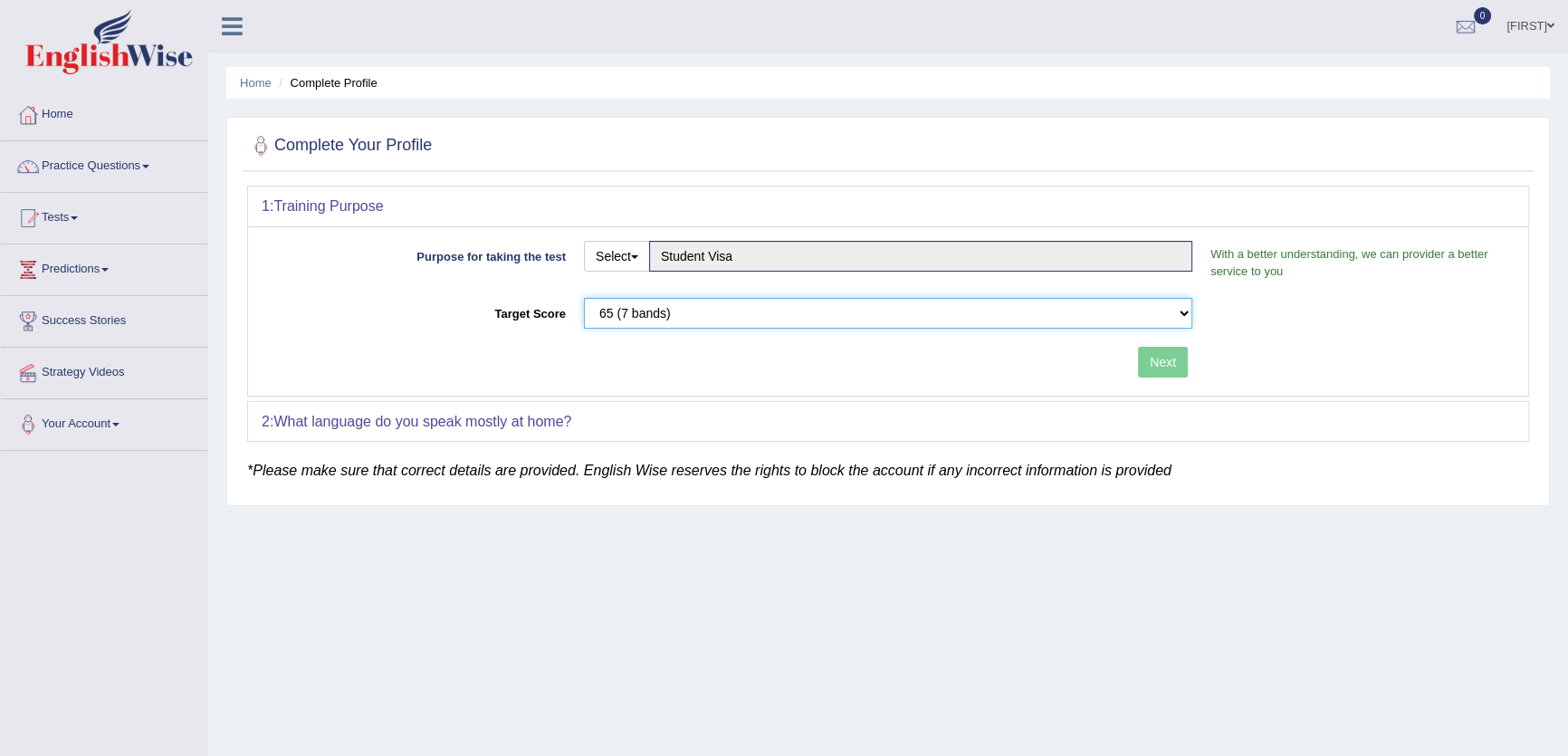 click on "Please select the correct value
50 (6 bands)
58 (6.5 bands)
65 (7 bands)
79 (8 bands)" at bounding box center [888, 313] 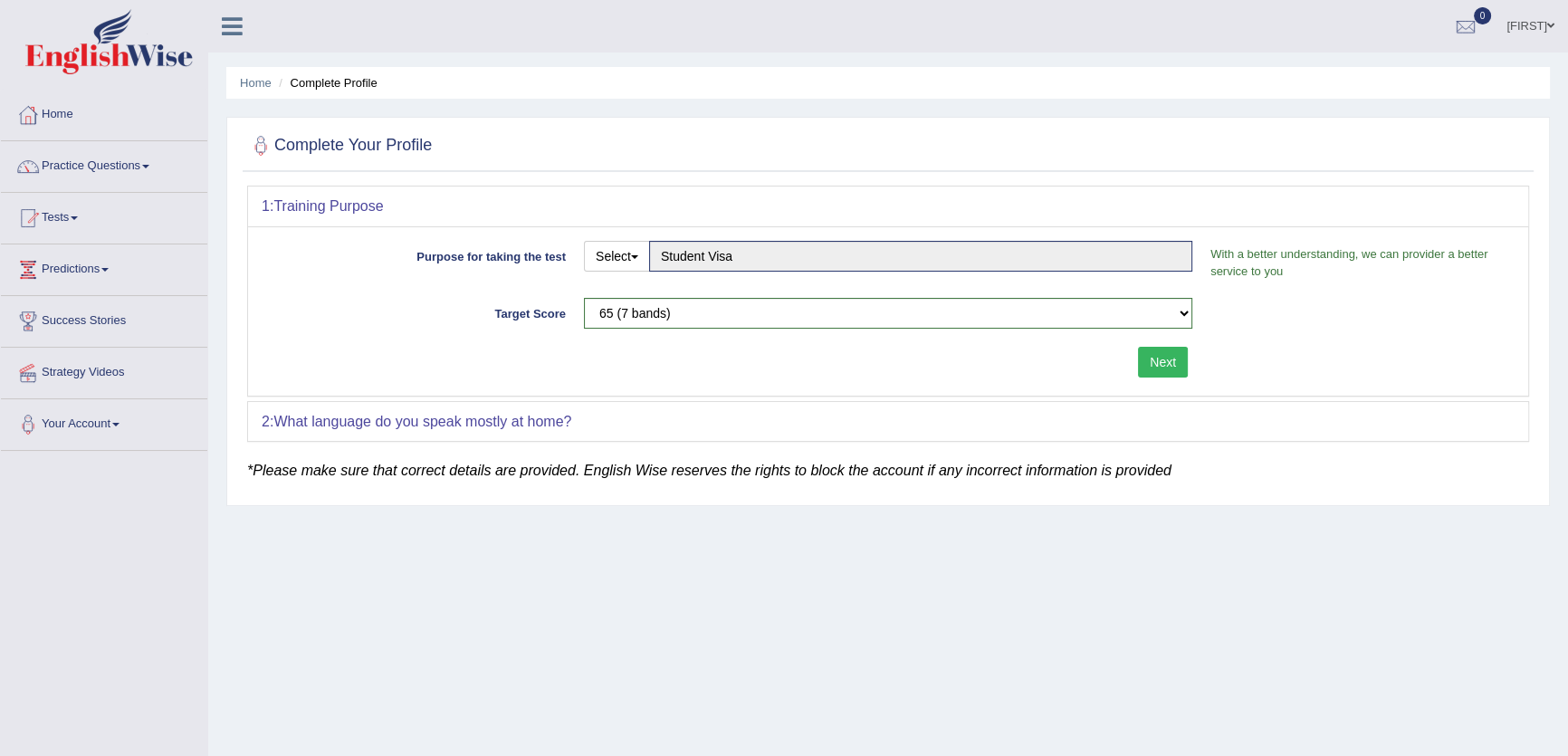 click on "Next" at bounding box center [1162, 362] 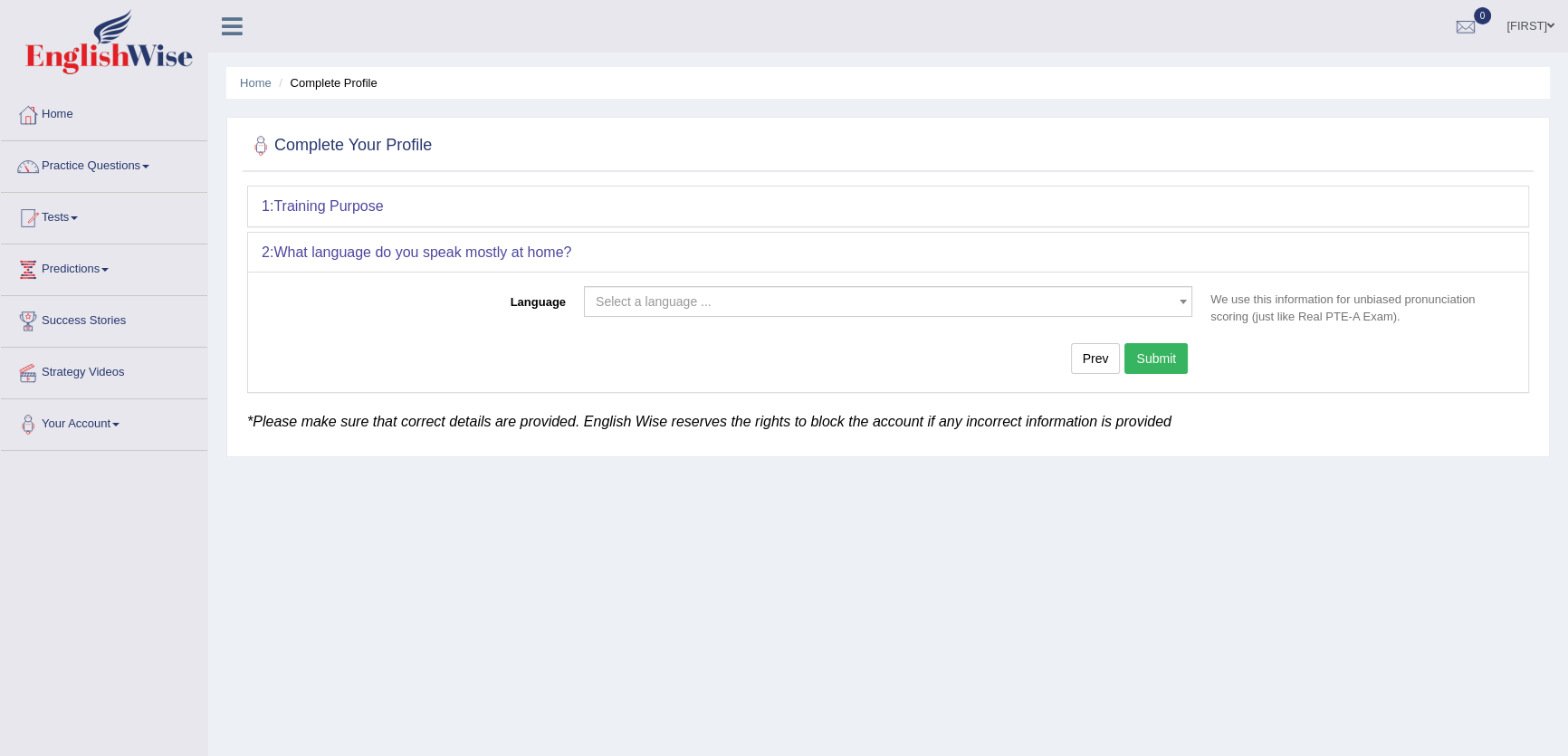 click on "Select a language ..." at bounding box center [654, 301] 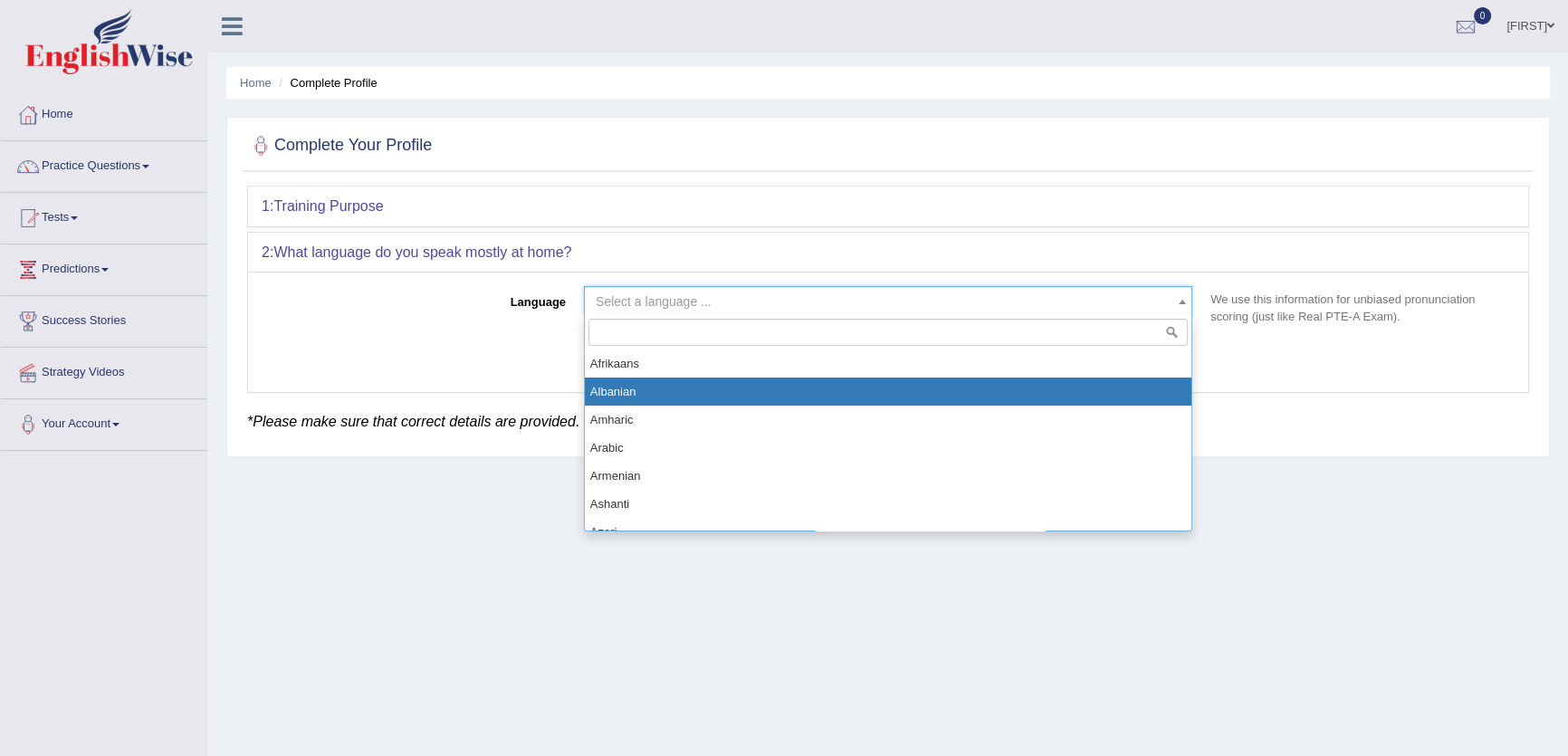 drag, startPoint x: 657, startPoint y: 388, endPoint x: 674, endPoint y: 380, distance: 18.788294 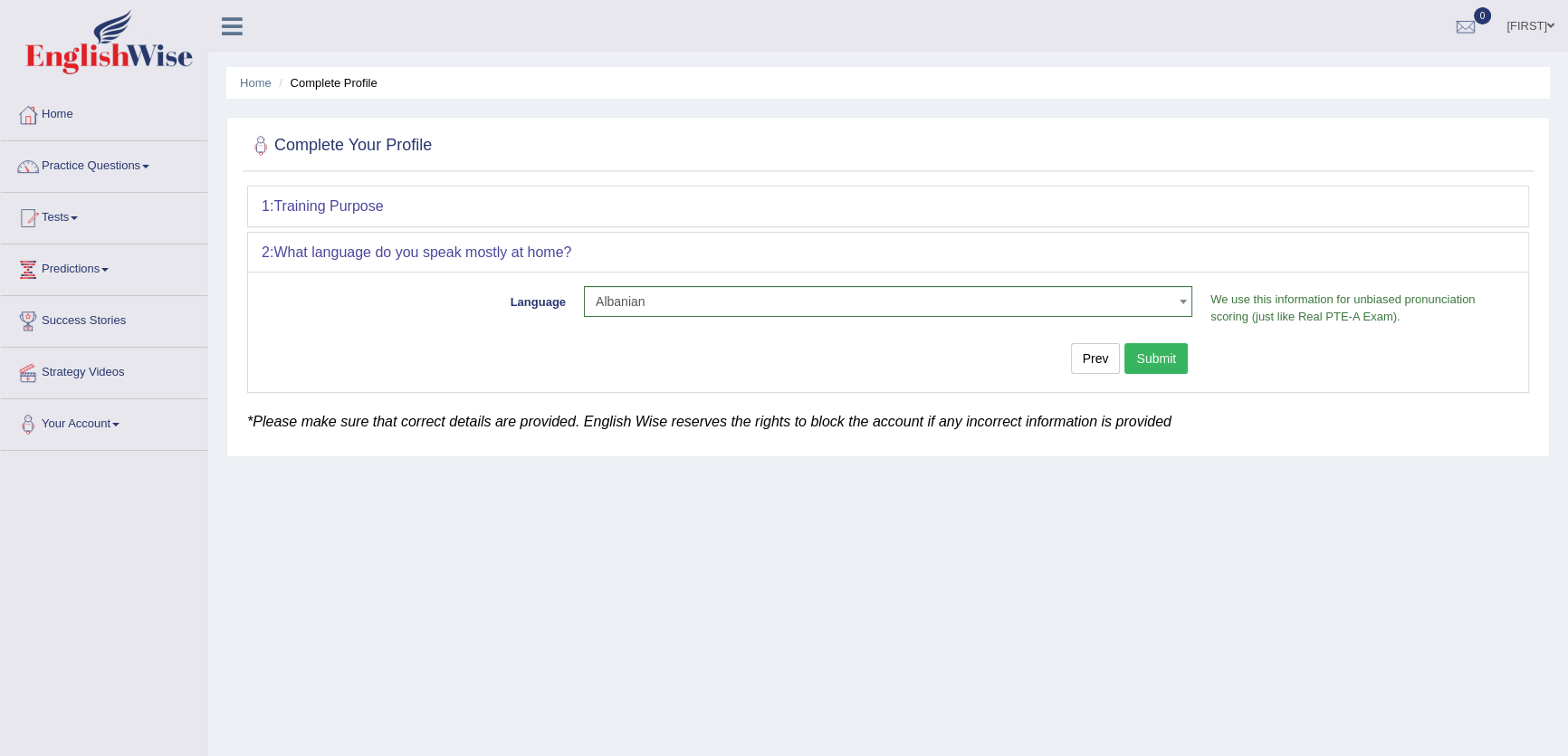 click on "Submit" at bounding box center [1156, 359] 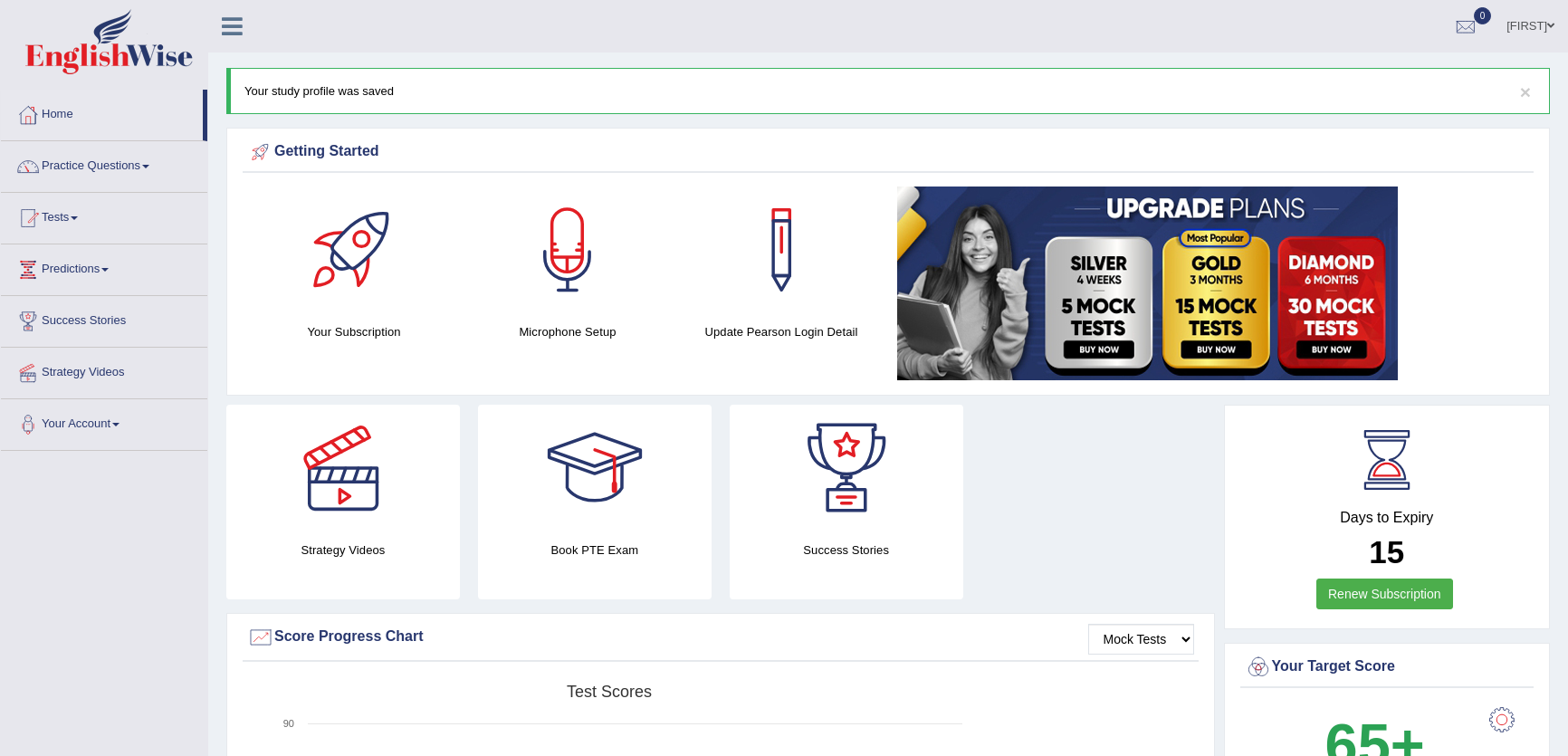 scroll, scrollTop: 0, scrollLeft: 0, axis: both 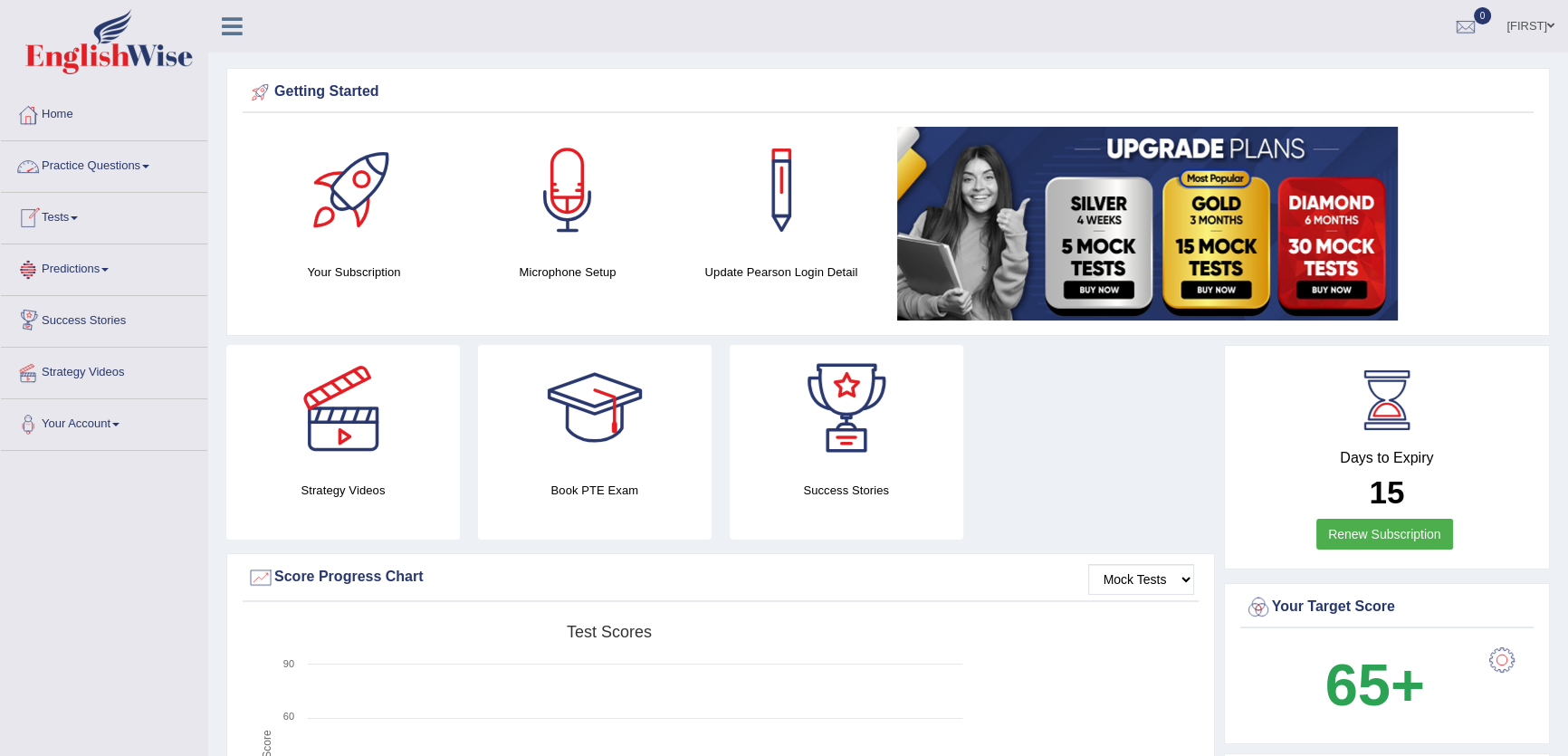 click on "Practice Questions" at bounding box center (104, 164) 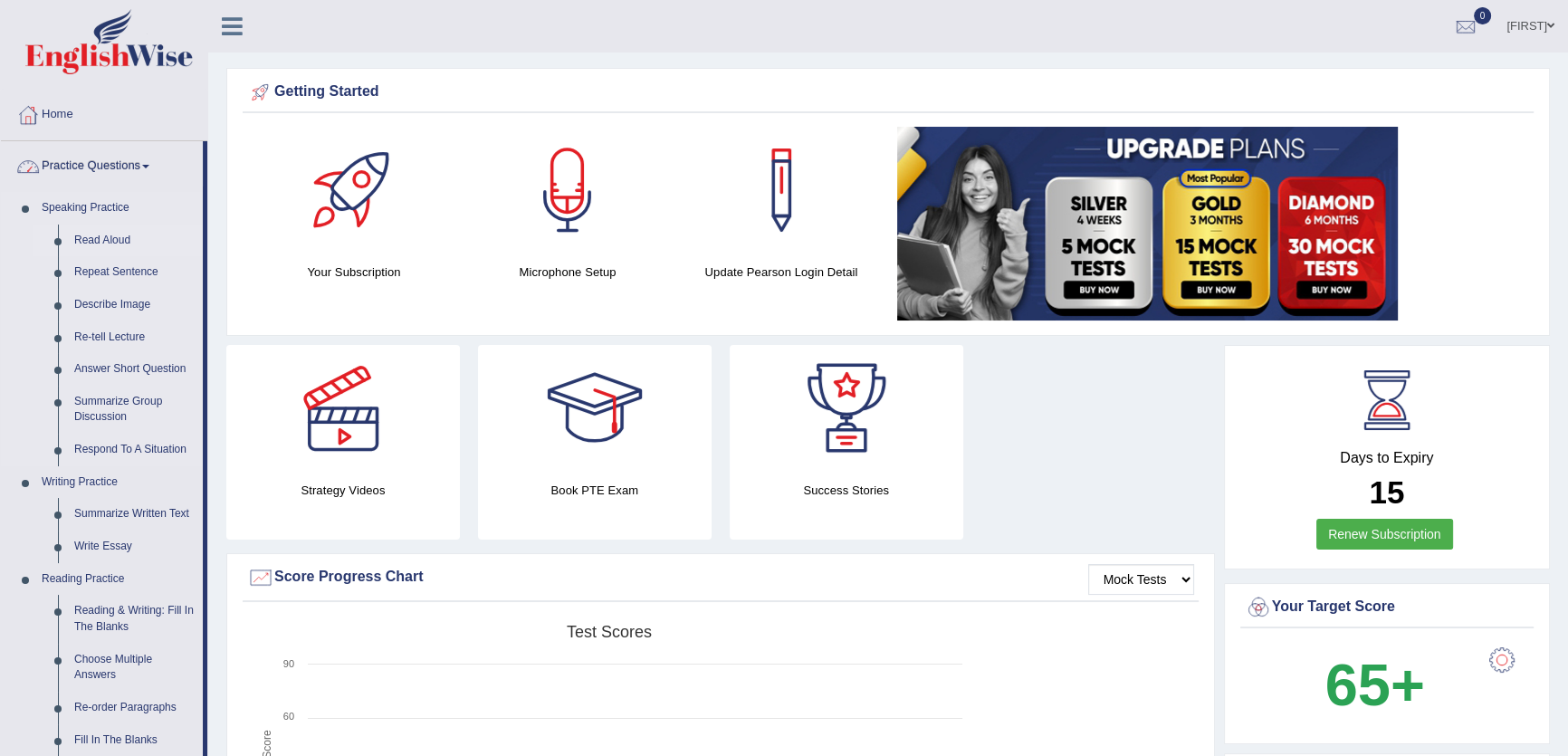 click on "Read Aloud" at bounding box center [134, 241] 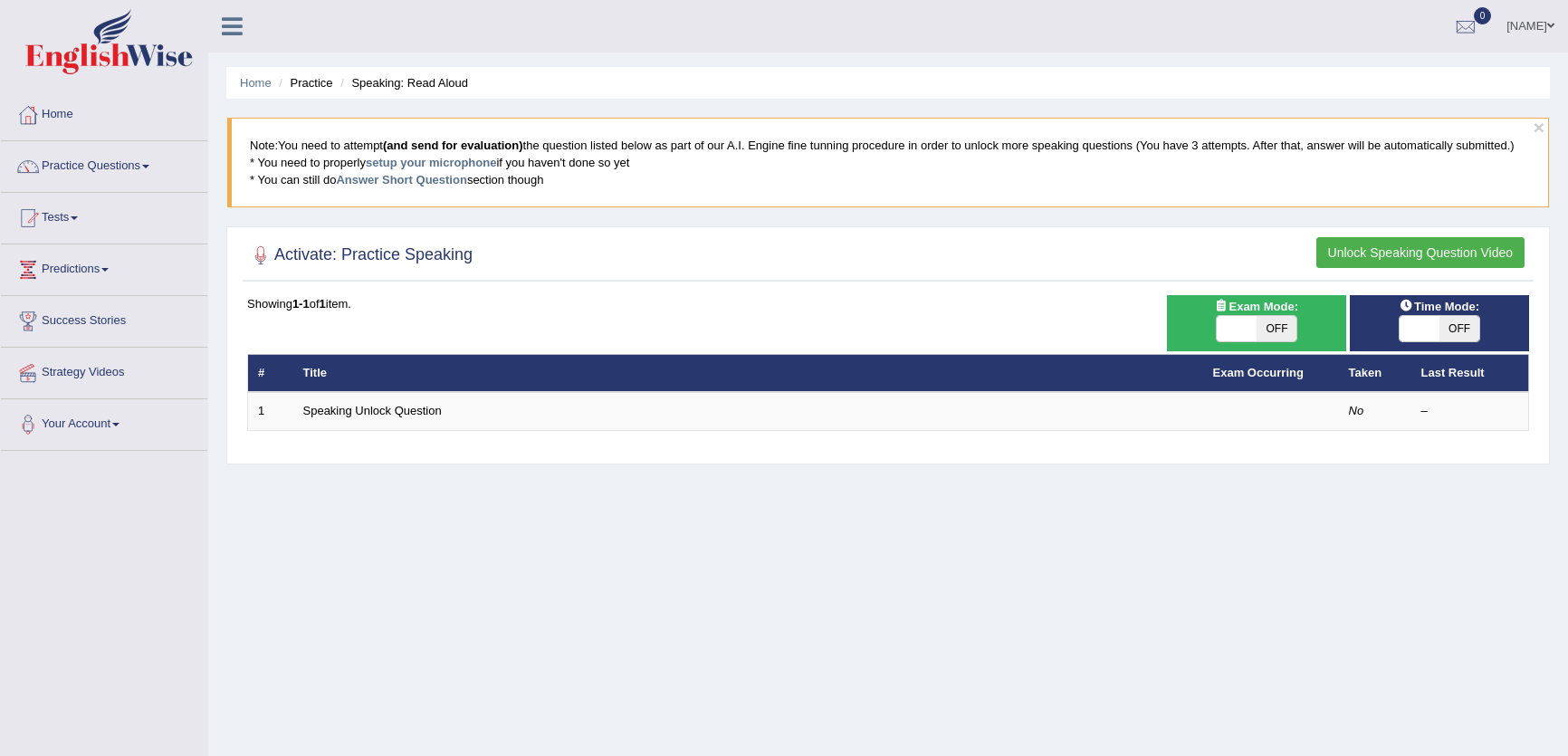 scroll, scrollTop: 0, scrollLeft: 0, axis: both 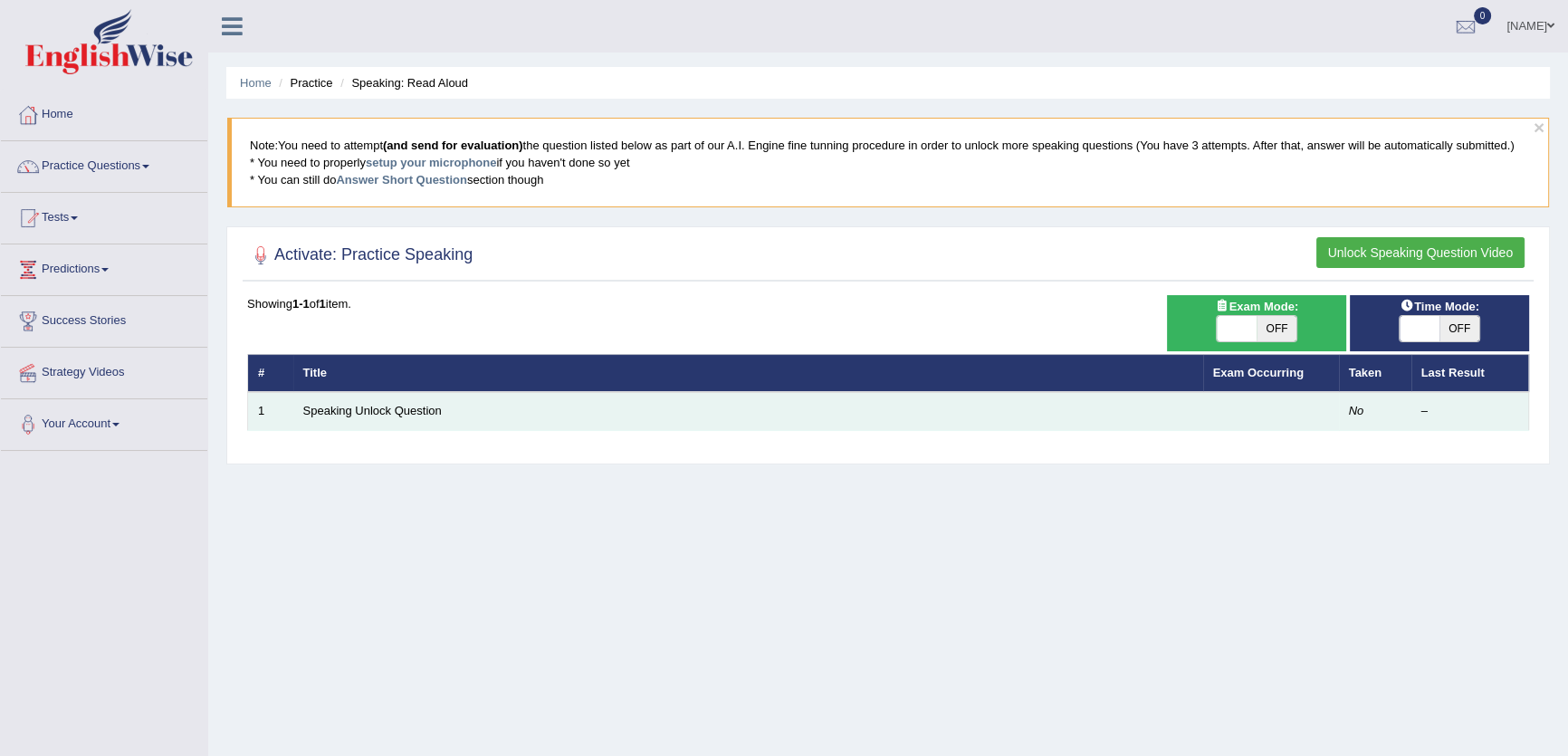 click on "Speaking Unlock Question" at bounding box center (748, 411) 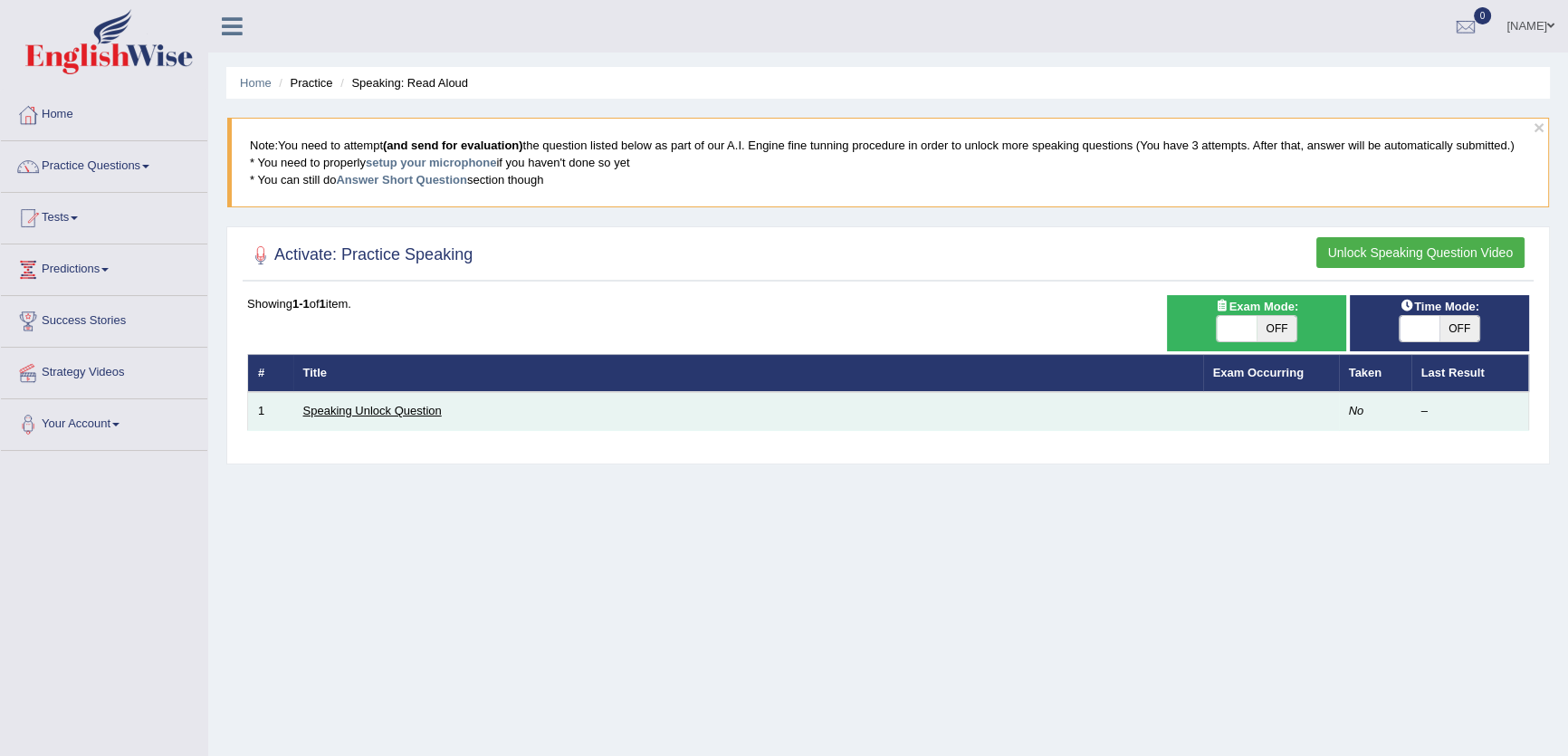 click on "Speaking Unlock Question" at bounding box center [372, 410] 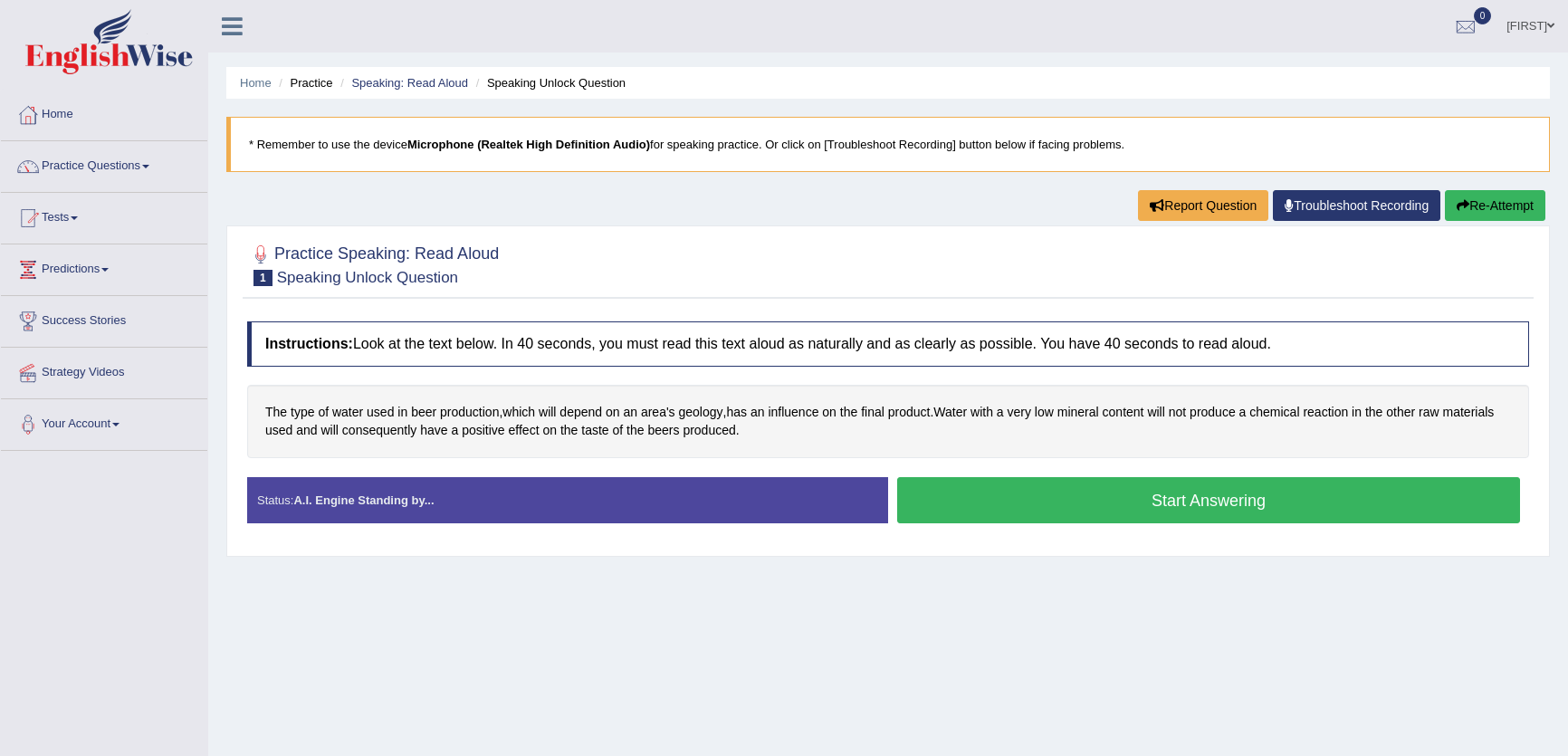 scroll, scrollTop: 0, scrollLeft: 0, axis: both 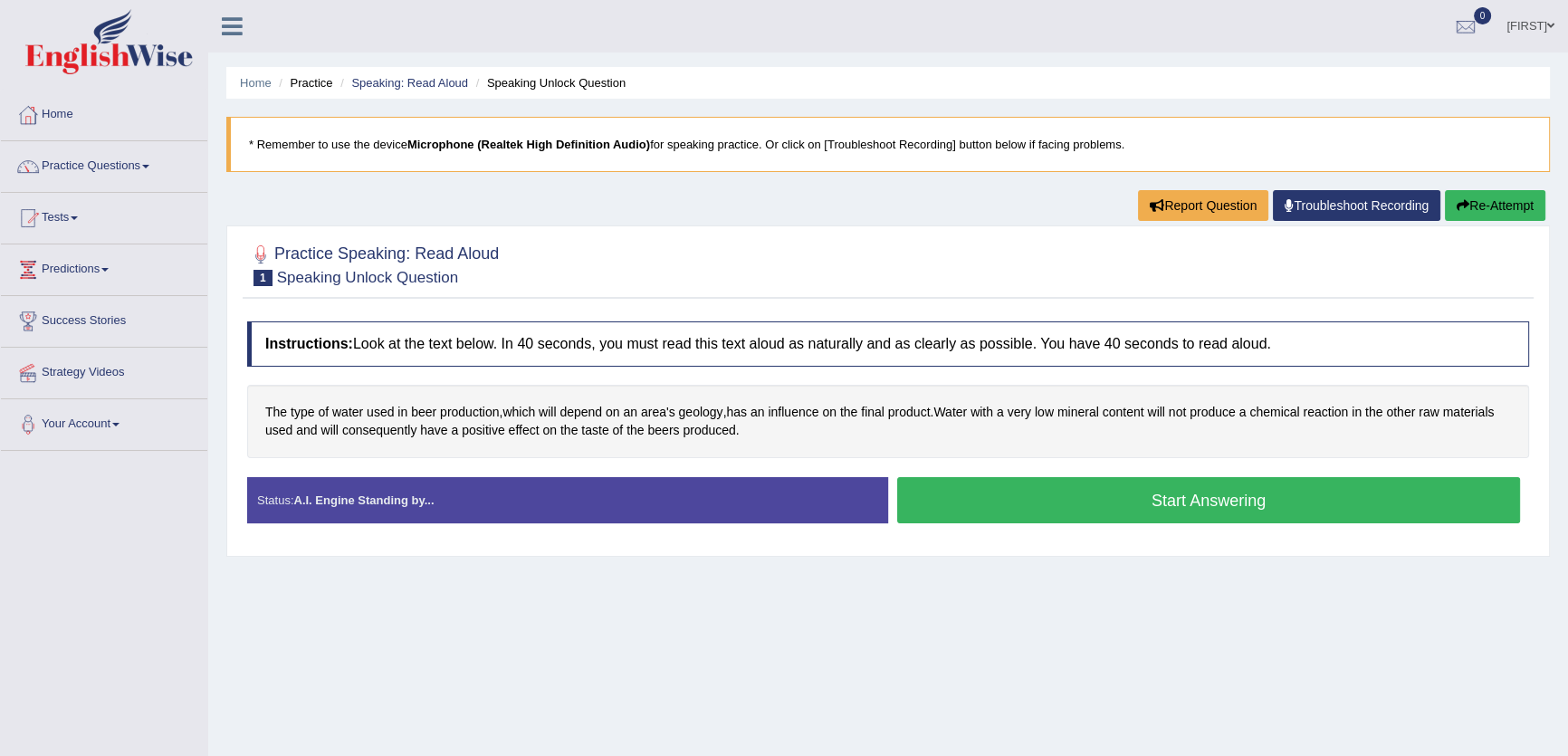 click on "Start Answering" at bounding box center (1209, 500) 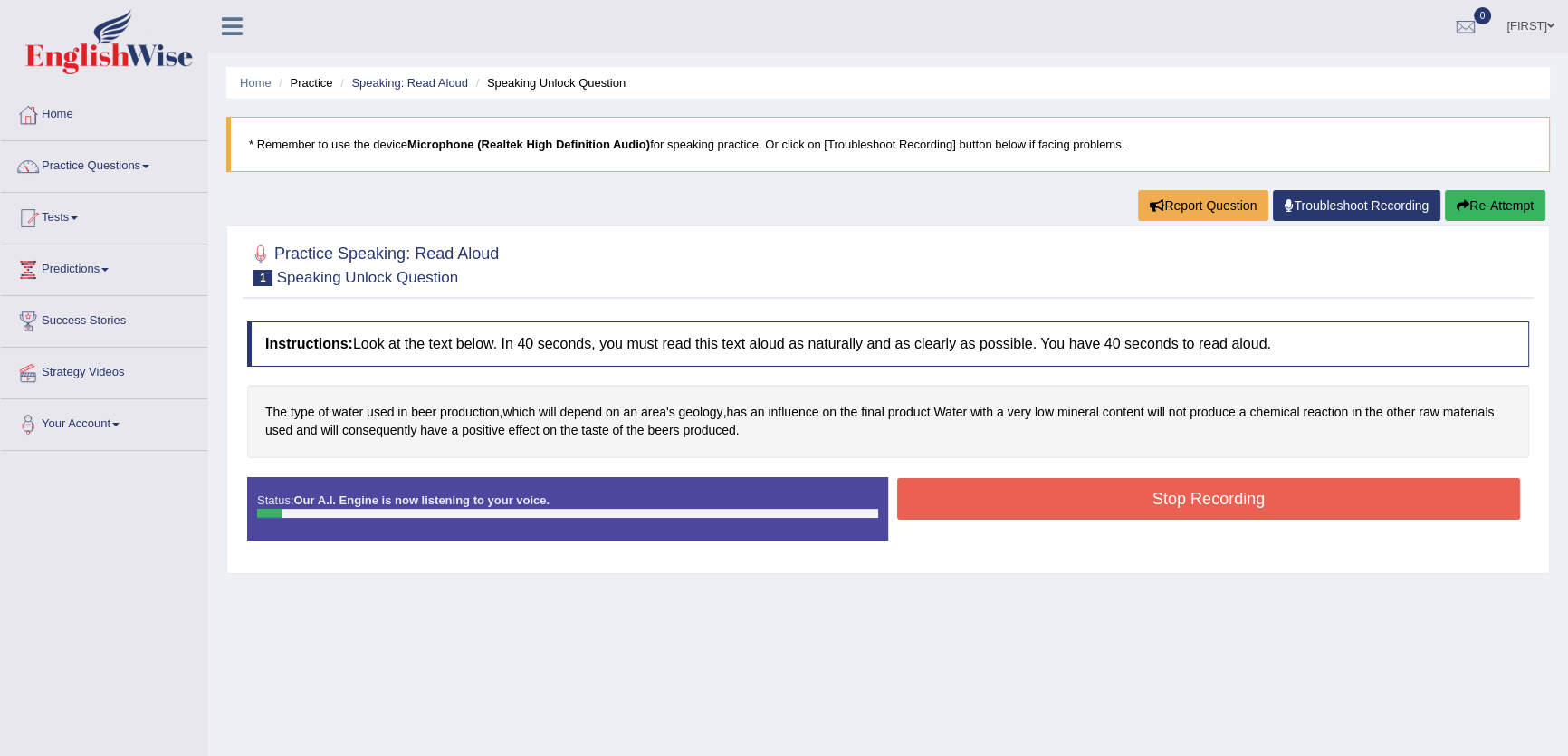 click on "Stop Recording" at bounding box center (1209, 499) 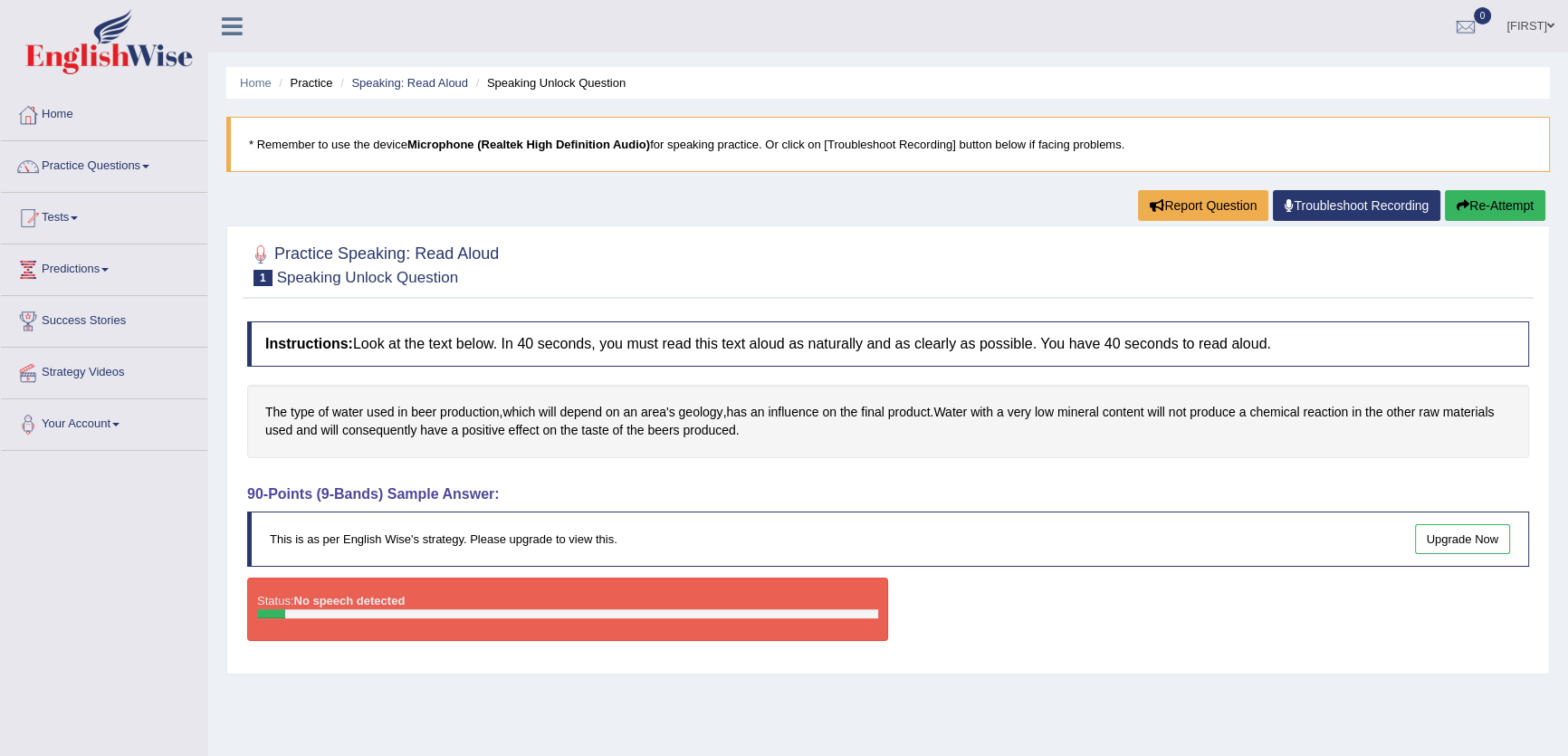 click on "Re-Attempt" at bounding box center [1495, 206] 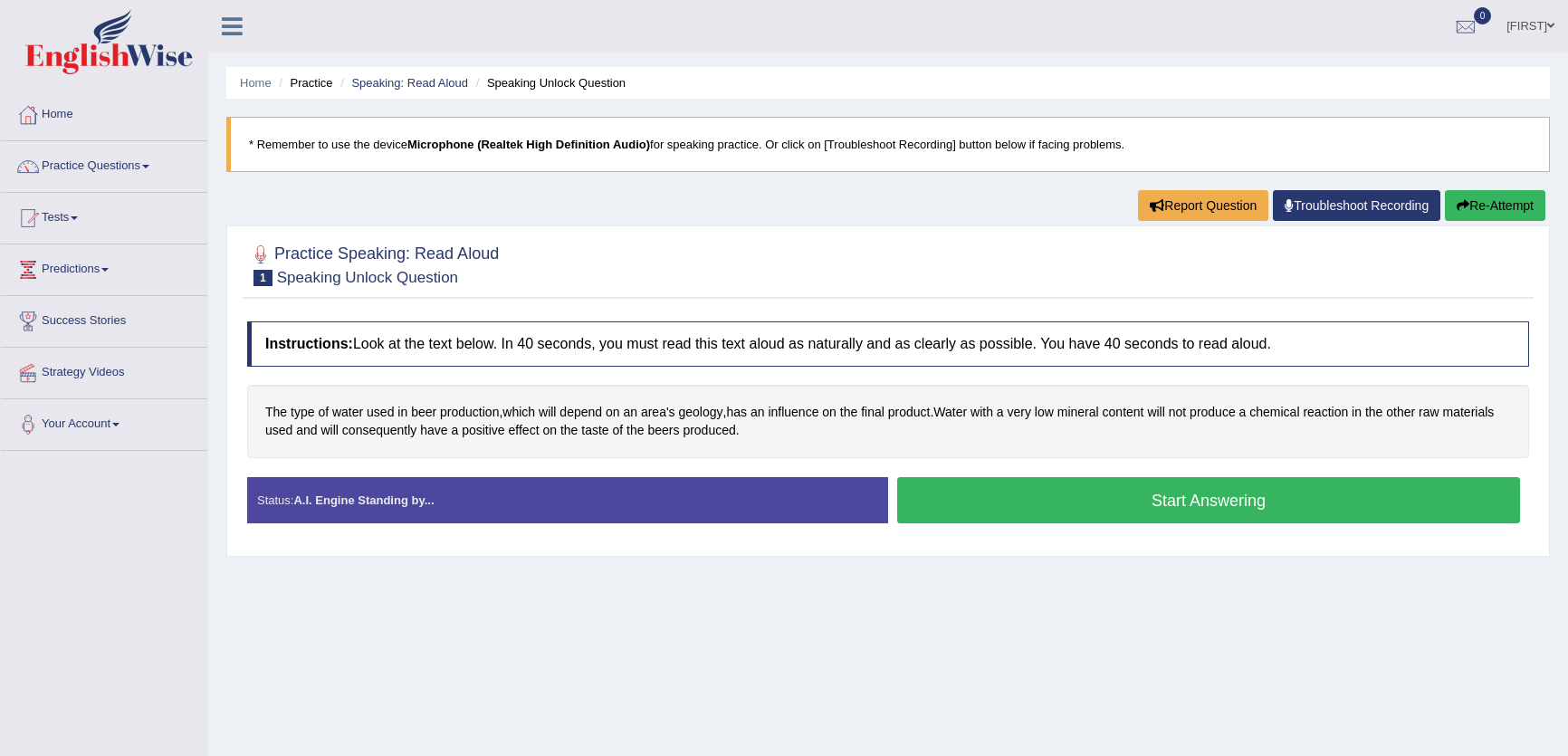scroll, scrollTop: 0, scrollLeft: 0, axis: both 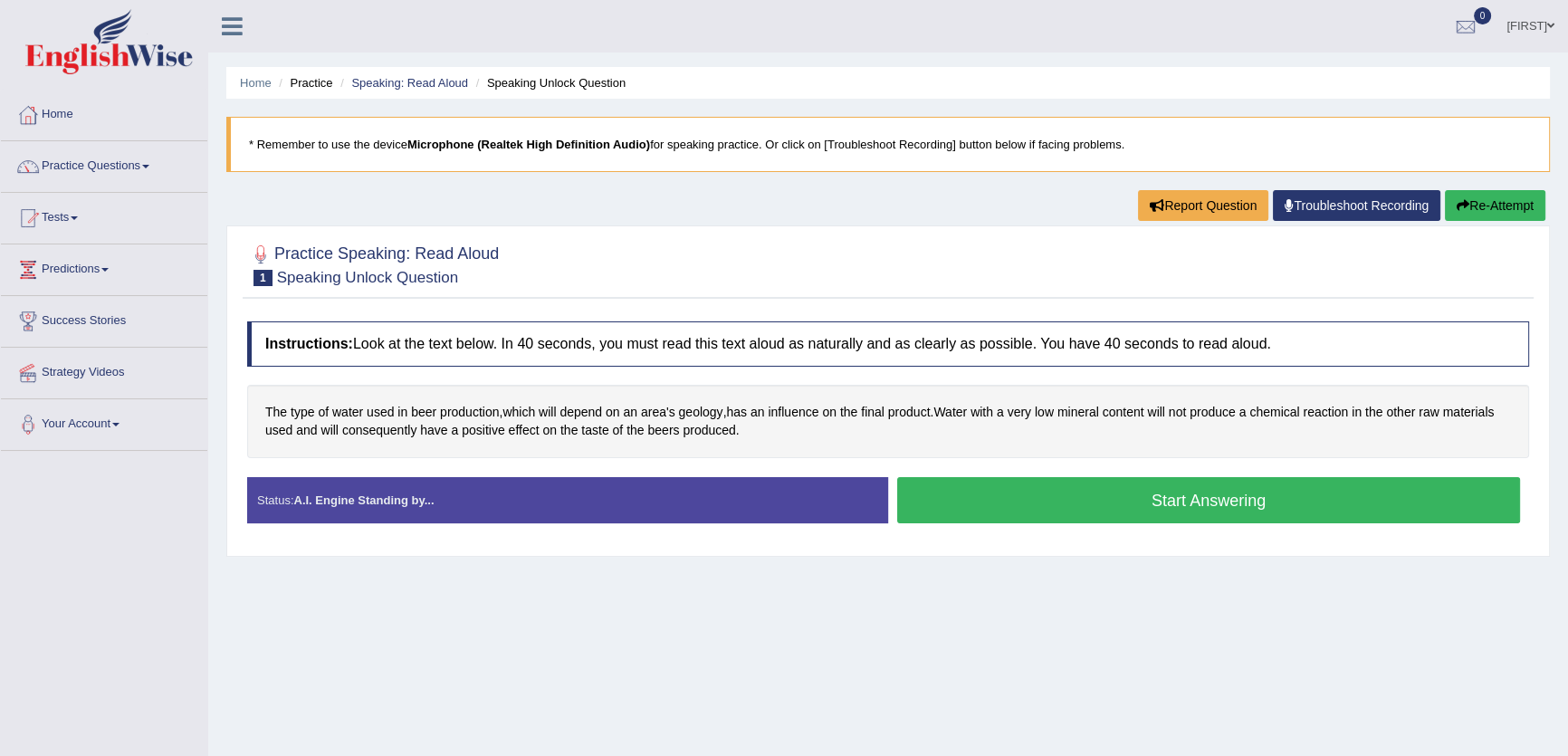 drag, startPoint x: 1041, startPoint y: 441, endPoint x: 1027, endPoint y: 474, distance: 35.8469 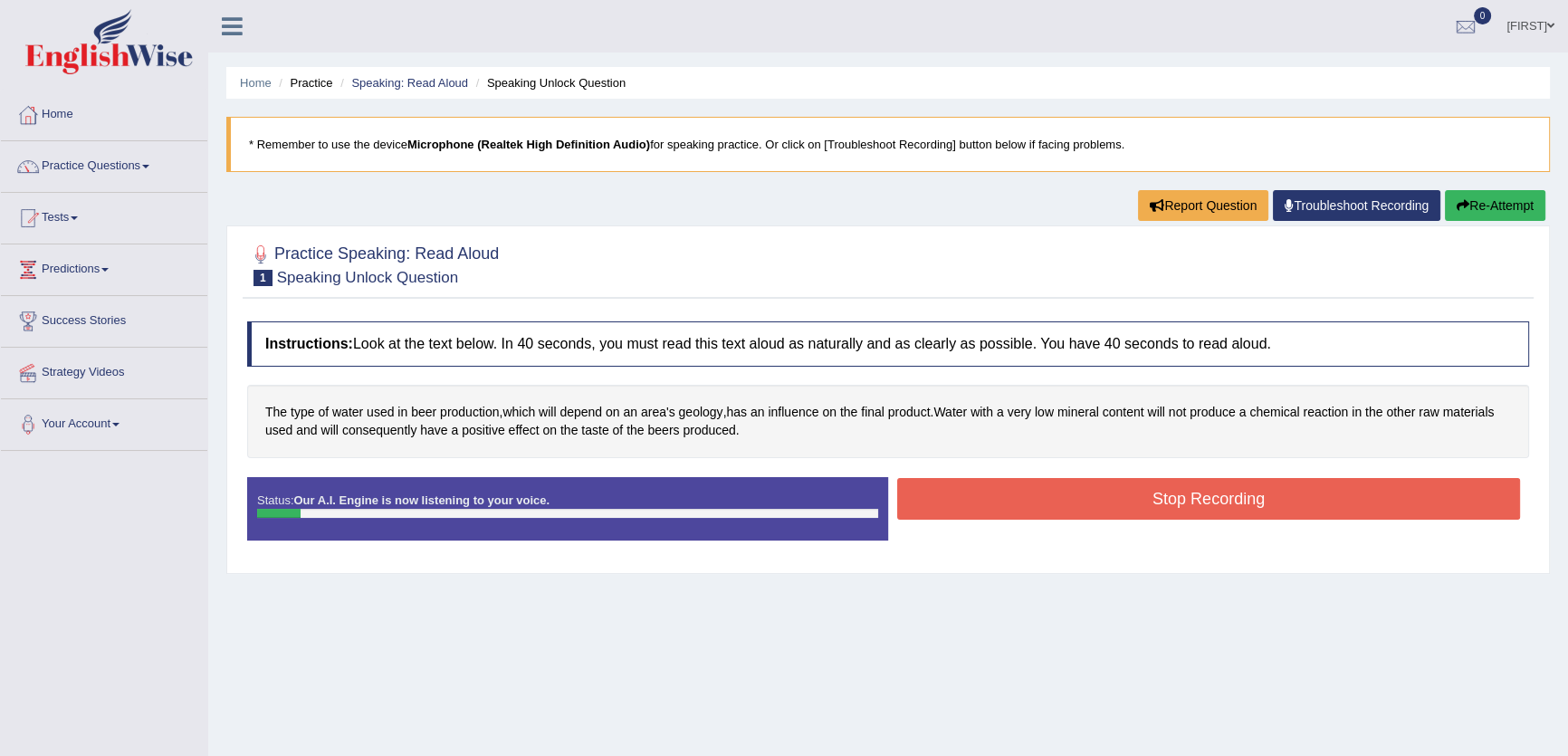 click on "Stop Recording" at bounding box center (1209, 499) 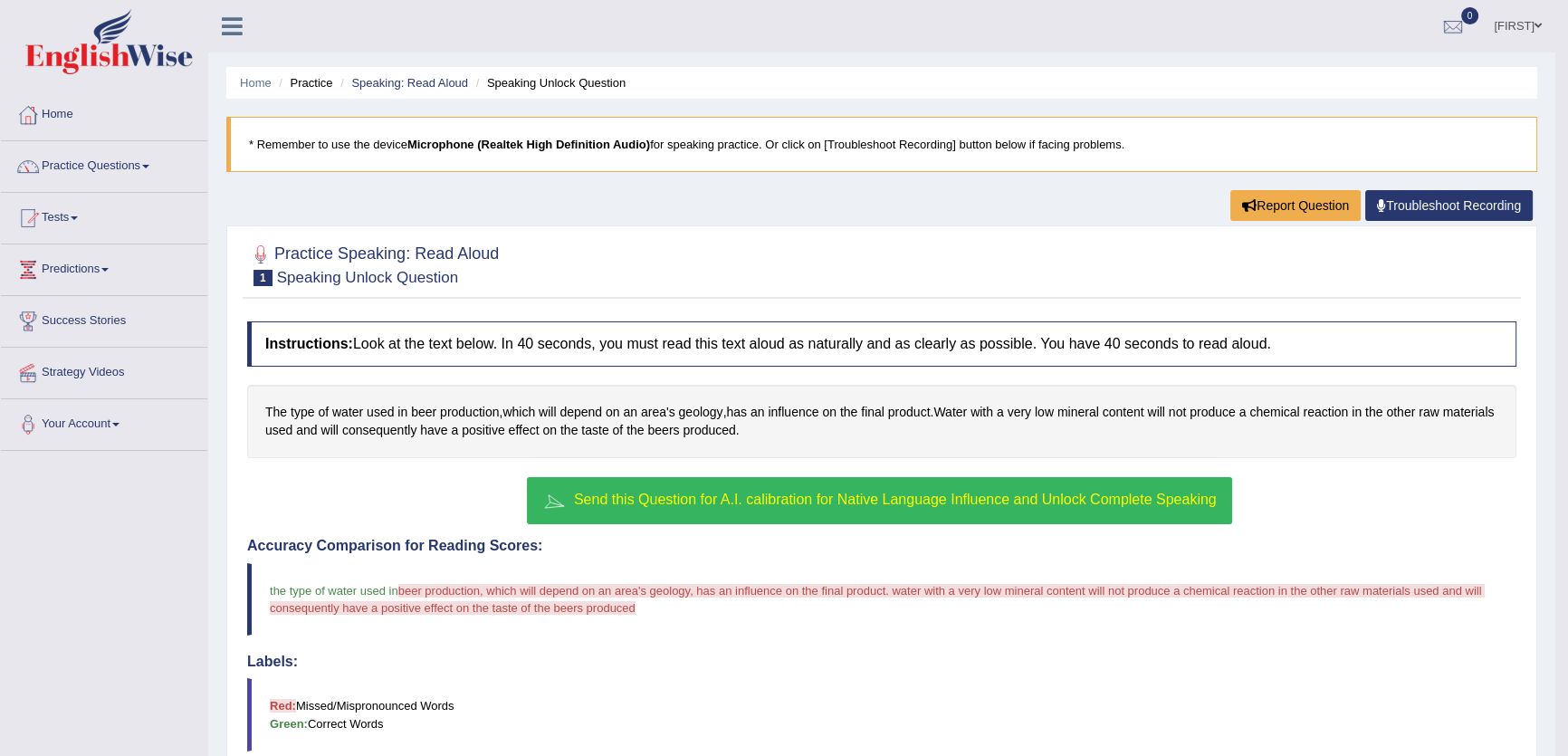 click on "Send this Question for A.I. calibration for Native Language Influence and Unlock Complete Speaking" at bounding box center [879, 501] 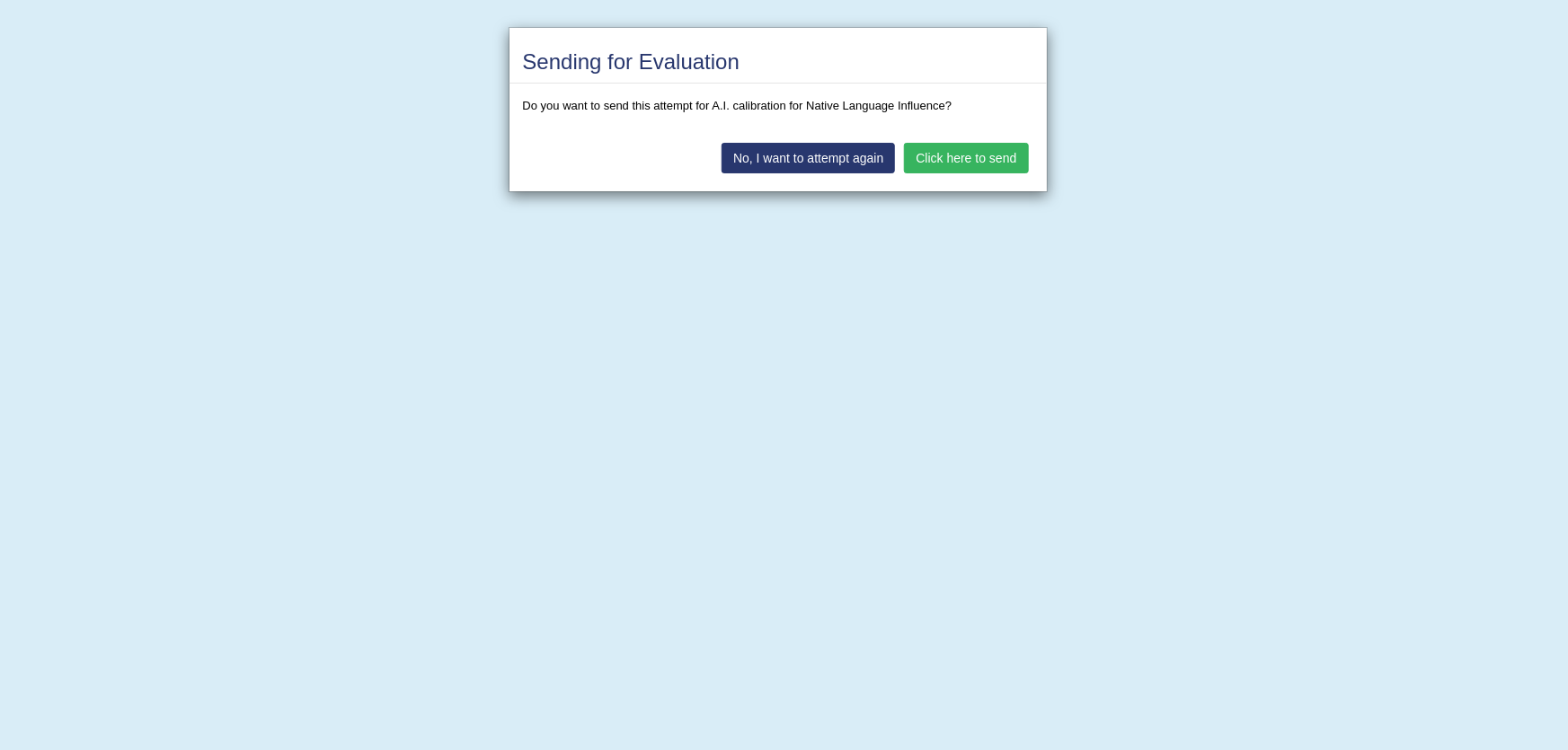 click on "Click here to send" at bounding box center (966, 158) 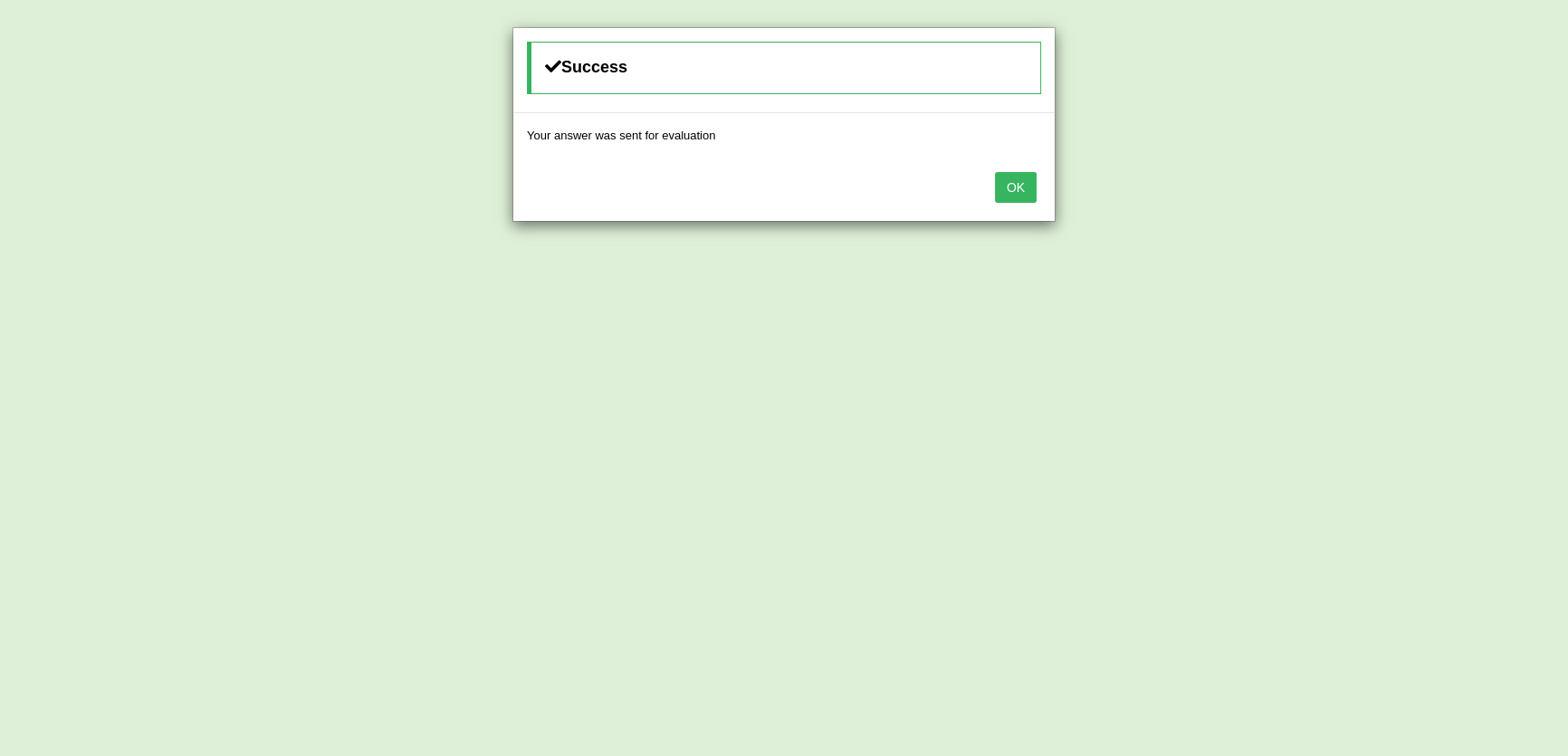 click on "OK" at bounding box center [1016, 187] 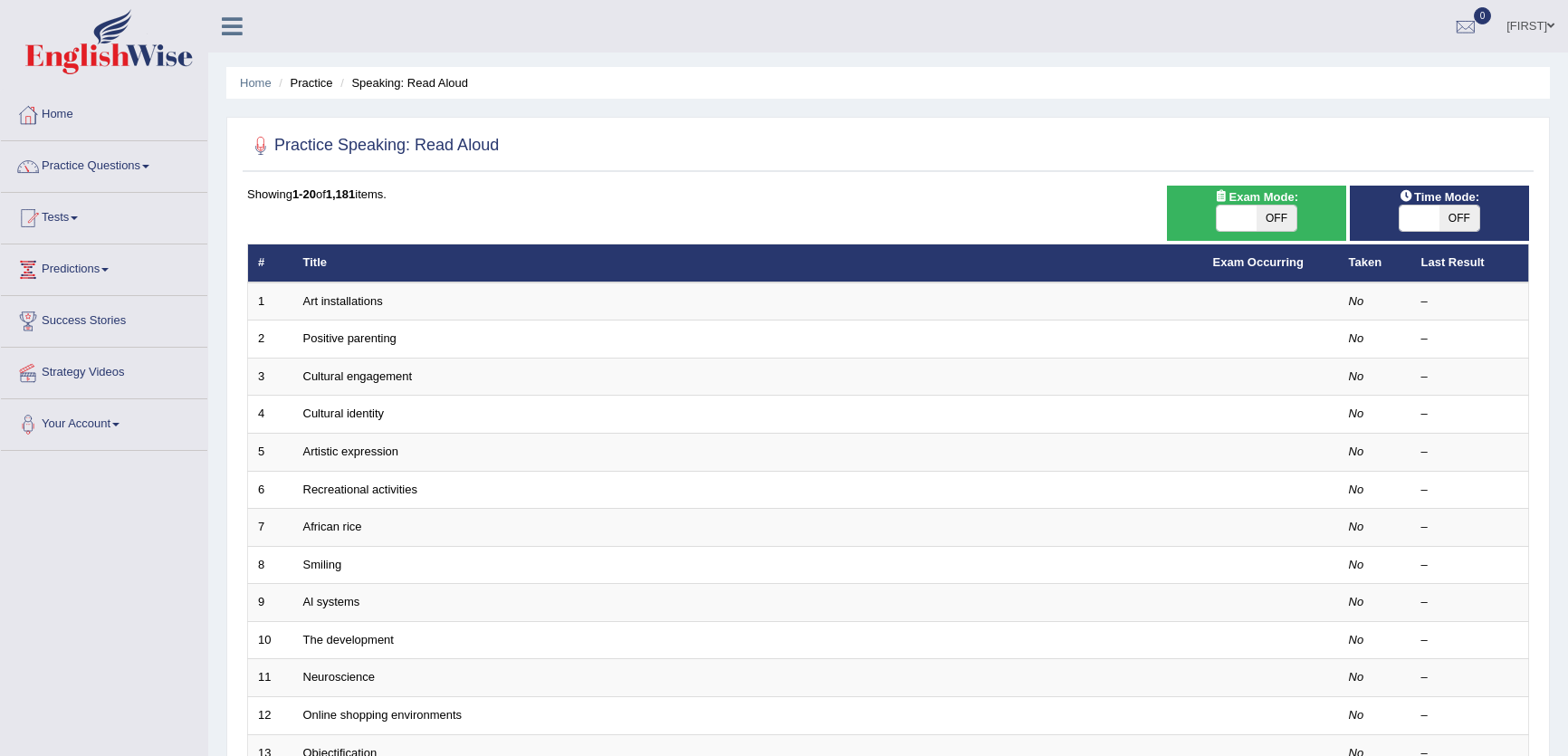 scroll, scrollTop: 0, scrollLeft: 0, axis: both 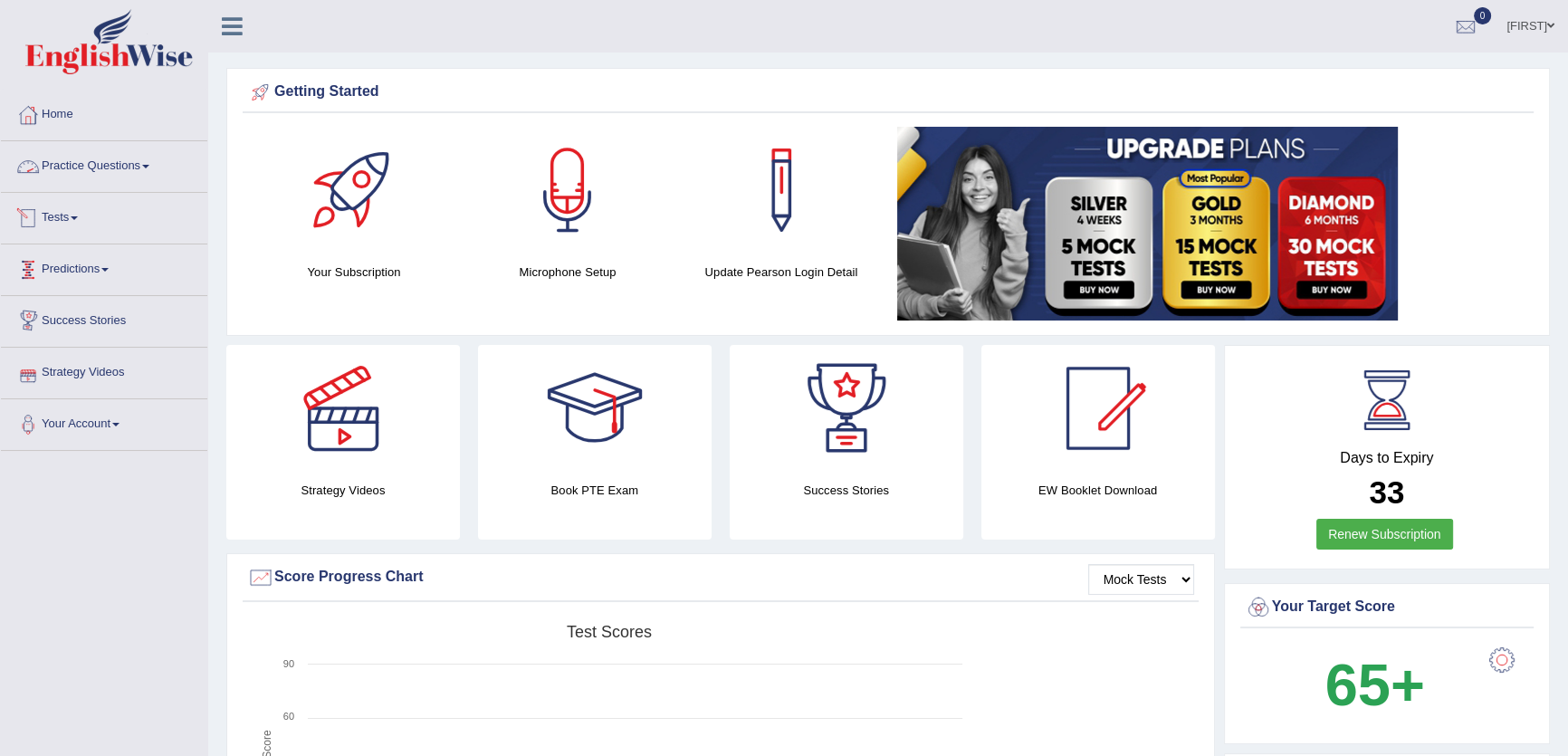 click at bounding box center [74, 218] 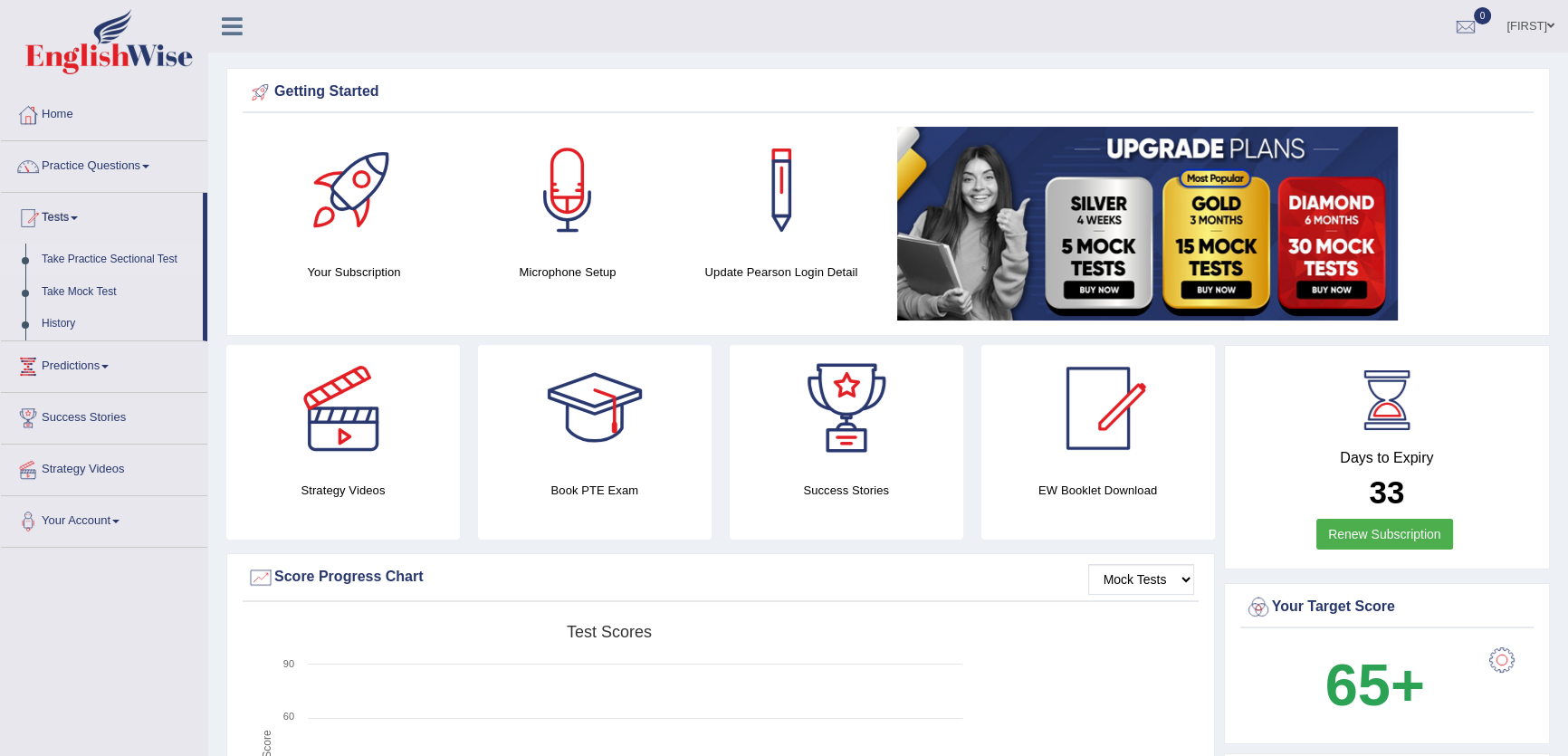 click on "Take Practice Sectional Test" at bounding box center (118, 260) 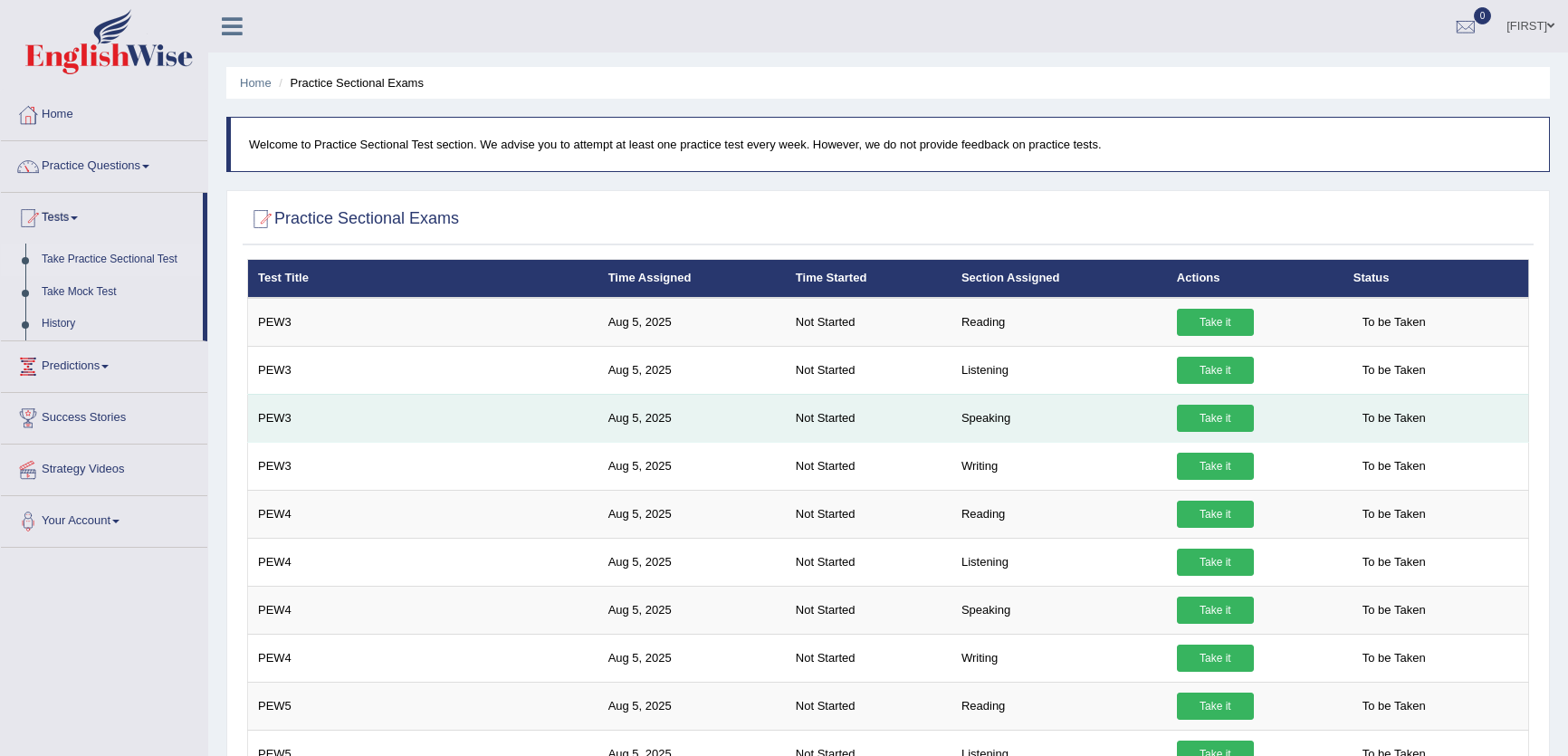 scroll, scrollTop: 0, scrollLeft: 0, axis: both 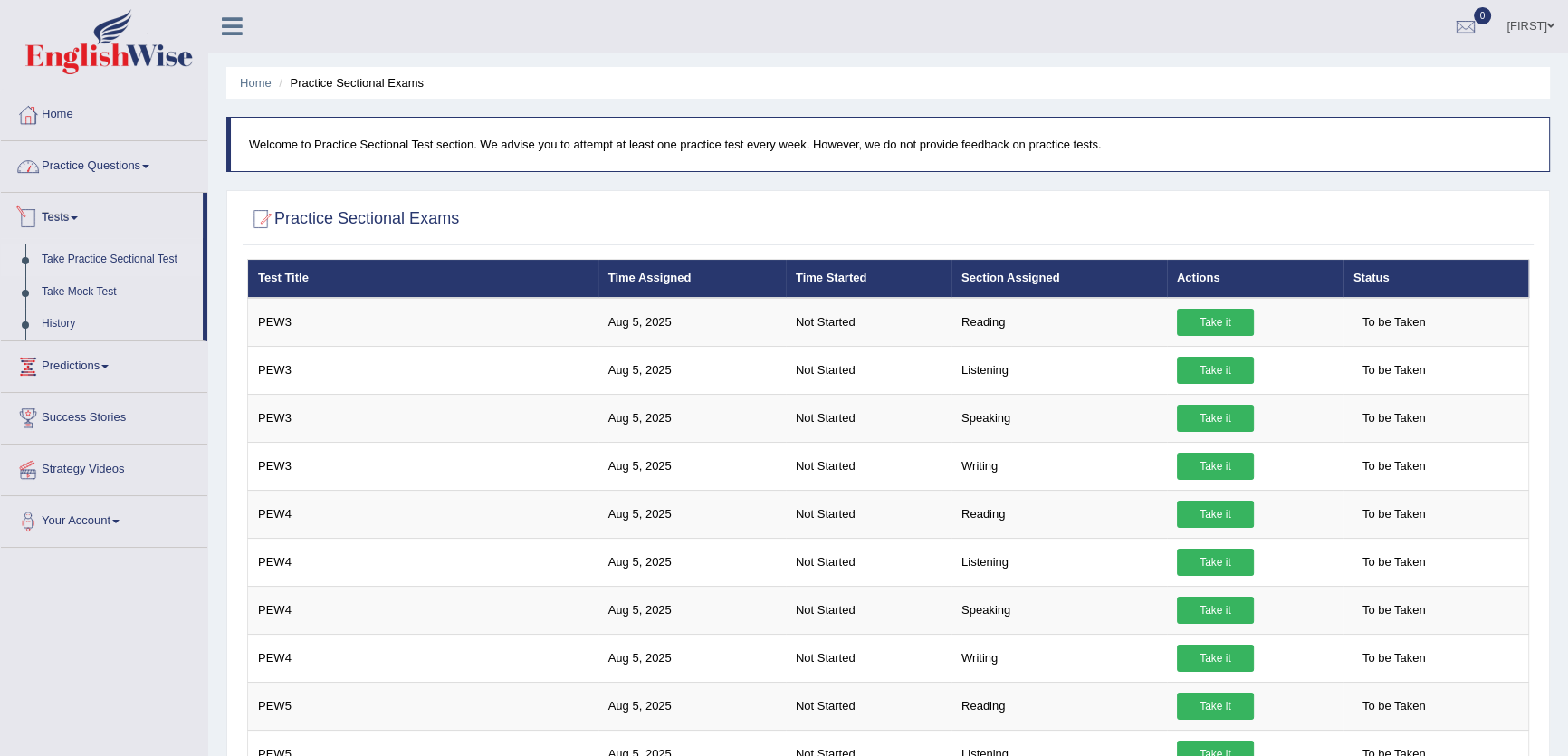 click on "Practice Questions" at bounding box center [104, 164] 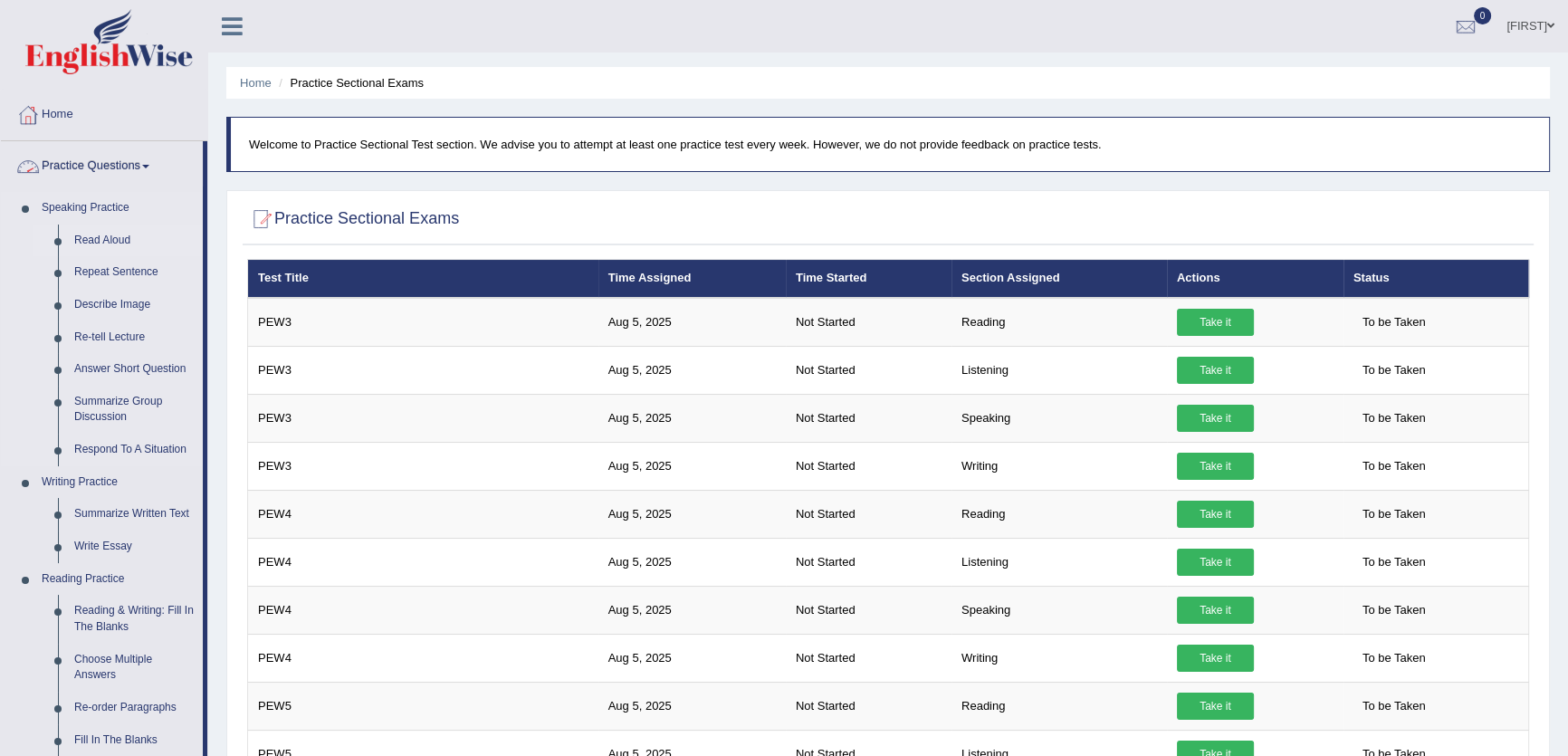 click on "Read Aloud" at bounding box center [134, 241] 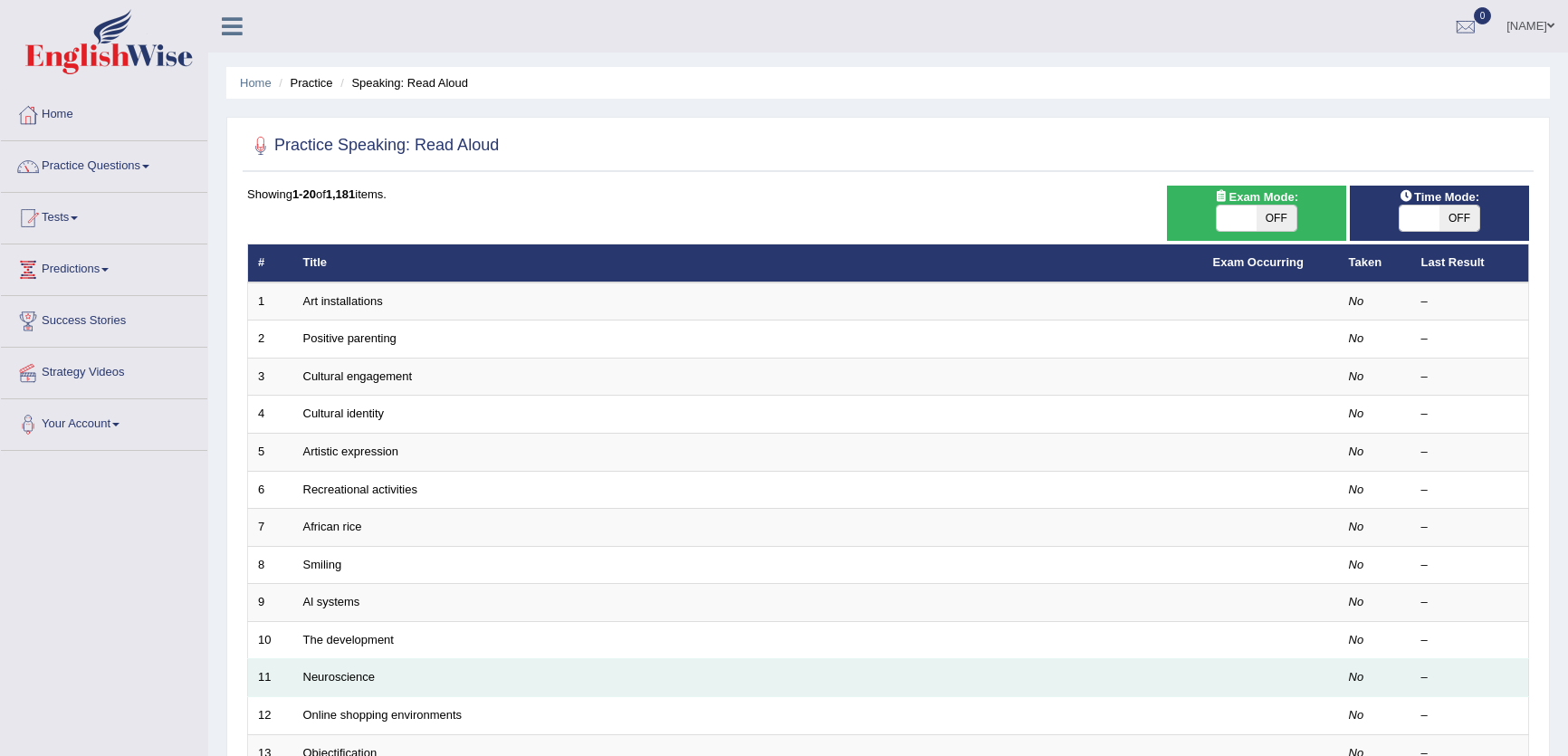scroll, scrollTop: 0, scrollLeft: 0, axis: both 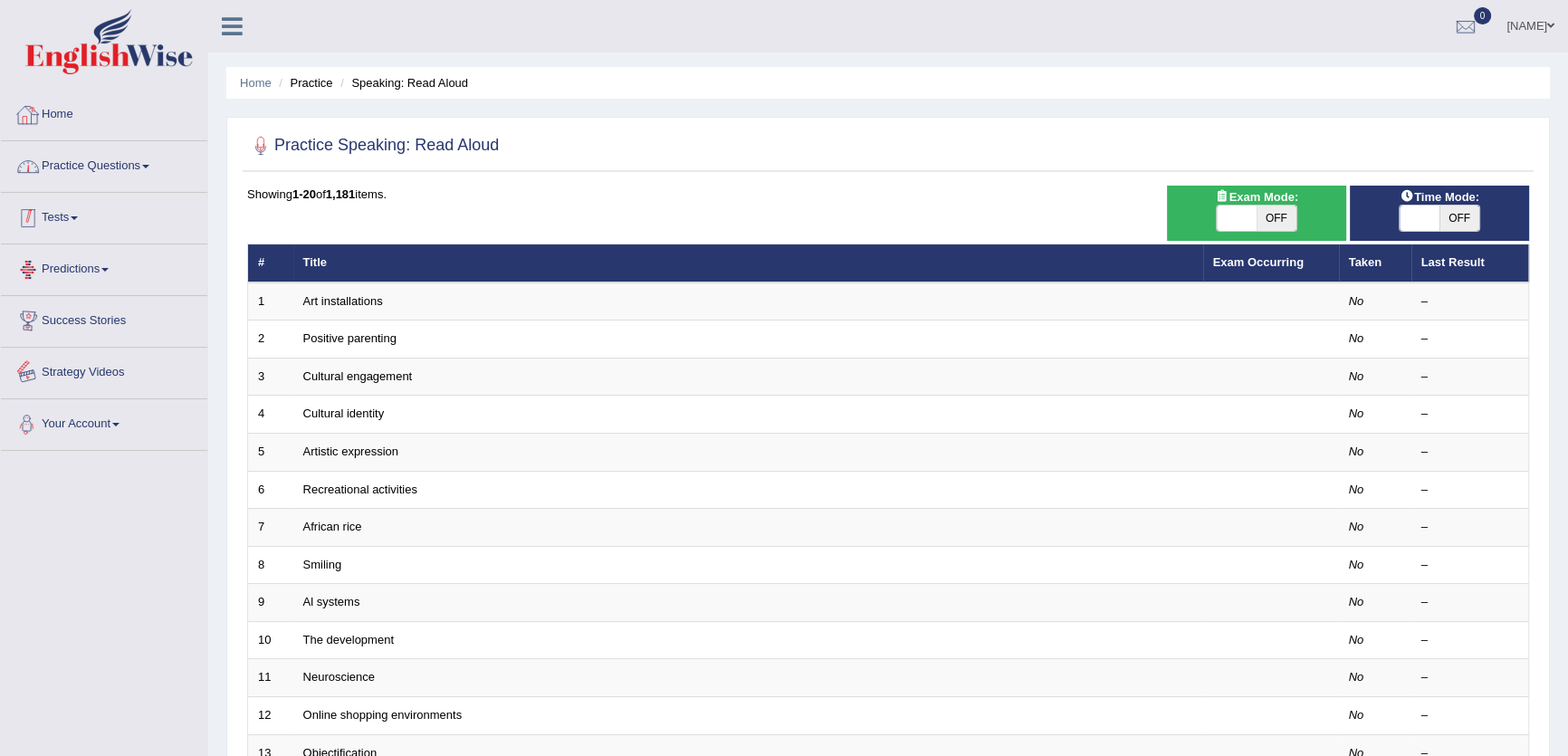 click on "Practice Questions" at bounding box center (104, 164) 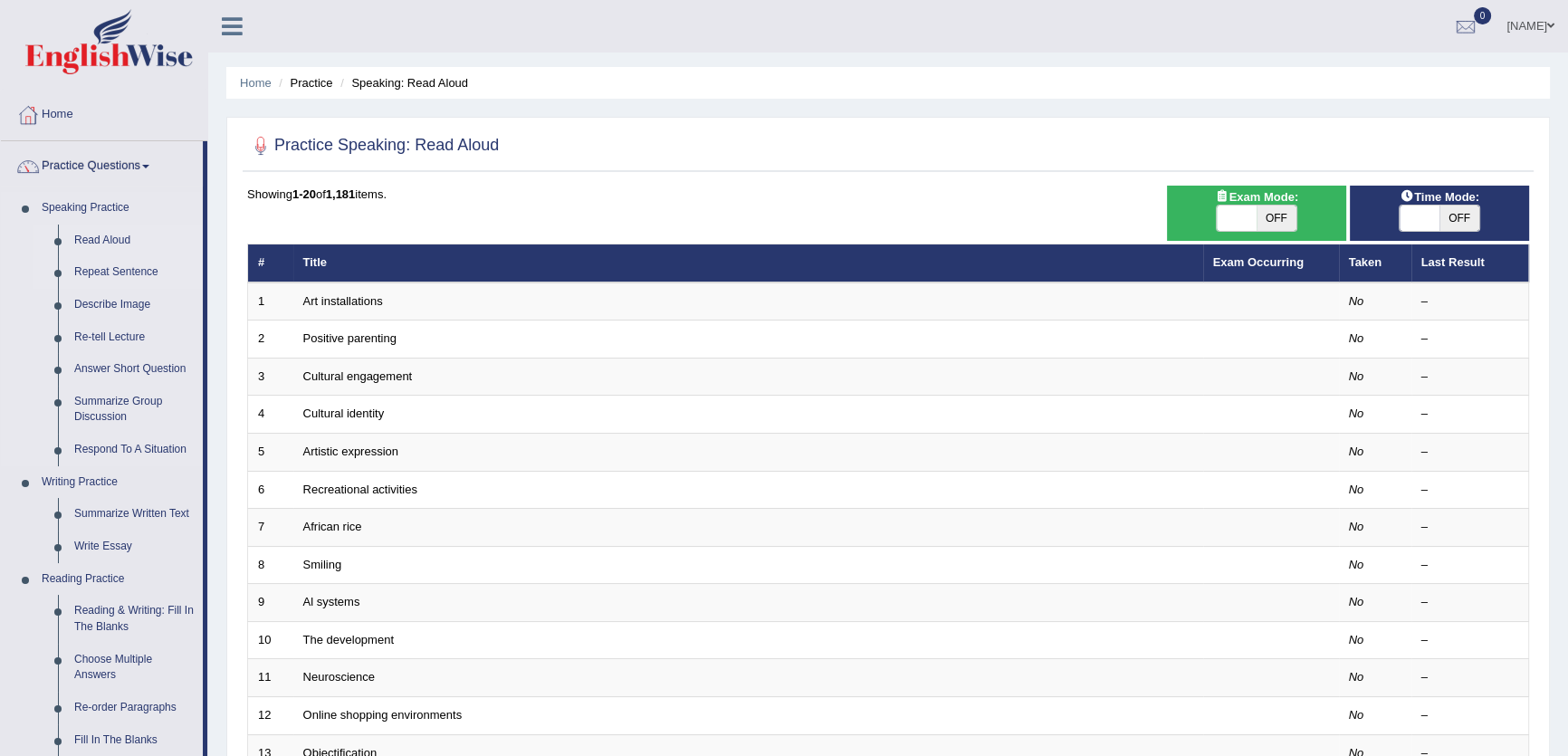 click on "Repeat Sentence" at bounding box center [134, 273] 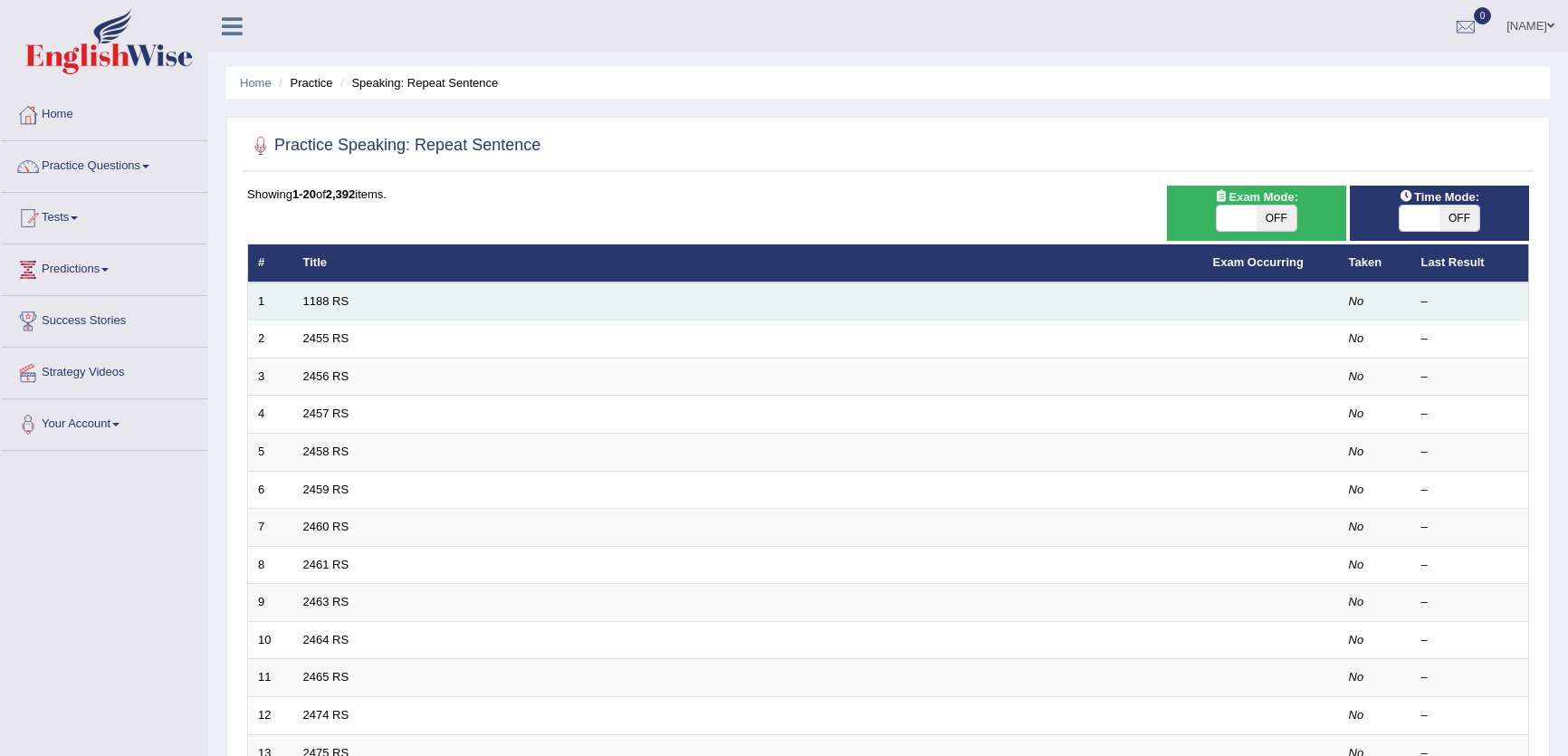 scroll, scrollTop: 0, scrollLeft: 0, axis: both 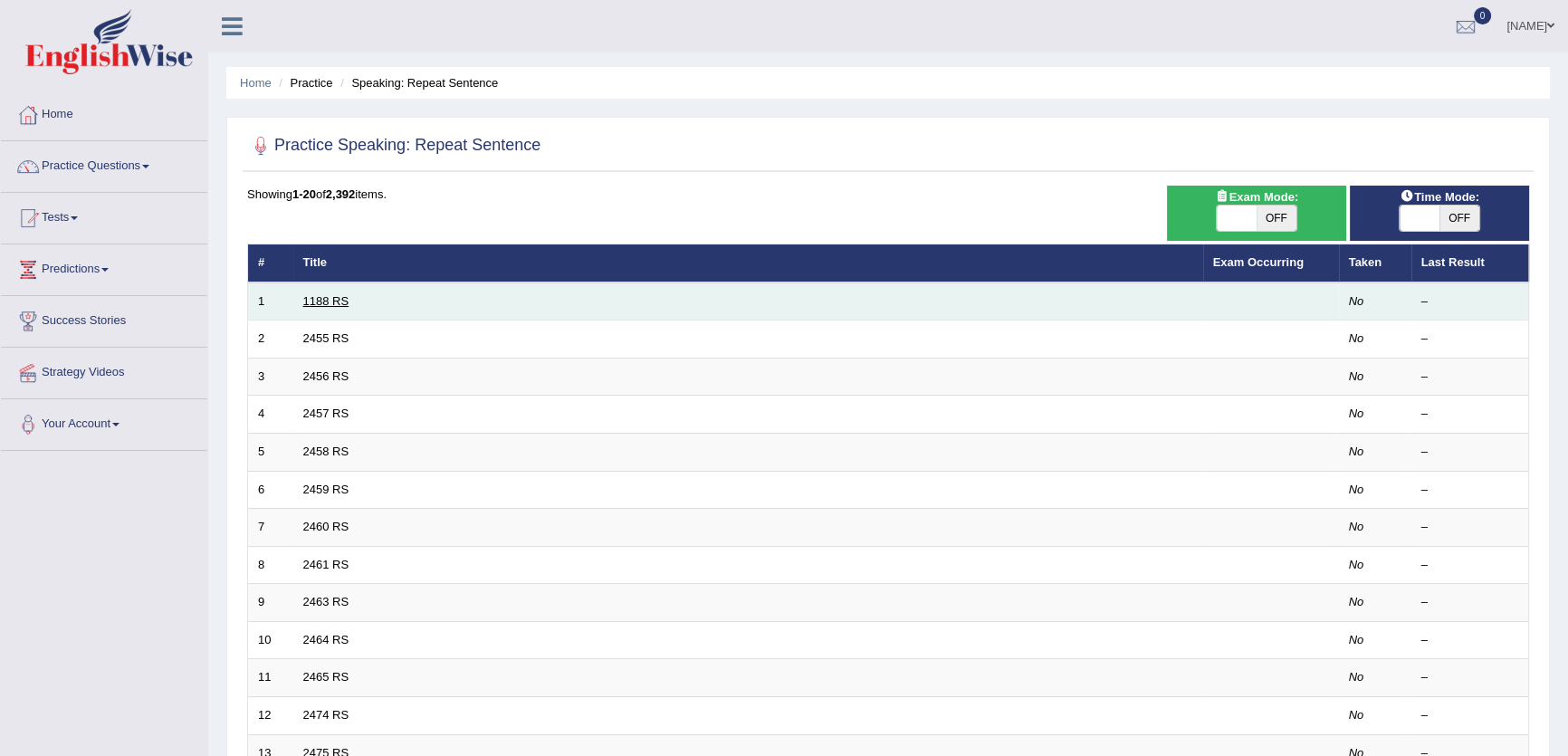 click on "1188 RS" at bounding box center [326, 301] 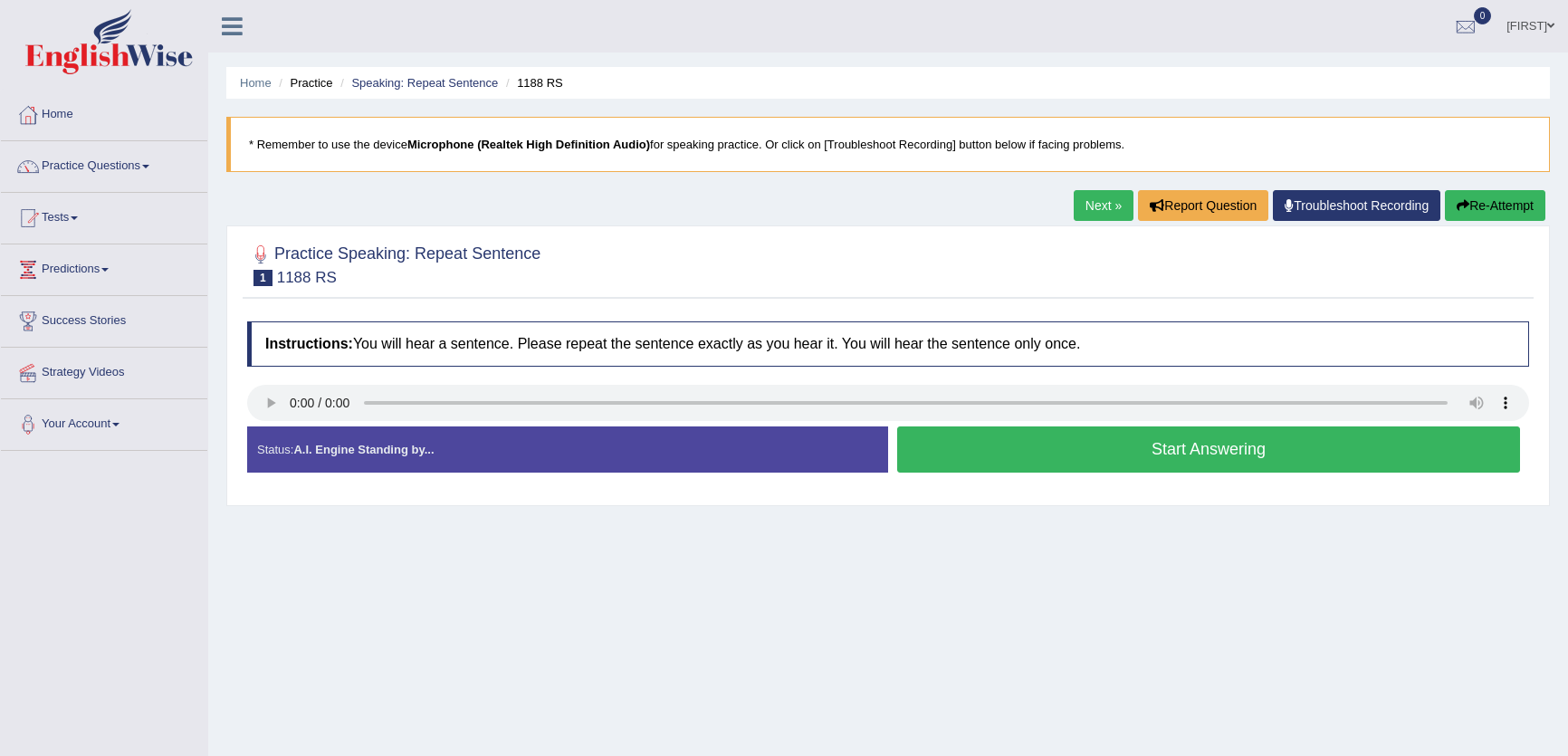 scroll, scrollTop: 0, scrollLeft: 0, axis: both 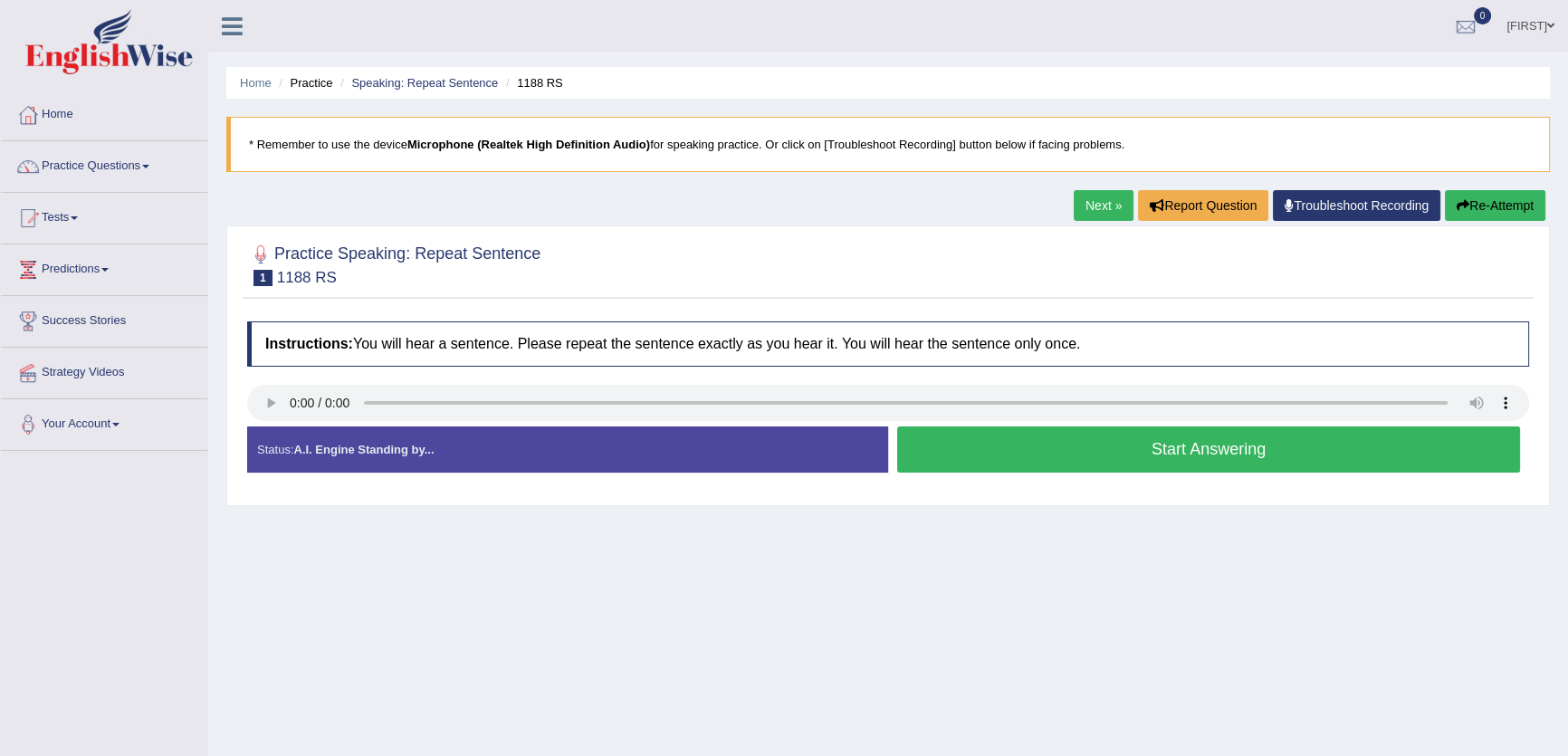 click on "Start Answering" at bounding box center [1209, 449] 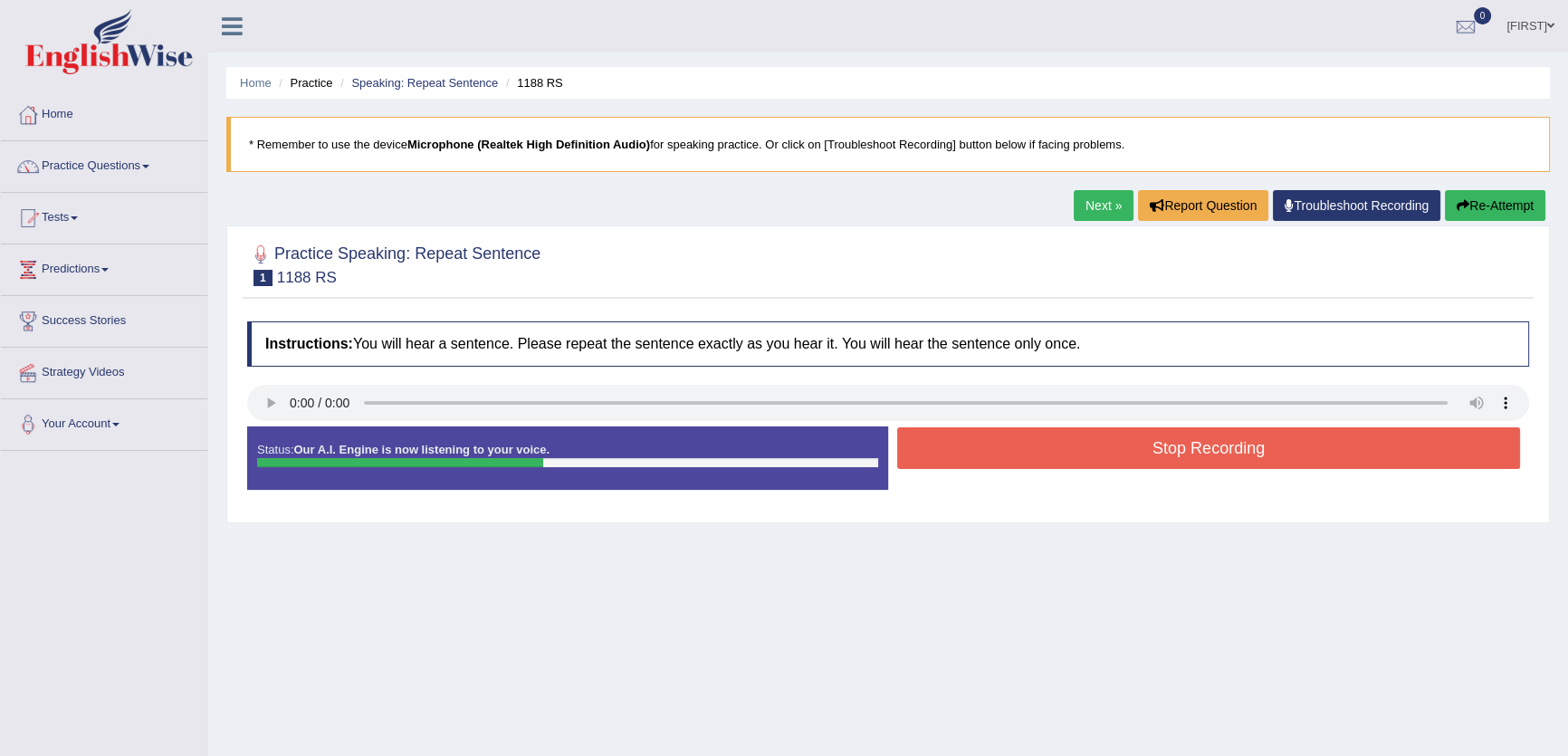 click on "Stop Recording" at bounding box center [1209, 448] 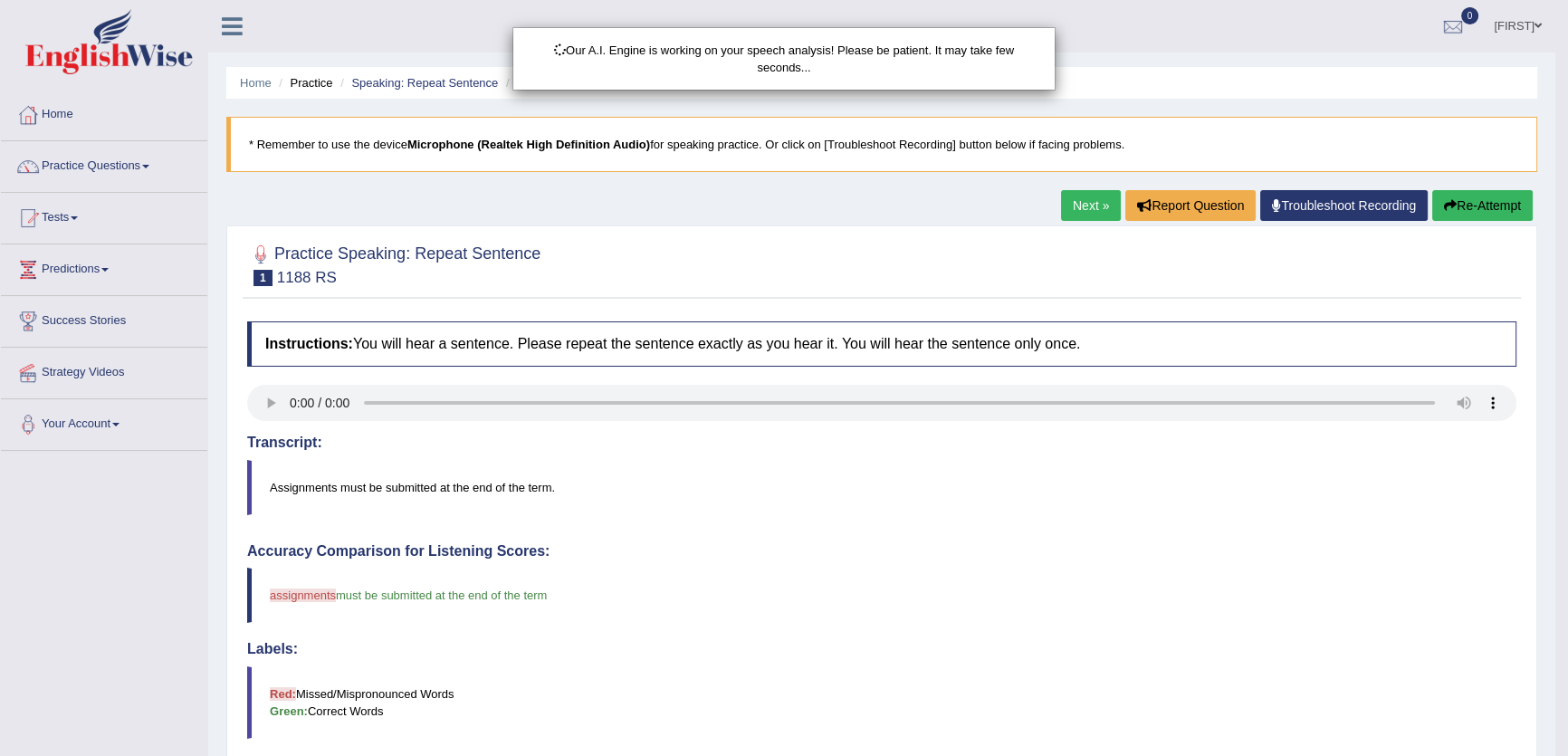 scroll, scrollTop: 216, scrollLeft: 0, axis: vertical 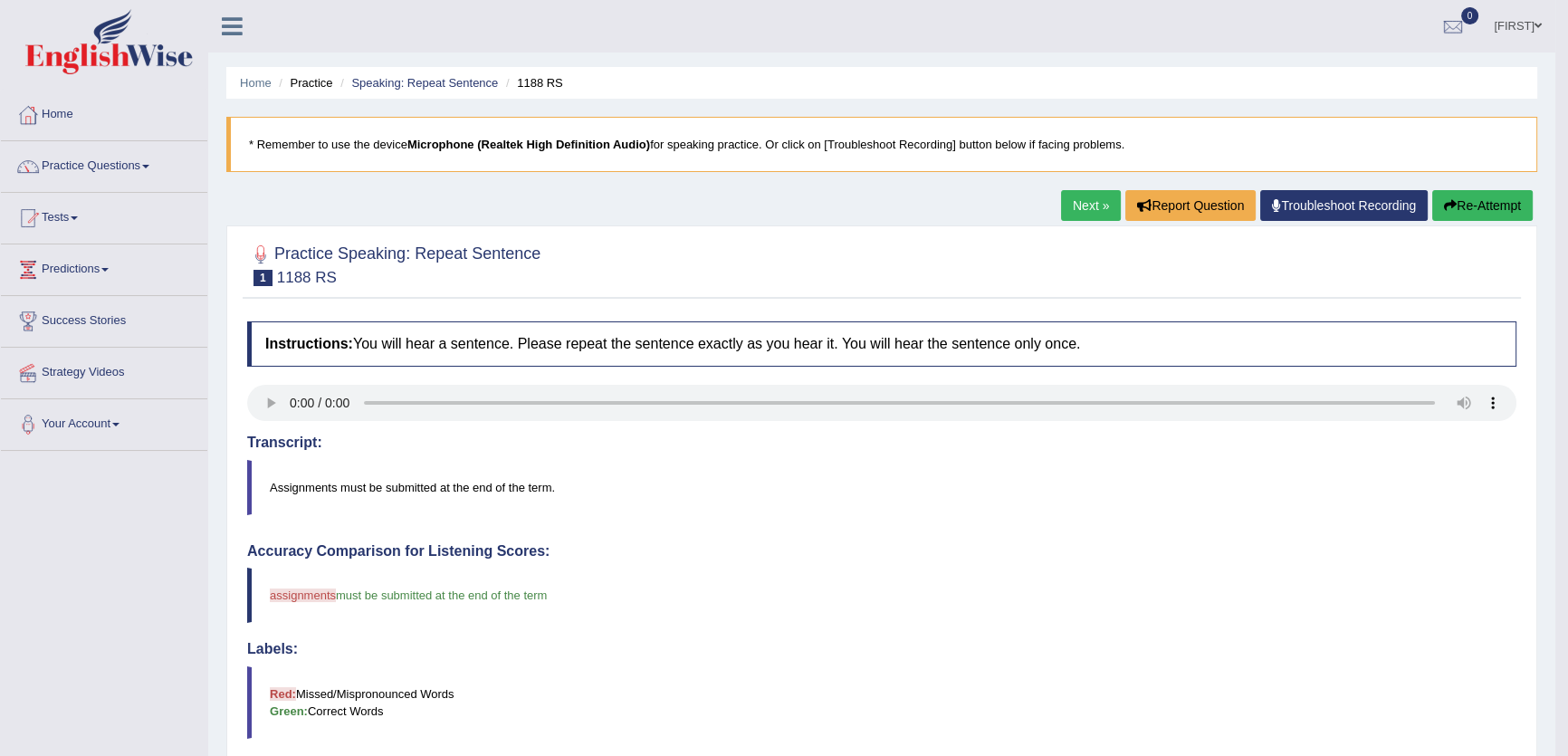 click on "Next »" at bounding box center (1091, 206) 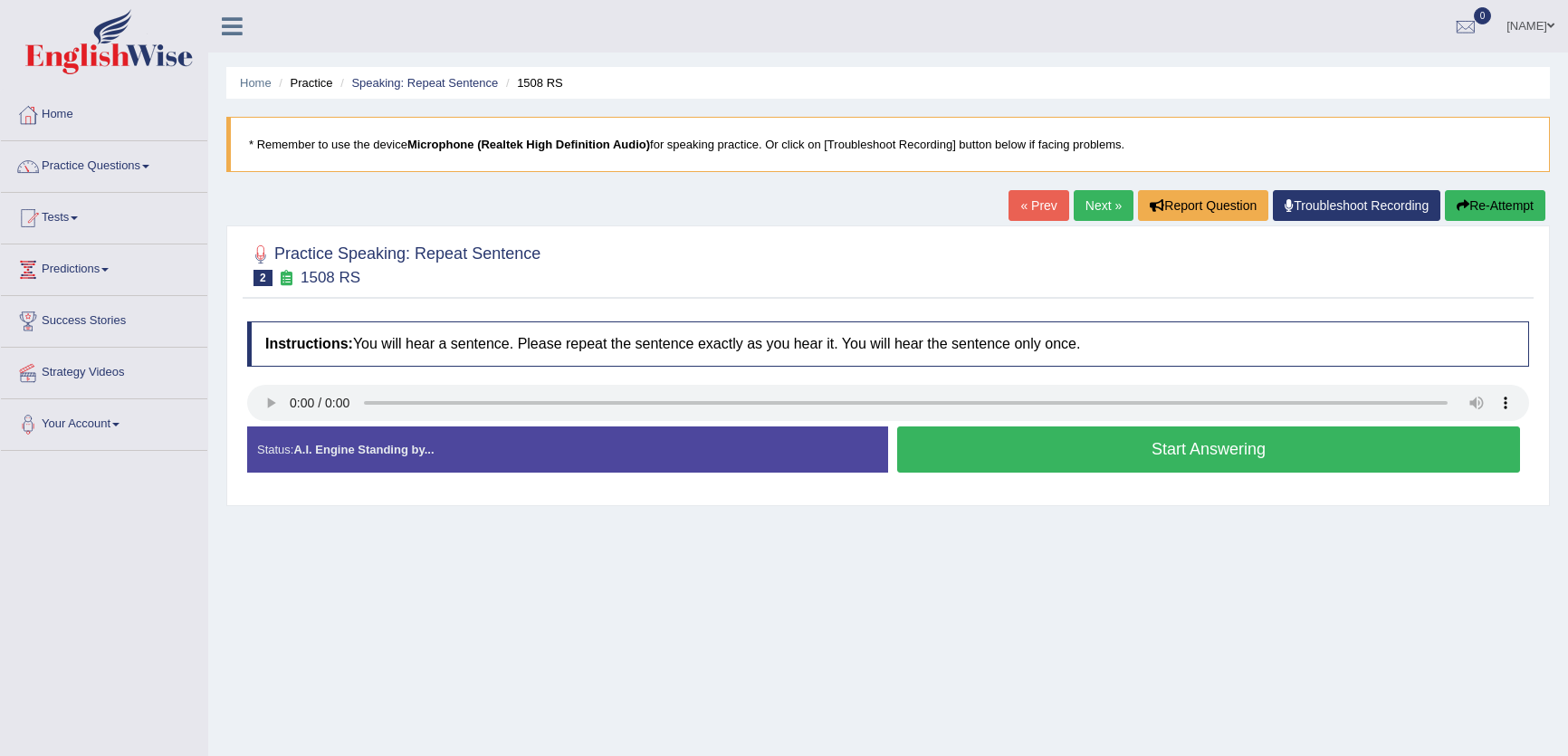 scroll, scrollTop: 0, scrollLeft: 0, axis: both 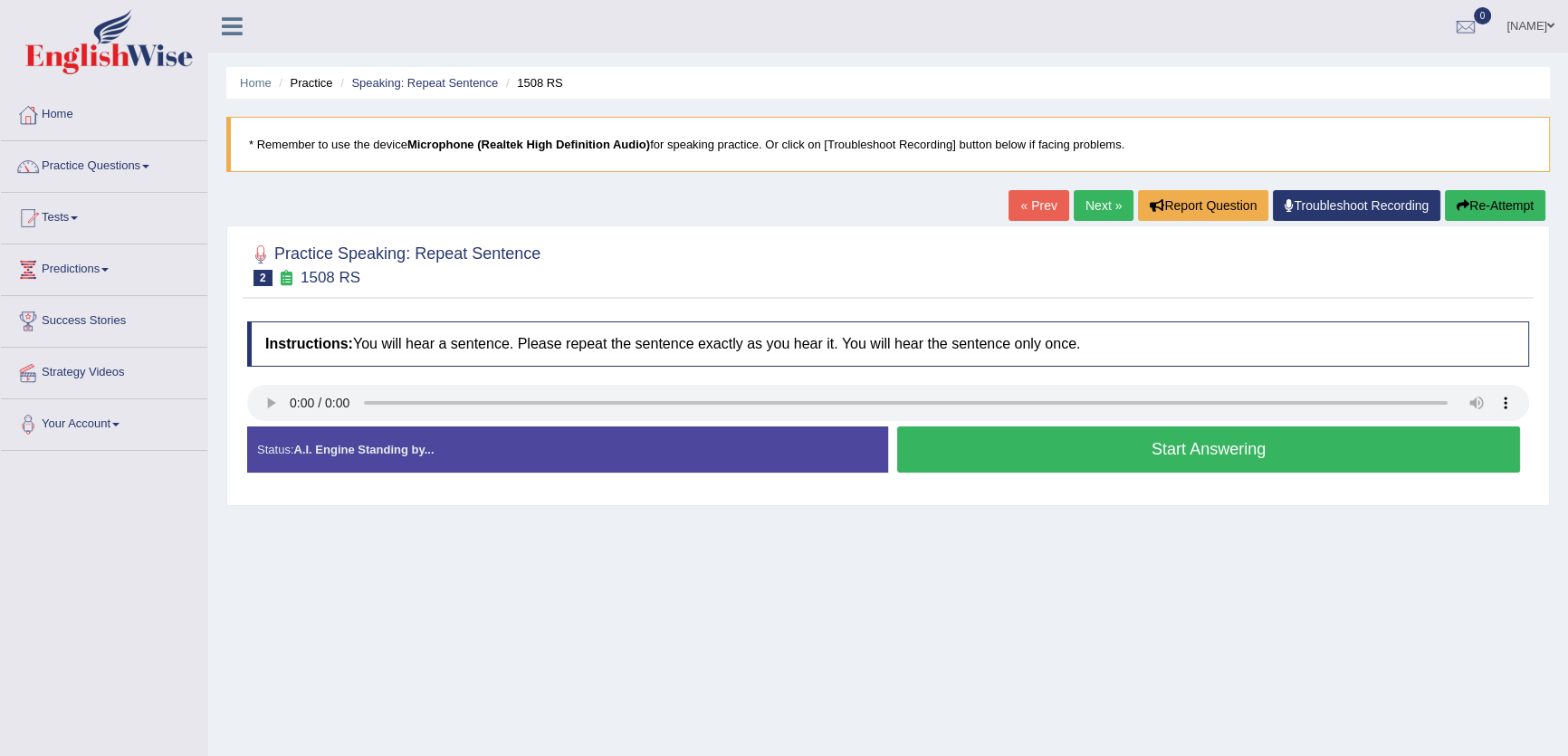 click on "Start Answering" at bounding box center [1209, 449] 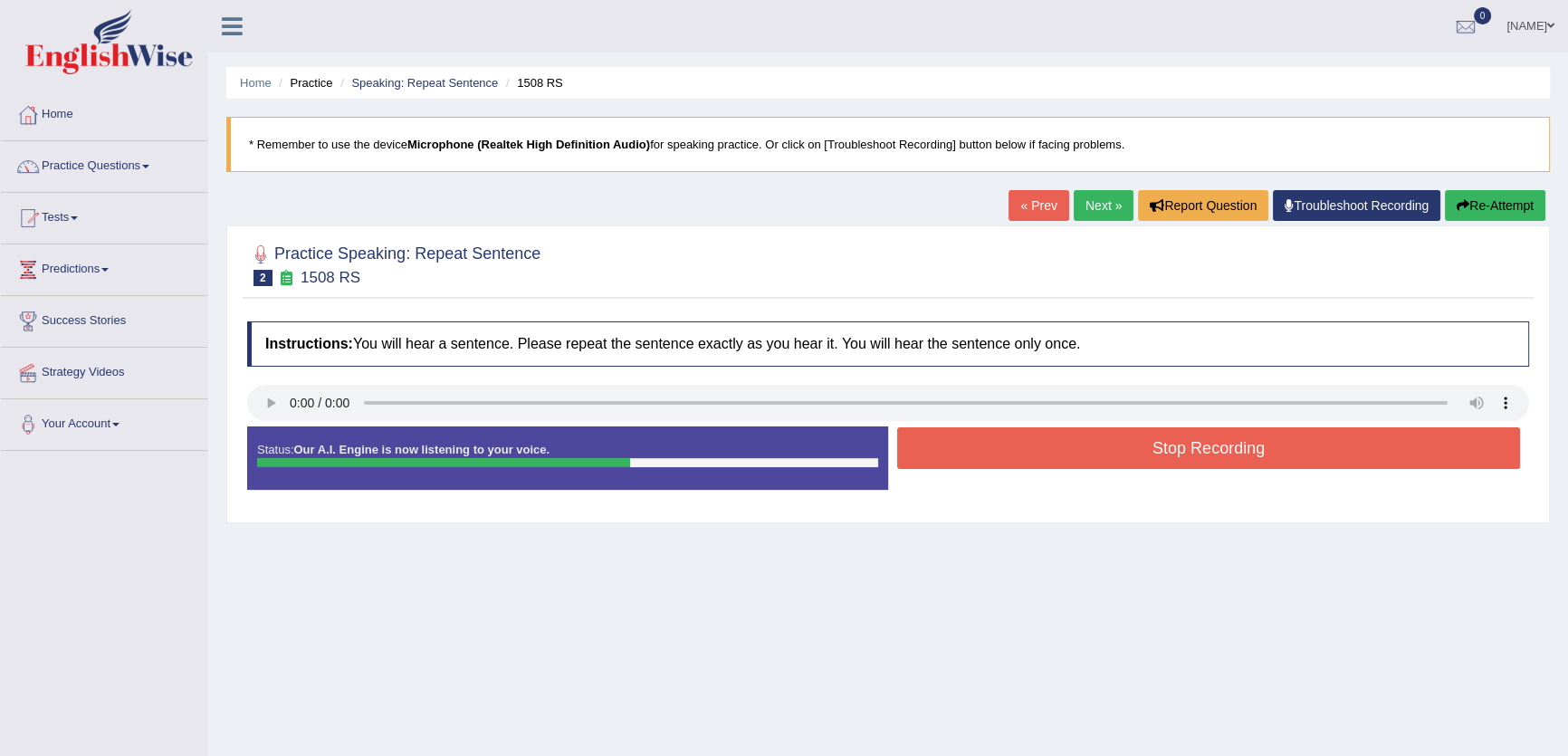 drag, startPoint x: 1470, startPoint y: 210, endPoint x: 1440, endPoint y: 234, distance: 38.4187 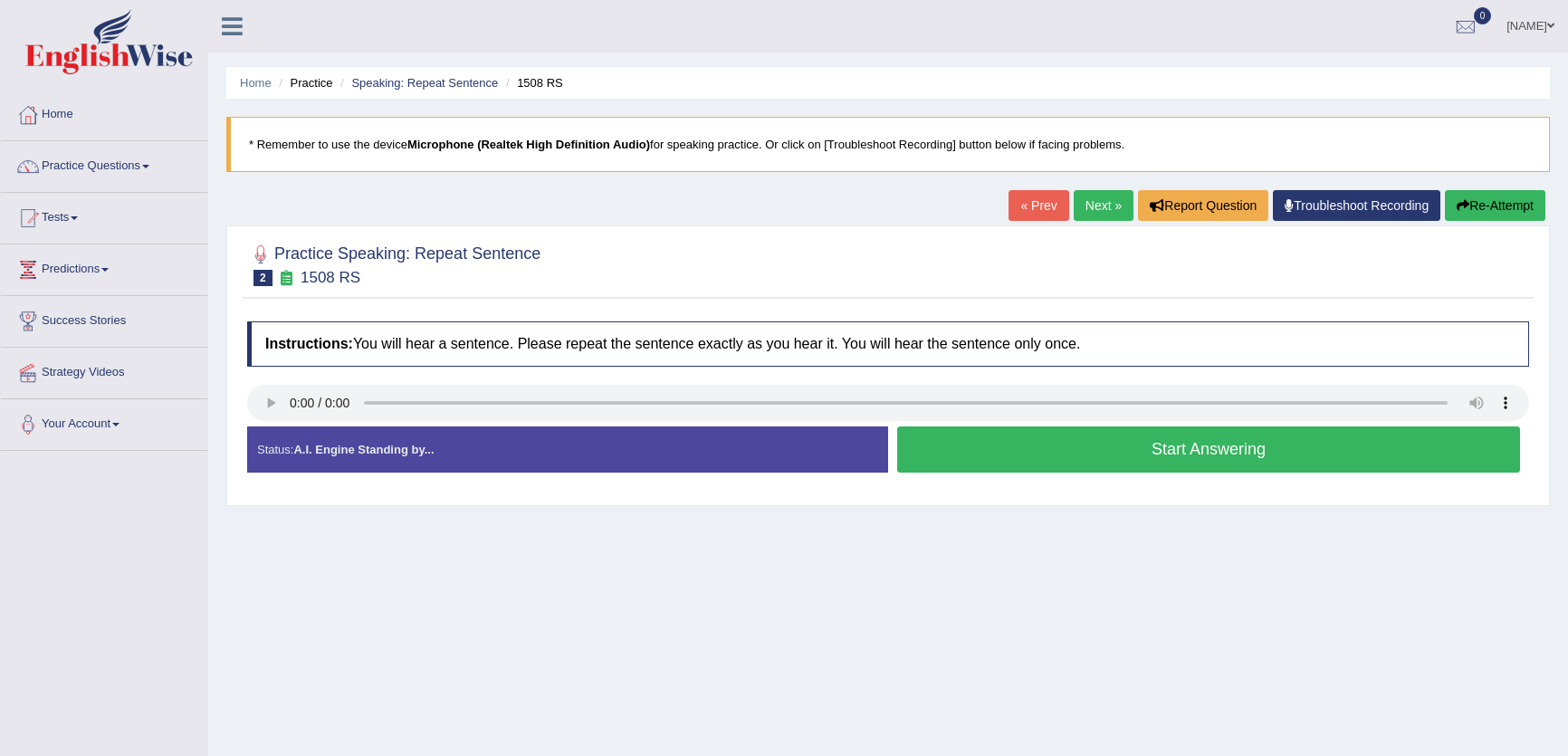 scroll, scrollTop: 0, scrollLeft: 0, axis: both 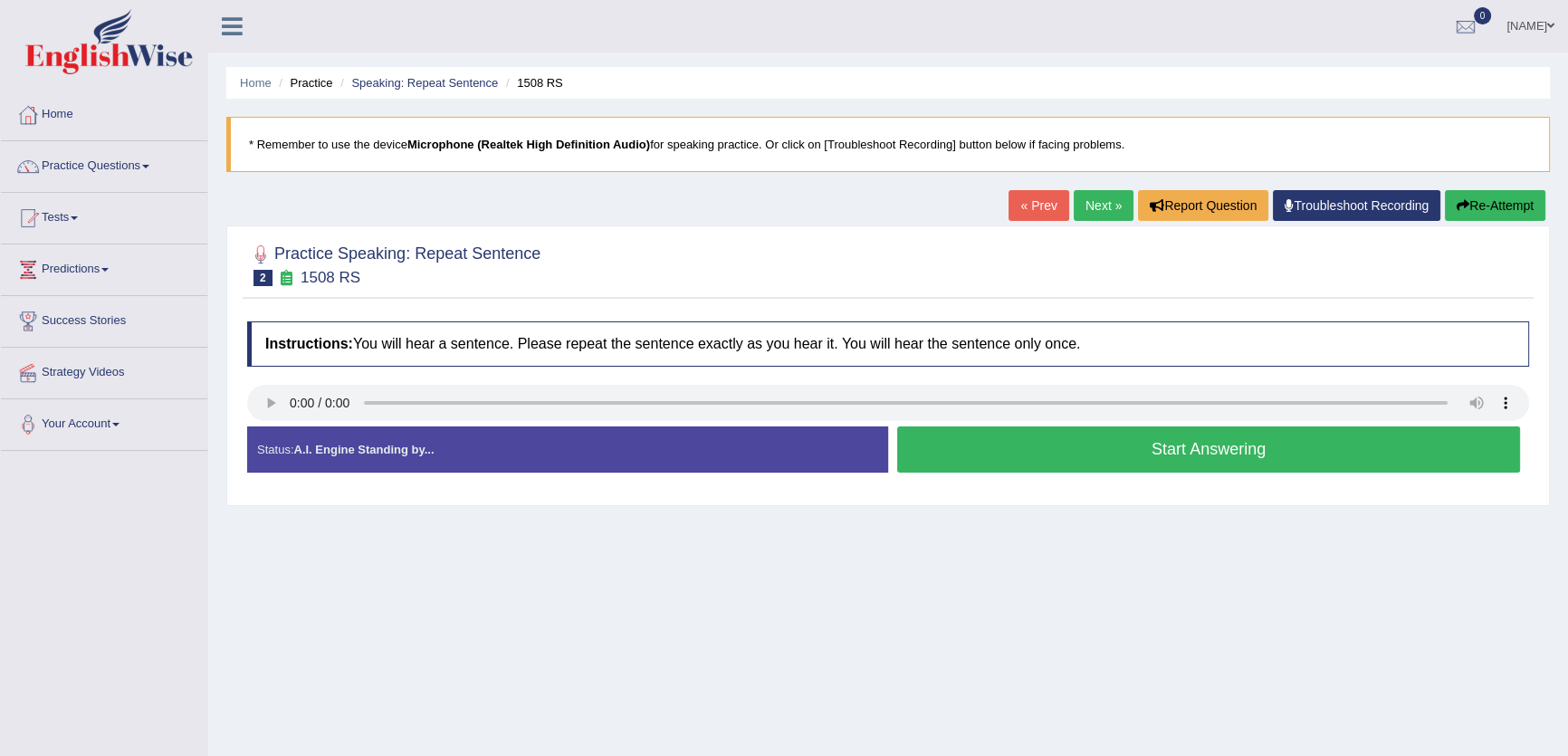 click on "Next »" at bounding box center [1104, 206] 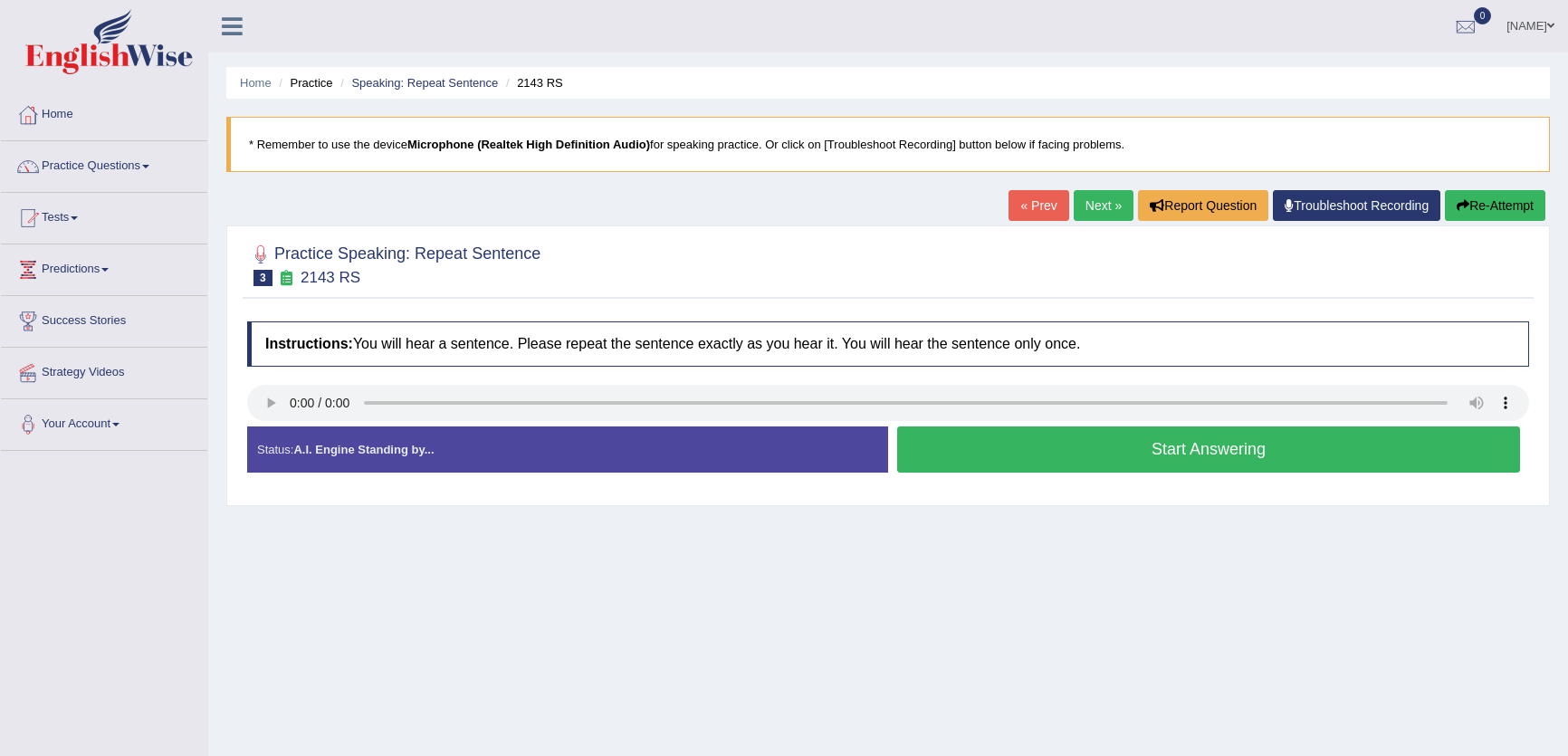 scroll, scrollTop: 0, scrollLeft: 0, axis: both 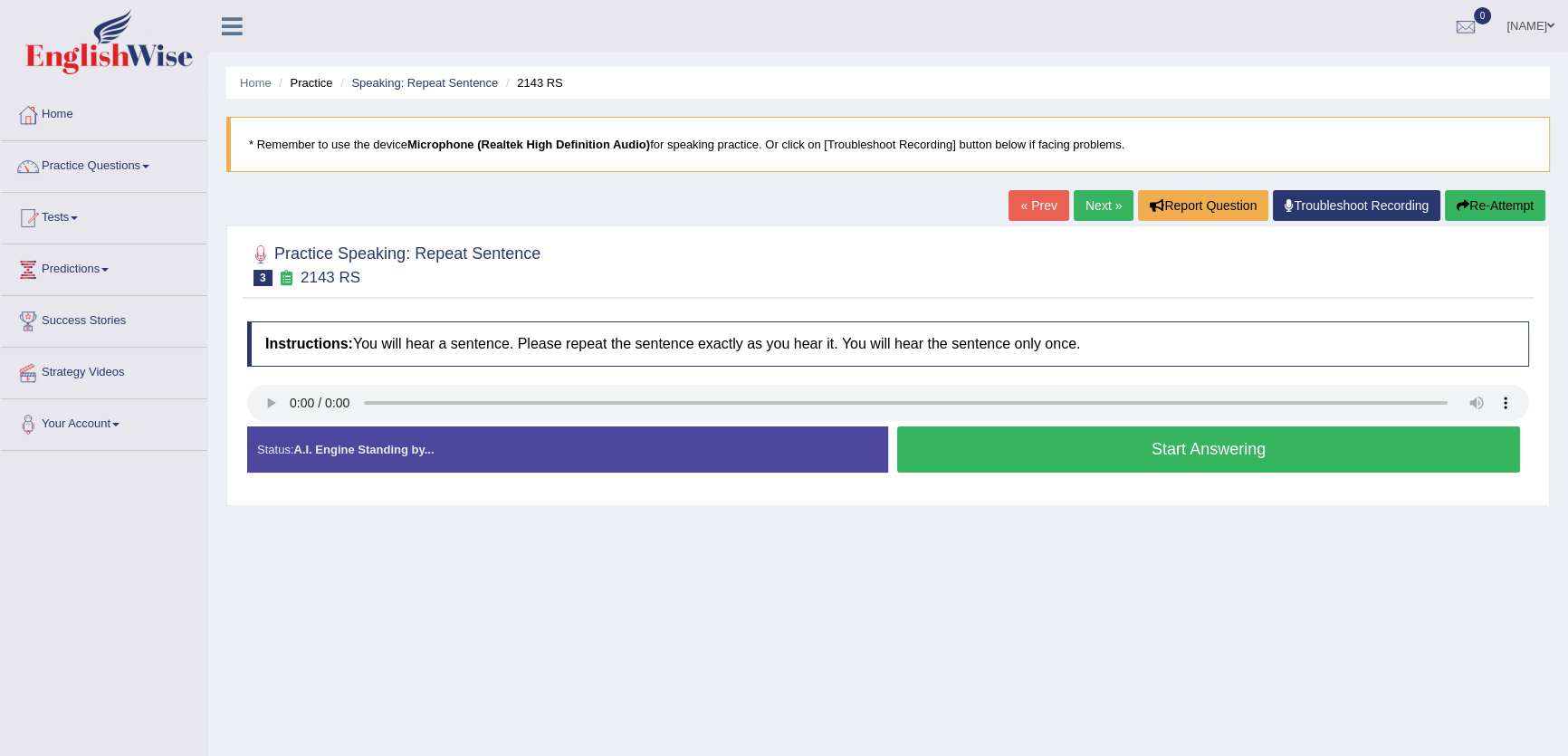 click on "Start Answering" at bounding box center (1209, 449) 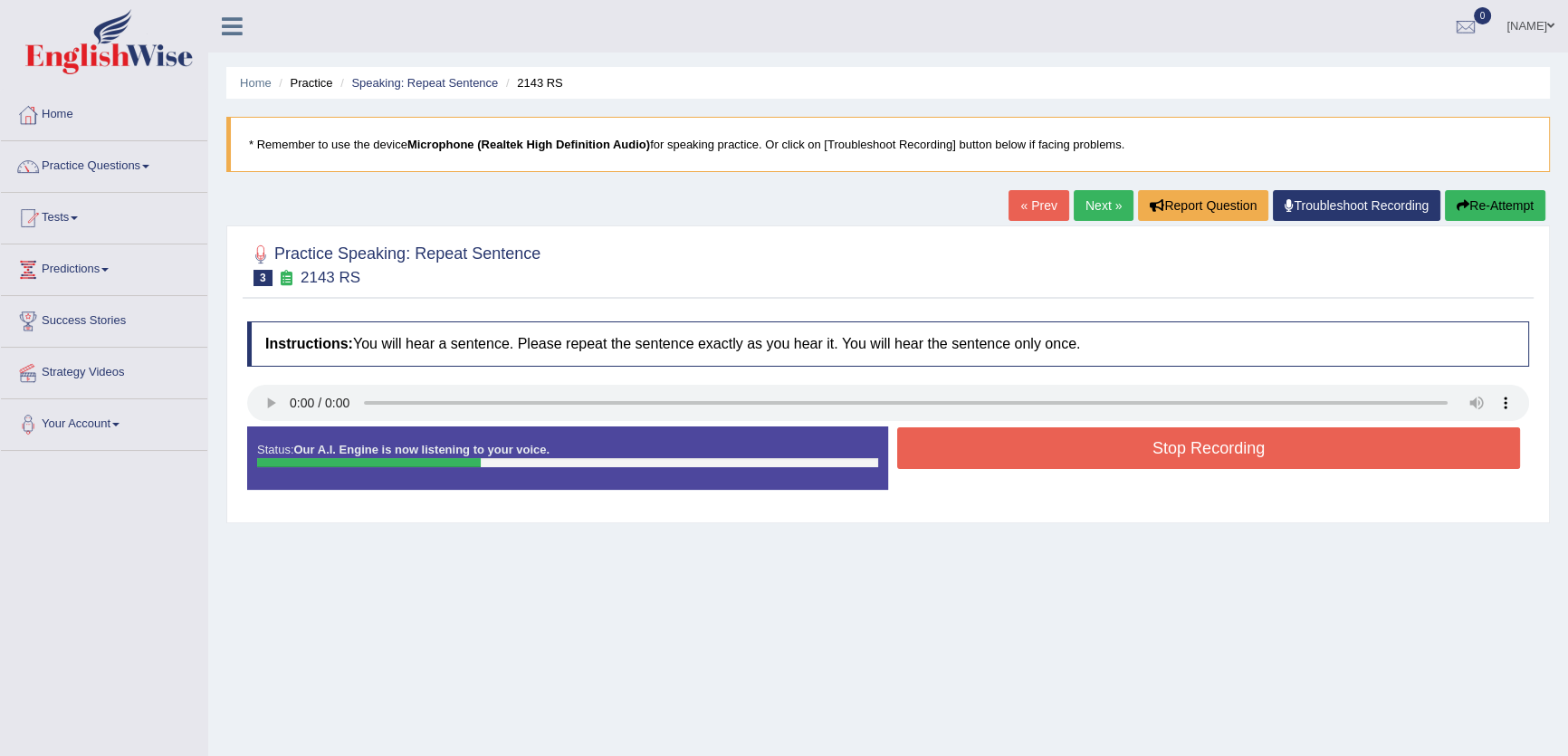 click on "Stop Recording" at bounding box center [1209, 448] 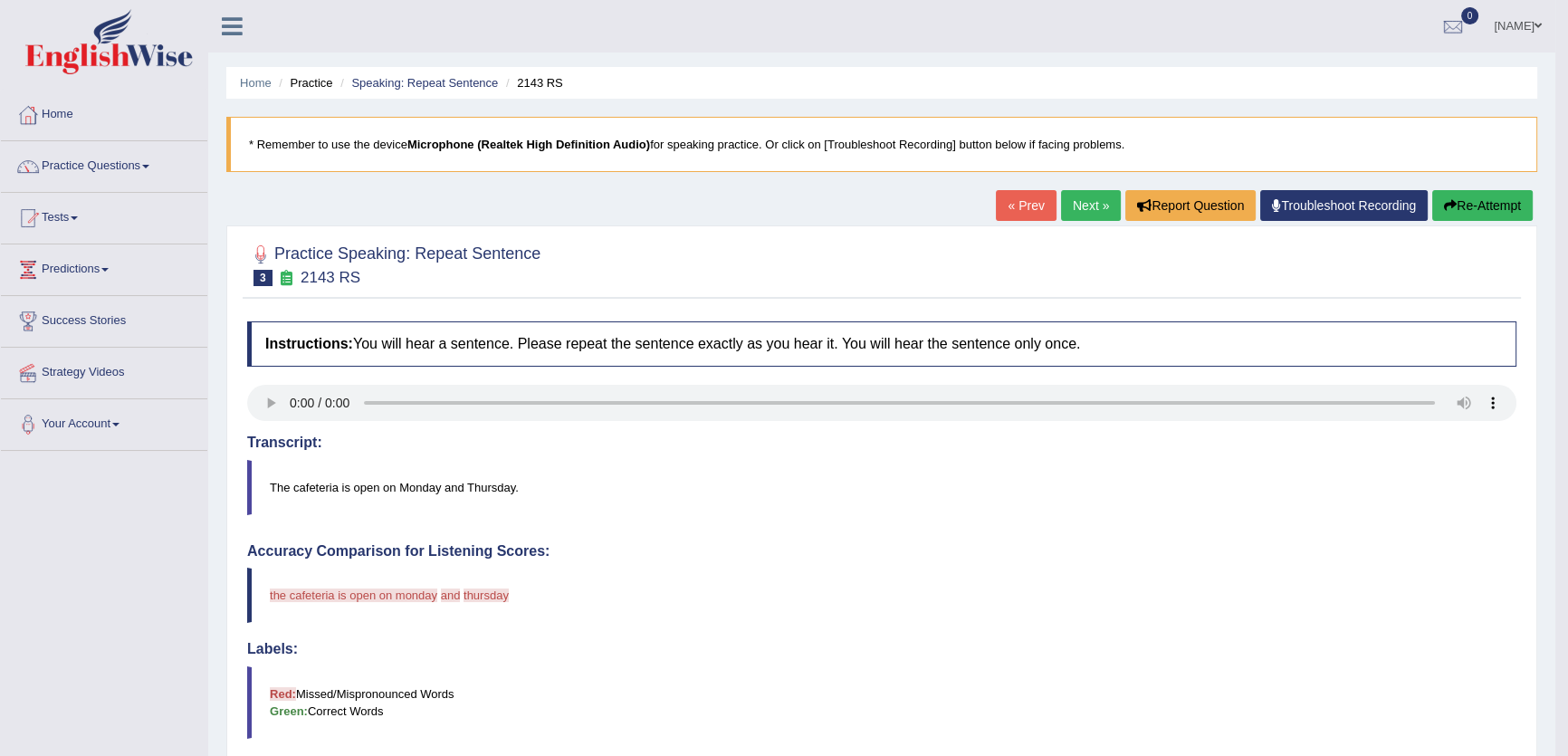 click on "Next »" at bounding box center [1091, 206] 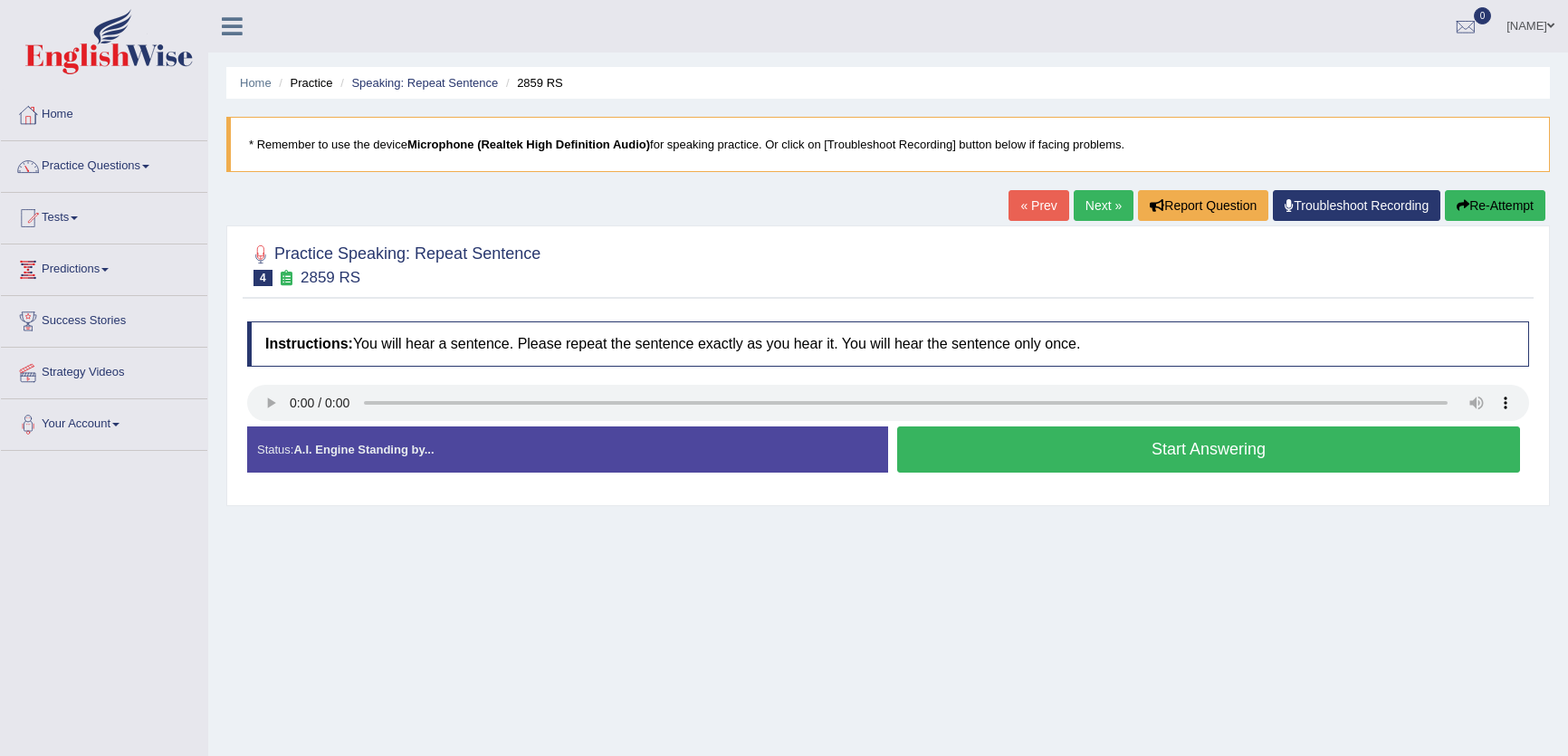 scroll, scrollTop: 0, scrollLeft: 0, axis: both 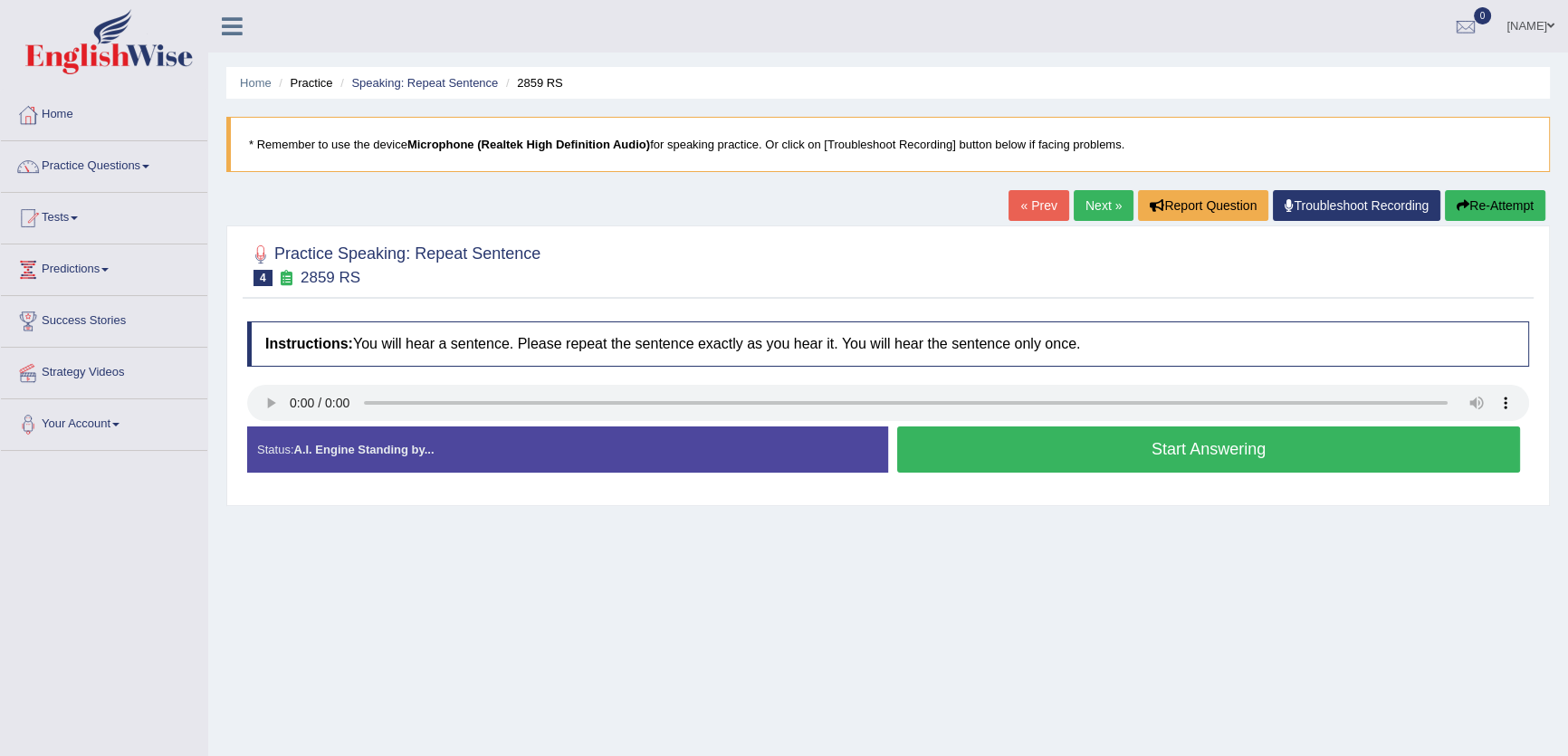 click on "Start Answering" at bounding box center [1209, 449] 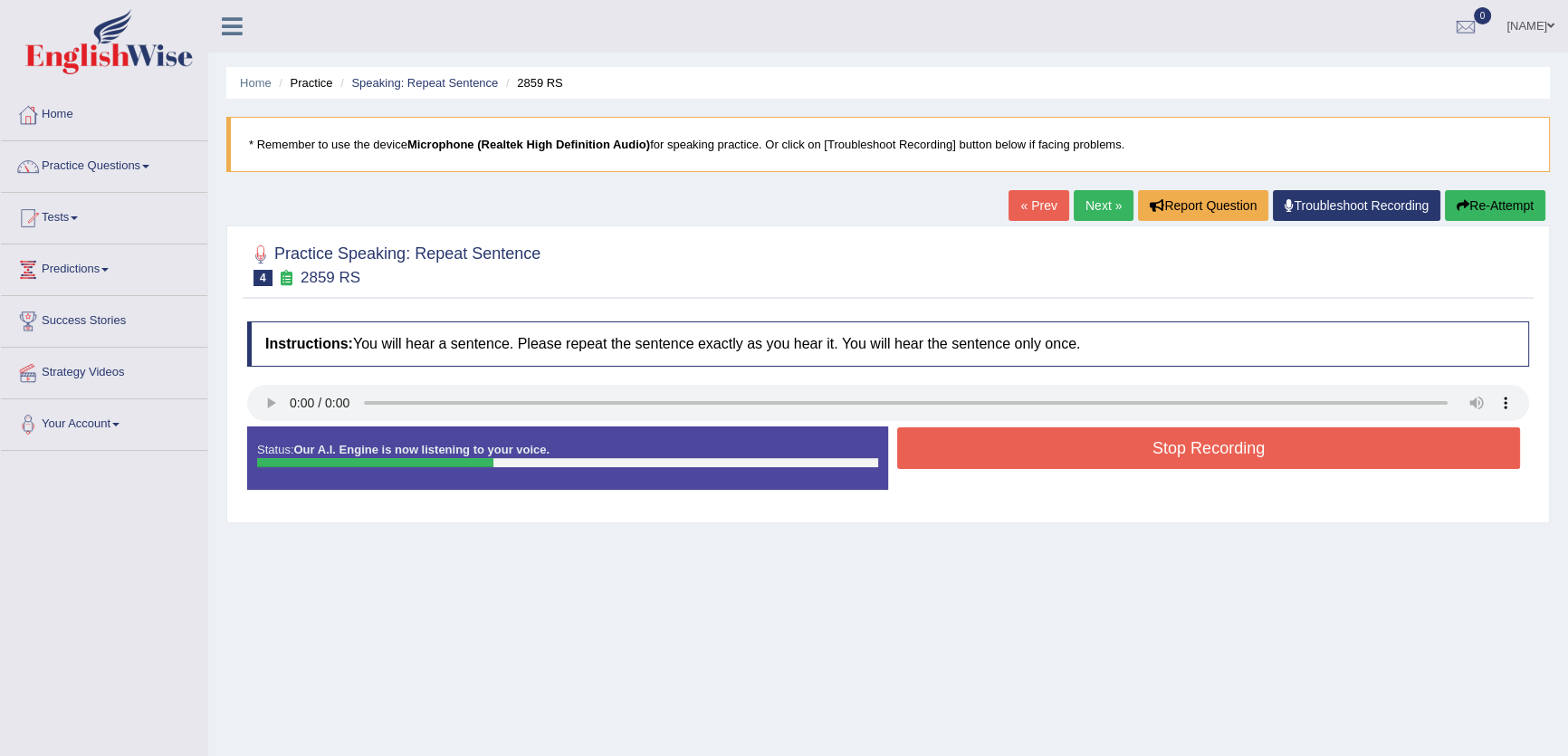 click on "Stop Recording" at bounding box center [1209, 448] 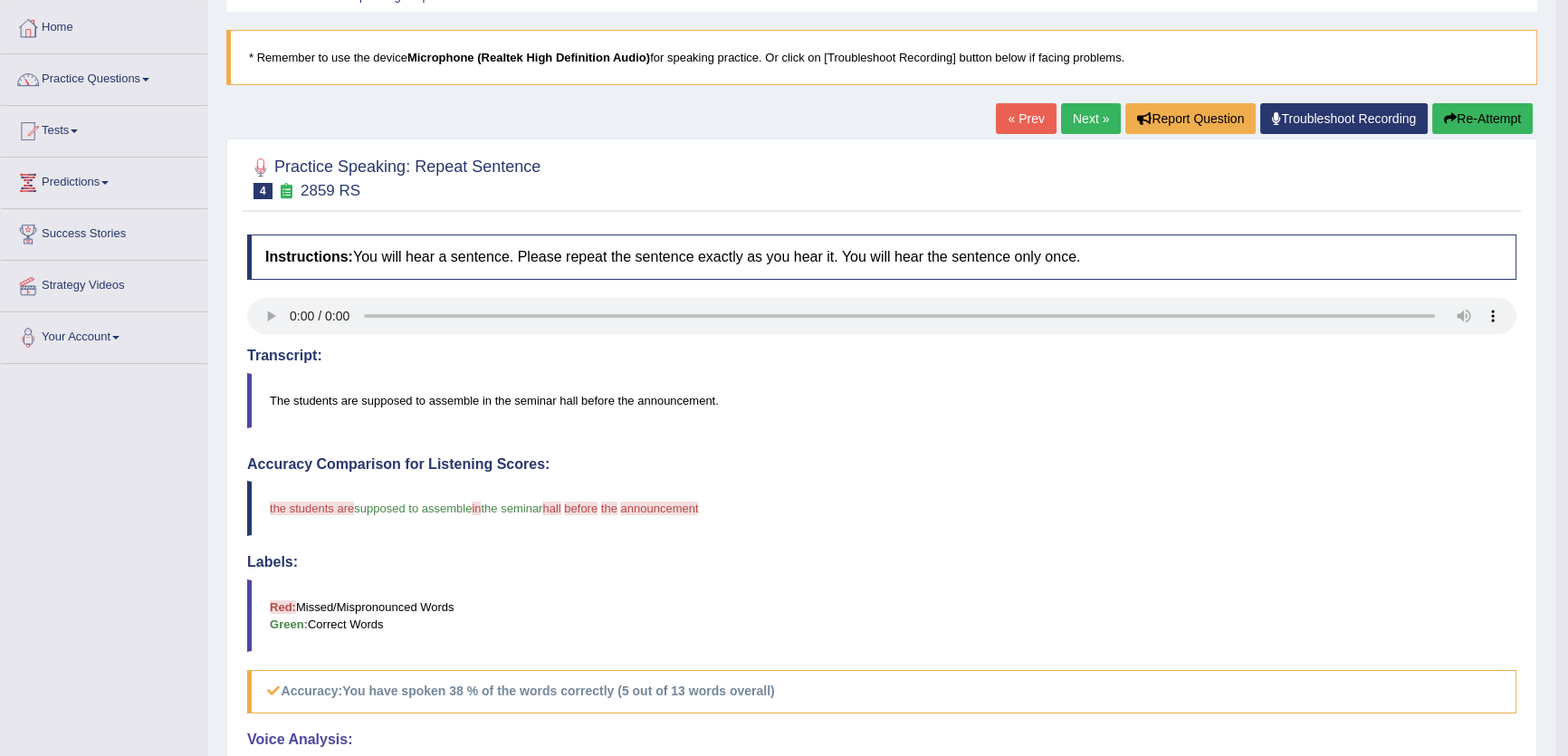 scroll, scrollTop: 0, scrollLeft: 0, axis: both 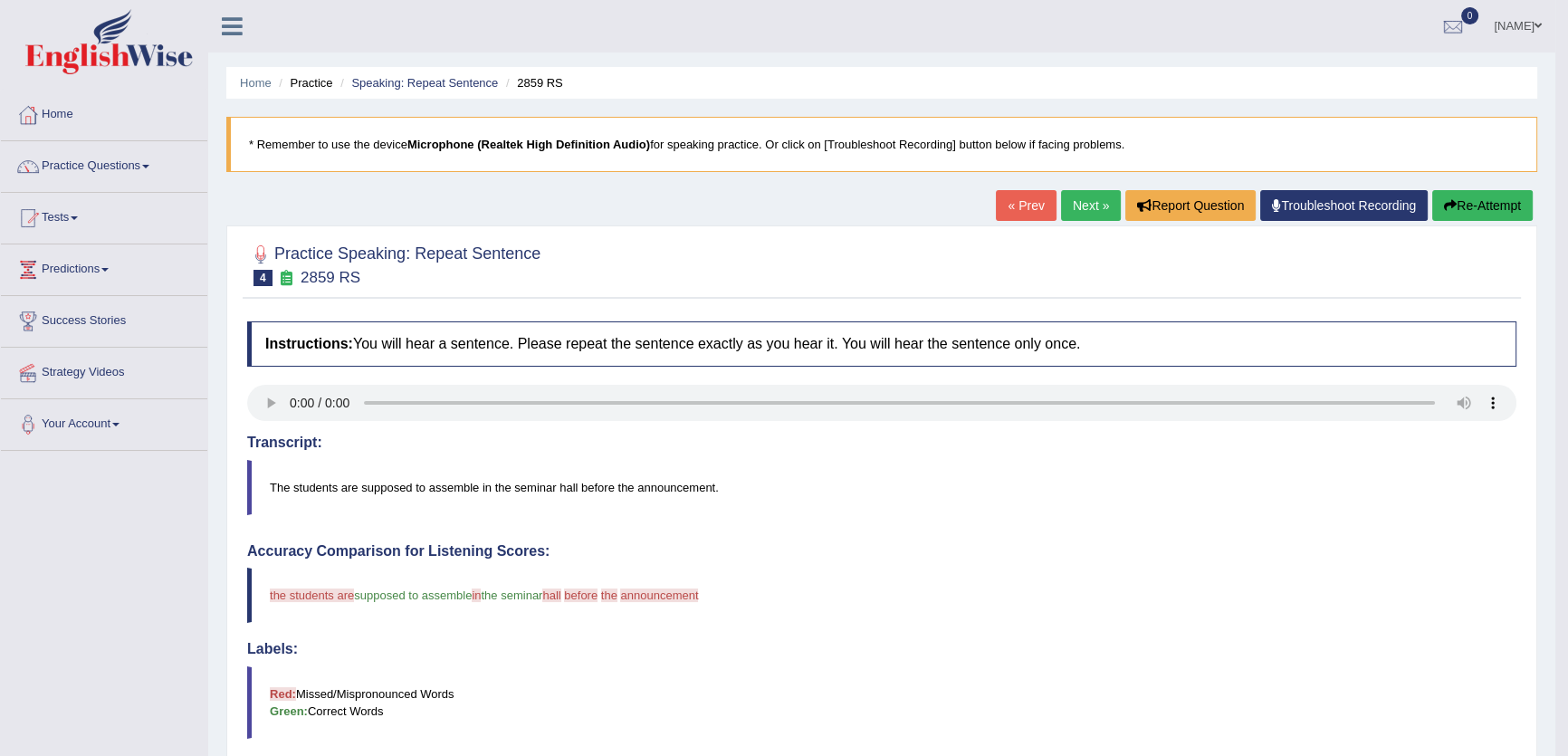 click on "Next »" at bounding box center [1091, 206] 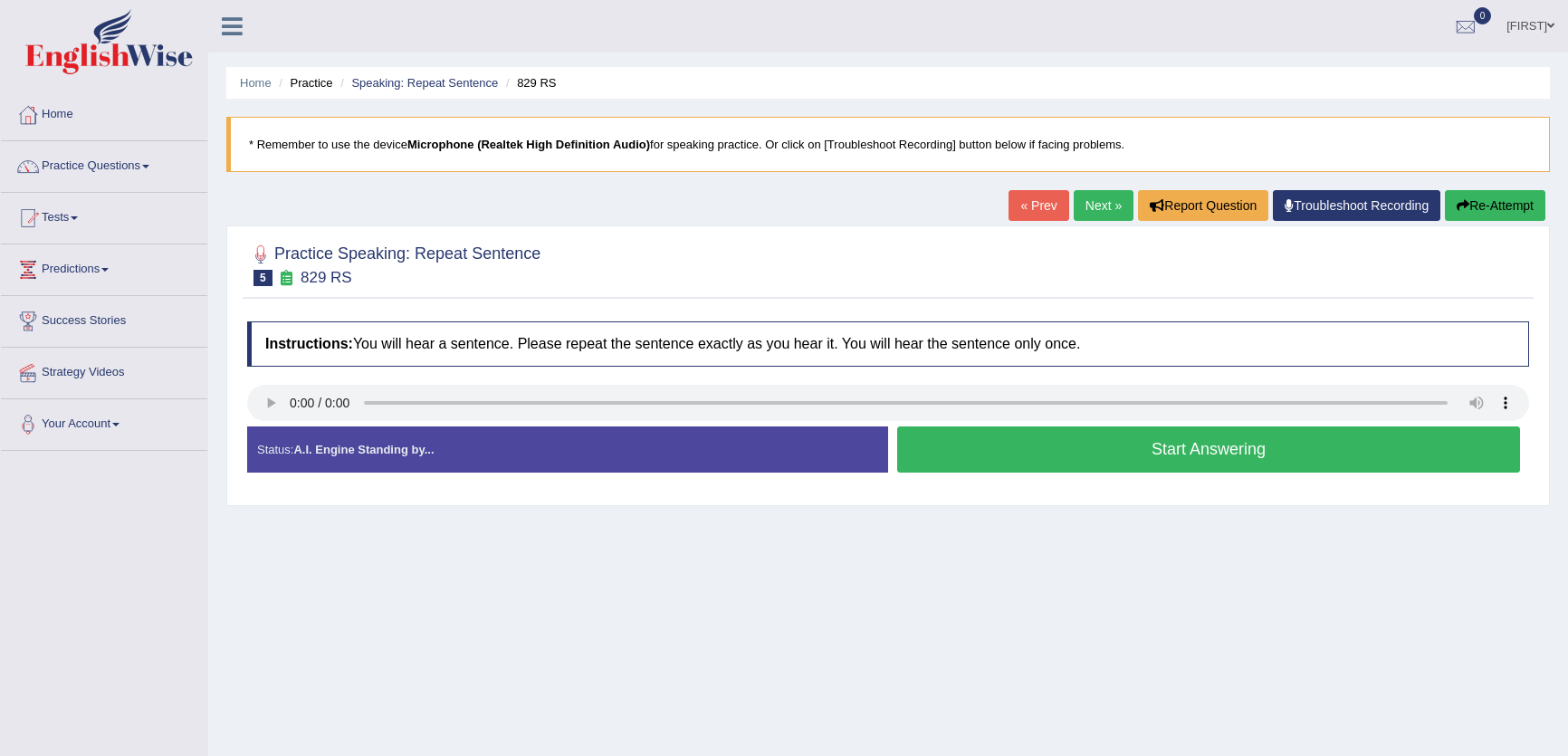 scroll, scrollTop: 0, scrollLeft: 0, axis: both 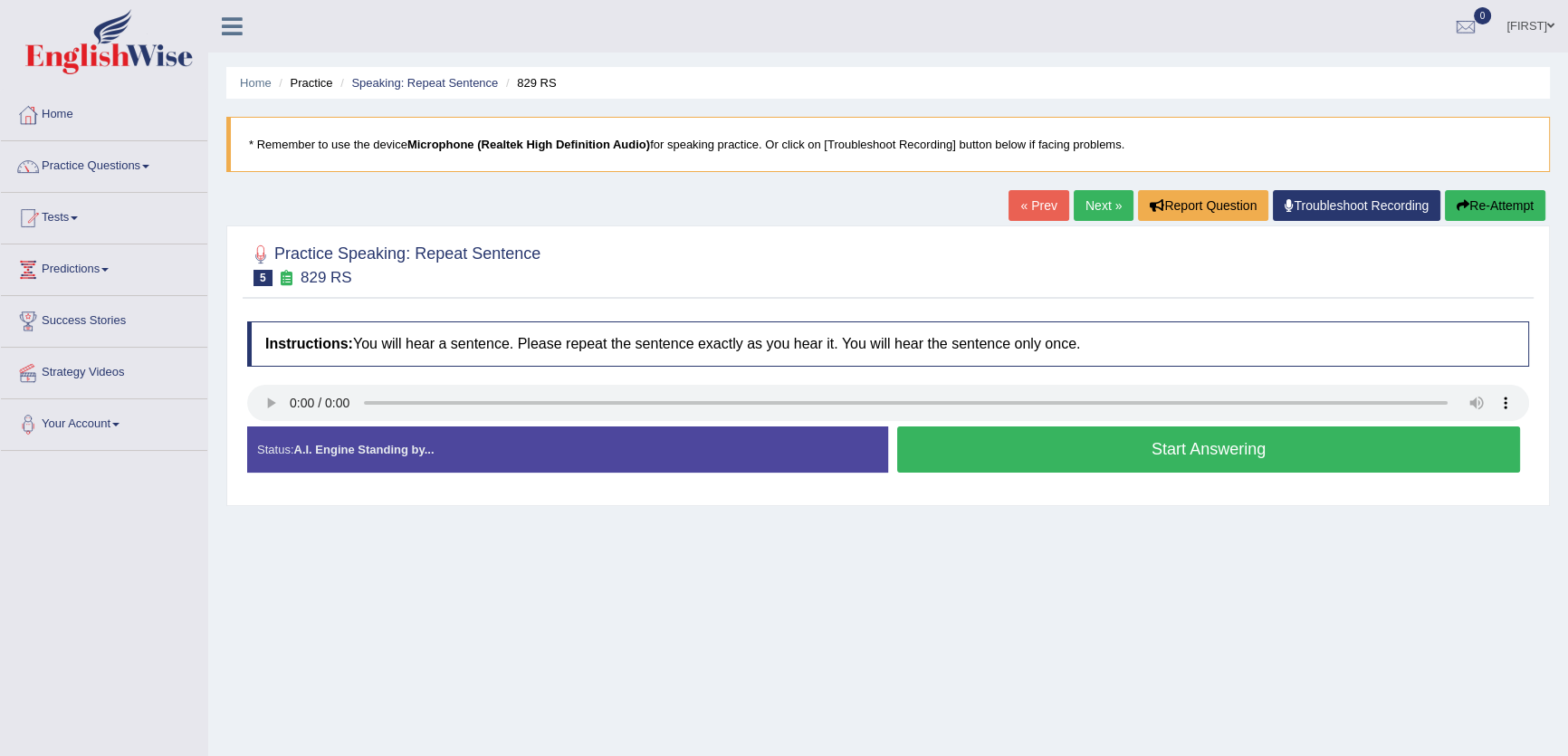 click on "Start Answering" at bounding box center [1209, 449] 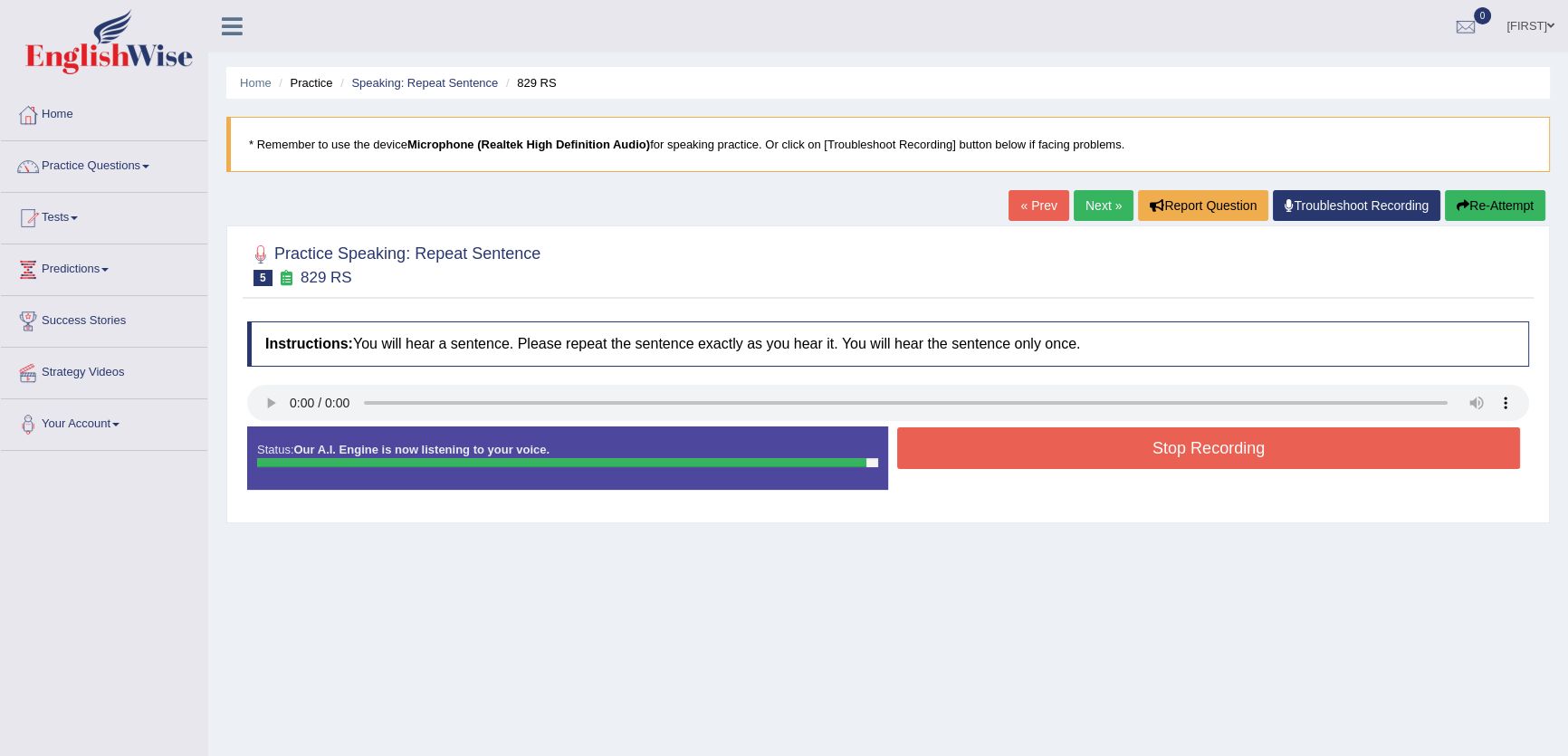 click on "Next »" at bounding box center (1104, 206) 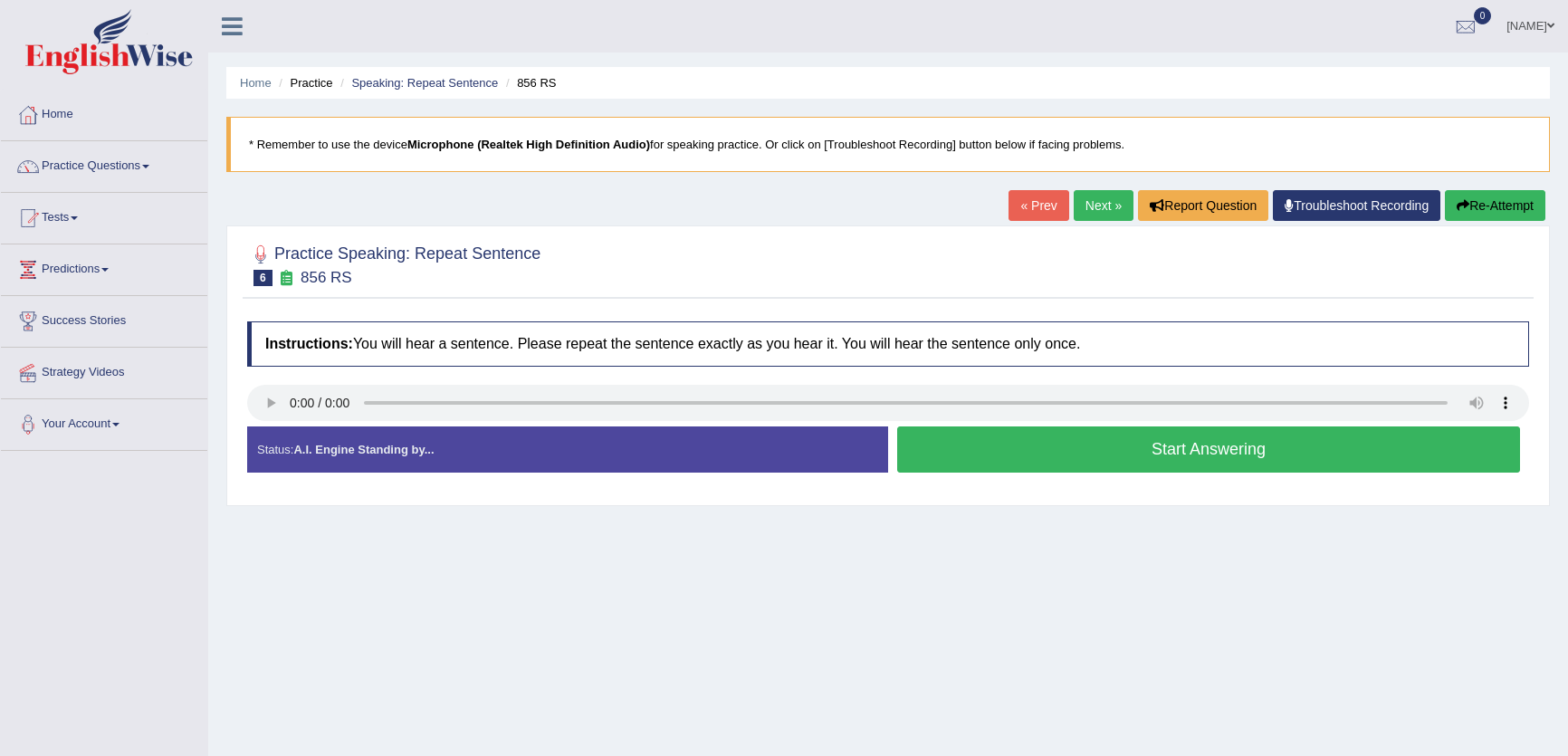 scroll, scrollTop: 0, scrollLeft: 0, axis: both 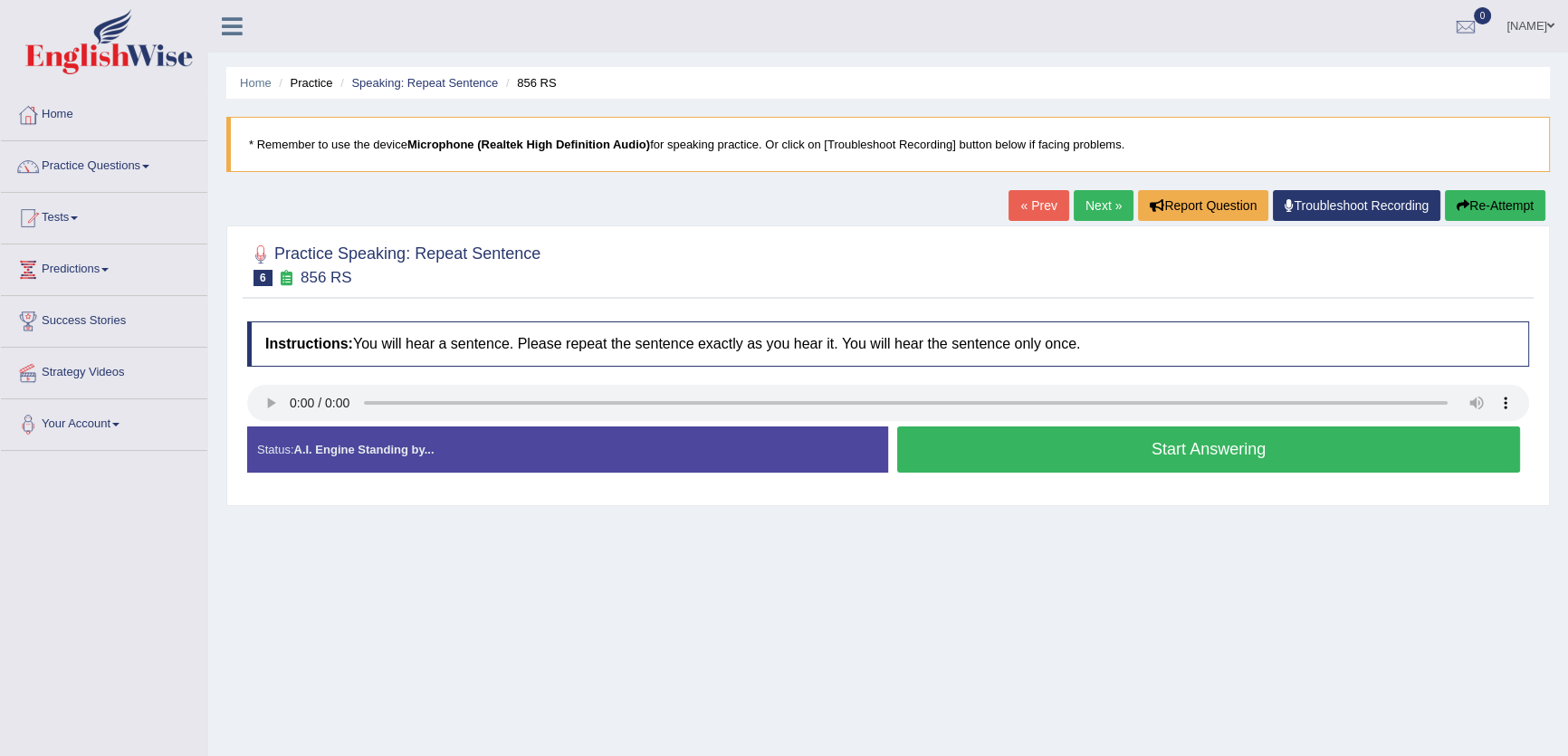 click on "Start Answering" at bounding box center (1209, 449) 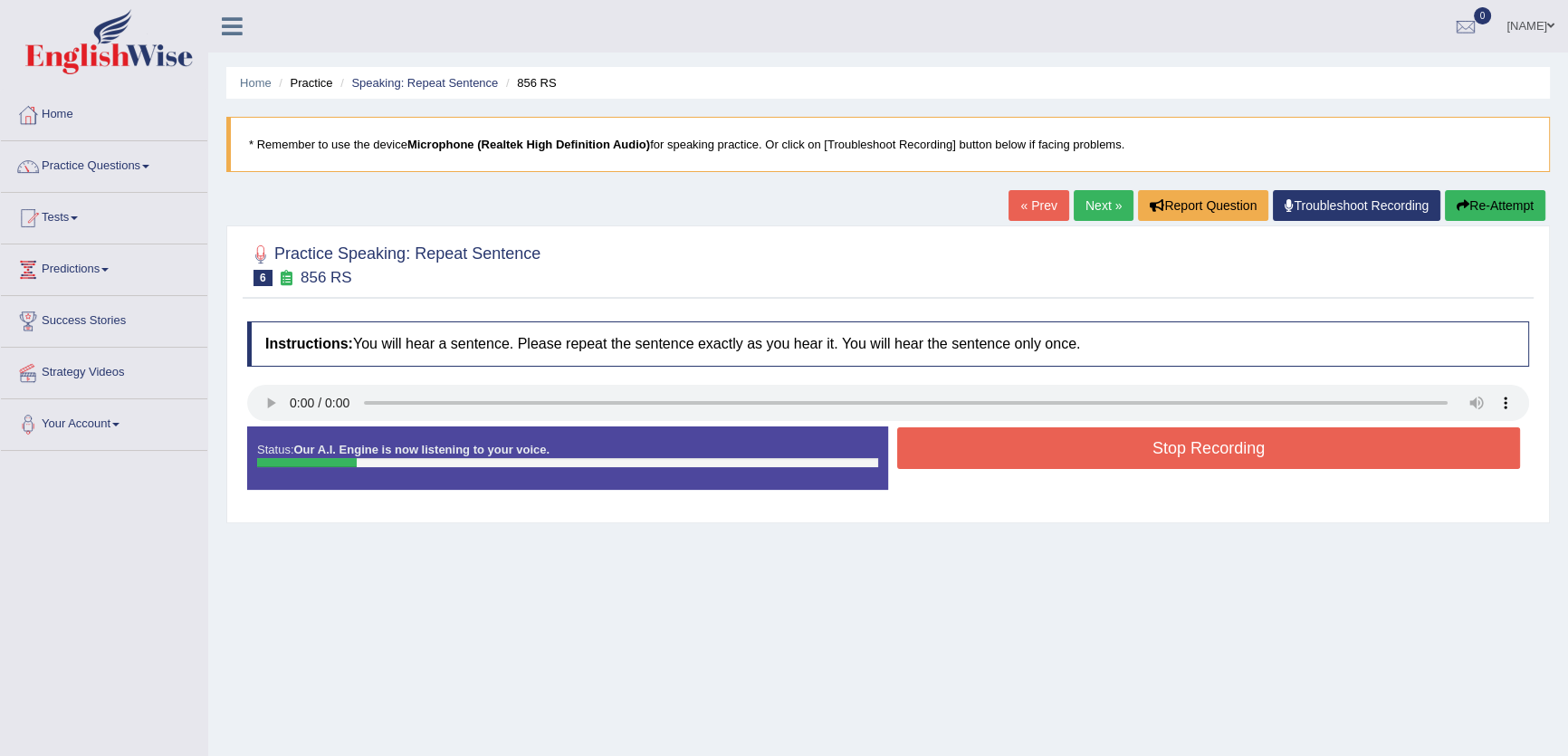 click on "Next »" at bounding box center (1104, 206) 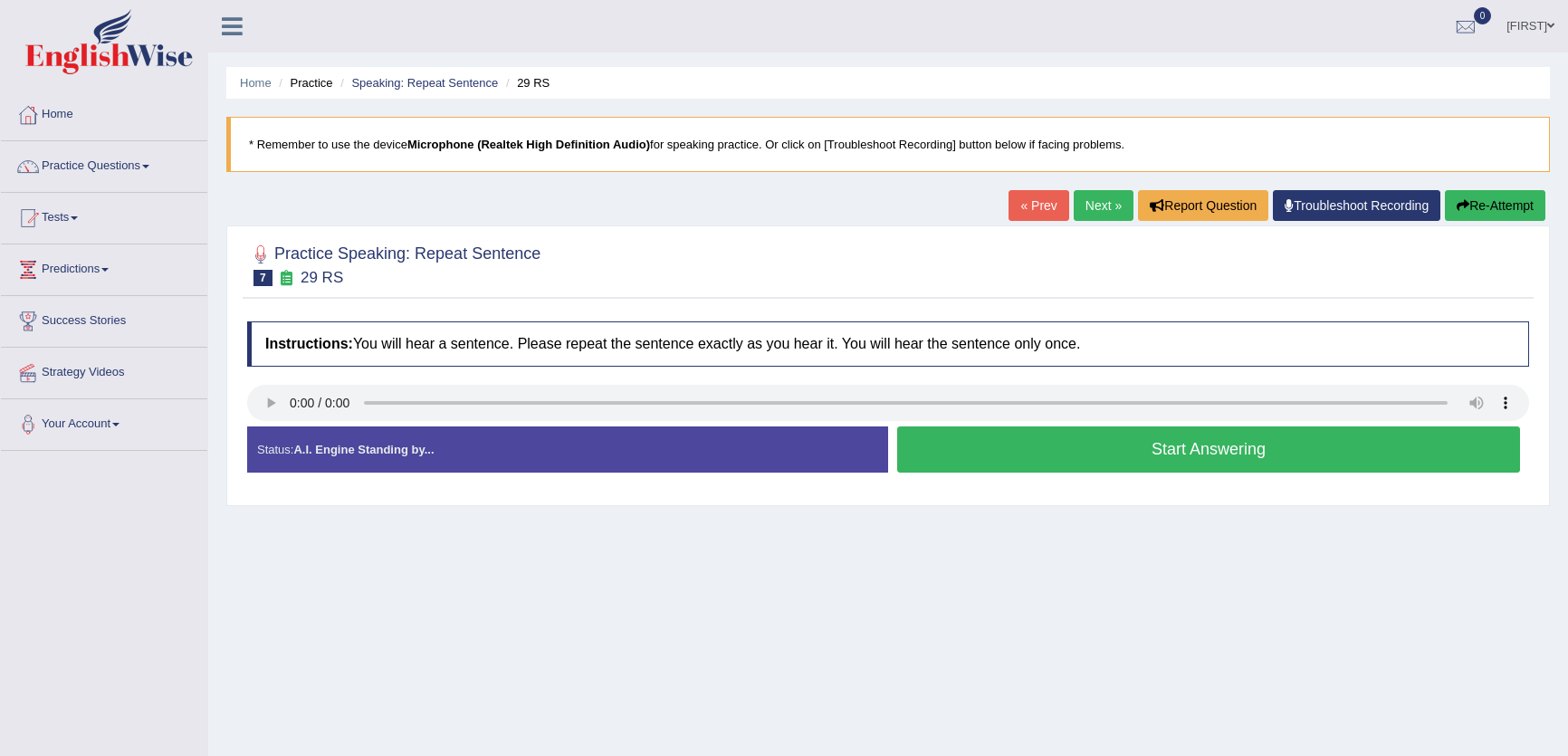 scroll, scrollTop: 0, scrollLeft: 0, axis: both 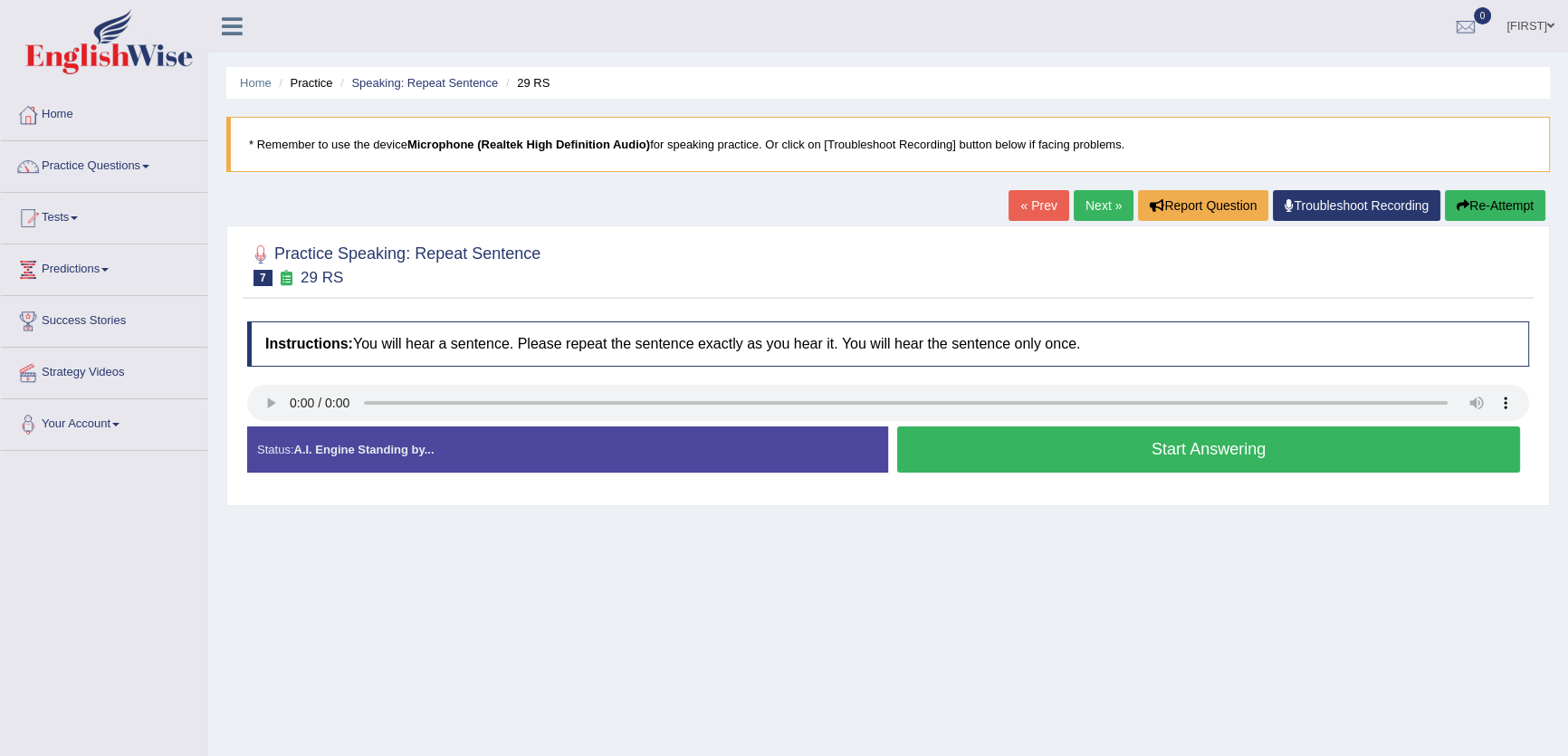 click on "Start Answering" at bounding box center [1209, 449] 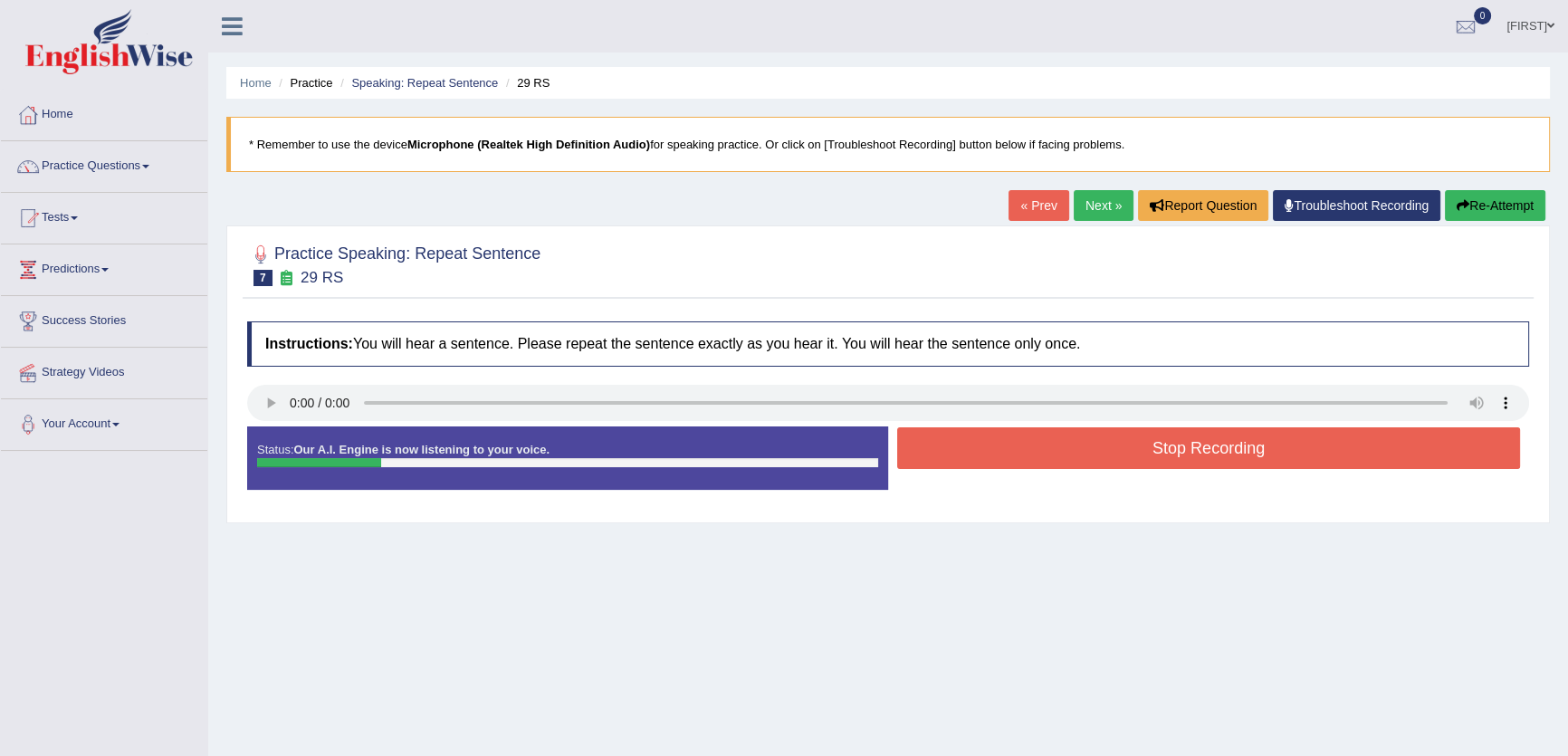 click on "Next »" at bounding box center (1104, 206) 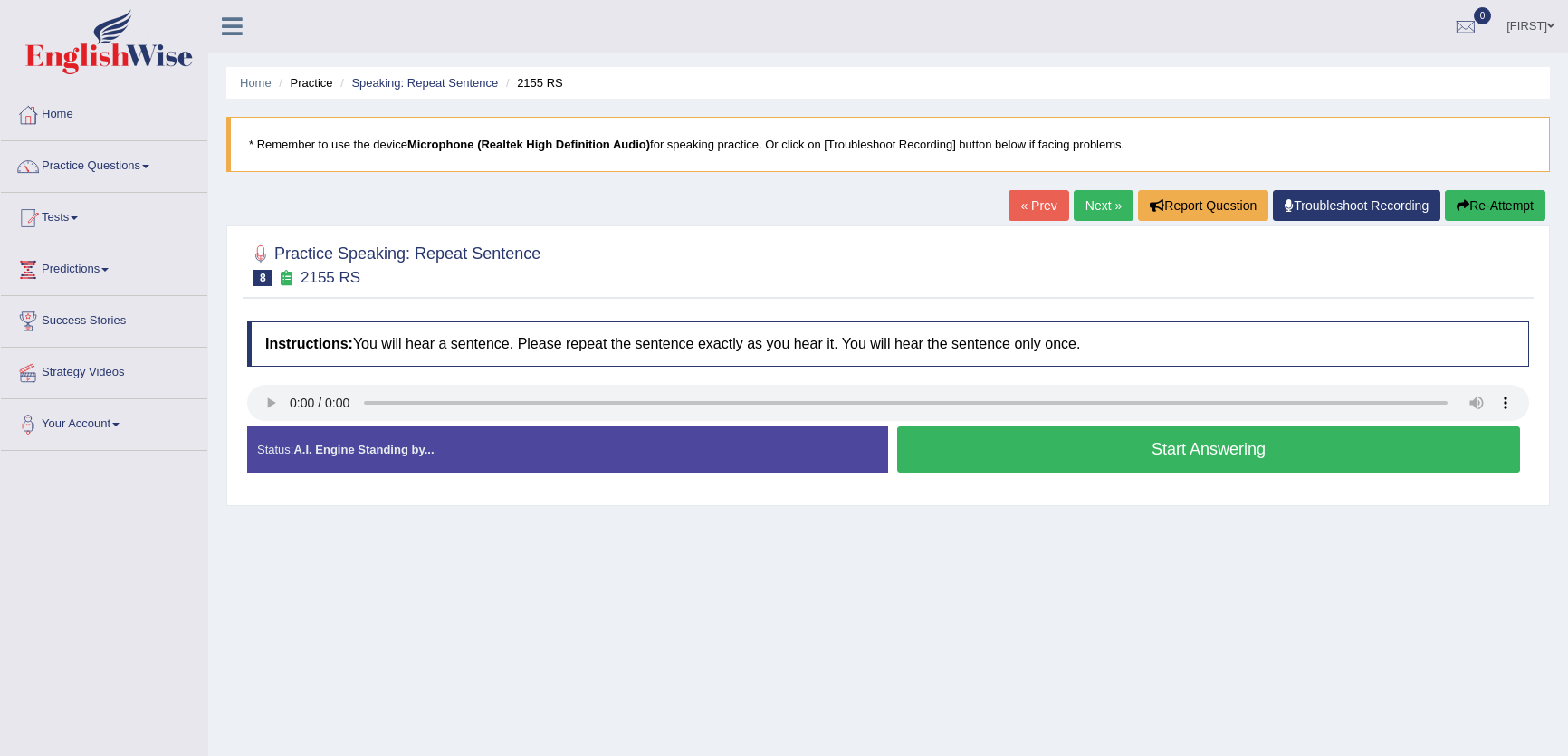 scroll, scrollTop: 0, scrollLeft: 0, axis: both 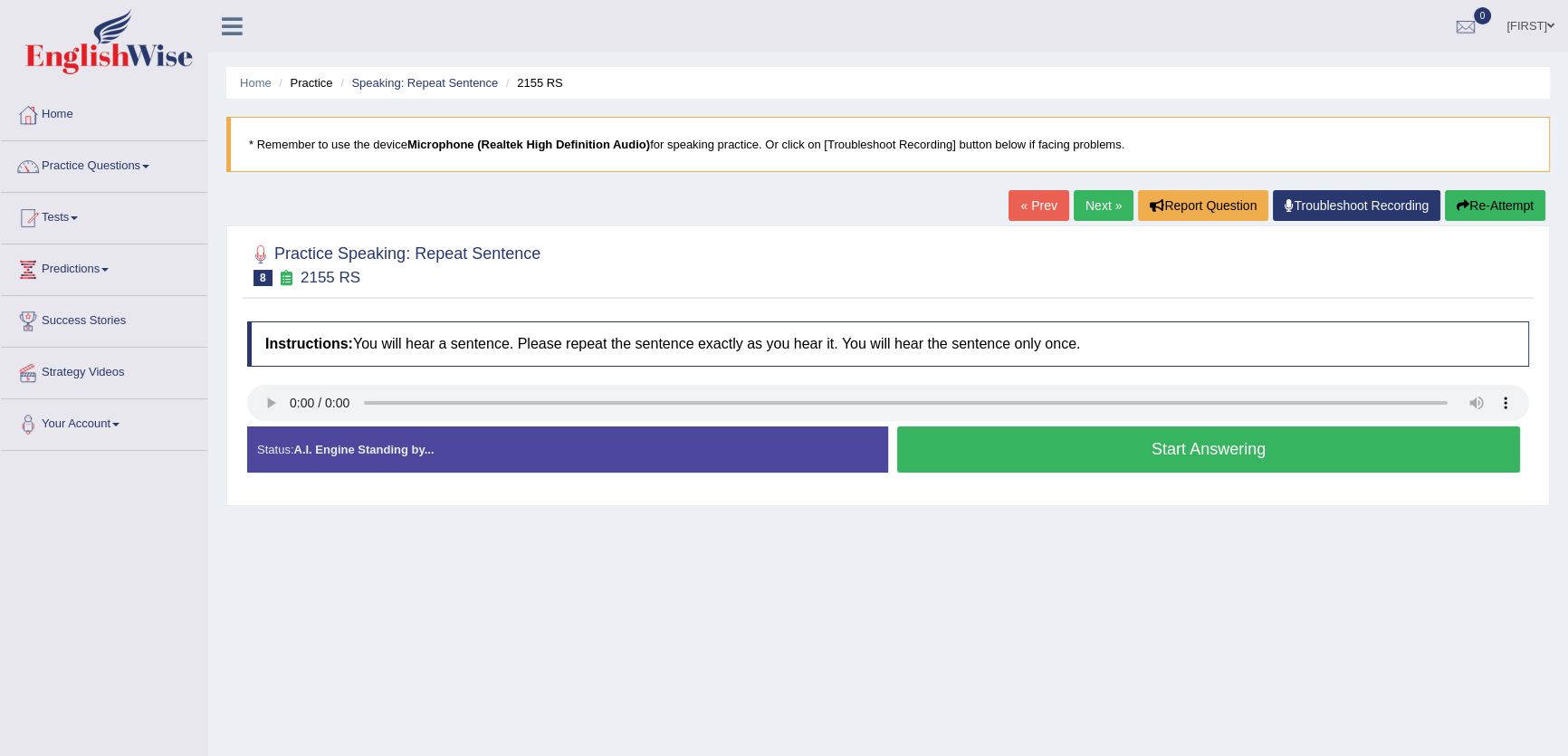 click on "Home
Practice
Speaking: Repeat Sentence
2155 RS
* Remember to use the device  Microphone (Realtek High Definition Audio)  for speaking practice. Or click on [Troubleshoot Recording] button below if facing problems.
« Prev Next »  Report Question  Troubleshoot Recording  Re-Attempt
Practice Speaking: Repeat Sentence
8
2155 RS
Instructions:  You will hear a sentence. Please repeat the sentence exactly as you hear it. You will hear the sentence only once.
Transcript: All laboratory equipment will be provided in class. Created with Highcharts 7.1.2 Too low Too high Time Pitch meter: 0 1 2 3 4 5 6 7 8 9 10 Created with Highcharts 7.1.2 Great Too slow Too fast Time Speech pace meter: 0 5 10 15 20 25 30 35 40 Accuracy Comparison for Listening Scores: Labels:
Red:  Missed/Mispronounced Words
Green:" at bounding box center (888, 453) 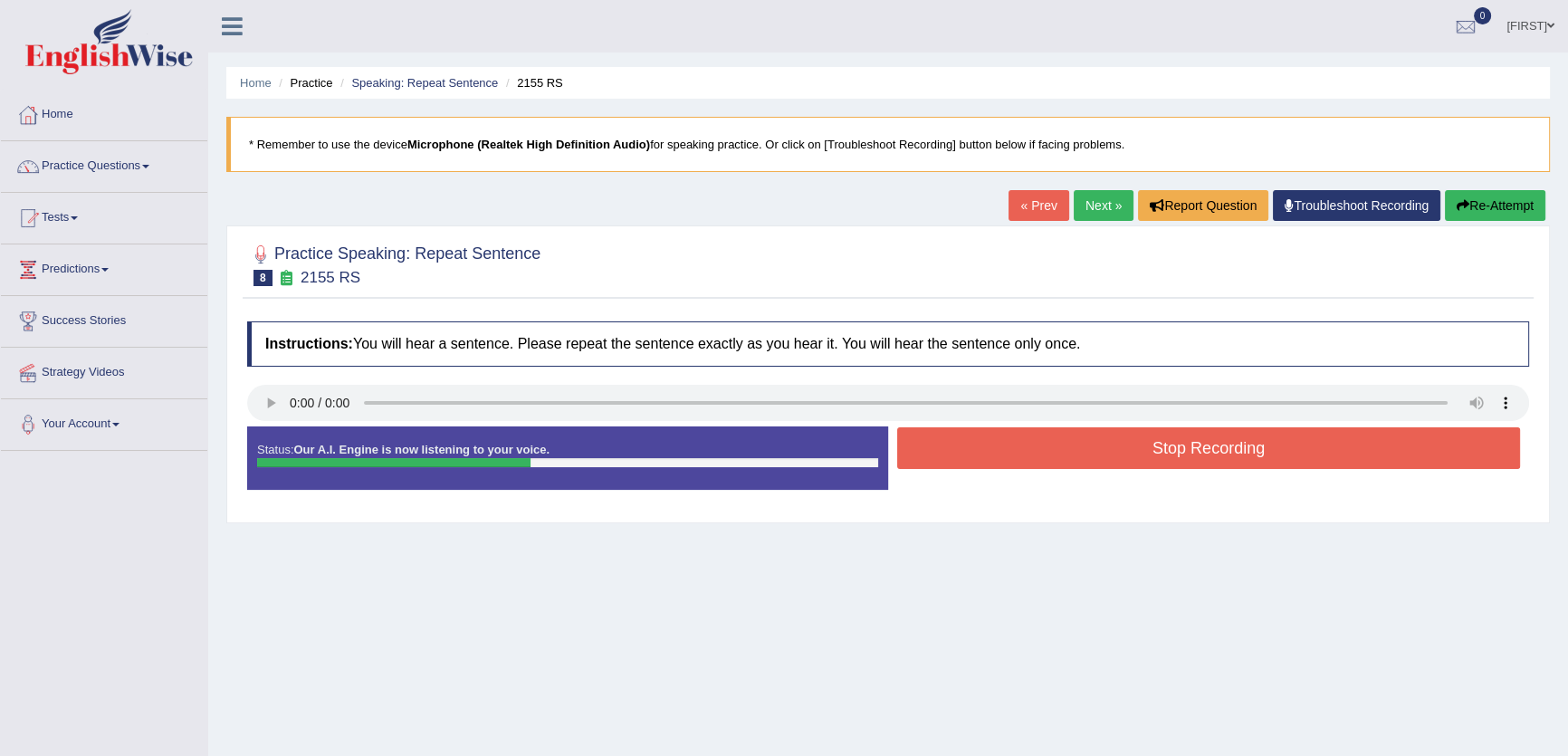 click on "Stop Recording" at bounding box center (1209, 448) 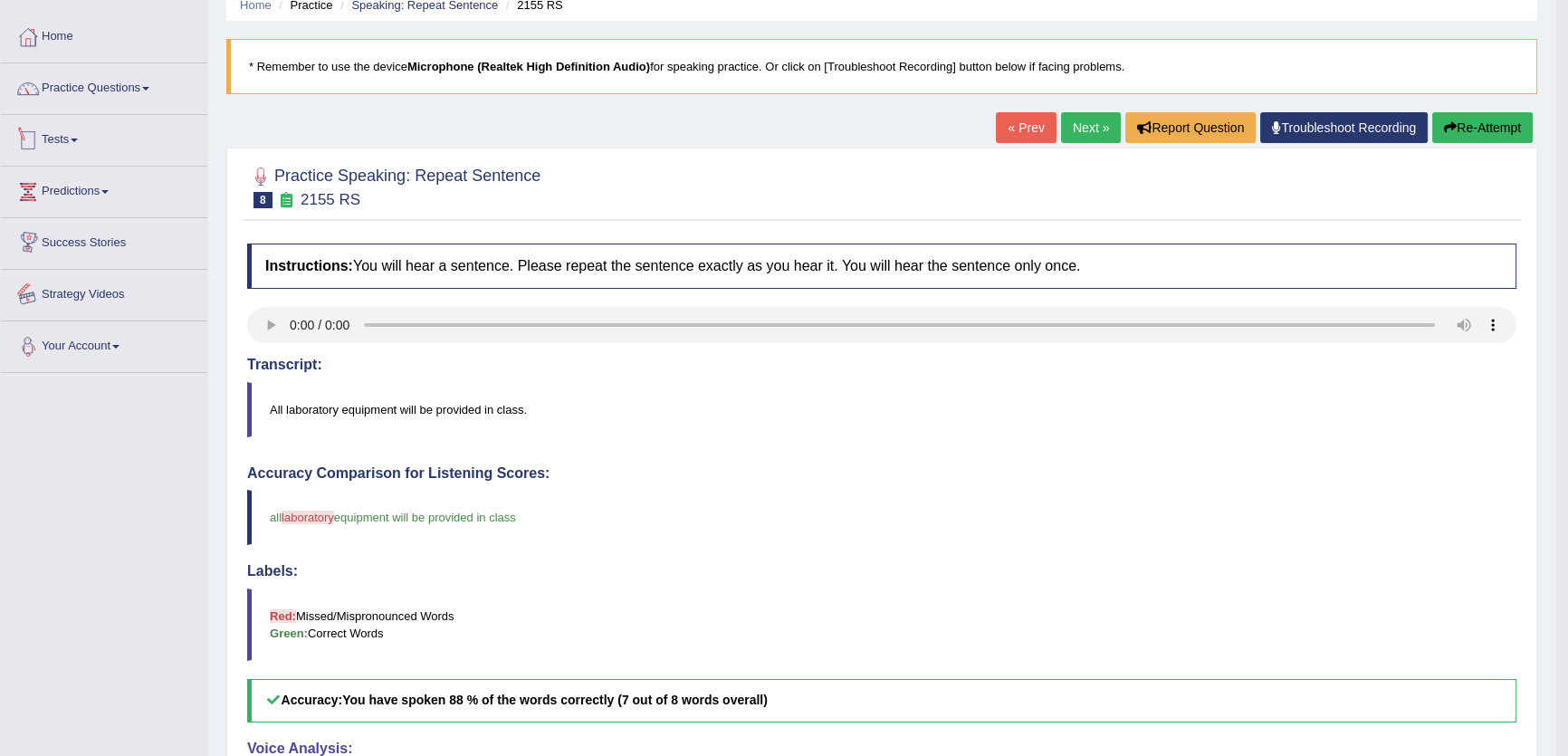 scroll, scrollTop: 0, scrollLeft: 0, axis: both 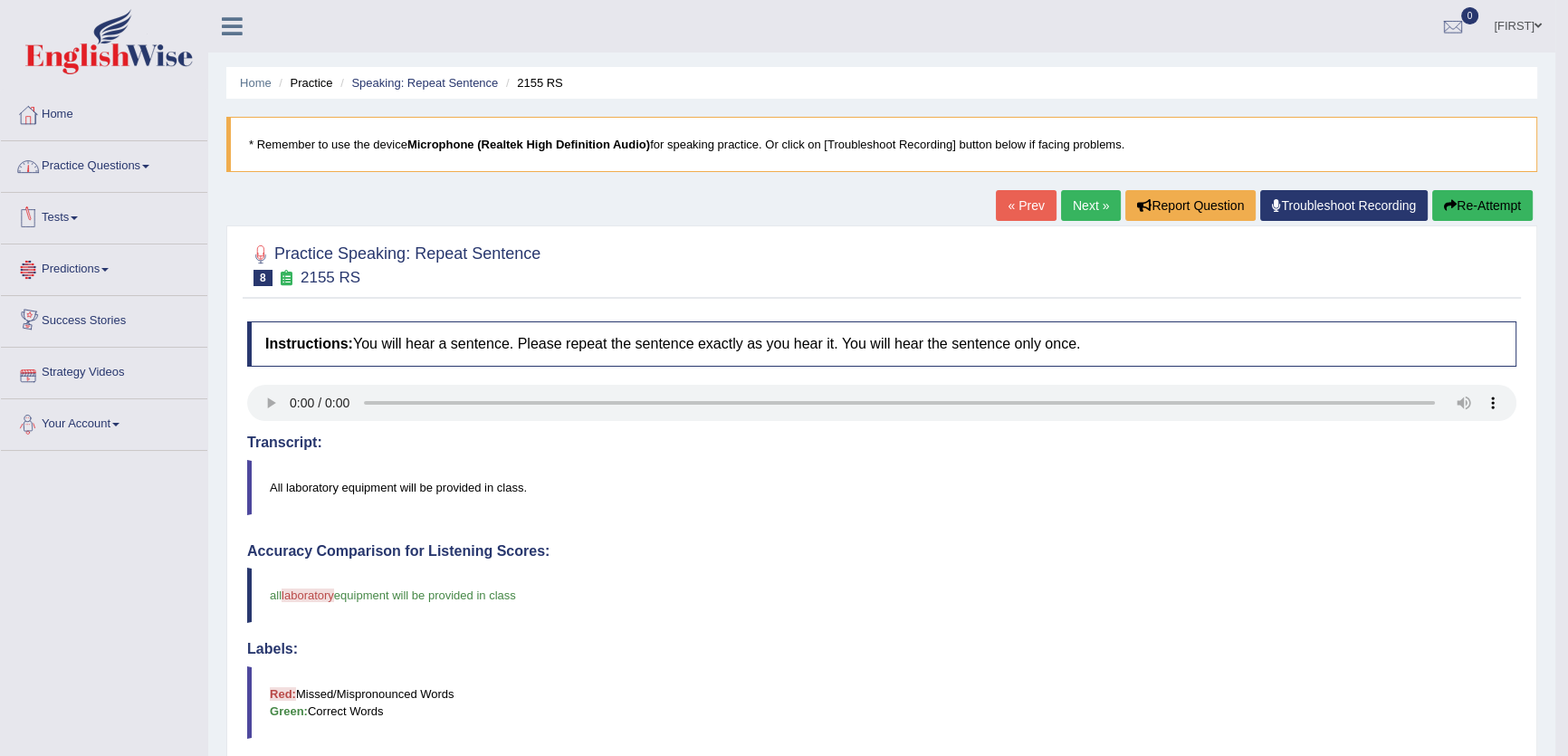 click on "Practice Questions" at bounding box center (104, 164) 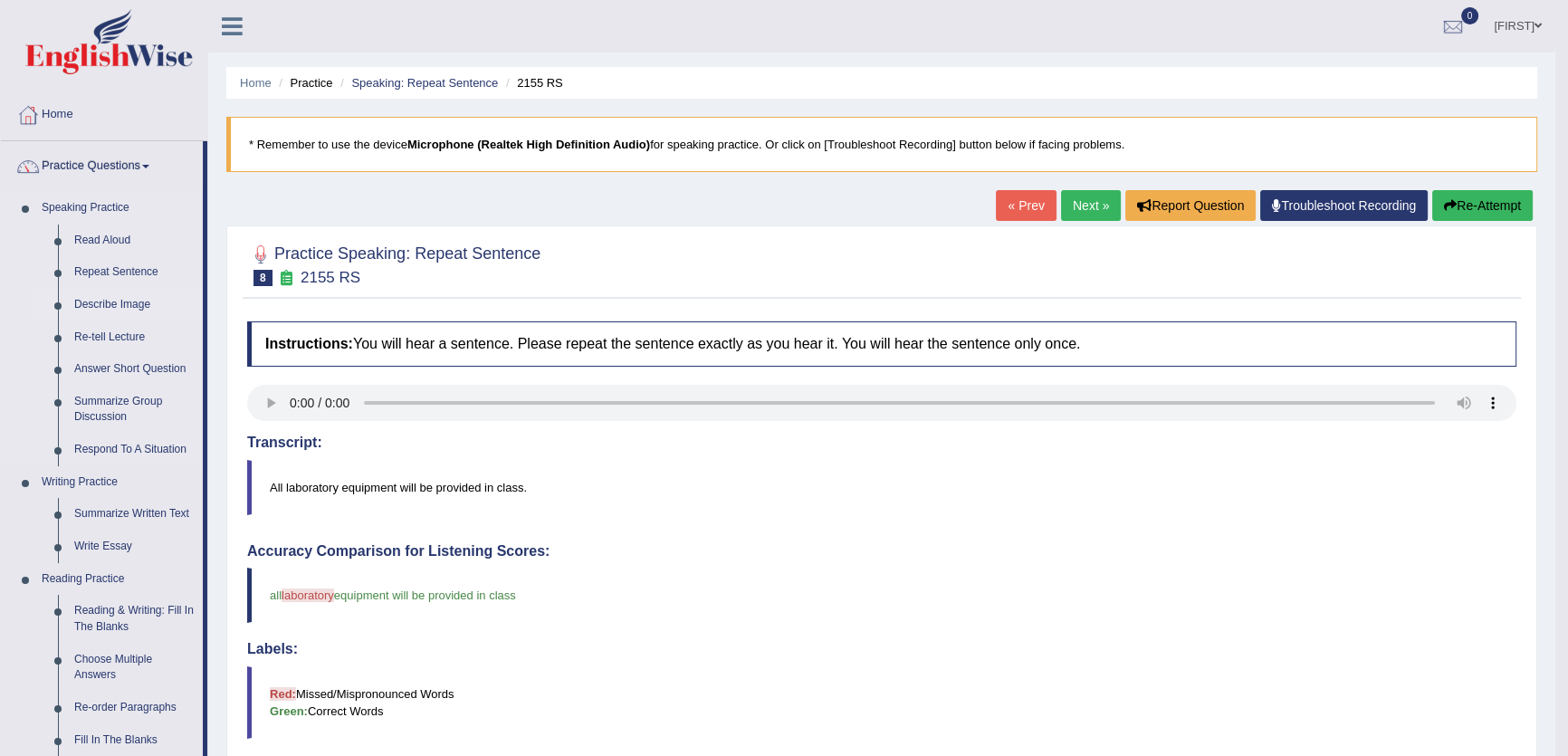 click on "Describe Image" at bounding box center [134, 305] 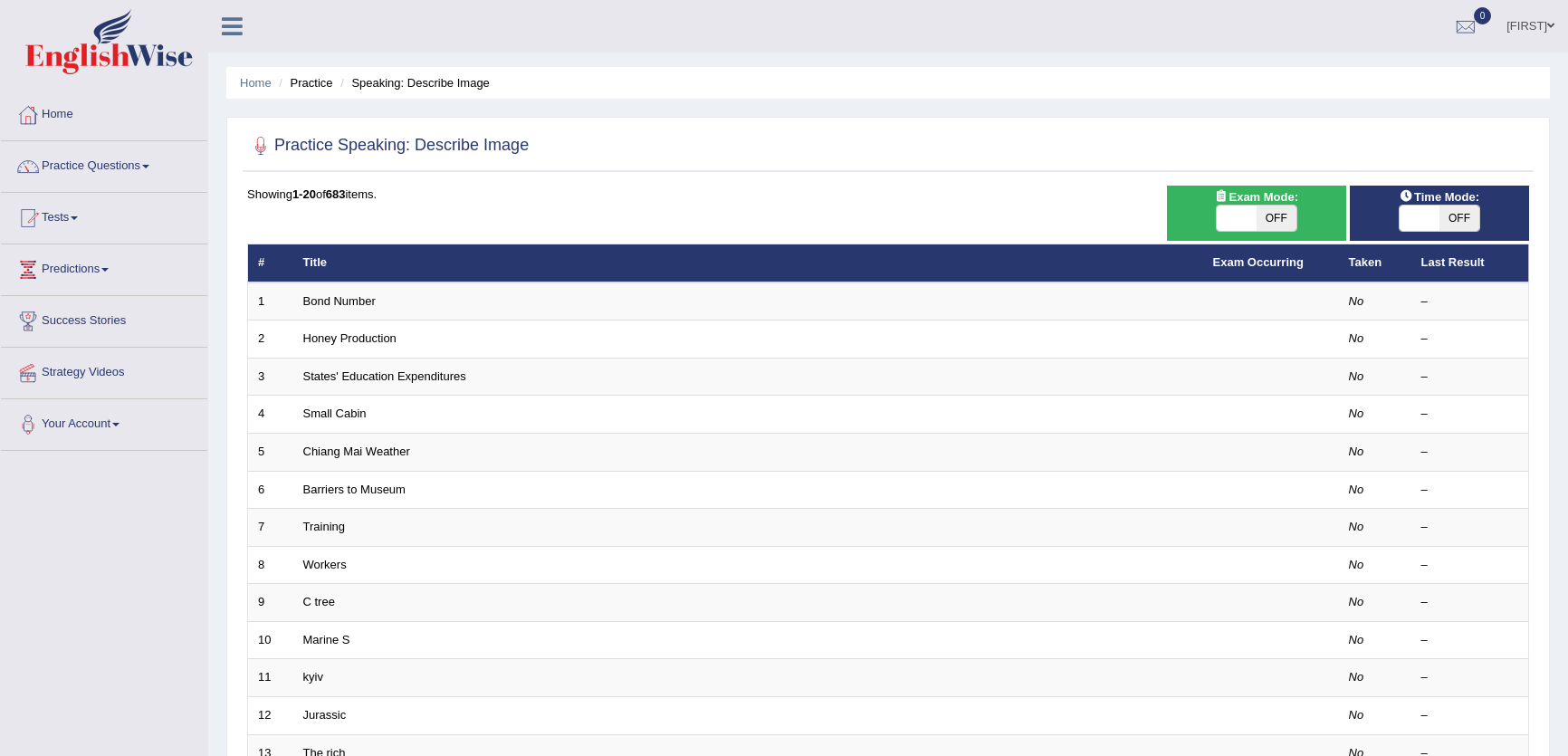 scroll, scrollTop: 0, scrollLeft: 0, axis: both 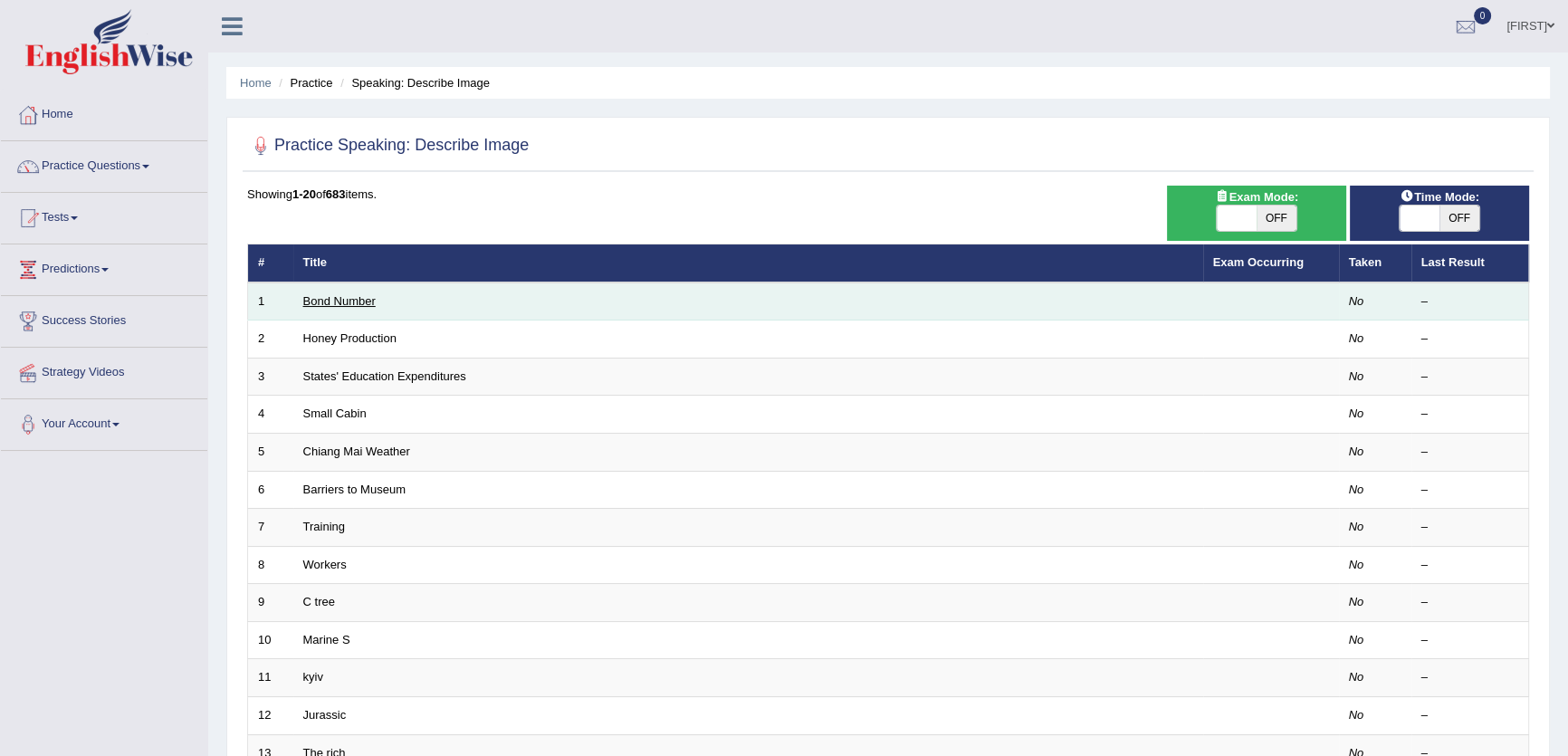 click on "Bond Number" at bounding box center [339, 301] 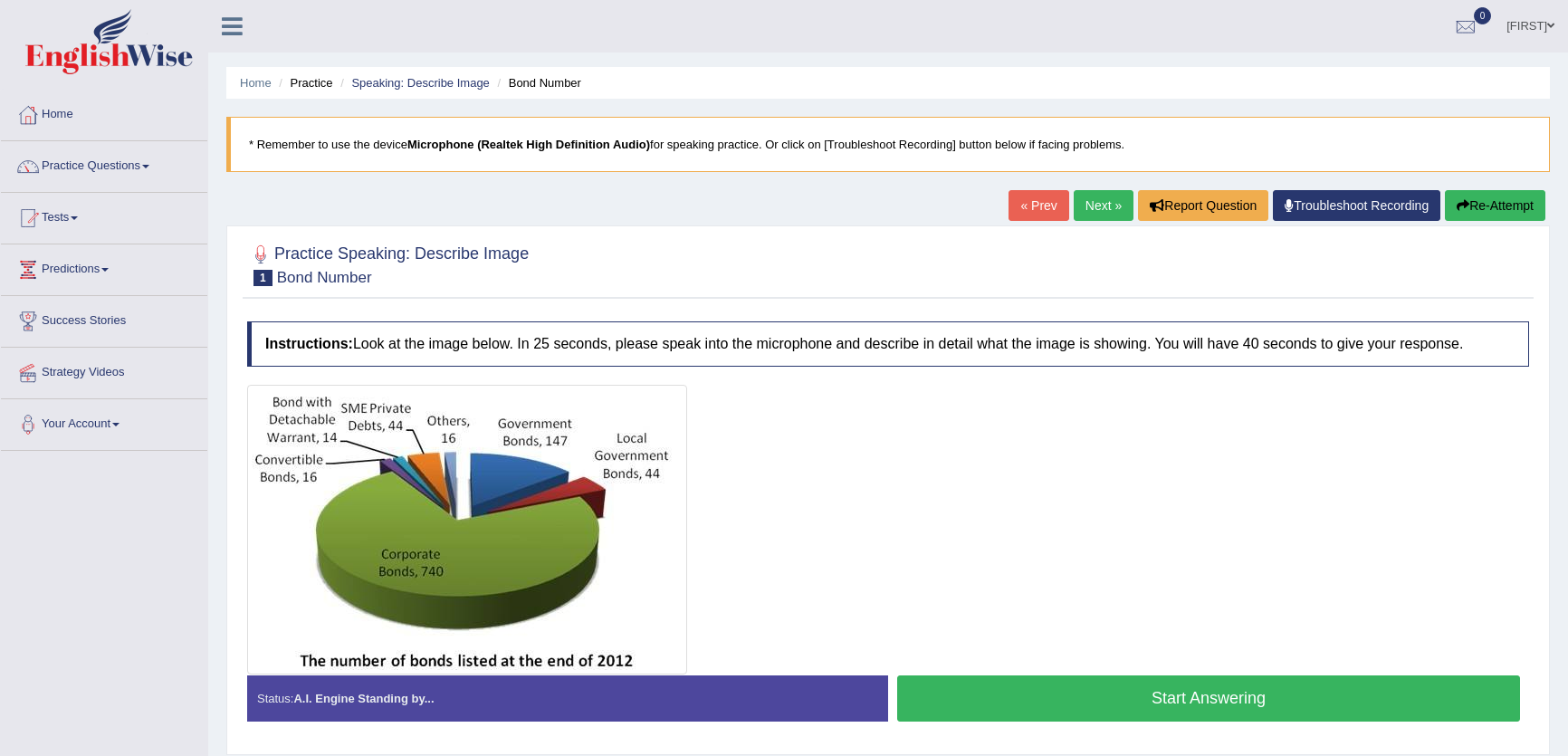 scroll, scrollTop: 0, scrollLeft: 0, axis: both 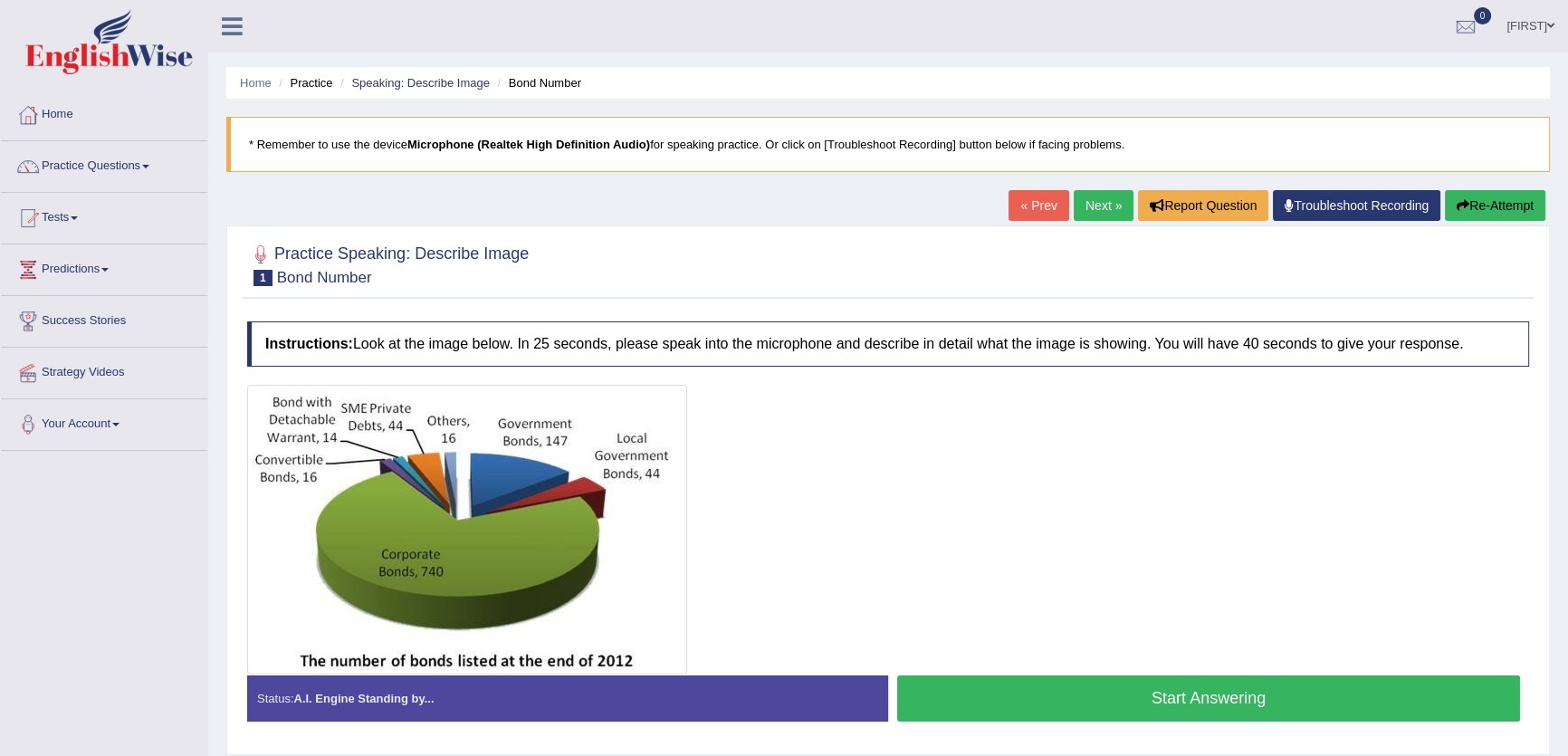 click on "Next »" at bounding box center [1104, 206] 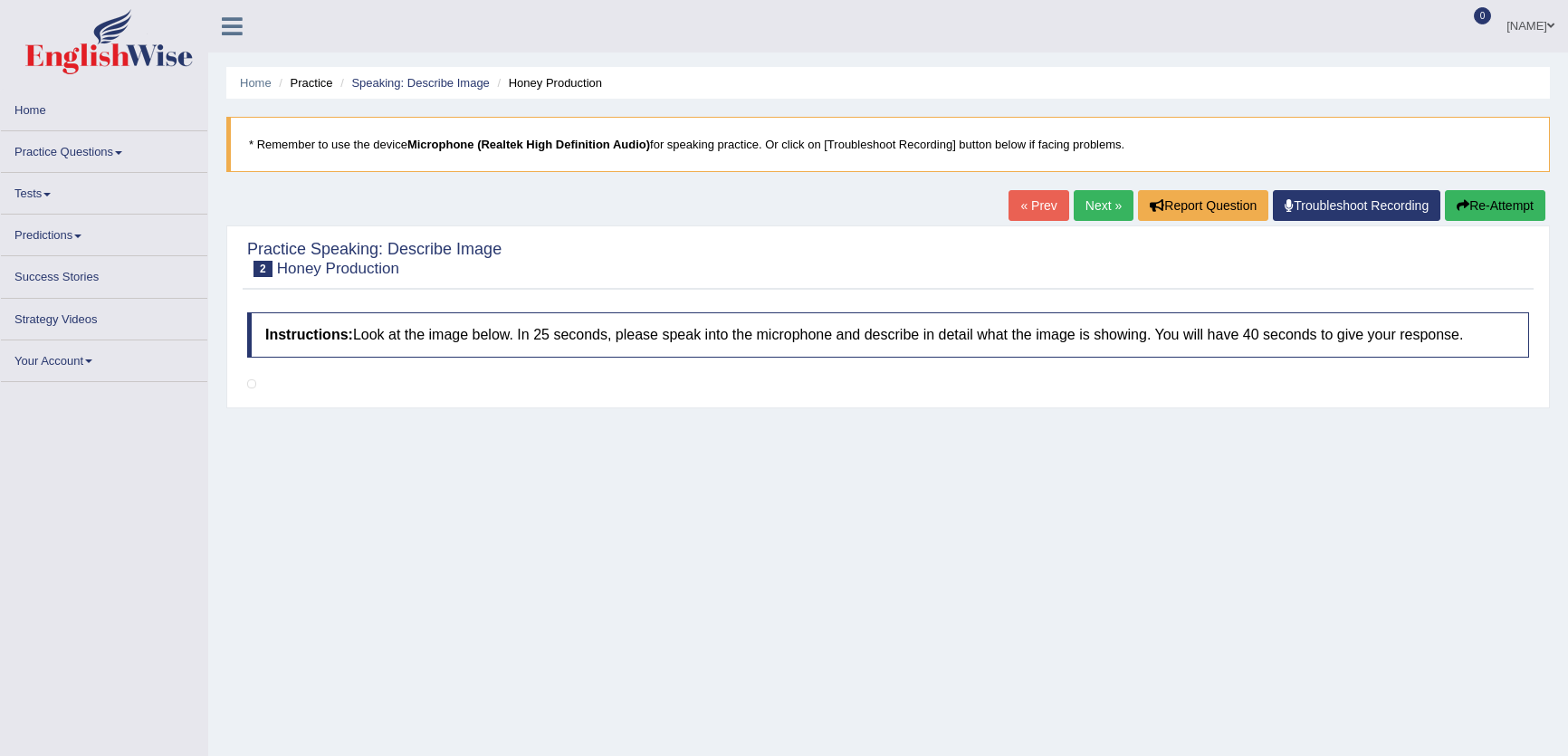 scroll, scrollTop: 0, scrollLeft: 0, axis: both 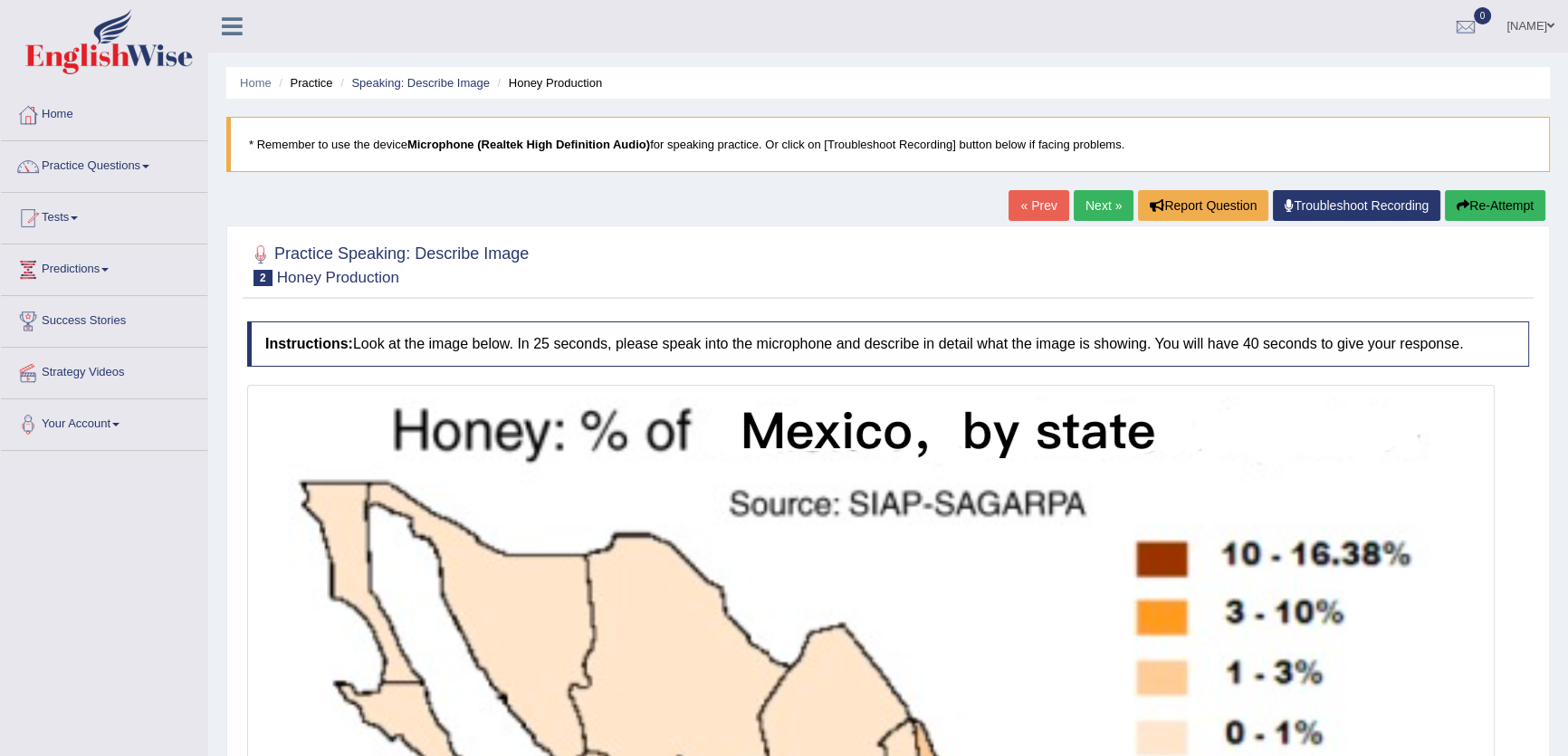 click on "Next »" at bounding box center [1104, 206] 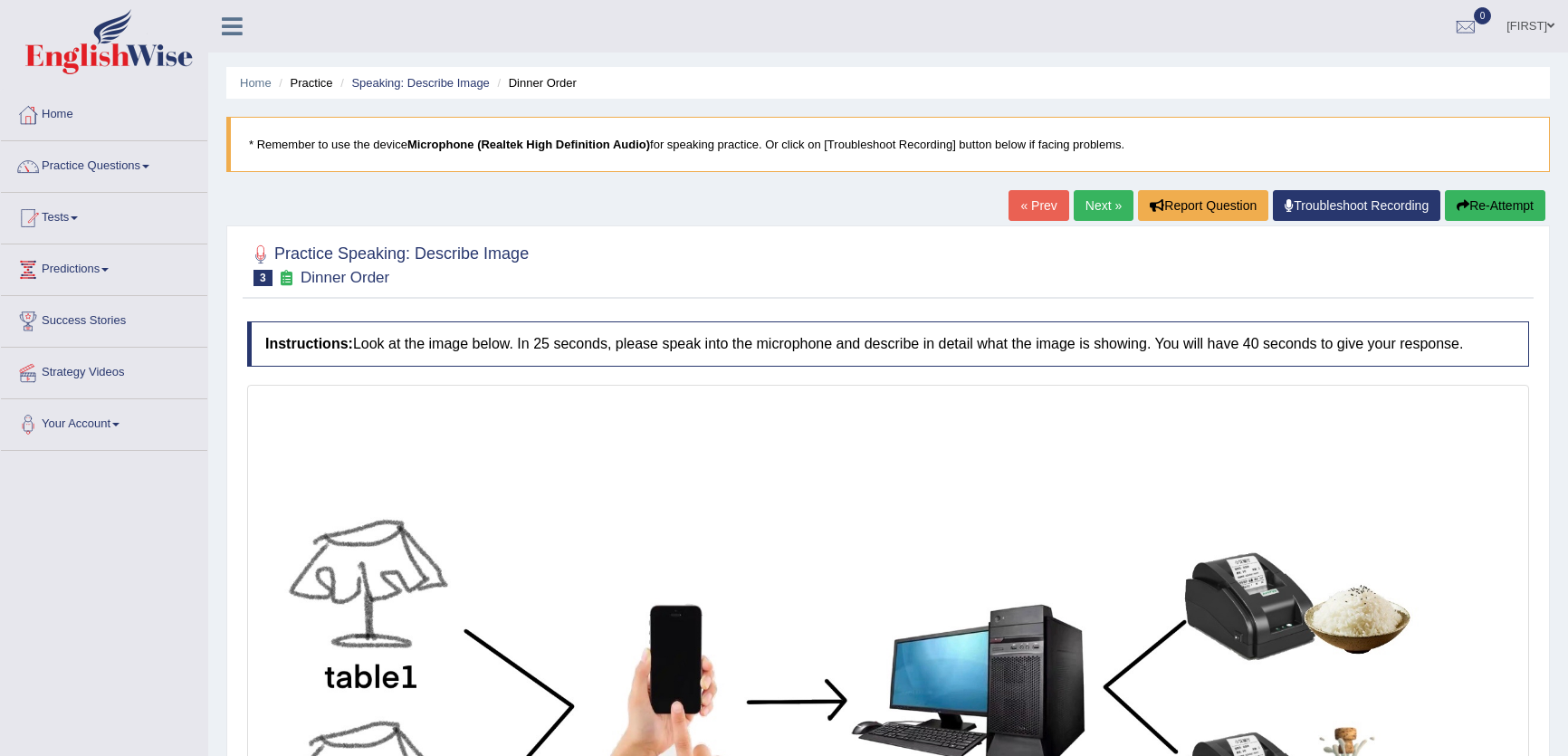 scroll, scrollTop: 0, scrollLeft: 0, axis: both 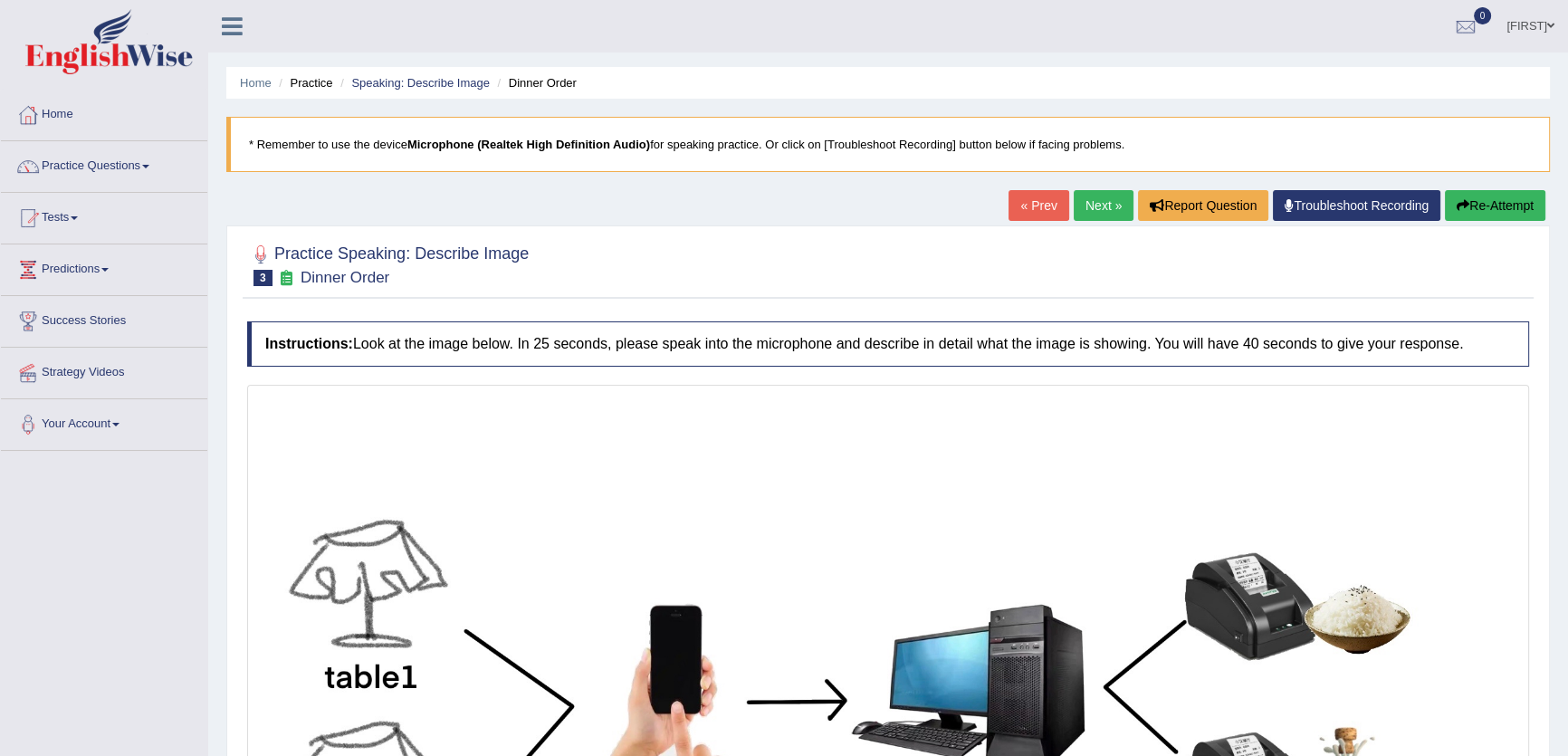 click on "« Prev" at bounding box center (1038, 206) 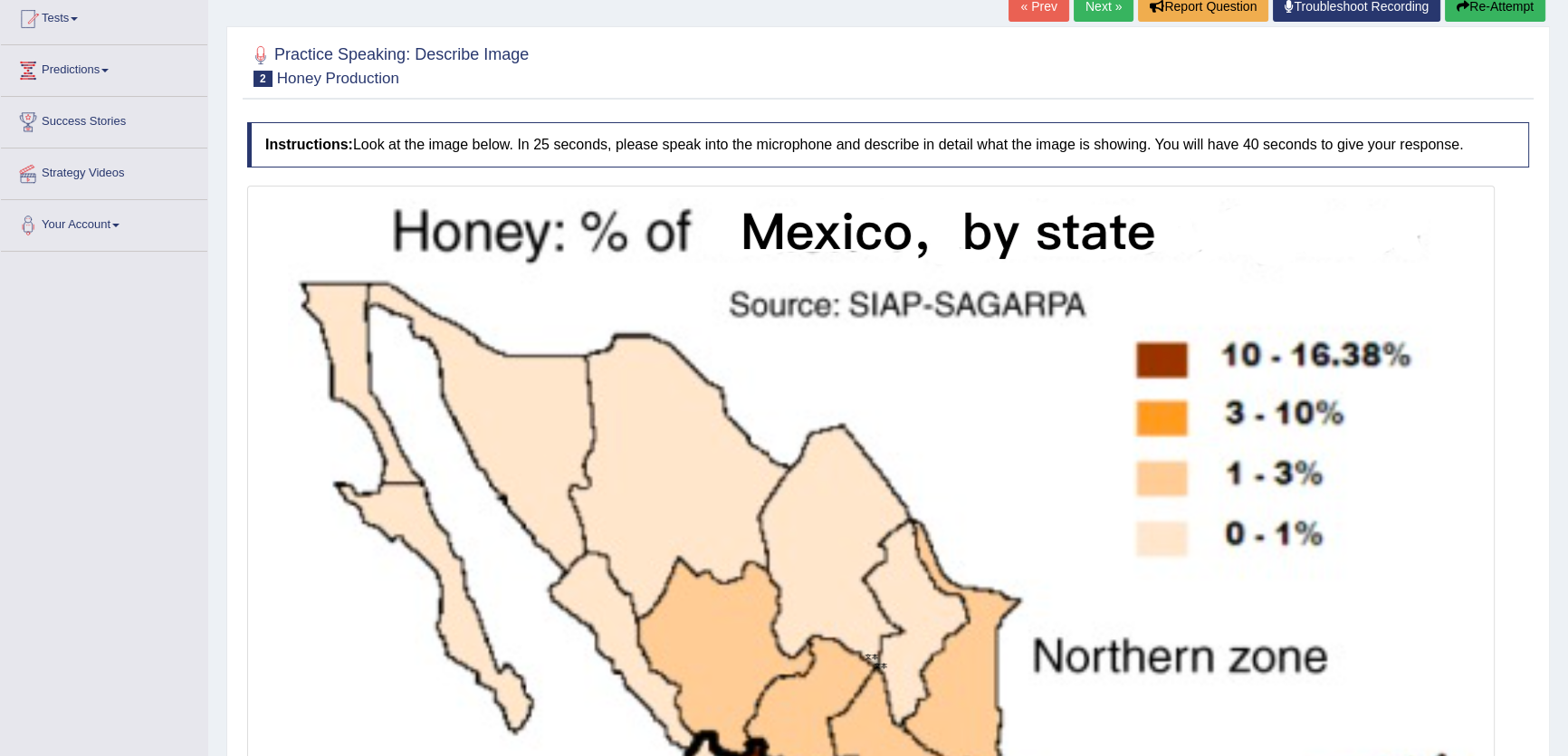 scroll, scrollTop: 363, scrollLeft: 0, axis: vertical 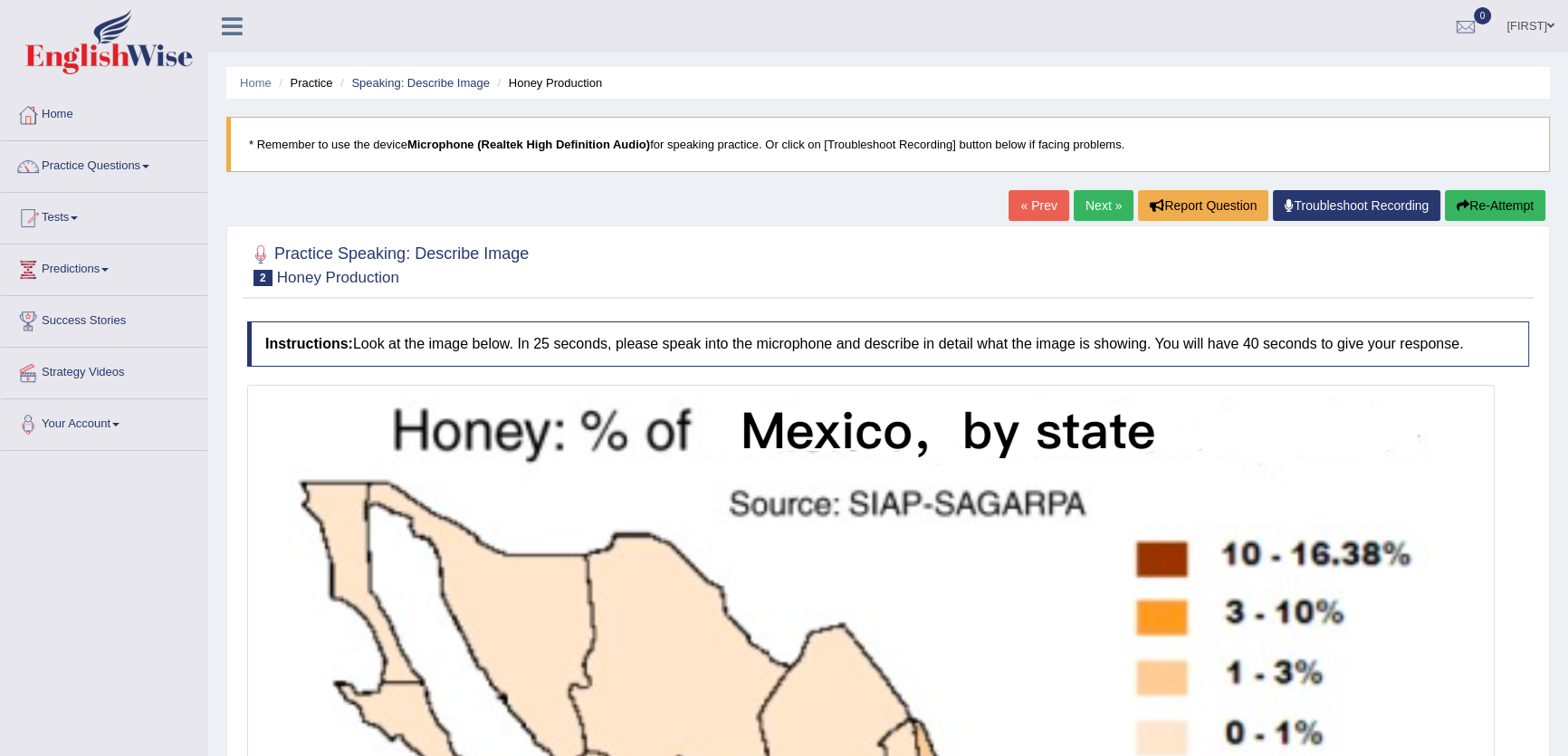 click on "Next »" at bounding box center [1104, 206] 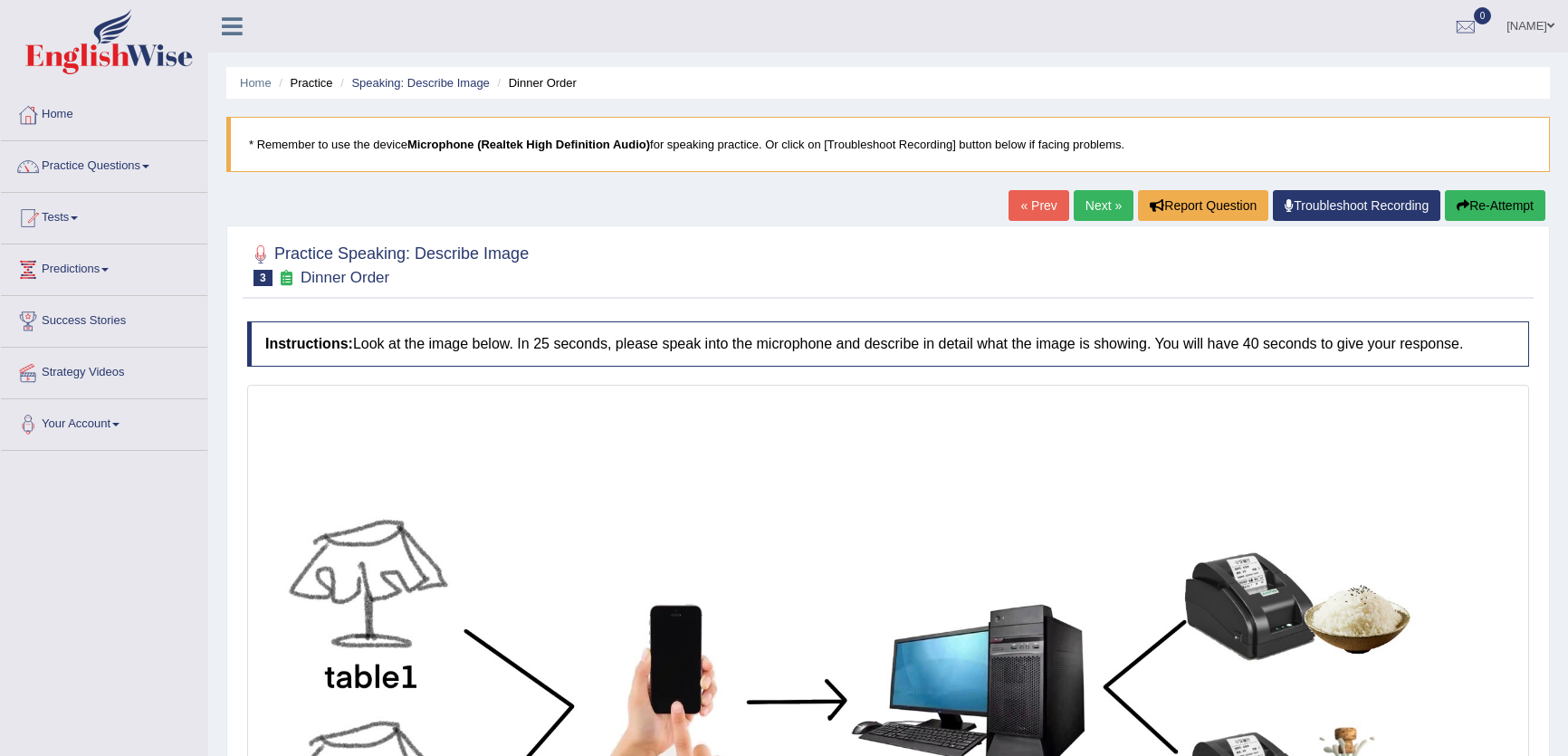click on "Next »" at bounding box center [1104, 206] 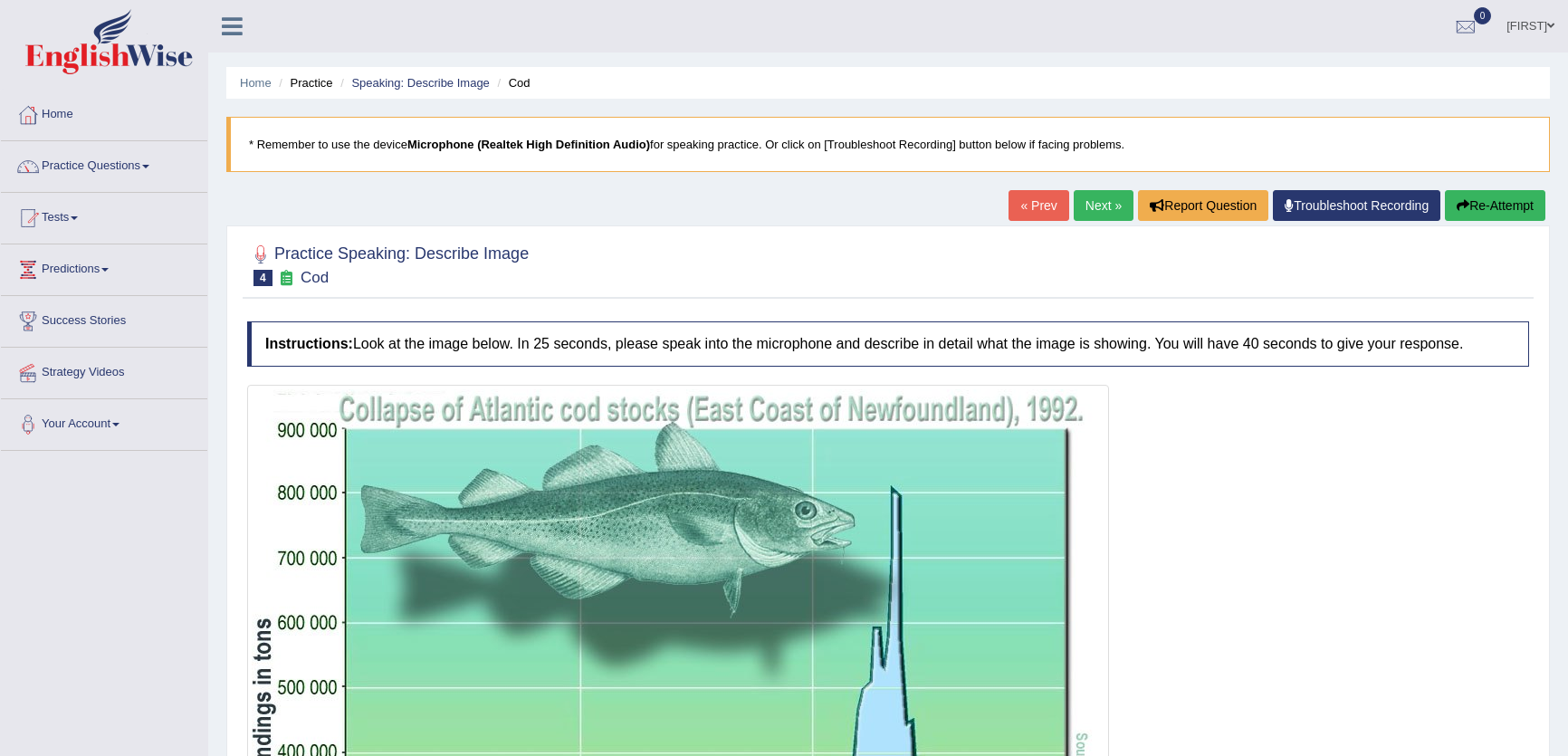 scroll, scrollTop: 0, scrollLeft: 0, axis: both 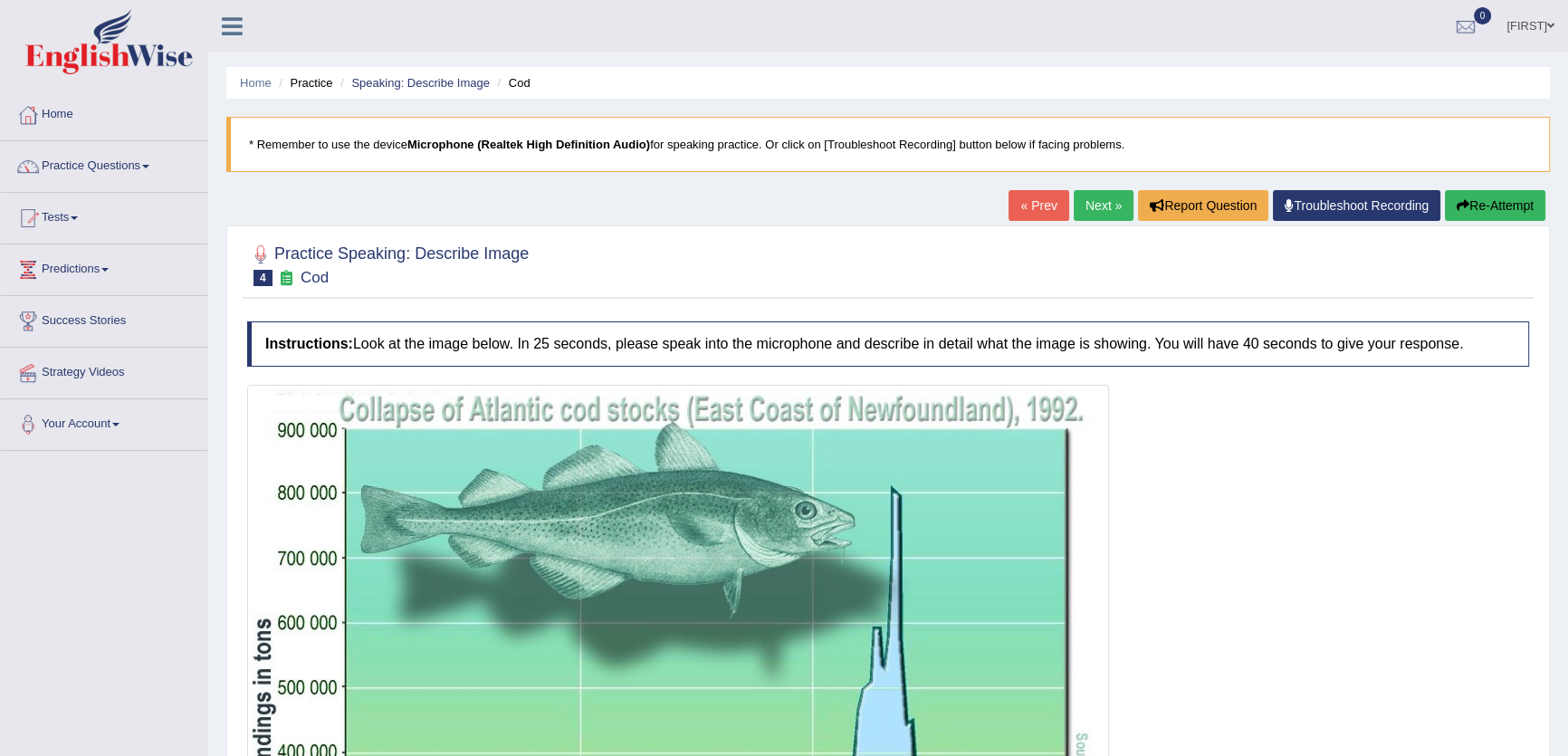 click on "Next »" at bounding box center (1104, 206) 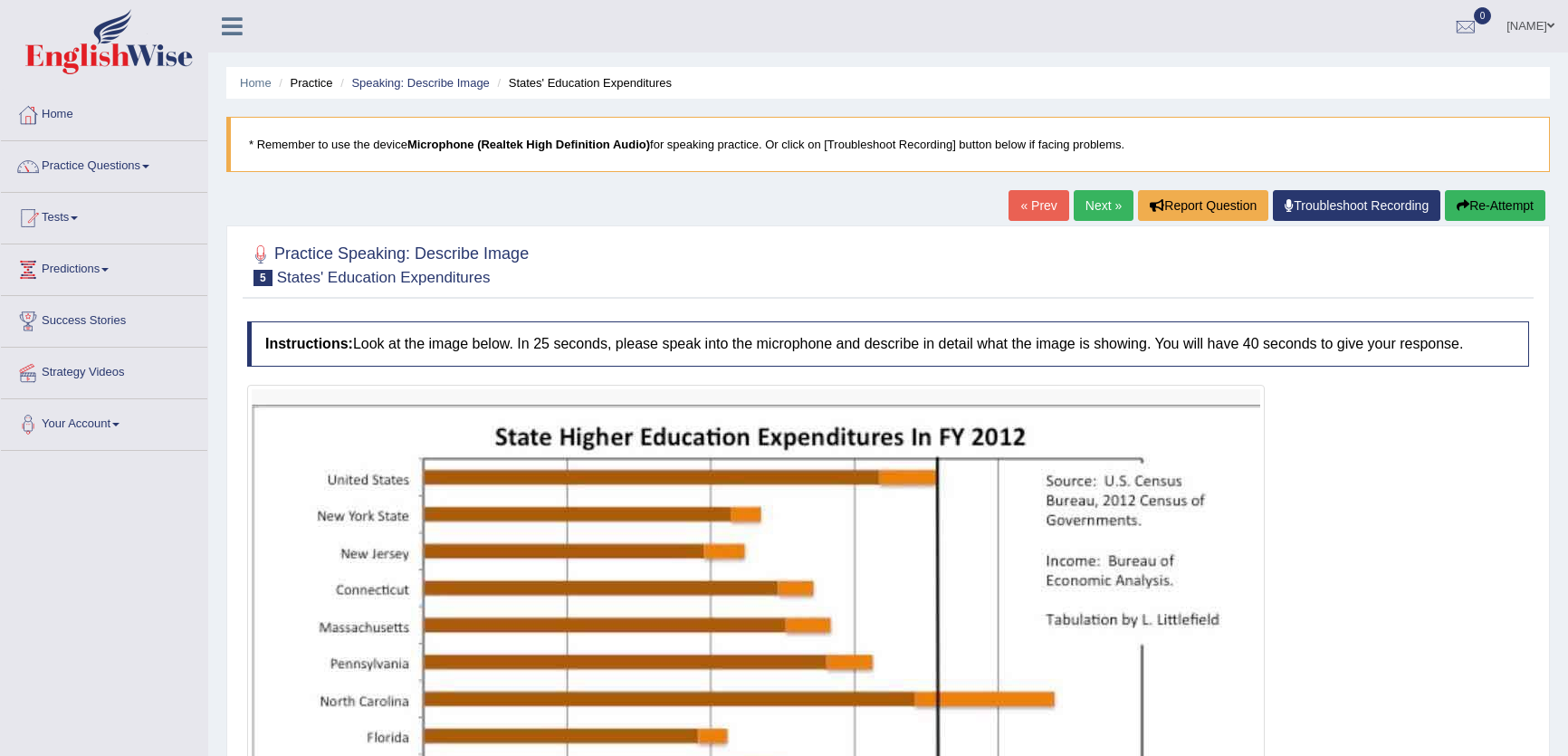 scroll, scrollTop: 0, scrollLeft: 0, axis: both 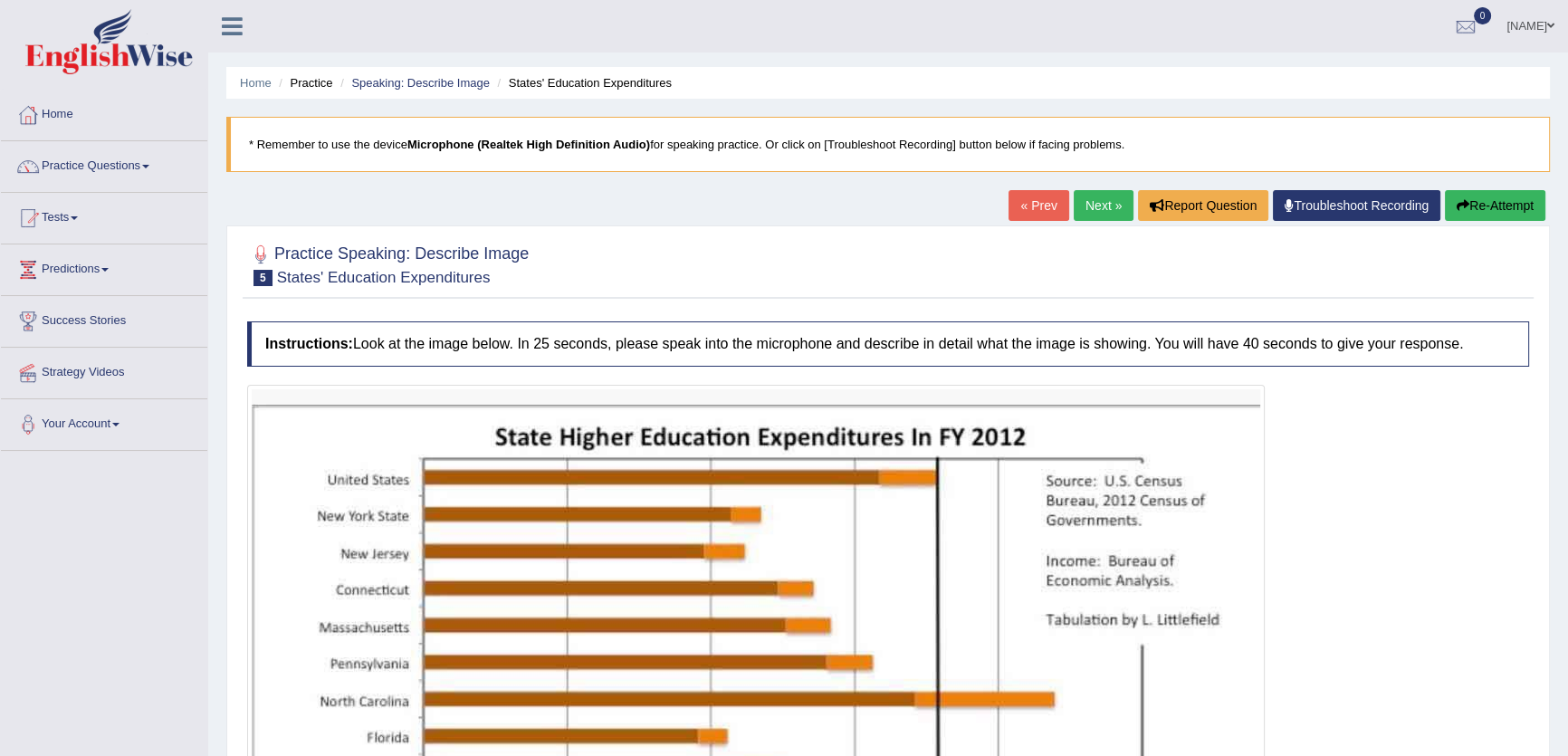 click on "Next »" at bounding box center [1104, 206] 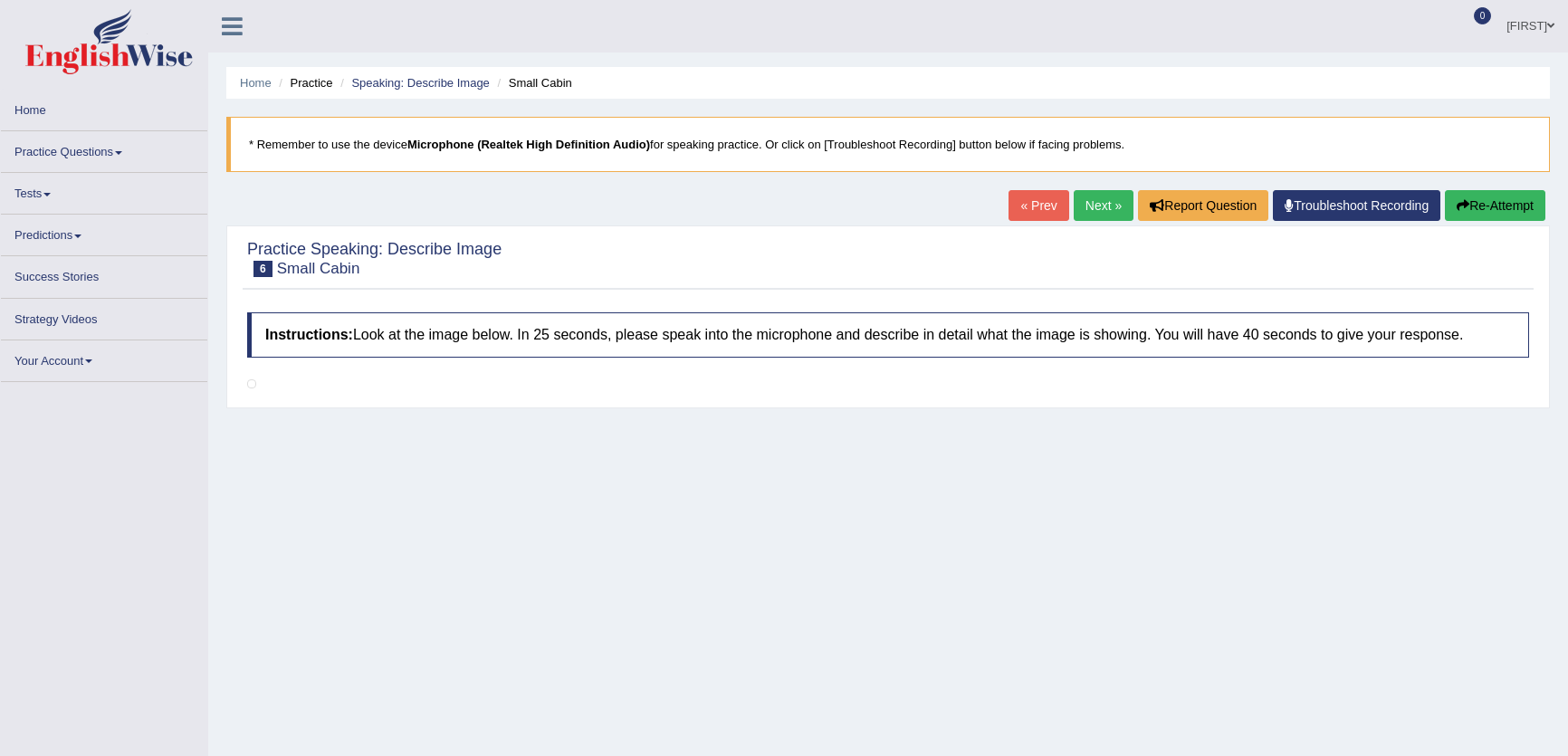 scroll, scrollTop: 0, scrollLeft: 0, axis: both 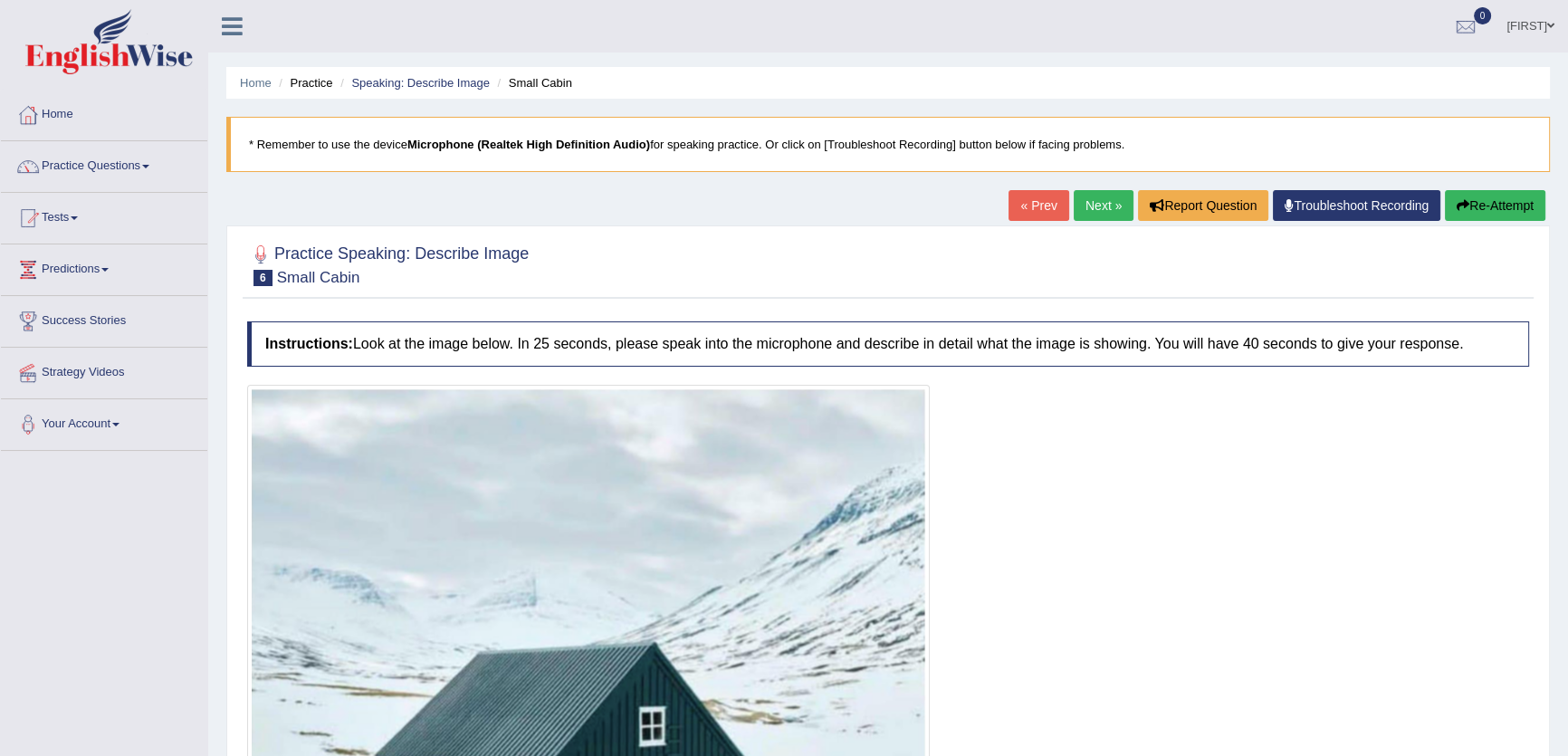 click on "Next »" at bounding box center [1104, 206] 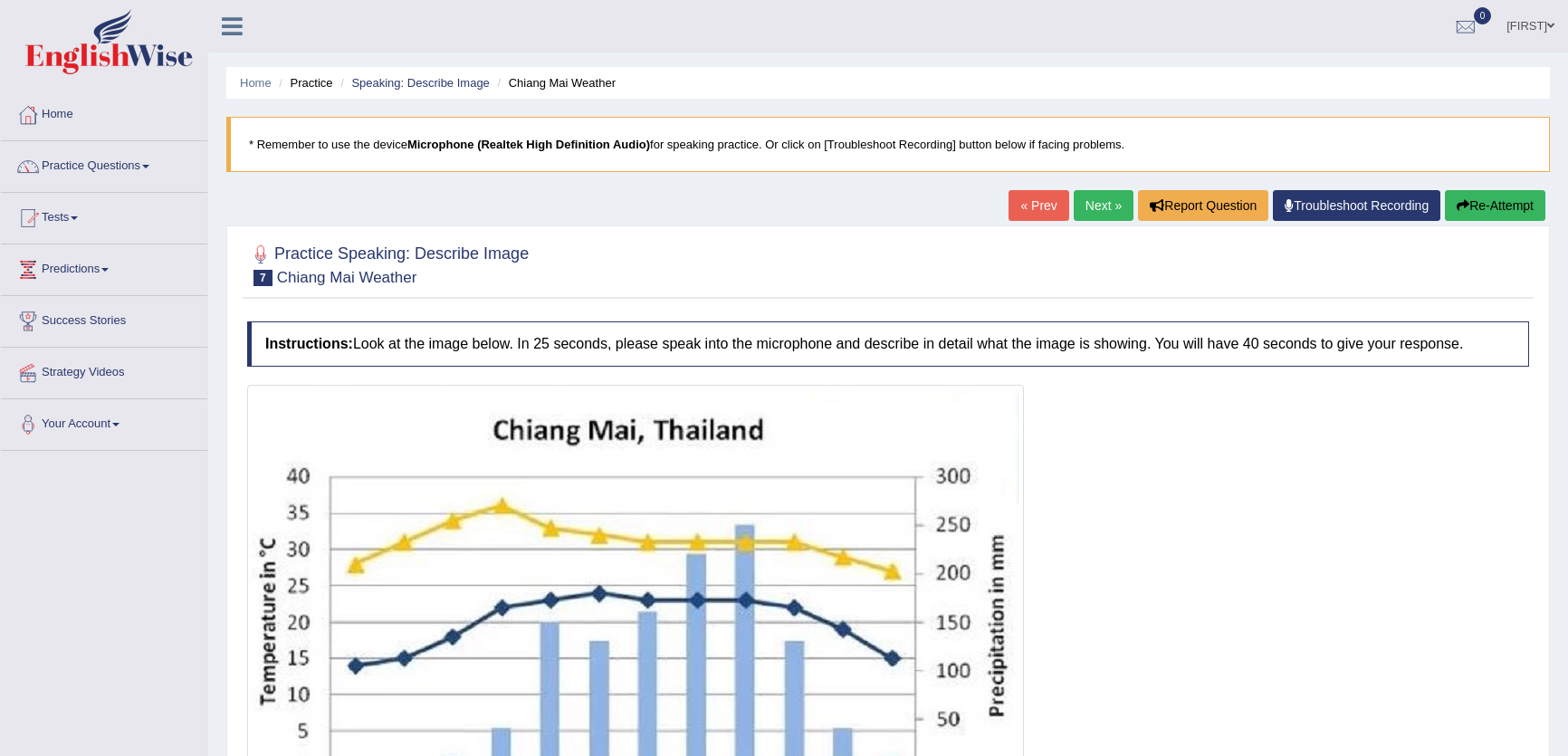 scroll, scrollTop: 0, scrollLeft: 0, axis: both 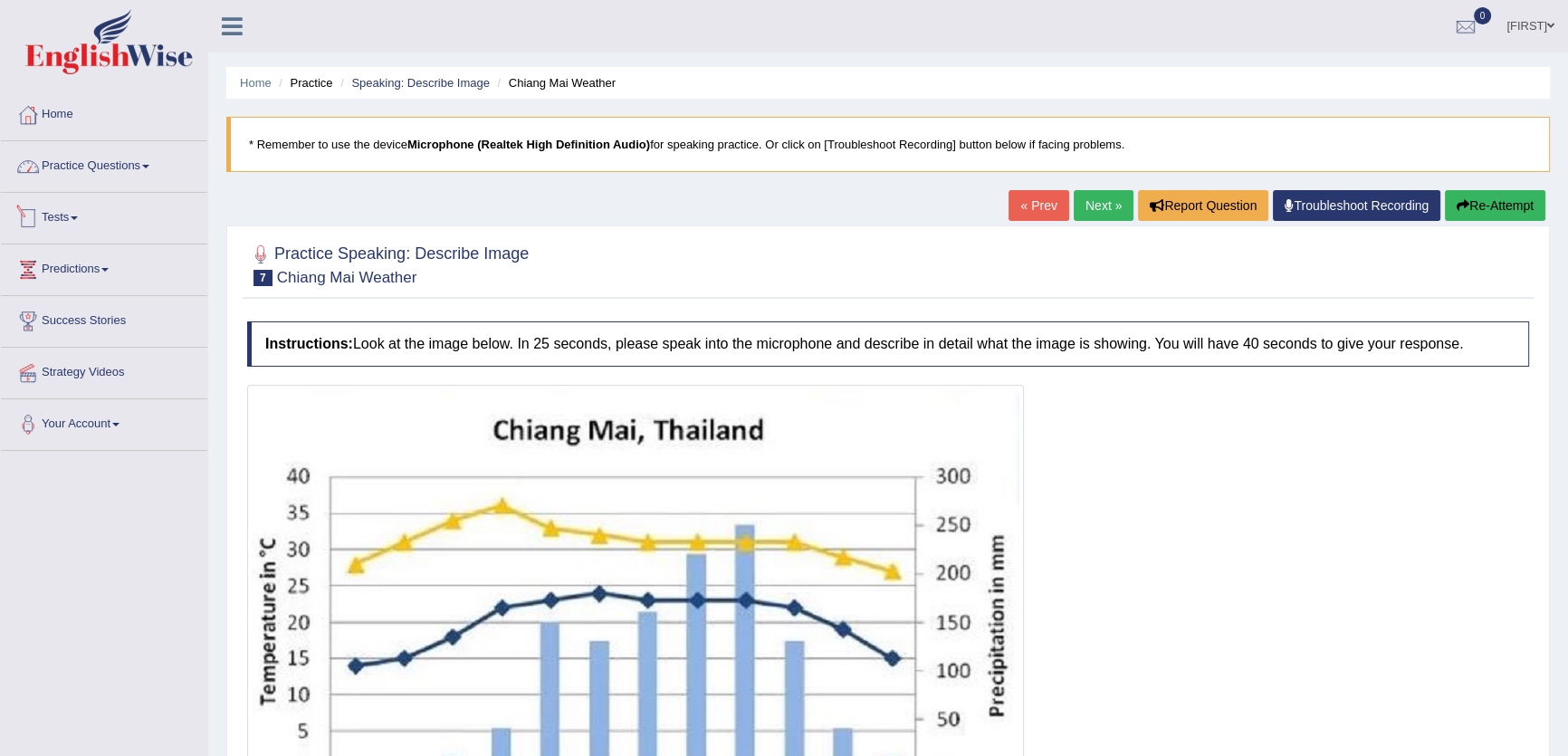 click on "Practice Questions" at bounding box center (104, 164) 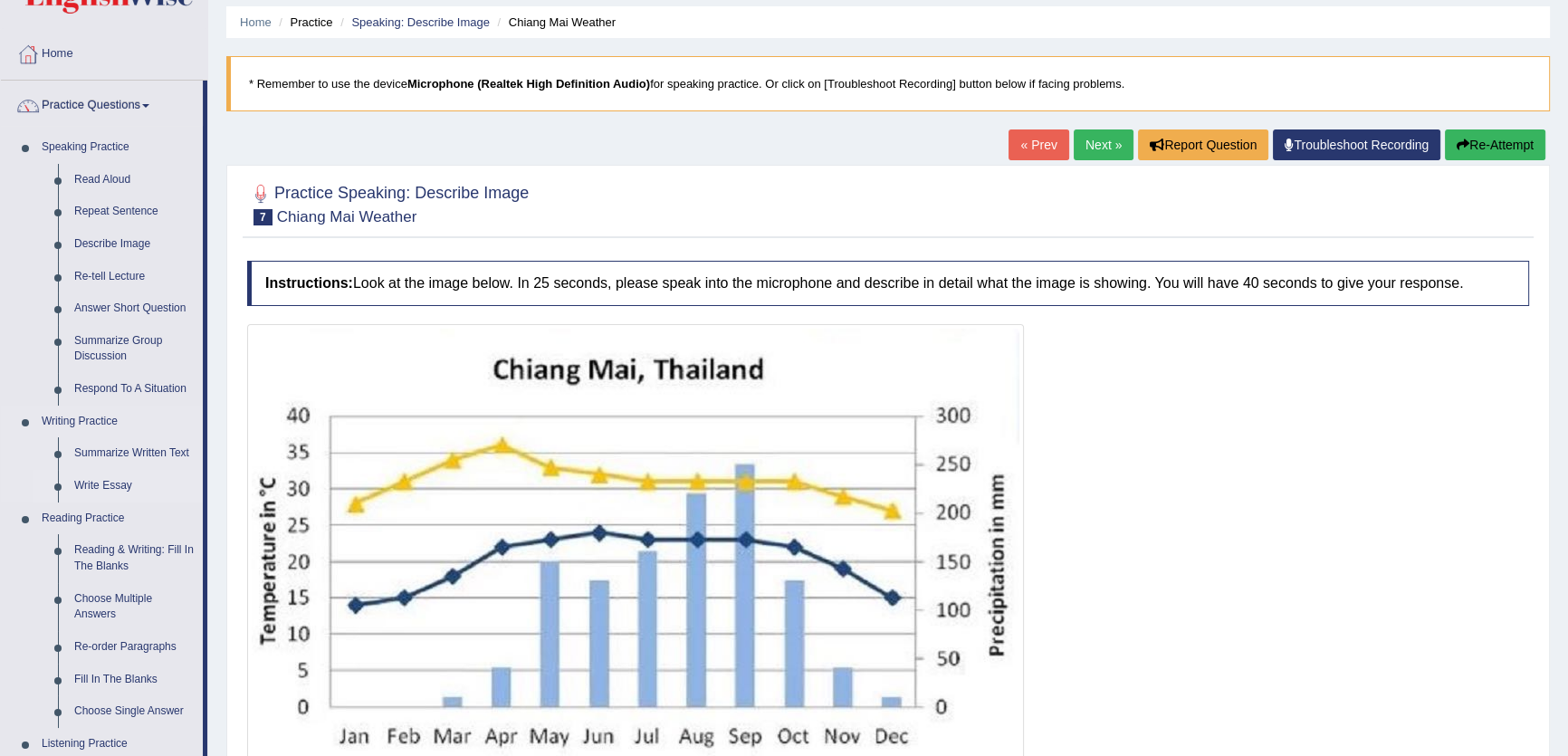 scroll, scrollTop: 0, scrollLeft: 0, axis: both 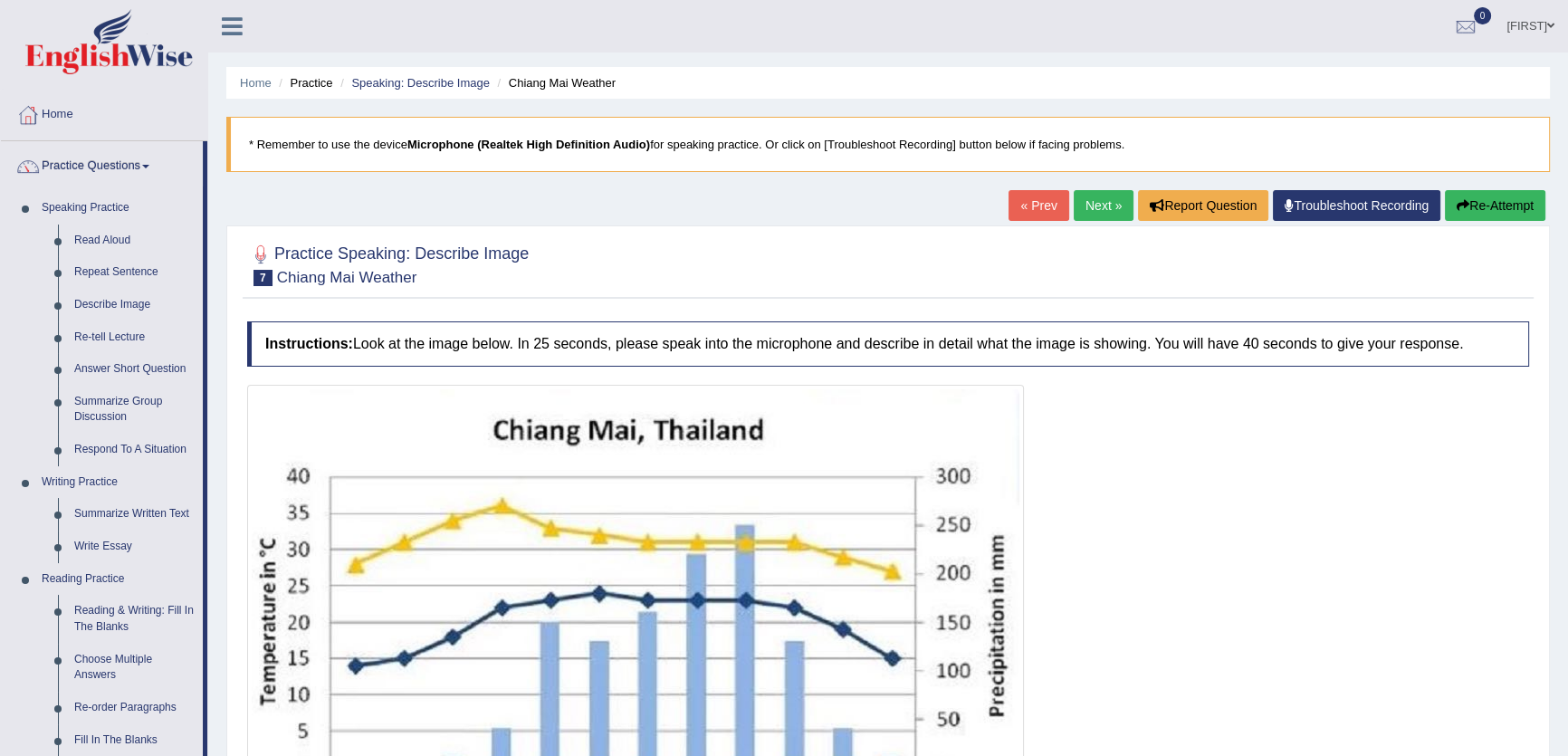 click on "« Prev" at bounding box center (1038, 206) 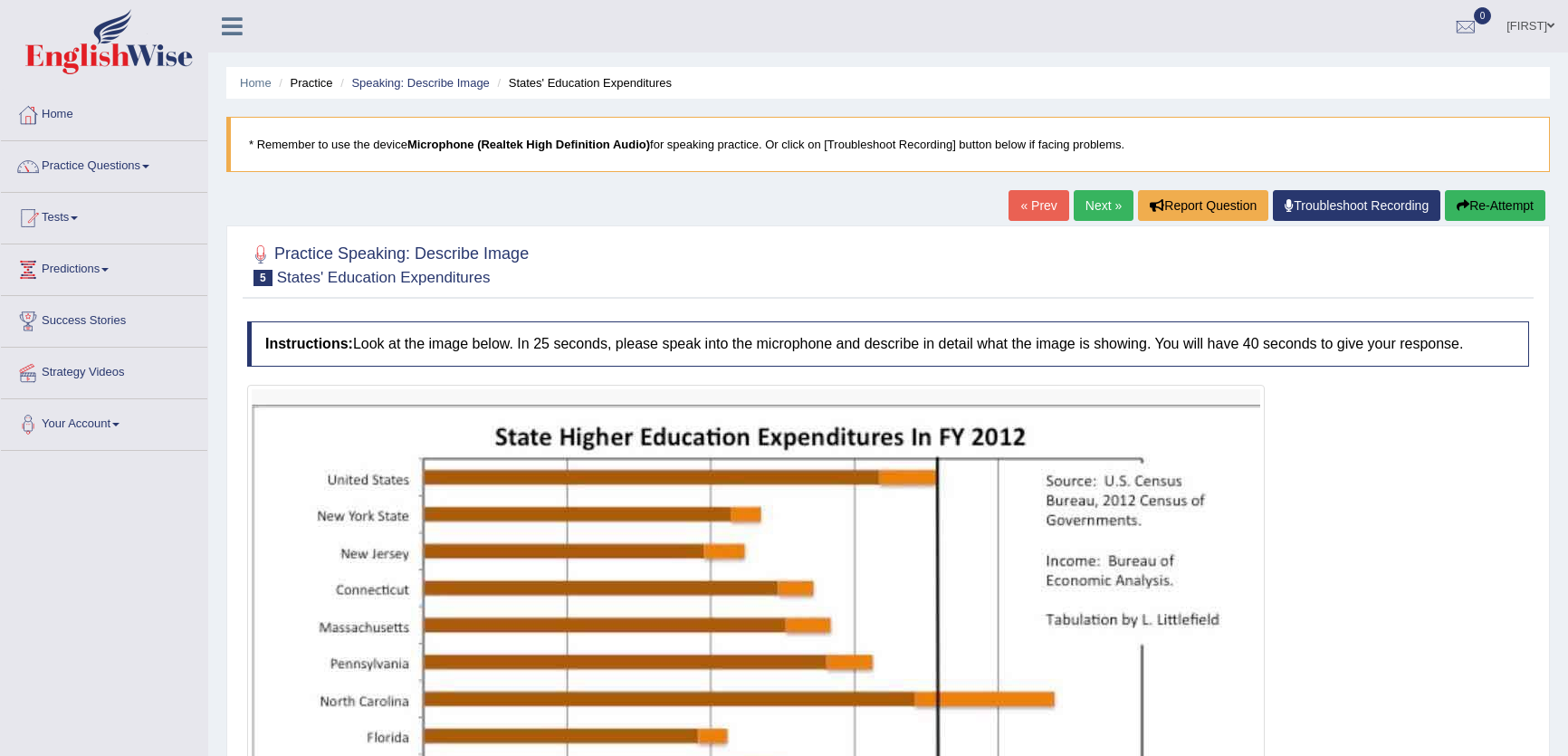 scroll, scrollTop: 0, scrollLeft: 0, axis: both 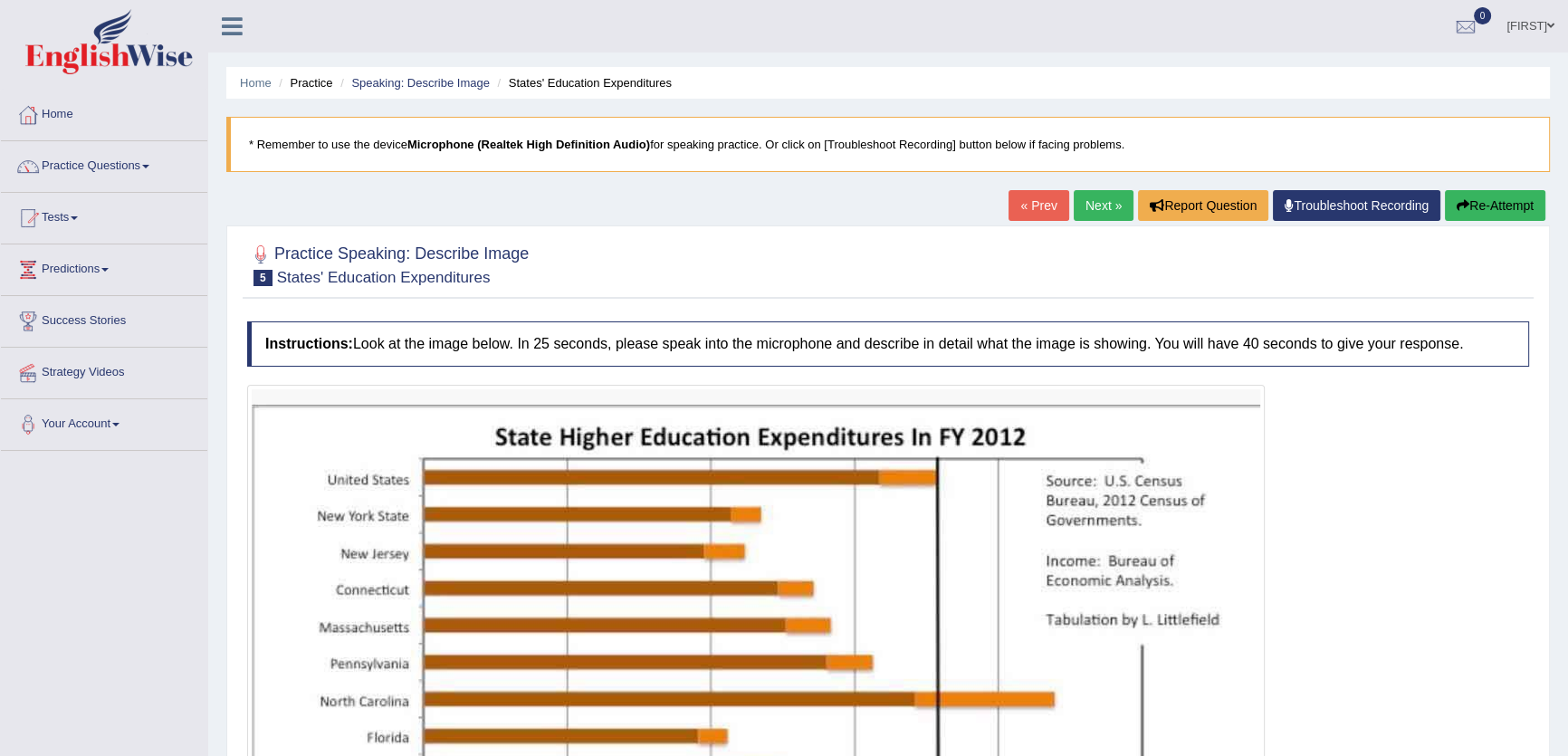 click on "« Prev" at bounding box center (1038, 206) 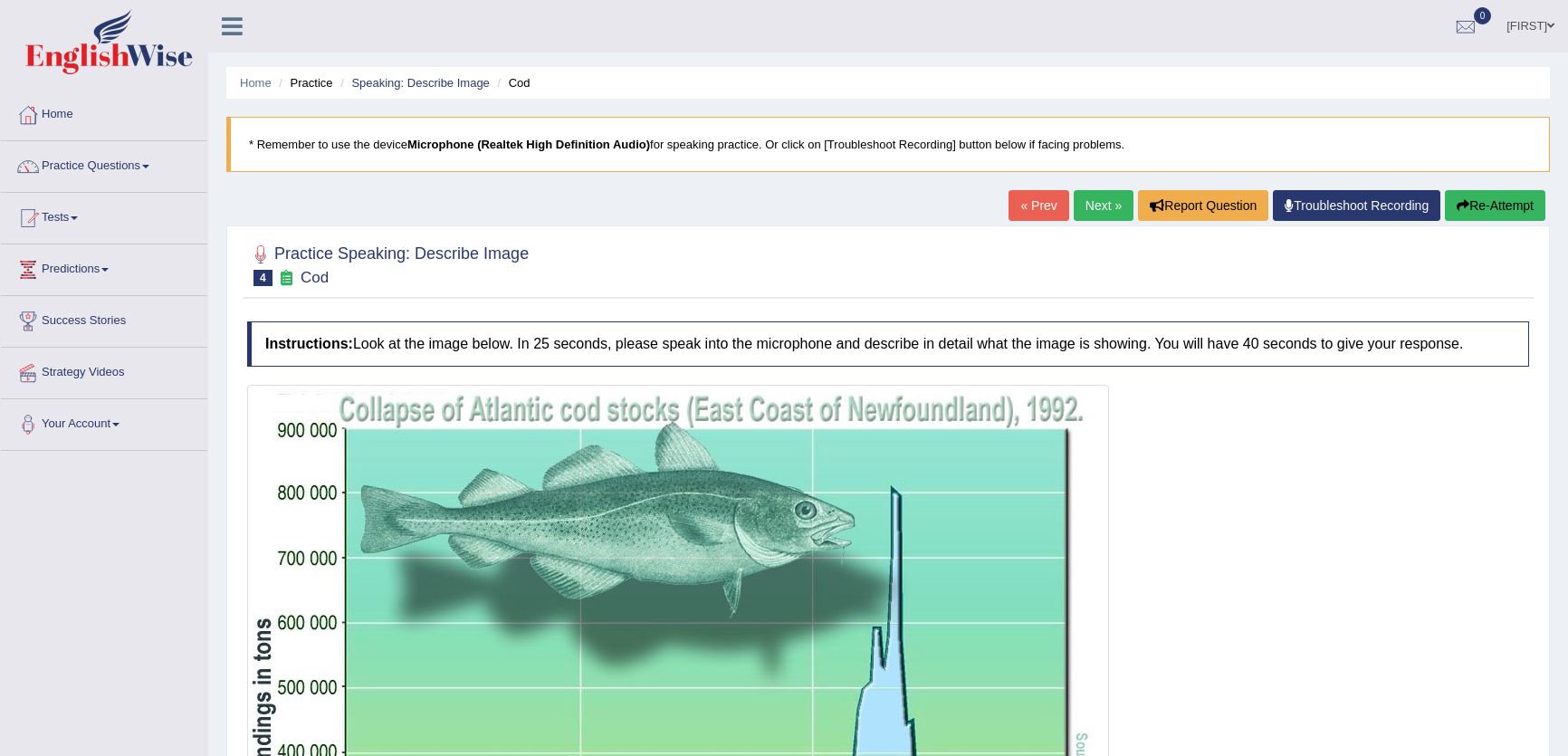 scroll, scrollTop: 0, scrollLeft: 0, axis: both 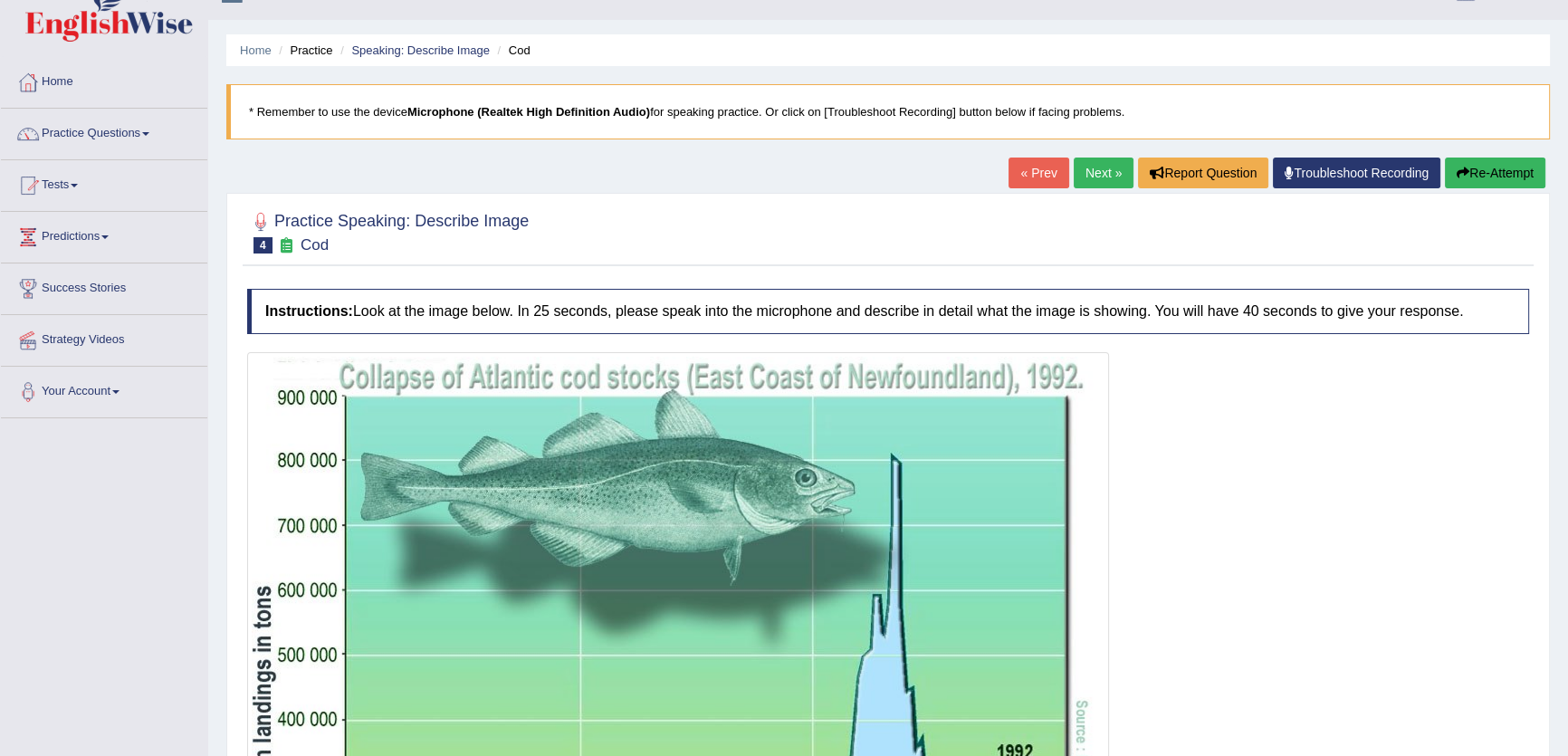 click on "Next »" at bounding box center [1104, 173] 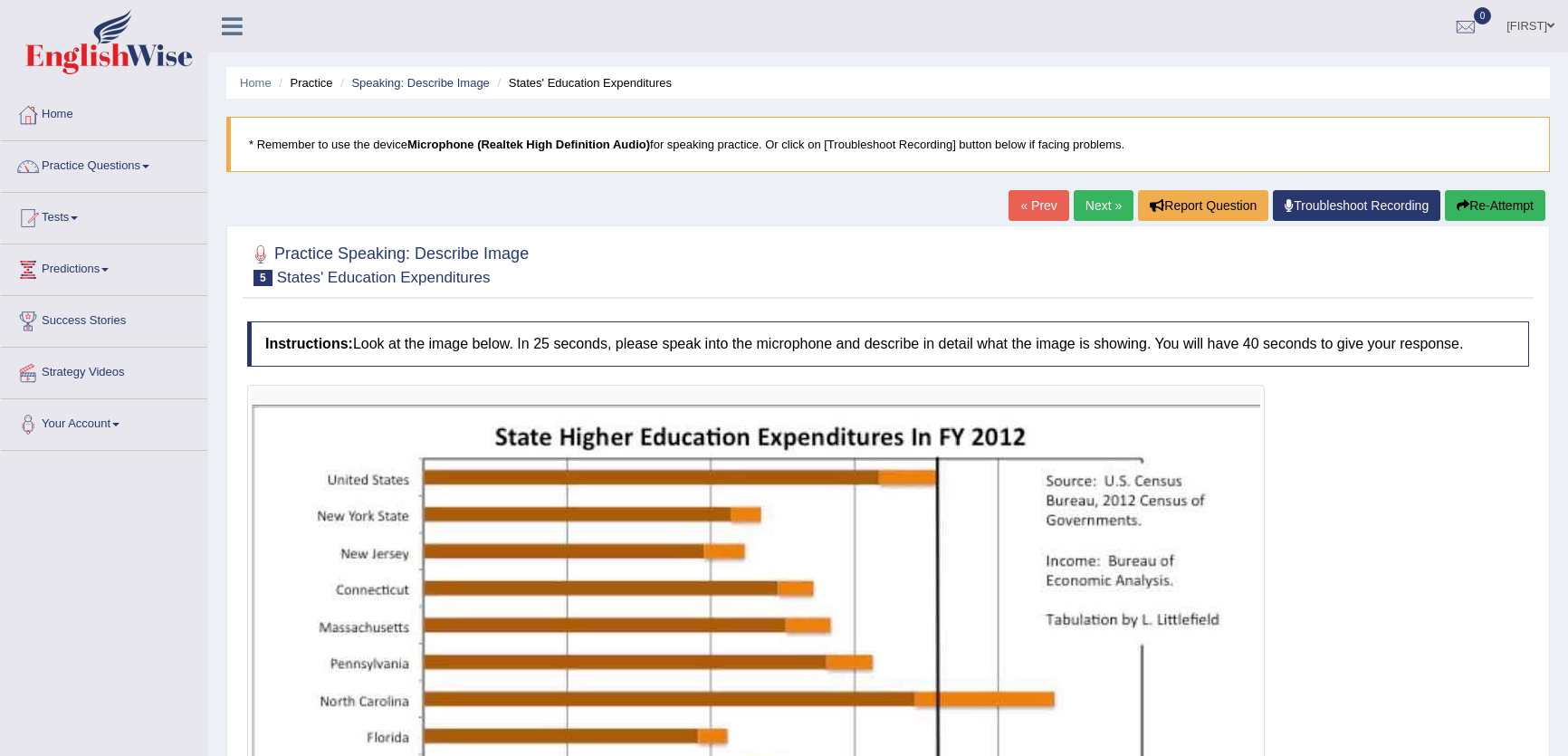 scroll, scrollTop: 0, scrollLeft: 0, axis: both 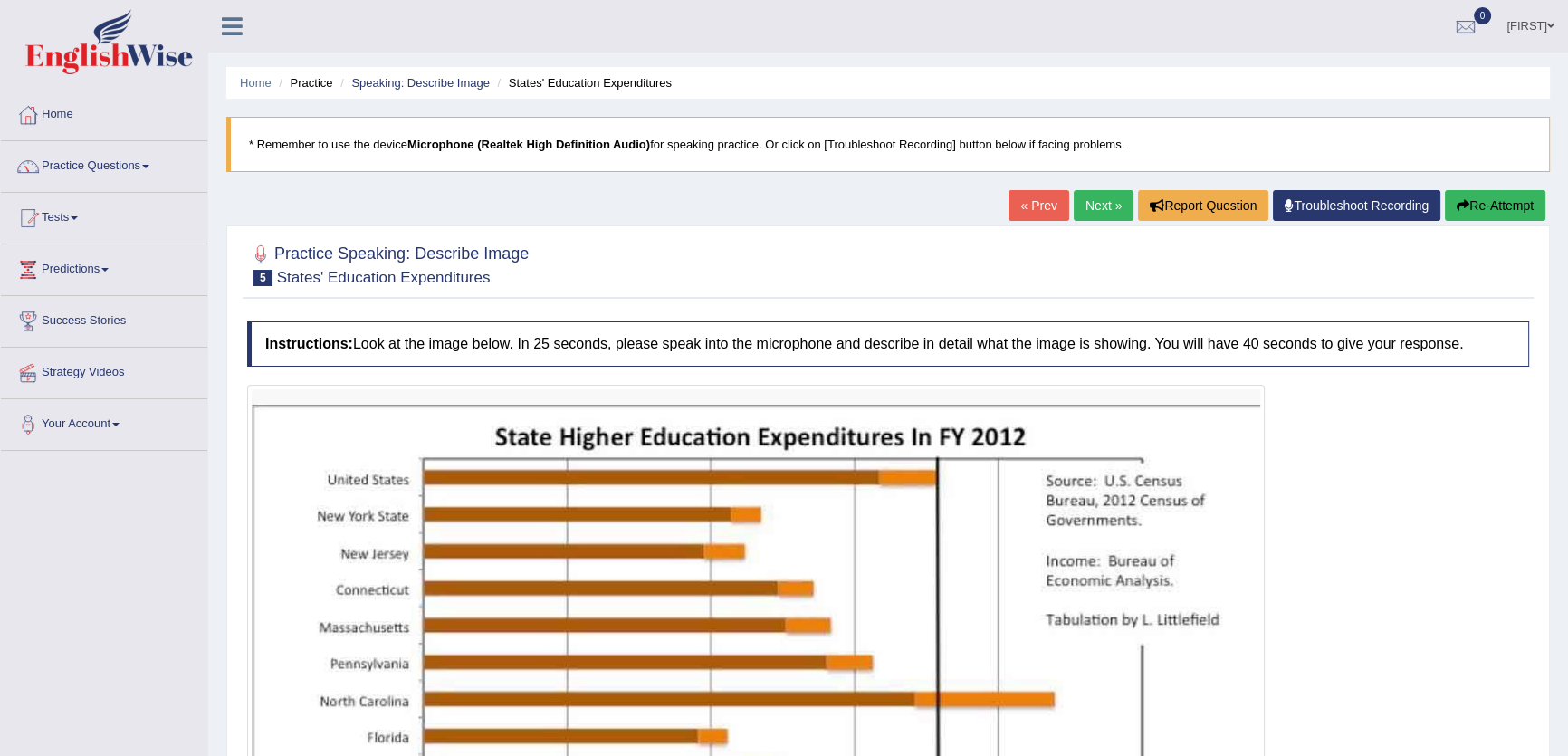 click on "Next »" at bounding box center [1104, 206] 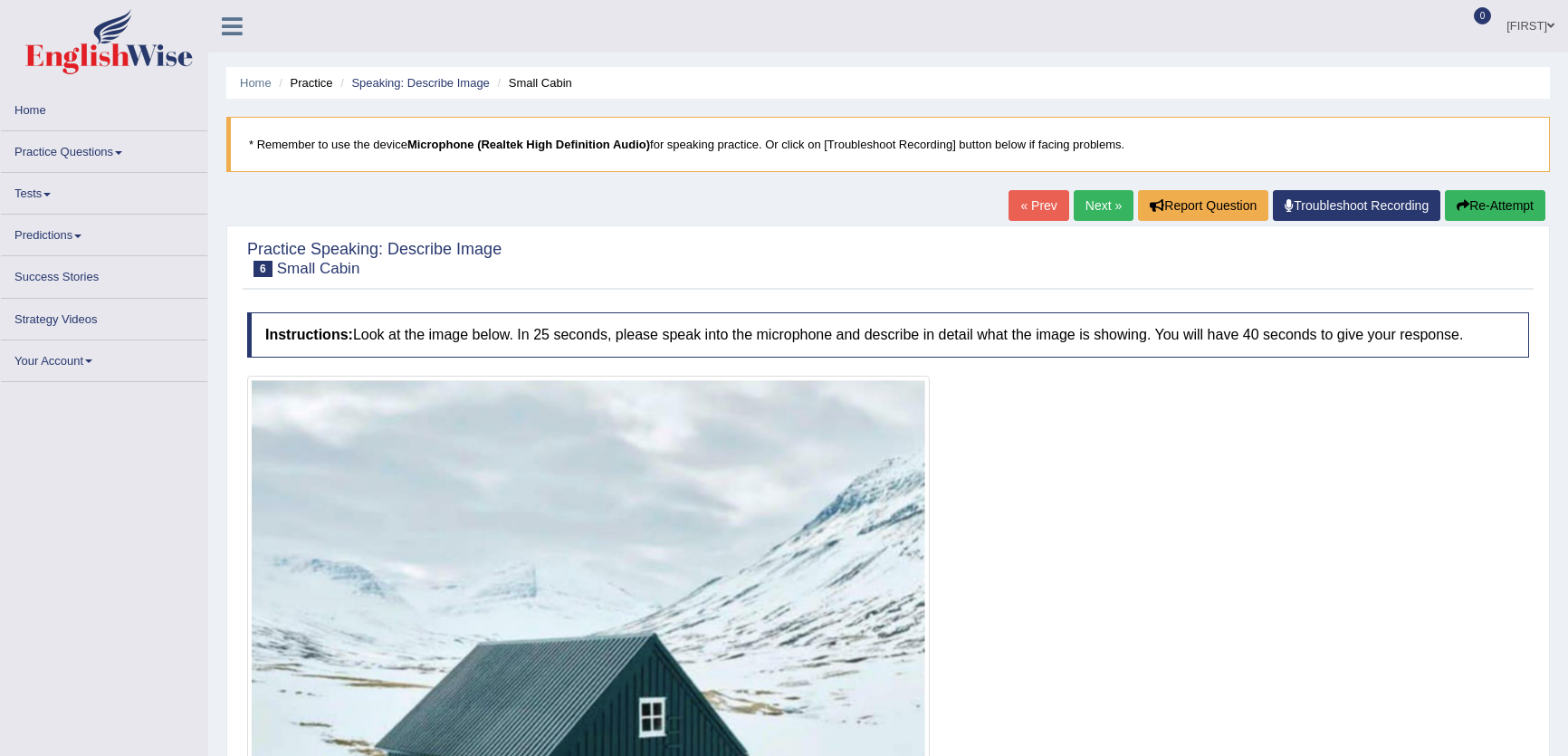 scroll, scrollTop: 0, scrollLeft: 0, axis: both 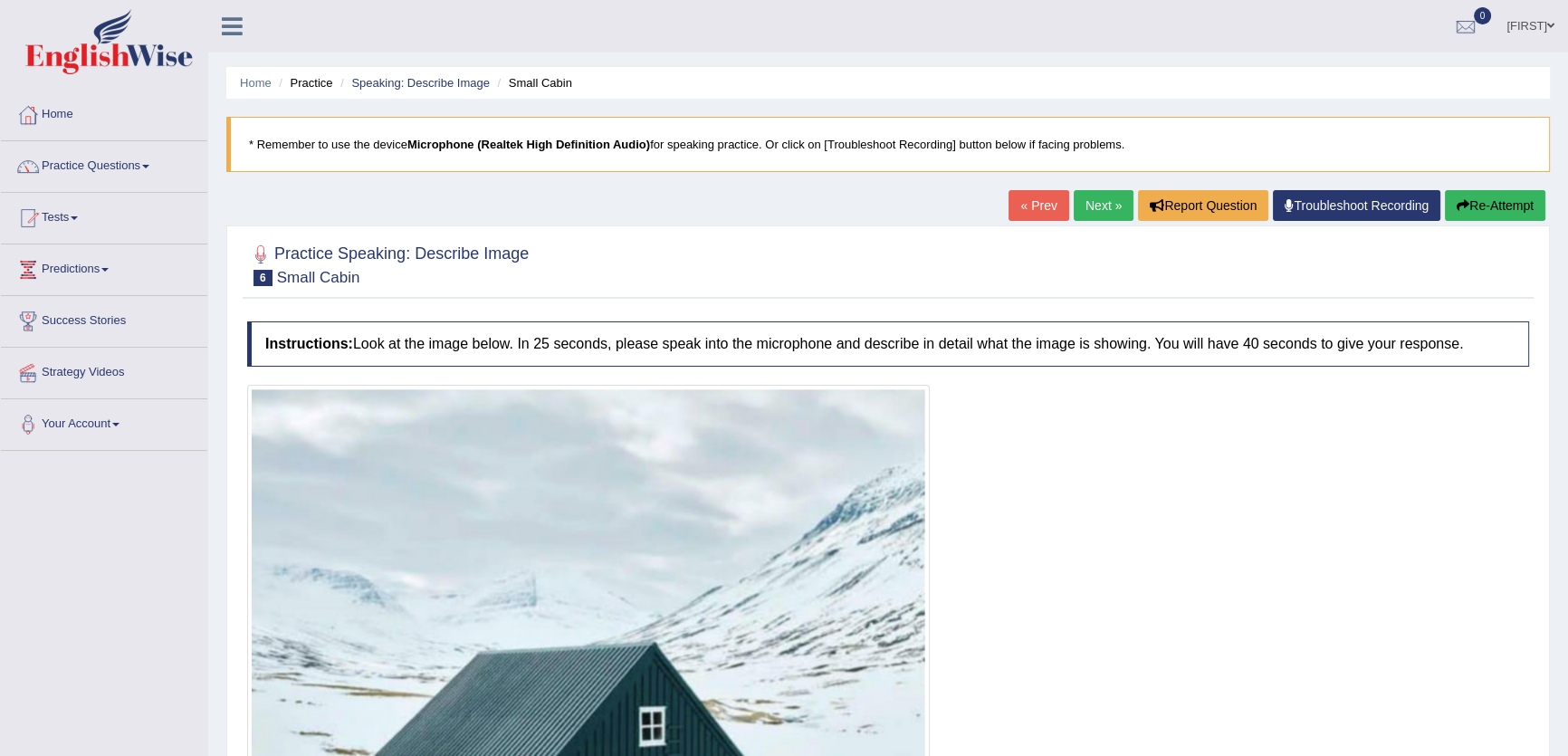 drag, startPoint x: 0, startPoint y: 0, endPoint x: 1097, endPoint y: 219, distance: 1118.647 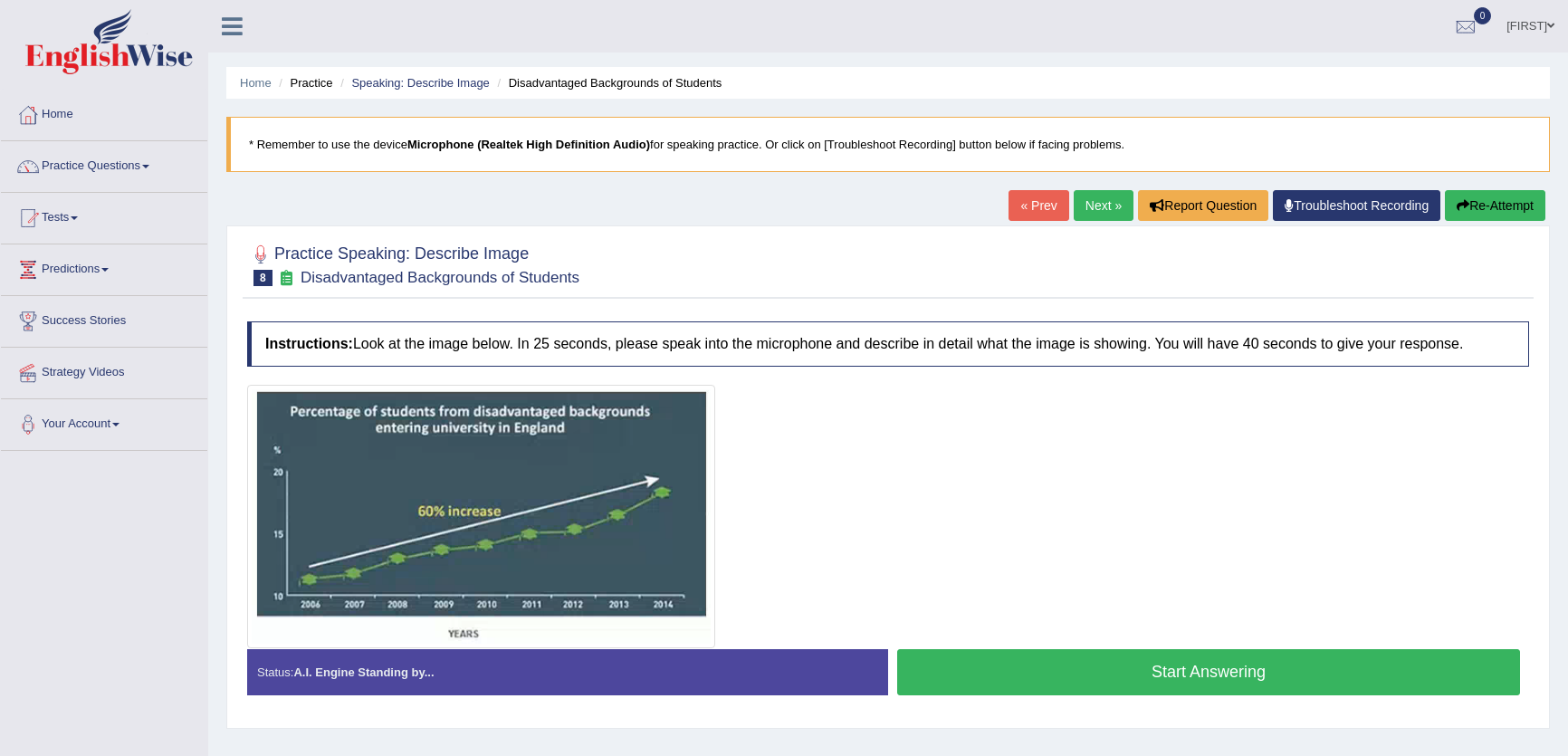 scroll, scrollTop: 0, scrollLeft: 0, axis: both 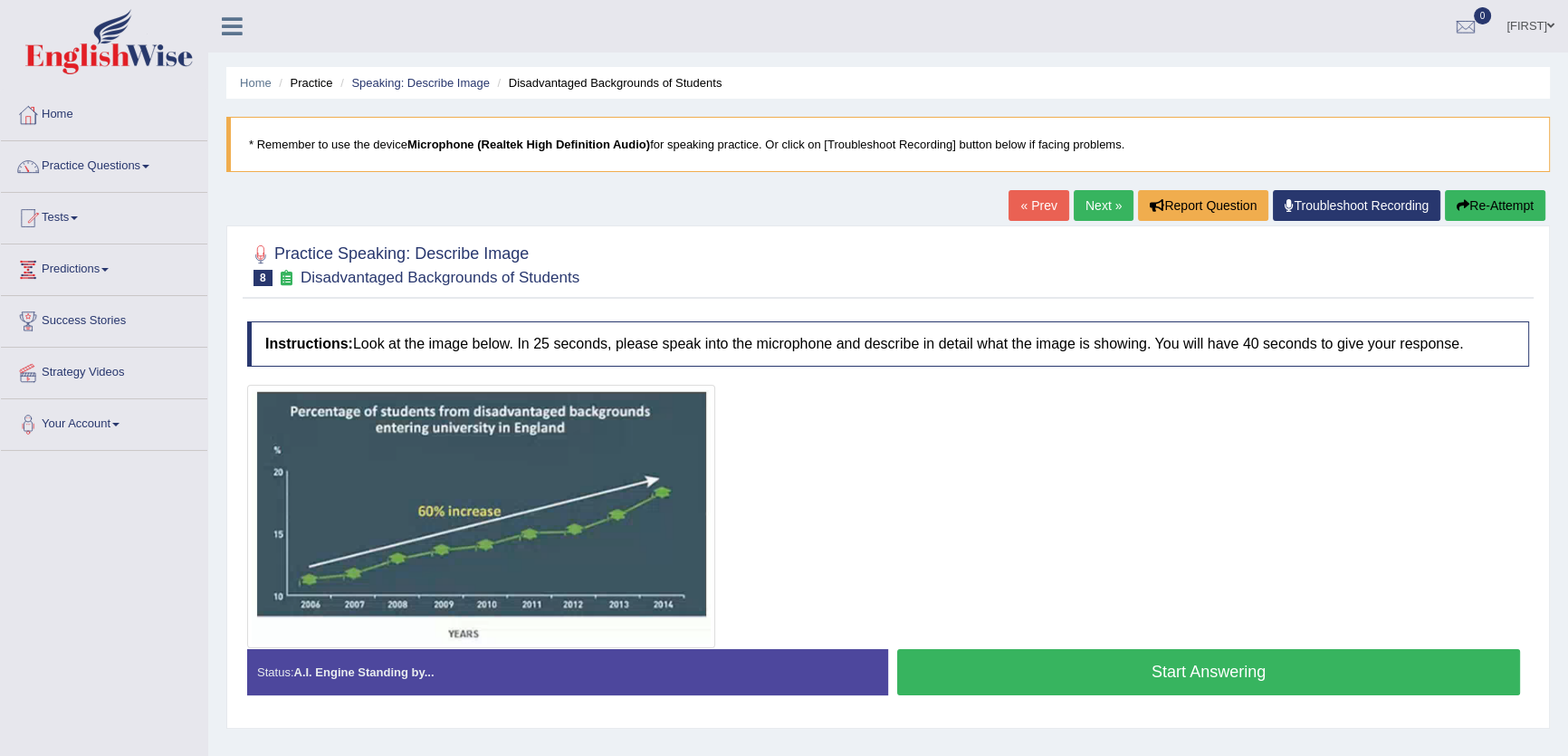 click on "« Prev" at bounding box center [1038, 206] 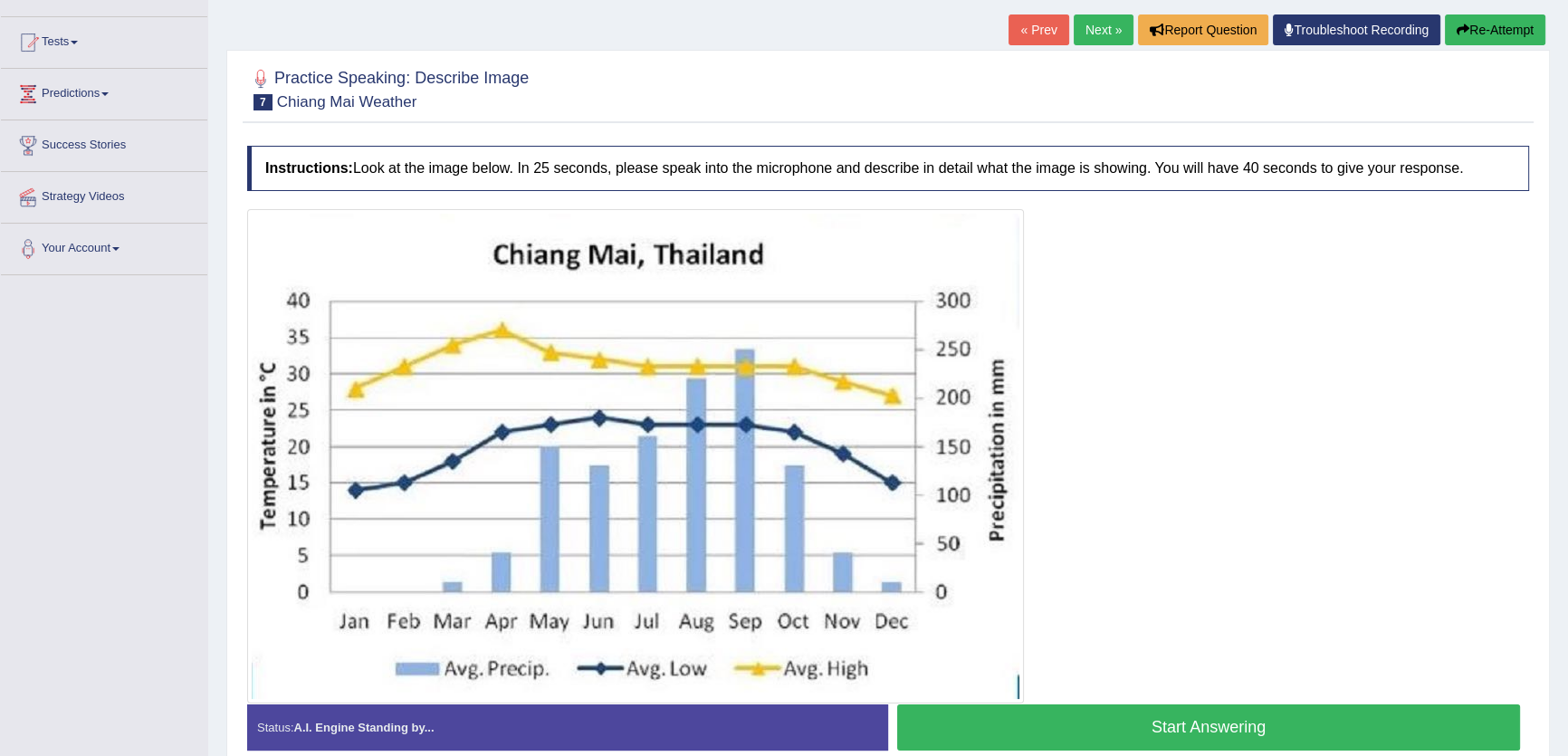 scroll, scrollTop: 262, scrollLeft: 0, axis: vertical 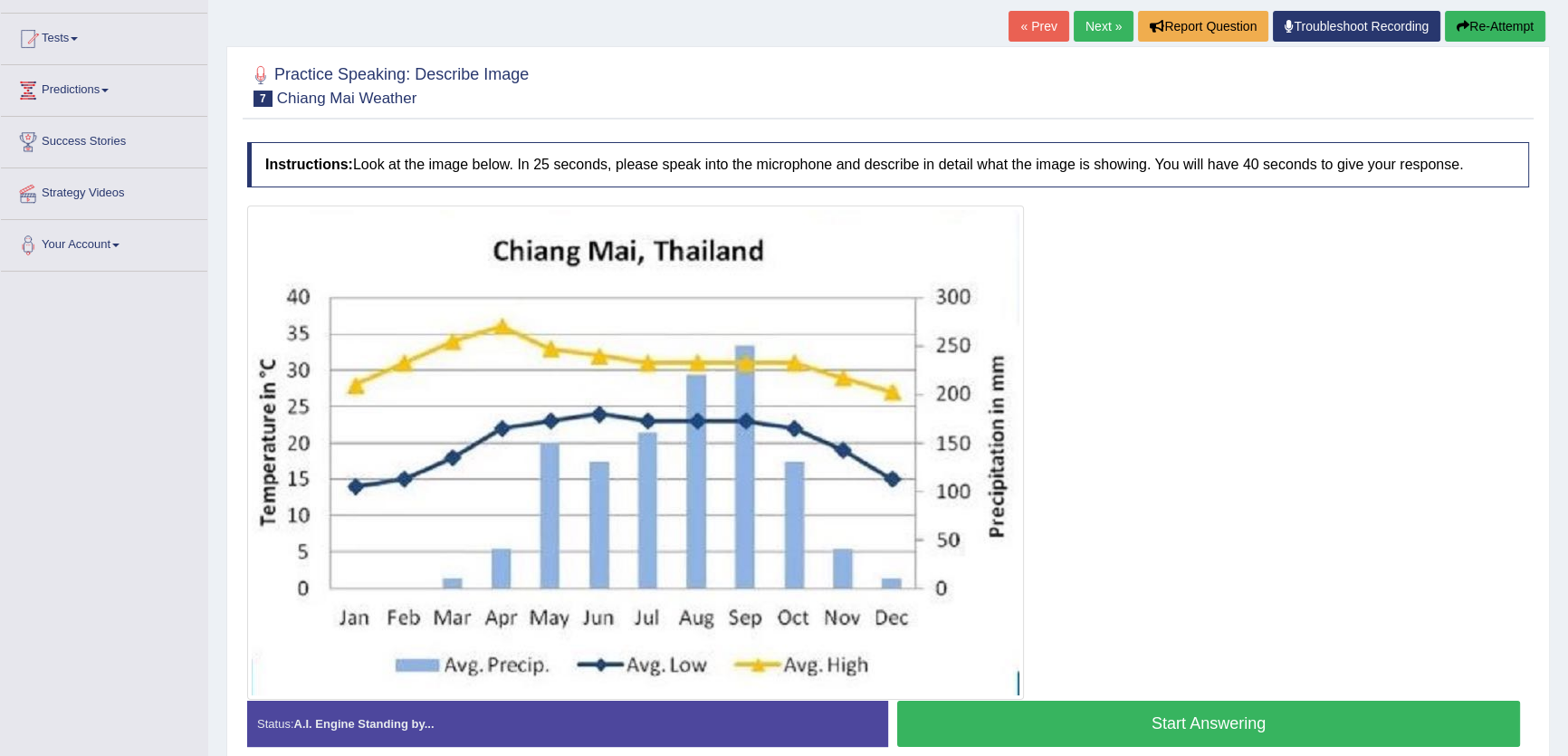click on "« Prev" at bounding box center (1038, 26) 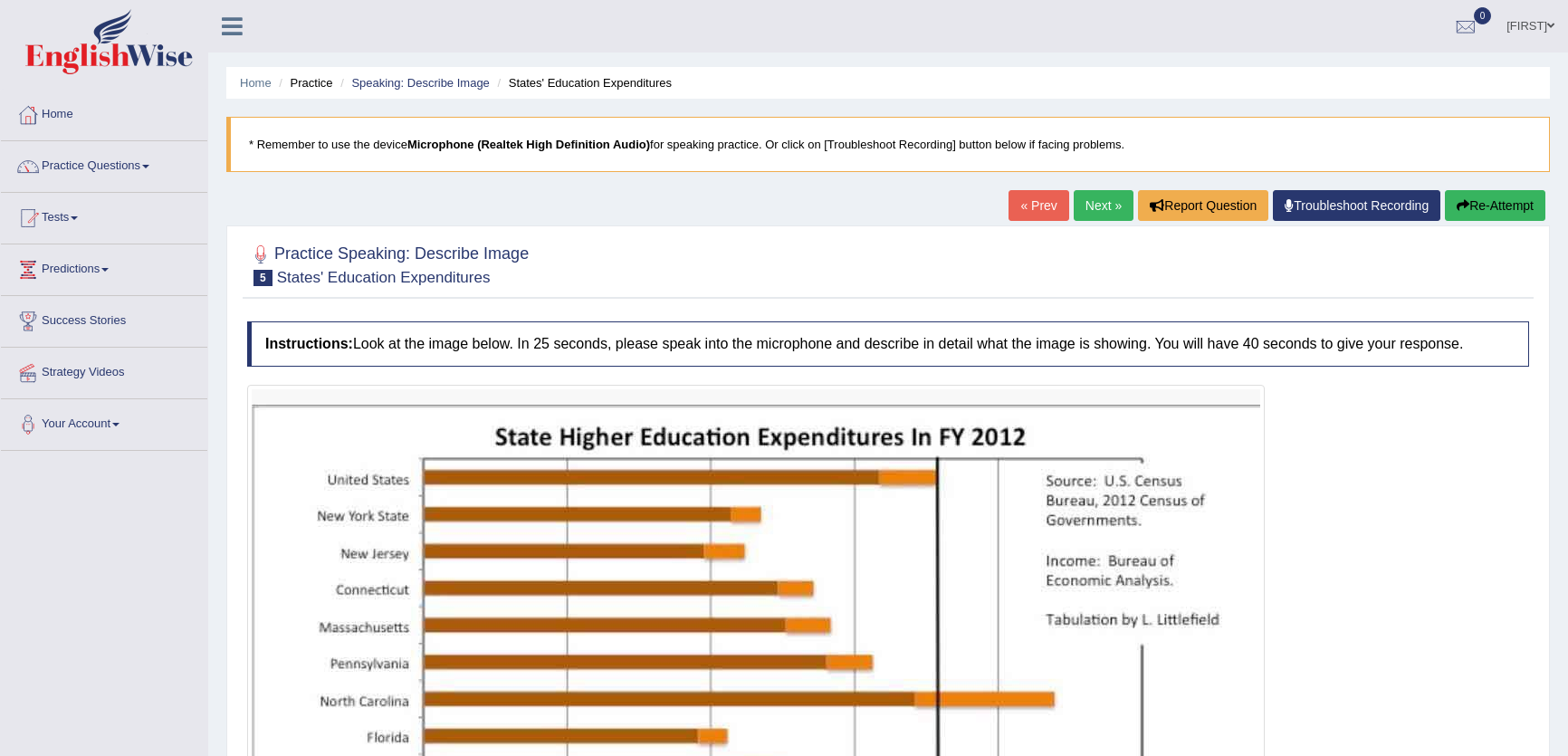 scroll, scrollTop: 0, scrollLeft: 0, axis: both 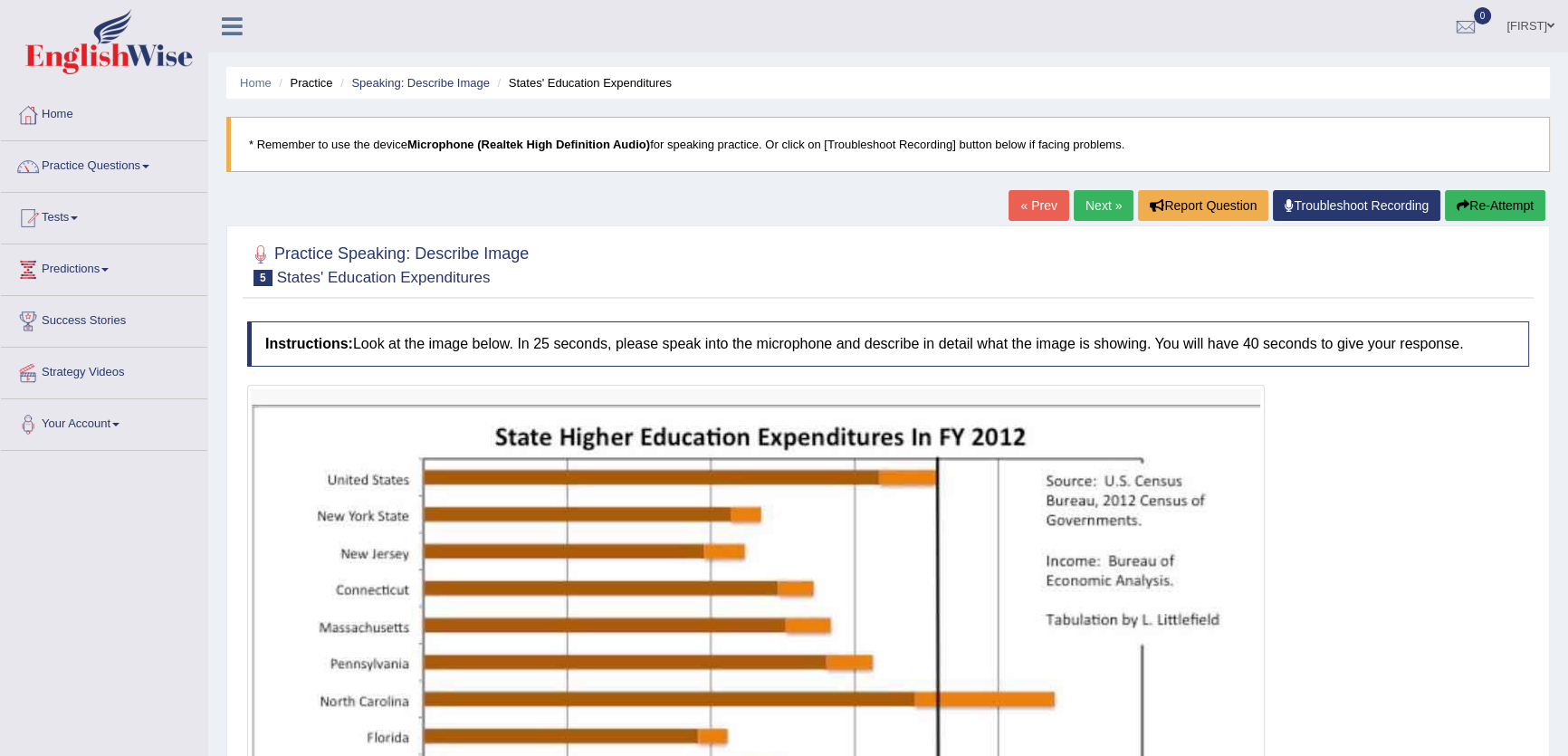 click on "« Prev" at bounding box center (1038, 206) 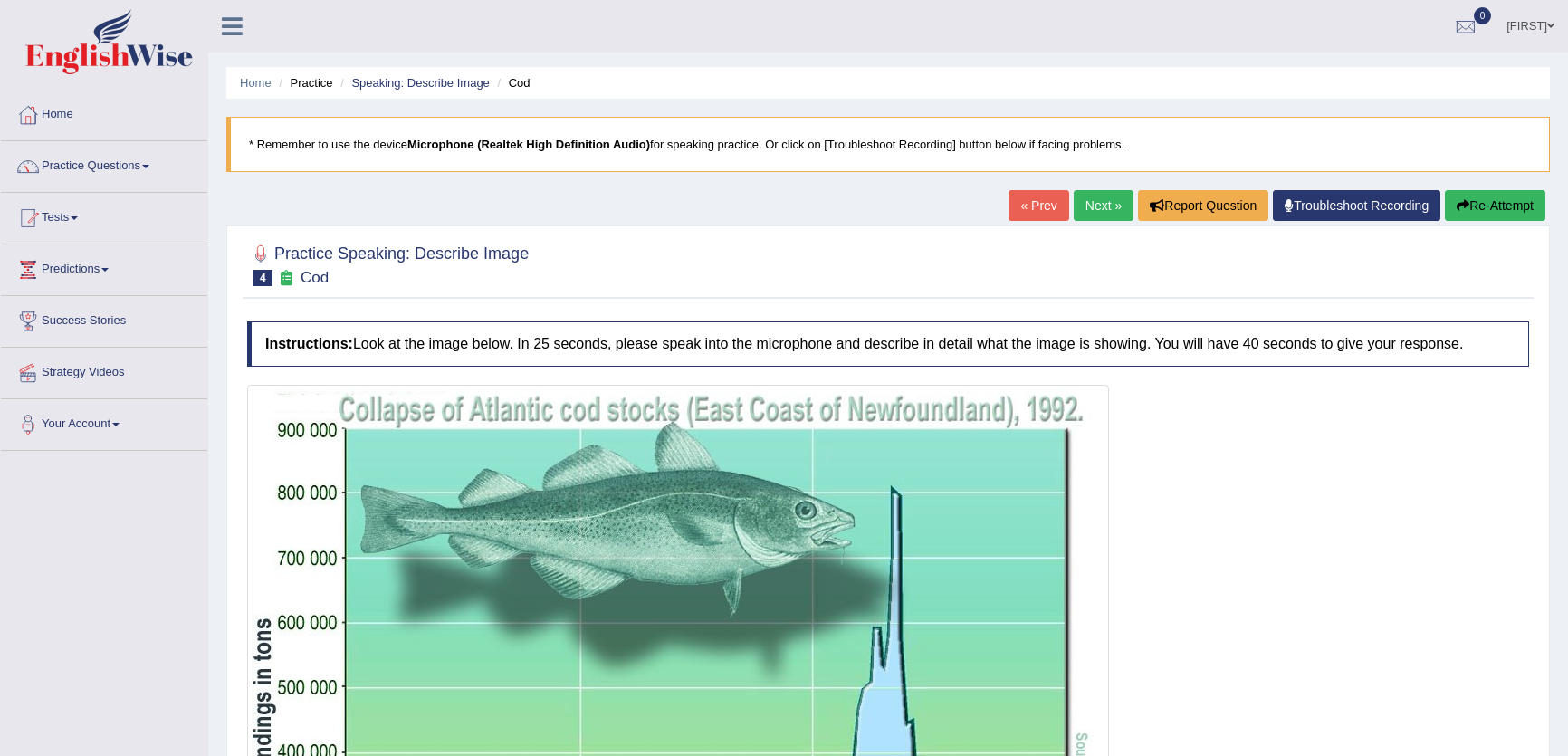 scroll, scrollTop: 0, scrollLeft: 0, axis: both 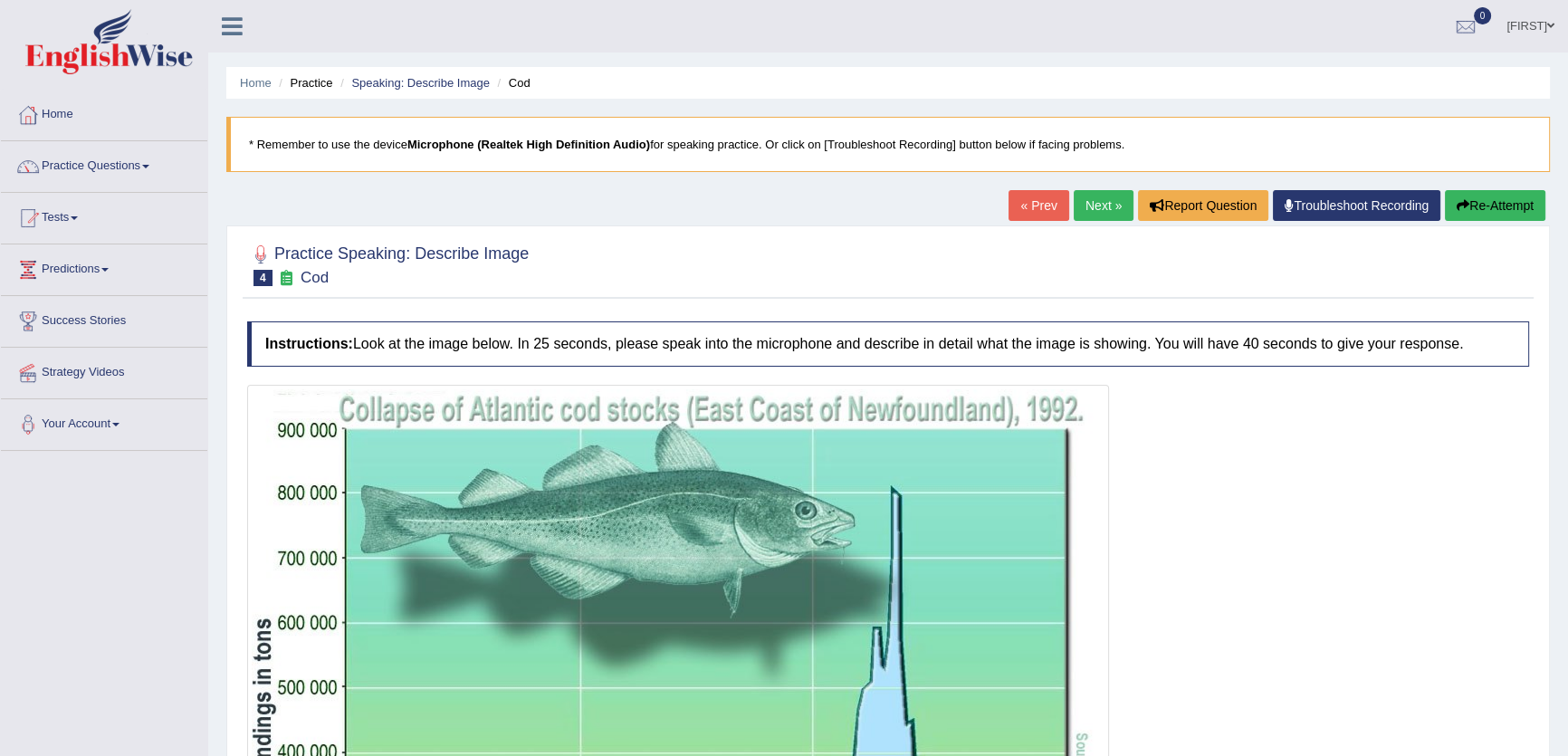 click on "« Prev" at bounding box center (1038, 206) 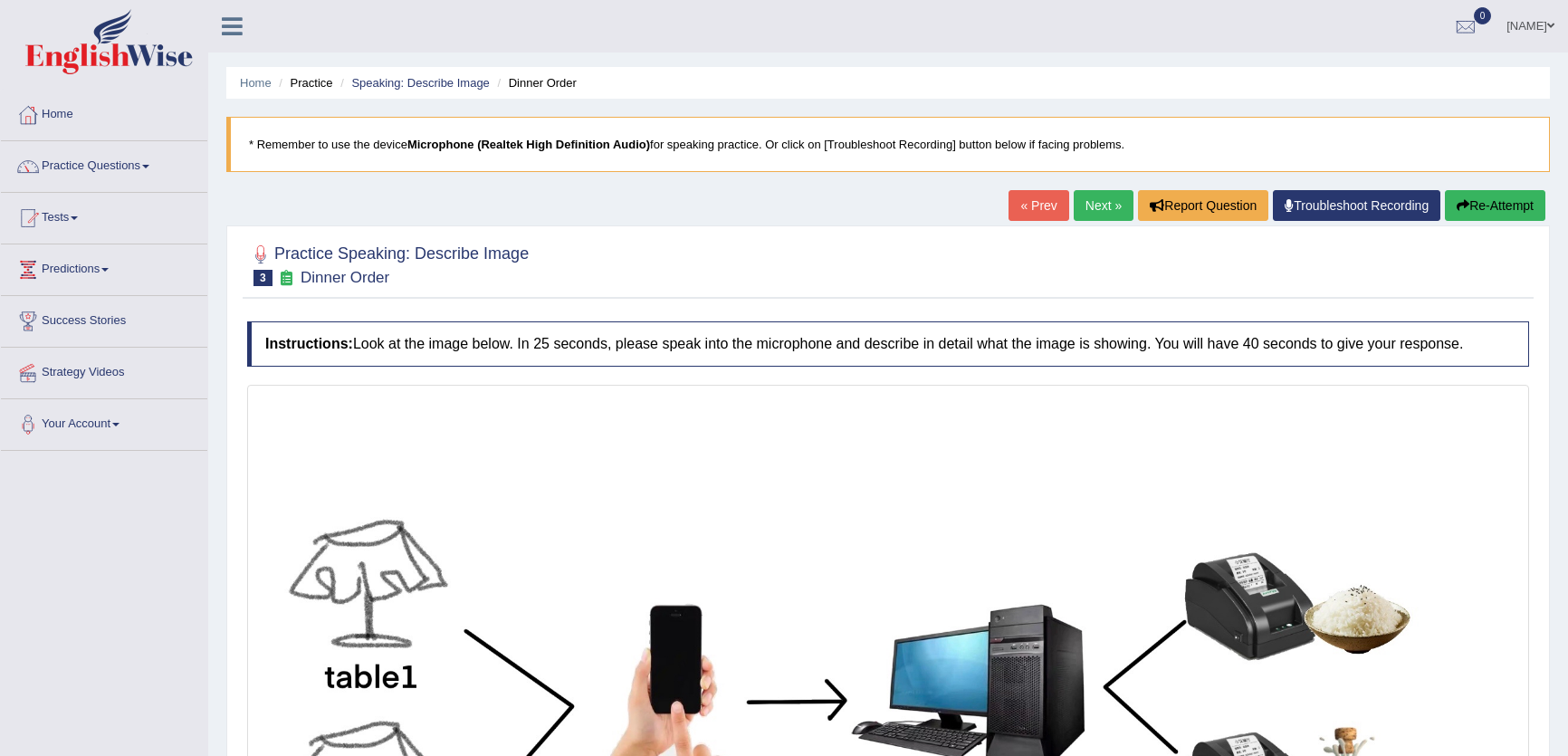 scroll, scrollTop: 0, scrollLeft: 0, axis: both 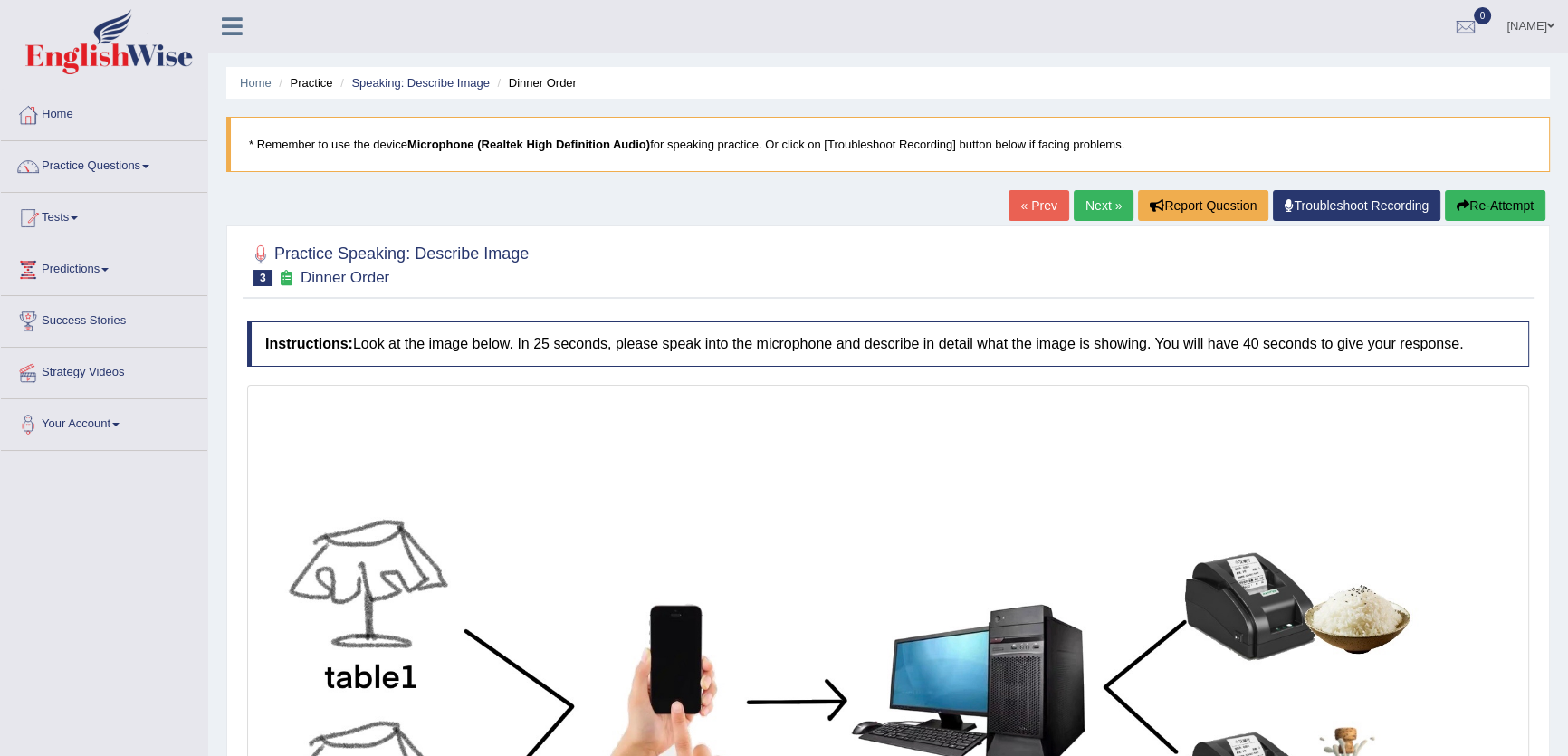 click on "« Prev" at bounding box center (1038, 206) 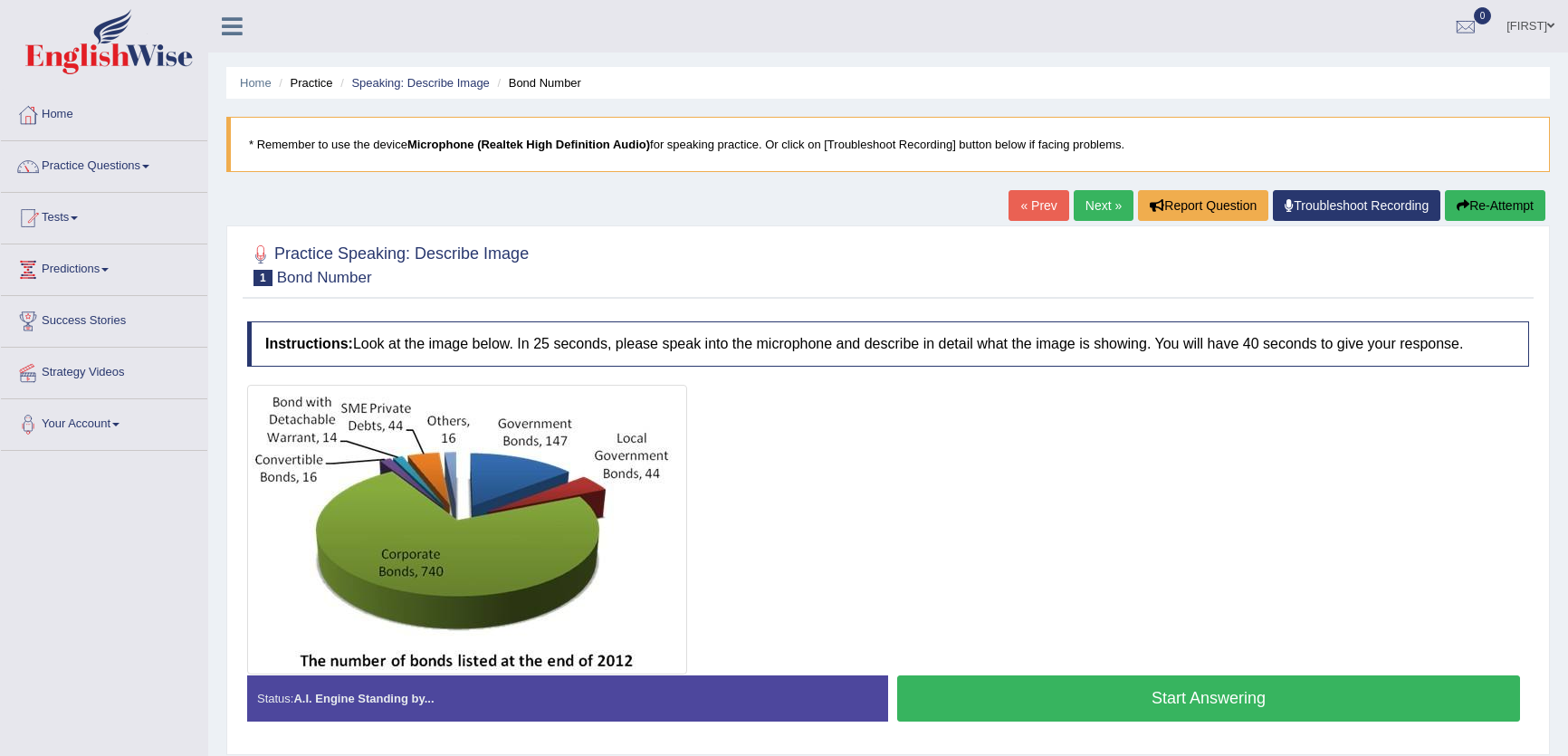 scroll, scrollTop: 0, scrollLeft: 0, axis: both 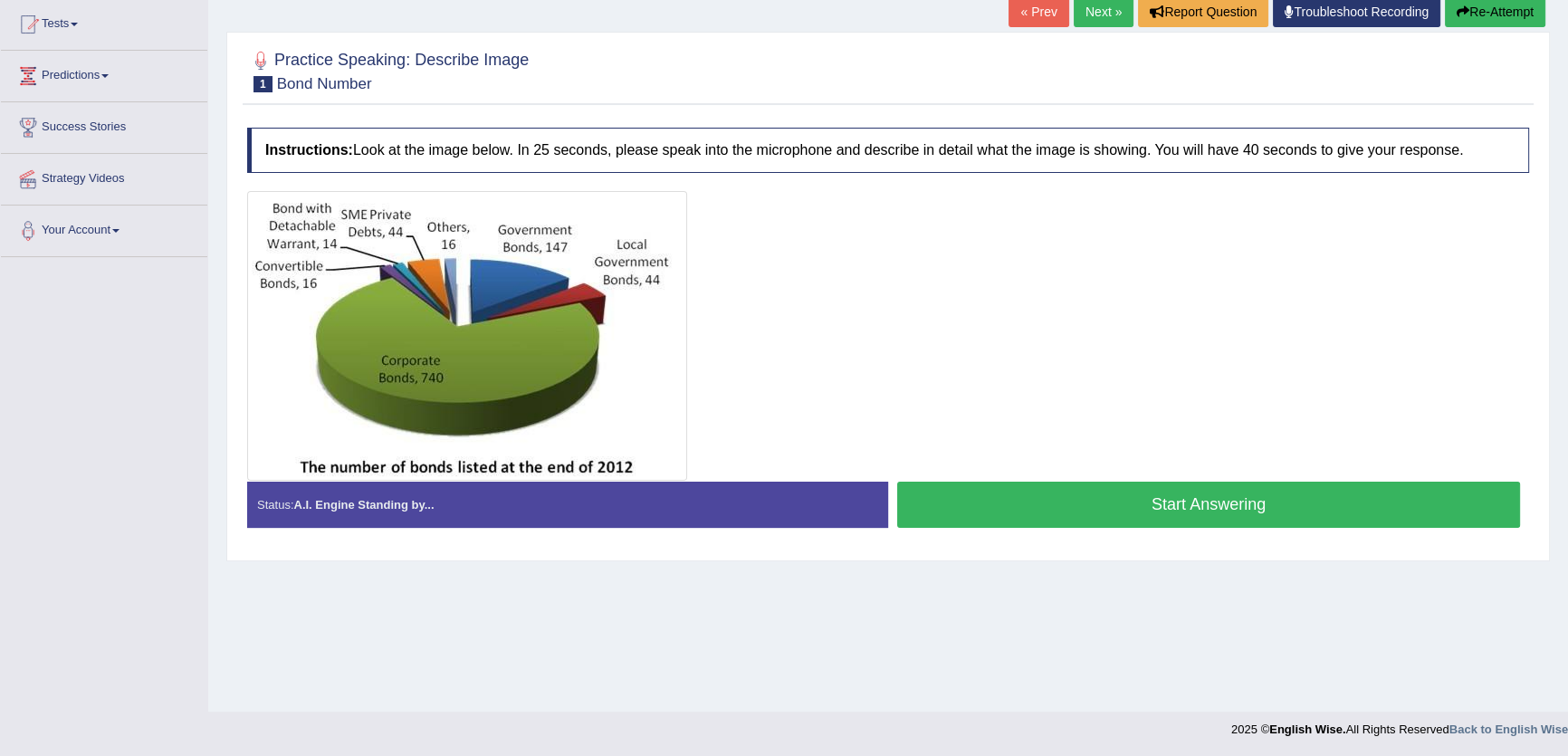 click on "Next »" at bounding box center [1104, 12] 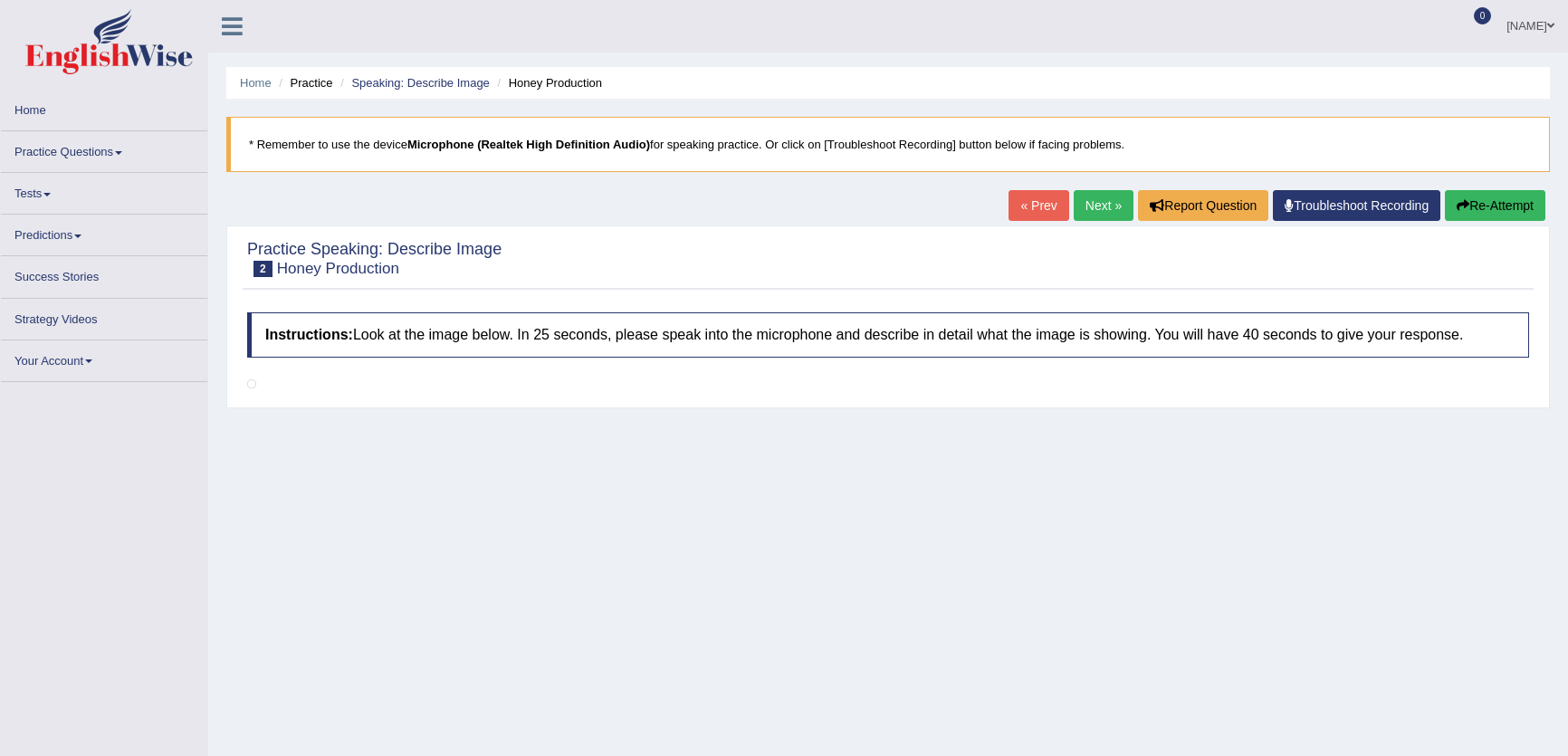 scroll, scrollTop: 0, scrollLeft: 0, axis: both 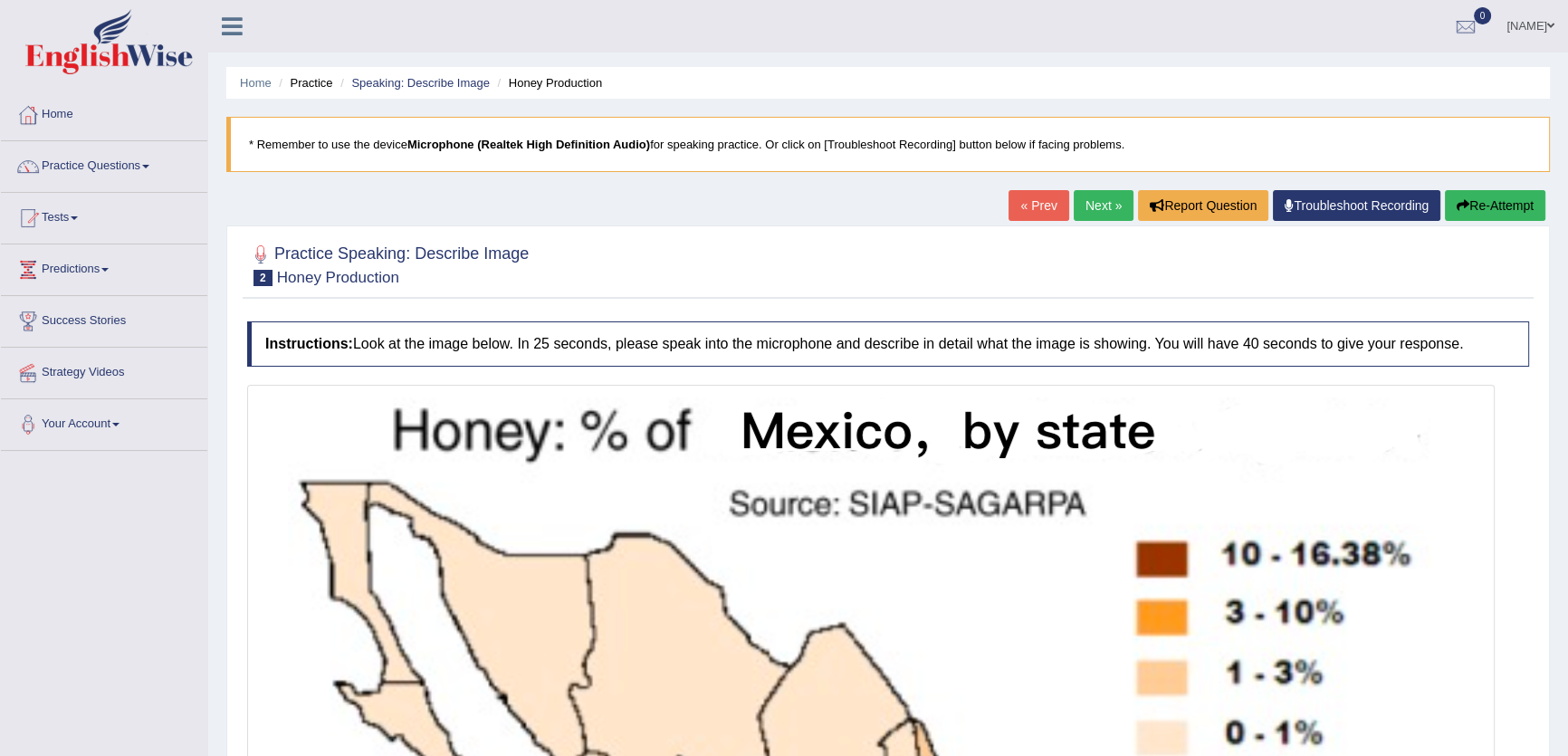 click on "Next »" at bounding box center (1104, 206) 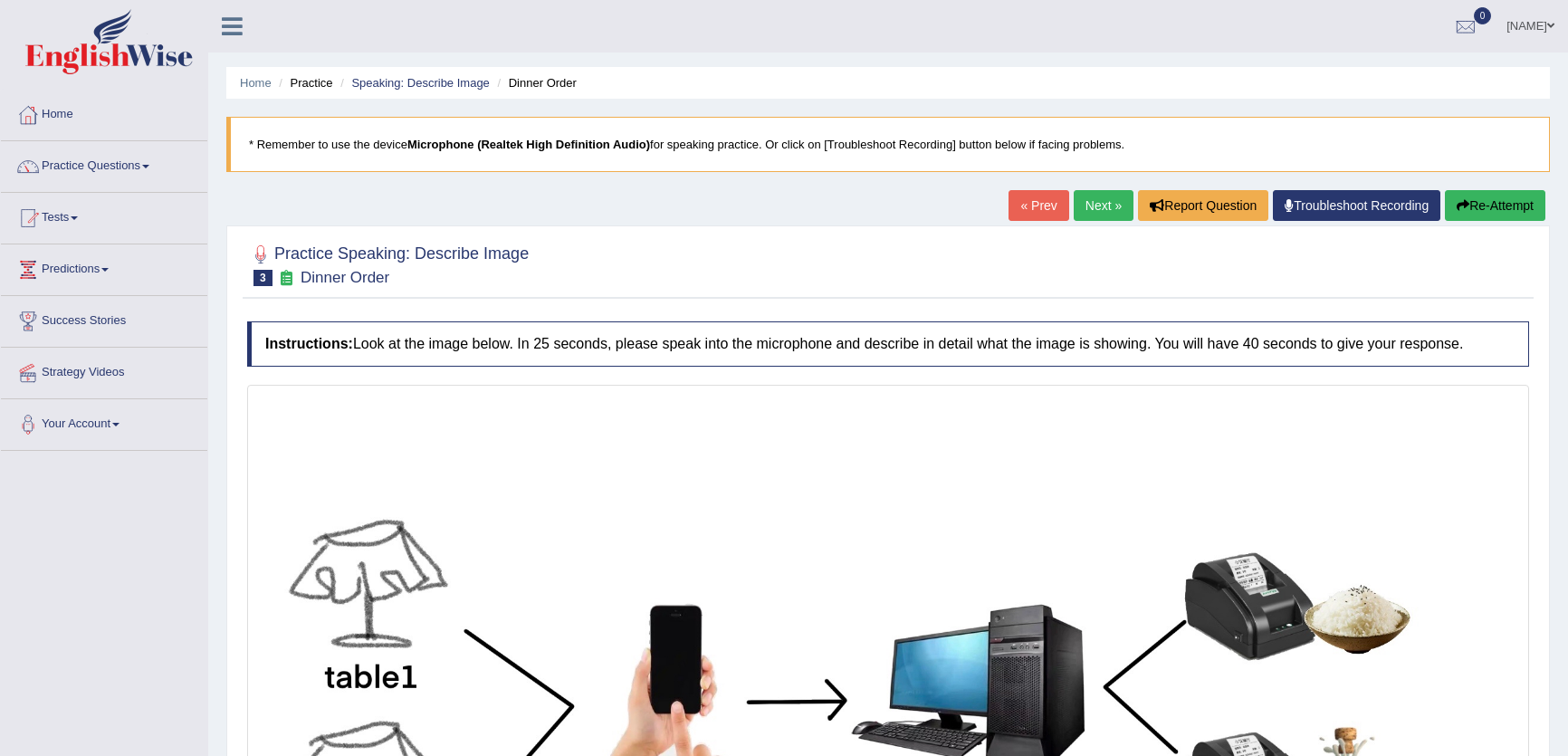 scroll, scrollTop: 0, scrollLeft: 0, axis: both 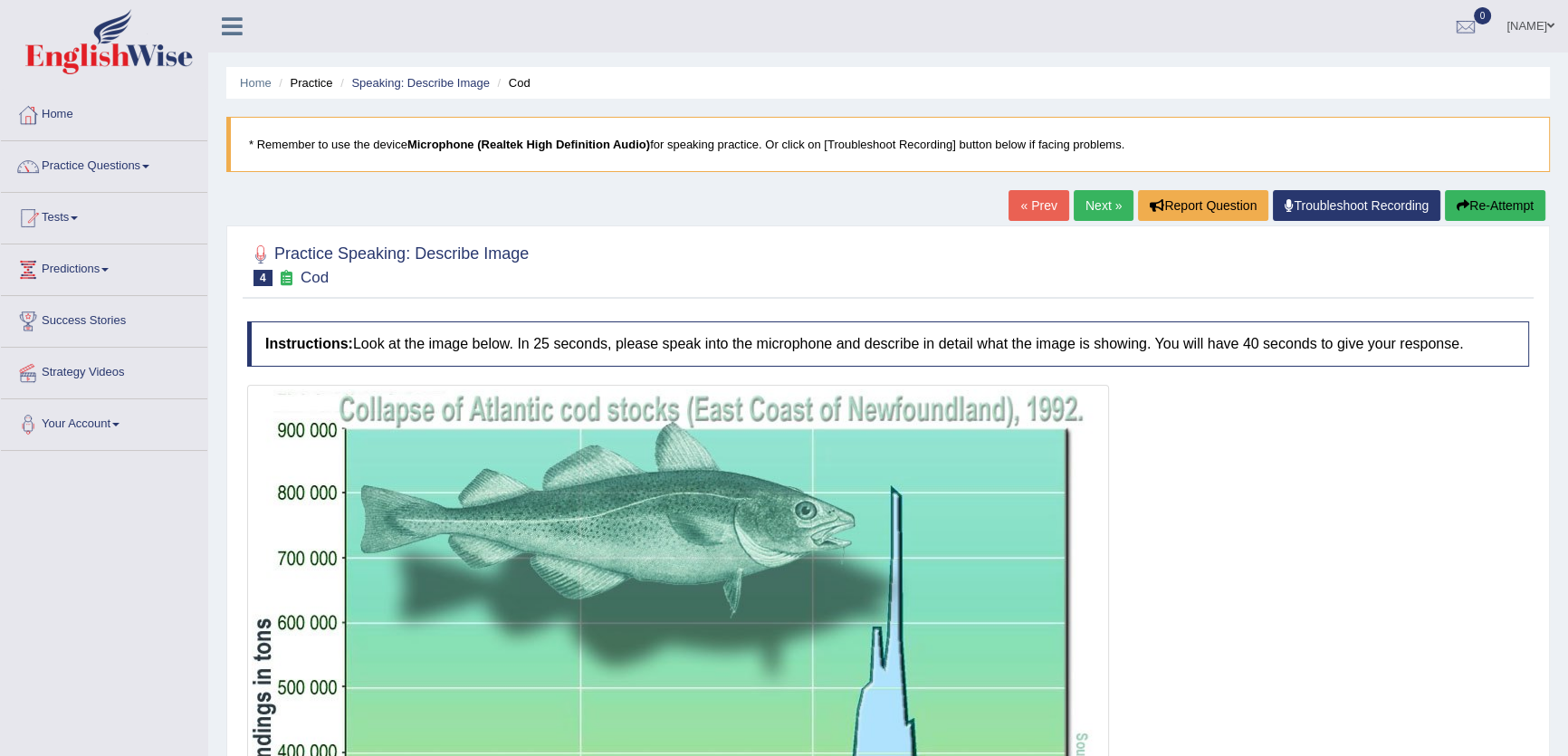 click on "Next »" at bounding box center [1104, 206] 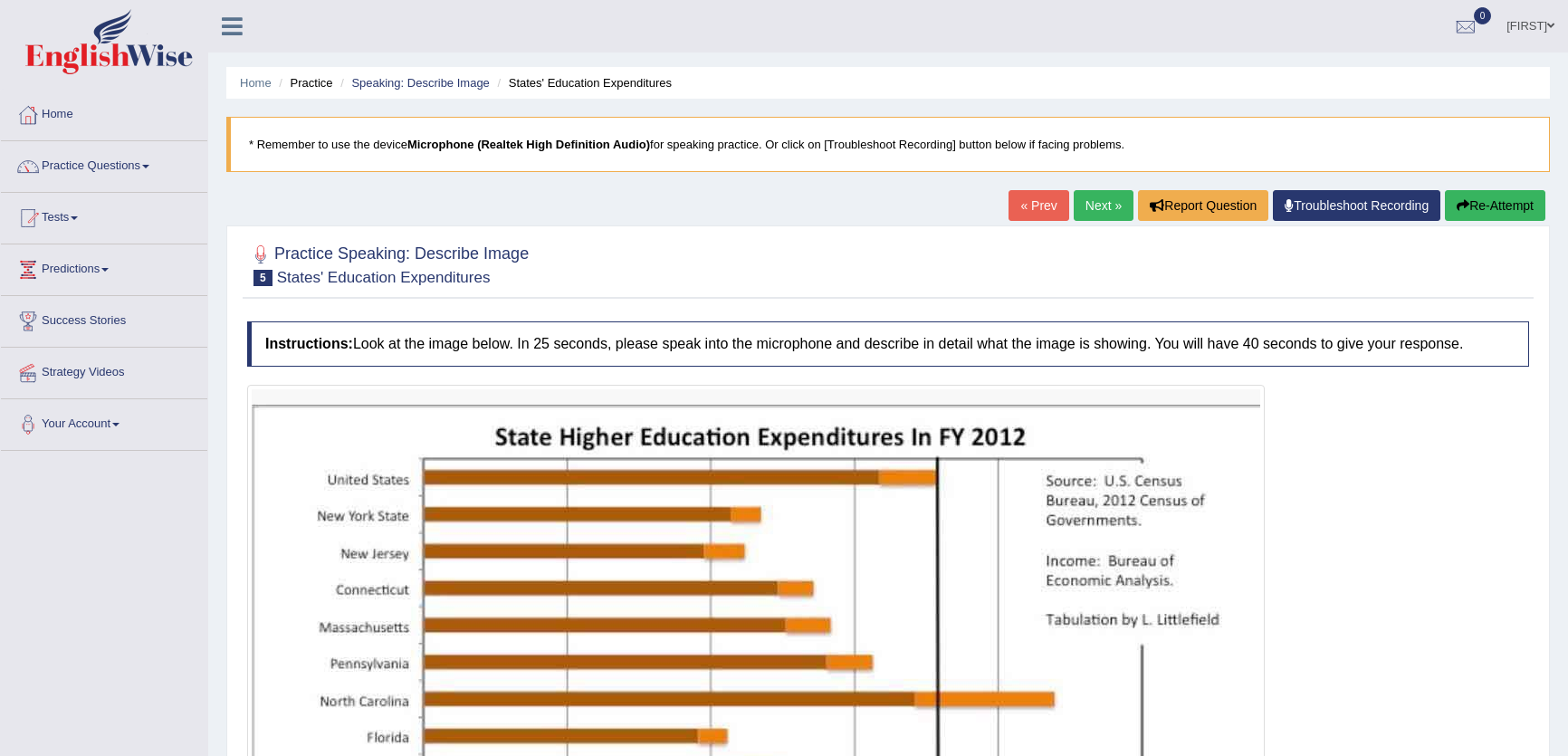 scroll, scrollTop: 0, scrollLeft: 0, axis: both 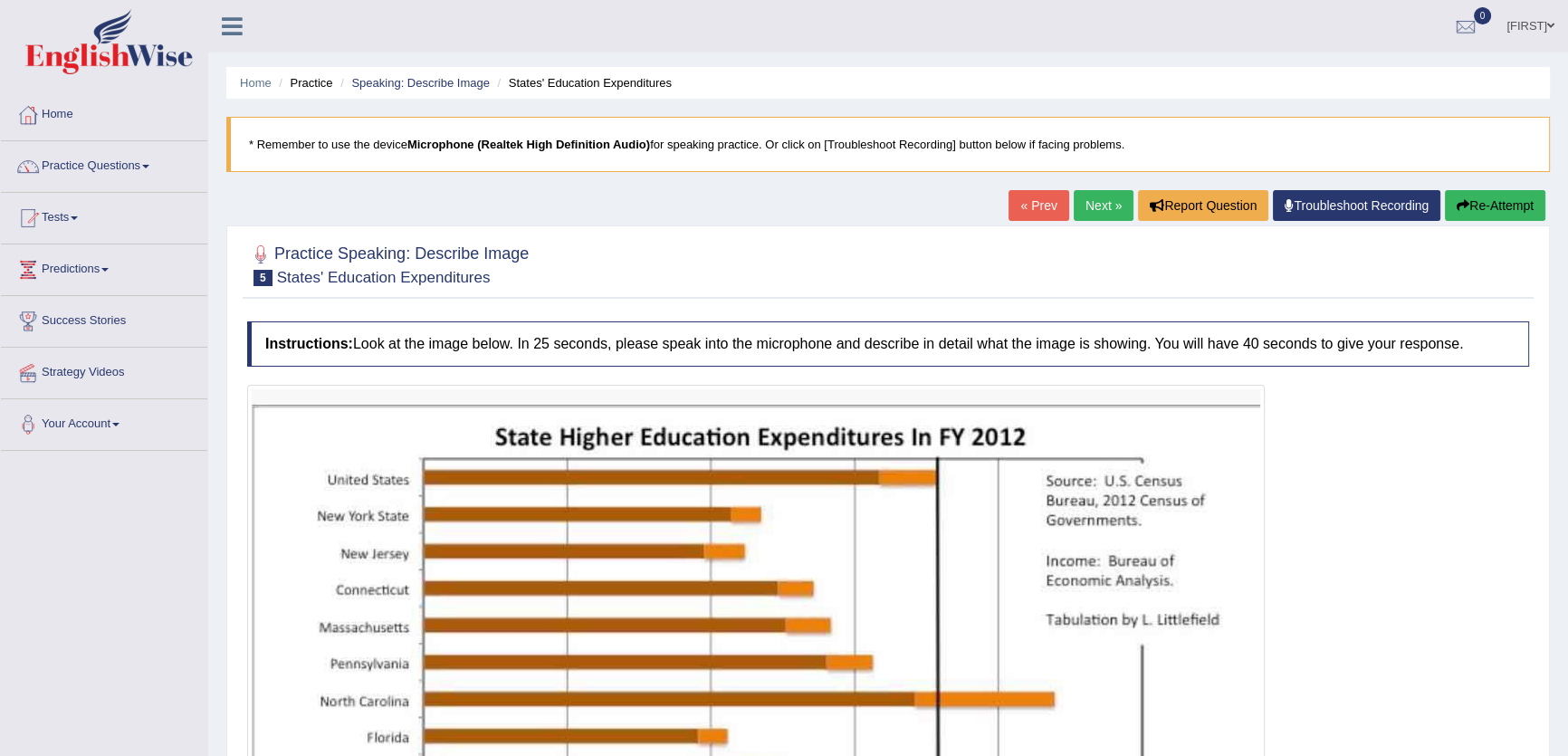 click on "Next »" at bounding box center [1104, 206] 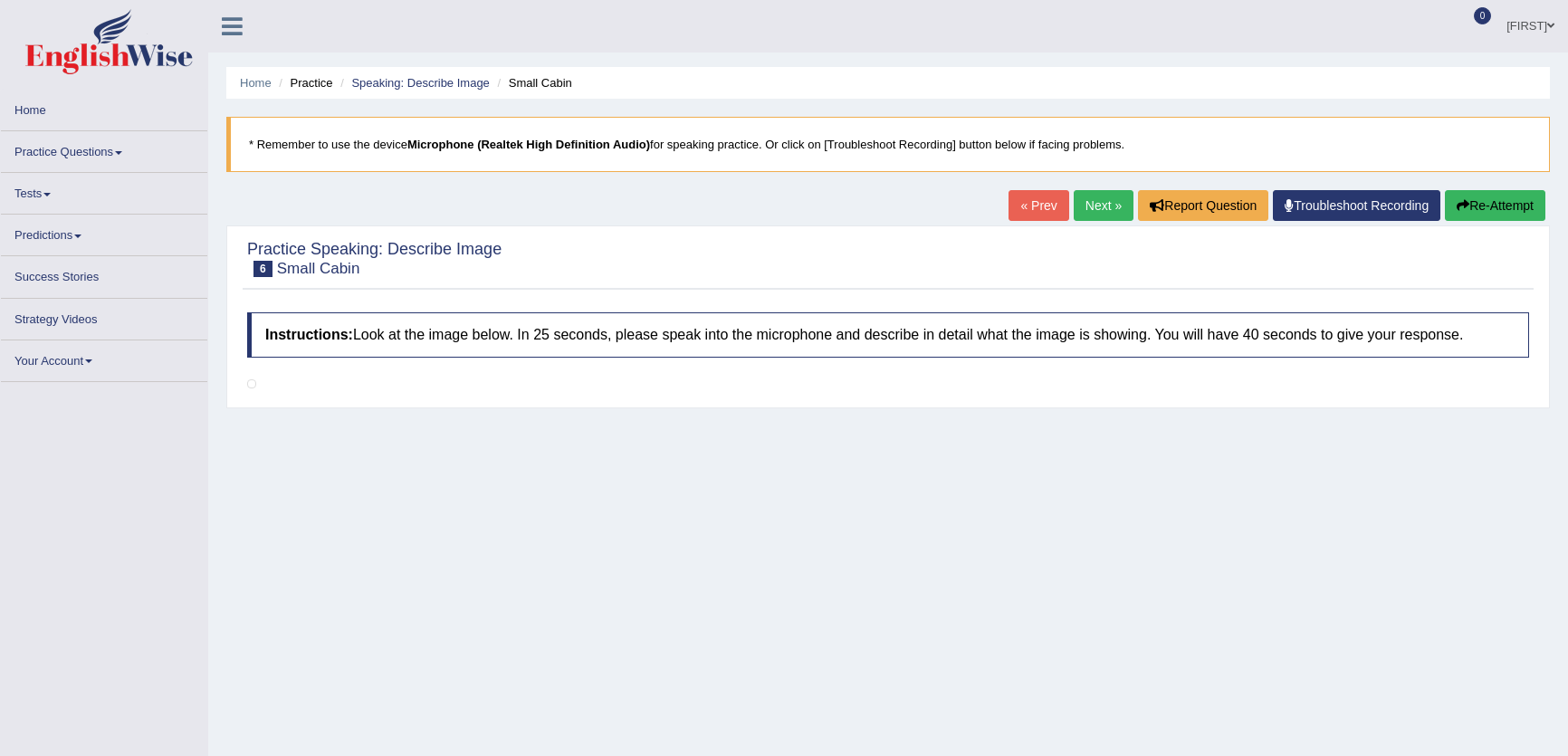 scroll, scrollTop: 0, scrollLeft: 0, axis: both 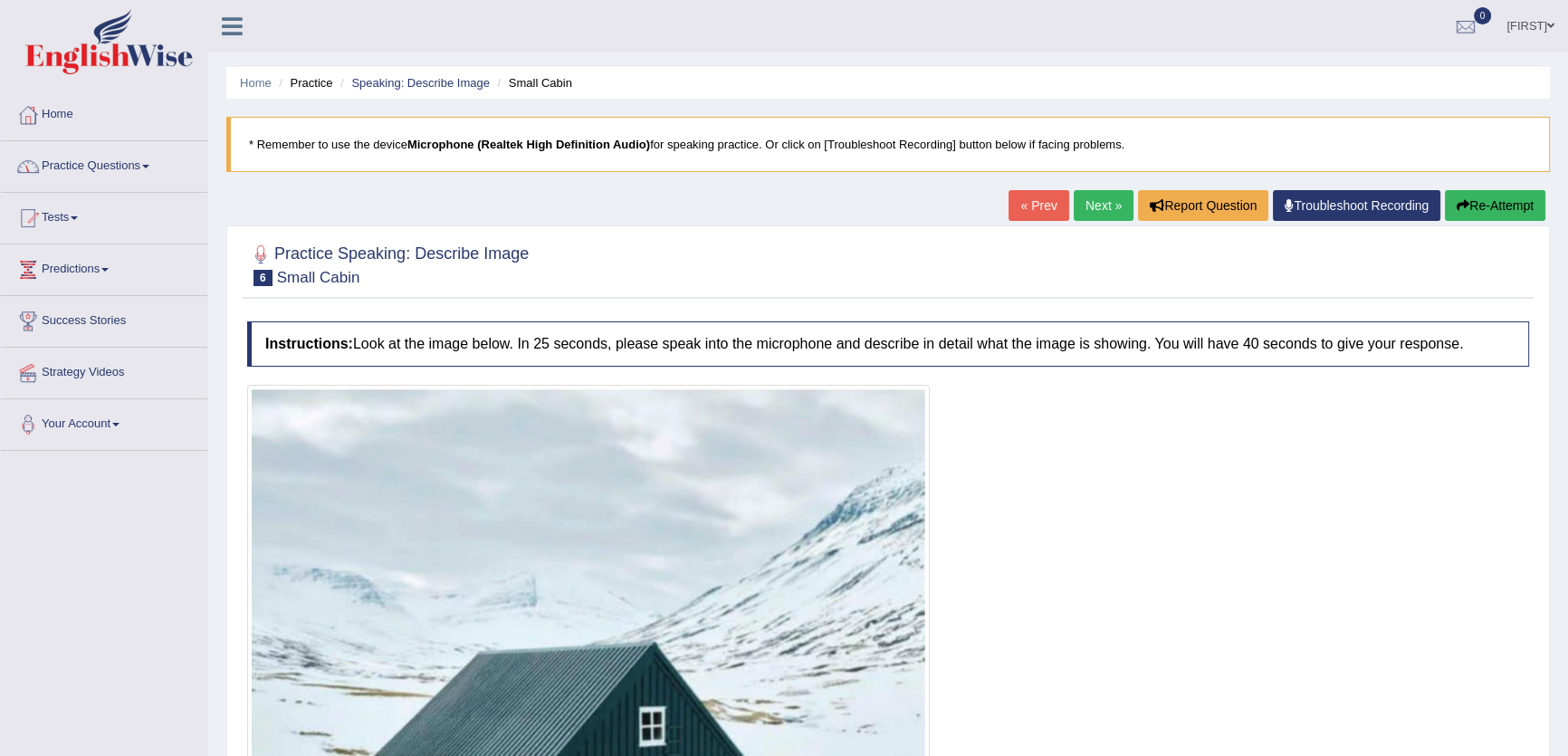 click on "Practice Questions" at bounding box center [104, 164] 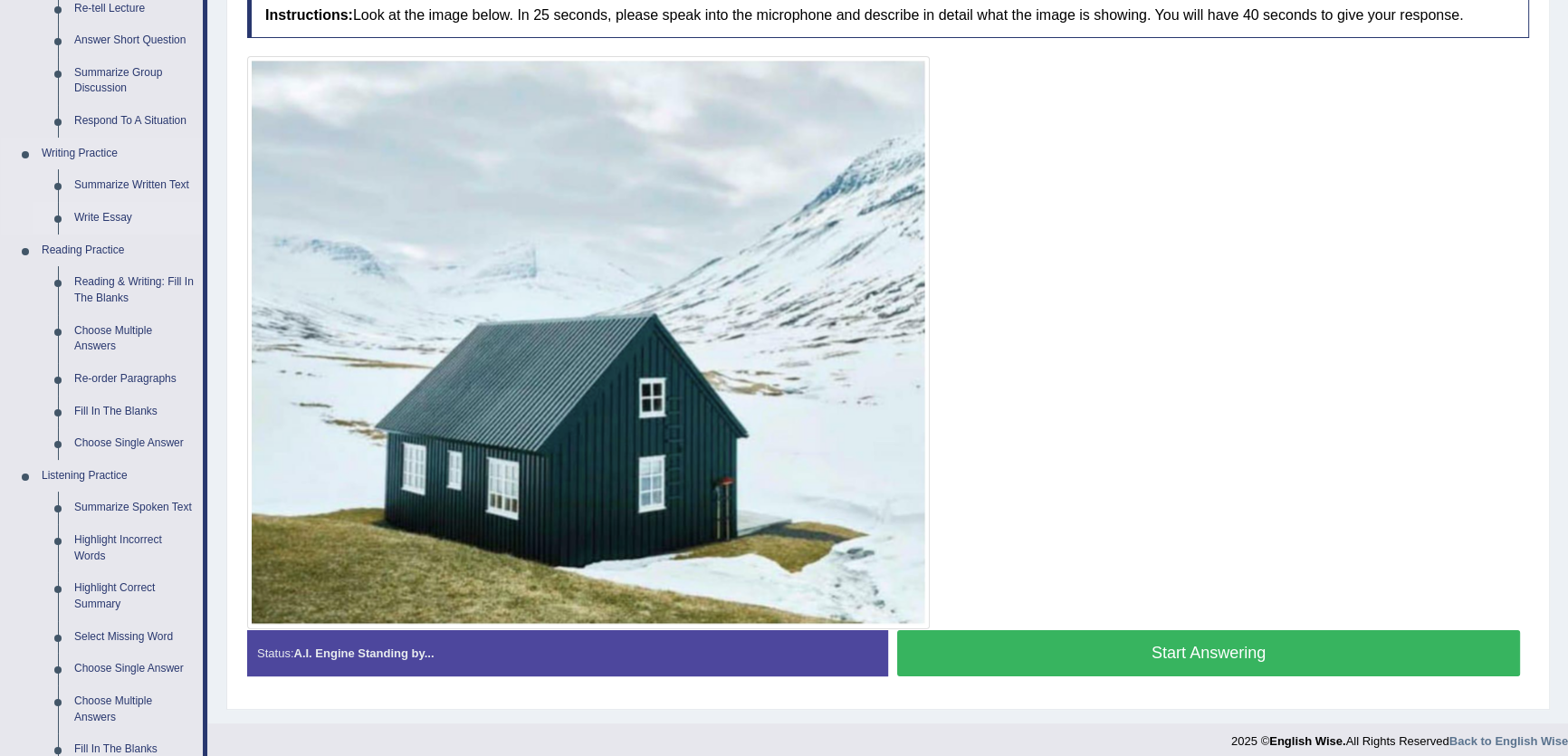 scroll, scrollTop: 81, scrollLeft: 0, axis: vertical 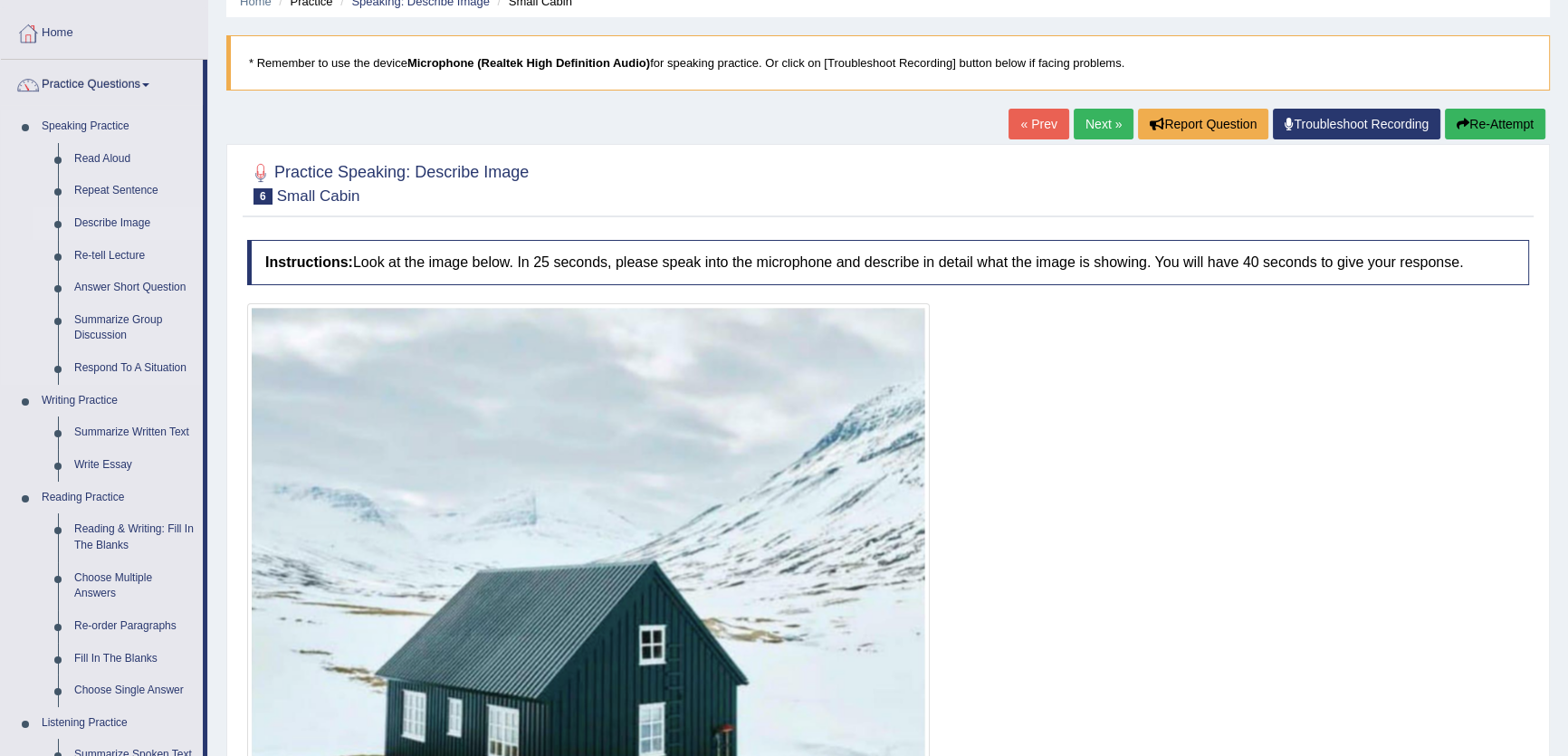 click on "Describe Image" at bounding box center [134, 224] 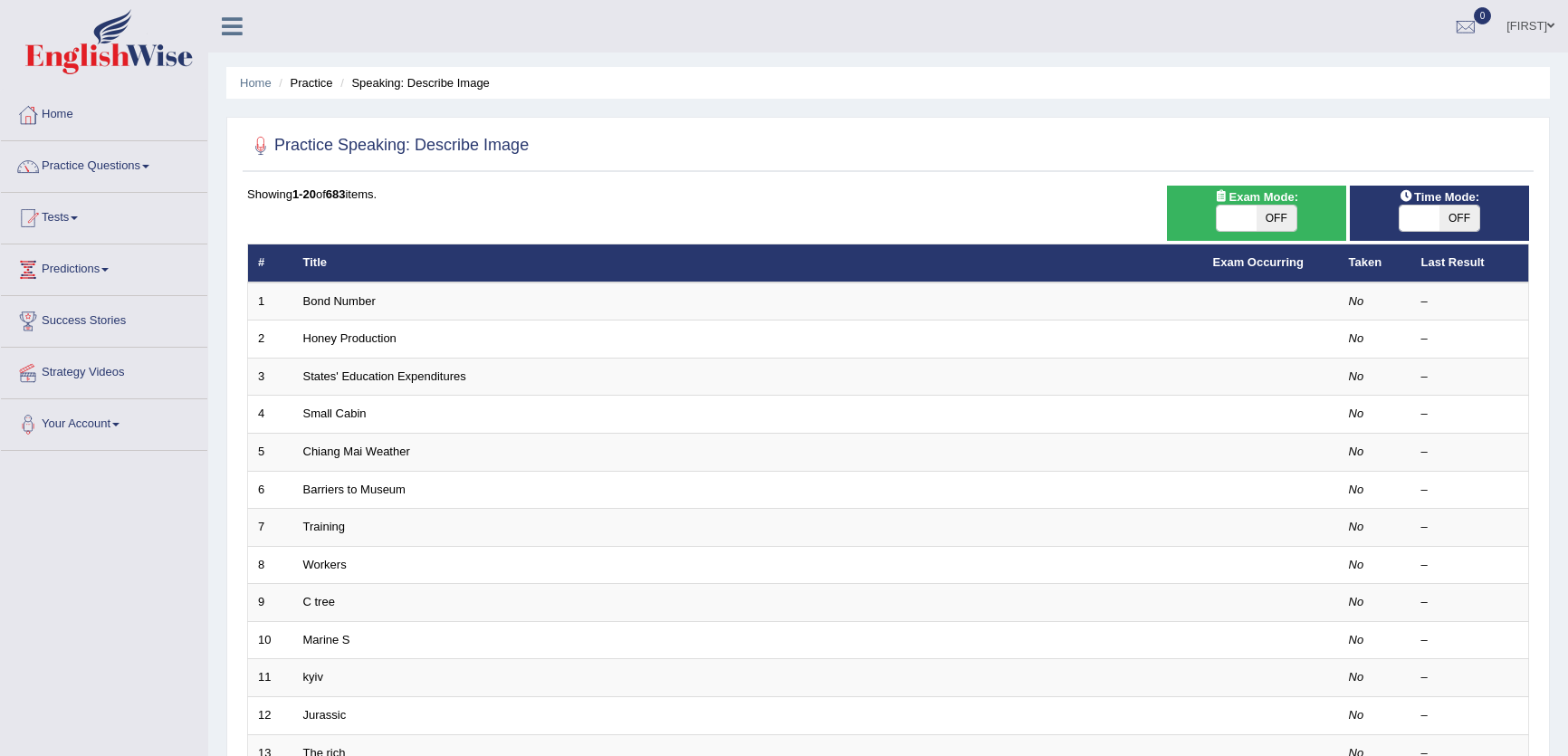 scroll, scrollTop: 0, scrollLeft: 0, axis: both 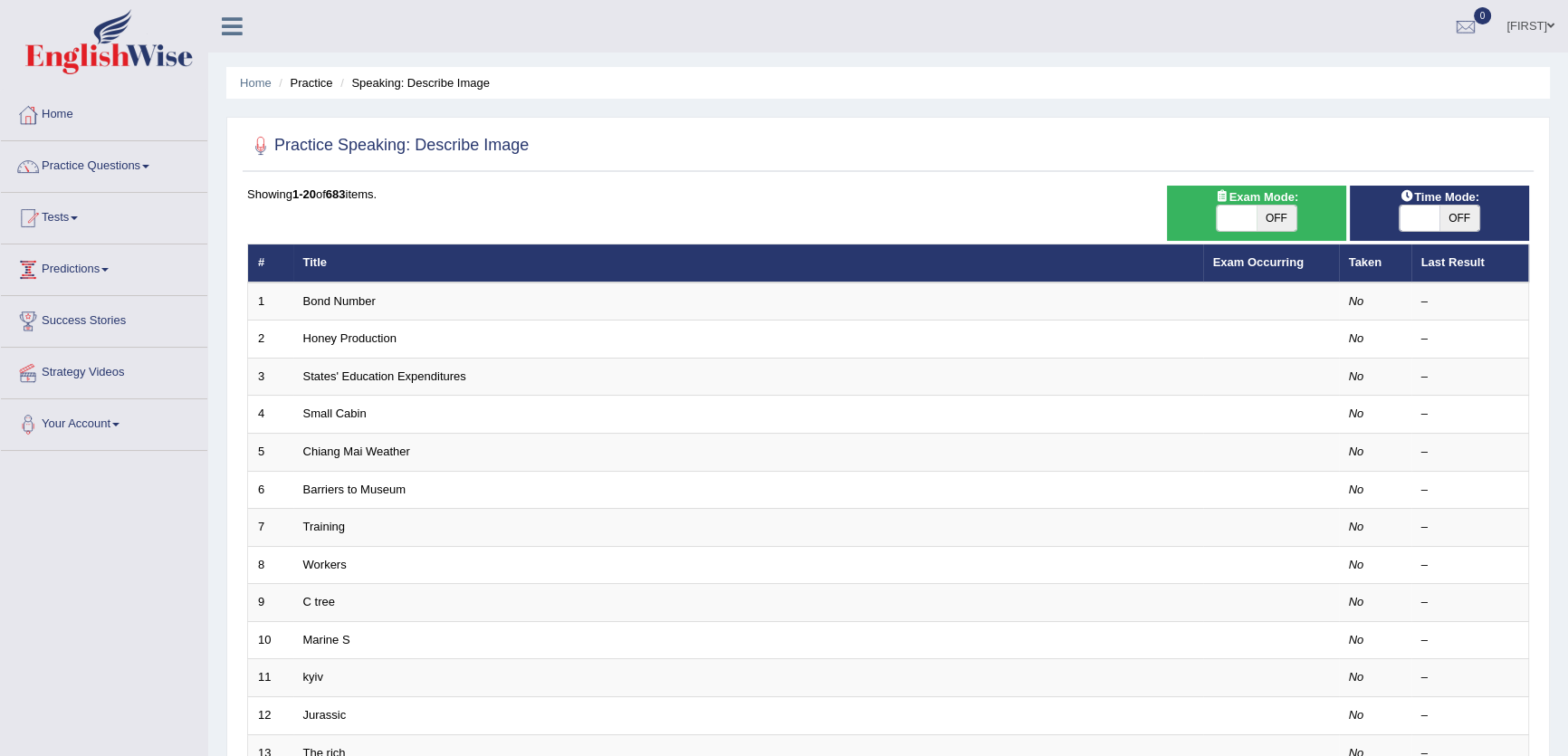 click on "OFF" at bounding box center [1276, 218] 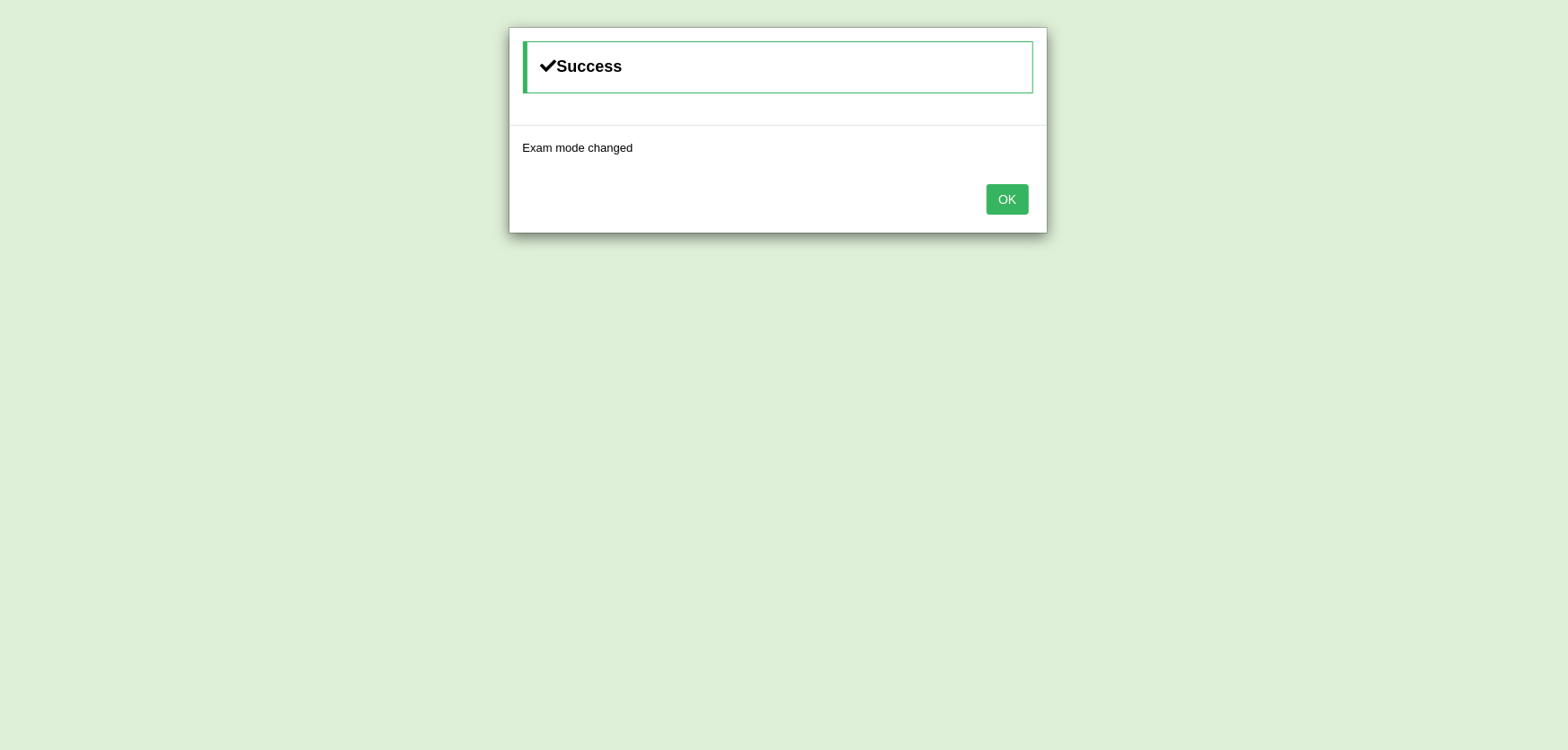 click on "OK" at bounding box center [1007, 199] 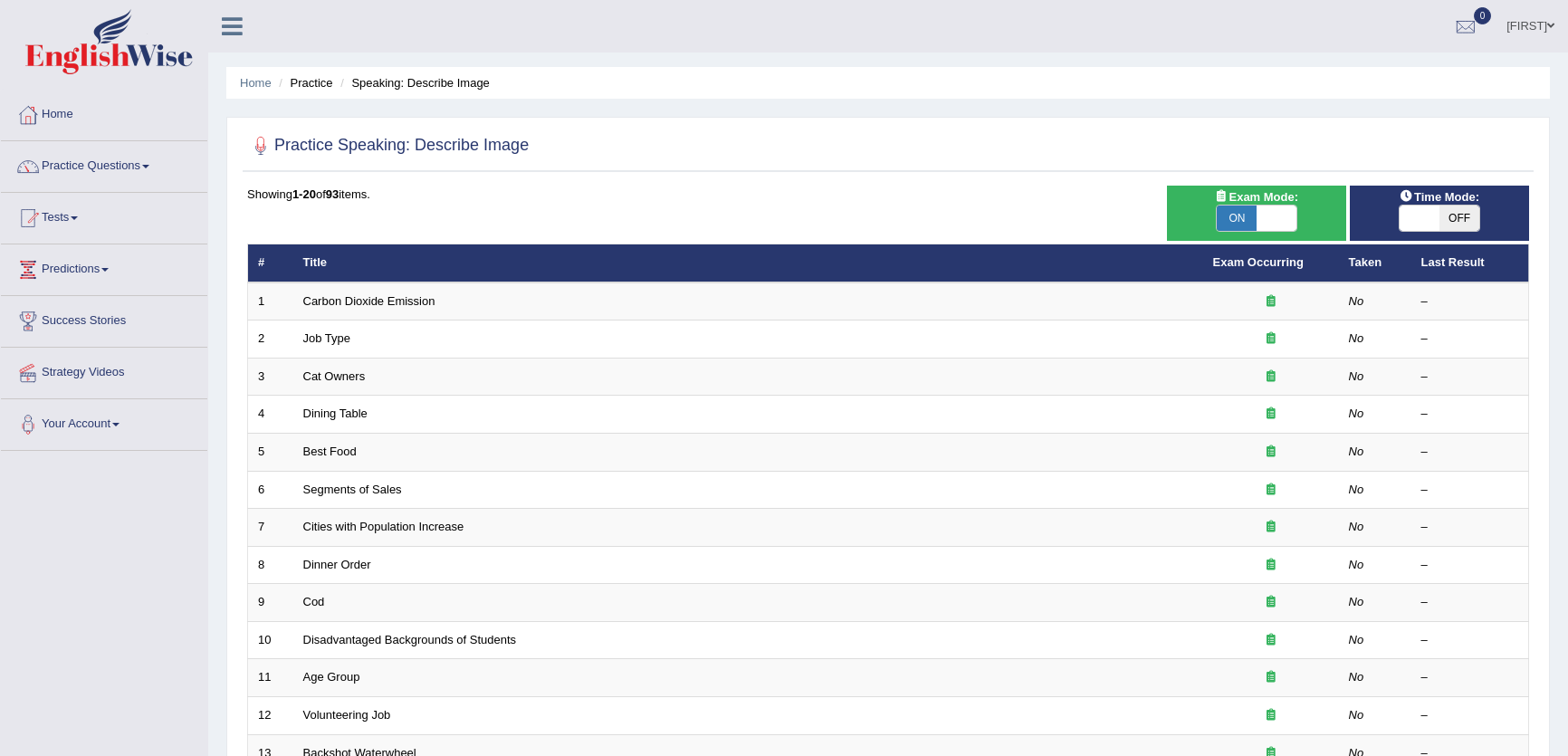 click on "OFF" at bounding box center [1459, 218] 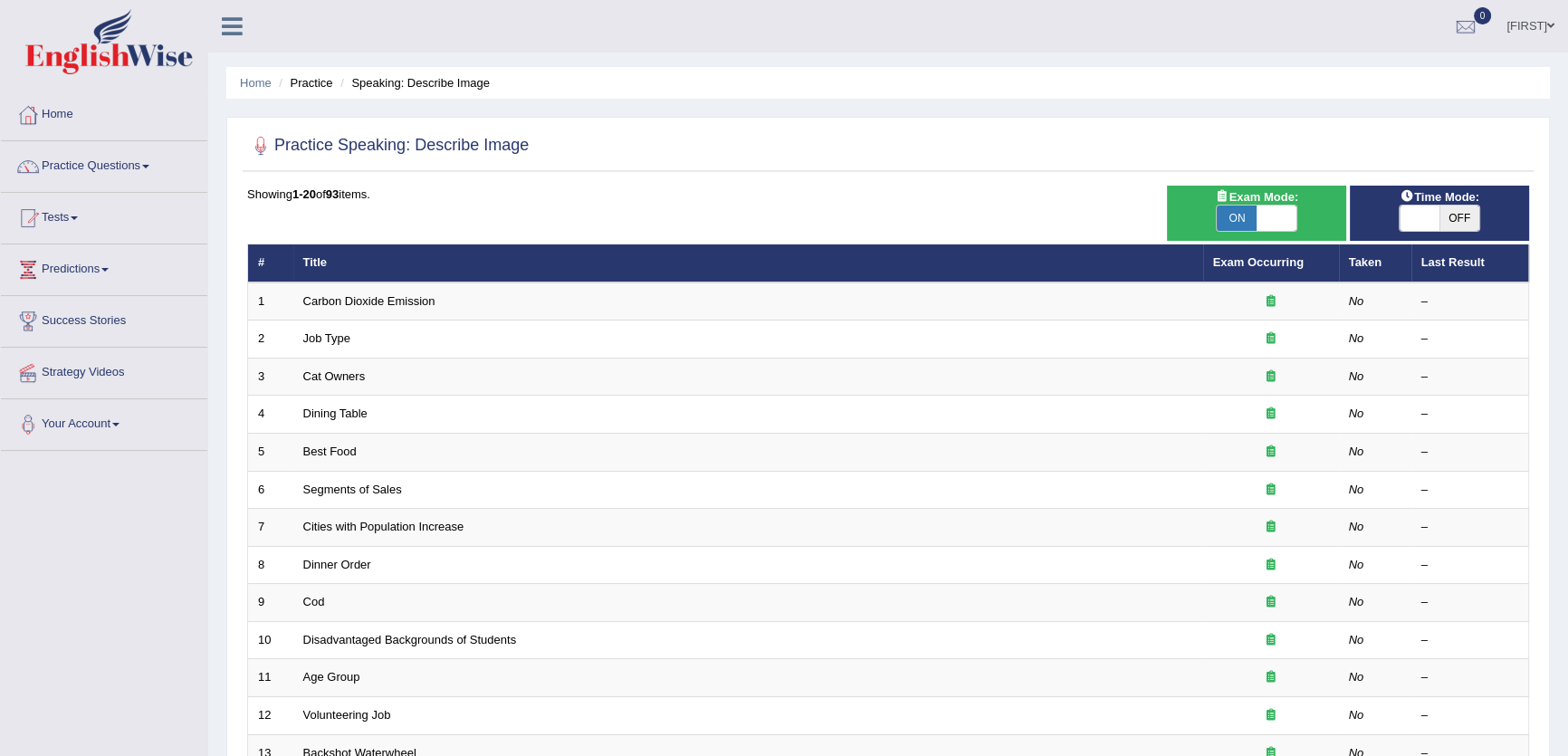 scroll, scrollTop: 0, scrollLeft: 0, axis: both 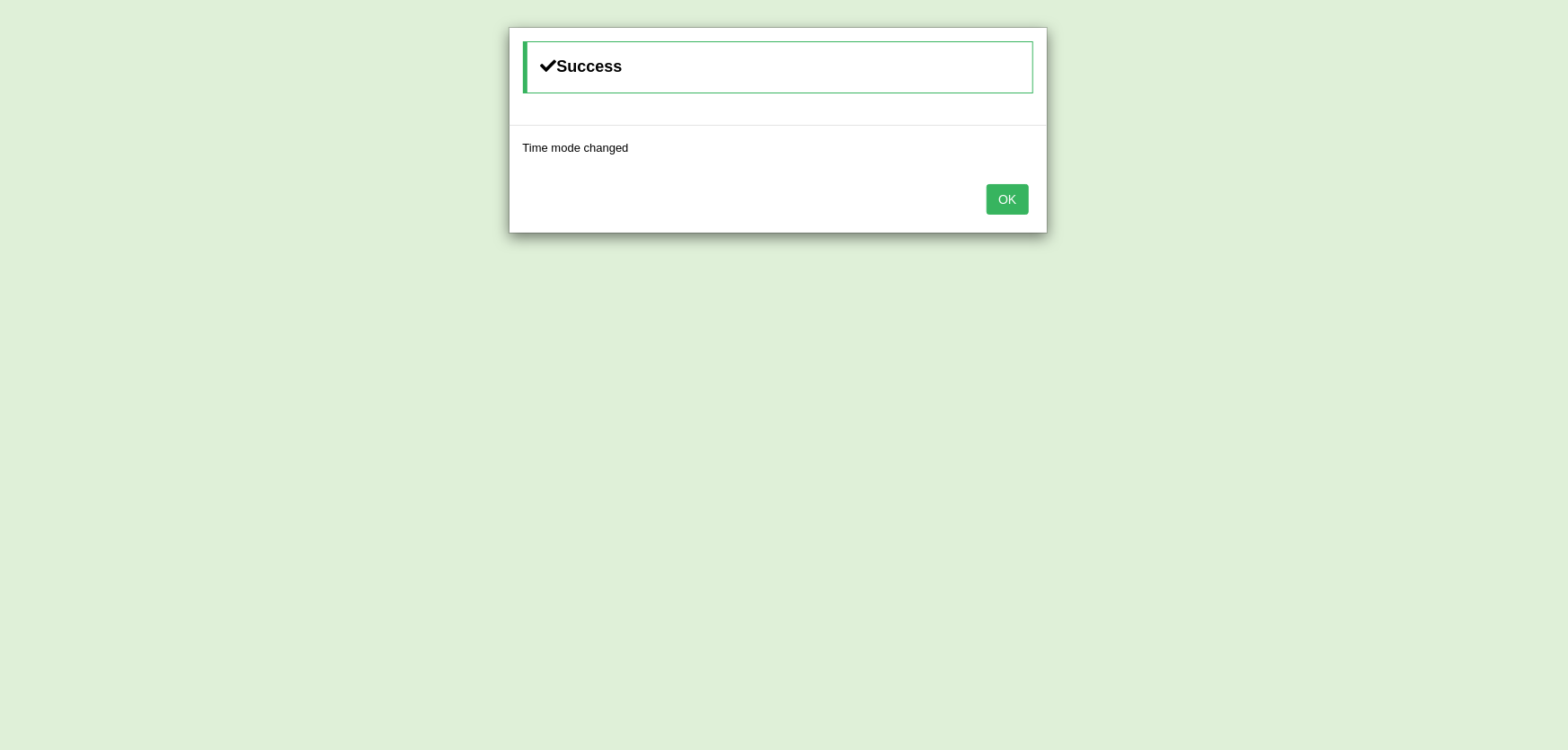 click on "OK" at bounding box center [1007, 199] 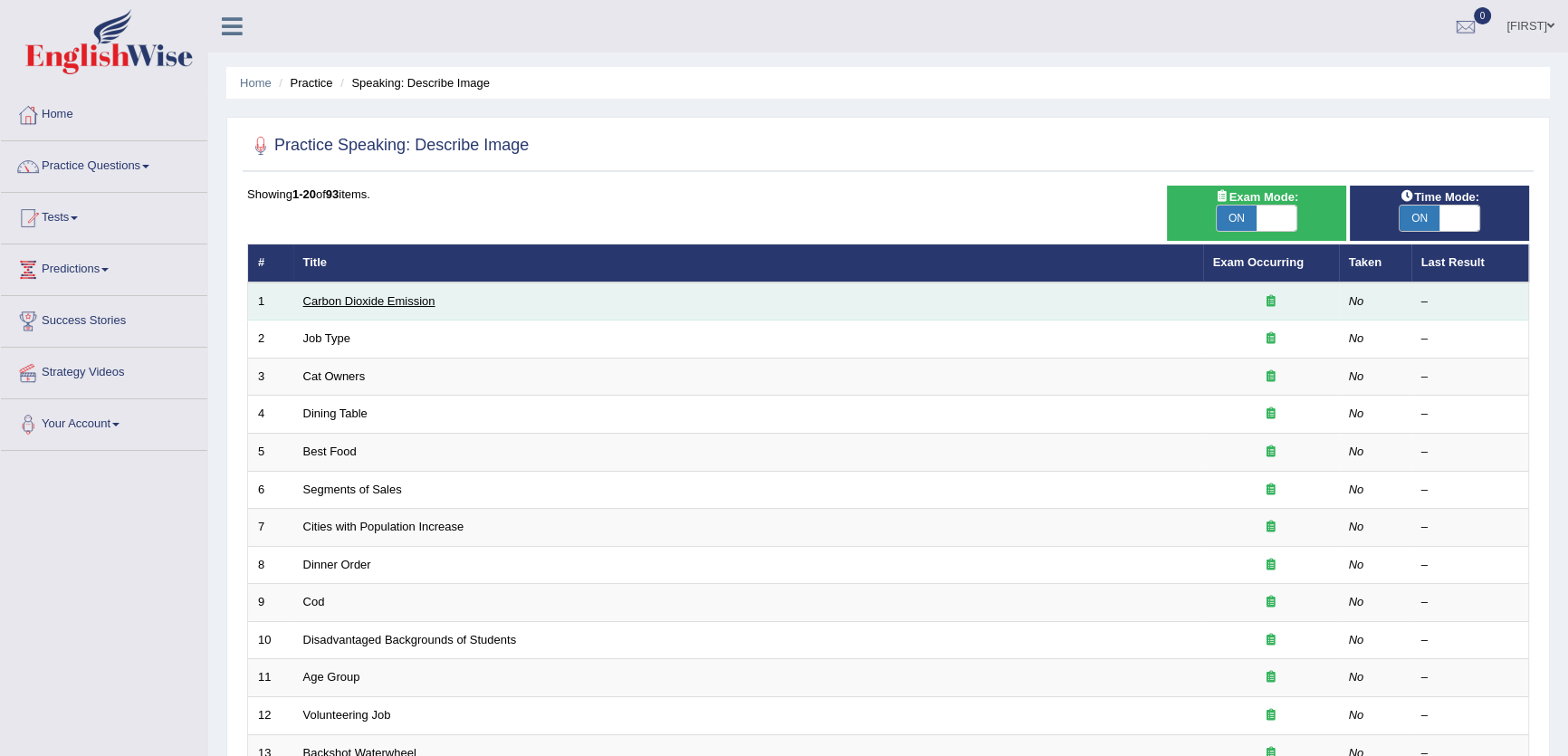 click on "Carbon Dioxide Emission" at bounding box center [369, 301] 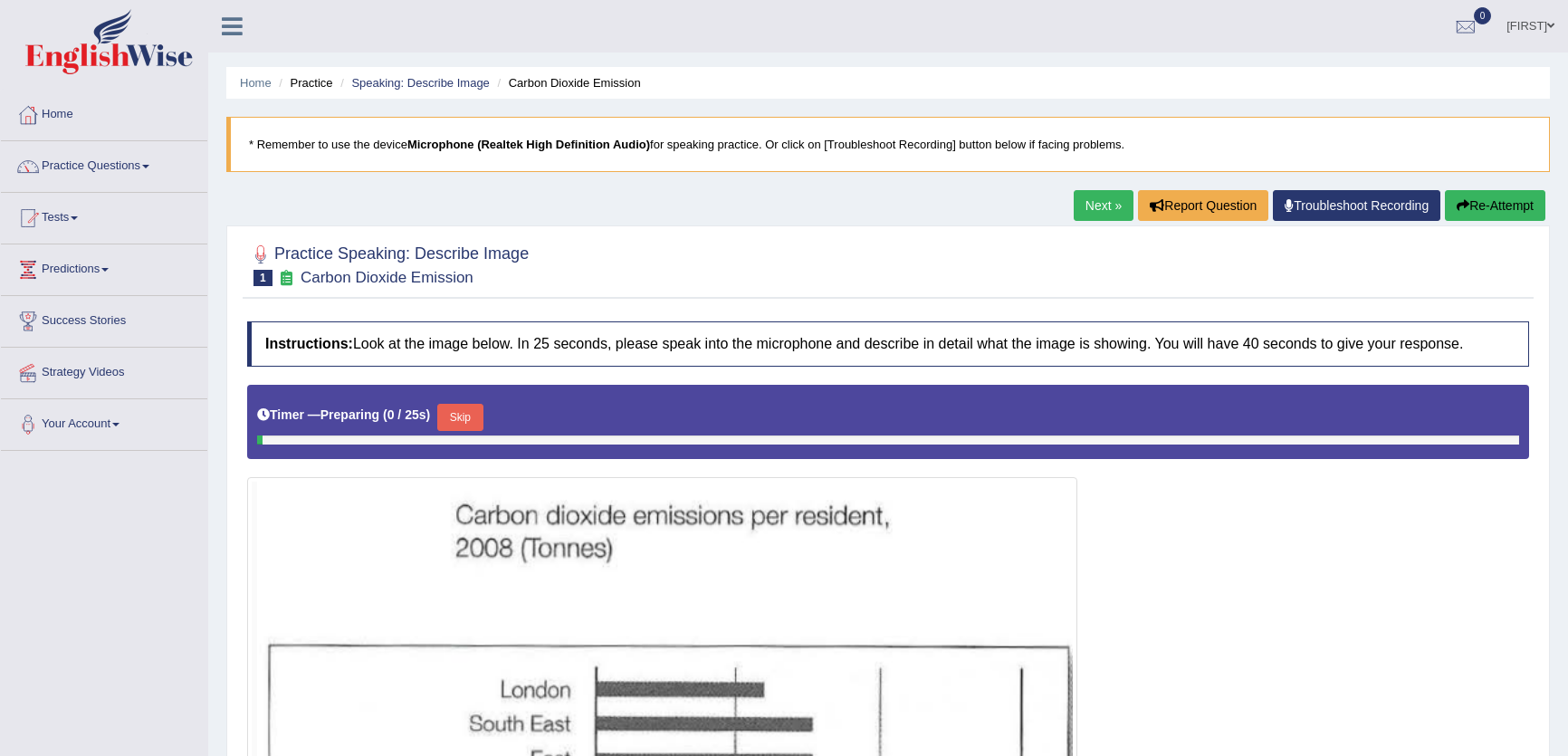 scroll, scrollTop: 0, scrollLeft: 0, axis: both 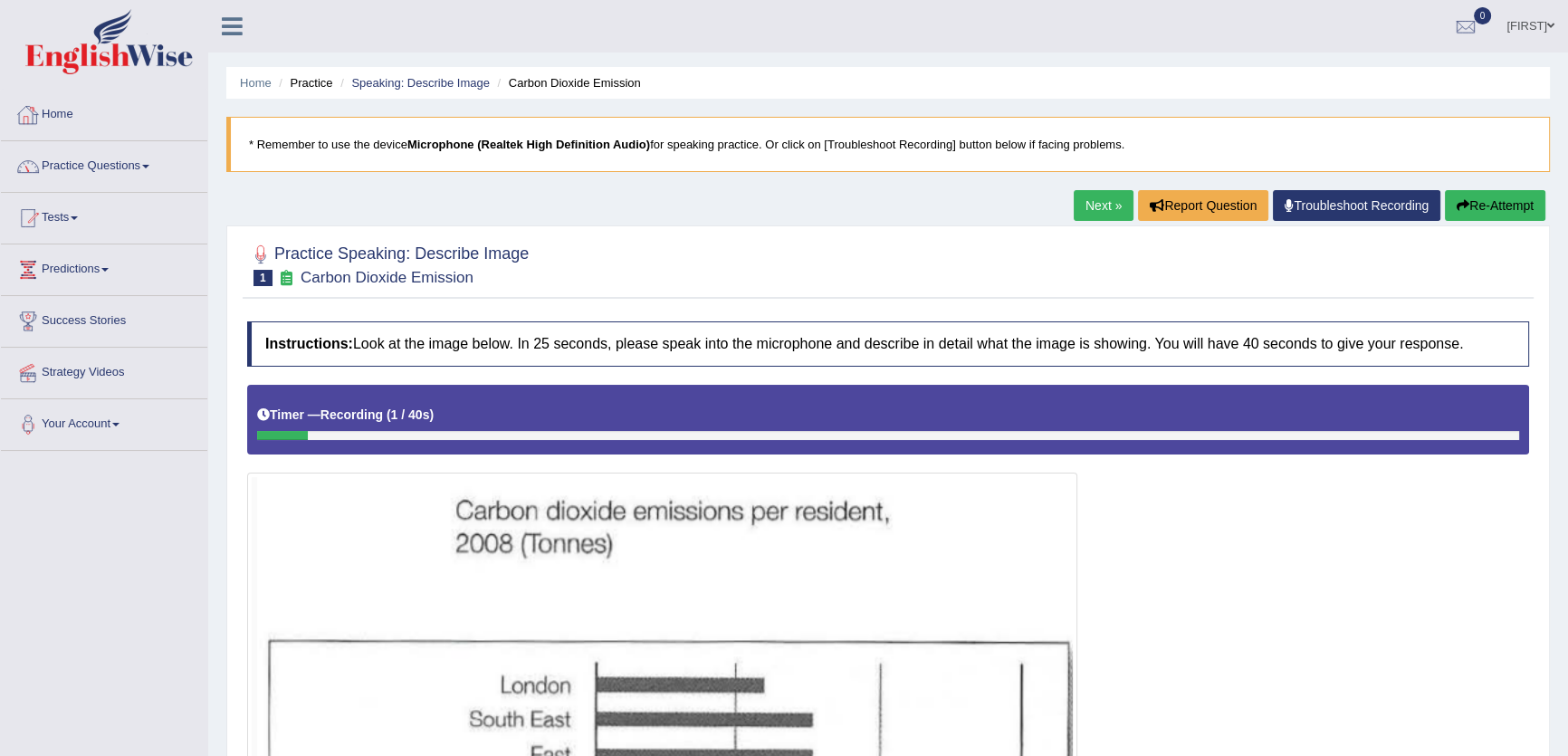 click on "Practice Questions" at bounding box center (104, 164) 